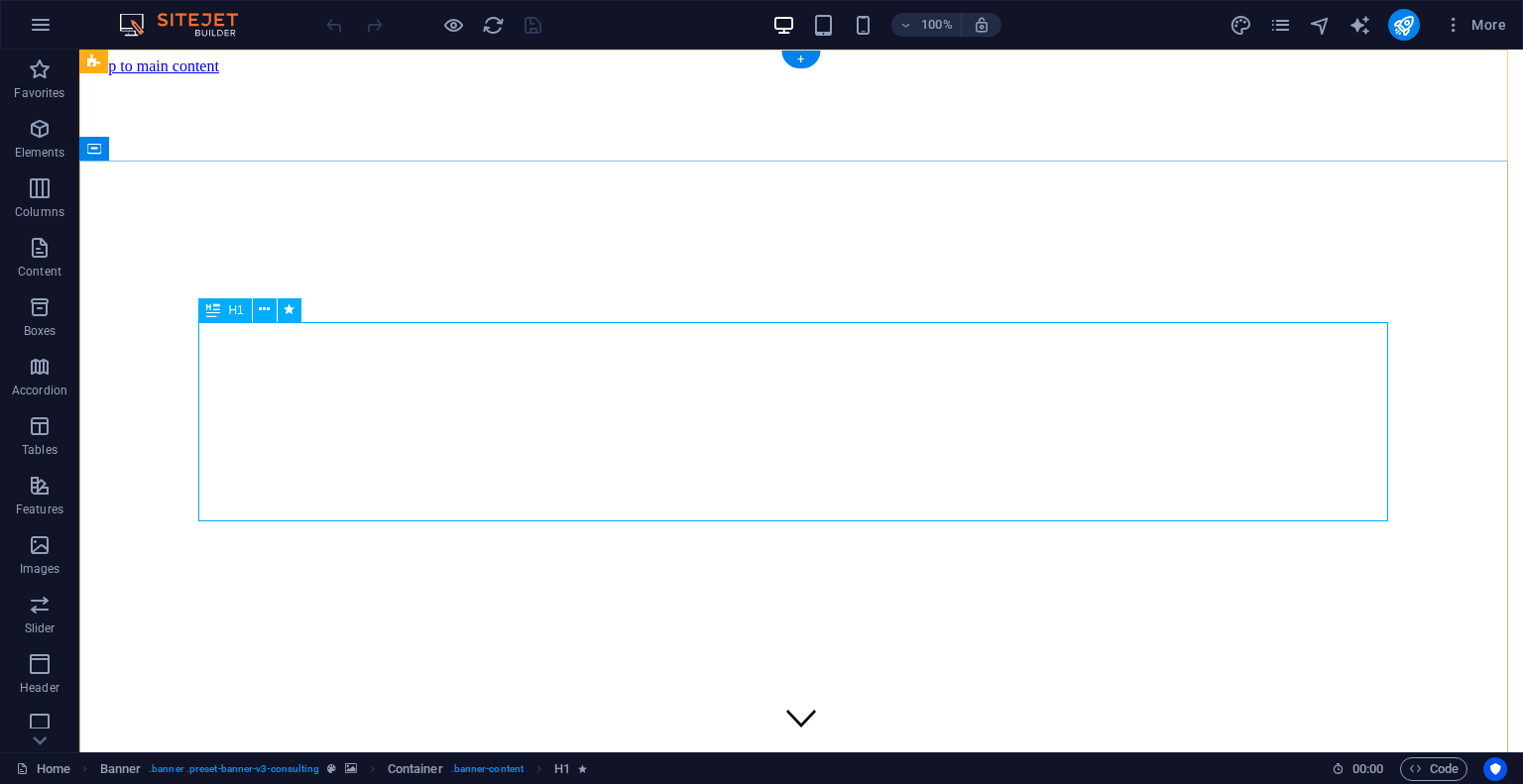 scroll, scrollTop: 0, scrollLeft: 0, axis: both 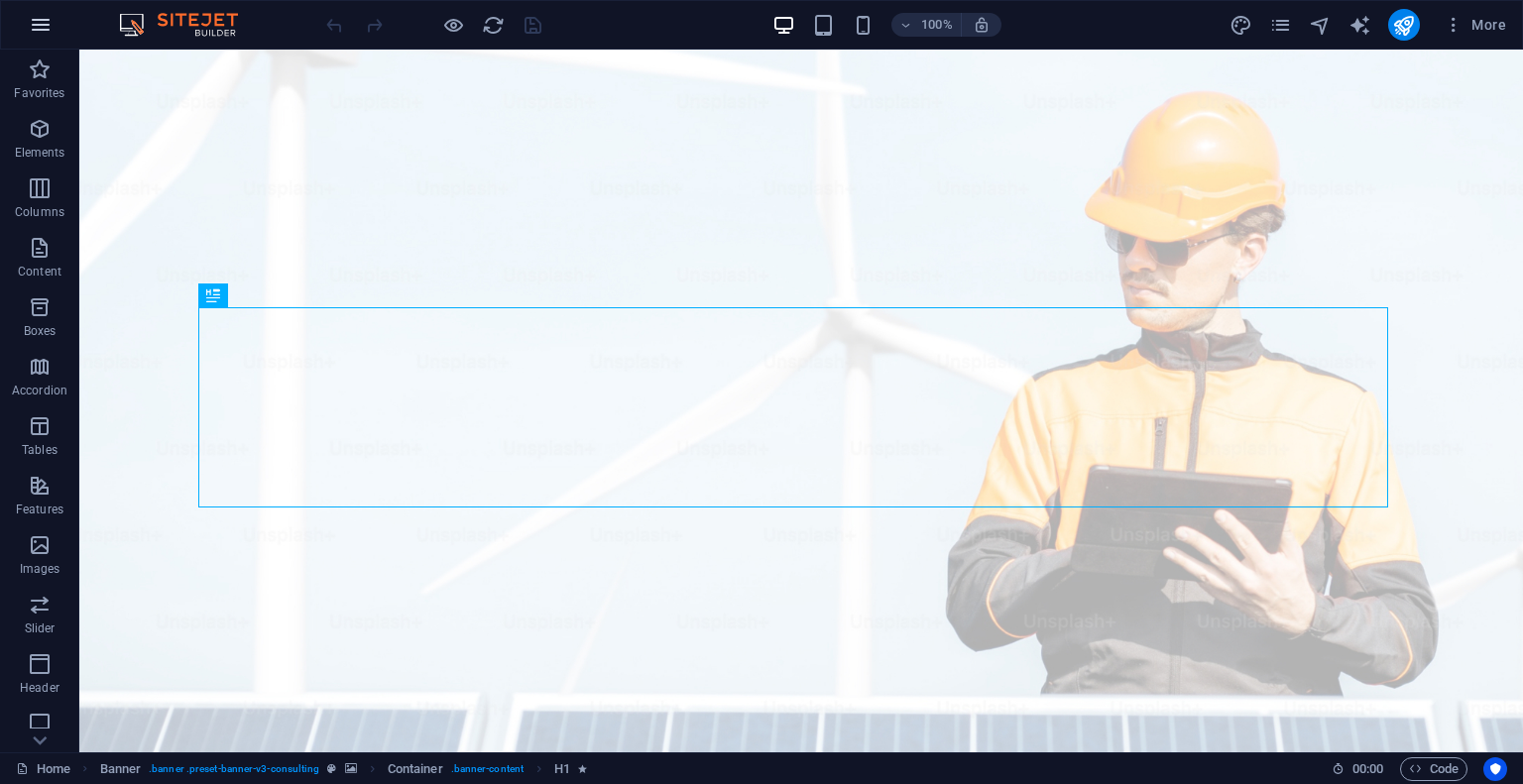 click at bounding box center (41, 25) 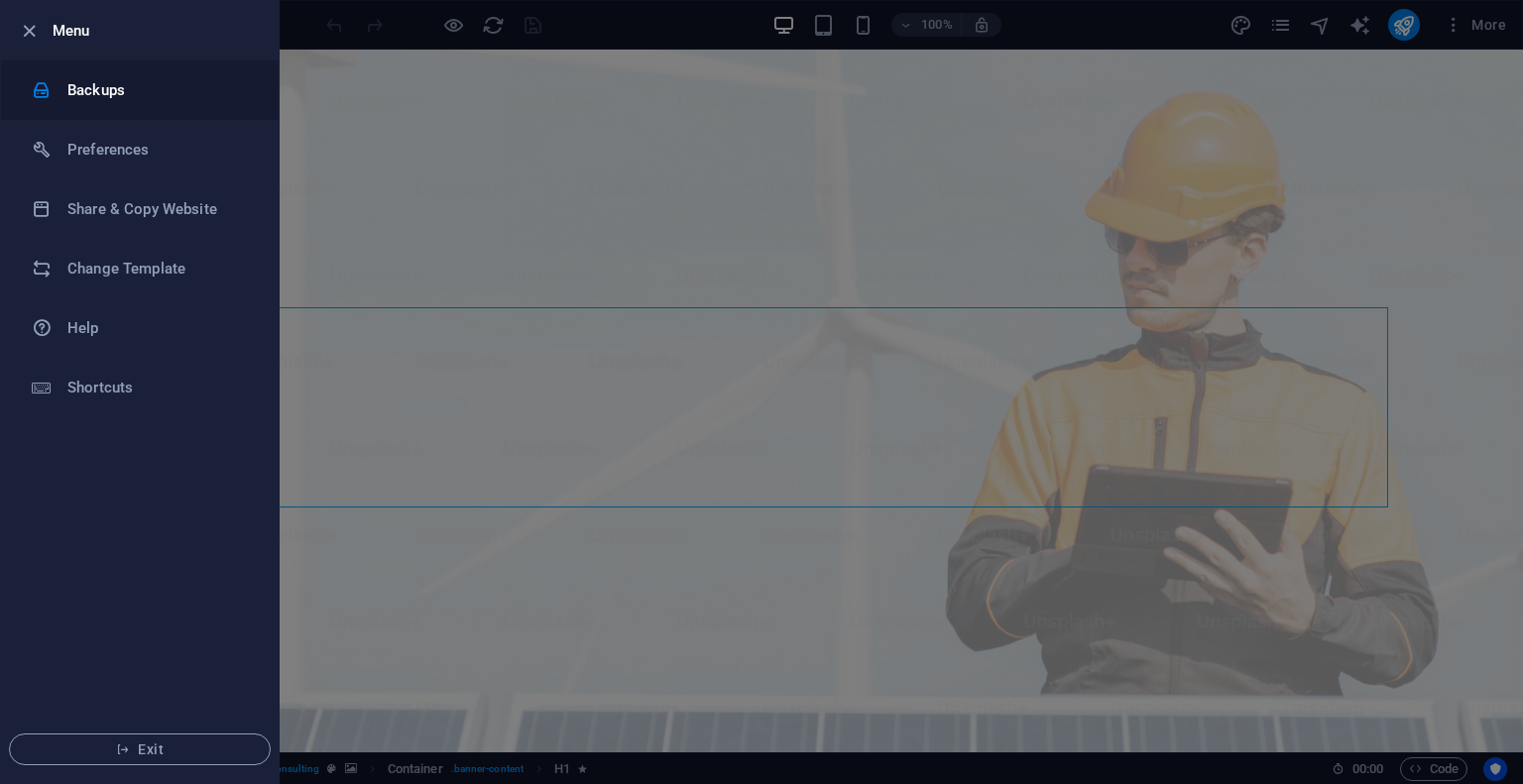 click on "Backups" at bounding box center [159, 90] 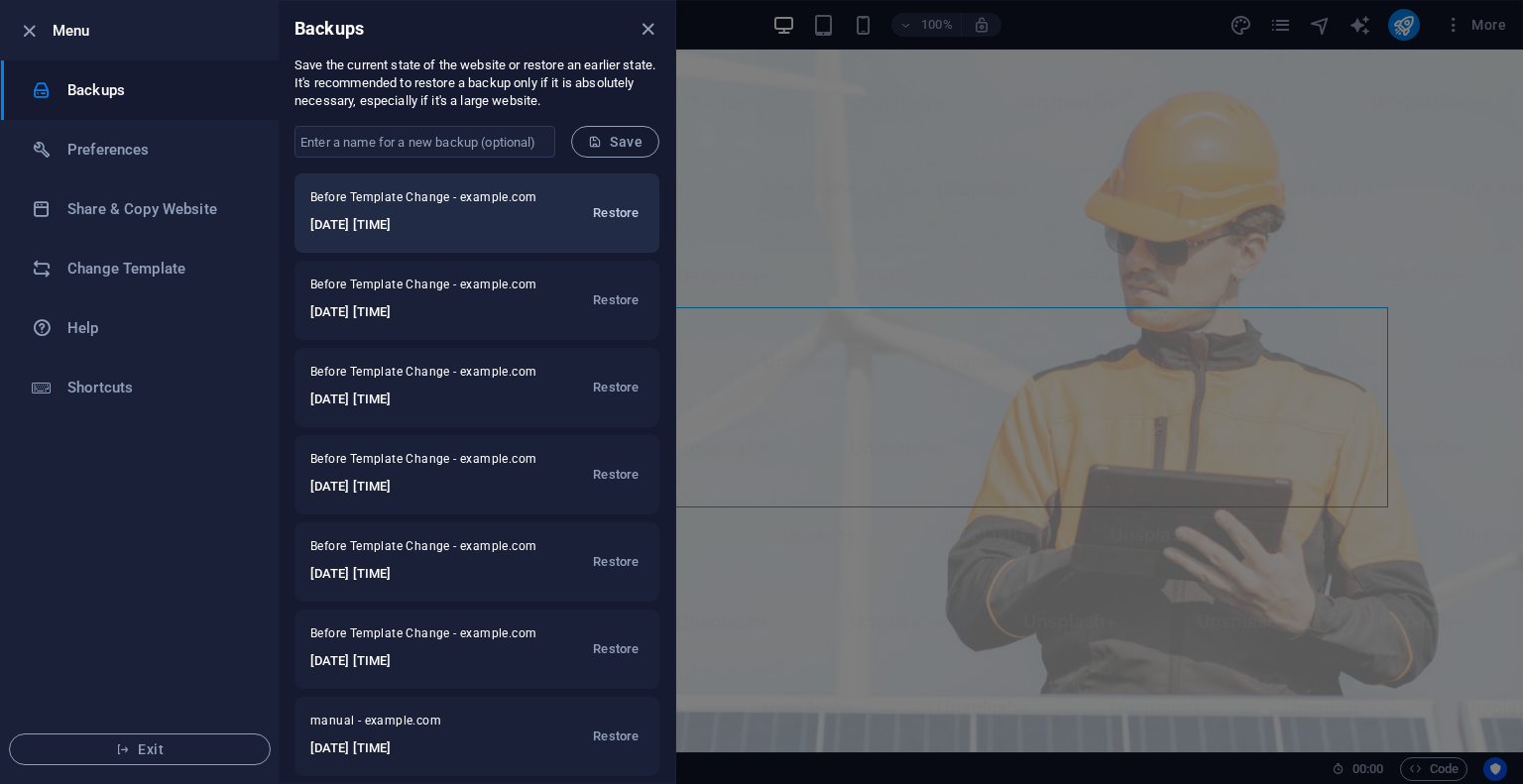 click on "Restore" at bounding box center (616, 213) 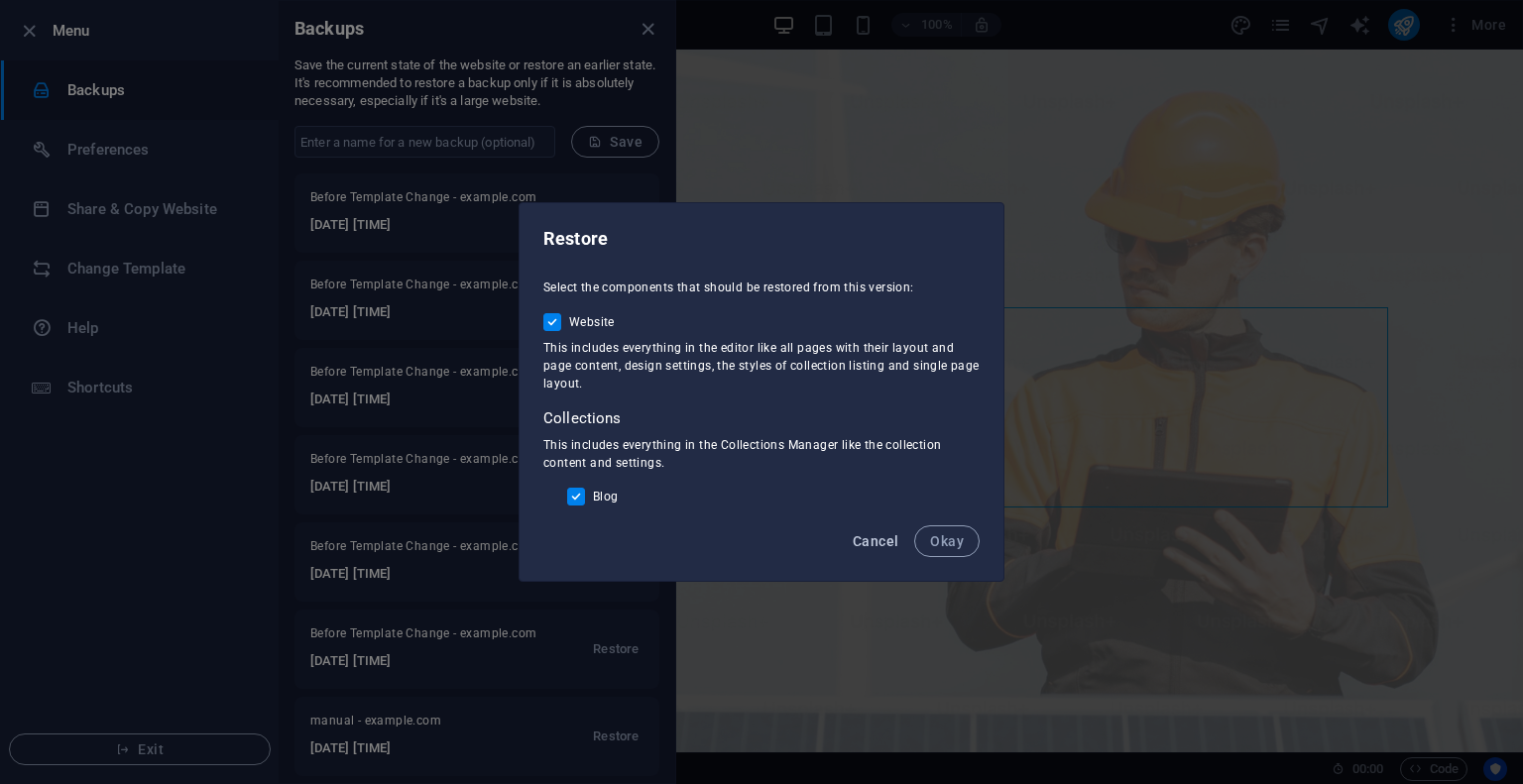 click on "Cancel" at bounding box center (876, 541) 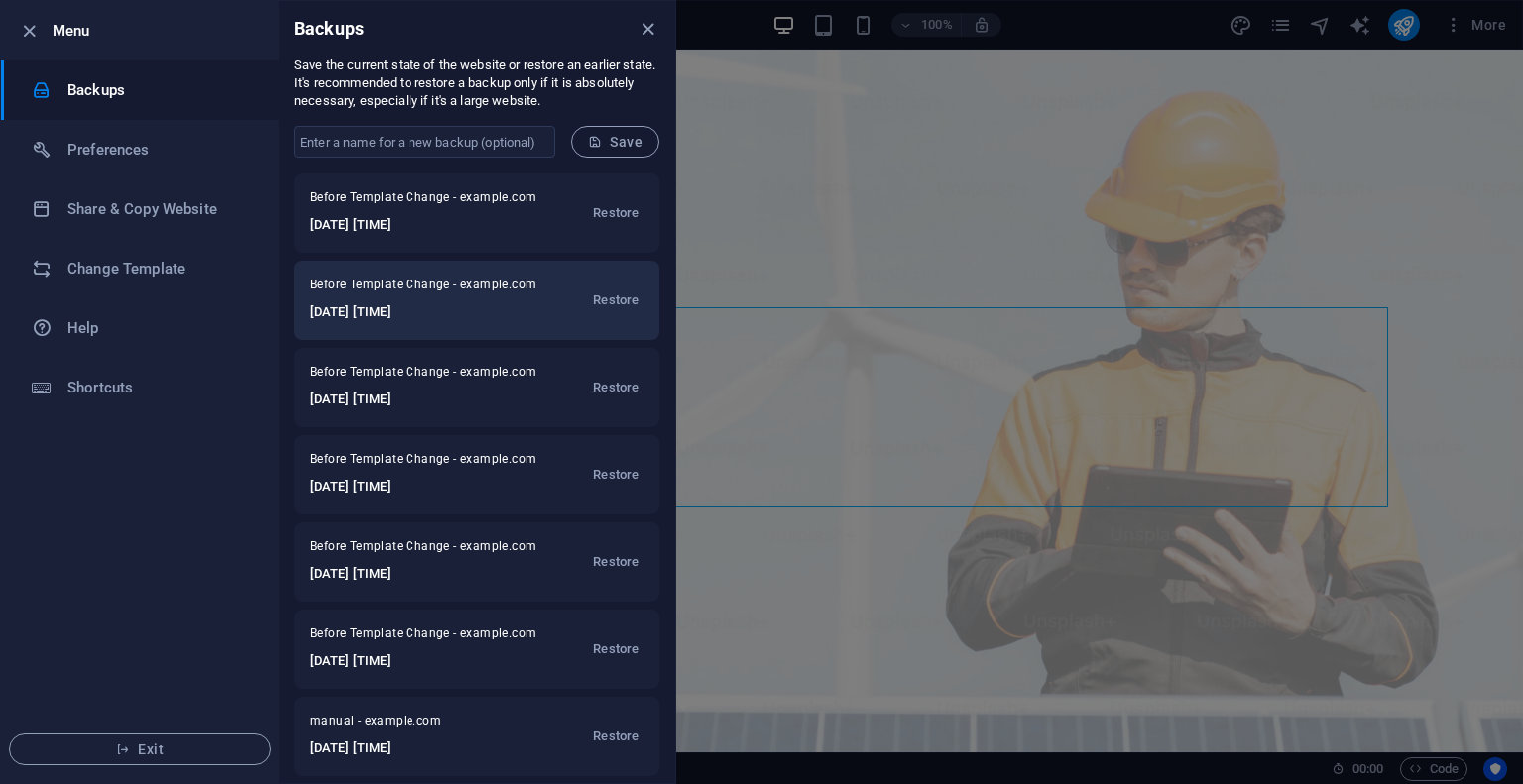 click on "[DATE] [TIME]" at bounding box center [426, 312] 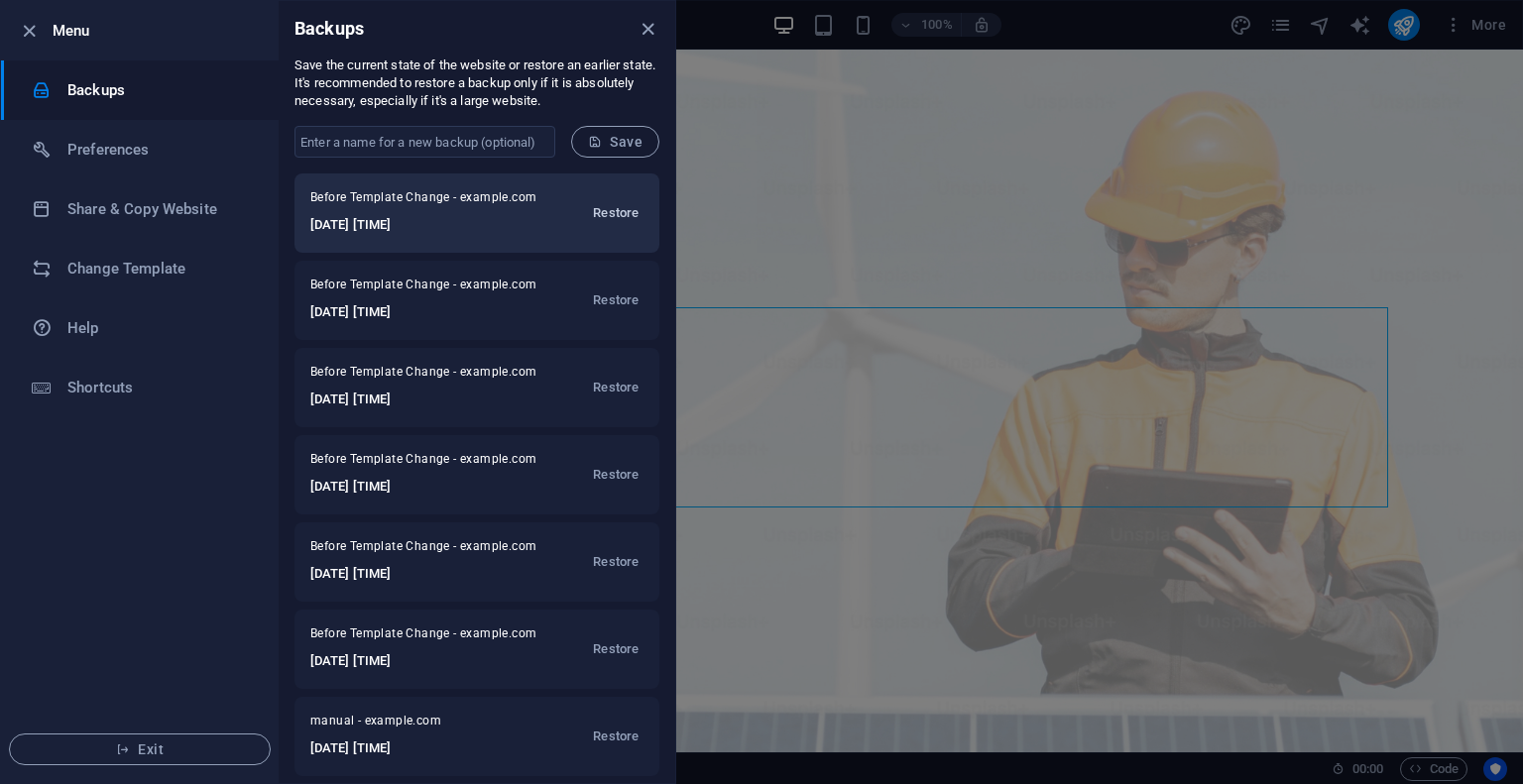 click on "Restore" at bounding box center (616, 213) 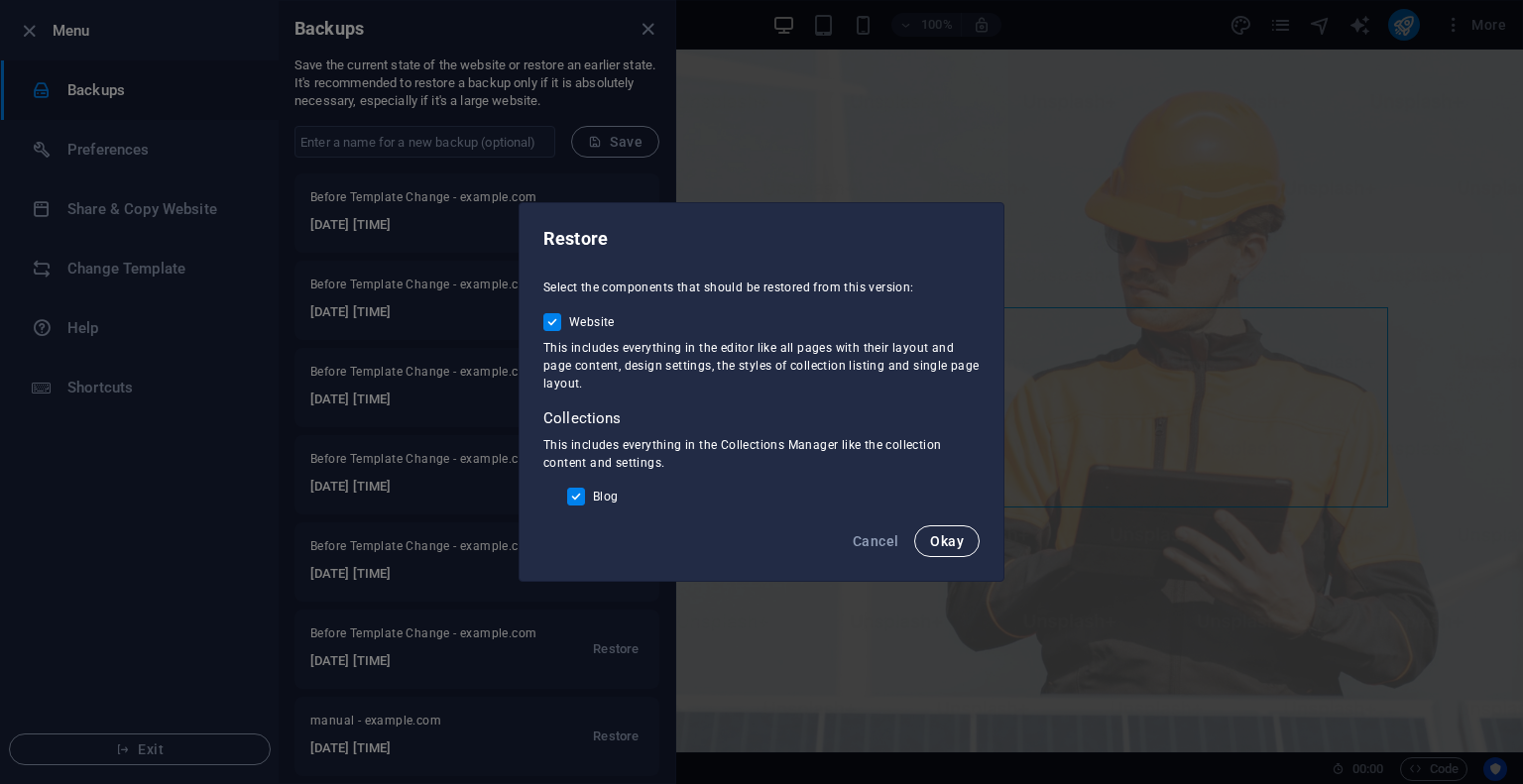 click on "Okay" at bounding box center [947, 541] 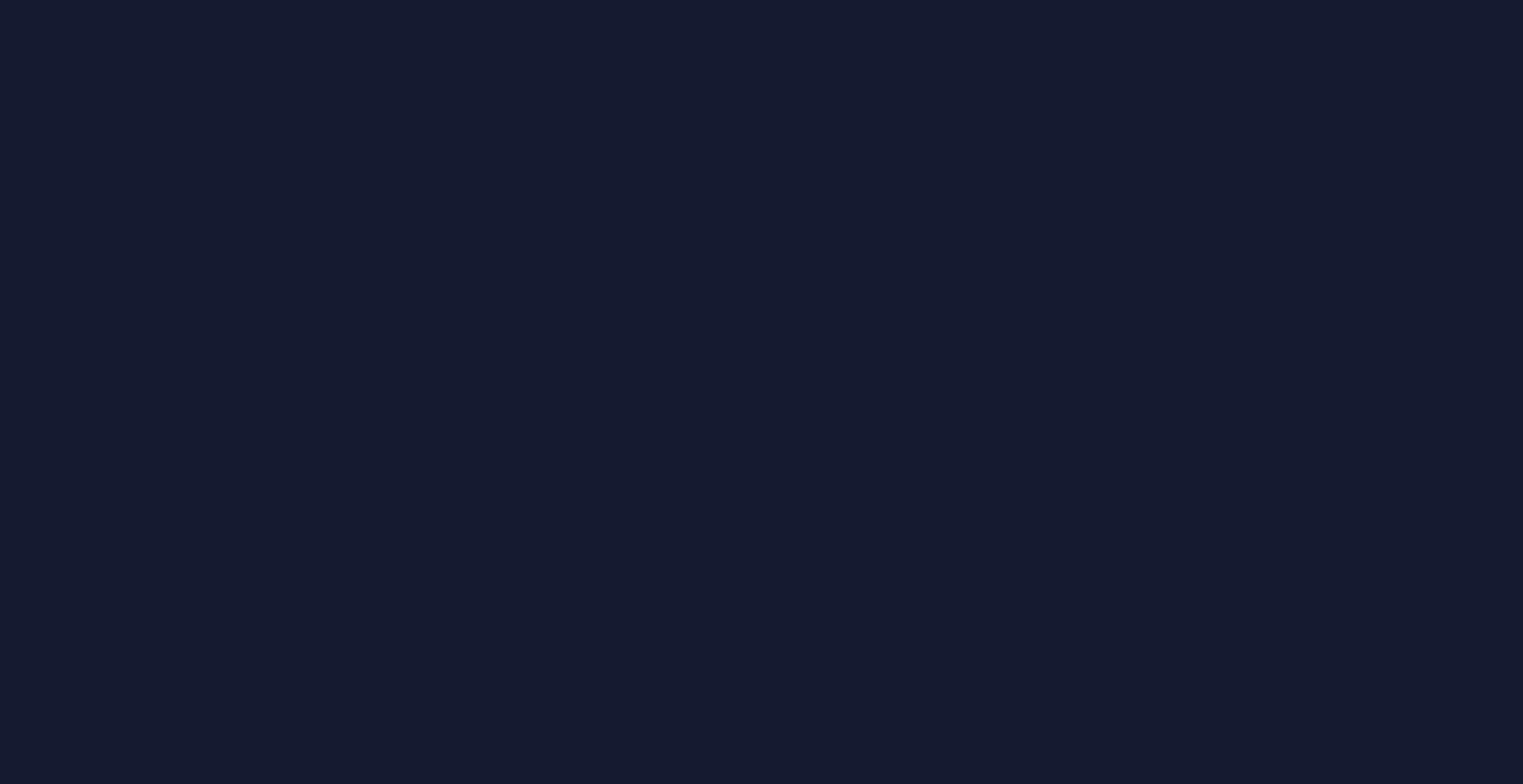 scroll, scrollTop: 0, scrollLeft: 0, axis: both 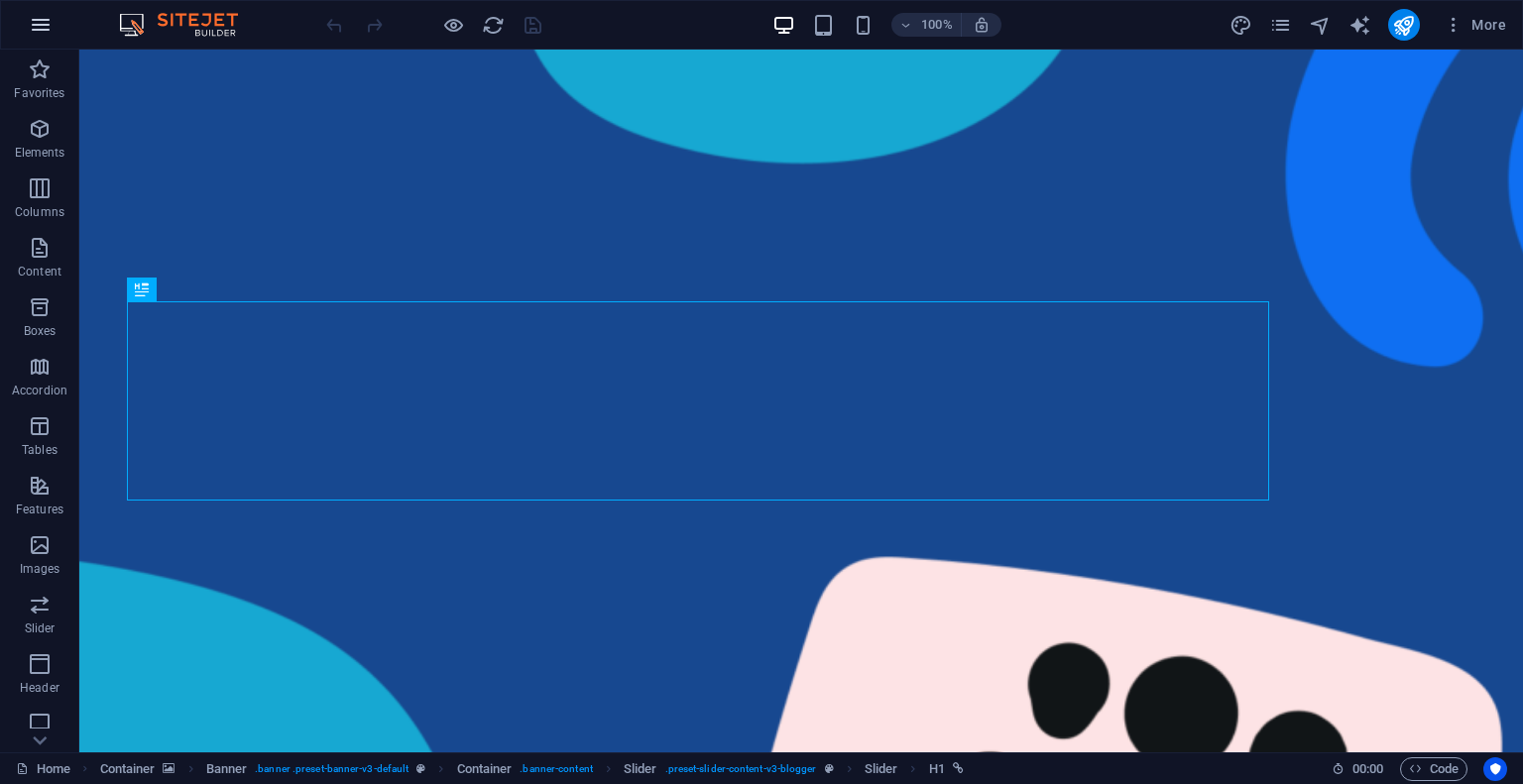 click at bounding box center (41, 25) 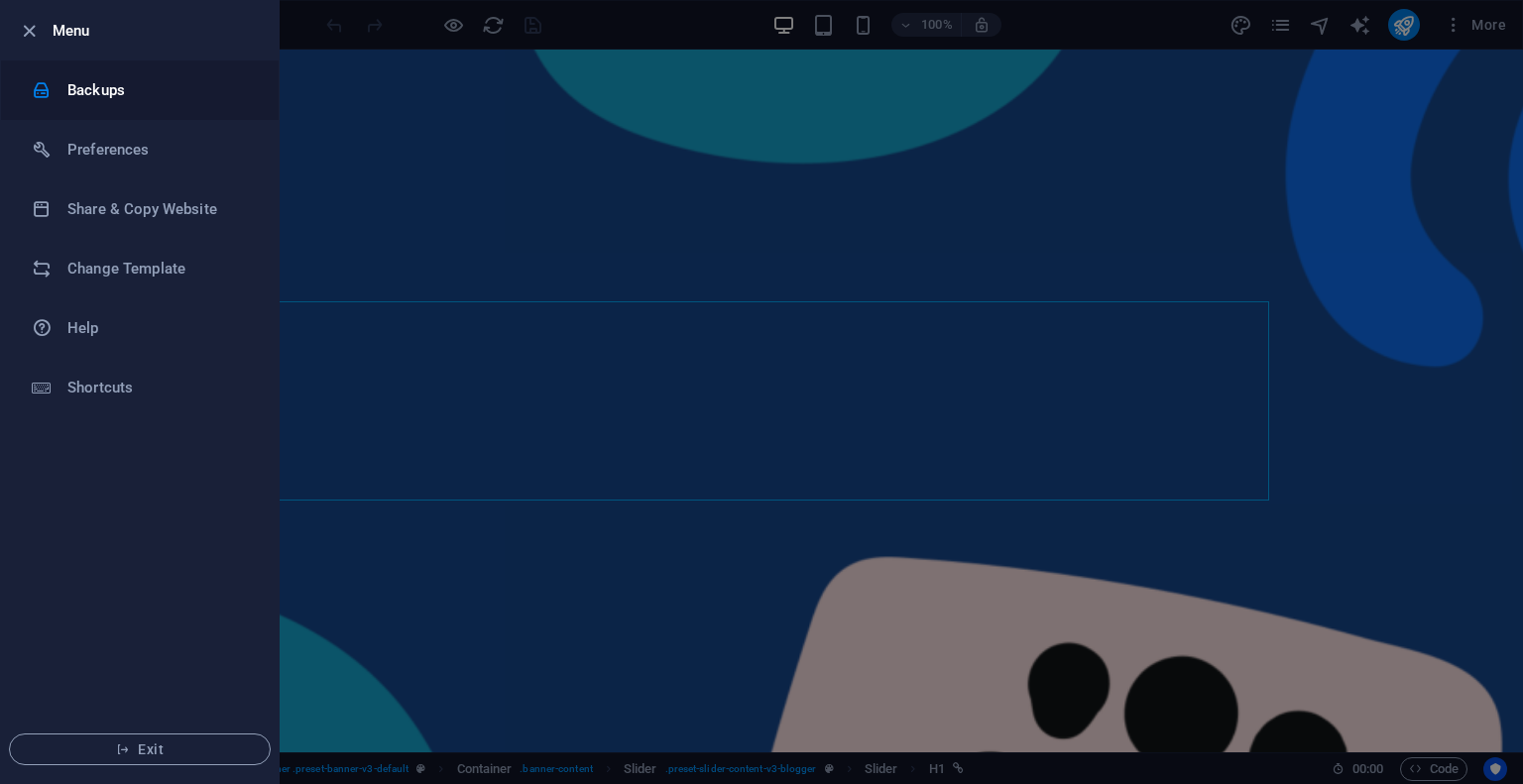 click on "Backups" at bounding box center [140, 90] 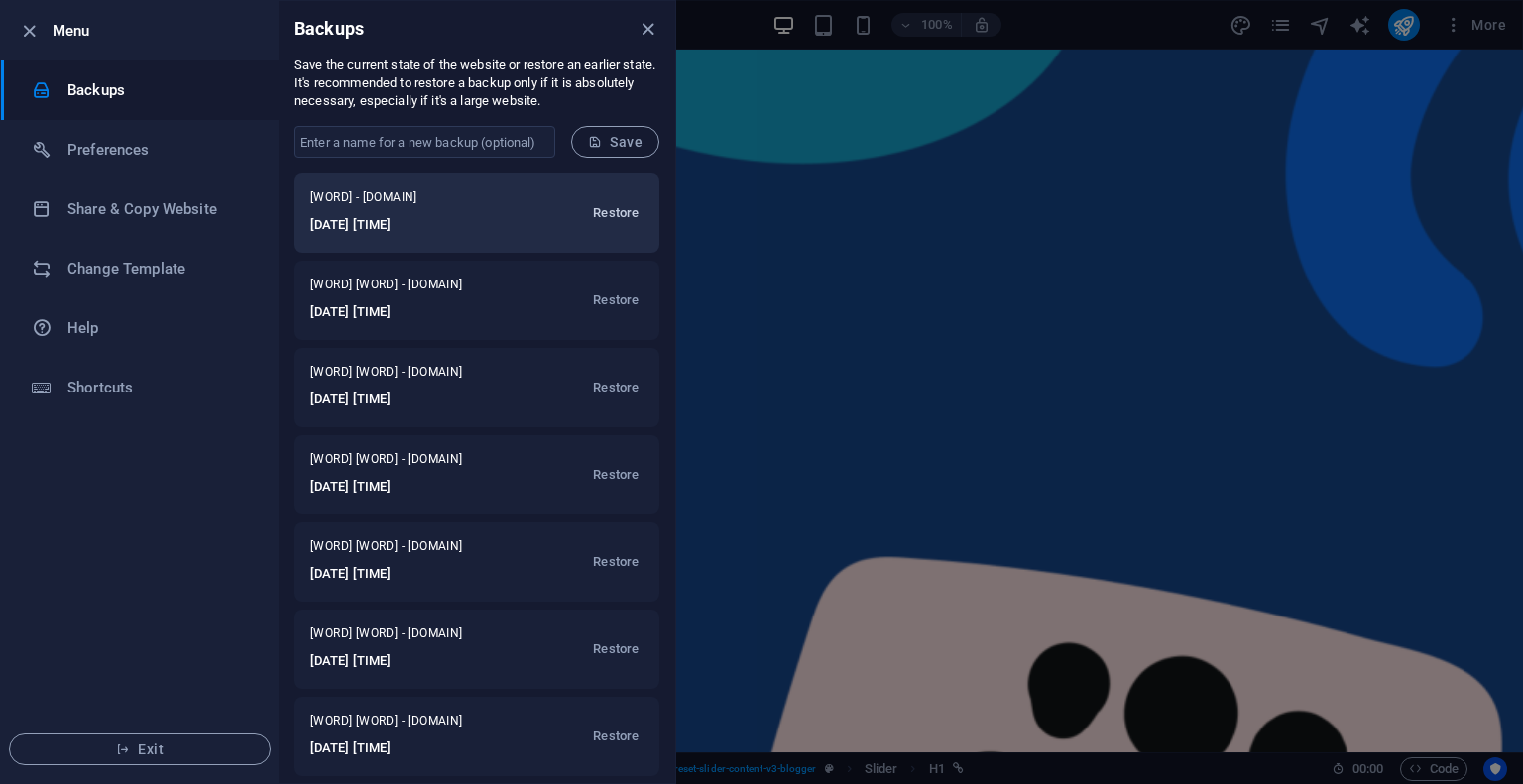 click on "Restore" at bounding box center [616, 213] 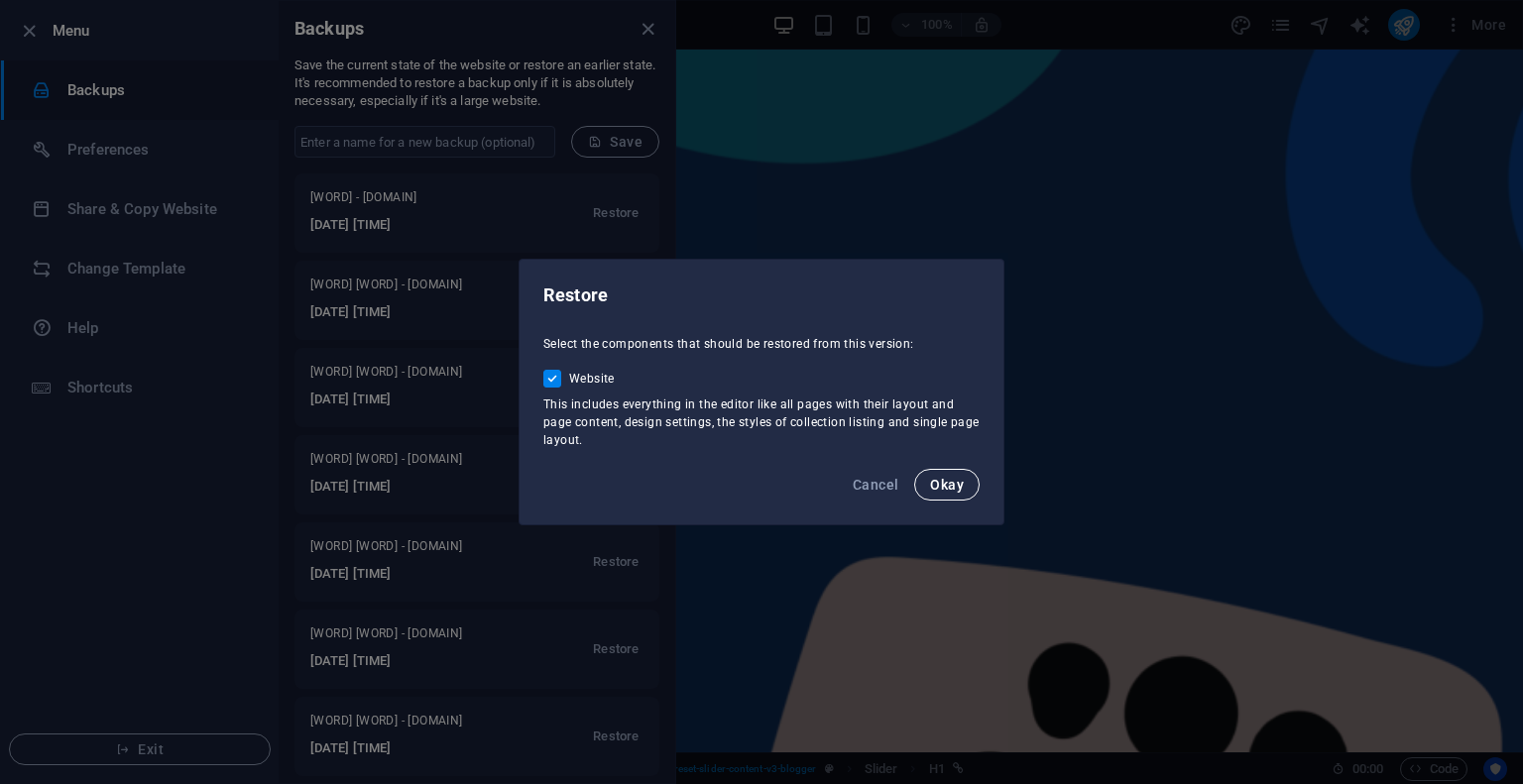 click on "Okay" at bounding box center [947, 485] 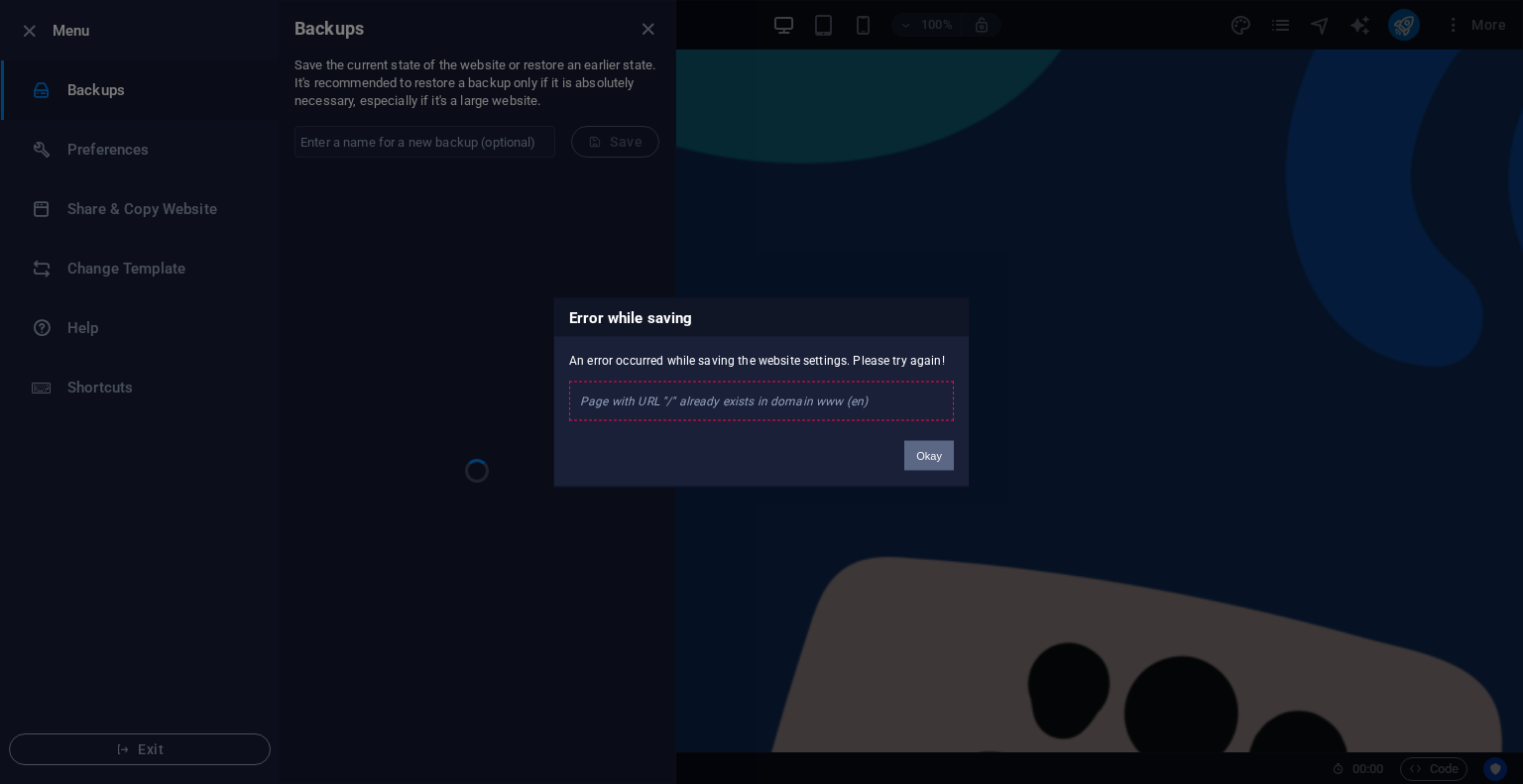 click on "Okay" at bounding box center [929, 455] 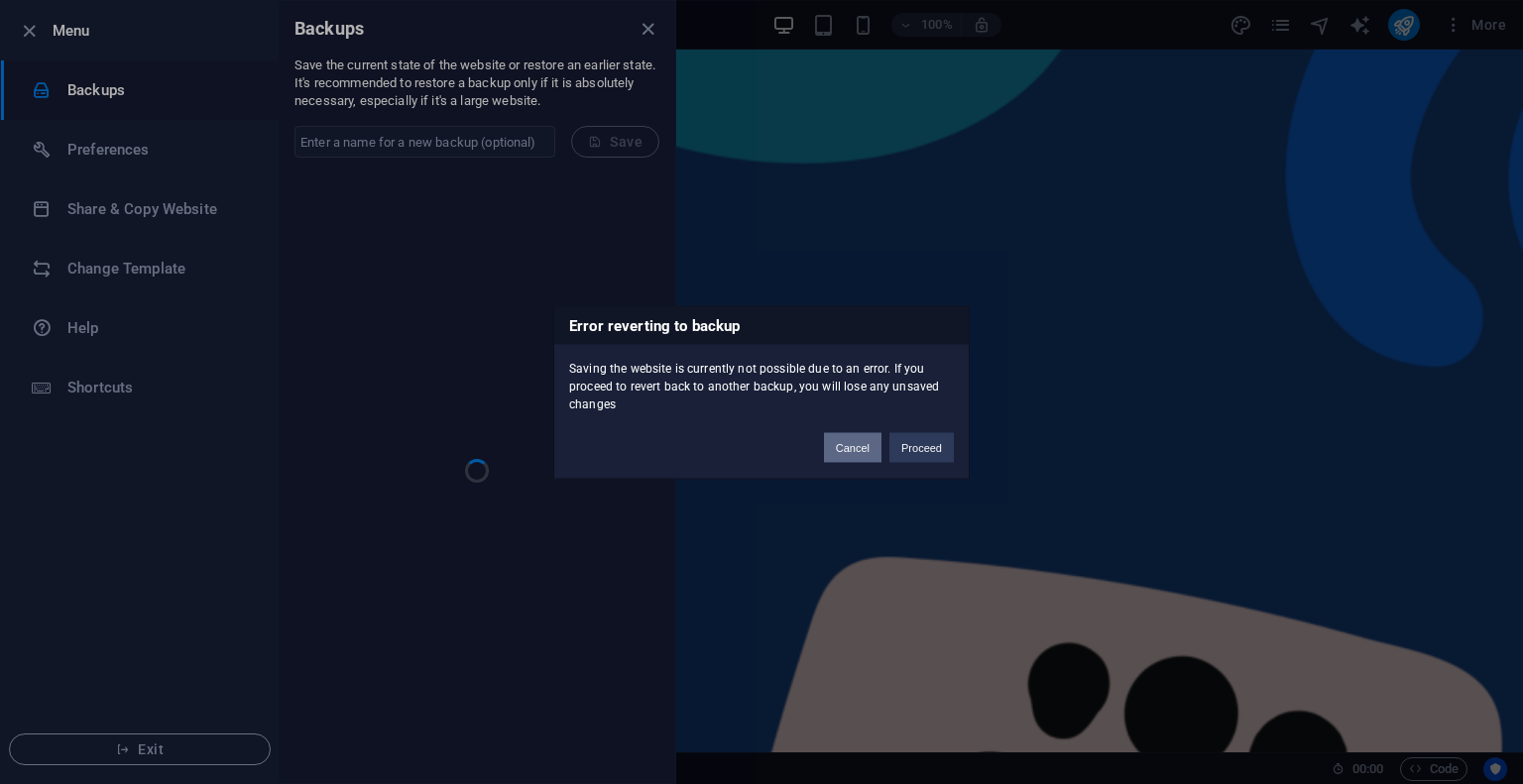drag, startPoint x: 920, startPoint y: 443, endPoint x: 865, endPoint y: 447, distance: 55.145263 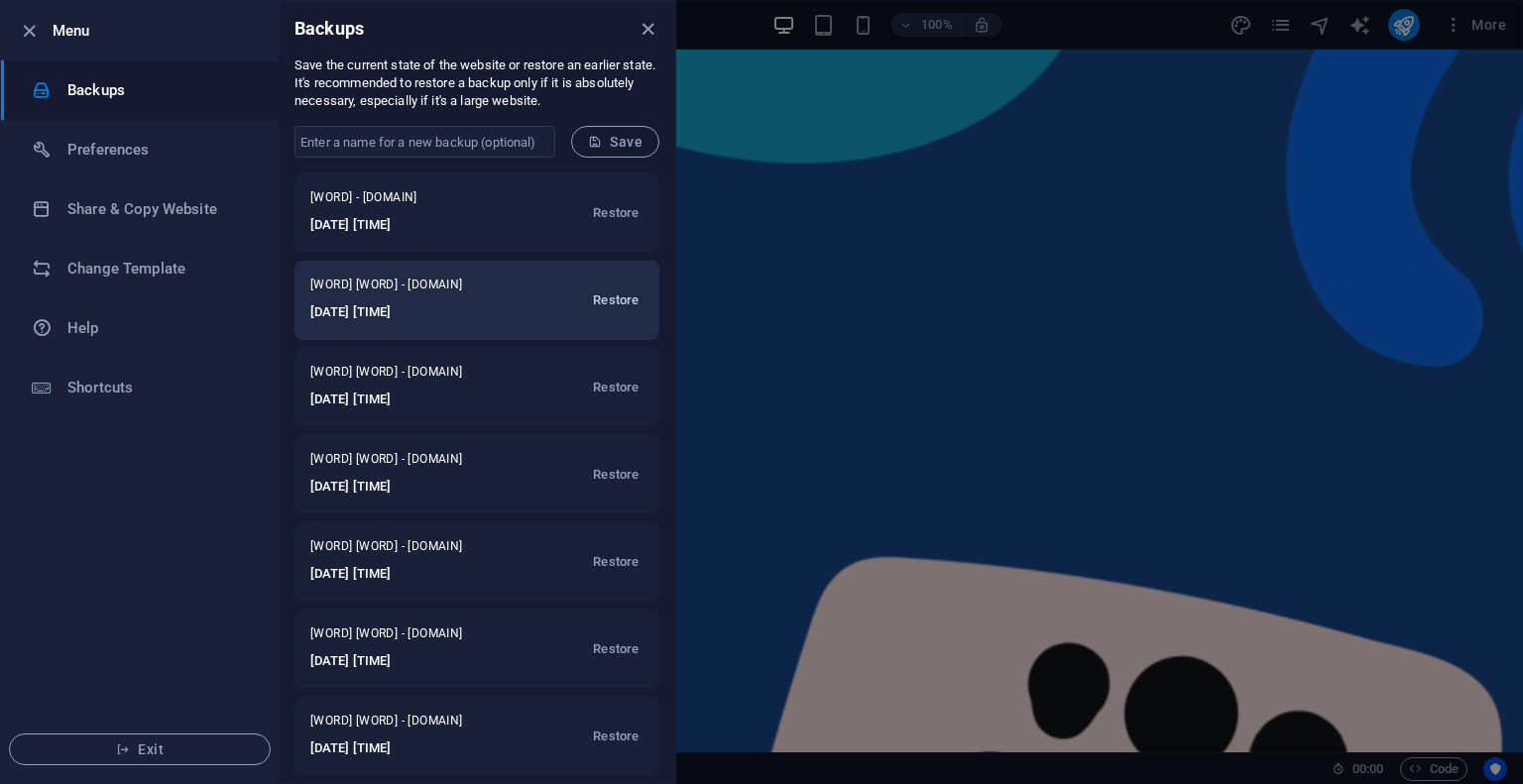 click on "Restore" at bounding box center [616, 300] 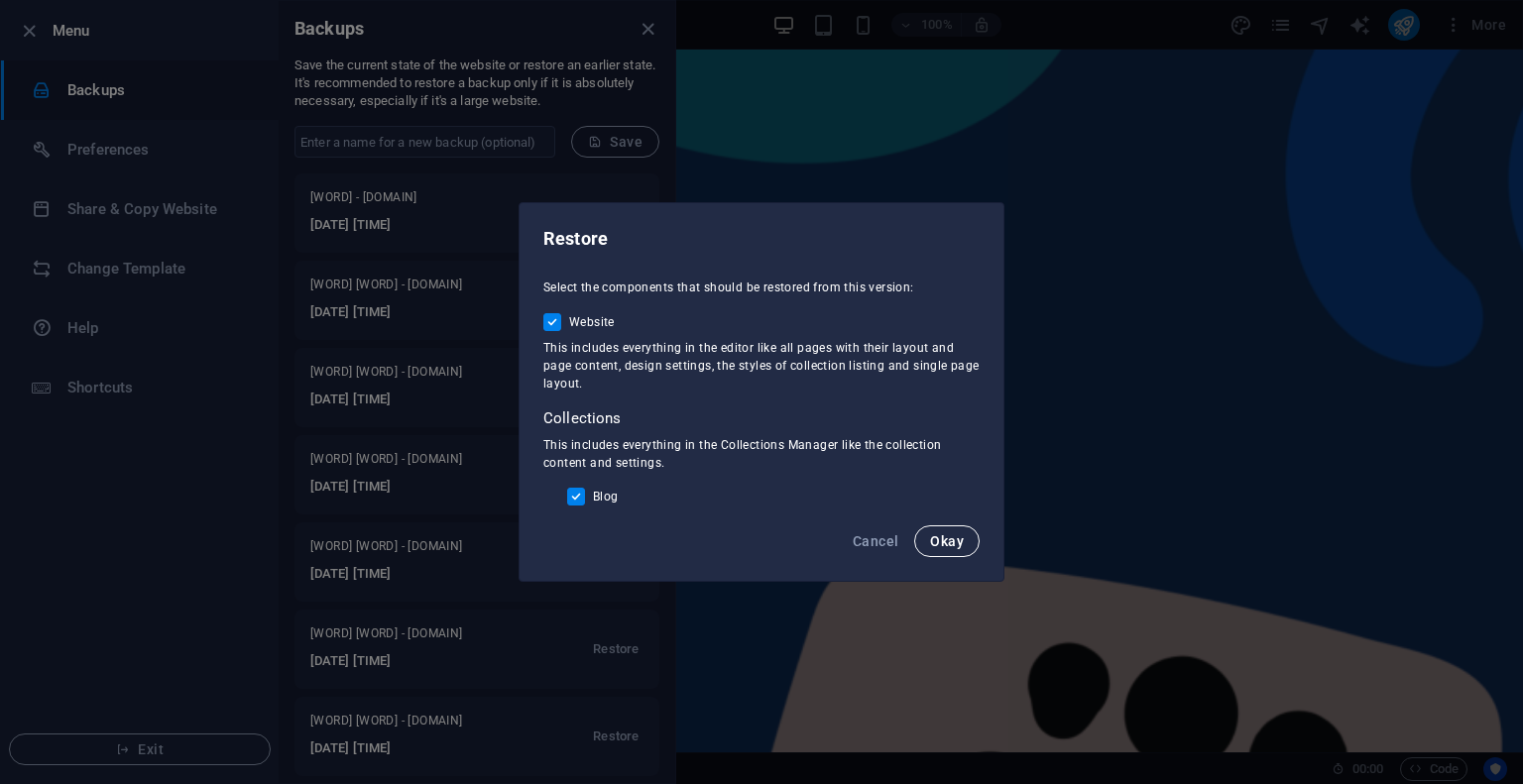 click on "Okay" at bounding box center (947, 541) 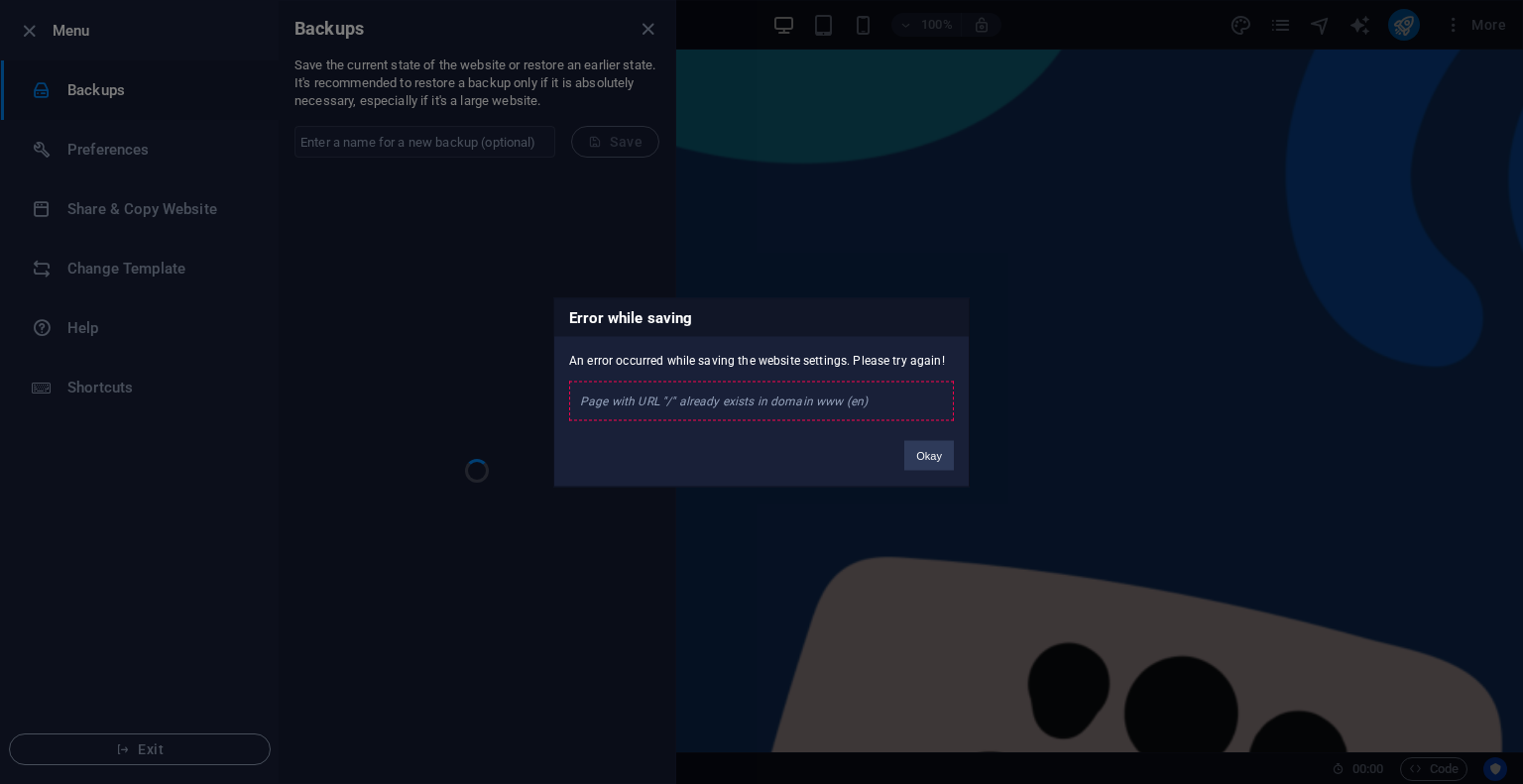 click on "Page with URL "/" already exists in domain www (en)" at bounding box center [762, 400] 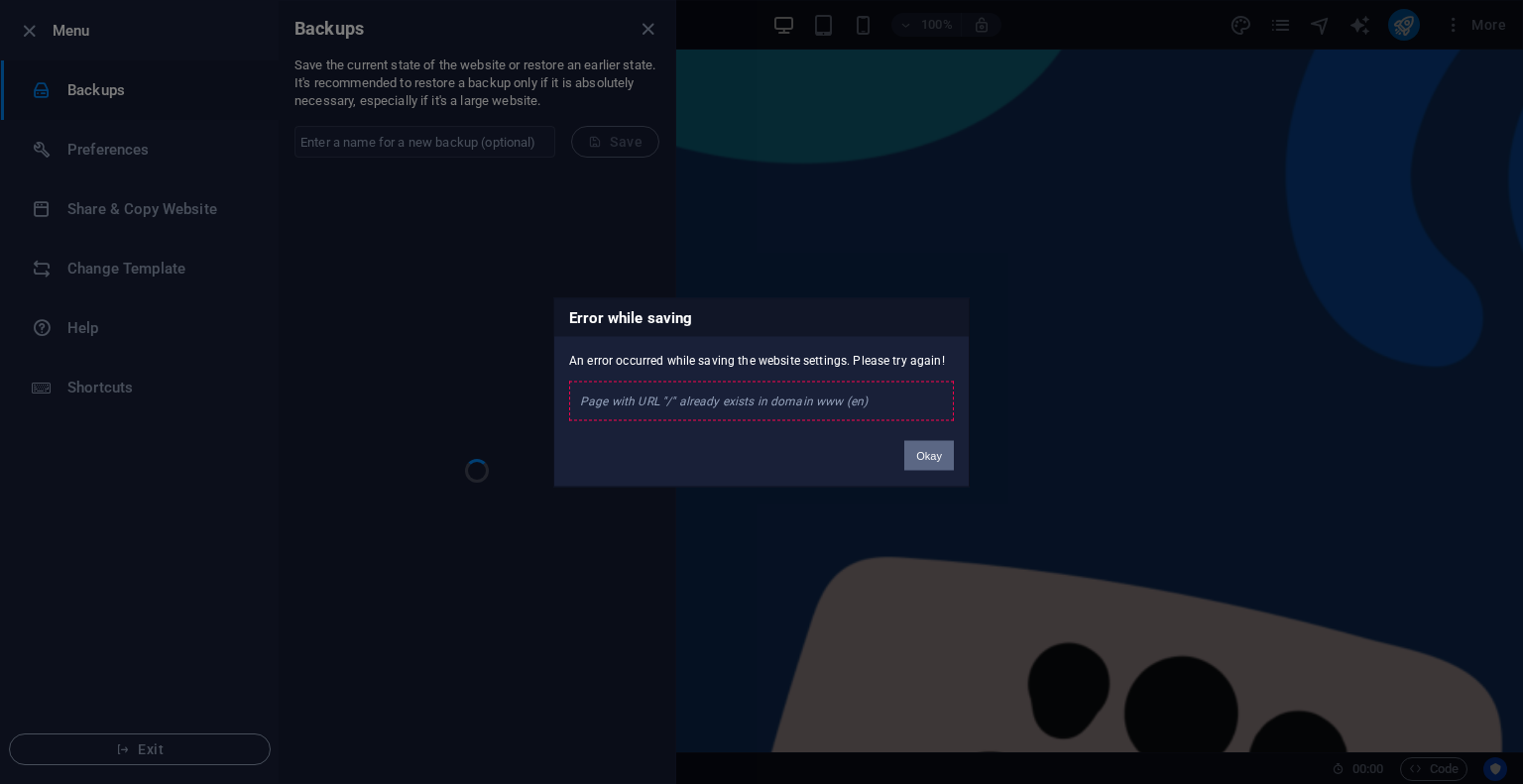 click on "Okay" at bounding box center [929, 455] 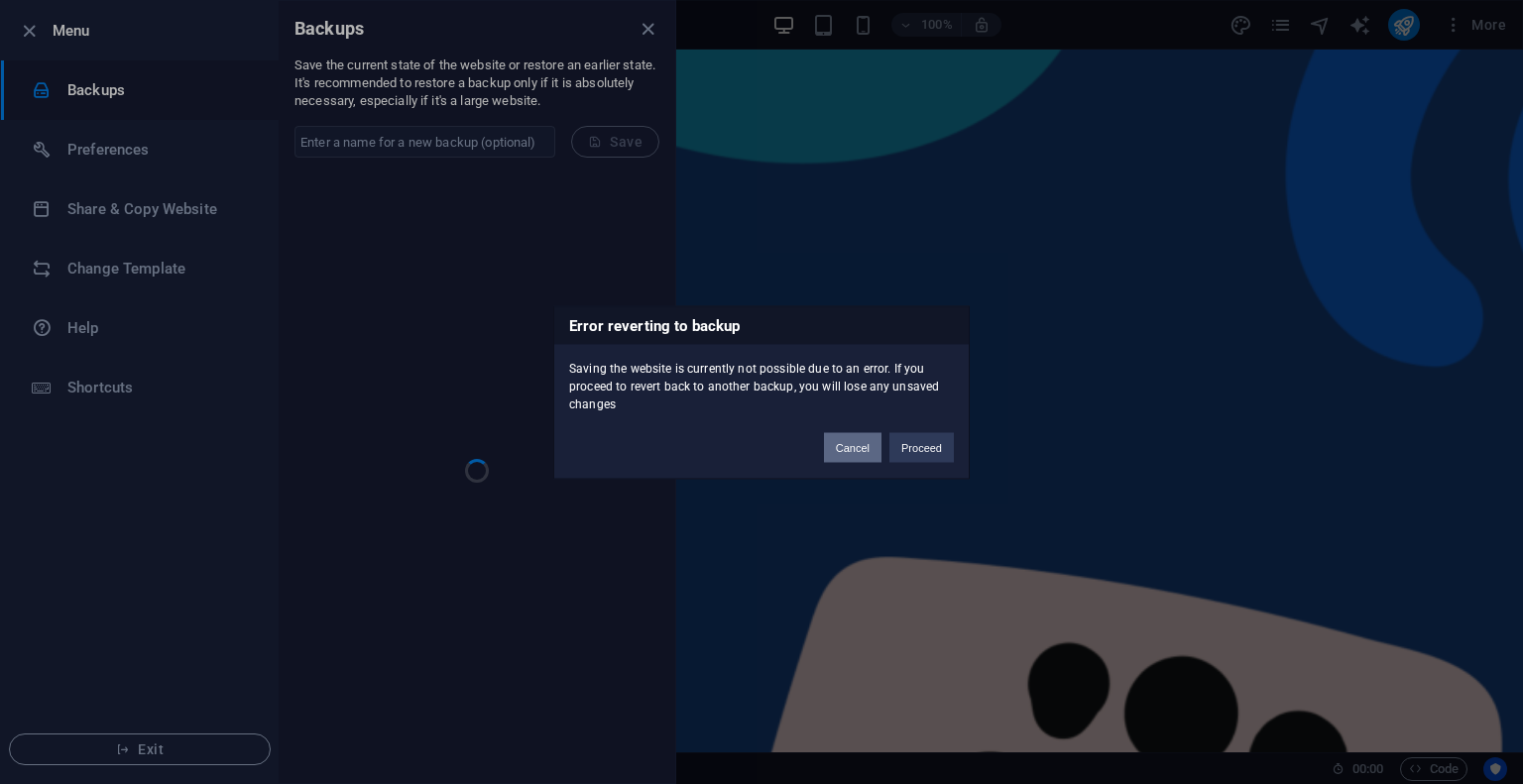 click on "Cancel" at bounding box center (853, 447) 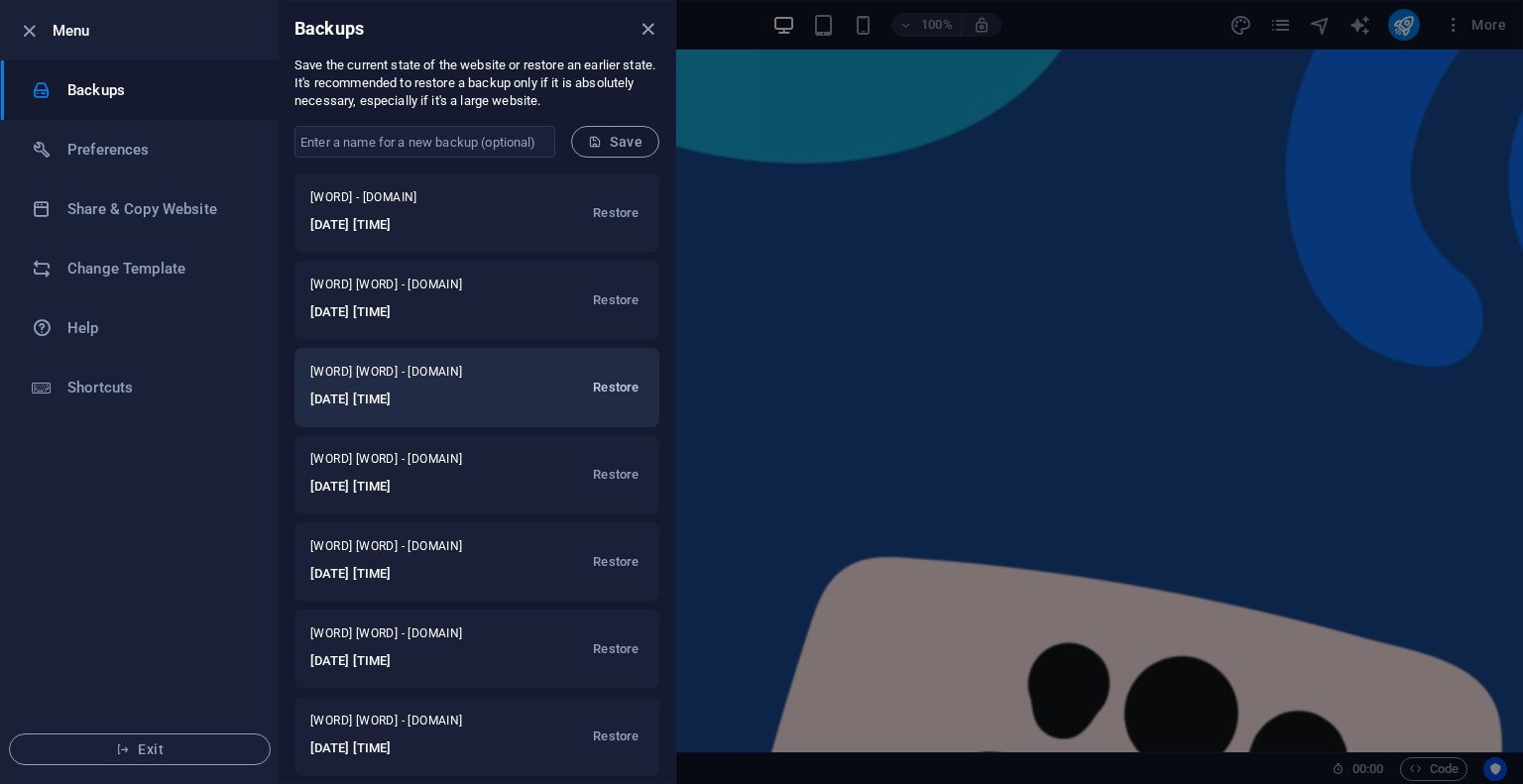 click on "Restore" at bounding box center (616, 388) 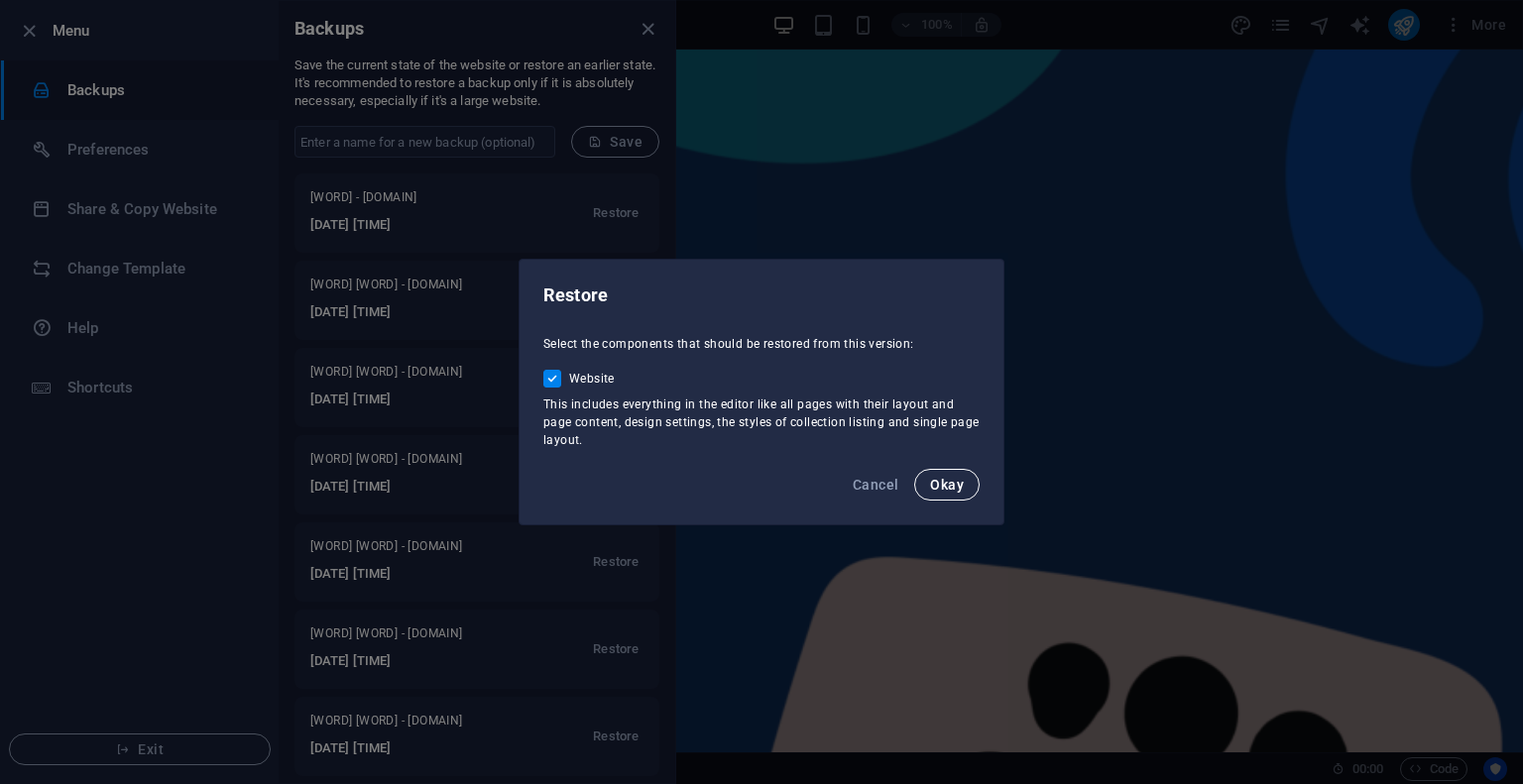 click on "Okay" at bounding box center (947, 485) 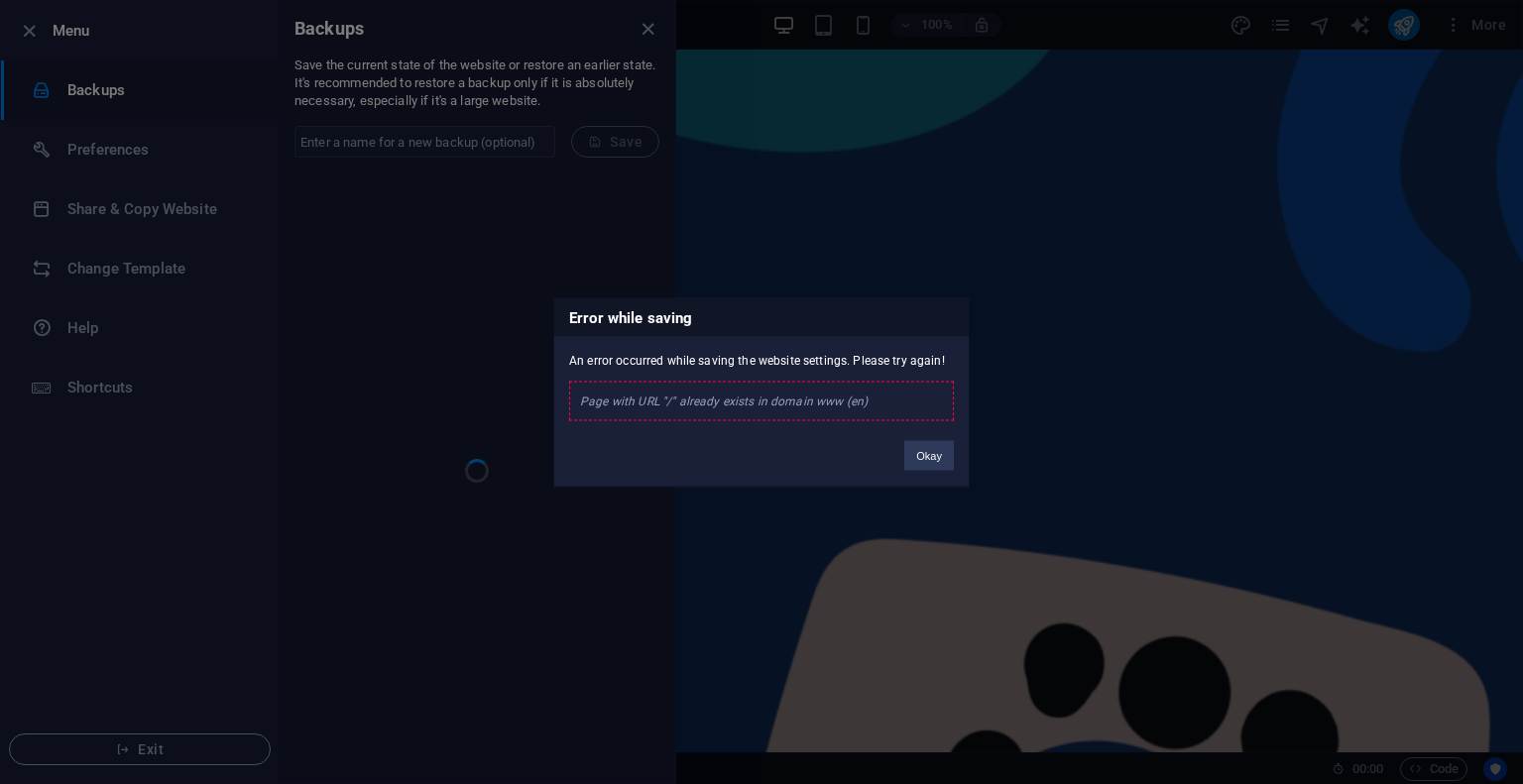 click on "Error while saving An error occurred while saving the website settings. Please try again! Page with URL "/" already exists in domain www (en) Okay" at bounding box center [762, 392] 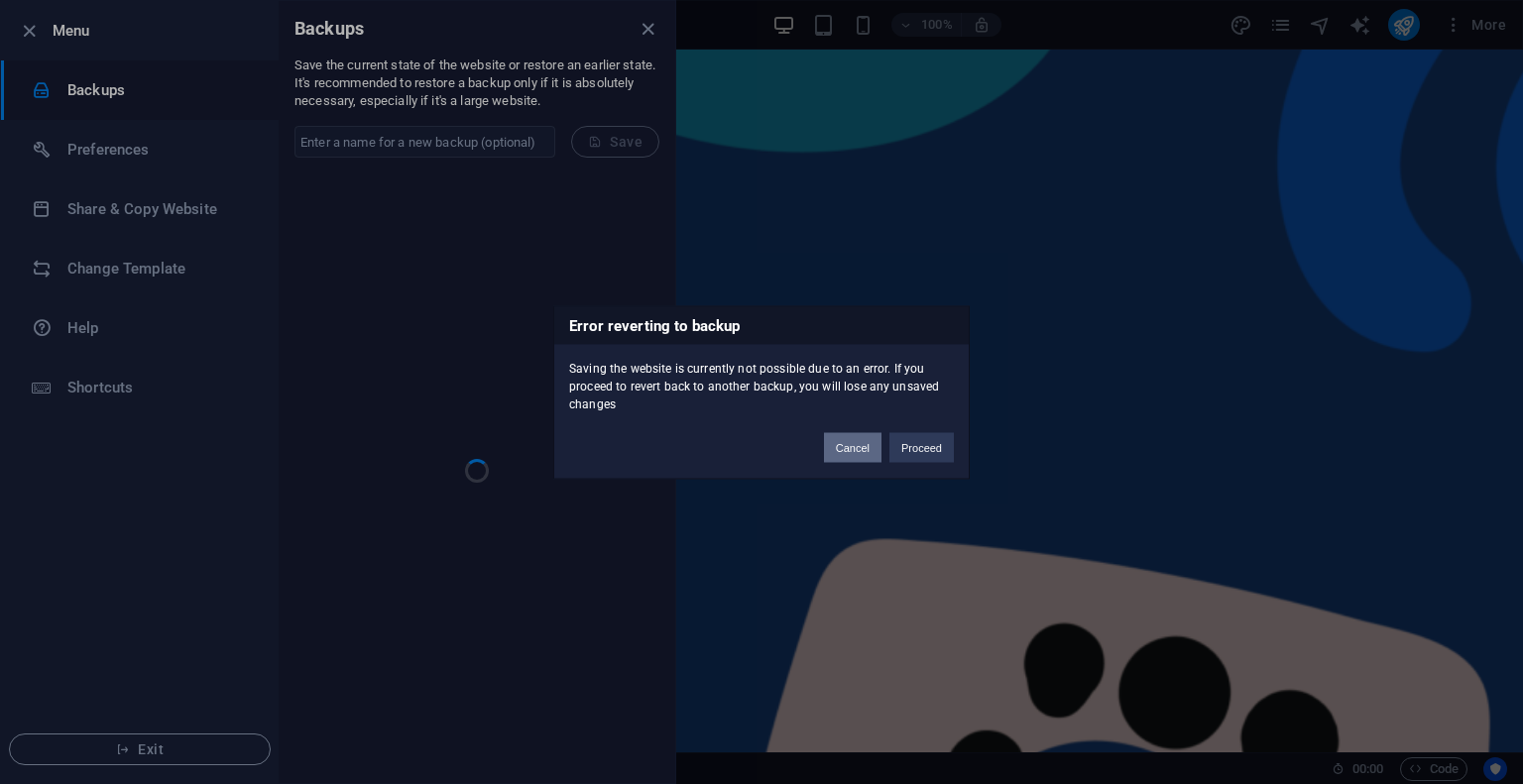 click on "Cancel" at bounding box center (853, 447) 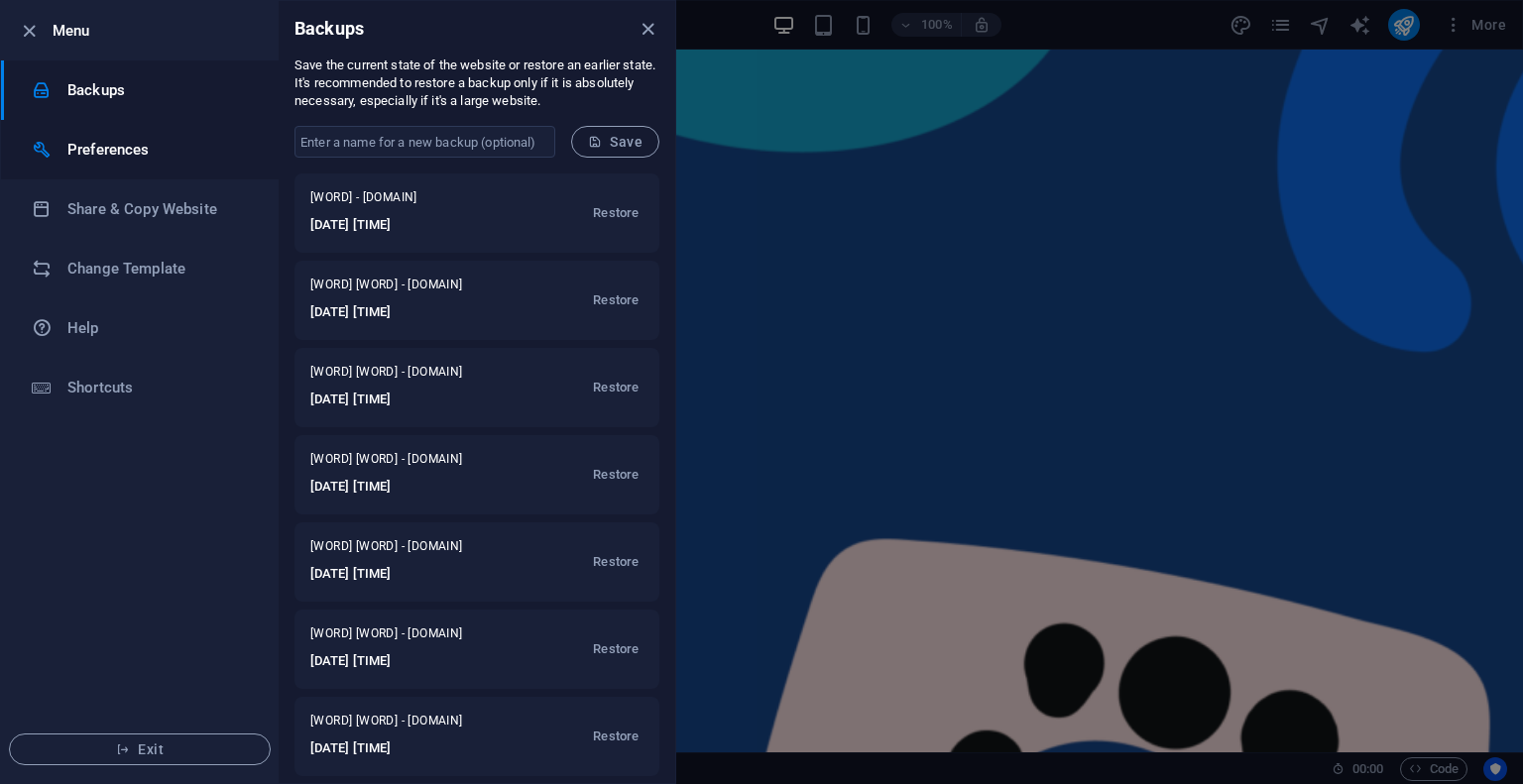 click on "Preferences" at bounding box center (159, 150) 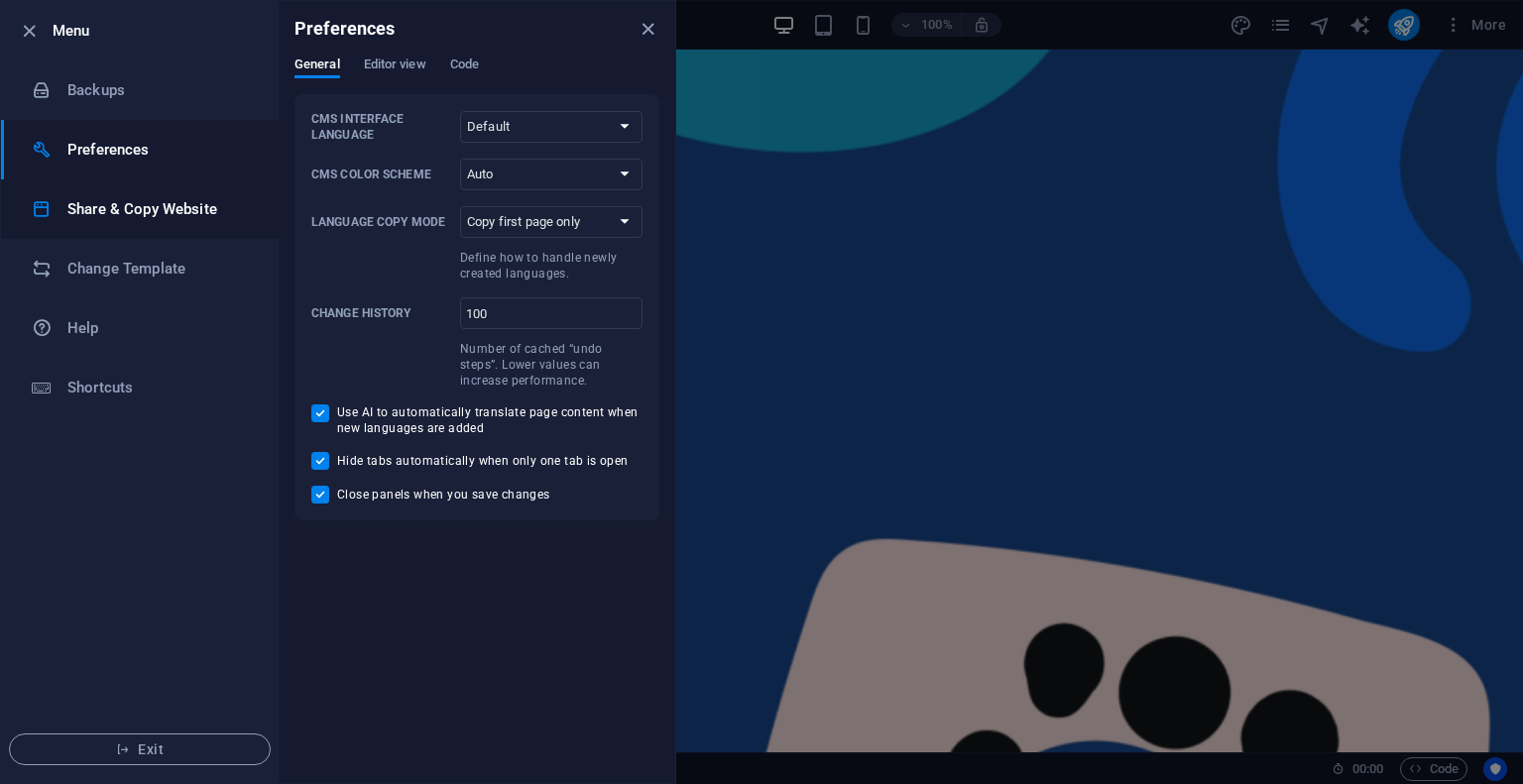 click on "Share & Copy Website" at bounding box center (159, 209) 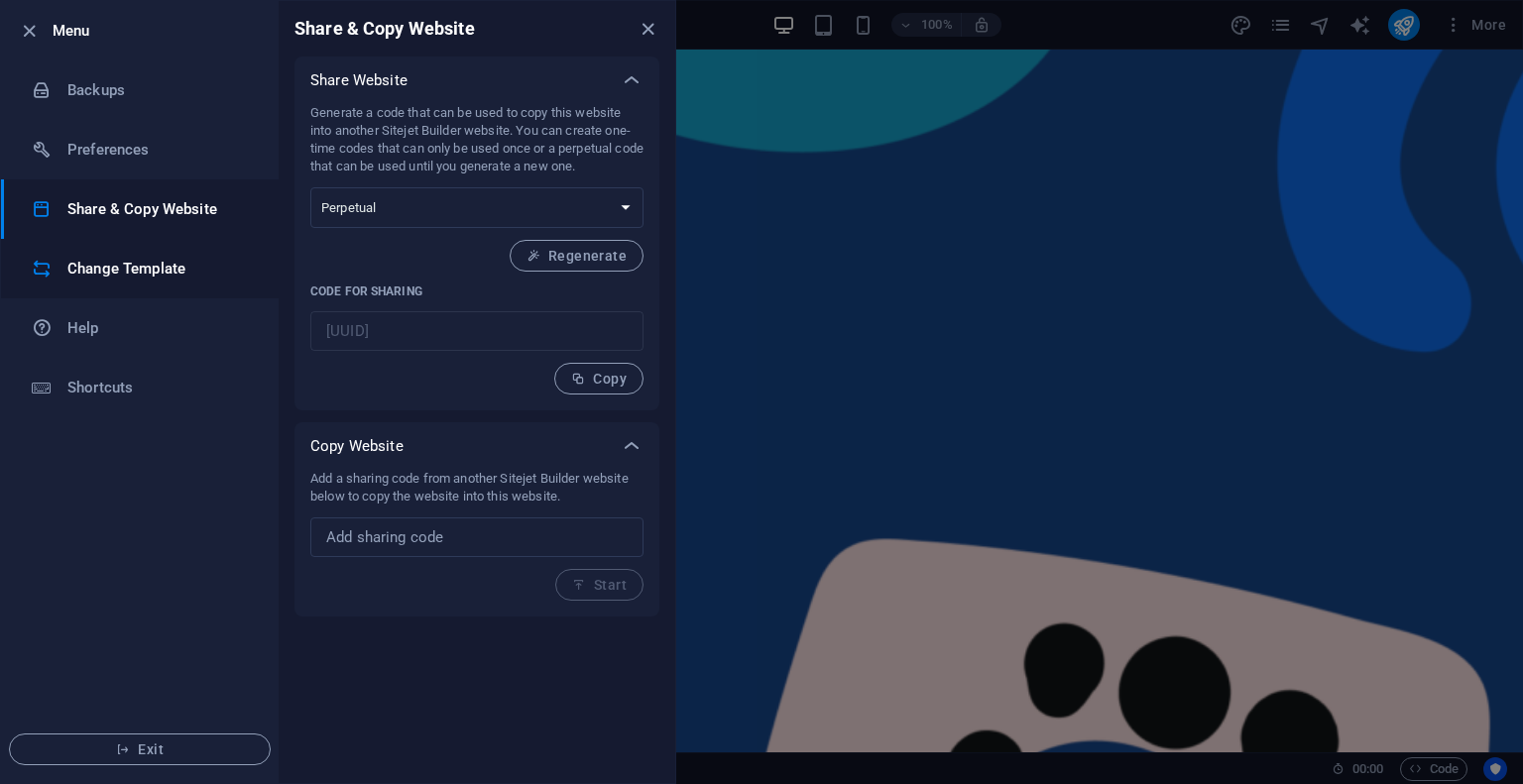 click on "Change Template" at bounding box center [159, 269] 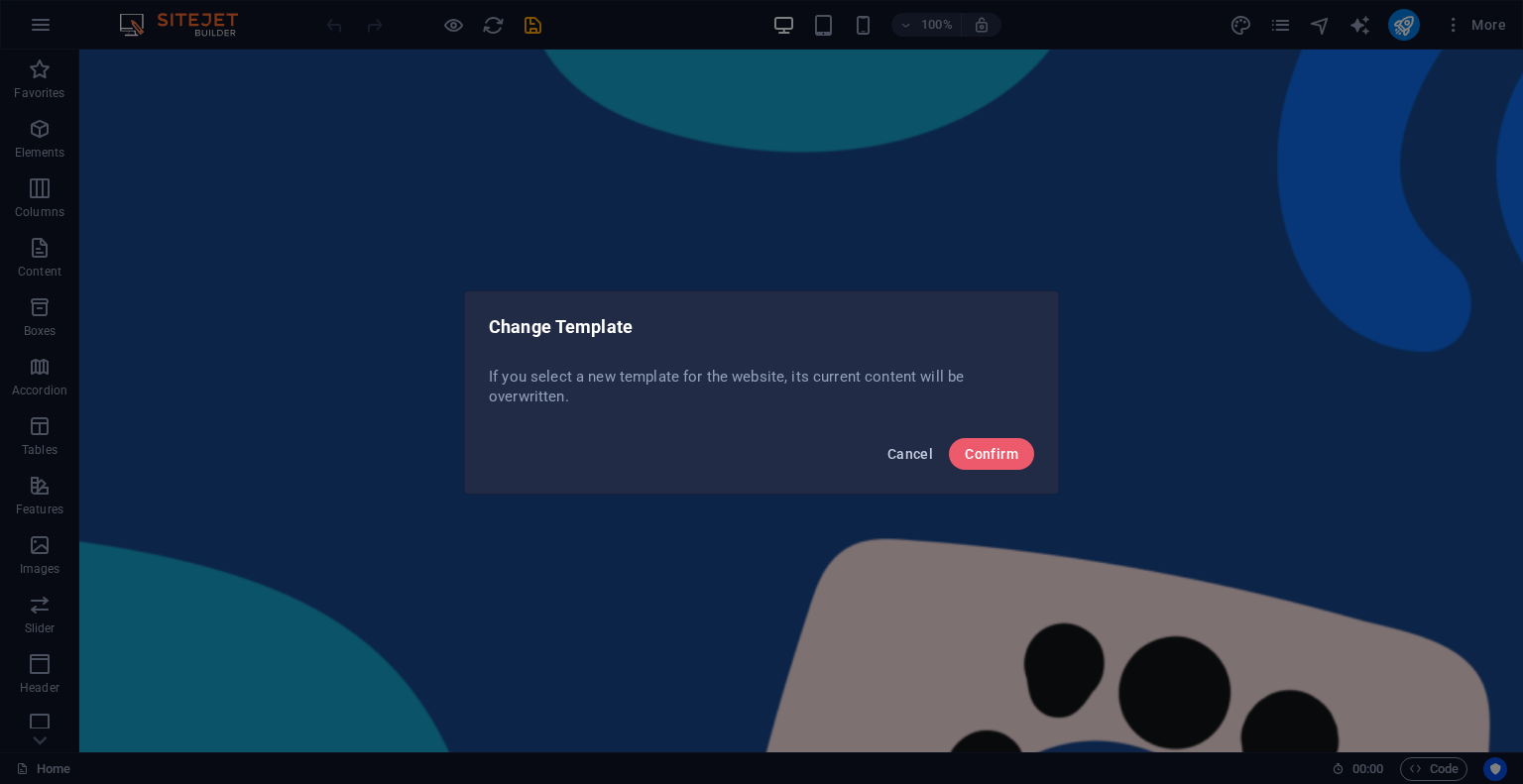 click on "Cancel" at bounding box center (910, 454) 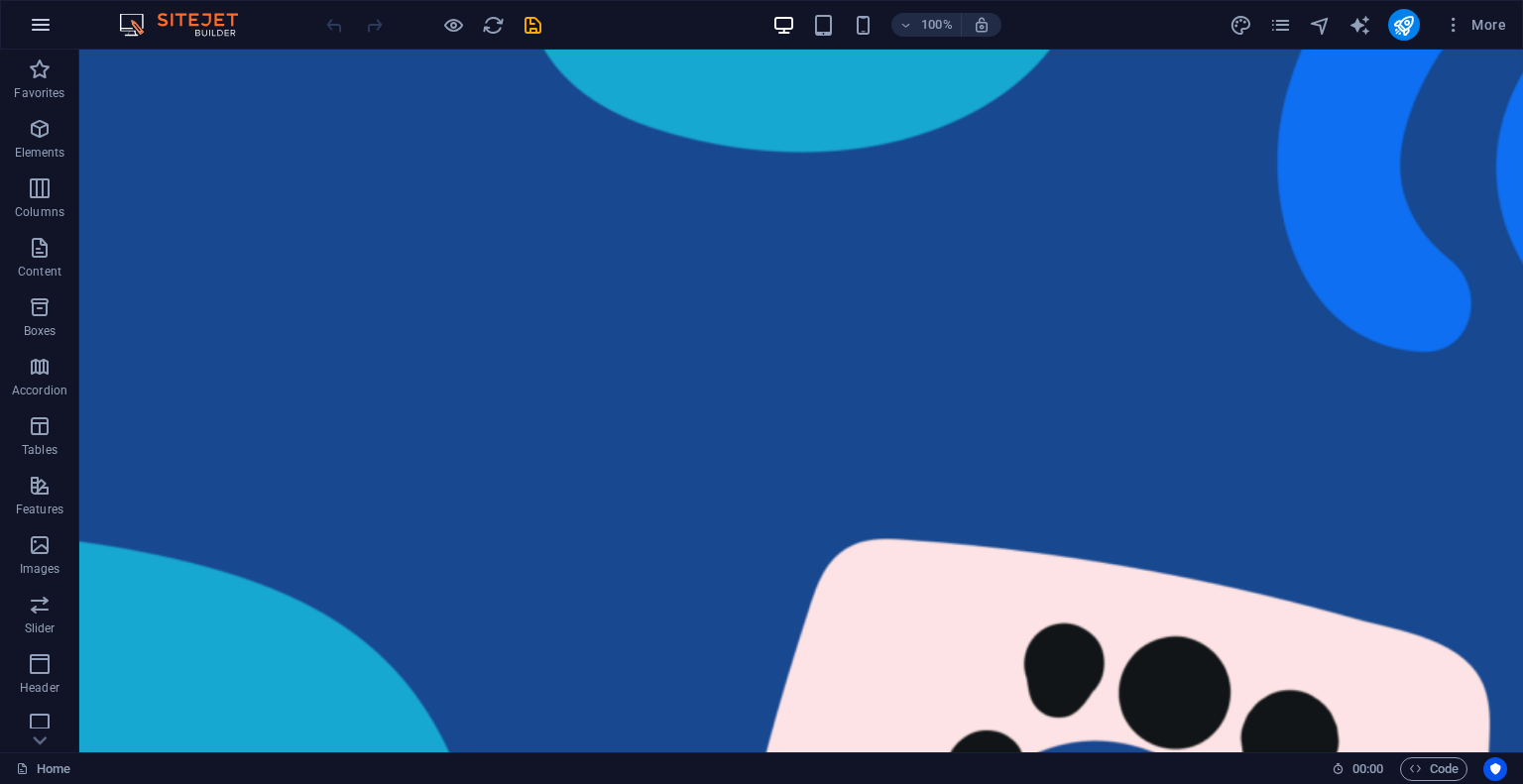 click at bounding box center [41, 25] 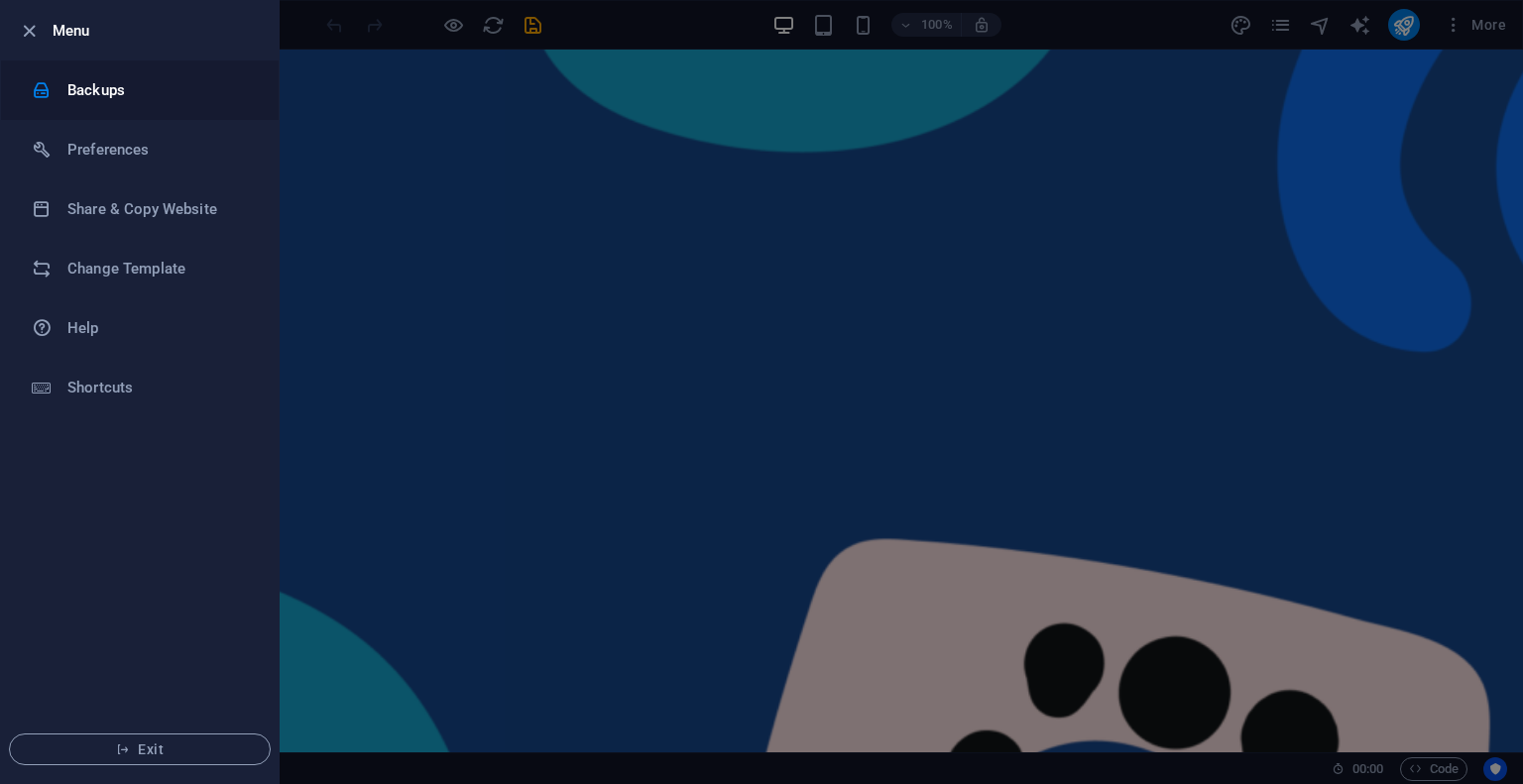 click on "Backups" at bounding box center [159, 90] 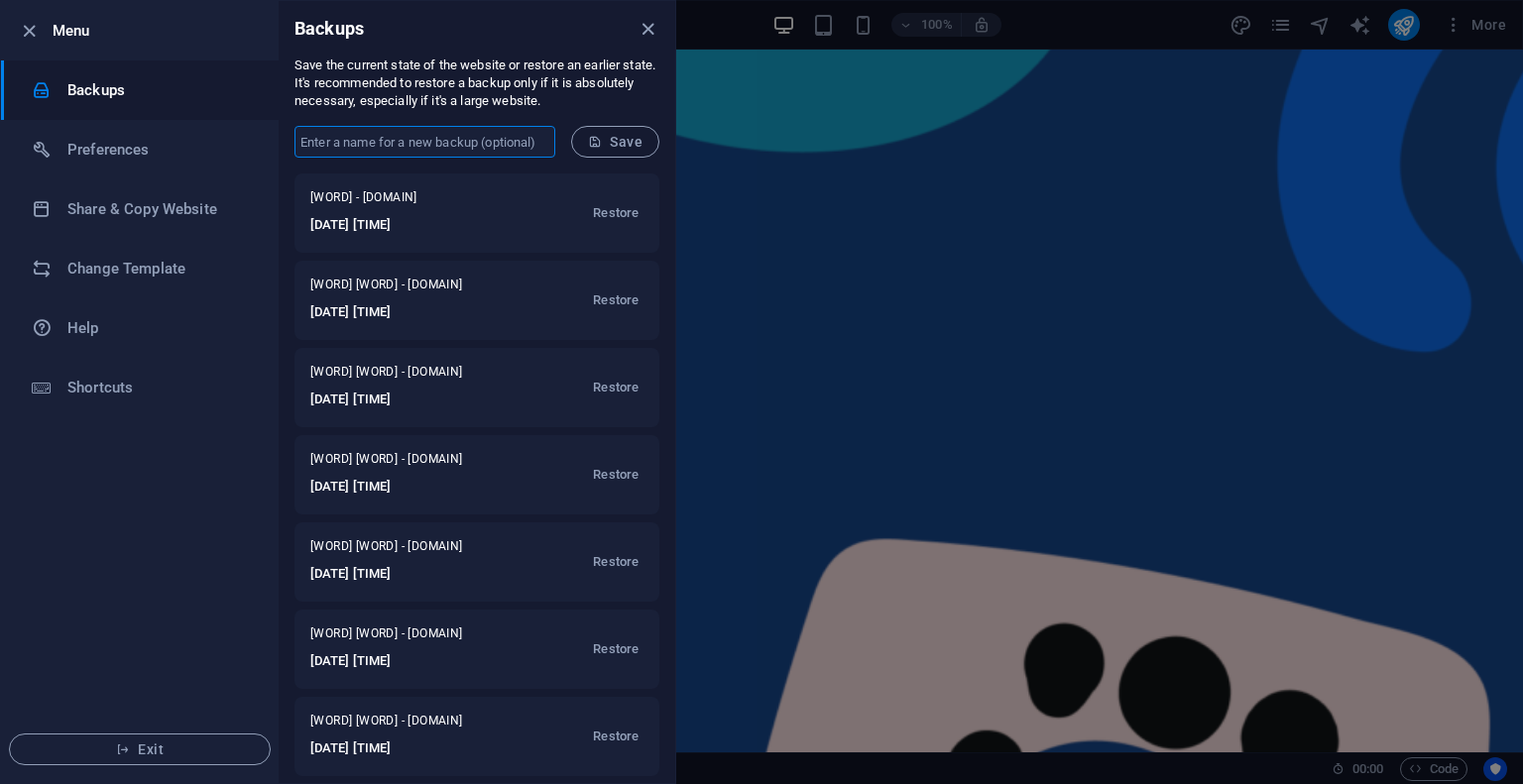 click at bounding box center [424, 142] 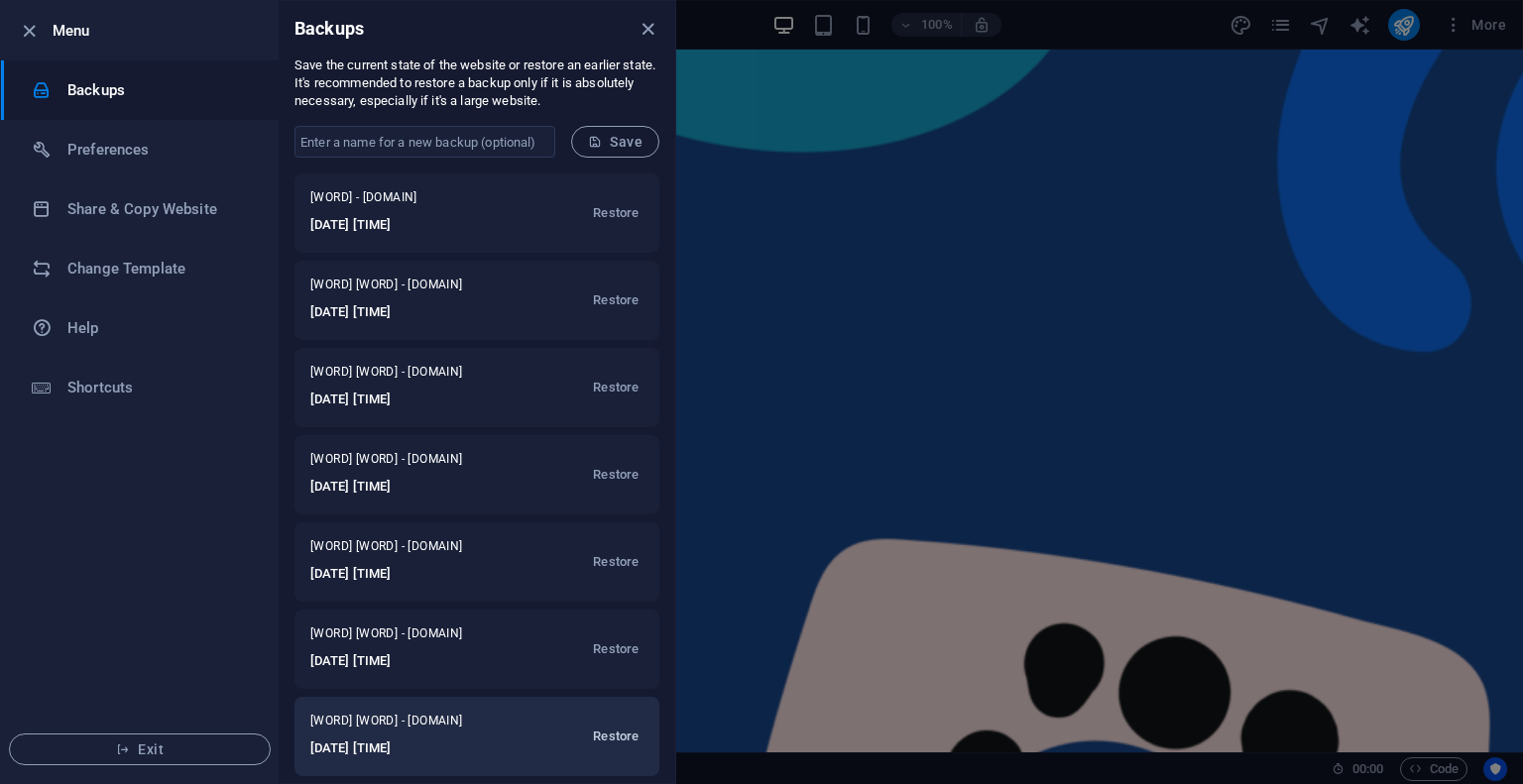 click on "Restore" at bounding box center [616, 736] 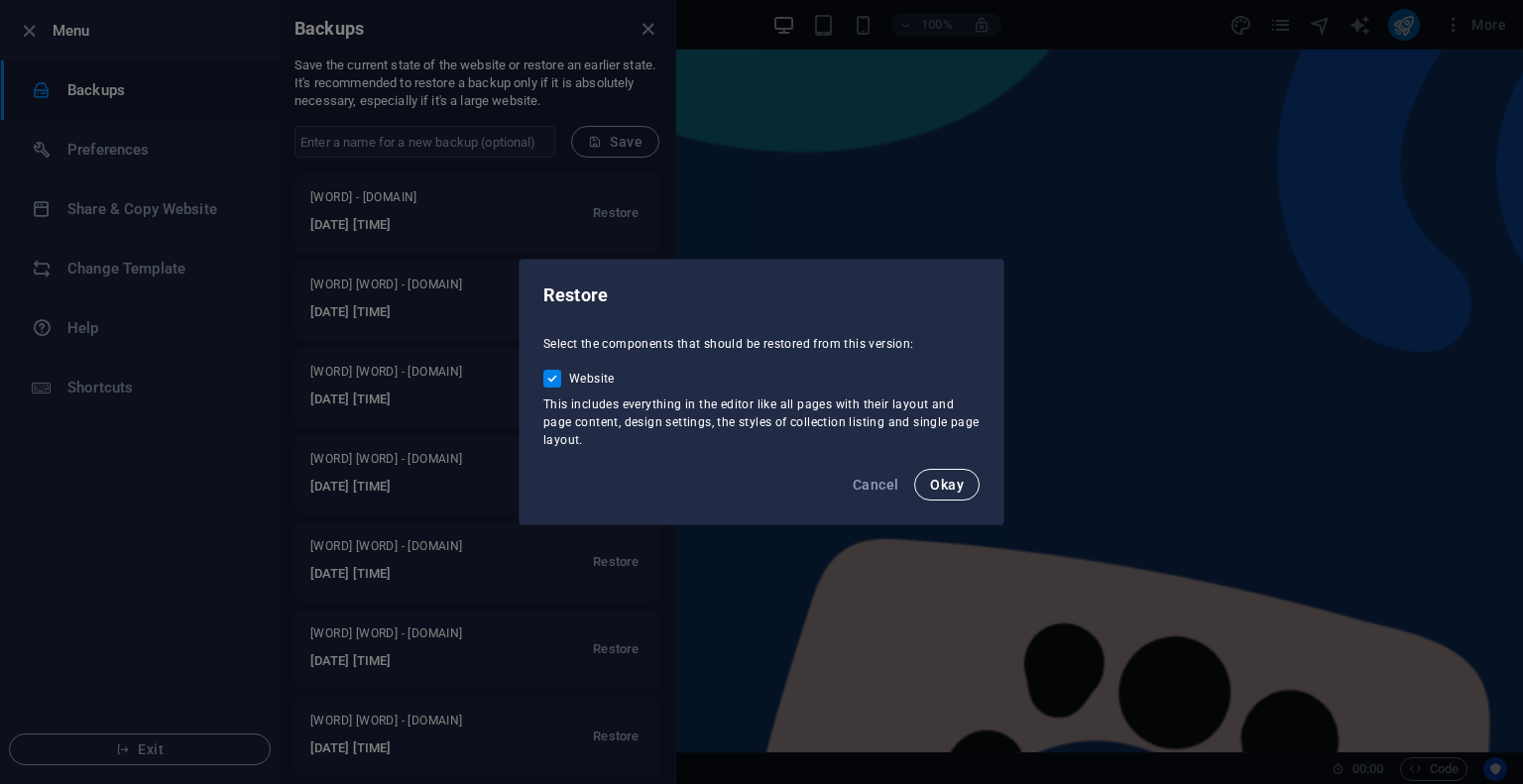 click on "Okay" at bounding box center [947, 485] 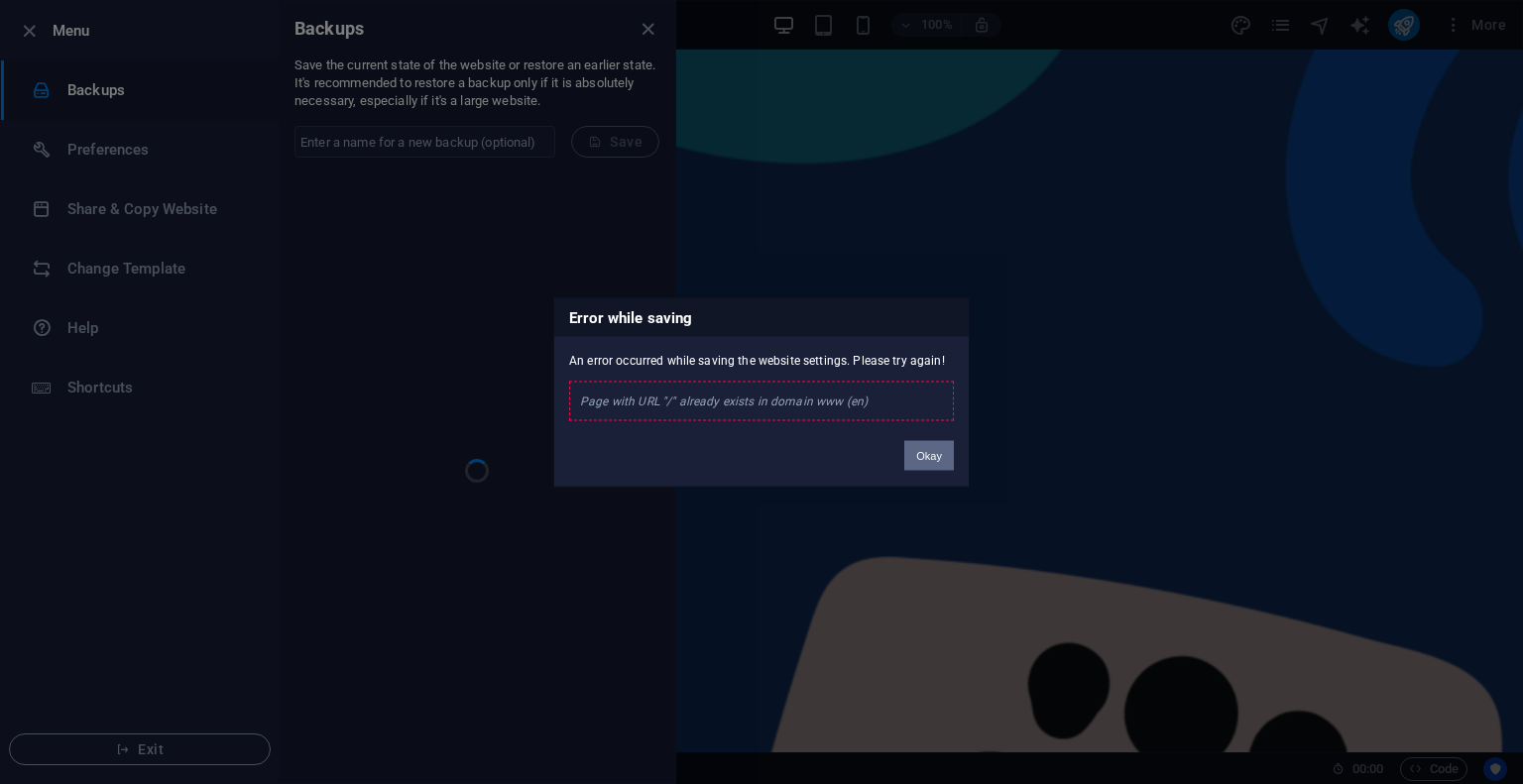 click on "Okay" at bounding box center [929, 455] 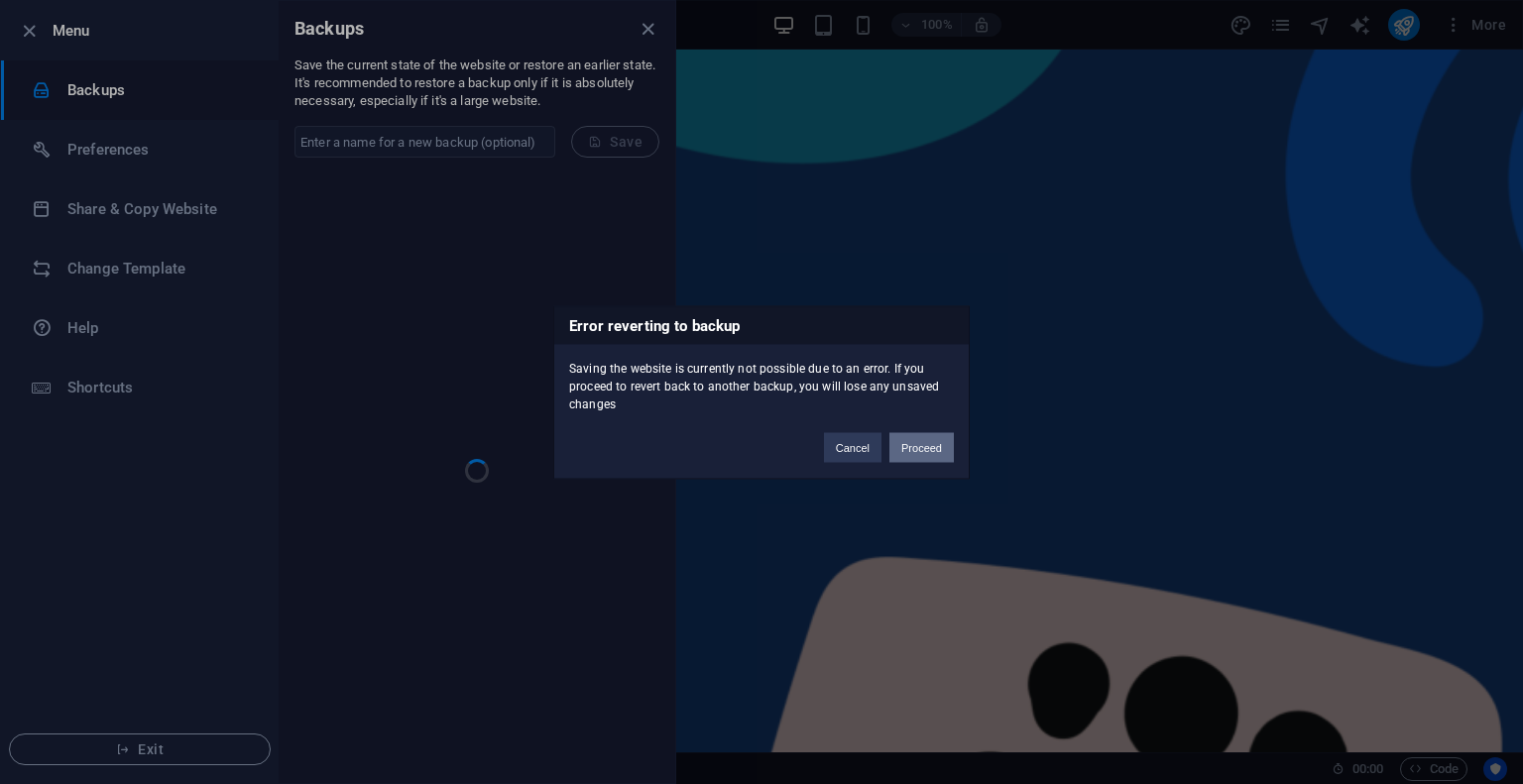 click on "Proceed" at bounding box center [921, 447] 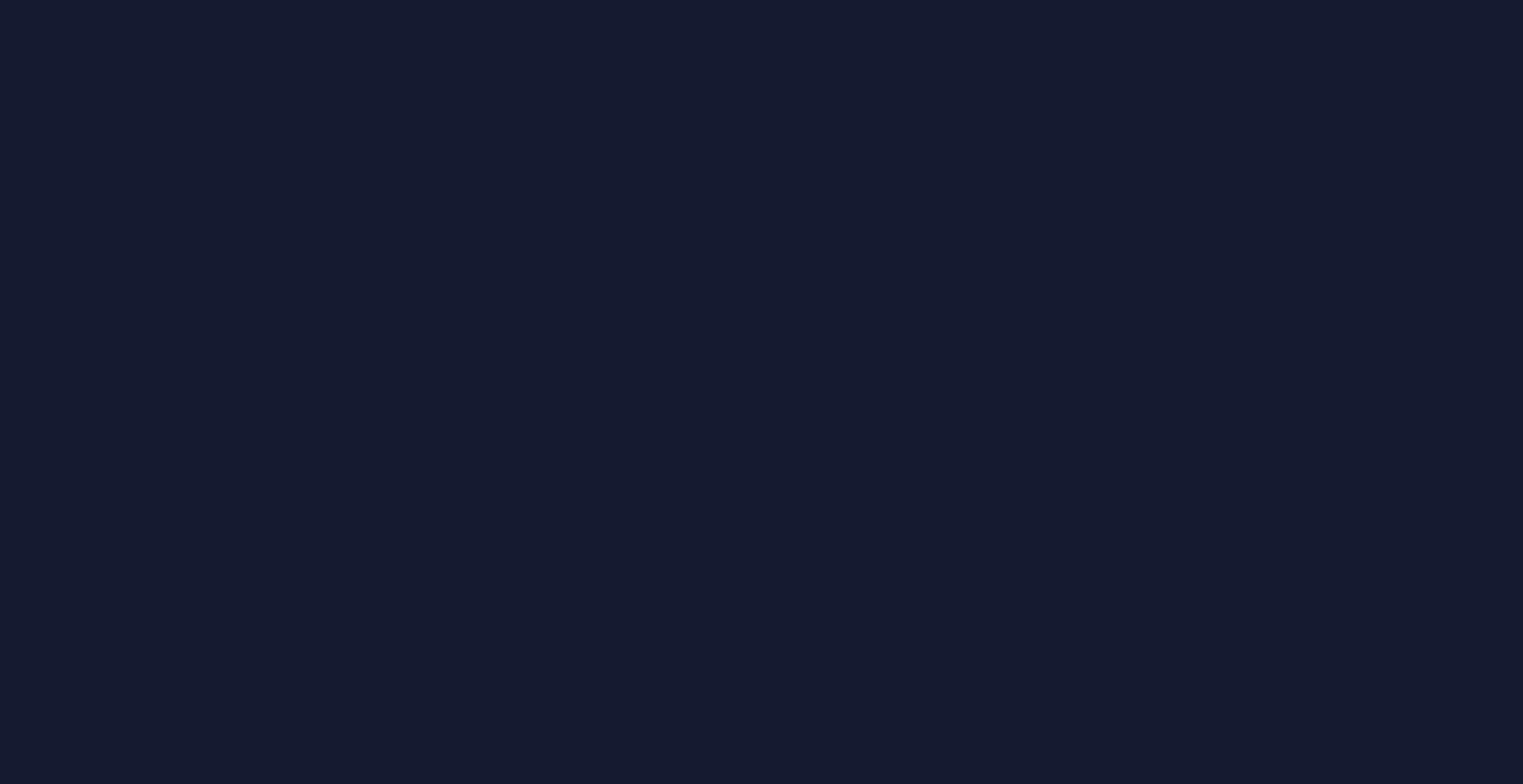 scroll, scrollTop: 0, scrollLeft: 0, axis: both 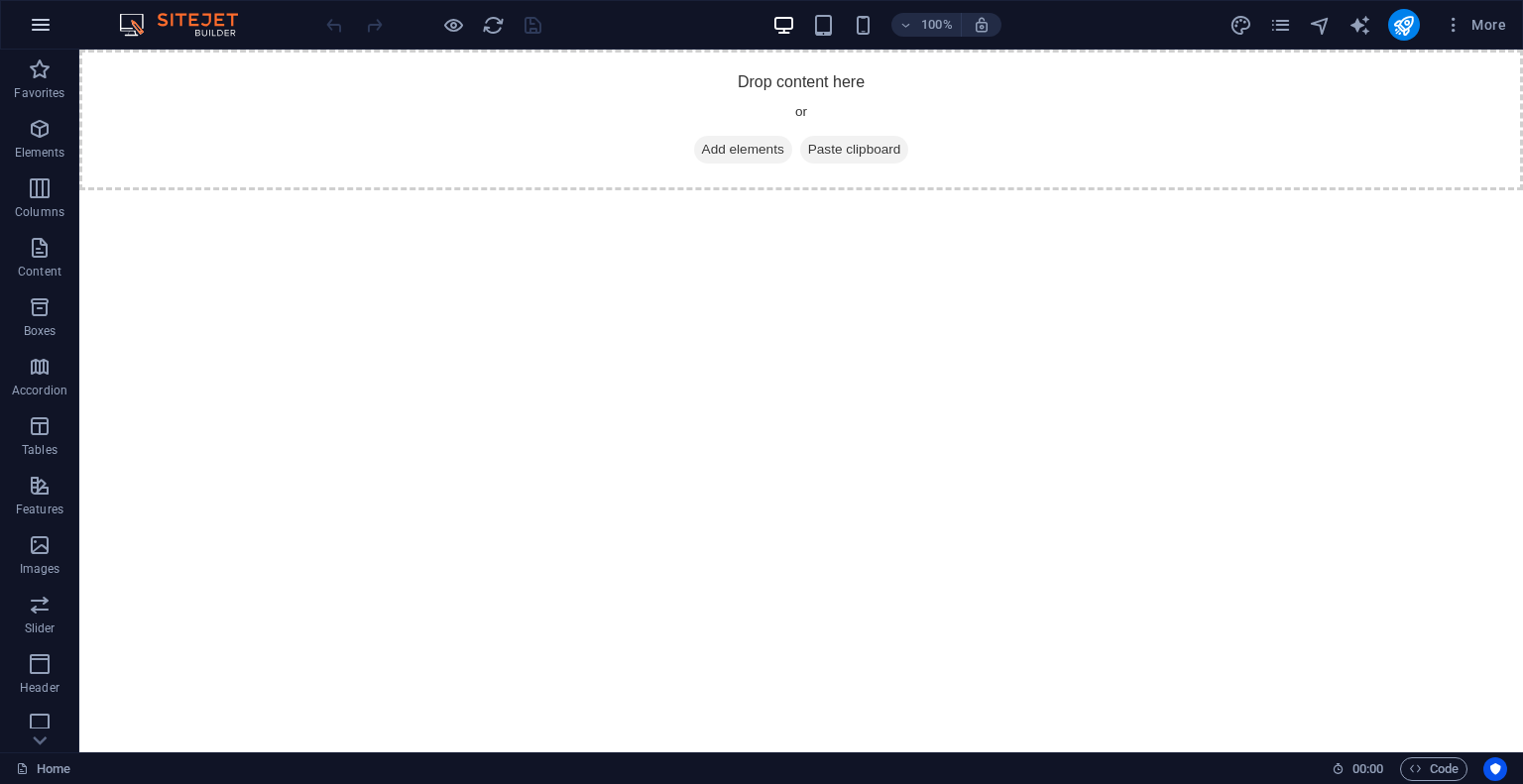 click at bounding box center [41, 25] 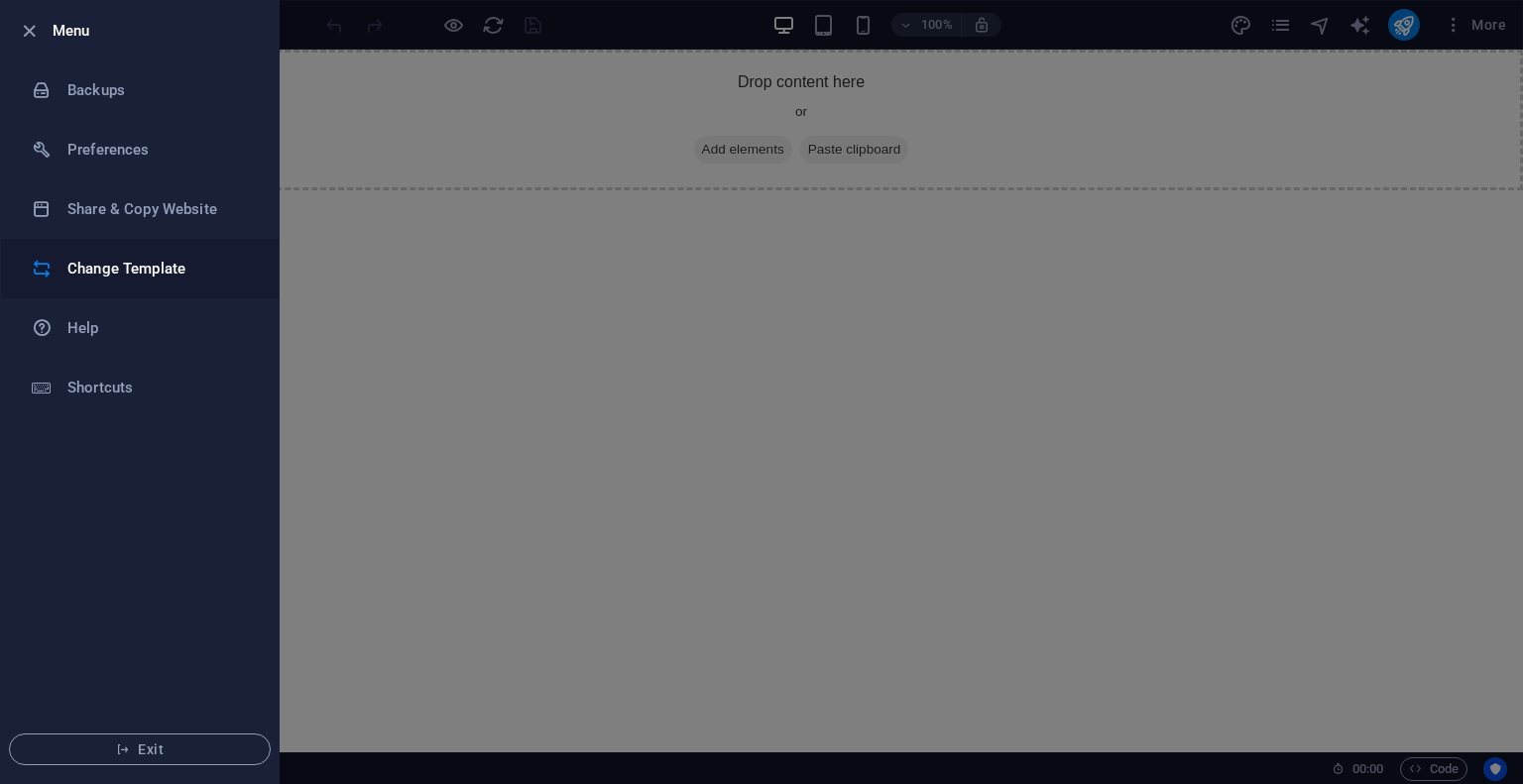 click on "Change Template" at bounding box center (159, 269) 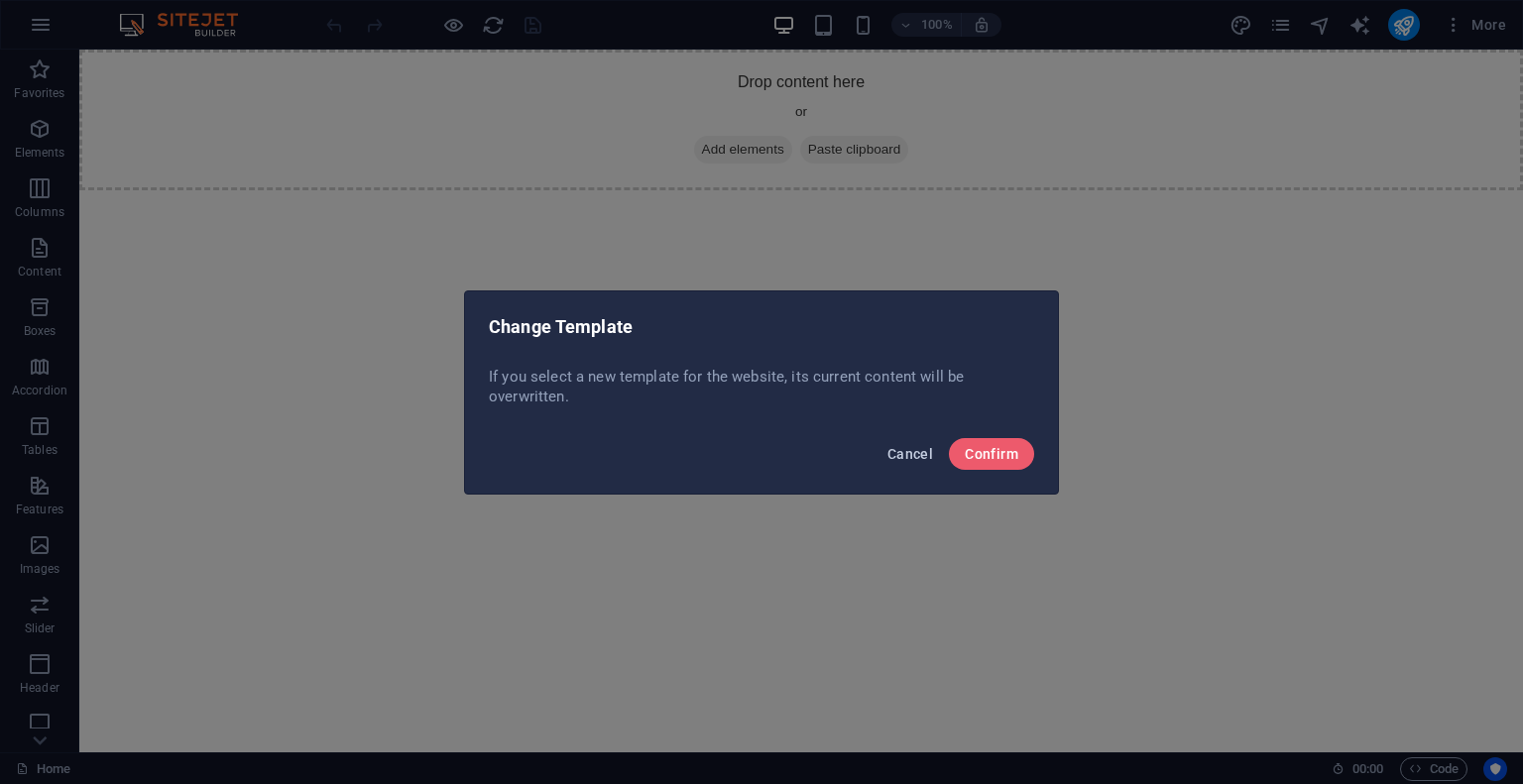 click on "Cancel" at bounding box center [910, 454] 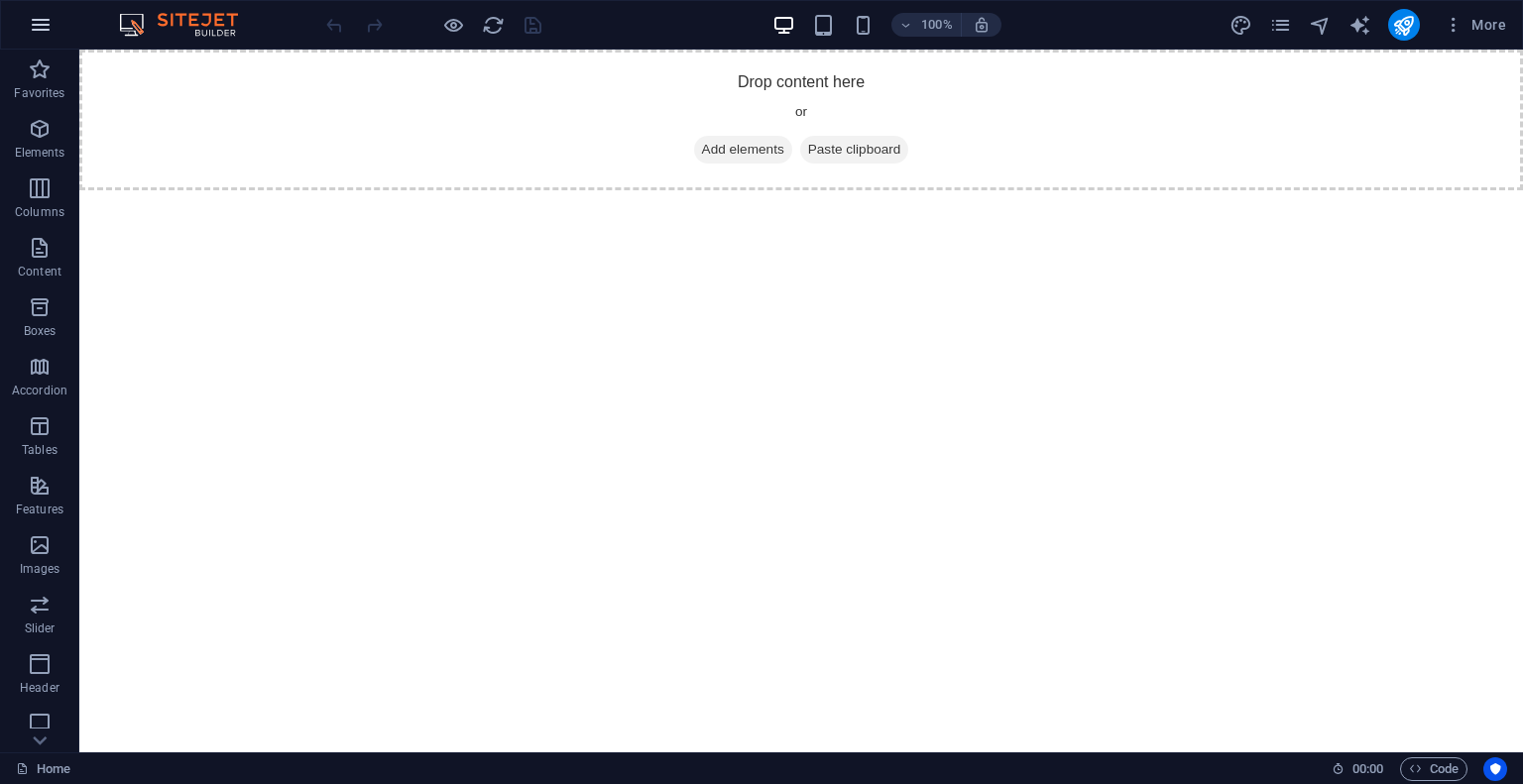 click at bounding box center [41, 25] 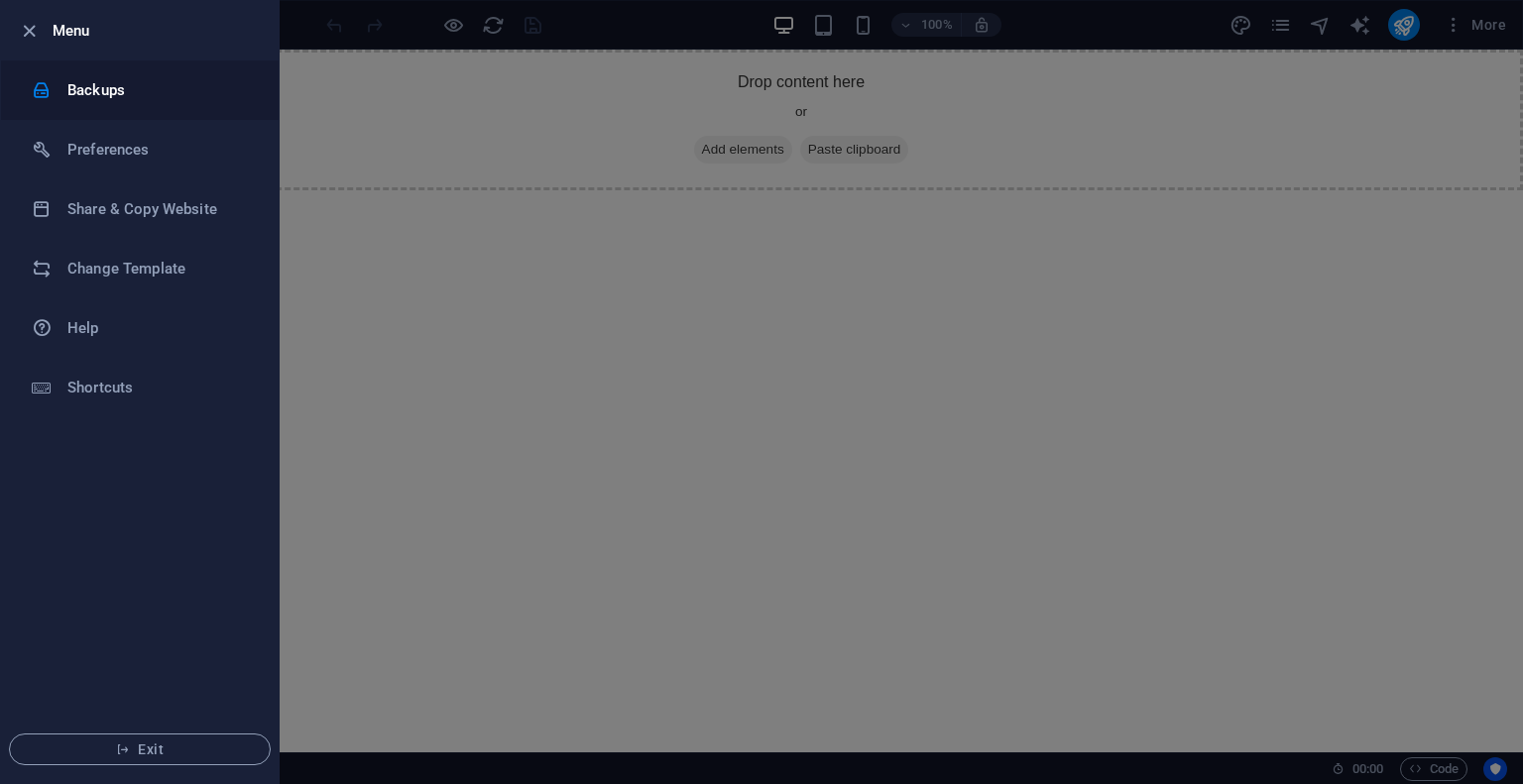 click on "Backups" at bounding box center [159, 90] 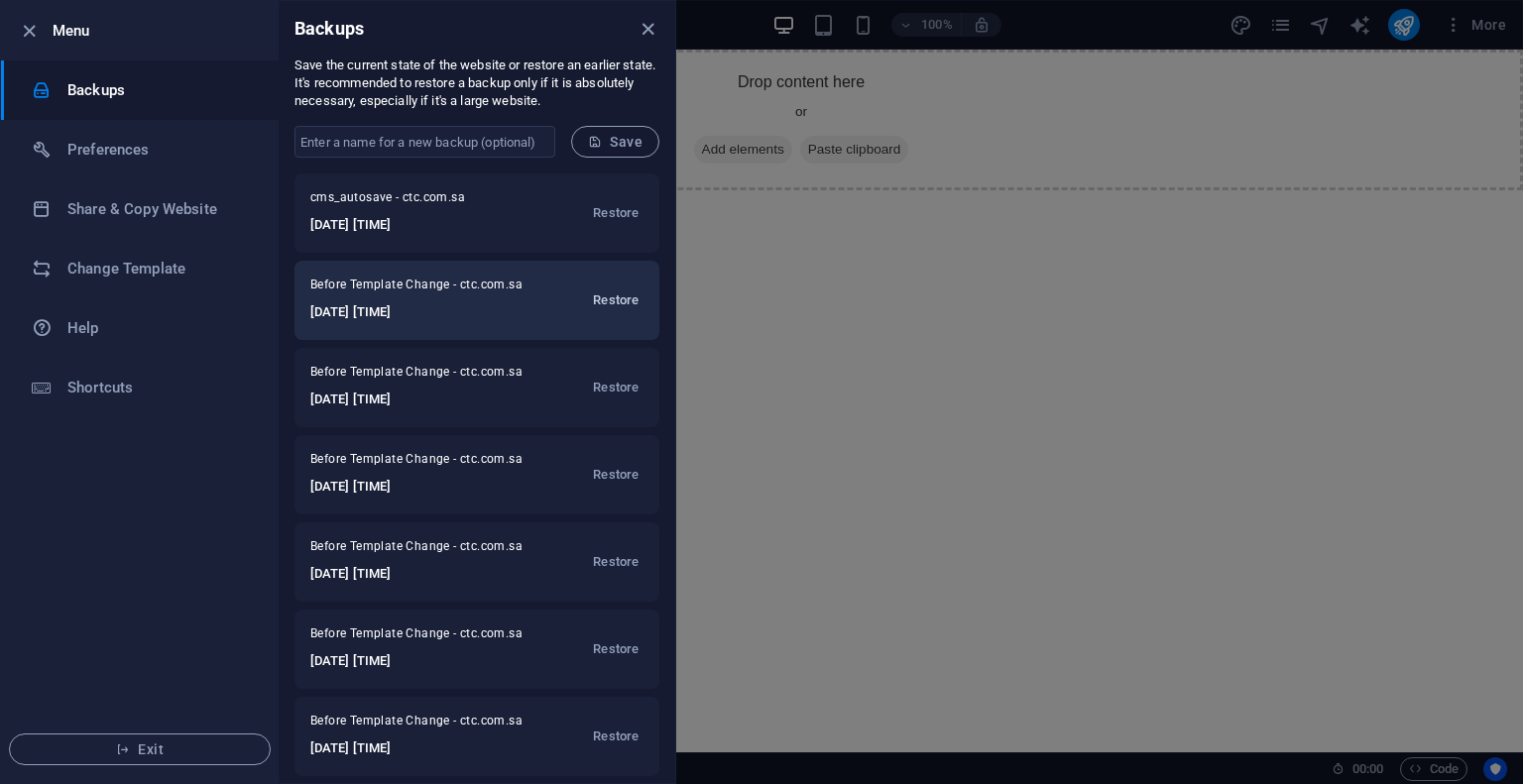 click on "Restore" at bounding box center (616, 300) 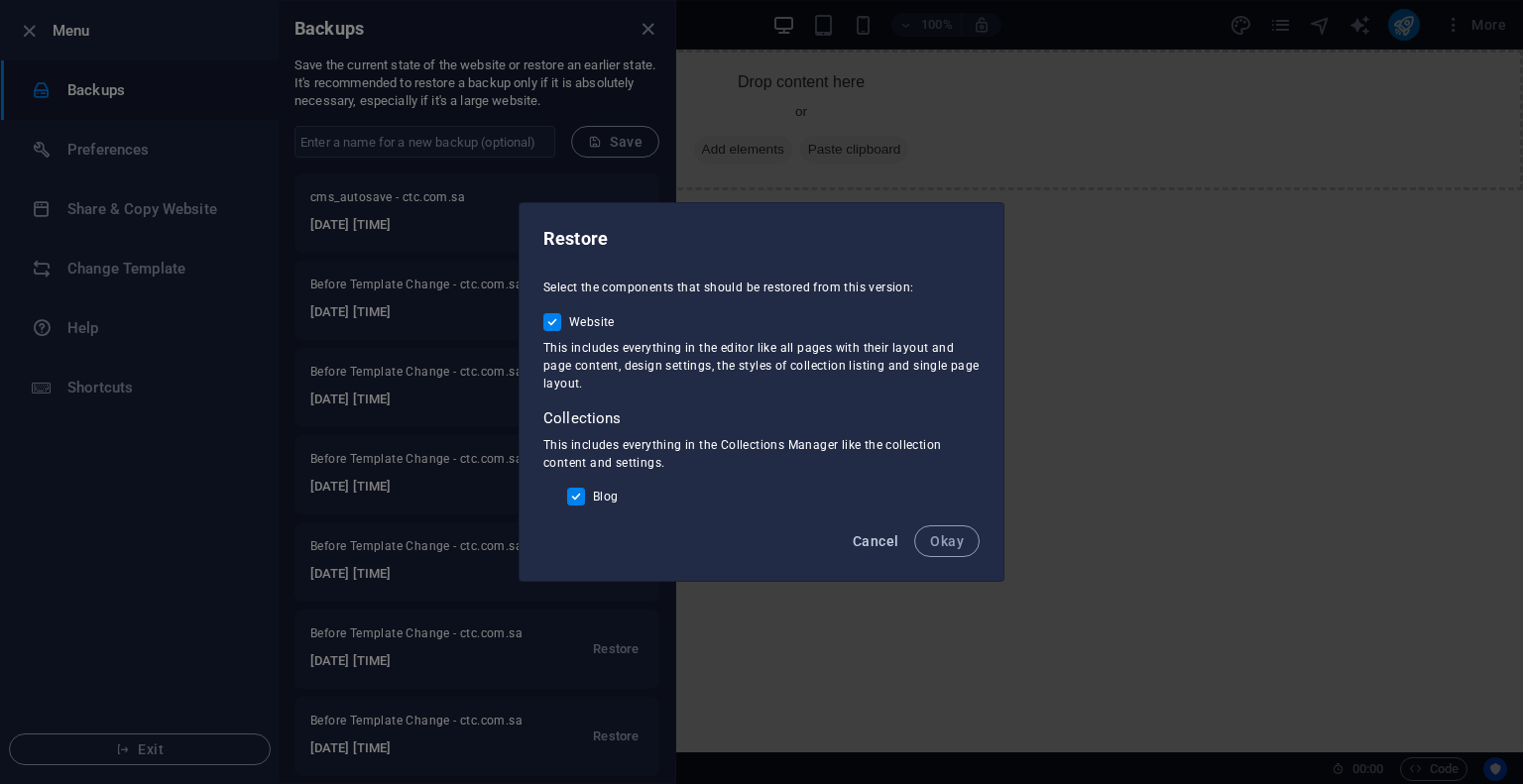 click on "Cancel" at bounding box center [876, 541] 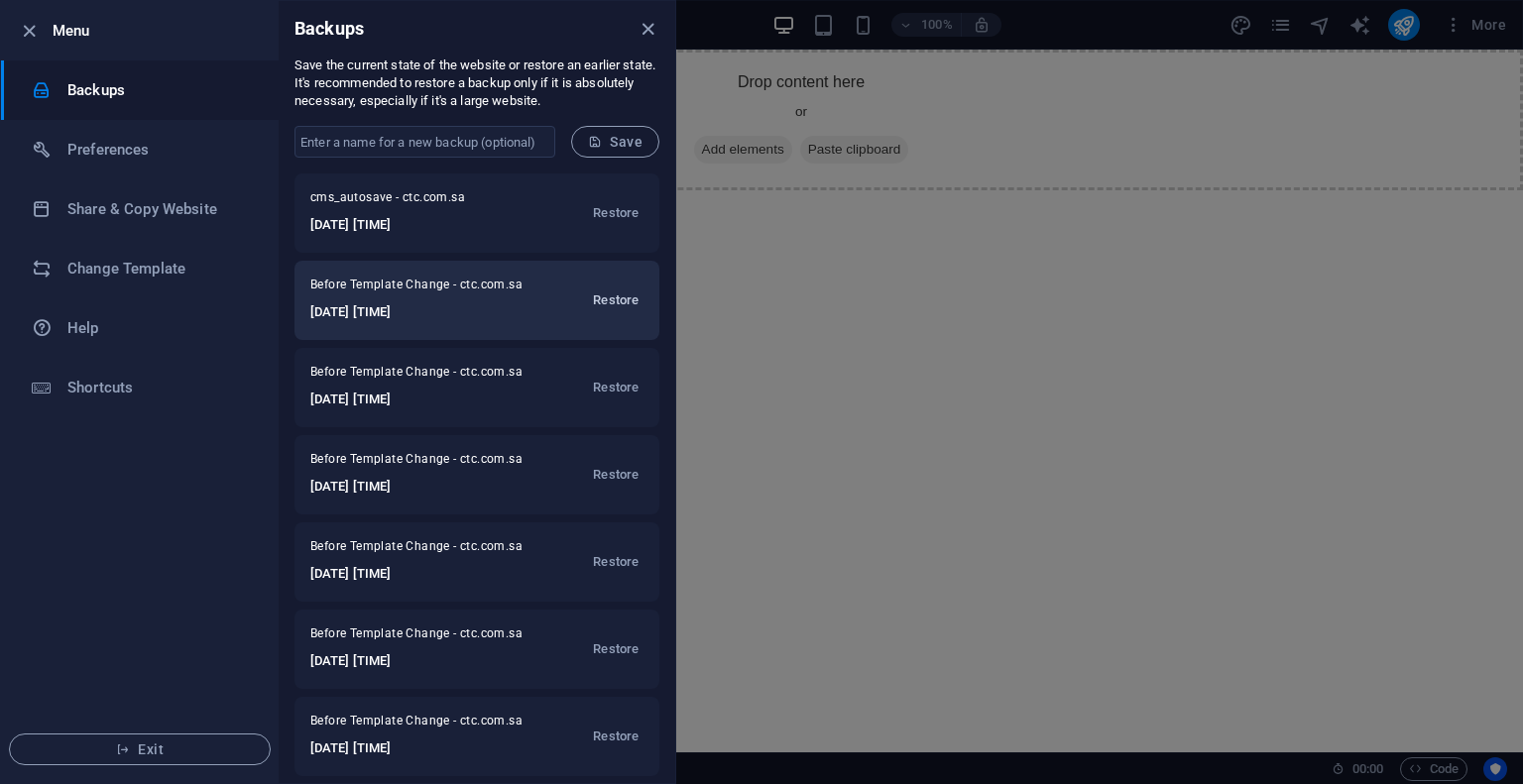 click on "Restore" at bounding box center (616, 300) 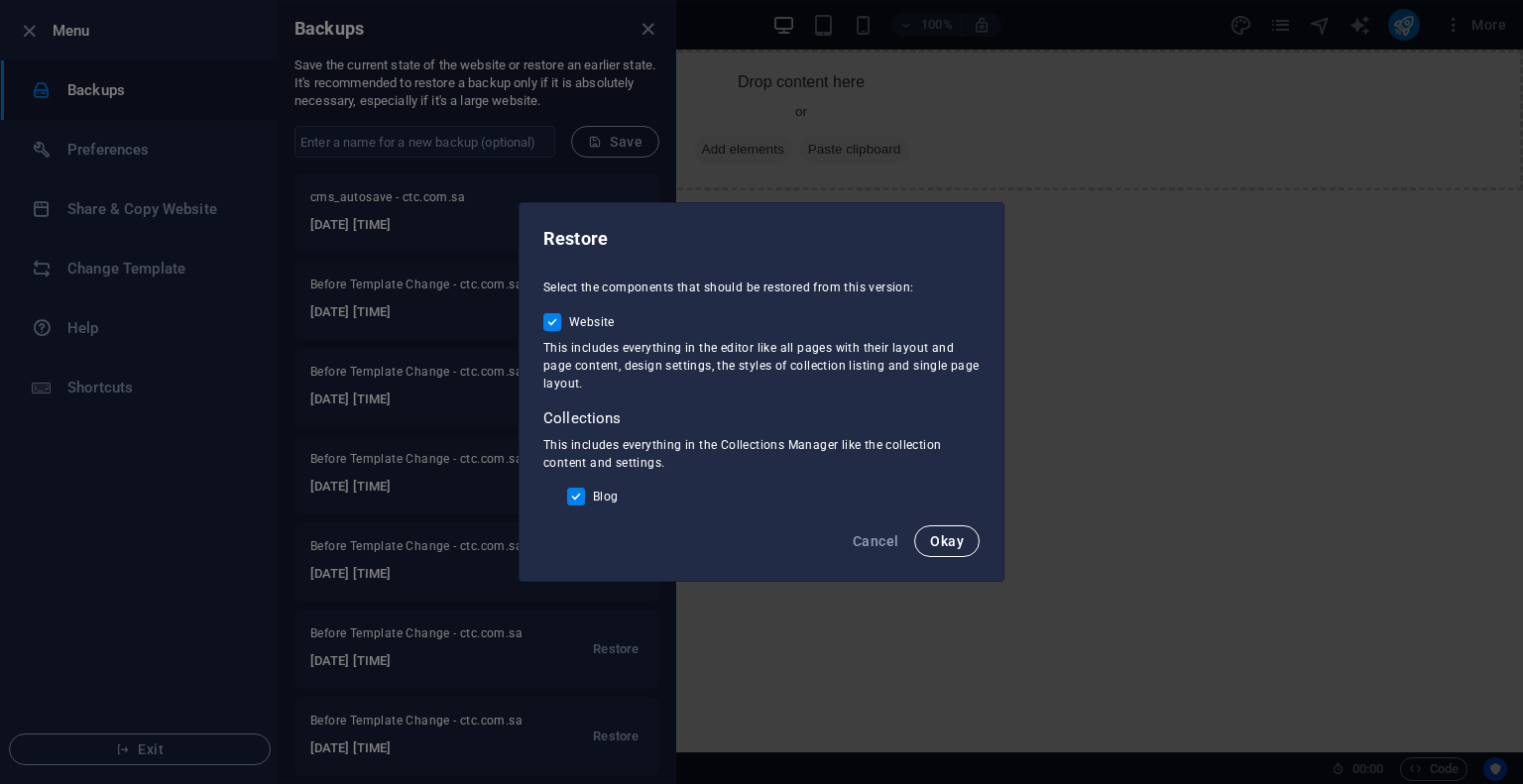 click on "Okay" at bounding box center (947, 541) 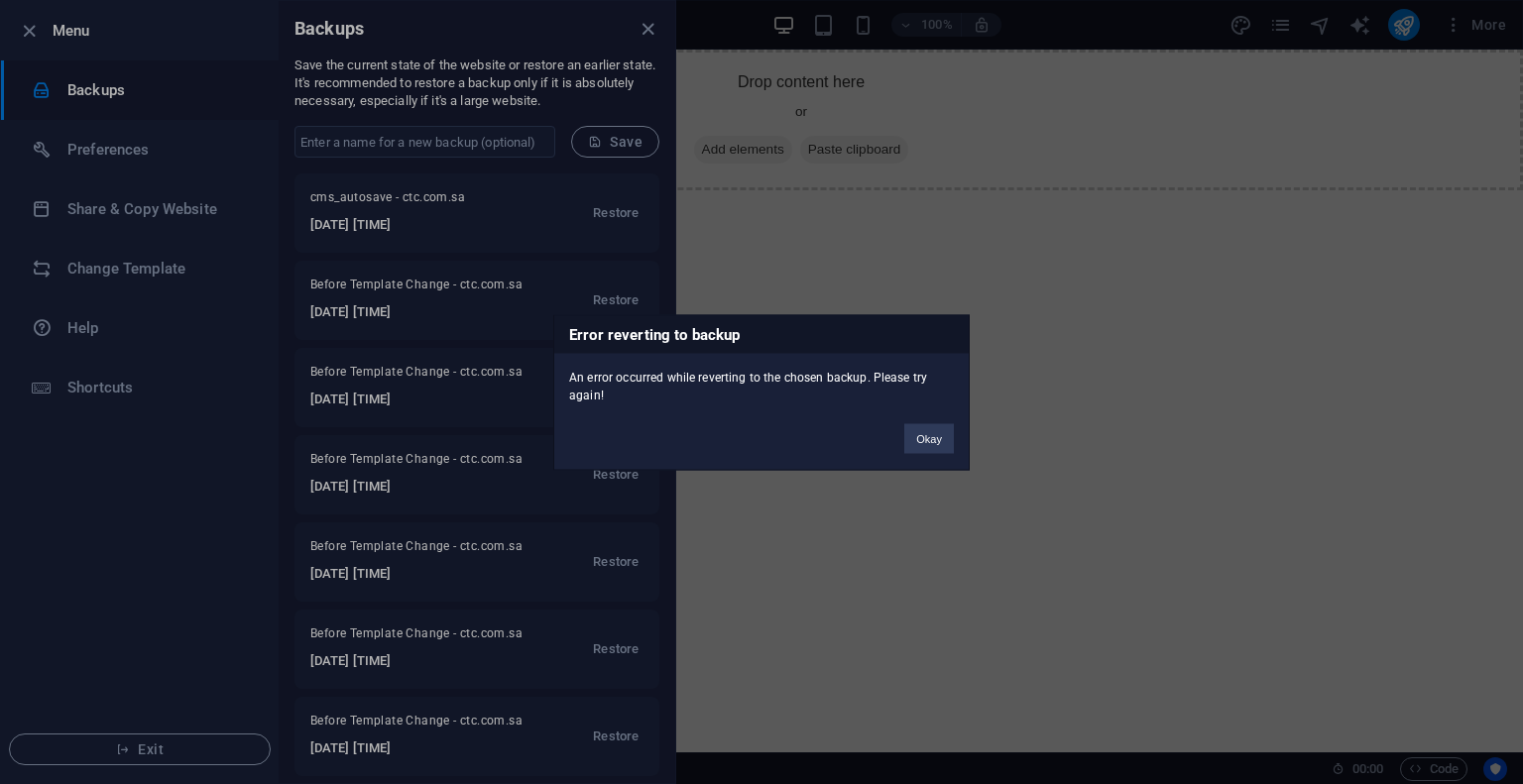 click on "An error occurred while reverting to the chosen backup. Please try again!" at bounding box center (762, 378) 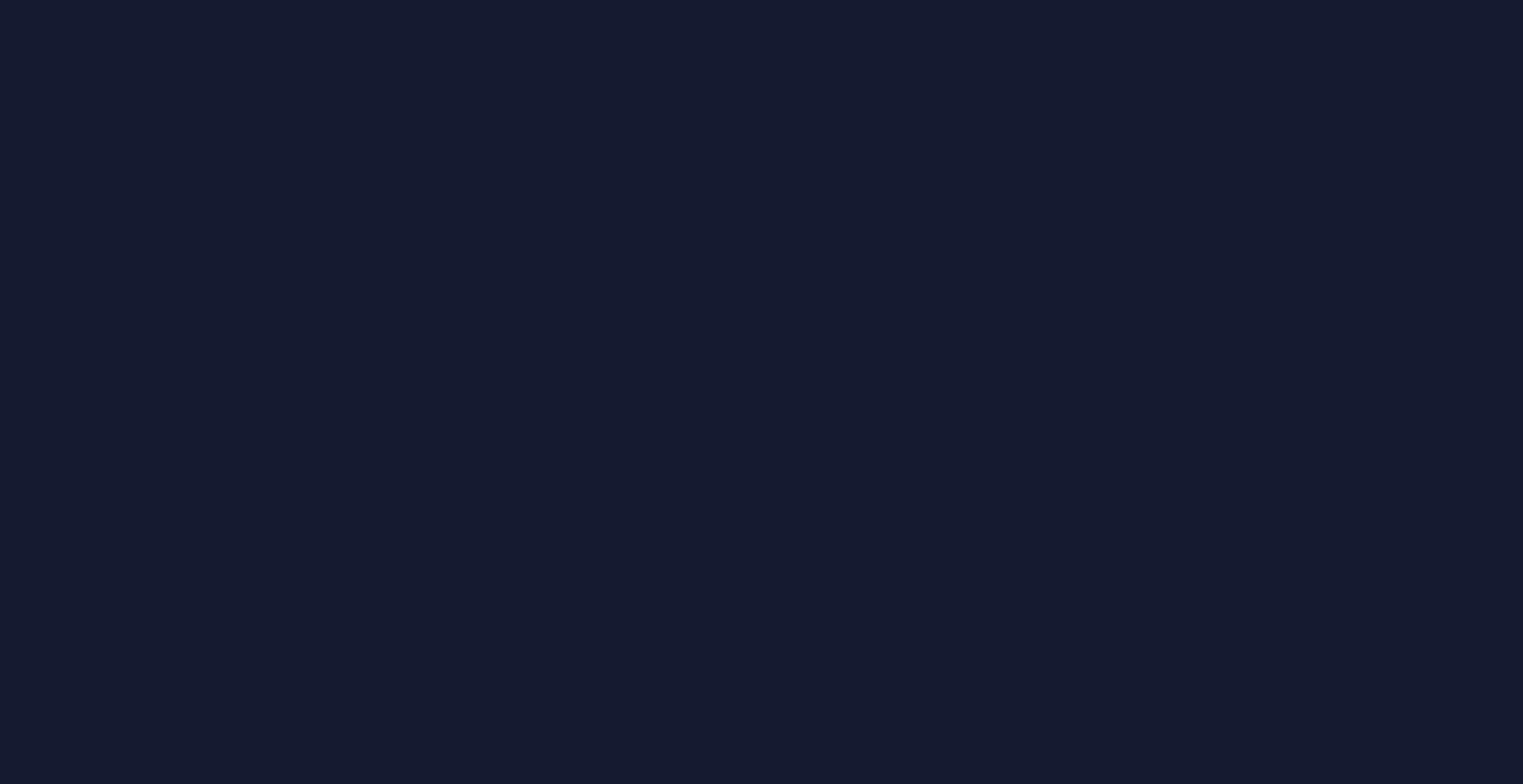 scroll, scrollTop: 0, scrollLeft: 0, axis: both 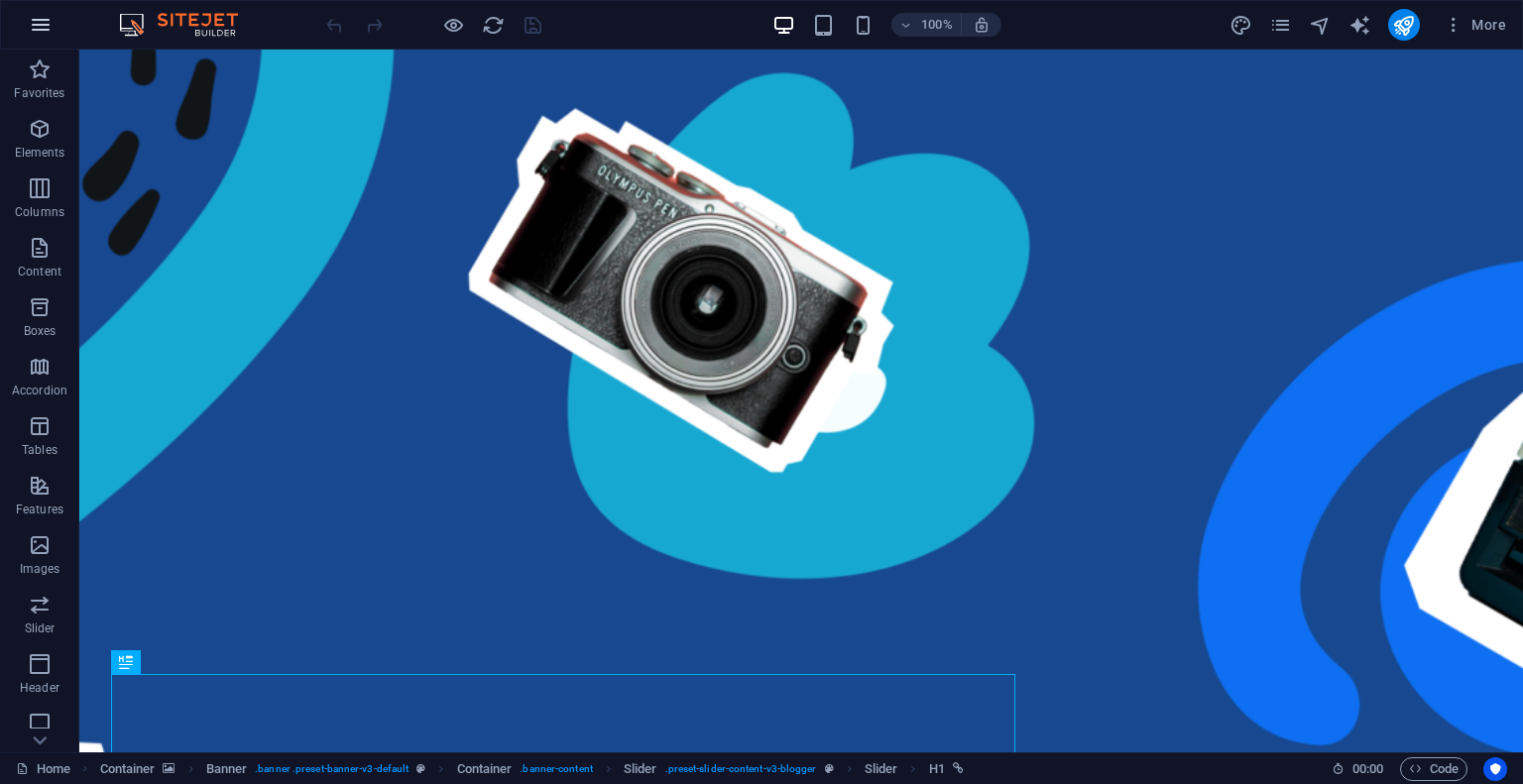 click at bounding box center [41, 25] 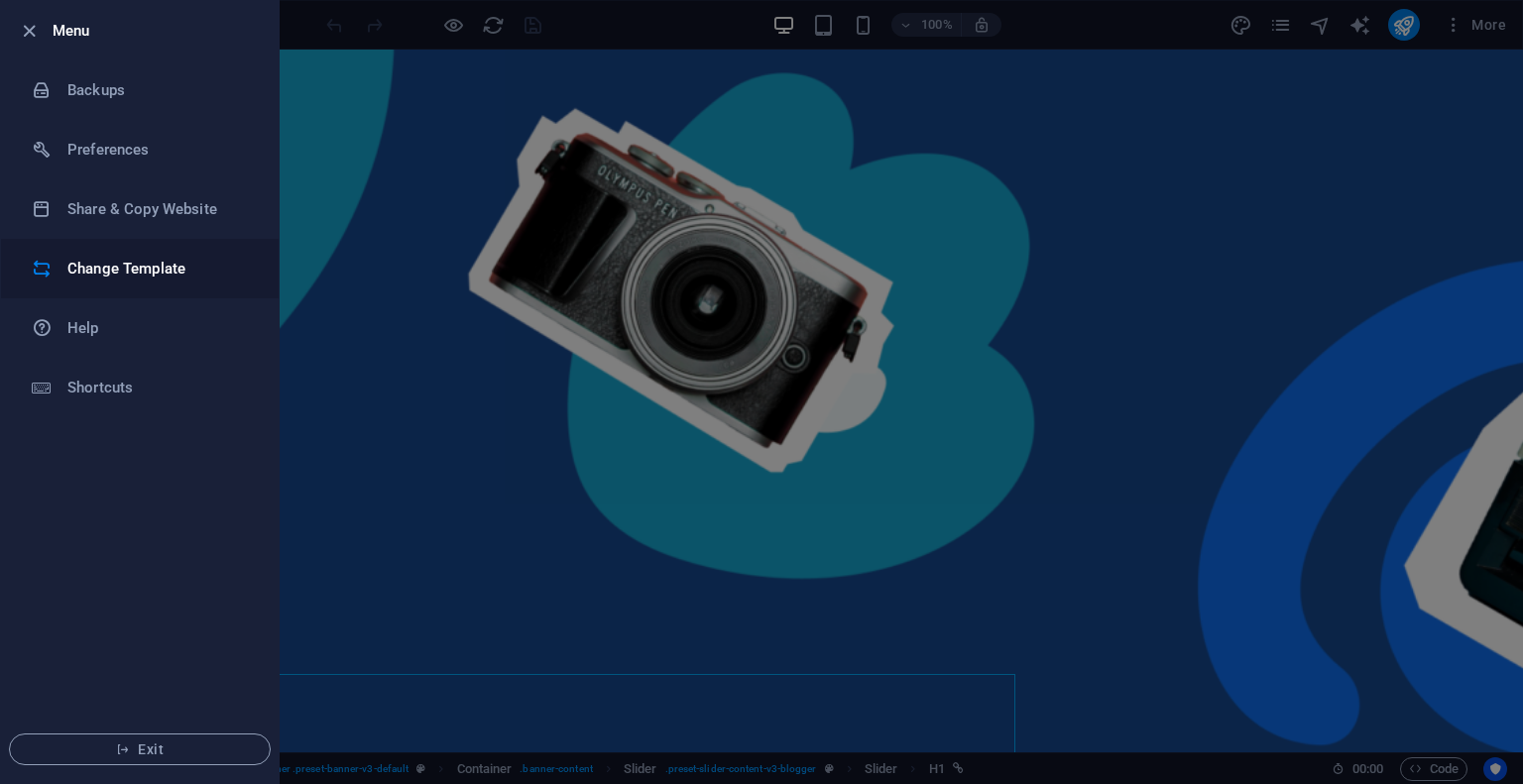 click on "Change Template" at bounding box center [159, 269] 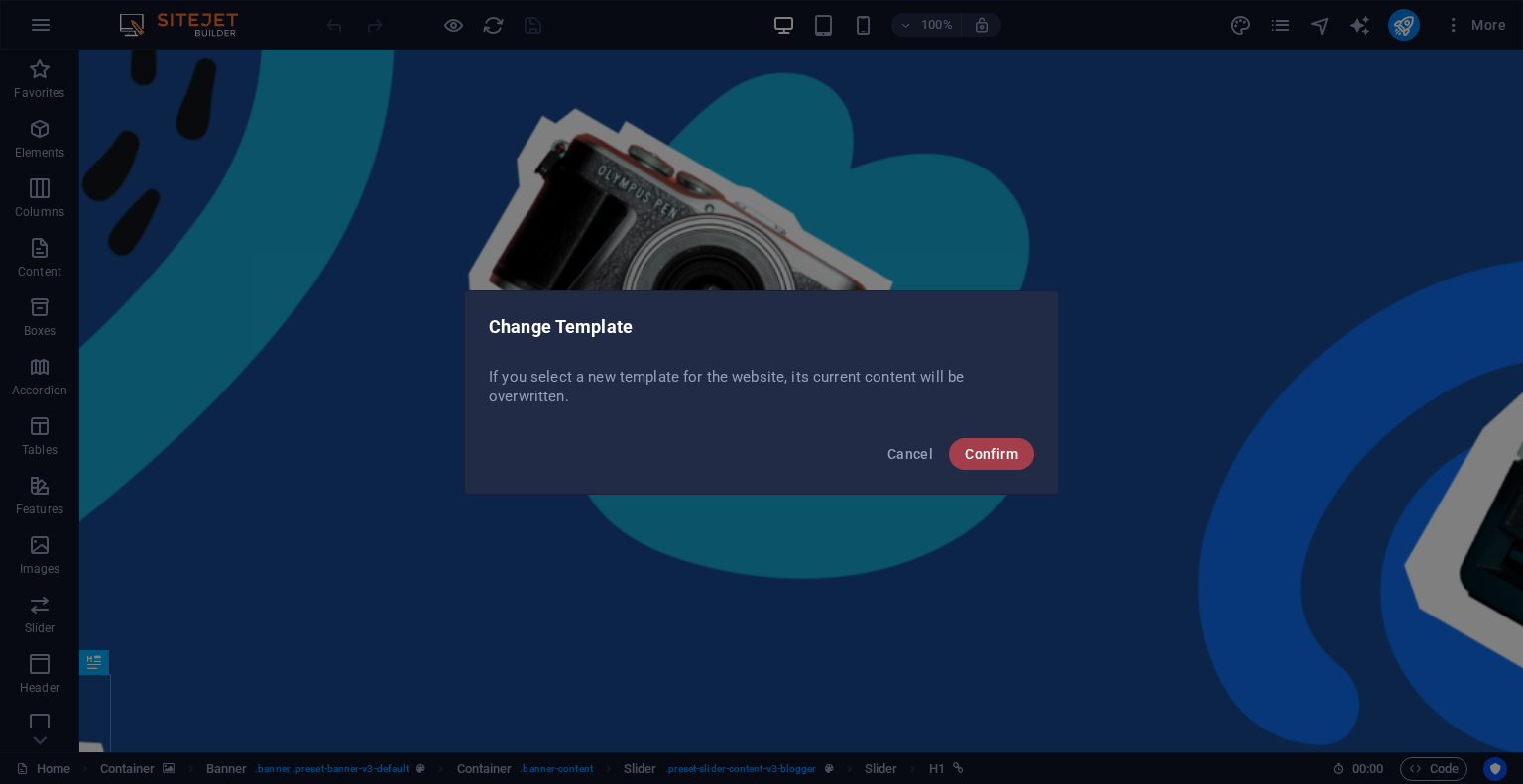 click on "Confirm" at bounding box center (992, 454) 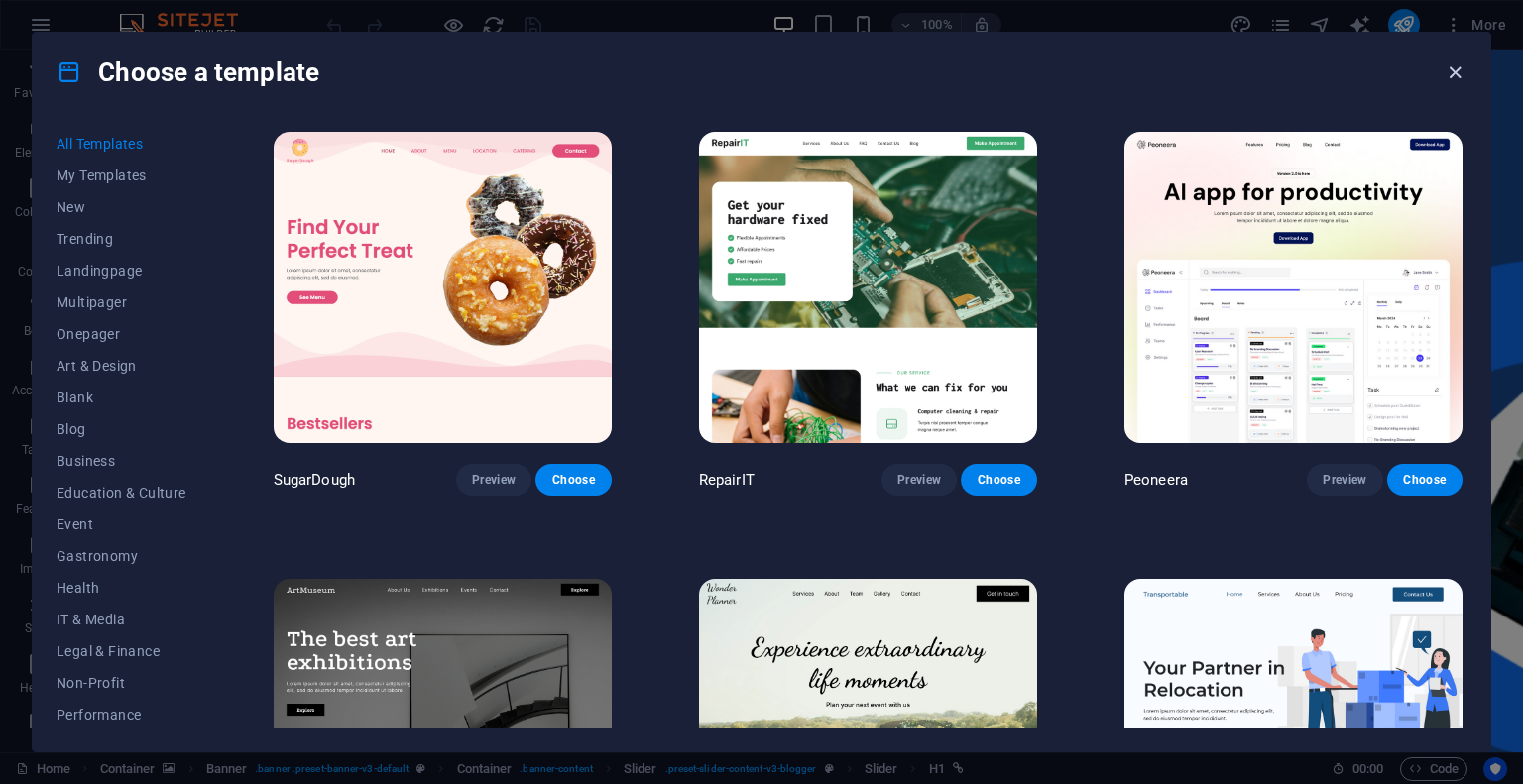 click at bounding box center (1455, 72) 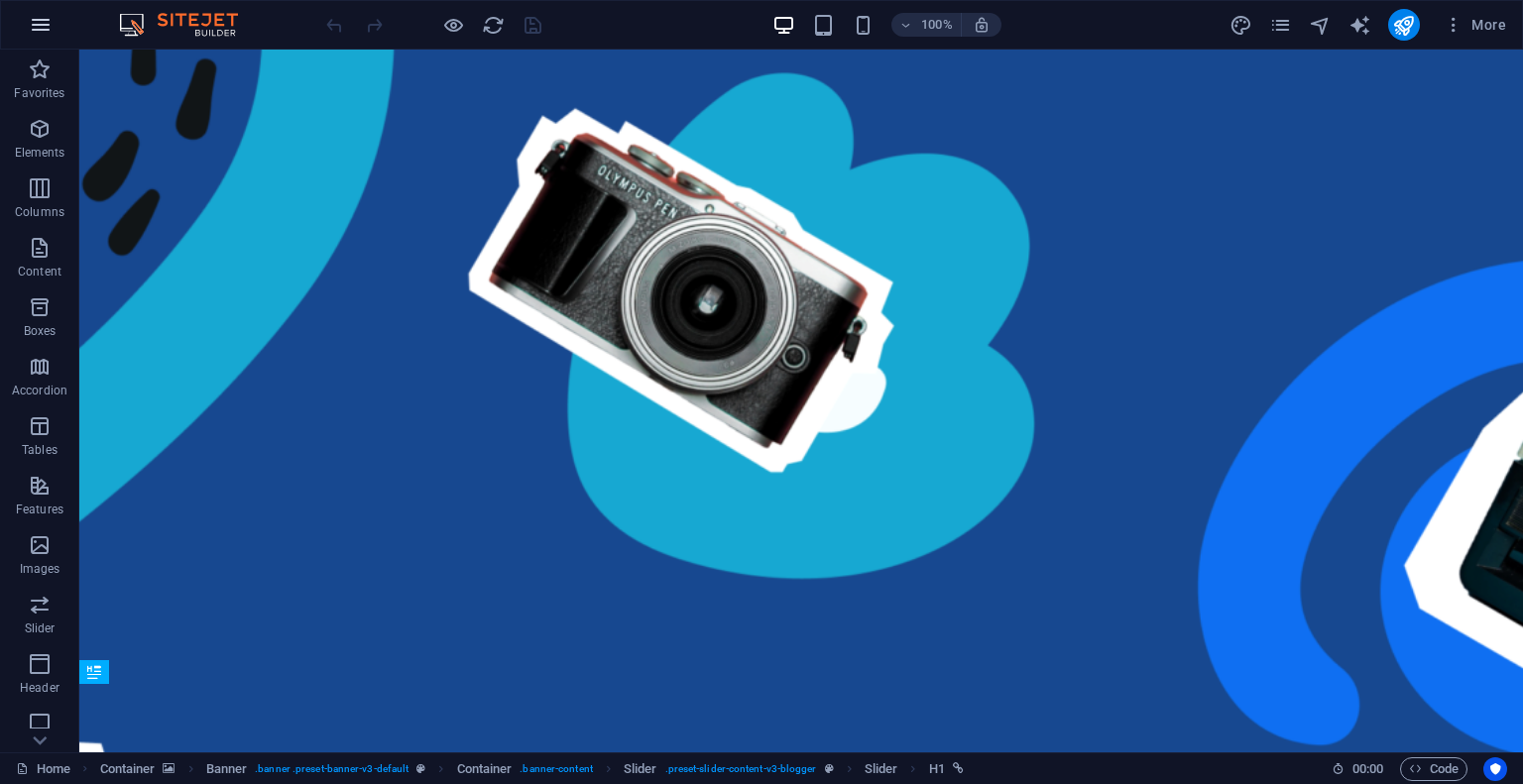 click at bounding box center [41, 25] 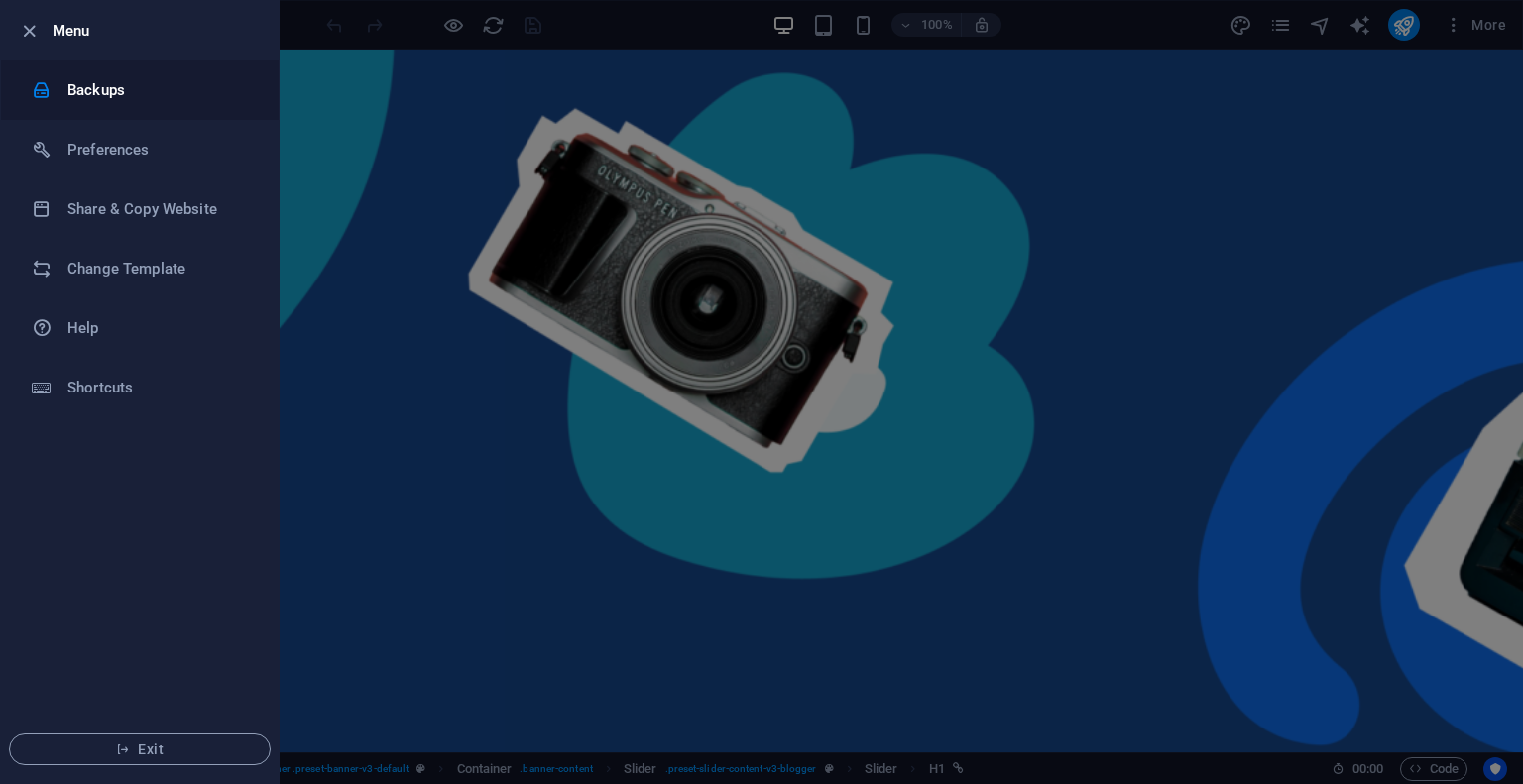 click on "Backups" at bounding box center [159, 90] 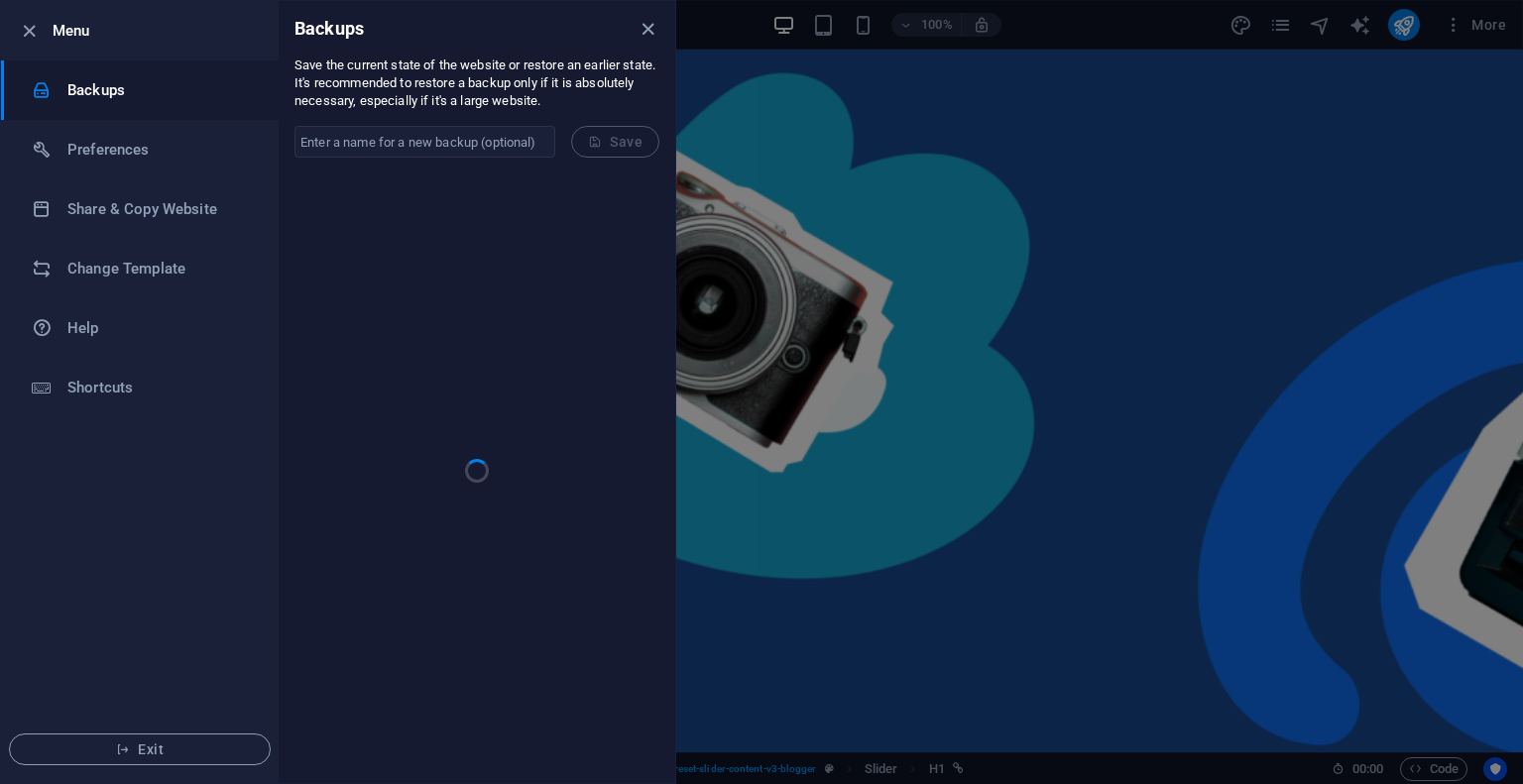 click on "Backups" at bounding box center (159, 90) 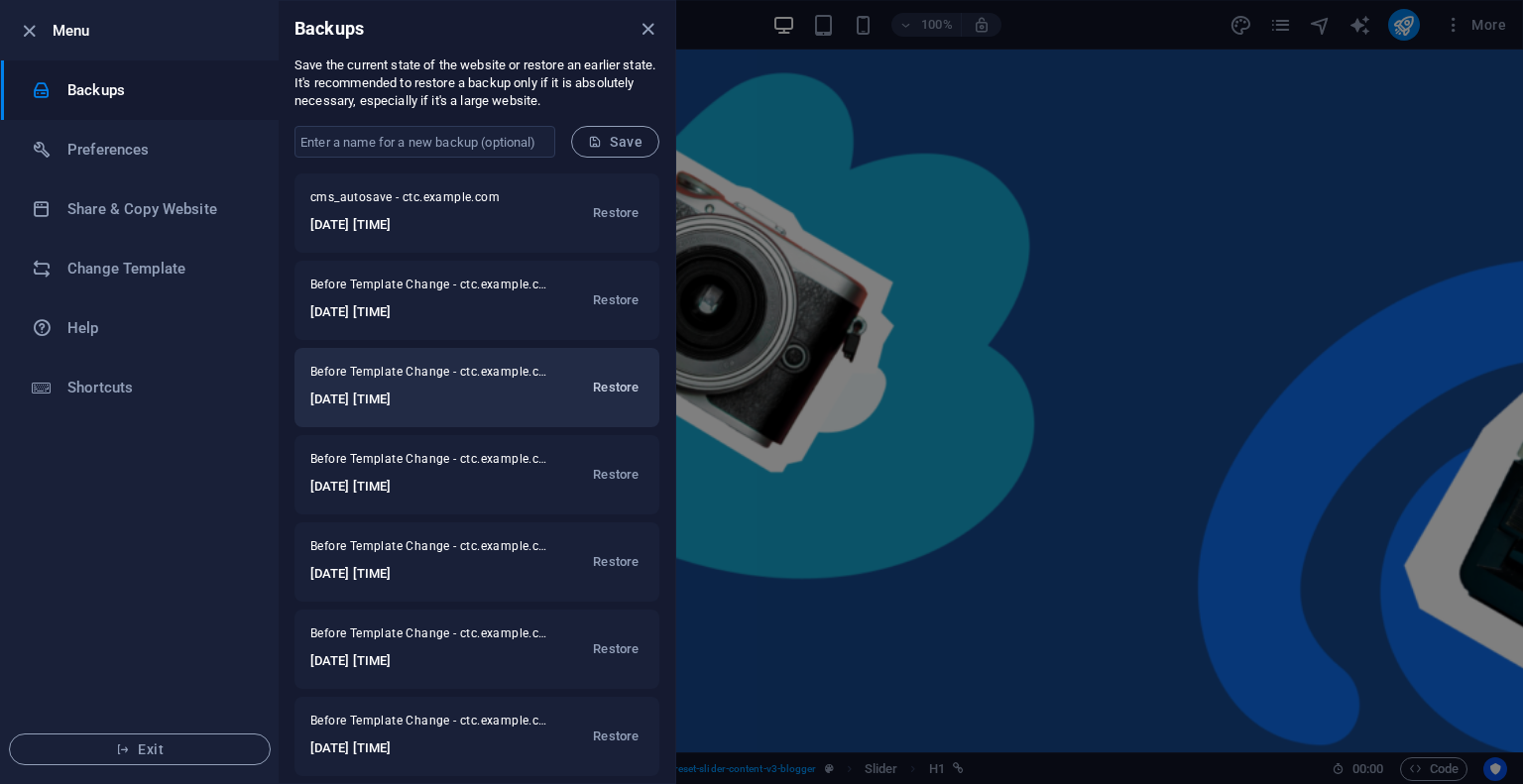 click on "Restore" at bounding box center [616, 388] 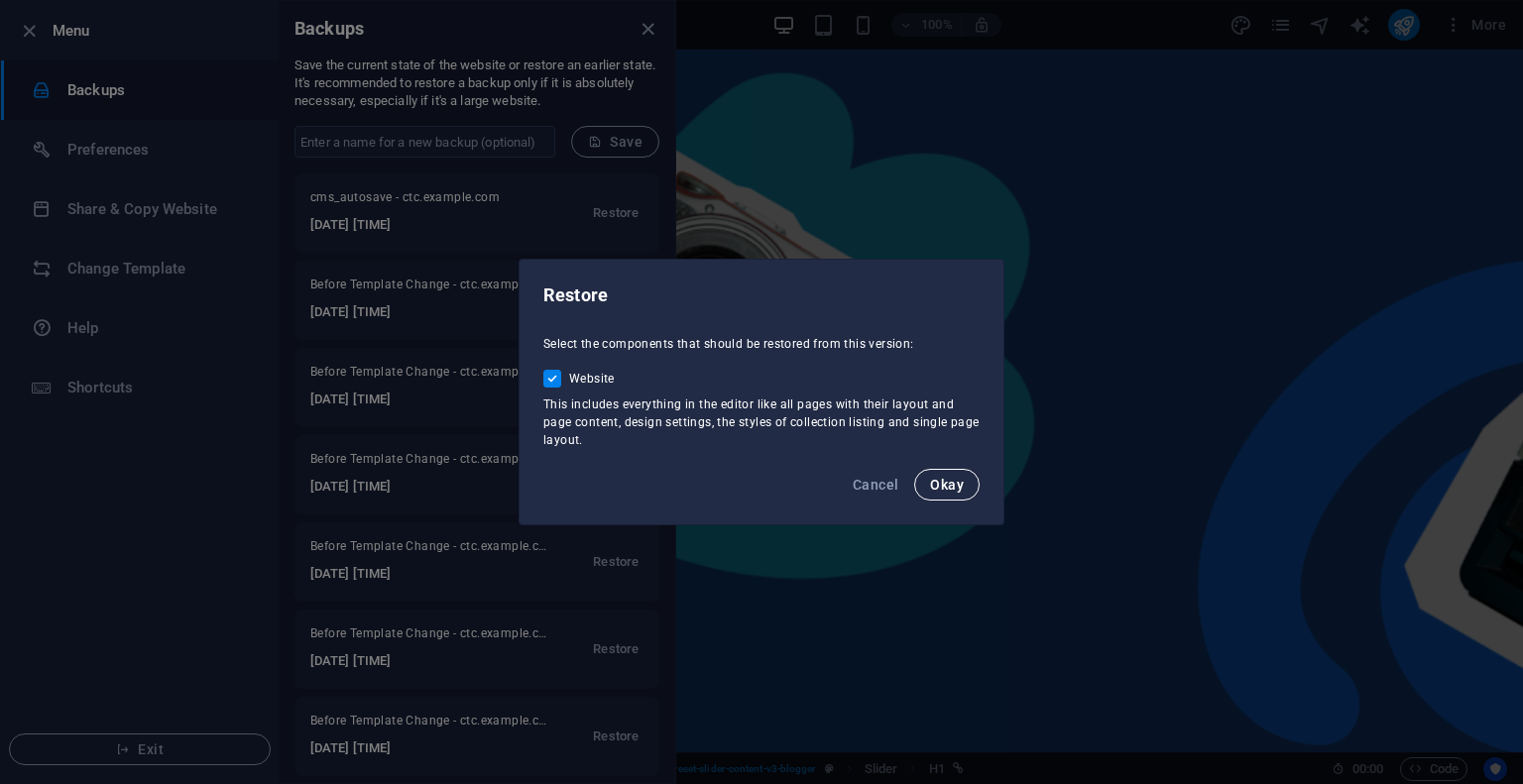 click on "Okay" at bounding box center [947, 485] 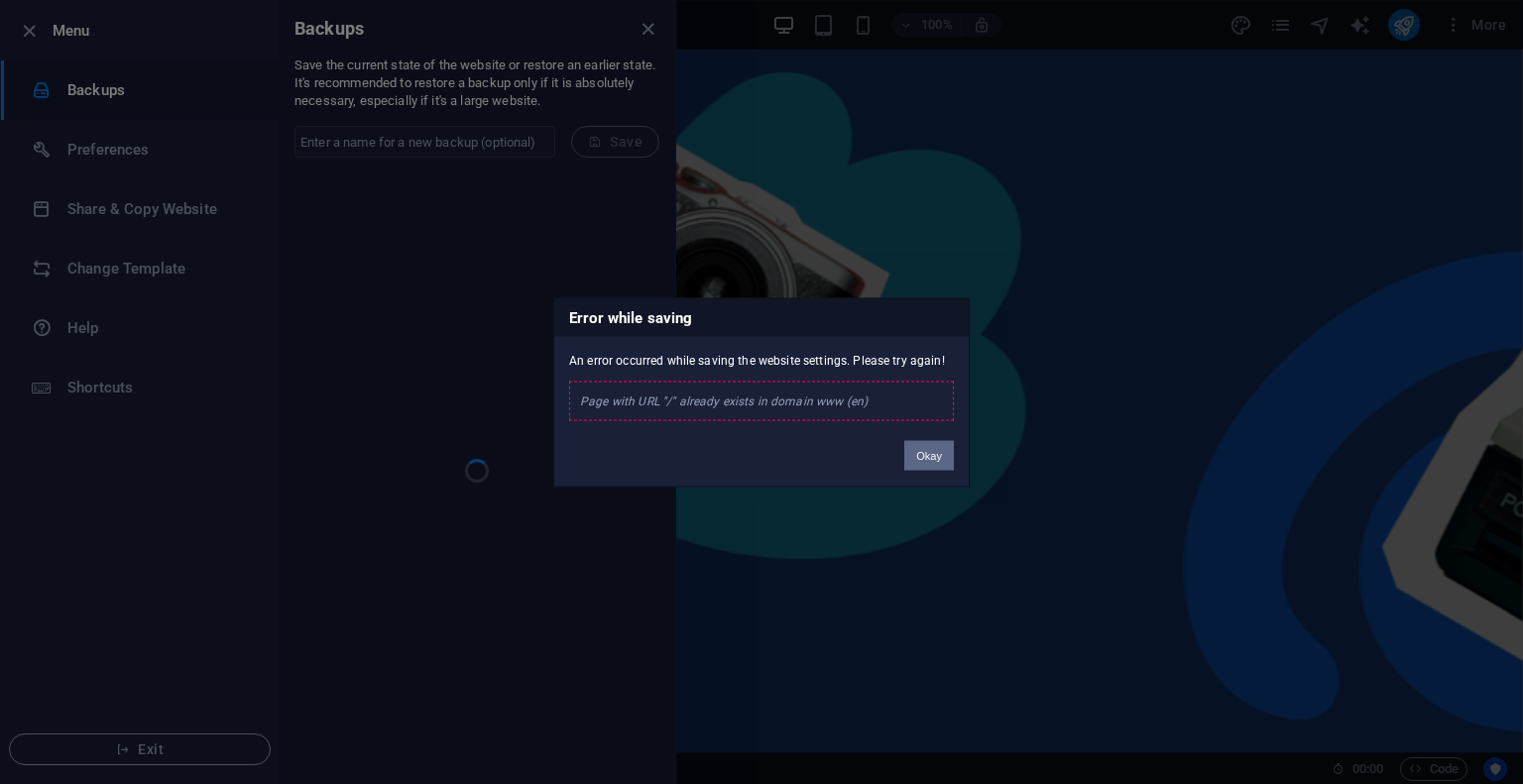click on "Okay" at bounding box center (929, 455) 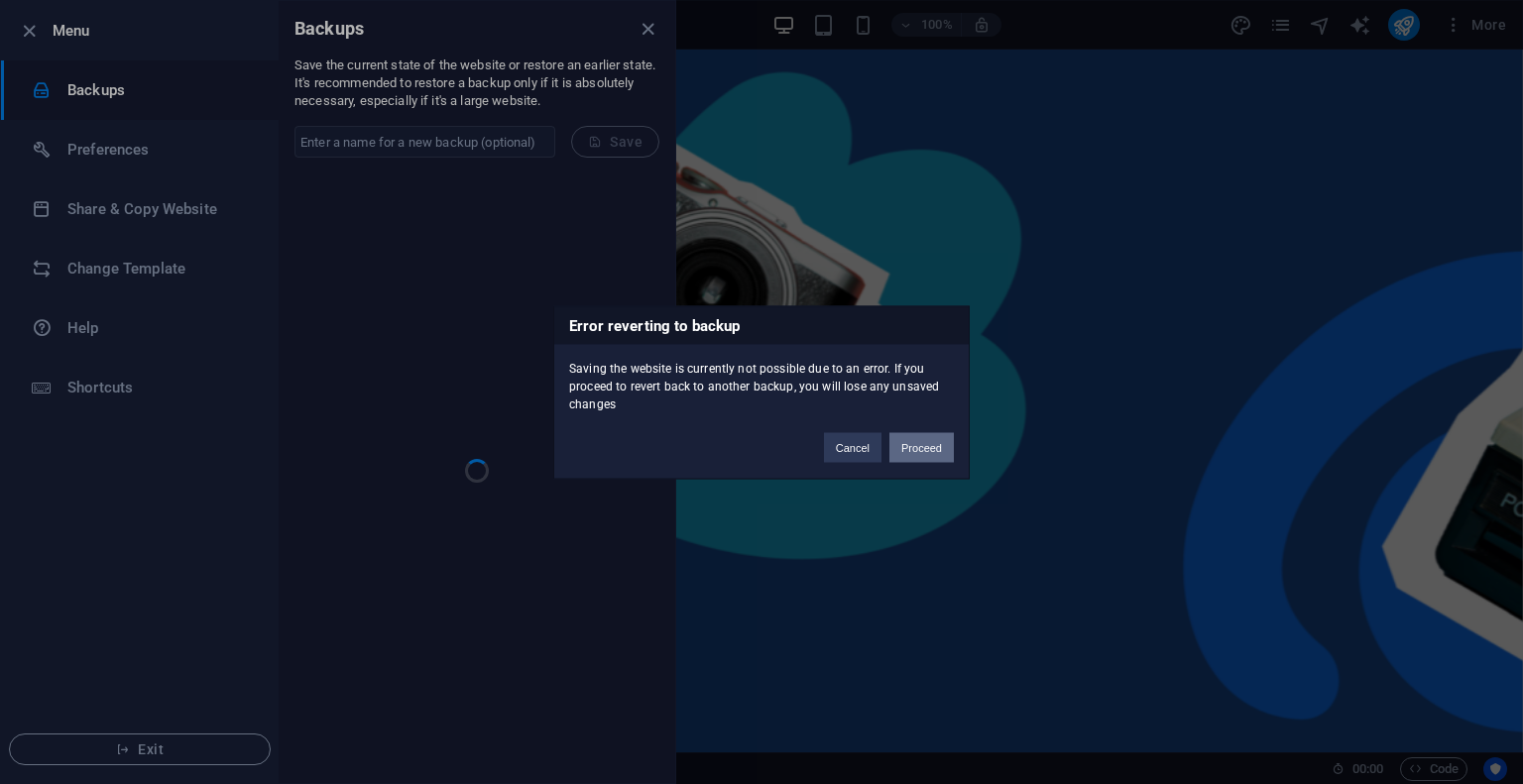 click on "Proceed" at bounding box center [921, 447] 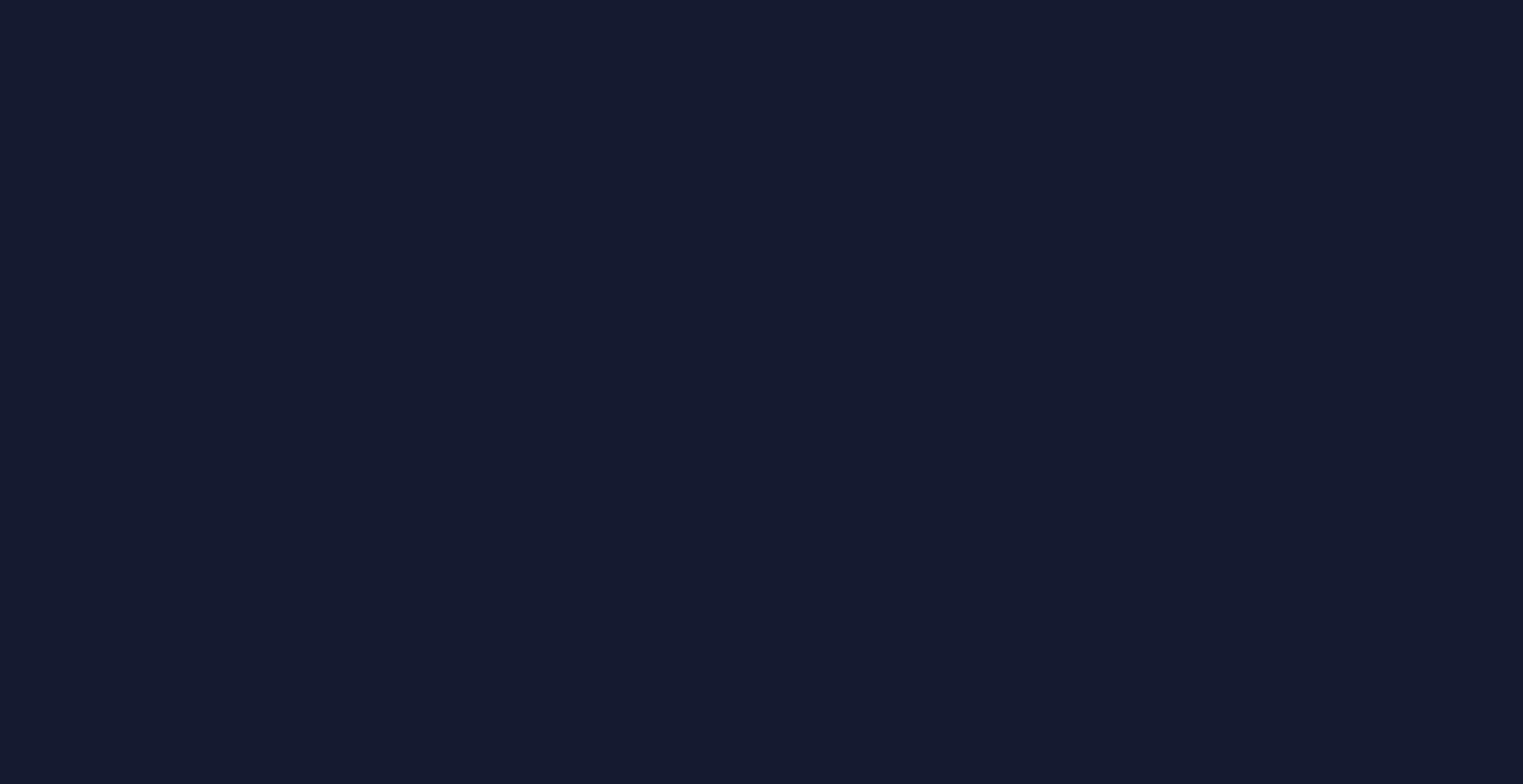scroll, scrollTop: 0, scrollLeft: 0, axis: both 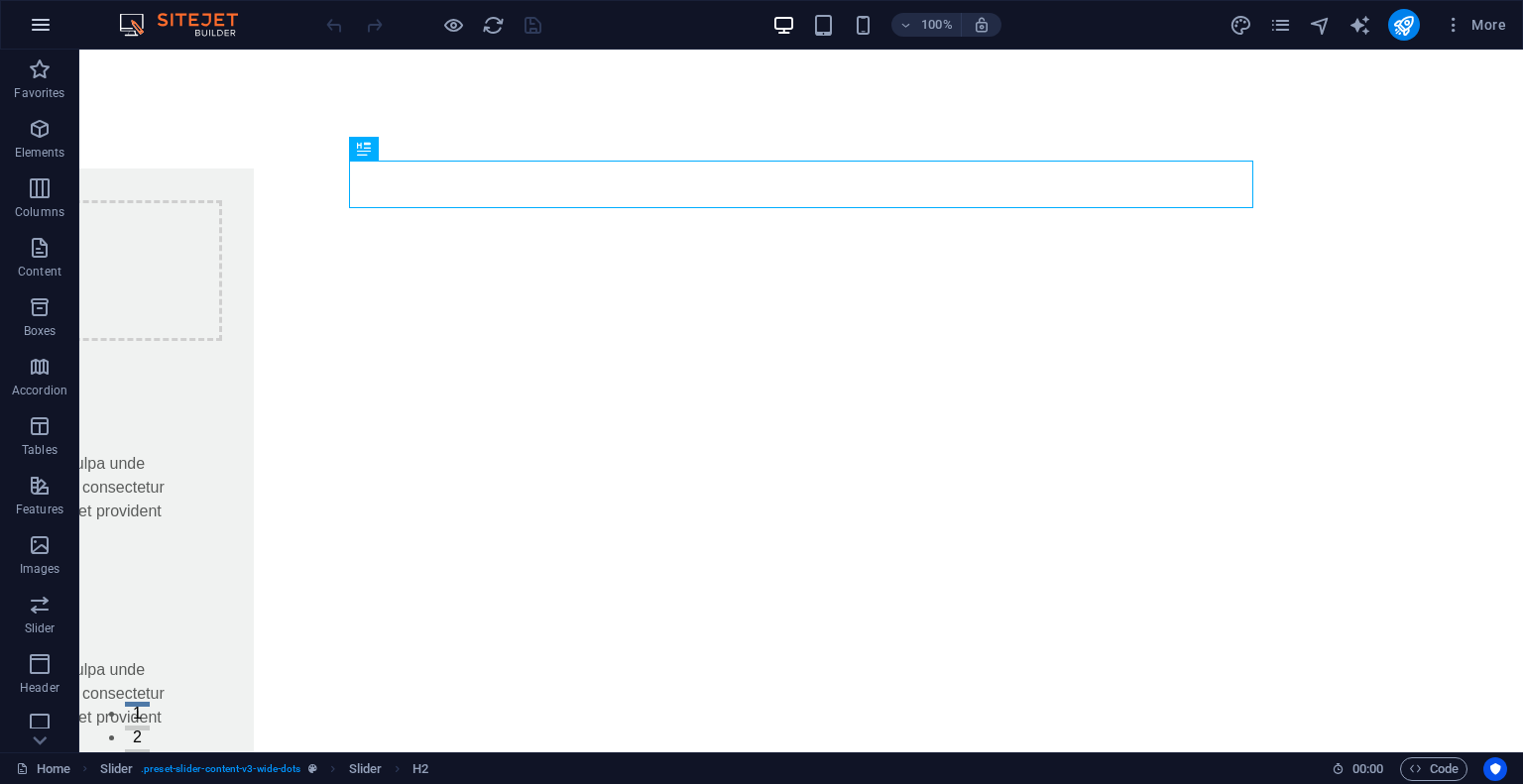 click at bounding box center (41, 25) 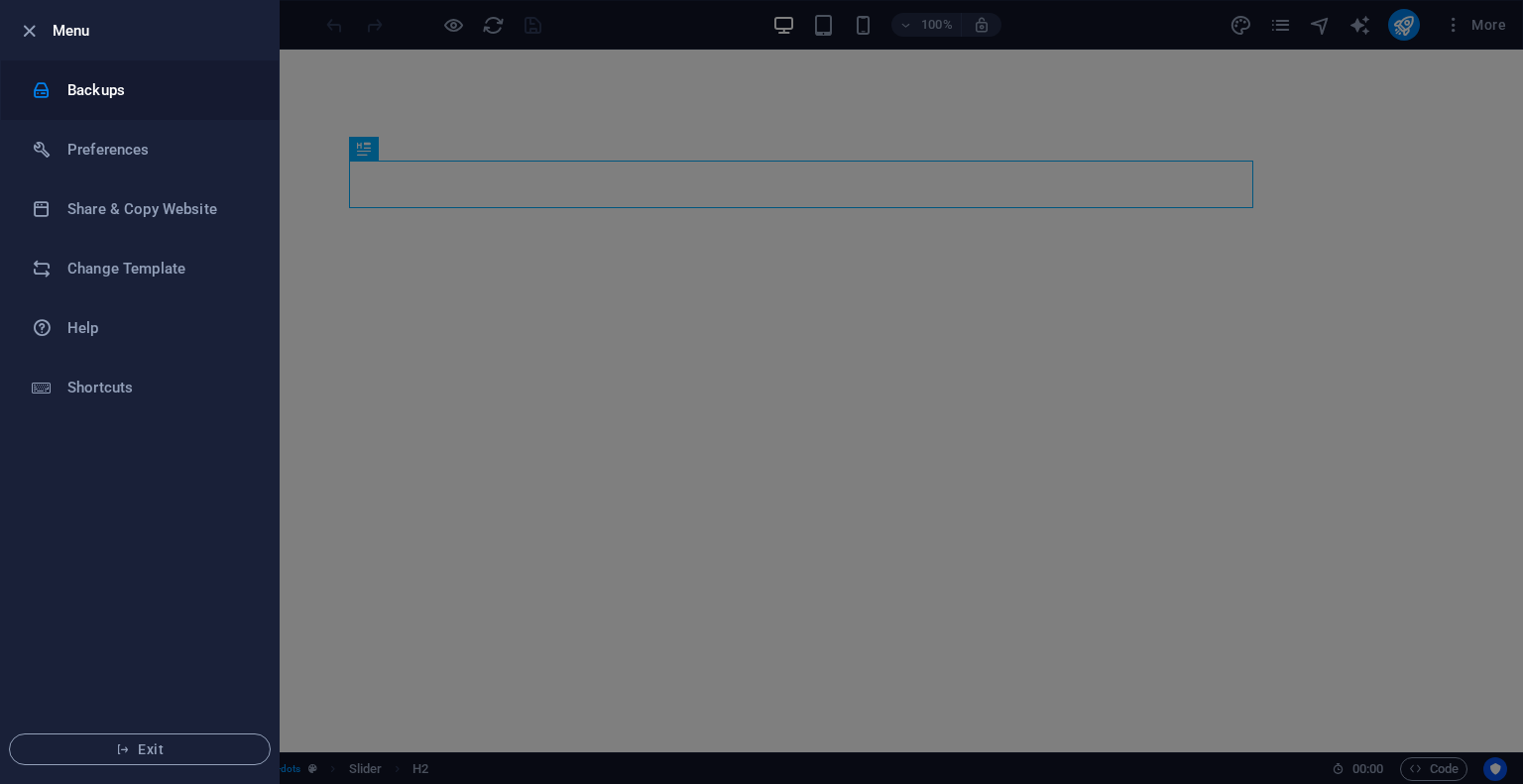 click on "Backups" at bounding box center (159, 90) 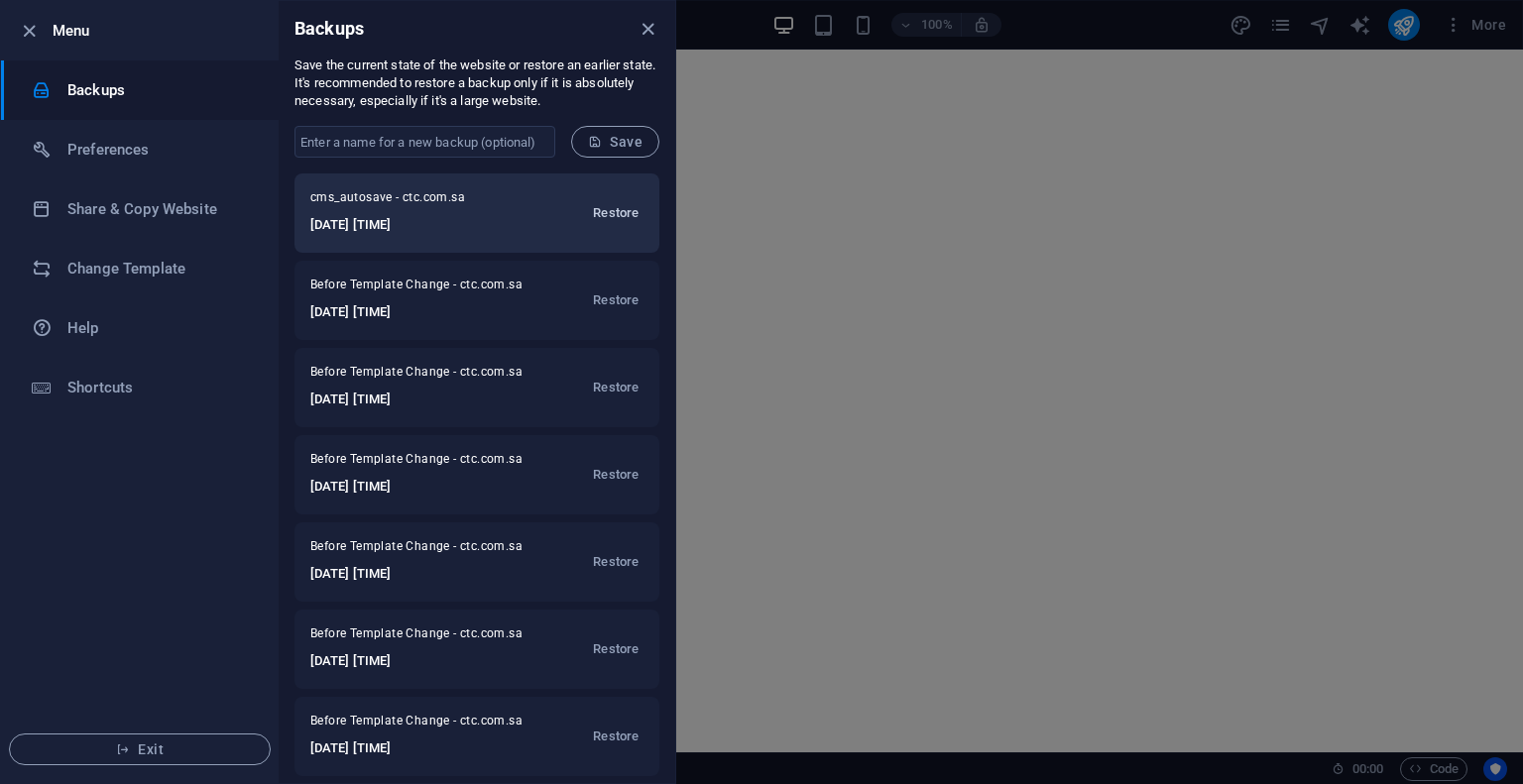 click on "Restore" at bounding box center (616, 213) 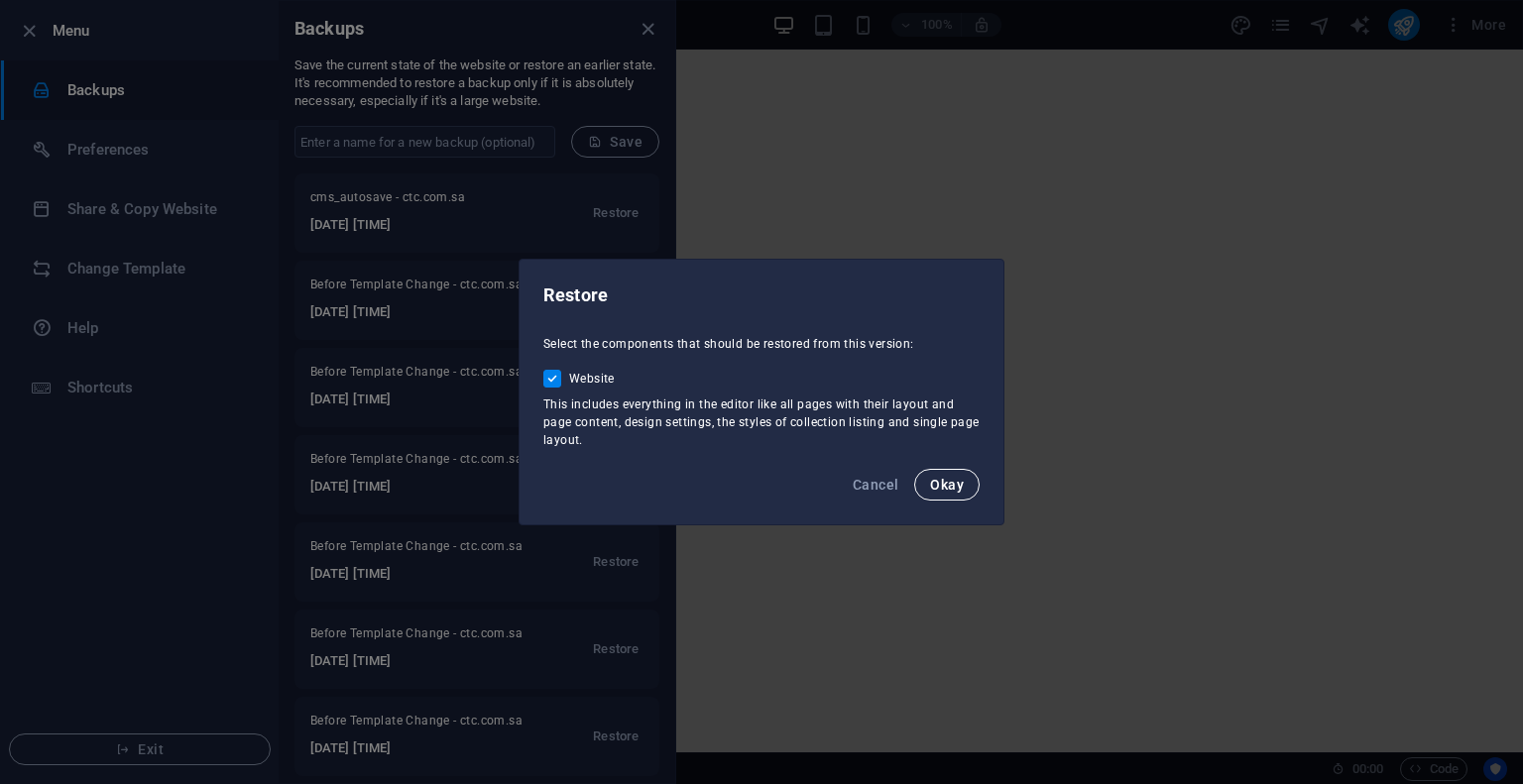 click on "Okay" at bounding box center [947, 485] 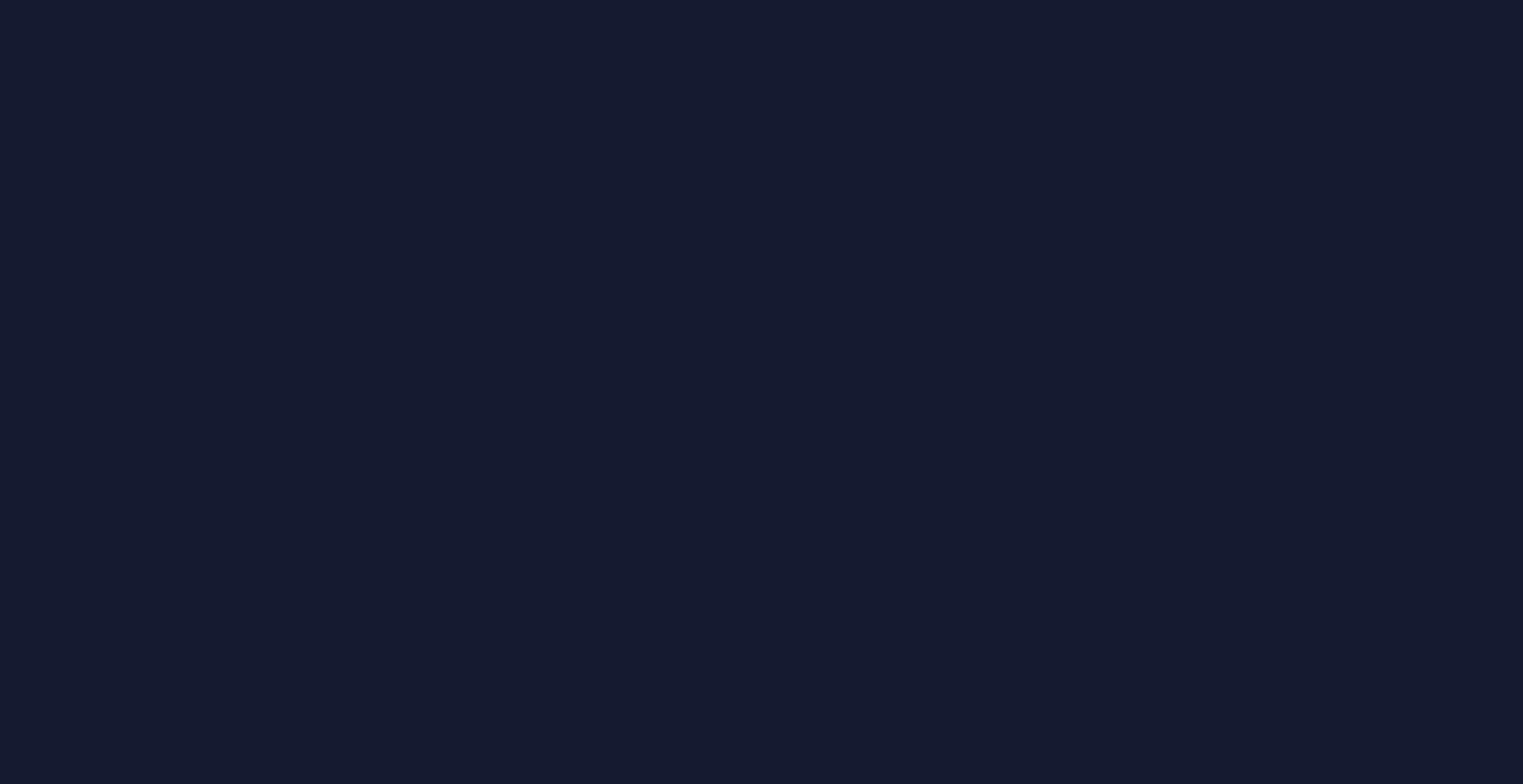 scroll, scrollTop: 0, scrollLeft: 0, axis: both 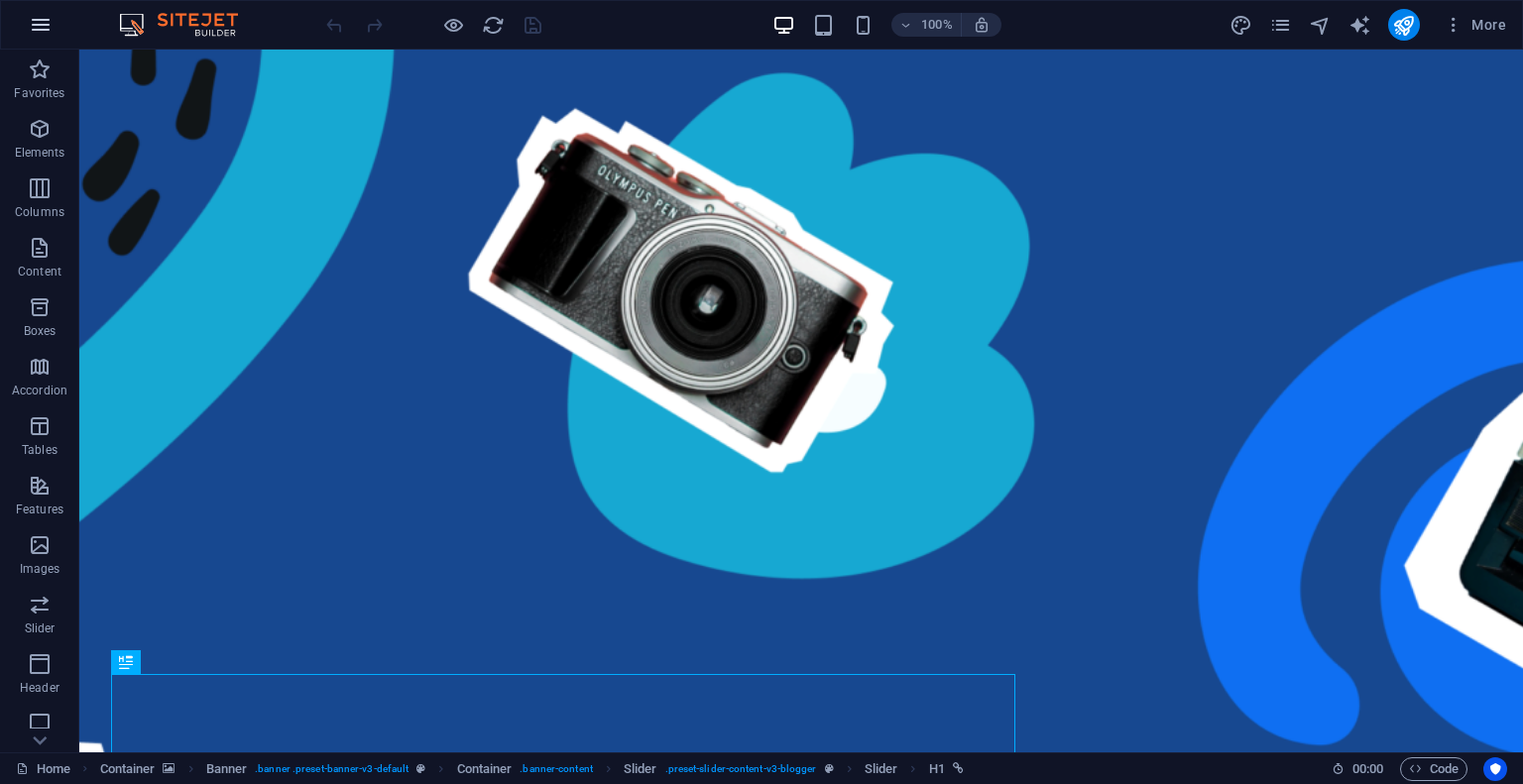 click at bounding box center (41, 25) 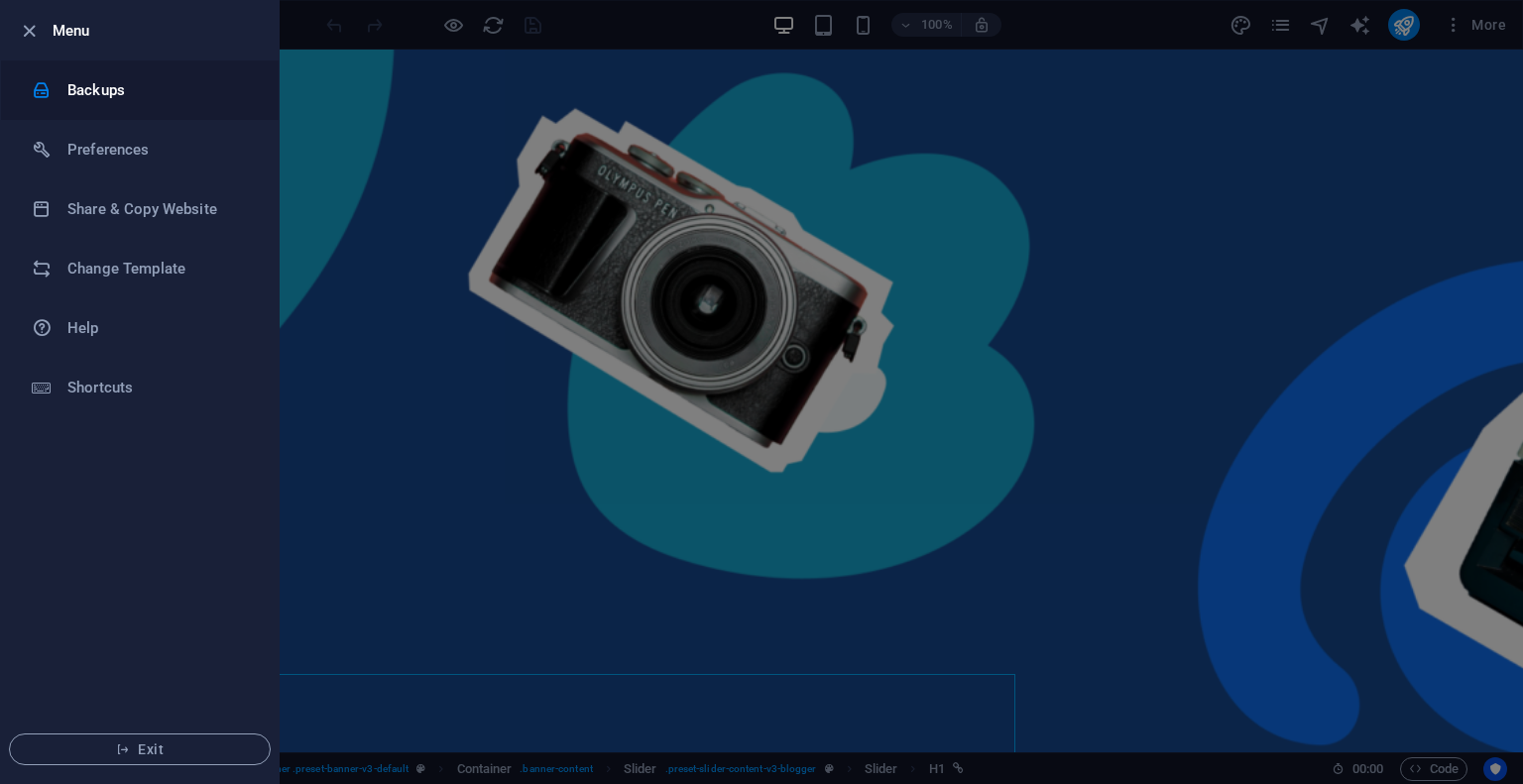 click on "Backups" at bounding box center (159, 90) 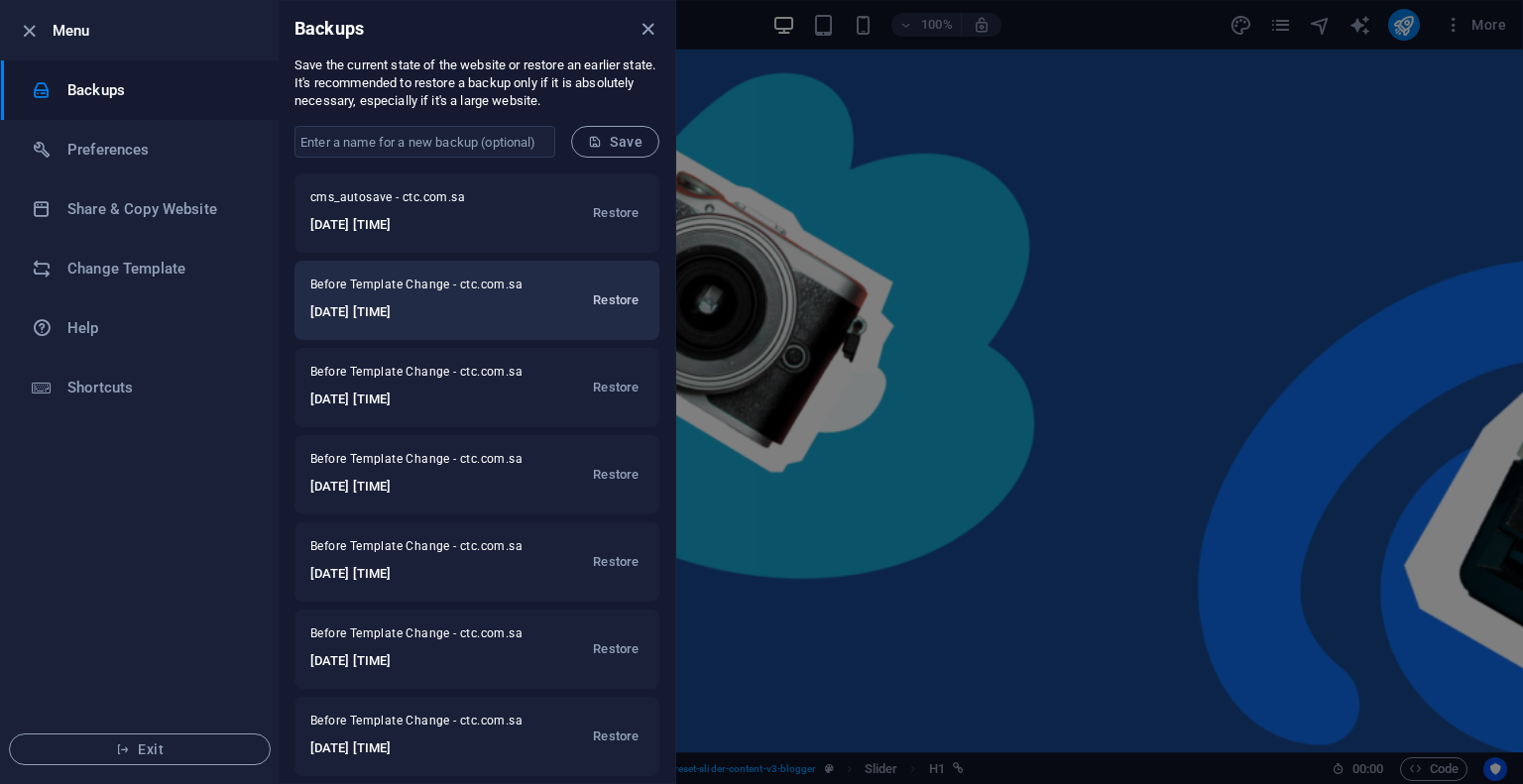 click on "Restore" at bounding box center [616, 300] 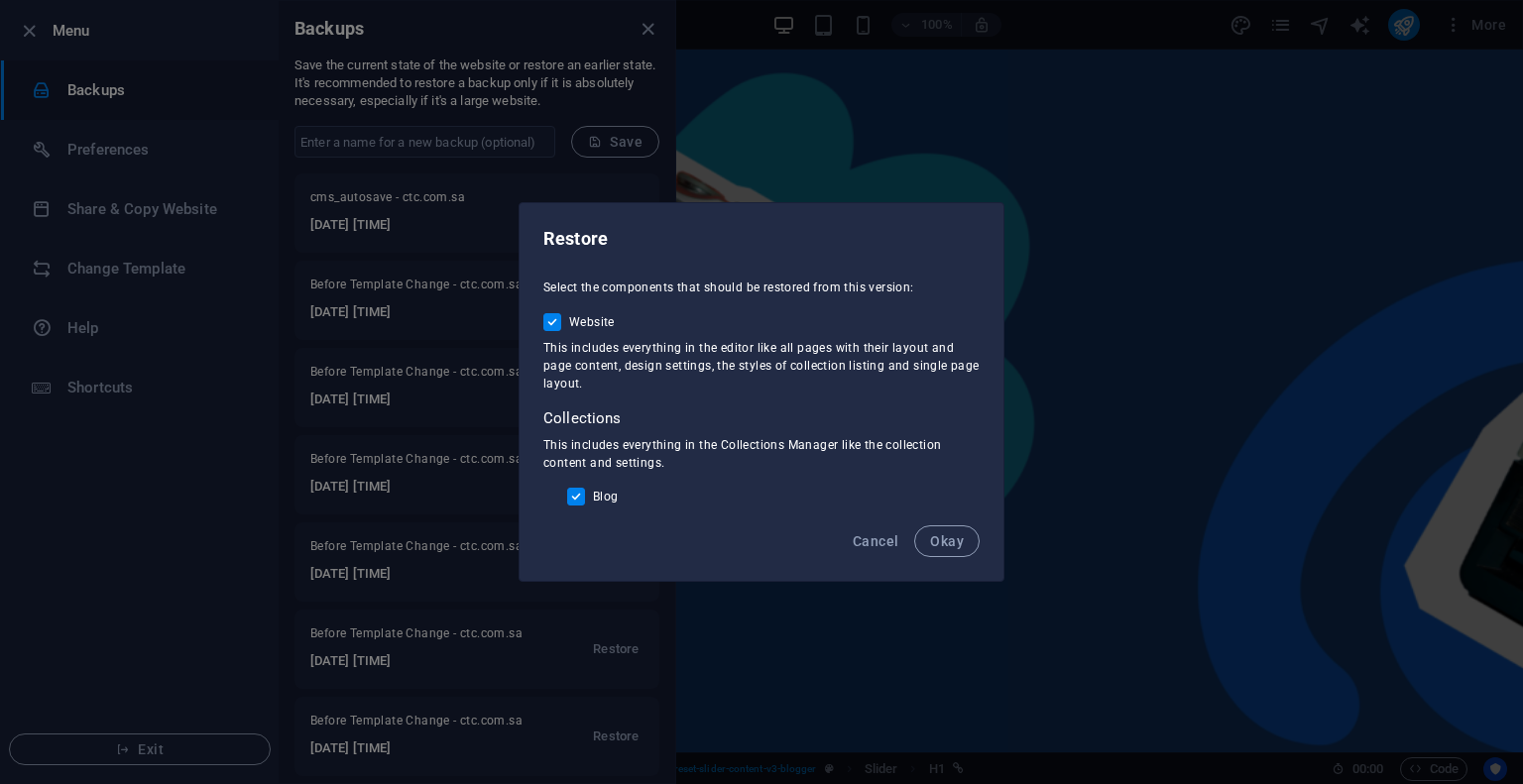 click on "Blog" at bounding box center (580, 497) 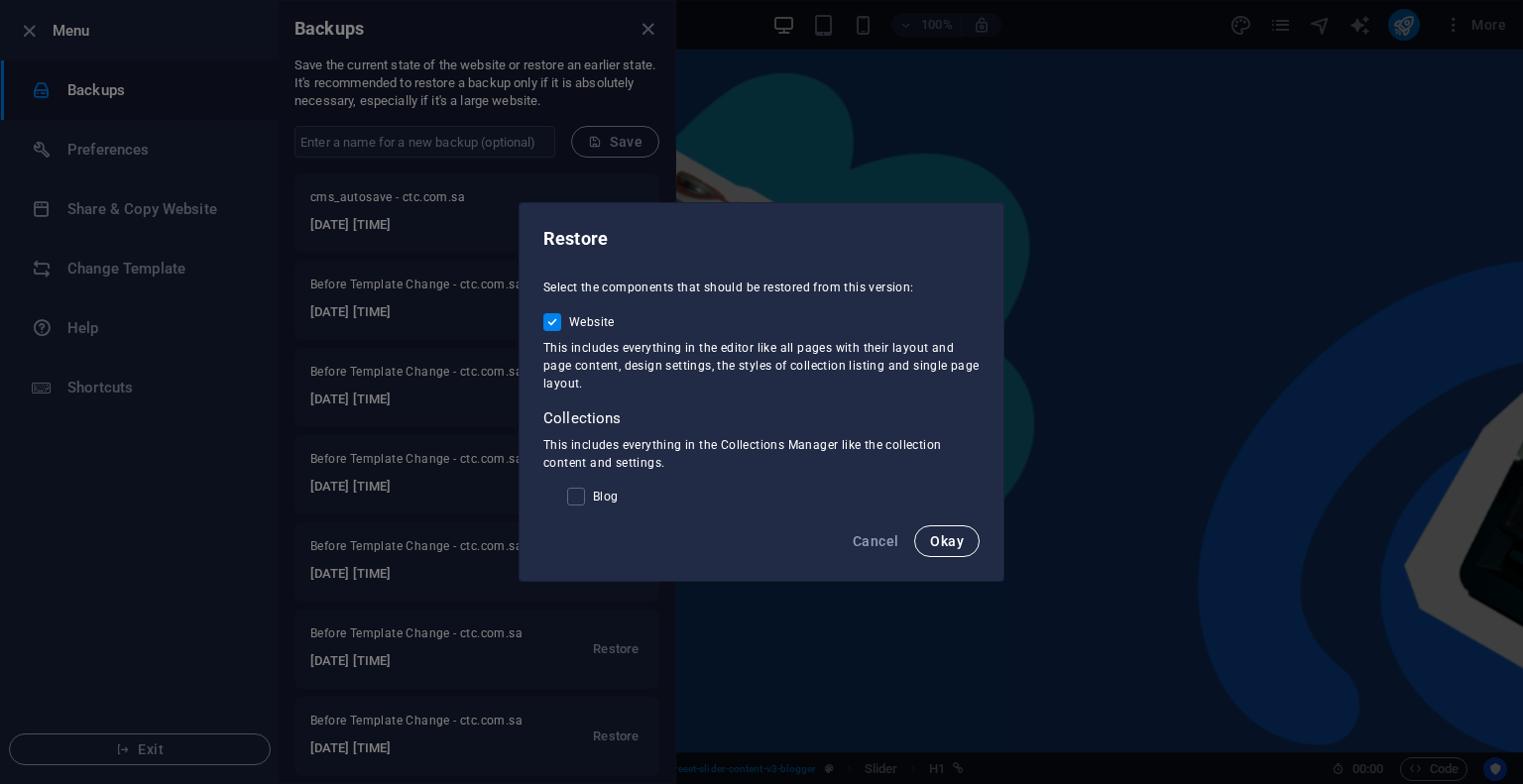 click on "Okay" at bounding box center [947, 541] 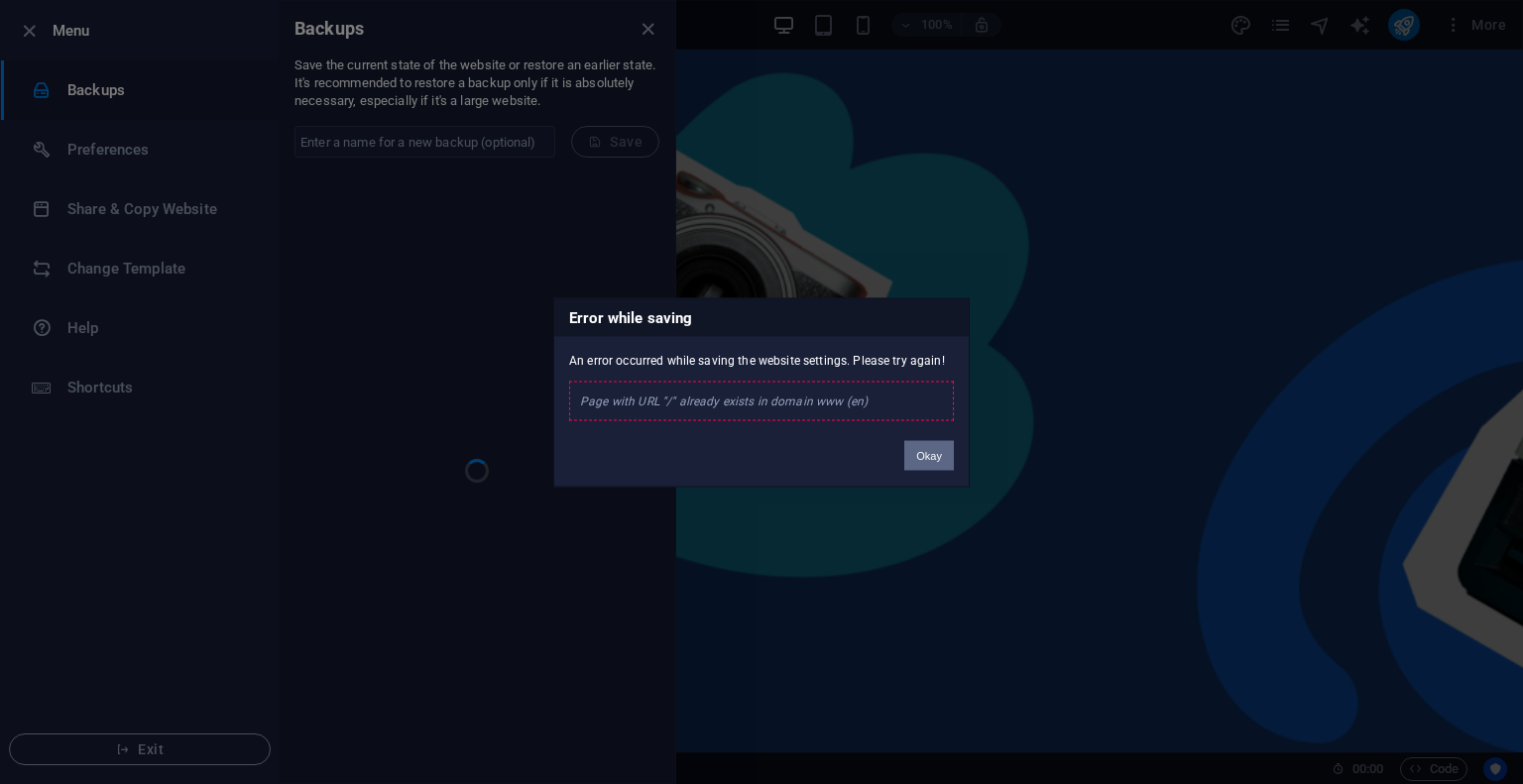 click on "Okay" at bounding box center (929, 455) 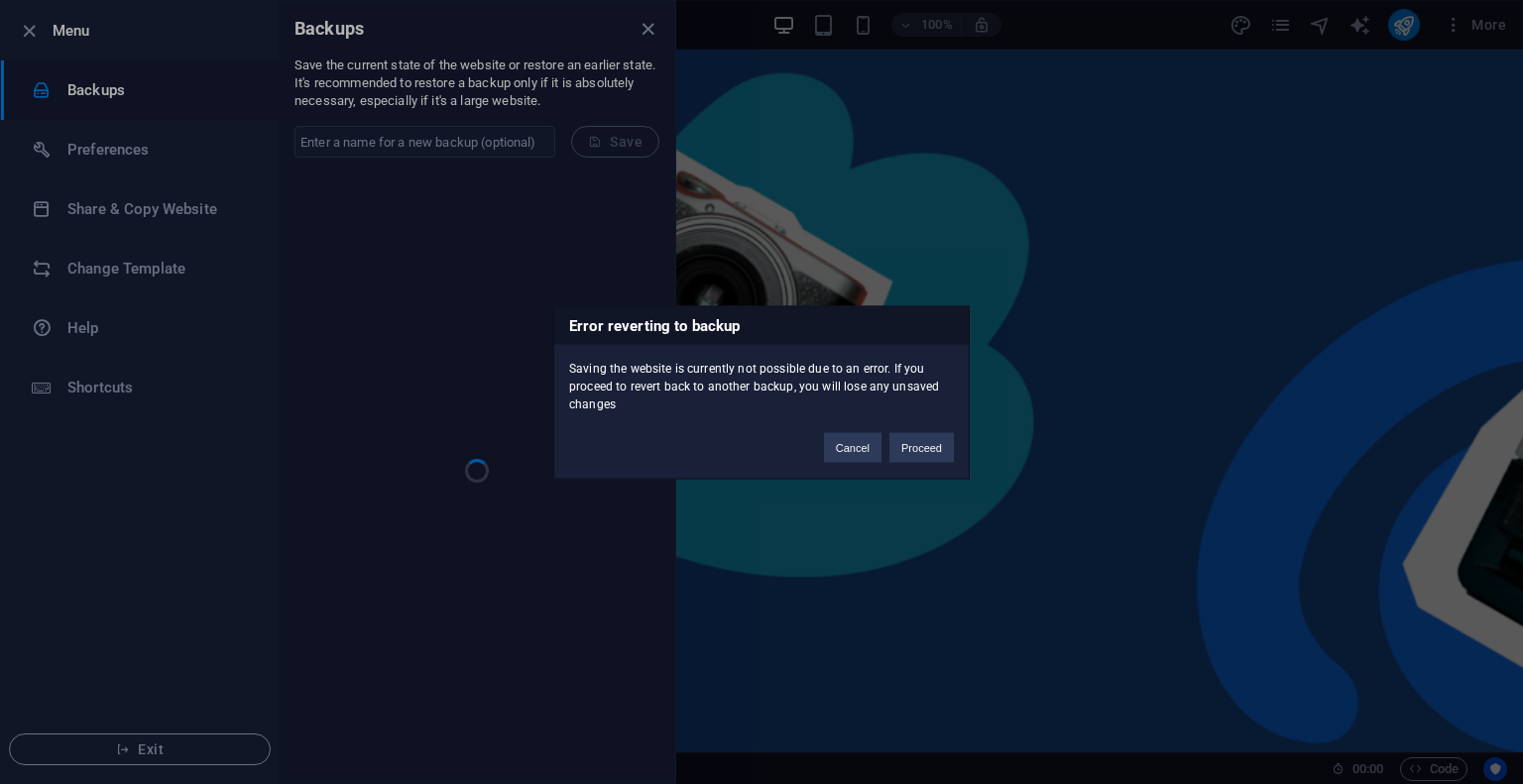 click on "Proceed" at bounding box center (921, 447) 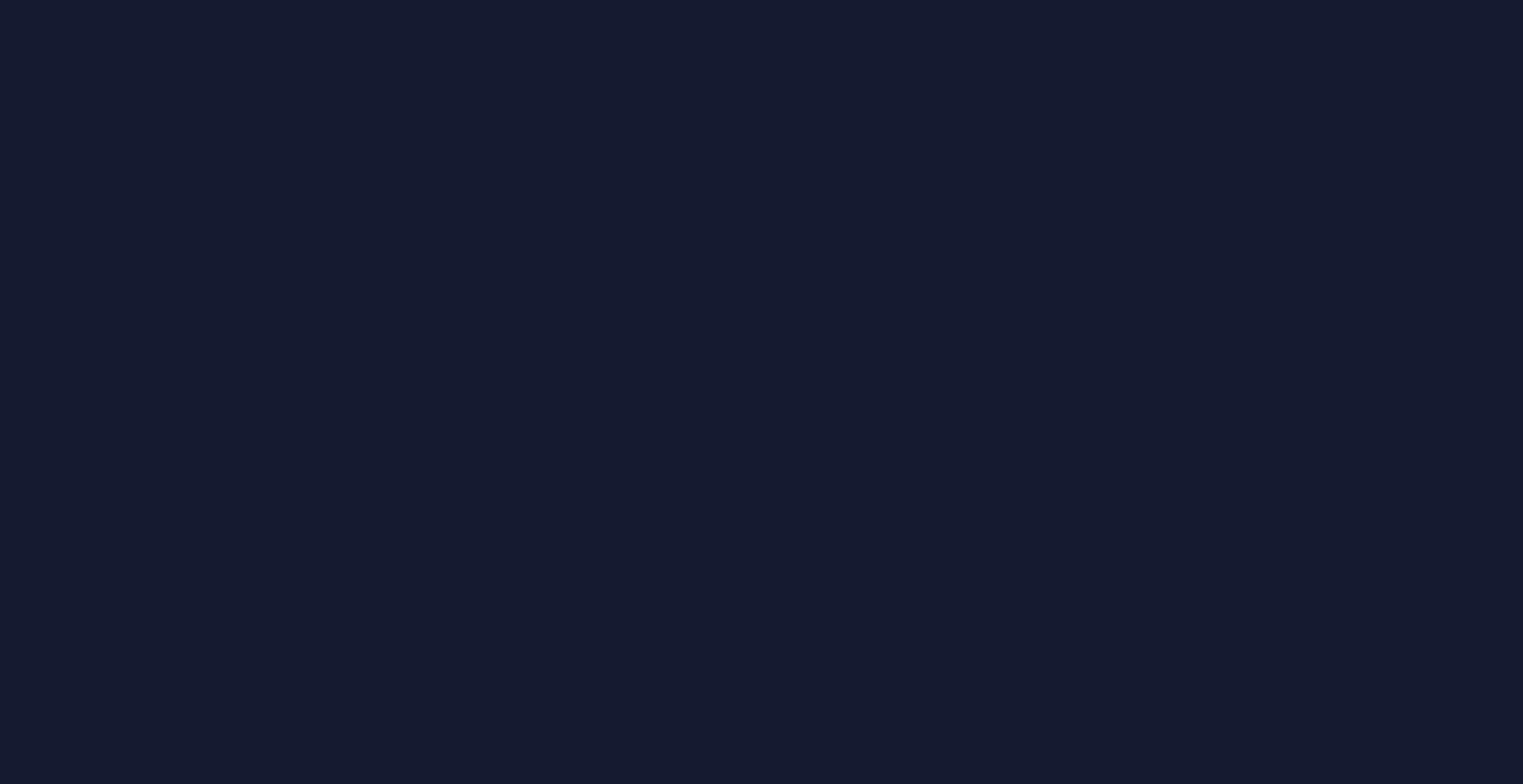 scroll, scrollTop: 0, scrollLeft: 0, axis: both 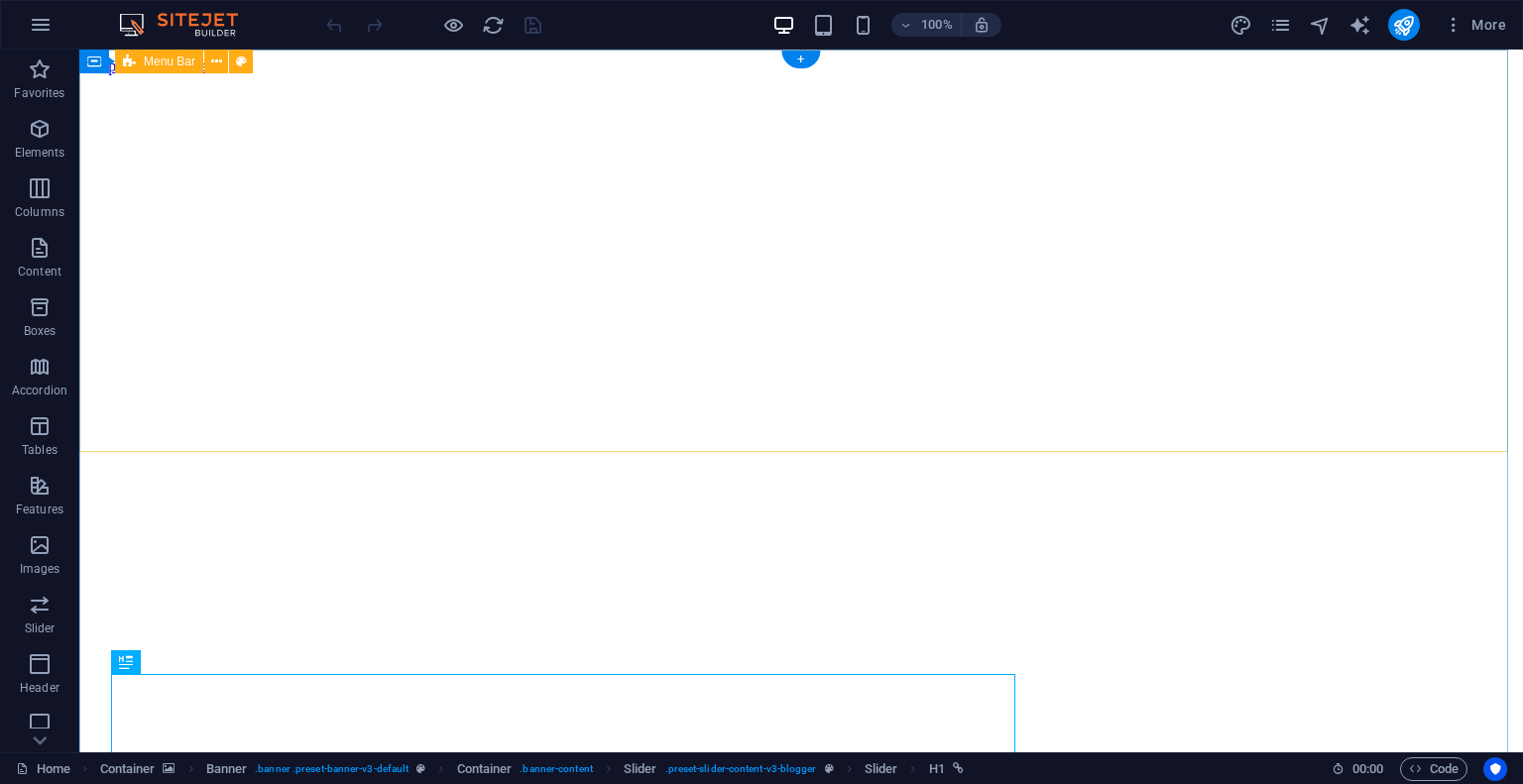 click on "Contact Us" at bounding box center (801, 5328) 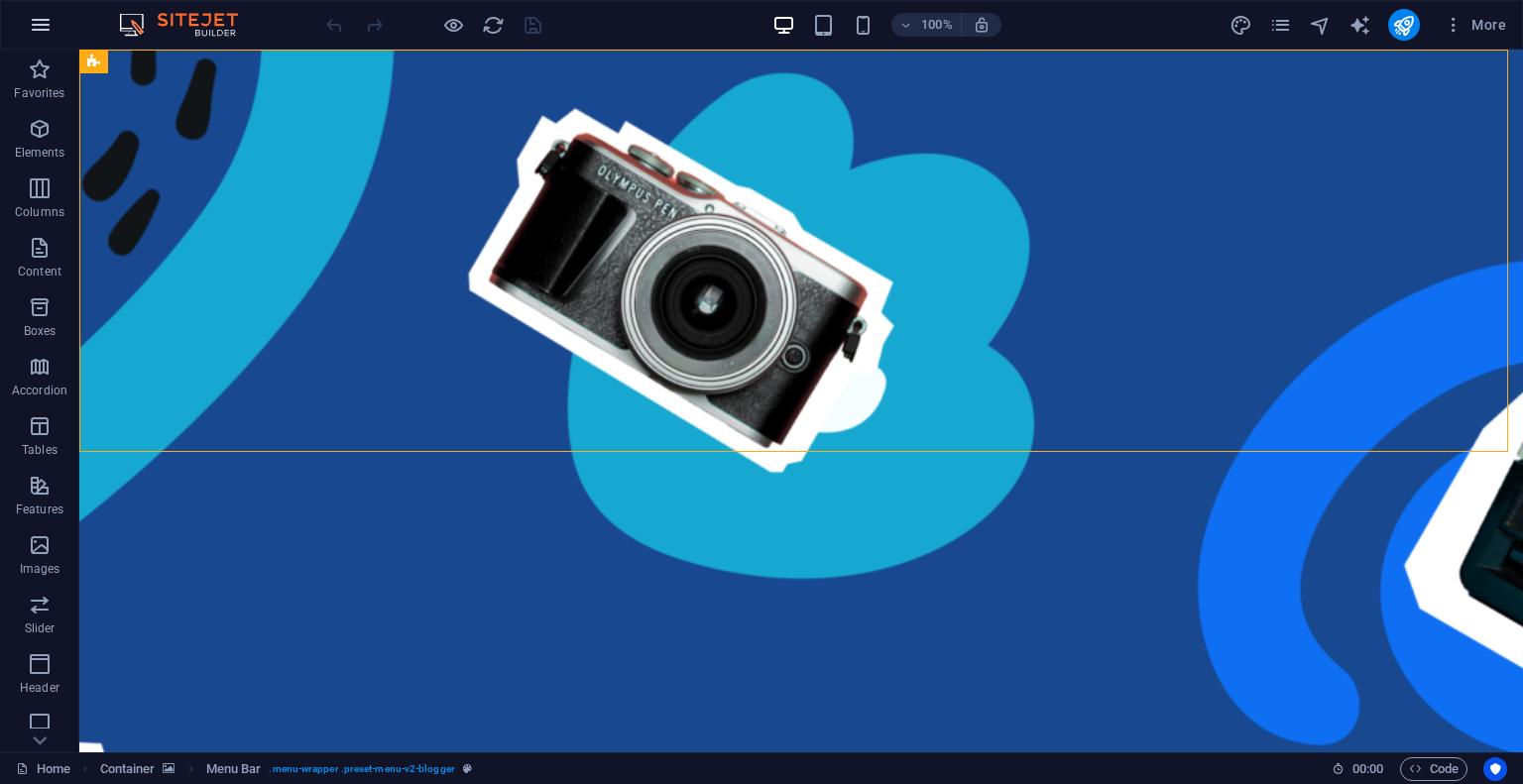 click at bounding box center [41, 25] 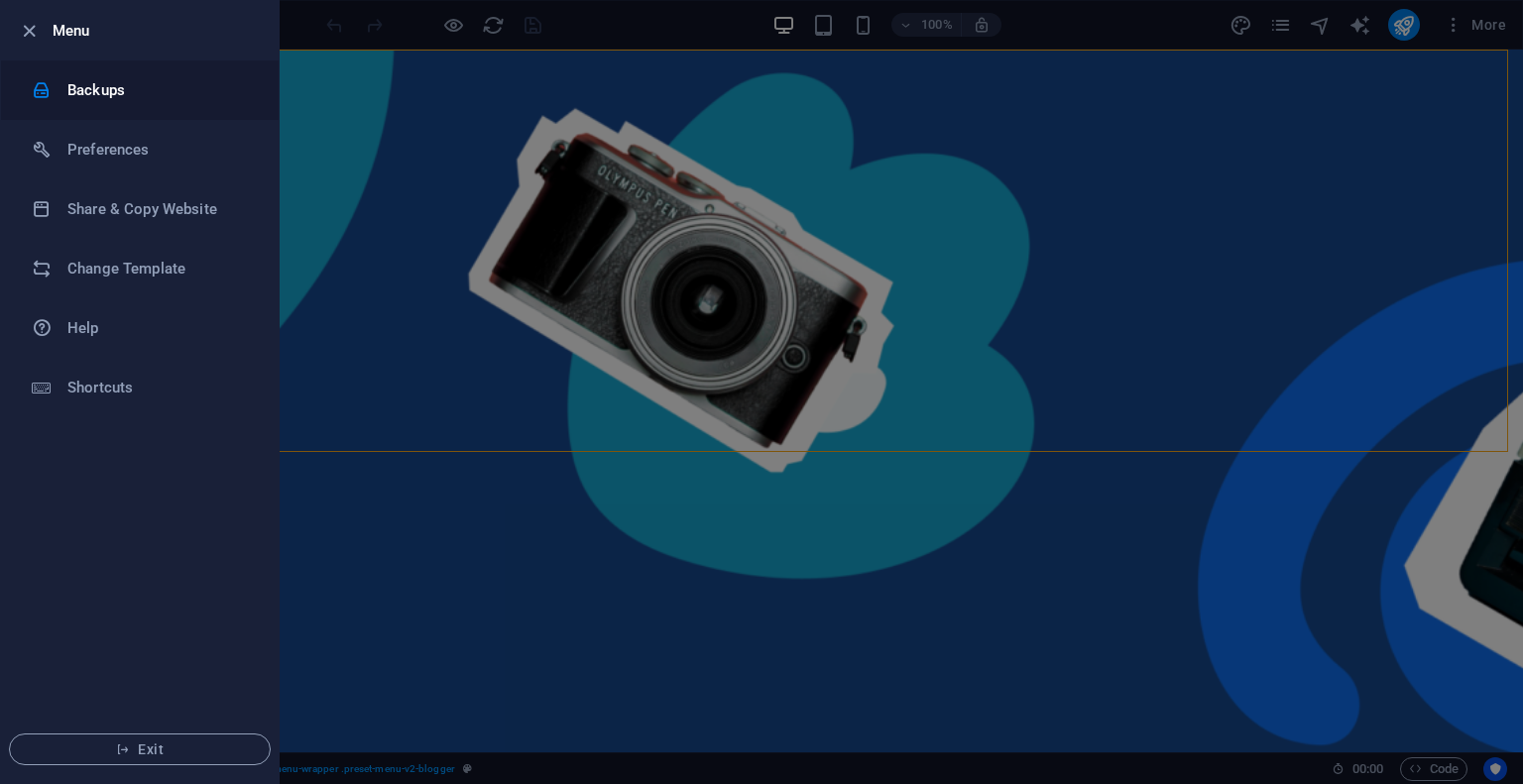click on "Backups" at bounding box center (159, 90) 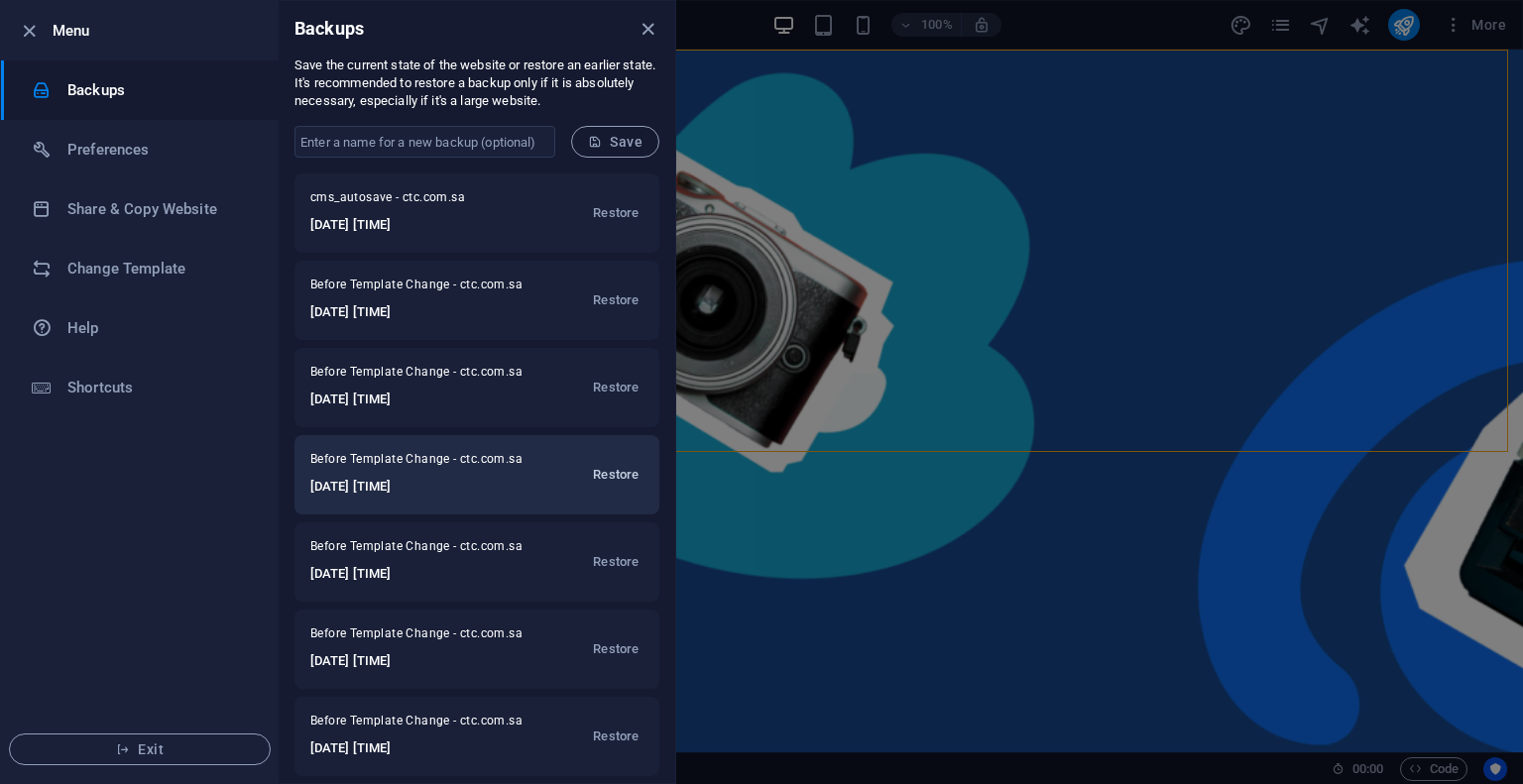 click on "Restore" at bounding box center (616, 475) 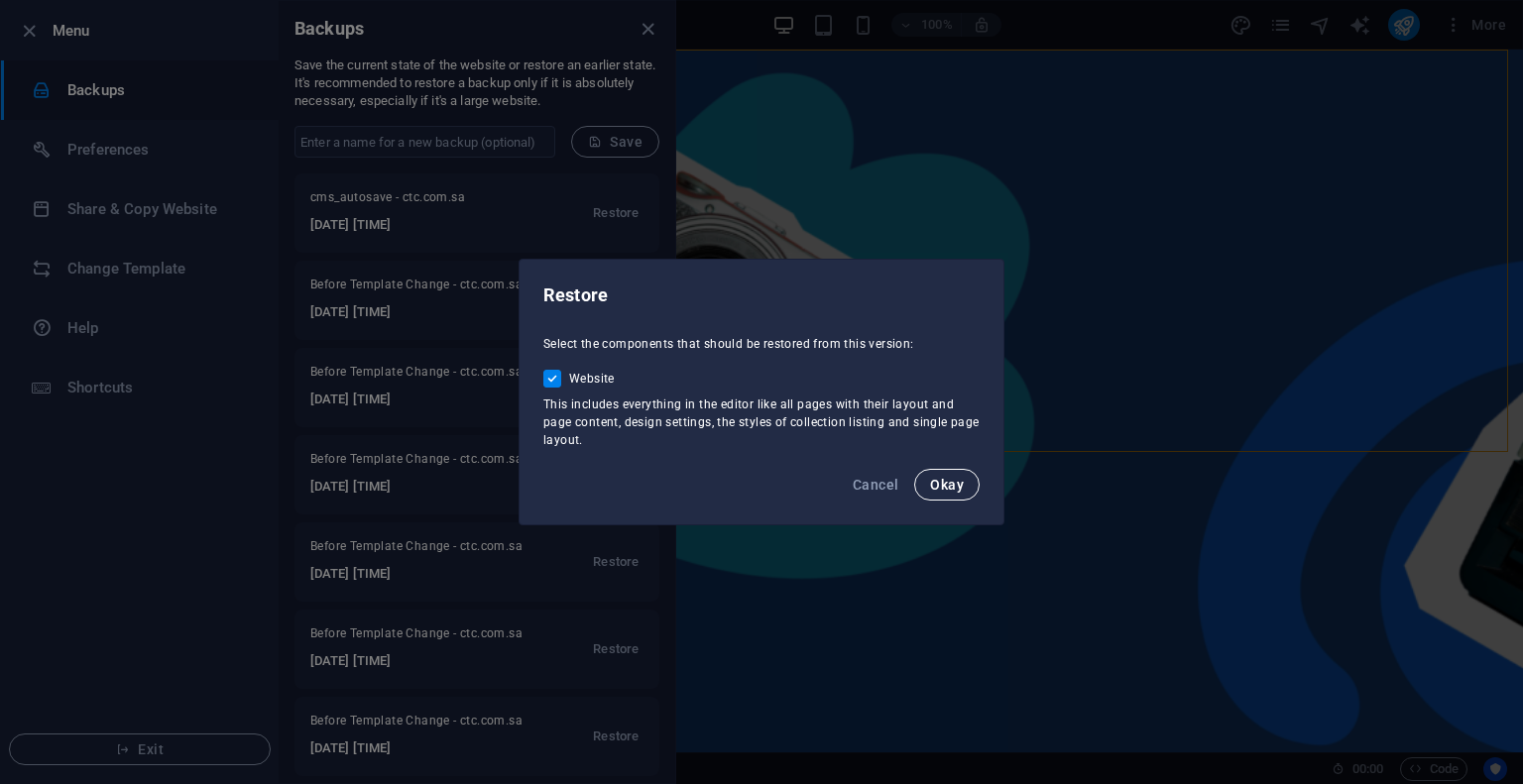 click on "Okay" at bounding box center [947, 485] 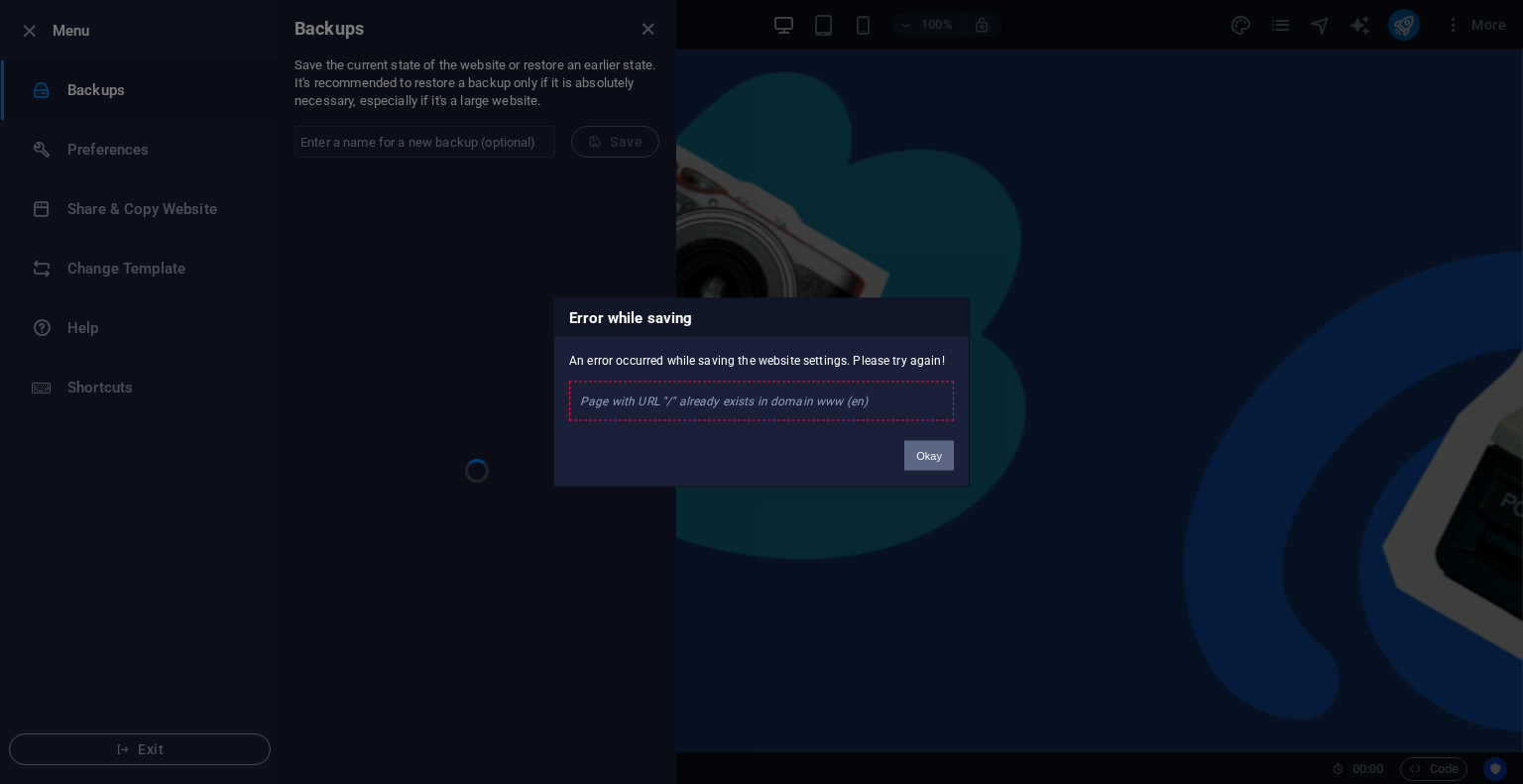 click on "Okay" at bounding box center [929, 455] 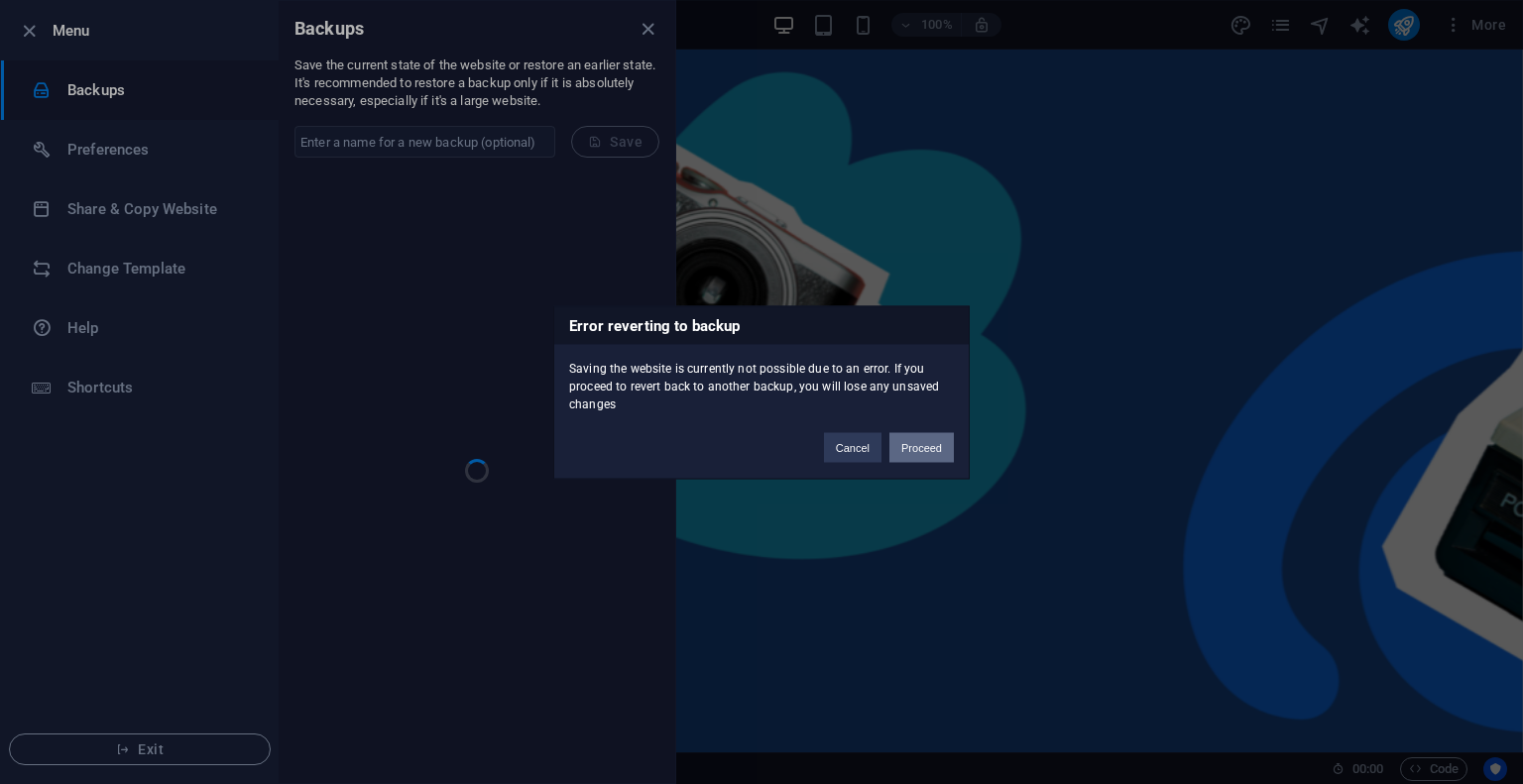 click on "Proceed" at bounding box center (921, 447) 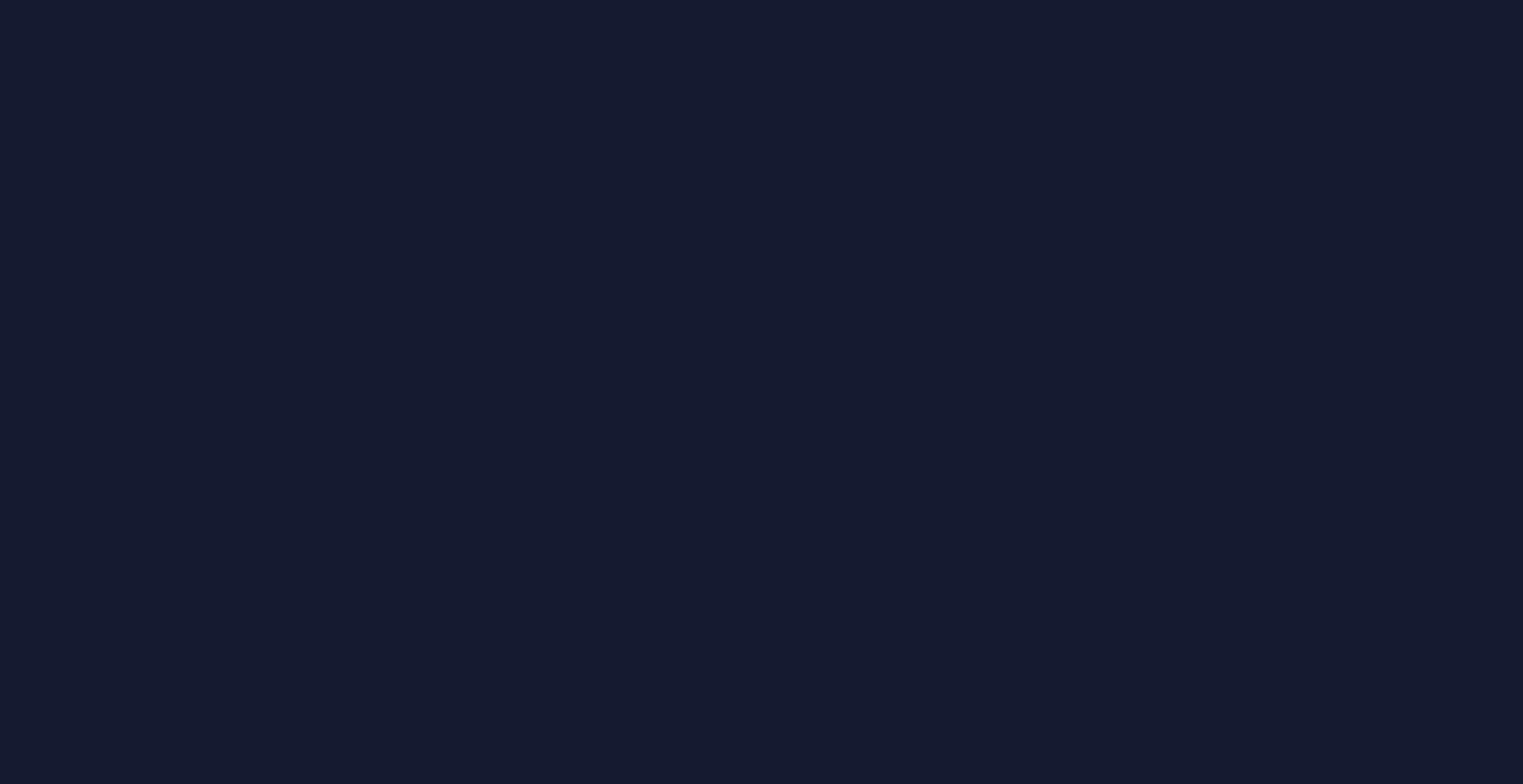 scroll, scrollTop: 0, scrollLeft: 0, axis: both 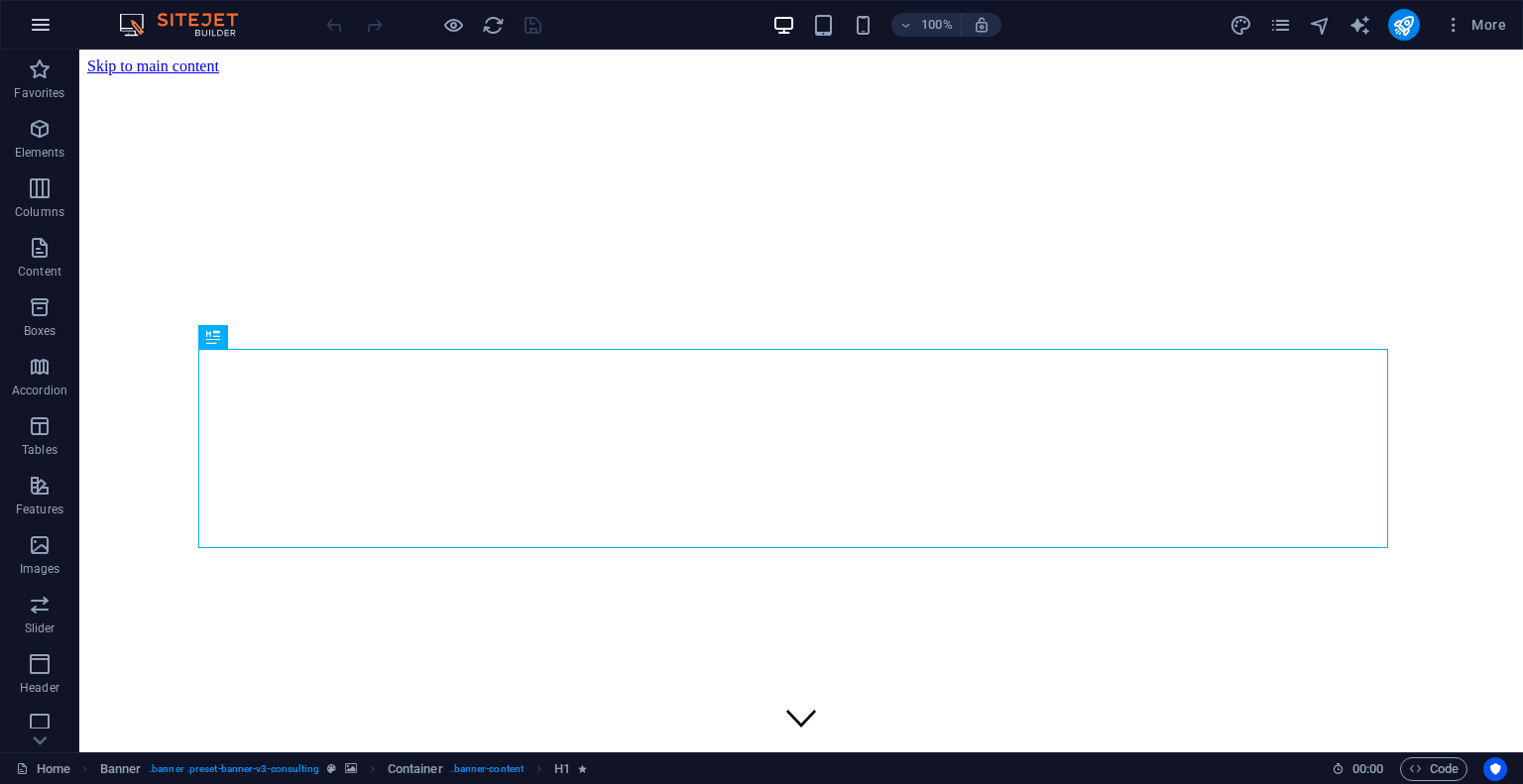click at bounding box center (41, 25) 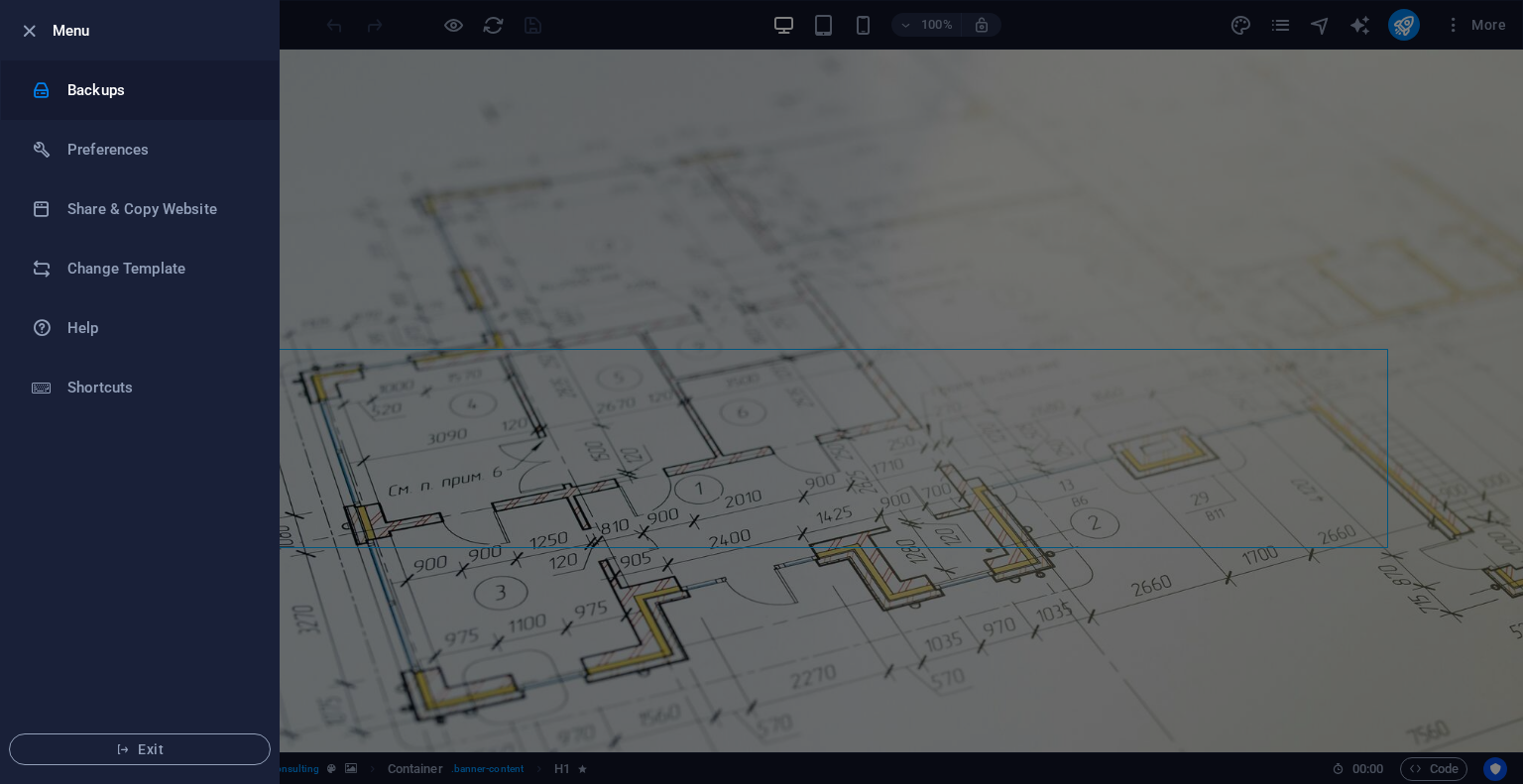 click on "Backups" at bounding box center (159, 90) 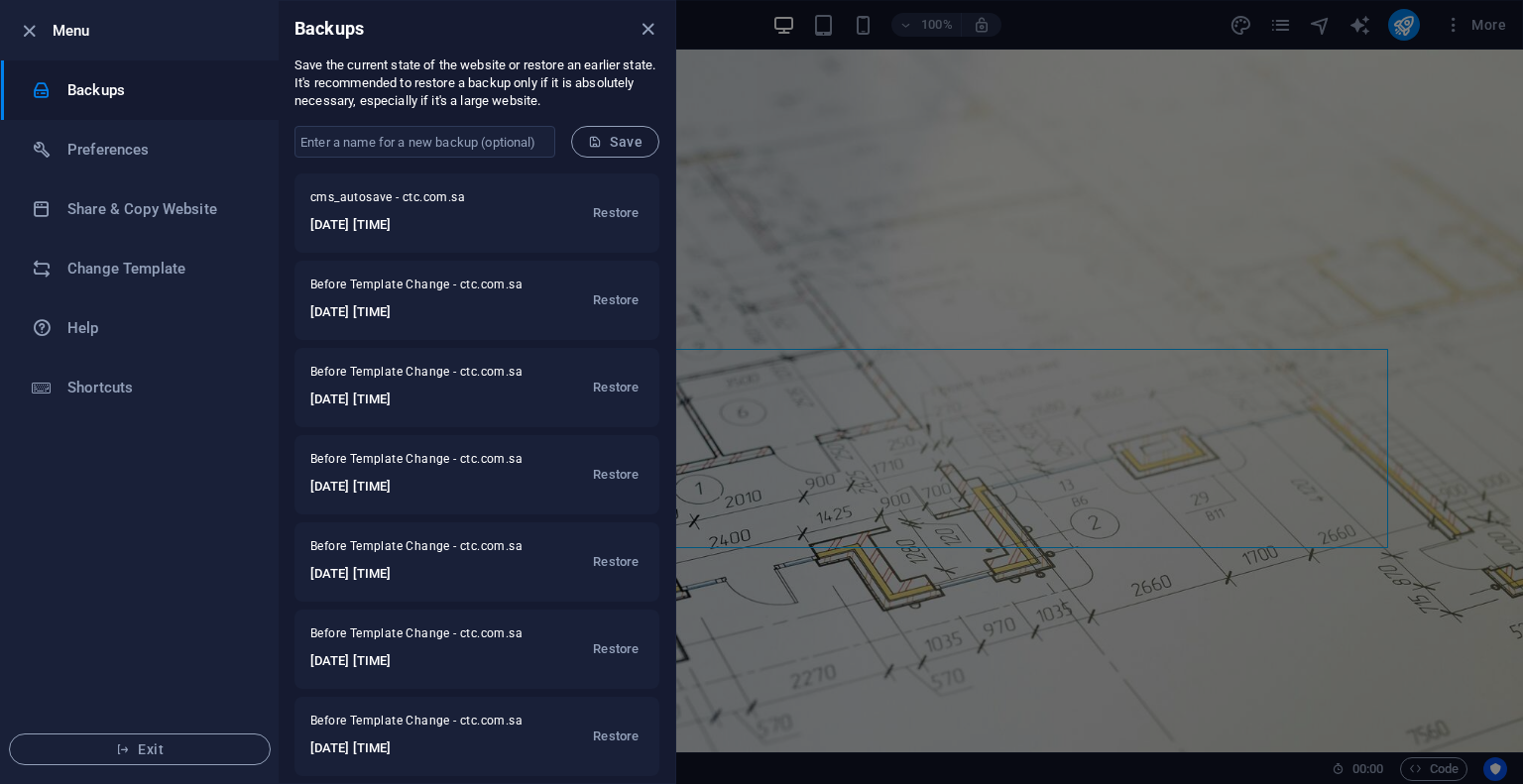 click at bounding box center (762, 392) 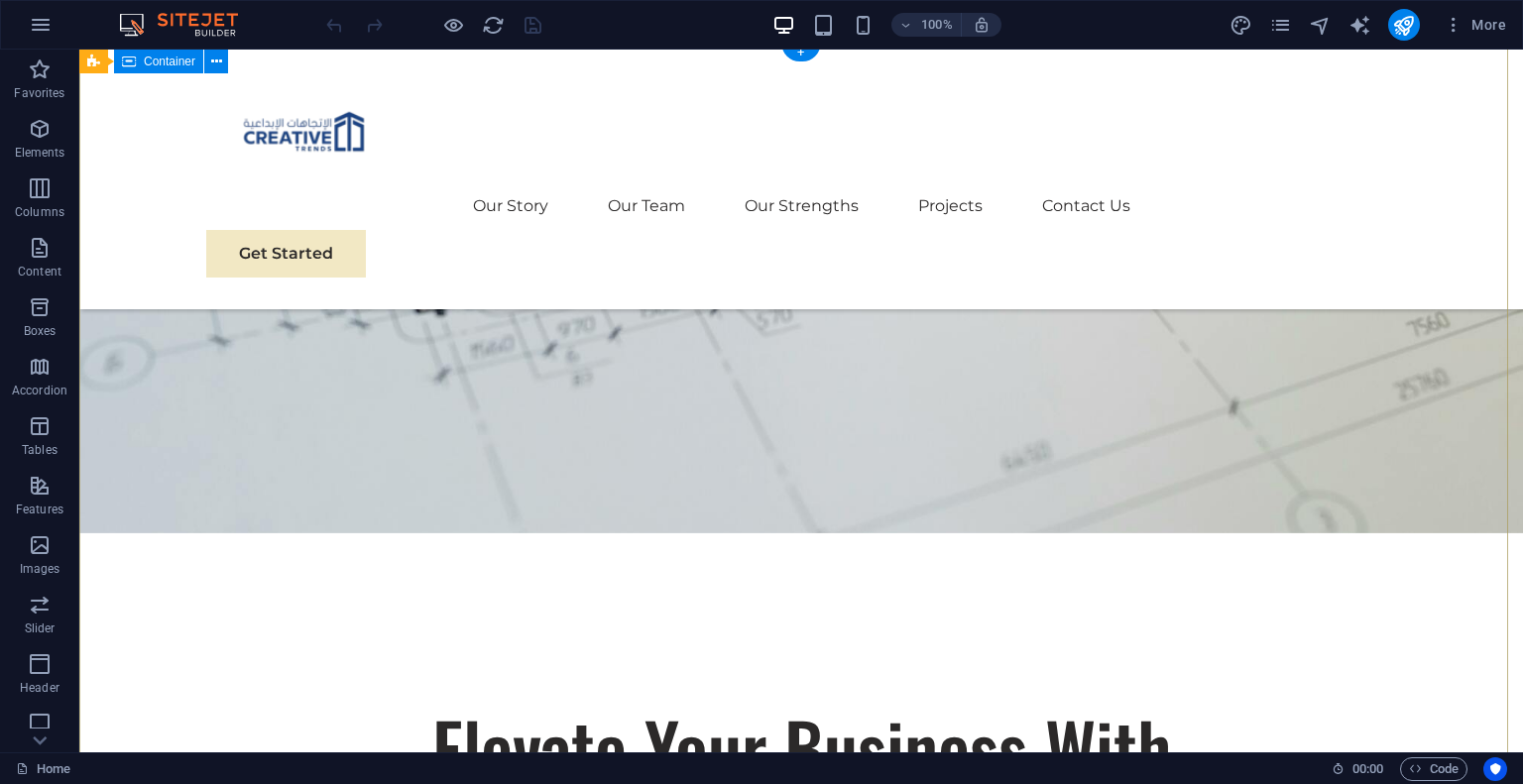 scroll, scrollTop: 0, scrollLeft: 0, axis: both 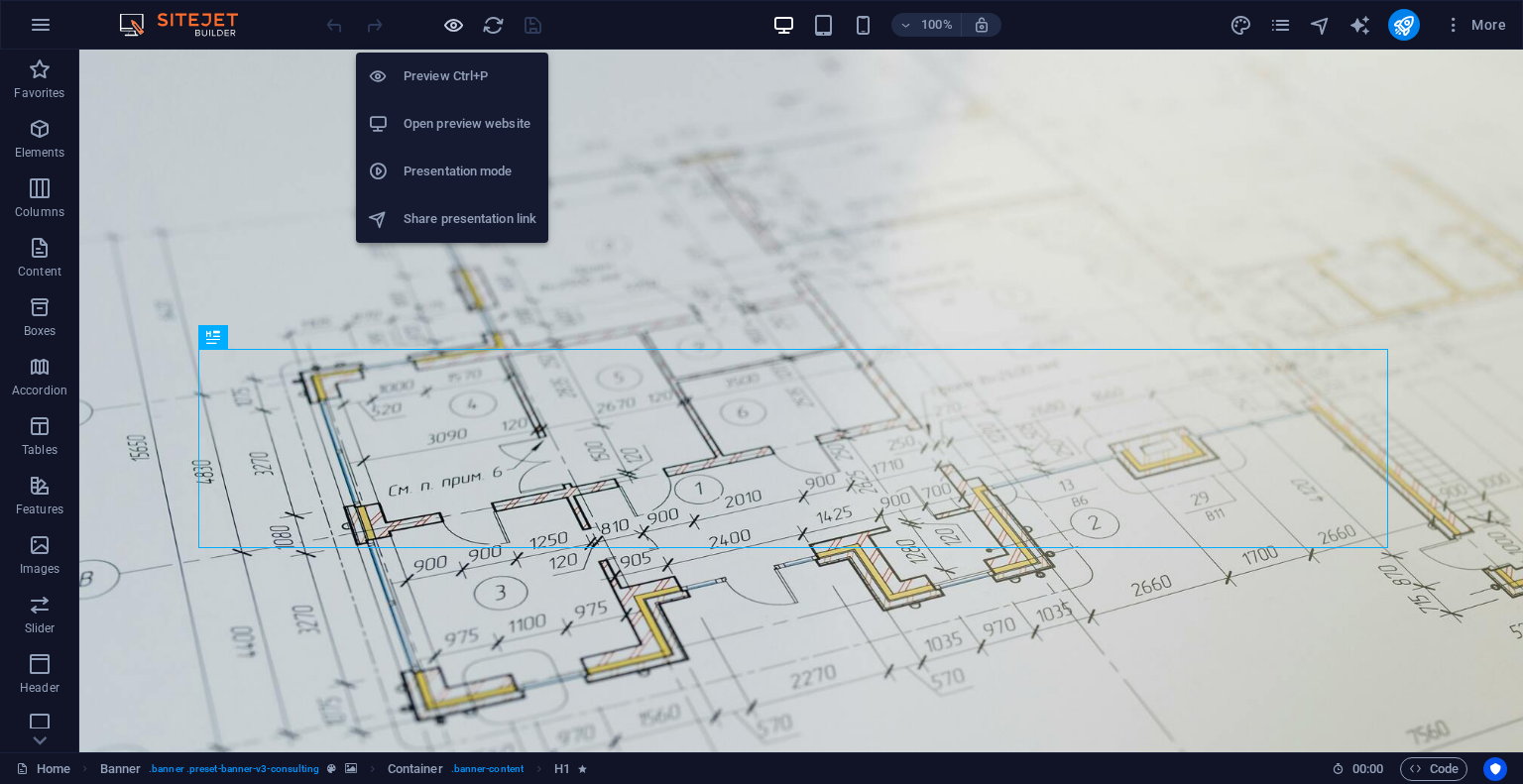 click at bounding box center (453, 25) 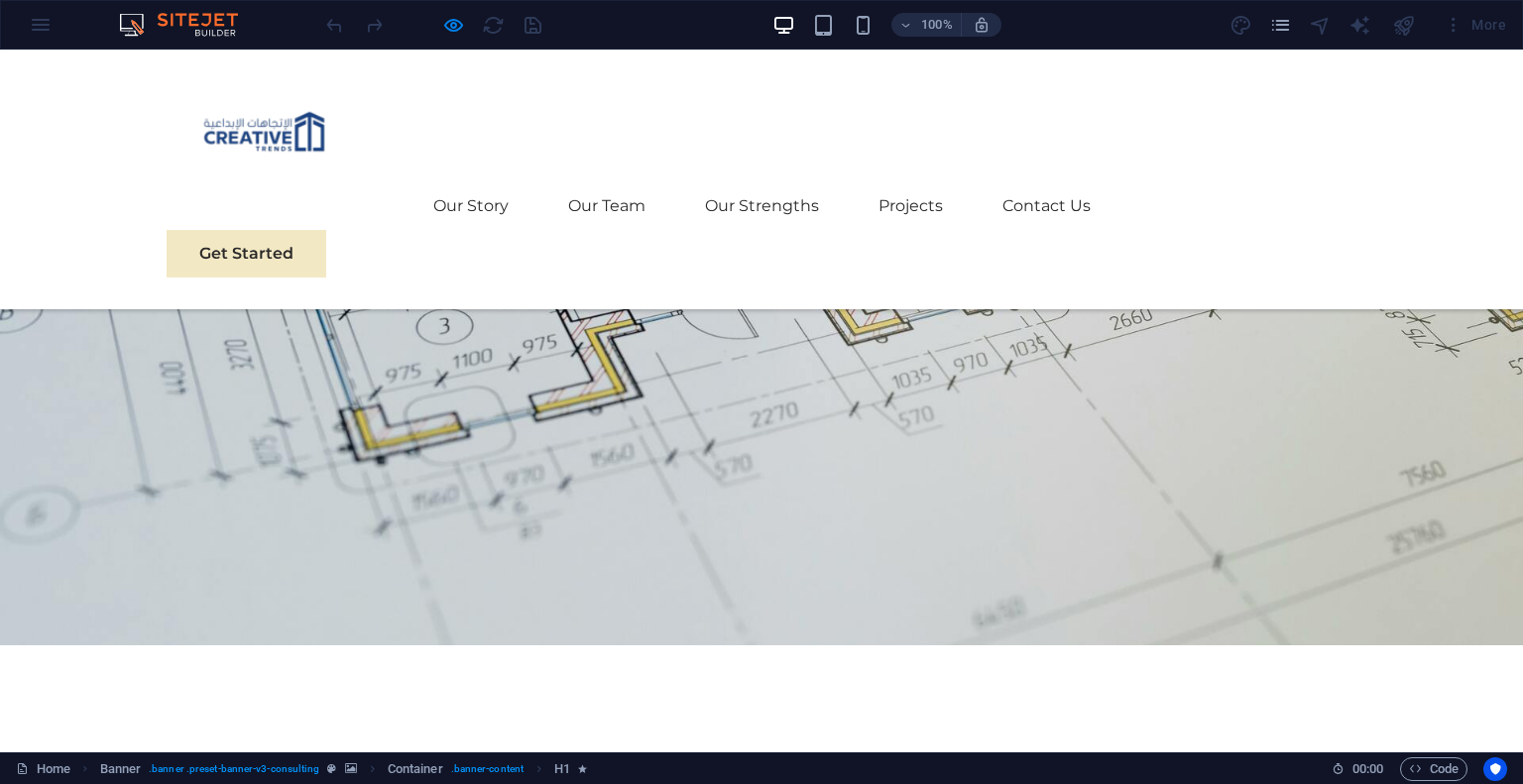 scroll, scrollTop: 352, scrollLeft: 0, axis: vertical 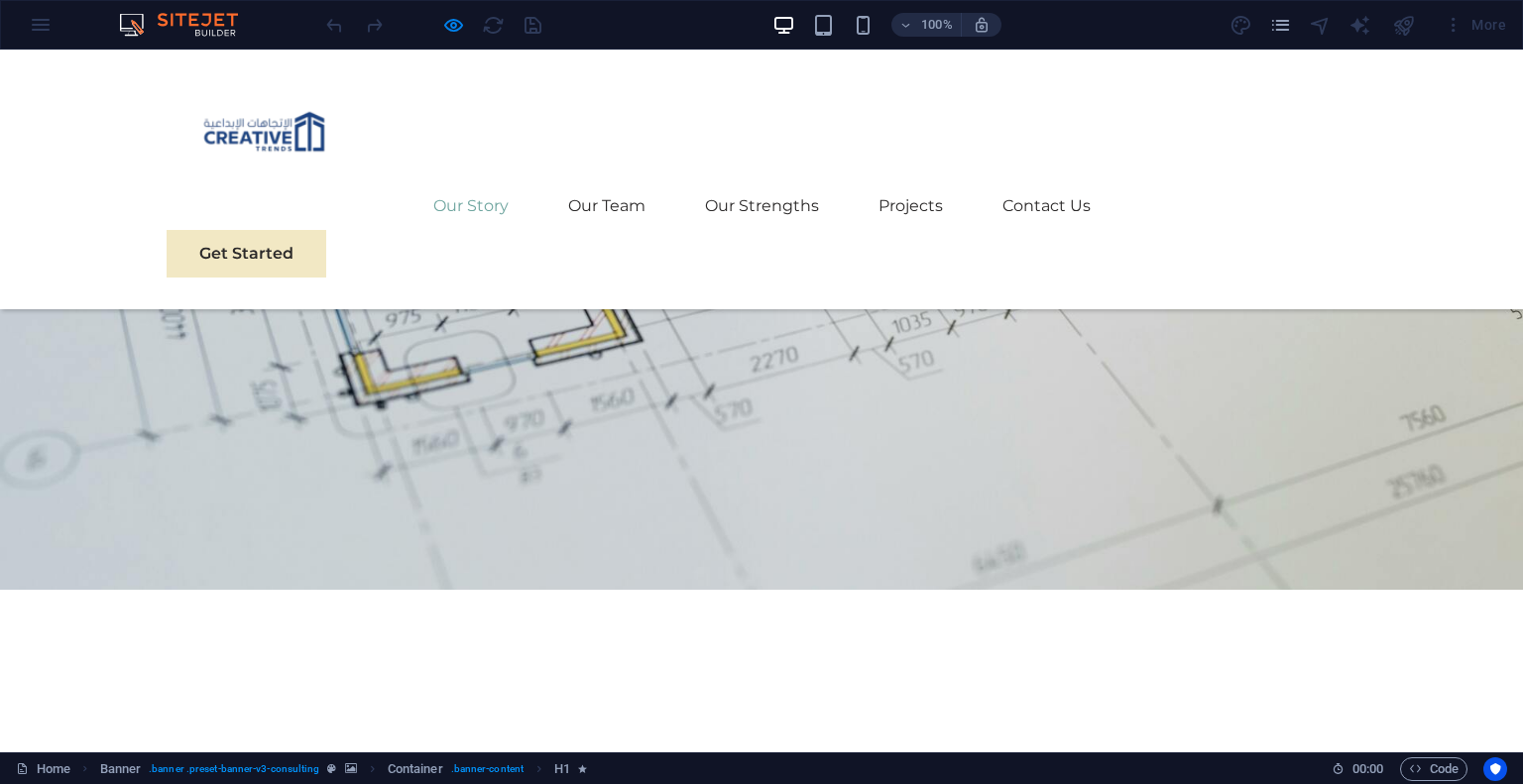 click on "Our Story" at bounding box center [471, 206] 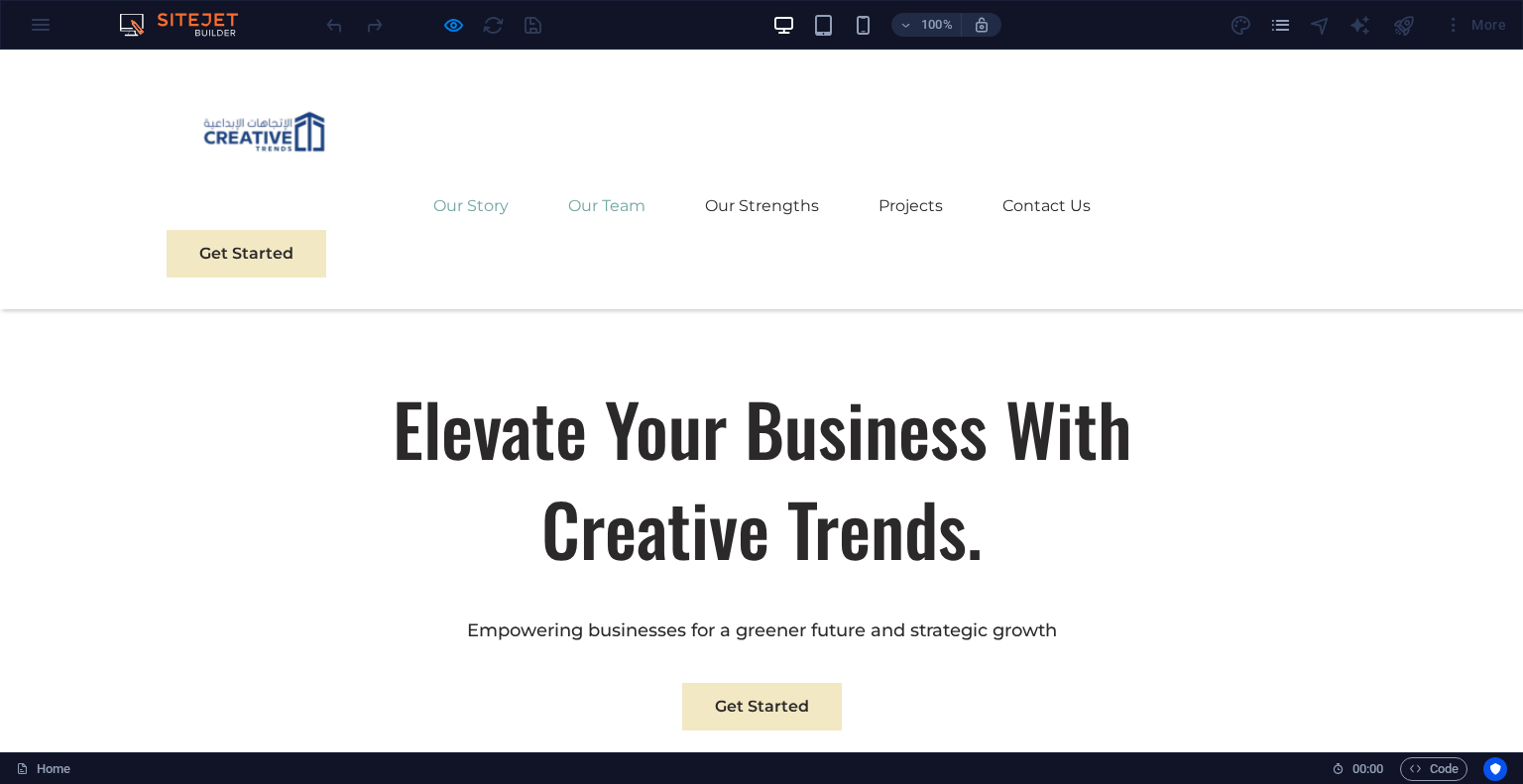 click on "Our Team" at bounding box center (607, 206) 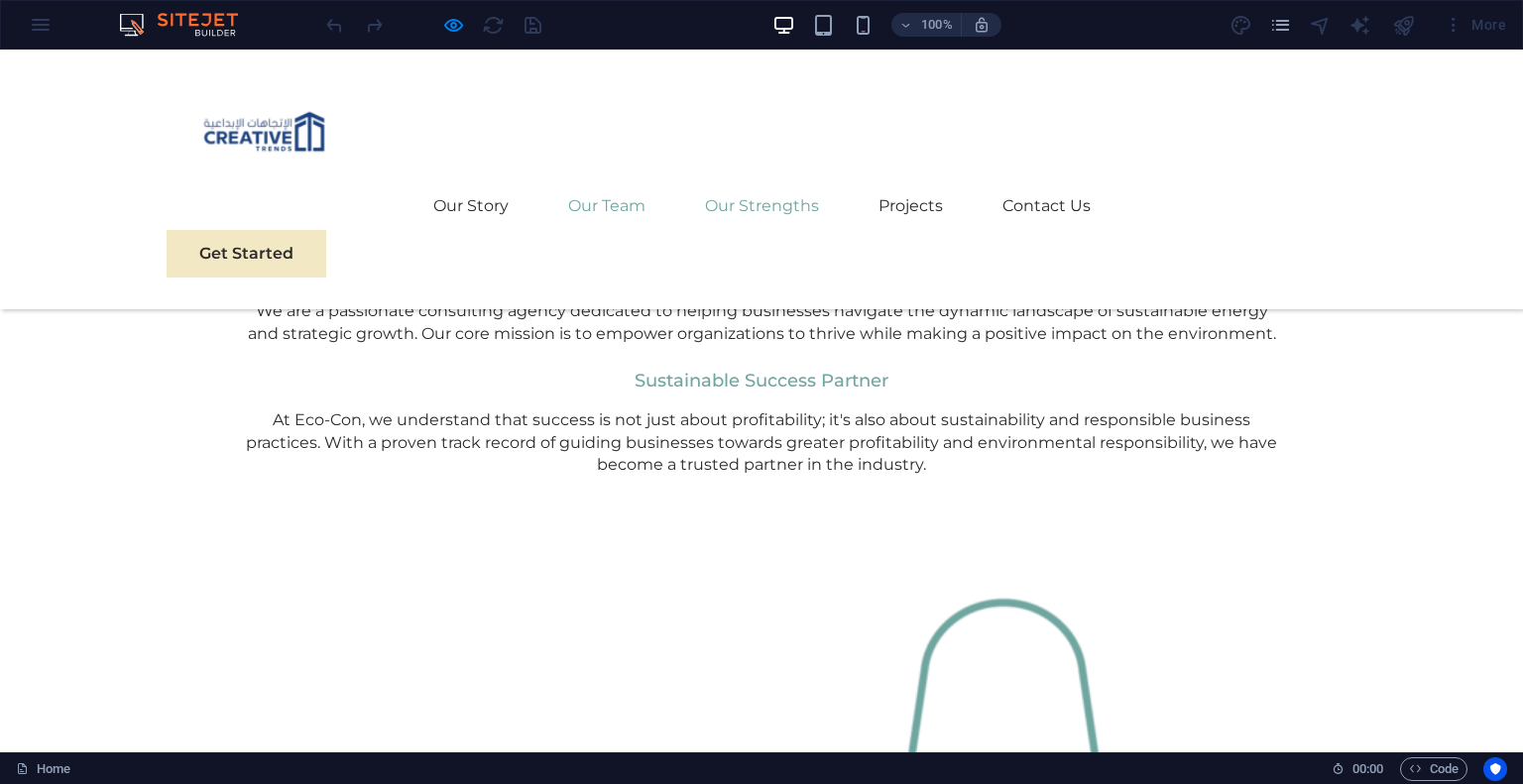 click on "Our Strengths" at bounding box center (762, 206) 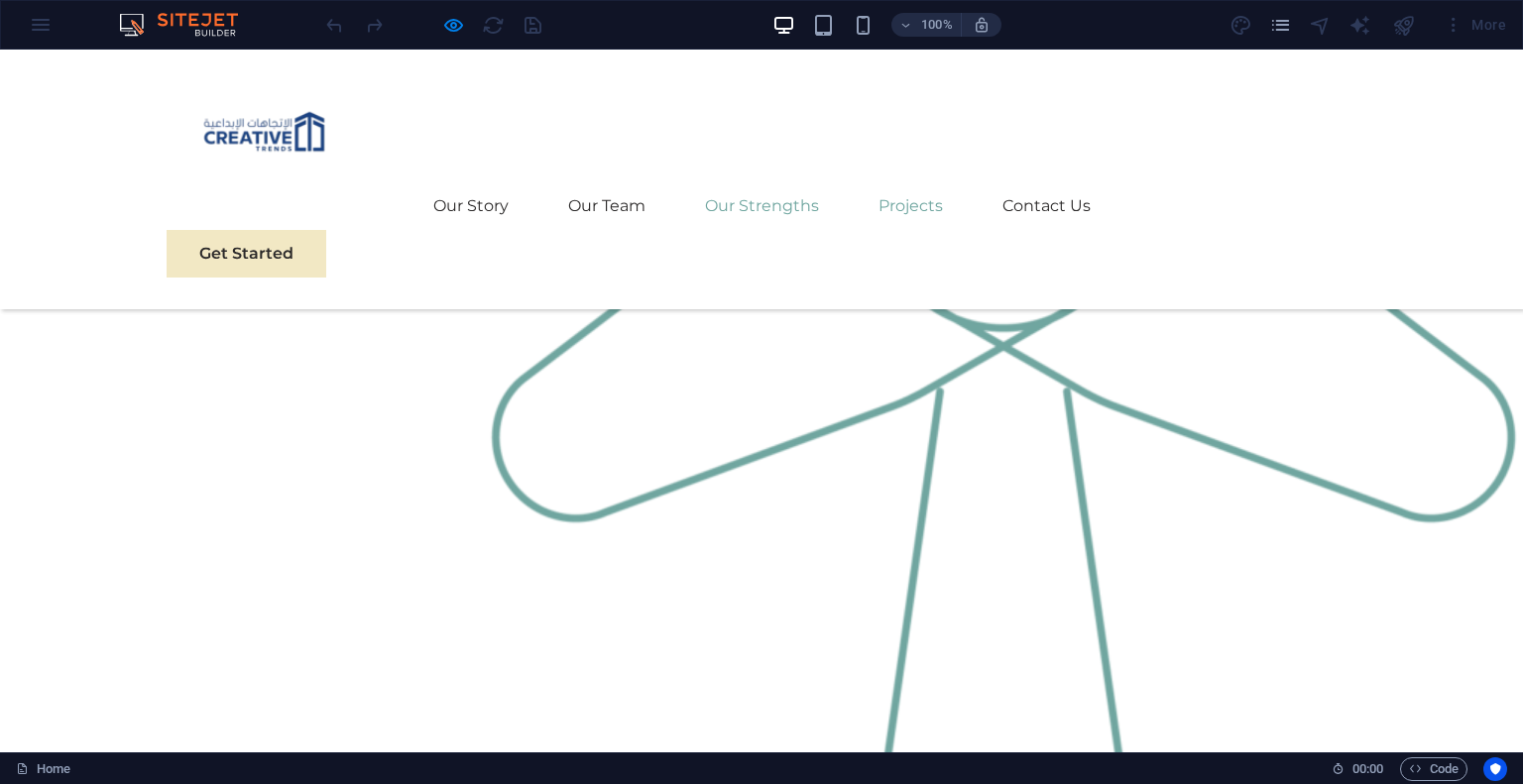 click on "Projects" at bounding box center [910, 206] 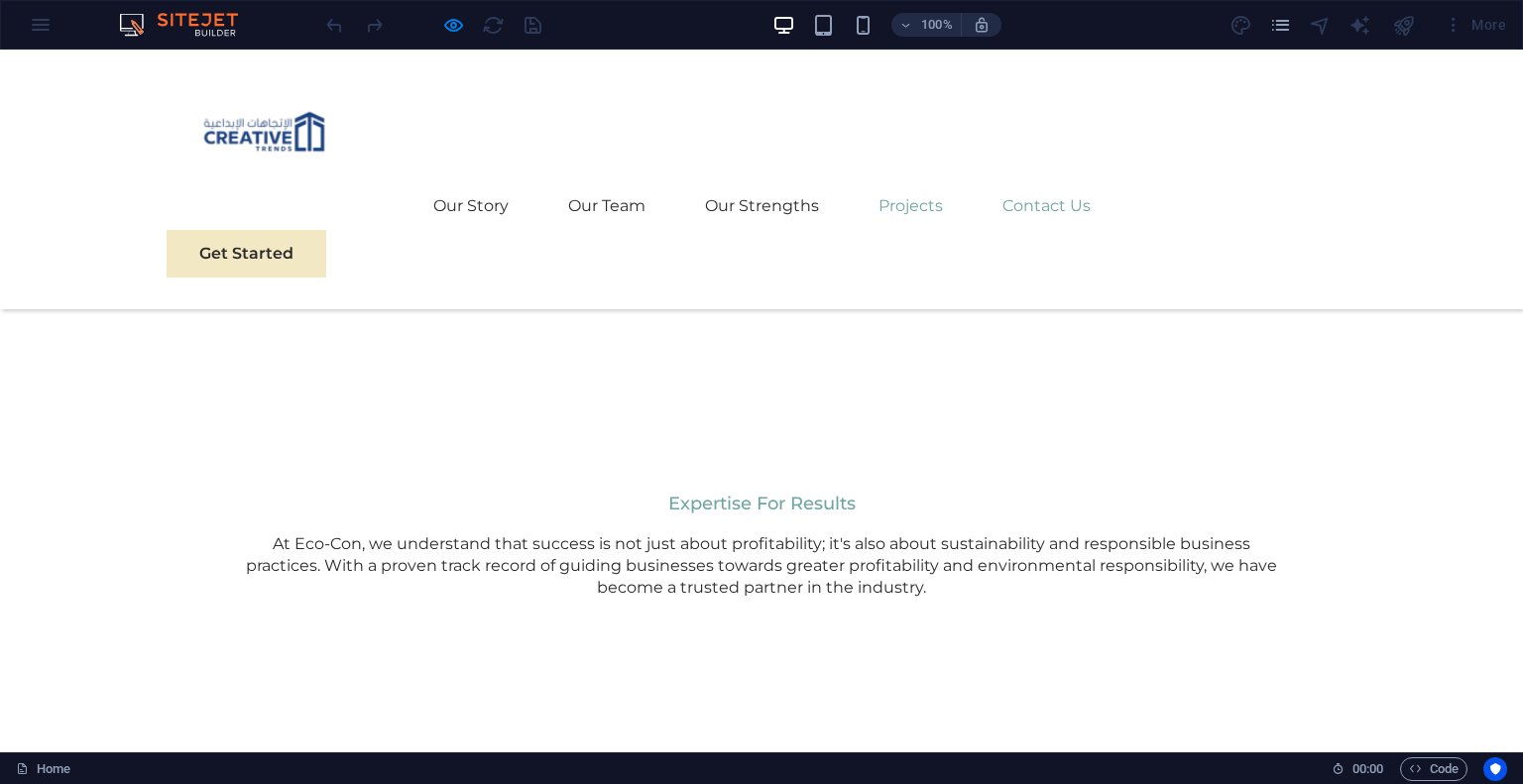 click on "Contact Us" at bounding box center [1046, 206] 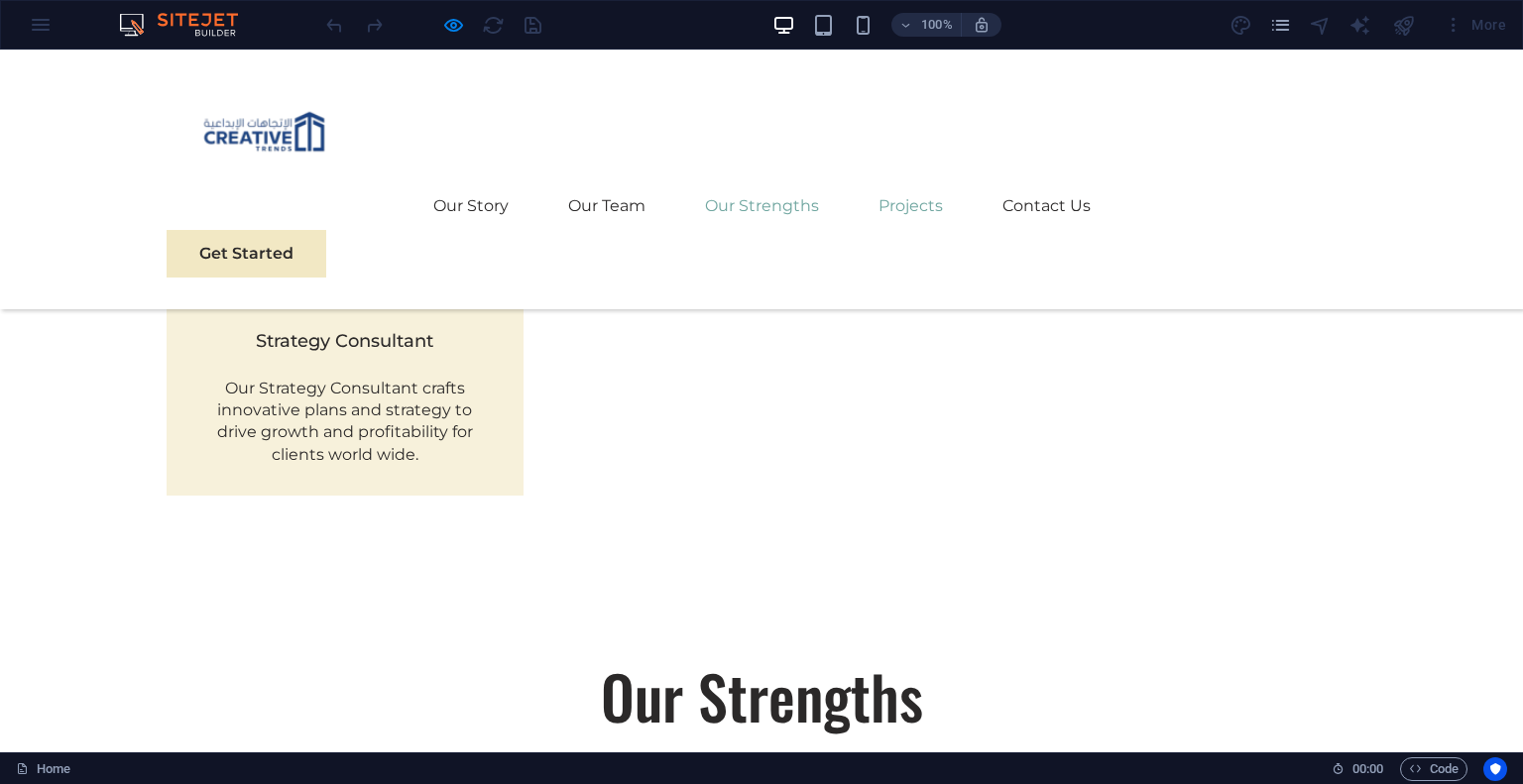 scroll, scrollTop: 5264, scrollLeft: 0, axis: vertical 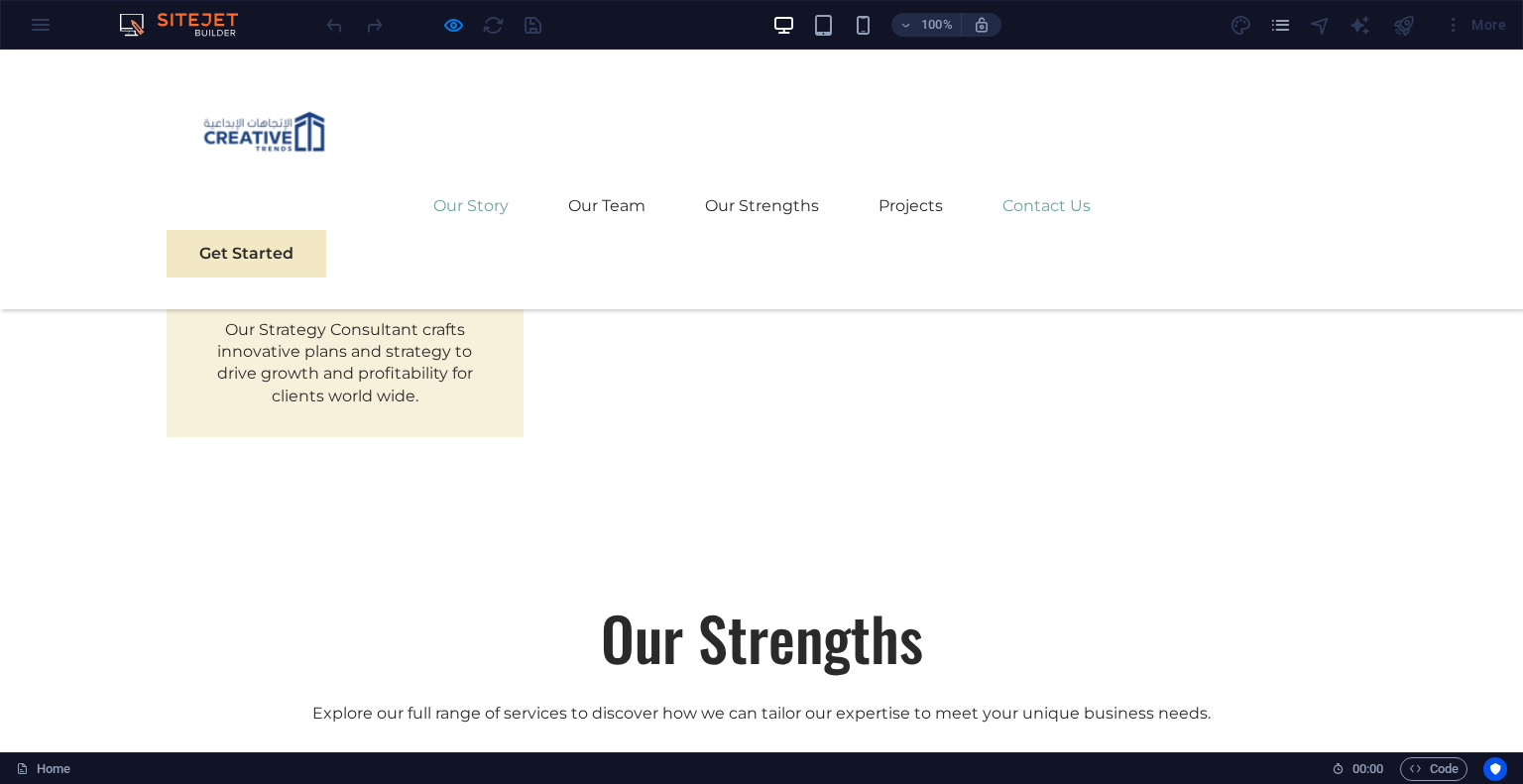click on "Our Story" at bounding box center (471, 206) 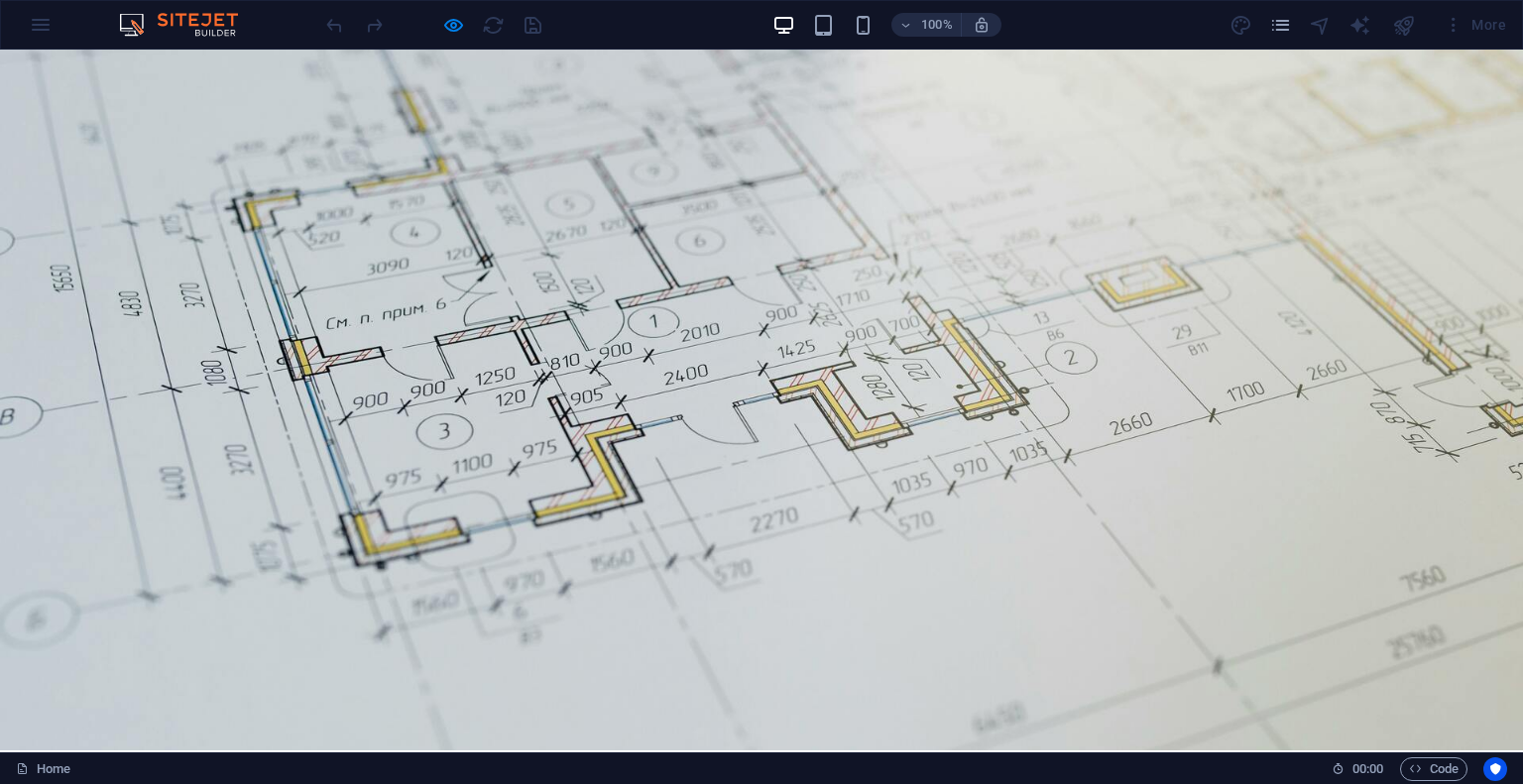scroll, scrollTop: 0, scrollLeft: 0, axis: both 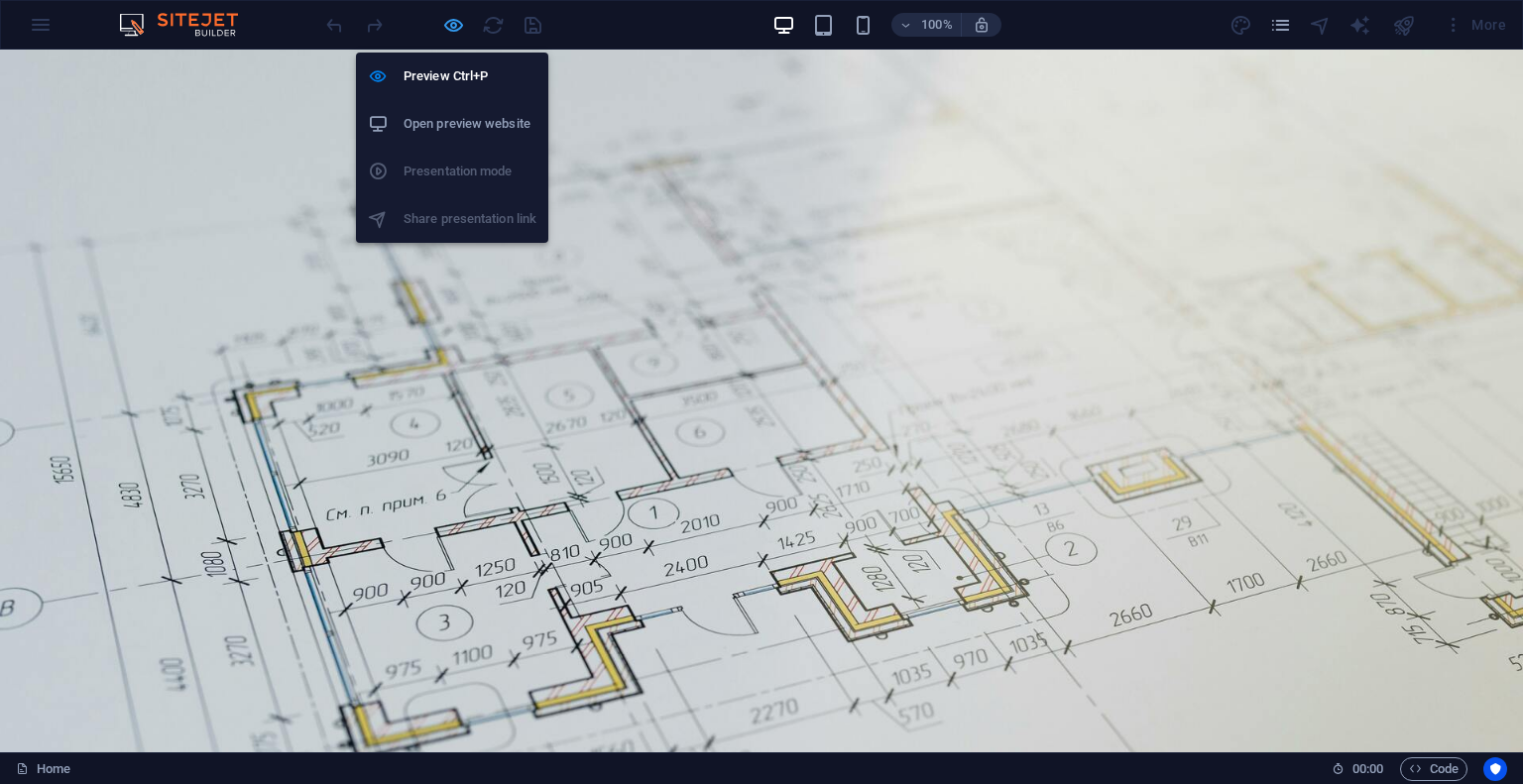click at bounding box center (453, 25) 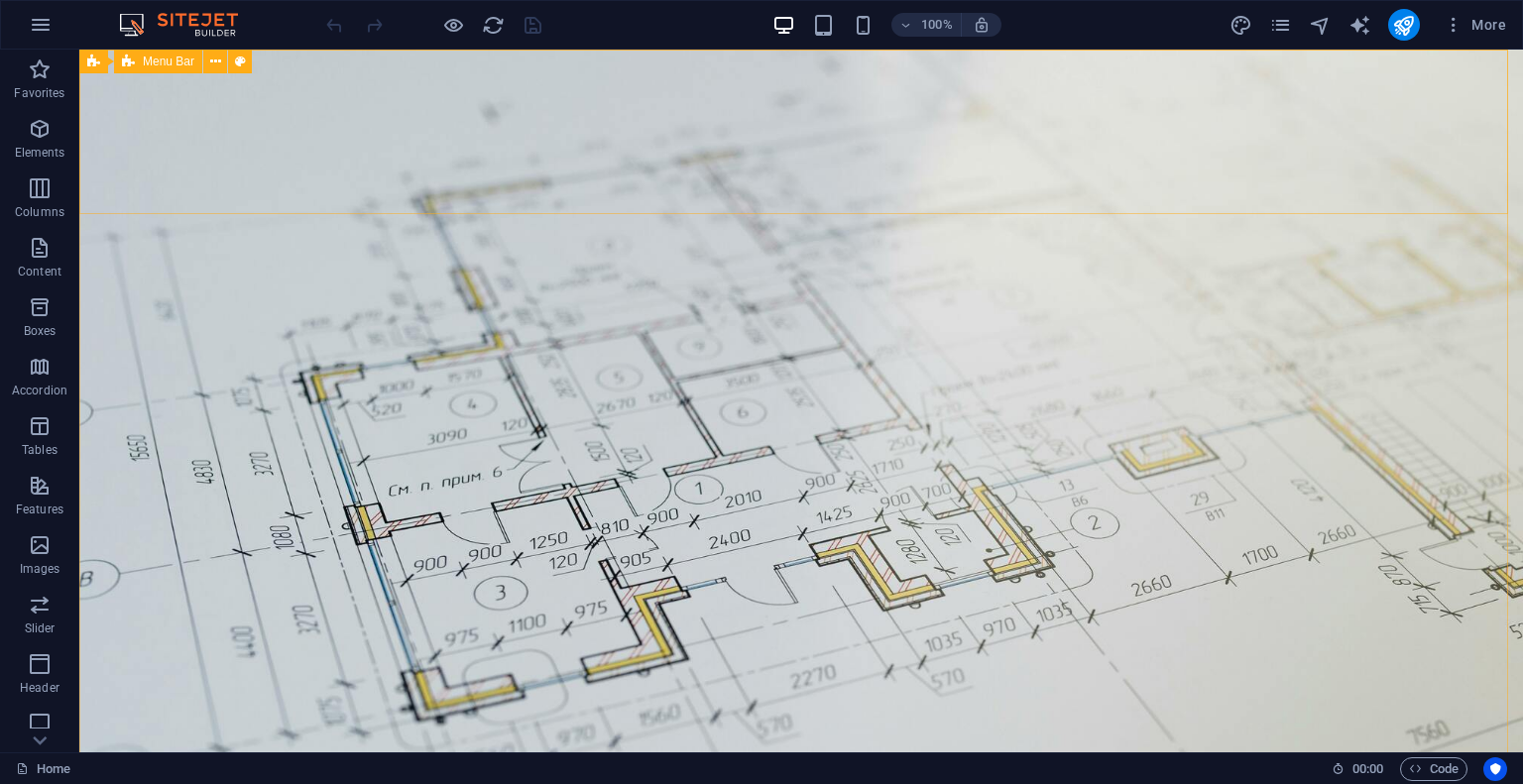 click on "Menu Bar" at bounding box center (169, 61) 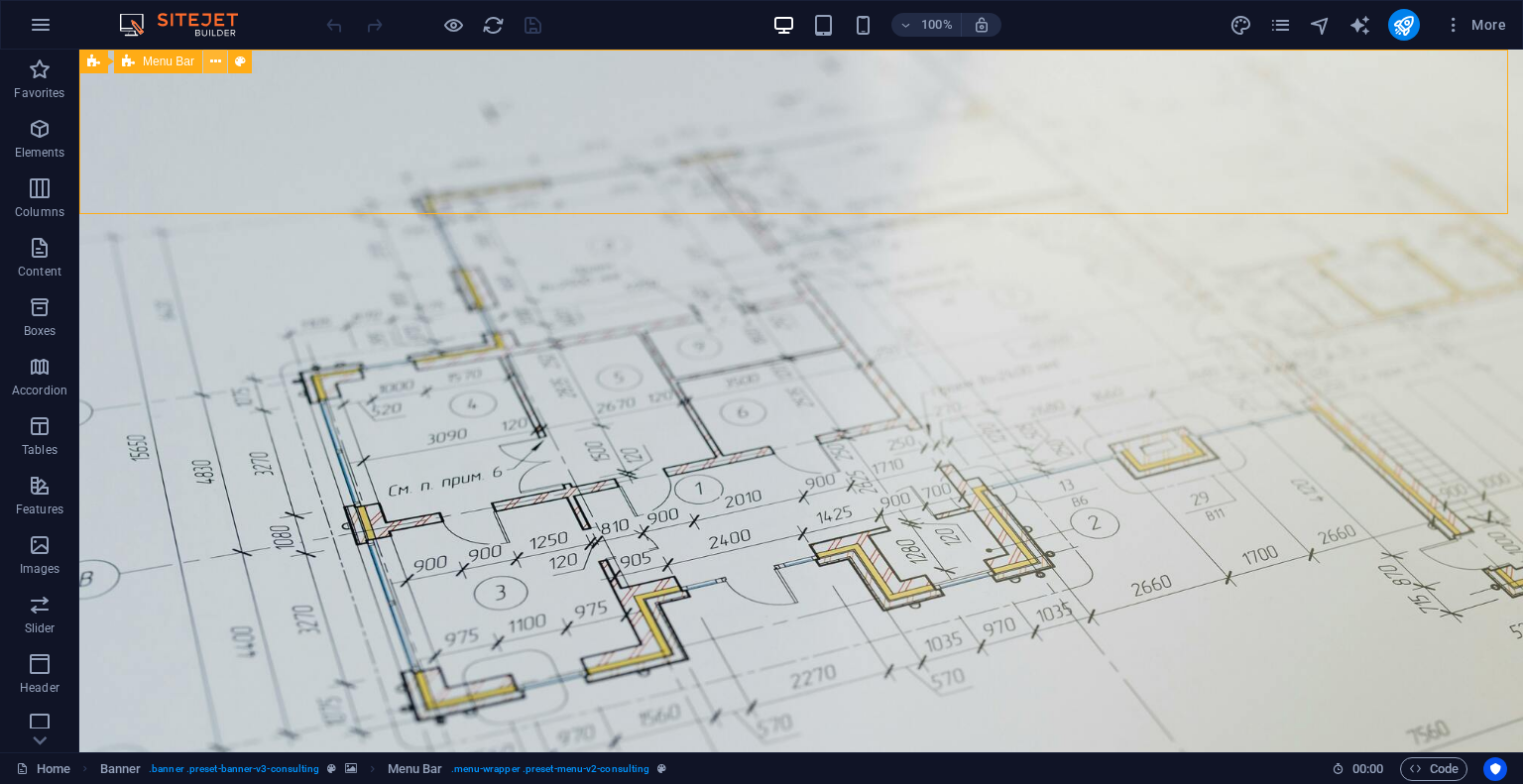 click at bounding box center [215, 61] 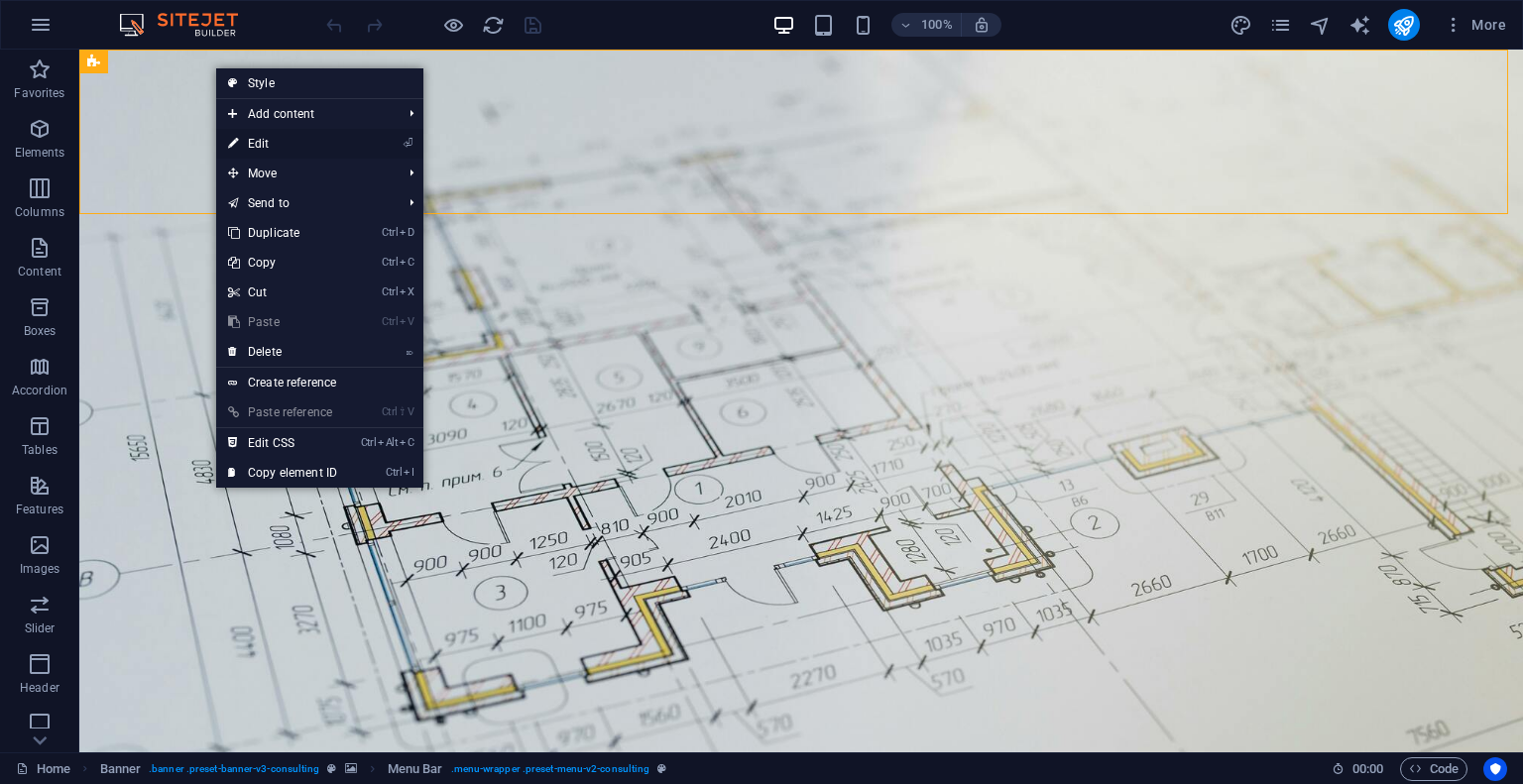 click on "⏎  Edit" at bounding box center [283, 144] 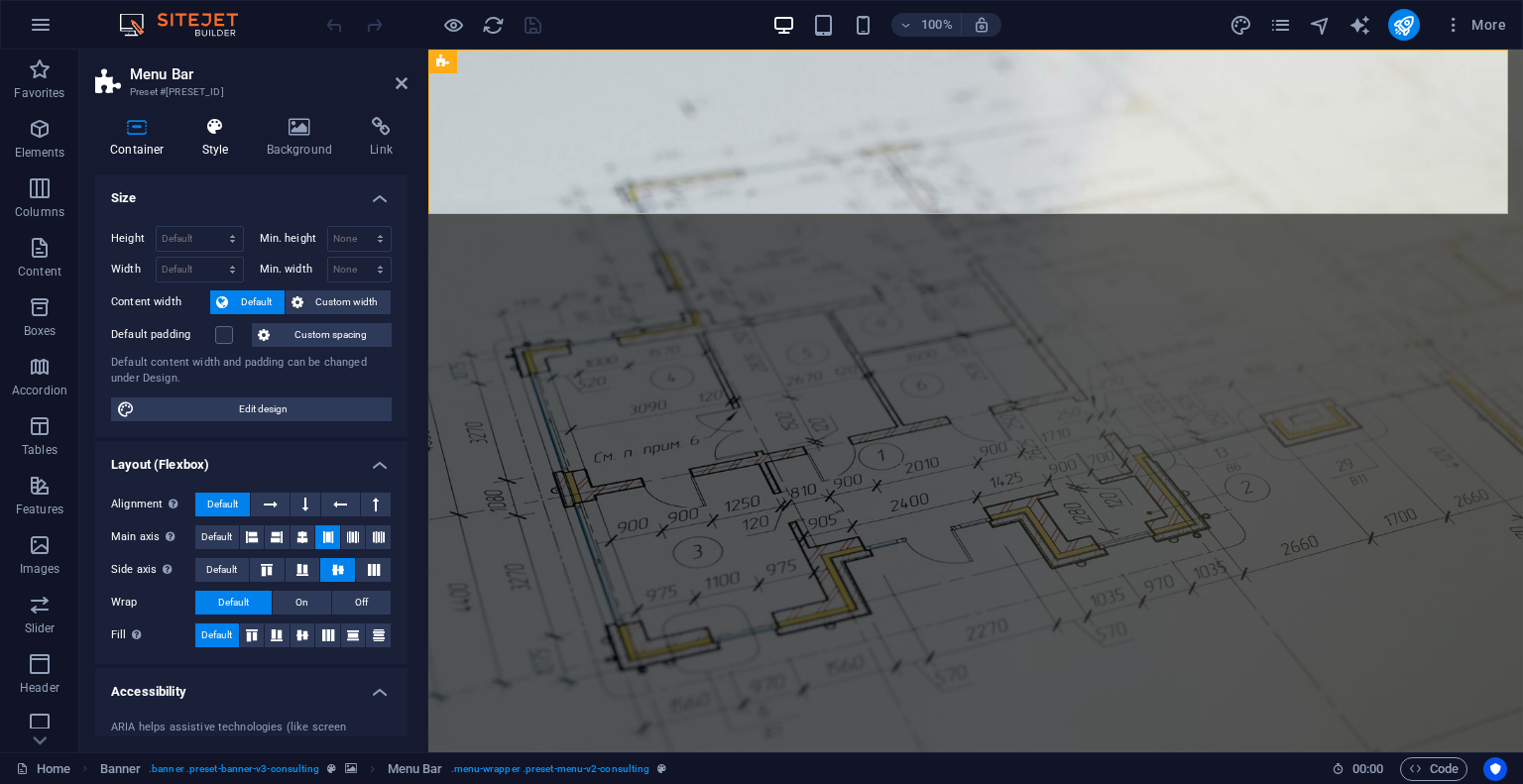 click on "Style" at bounding box center (219, 138) 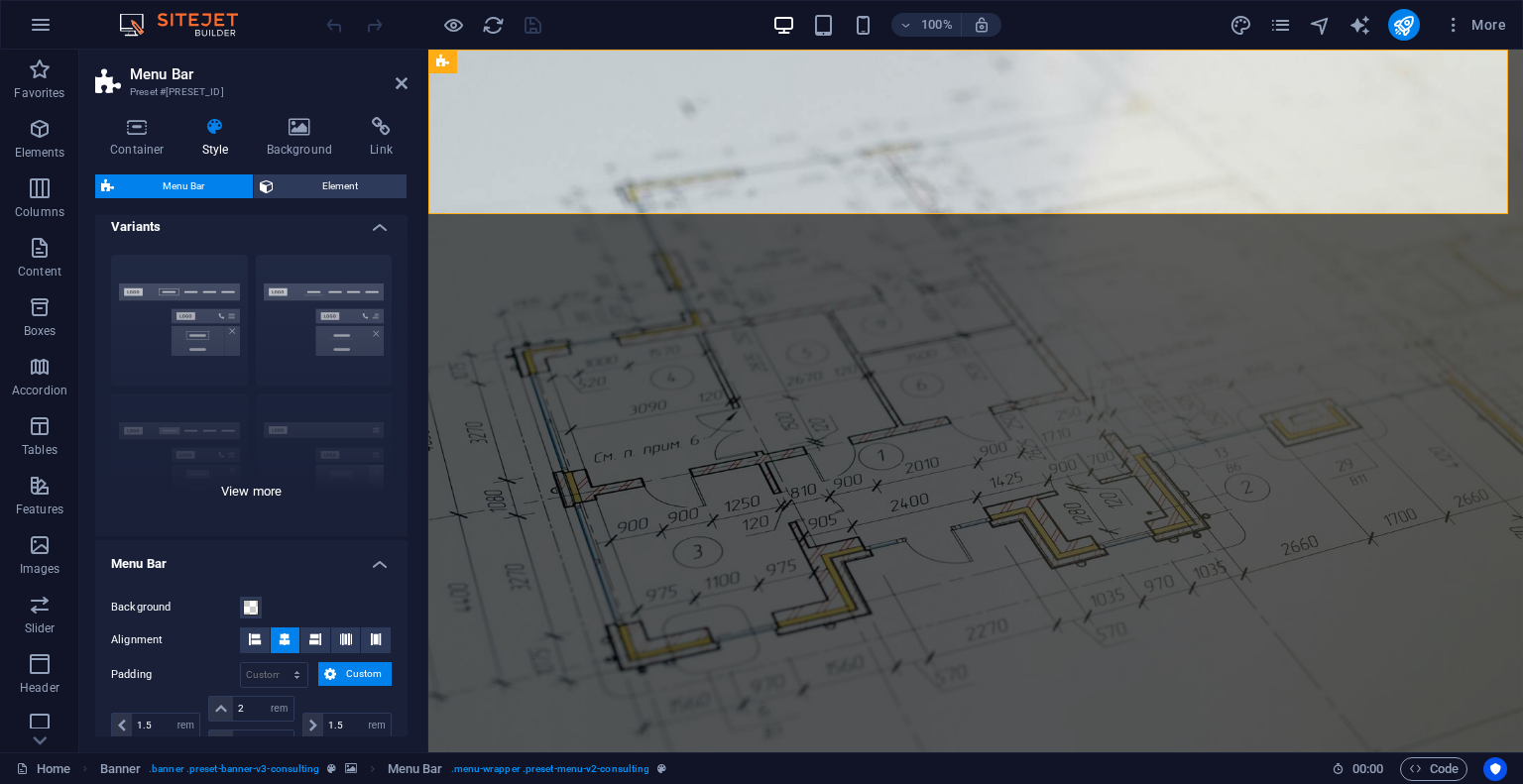scroll, scrollTop: 11, scrollLeft: 0, axis: vertical 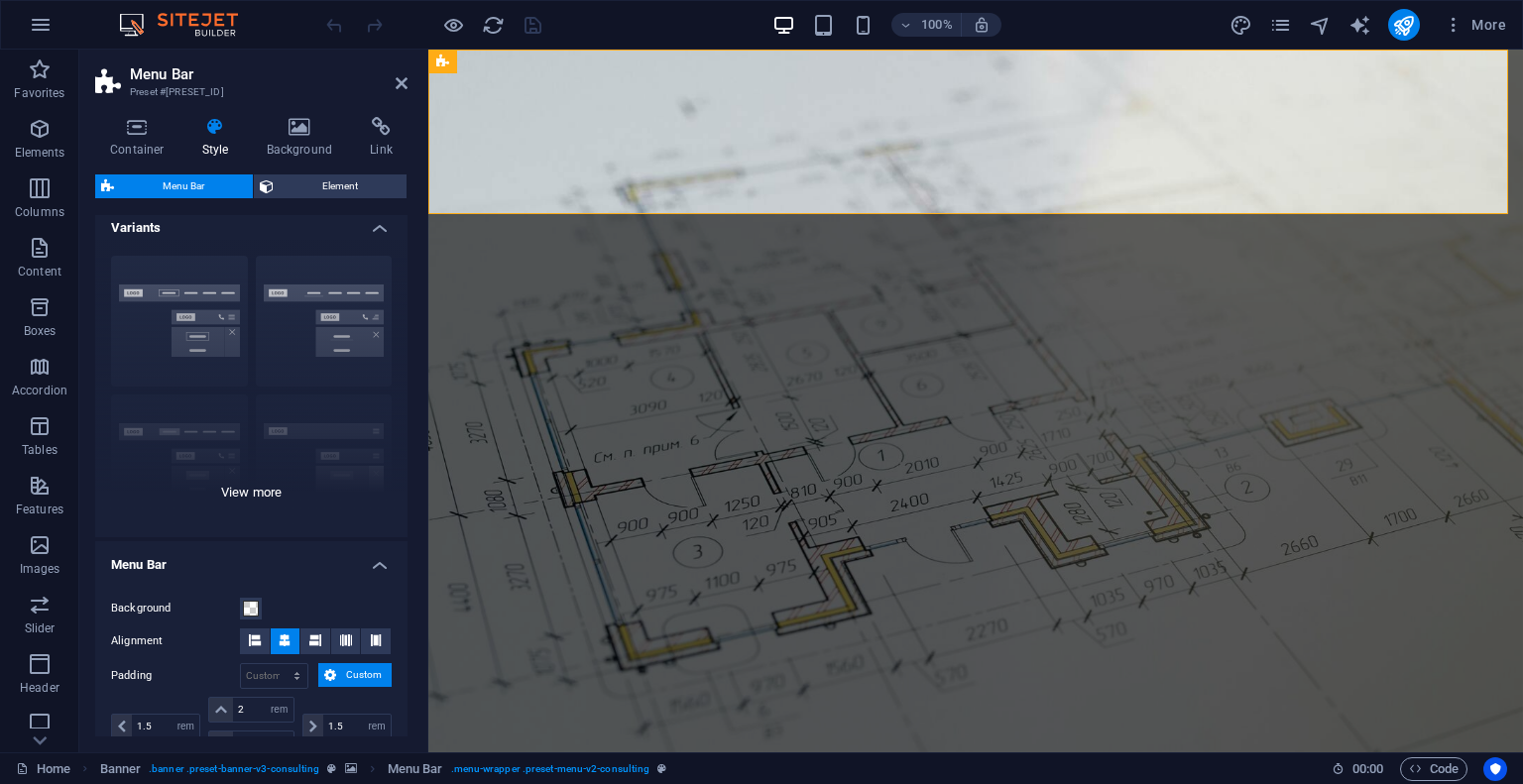 click on "Border Centered Default Fixed Loki Trigger Wide XXL" at bounding box center [251, 389] 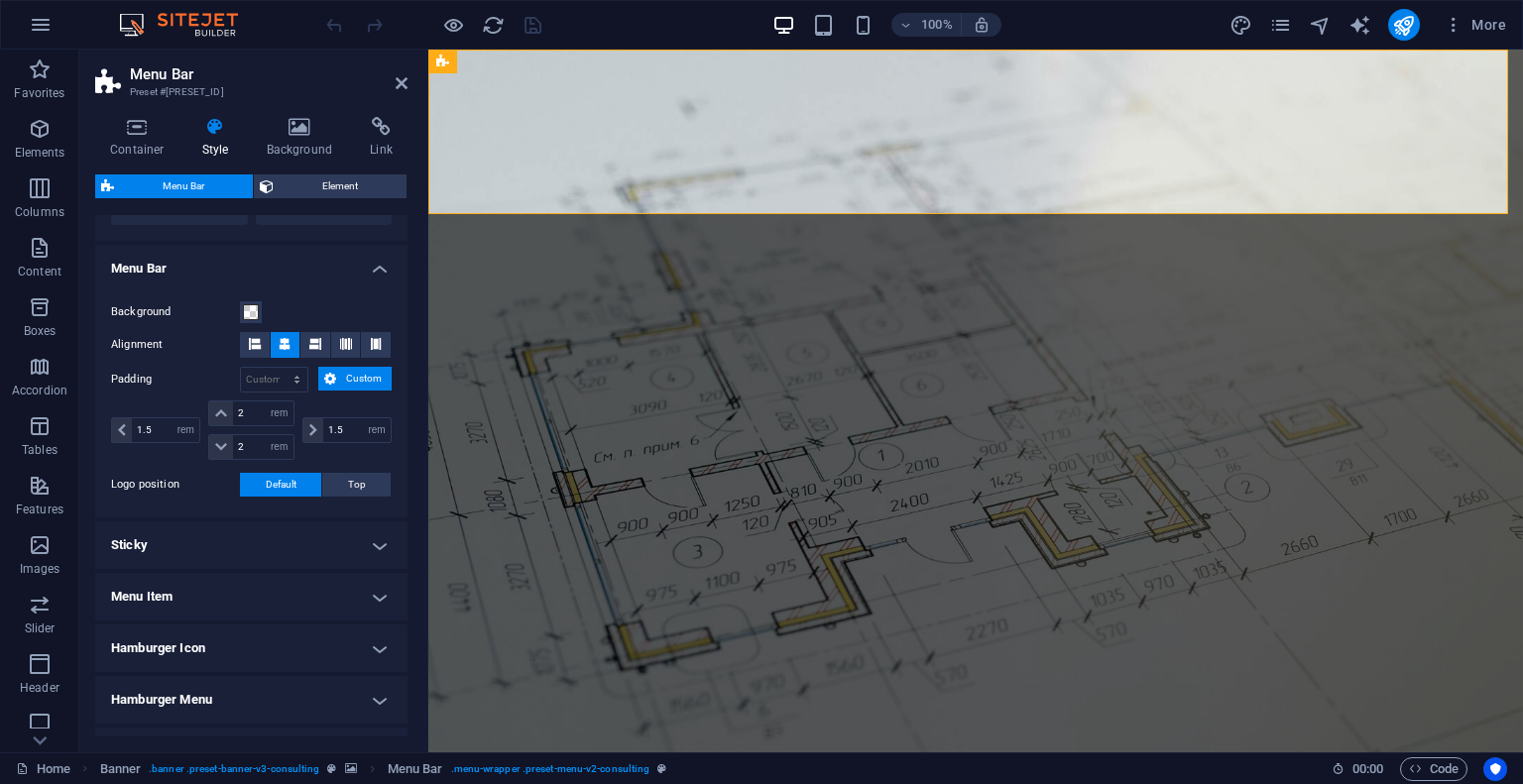 scroll, scrollTop: 705, scrollLeft: 0, axis: vertical 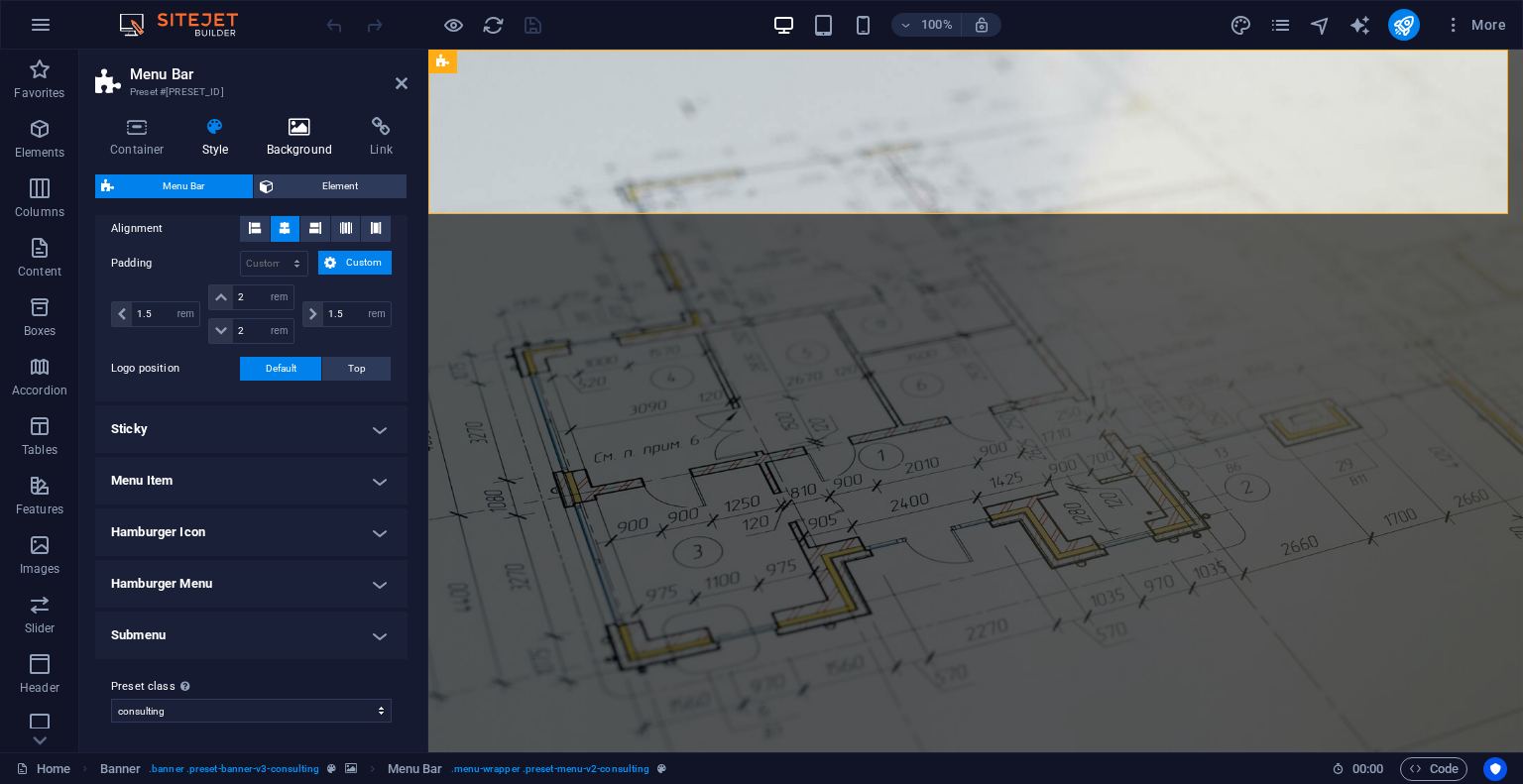 click on "Background" at bounding box center [303, 138] 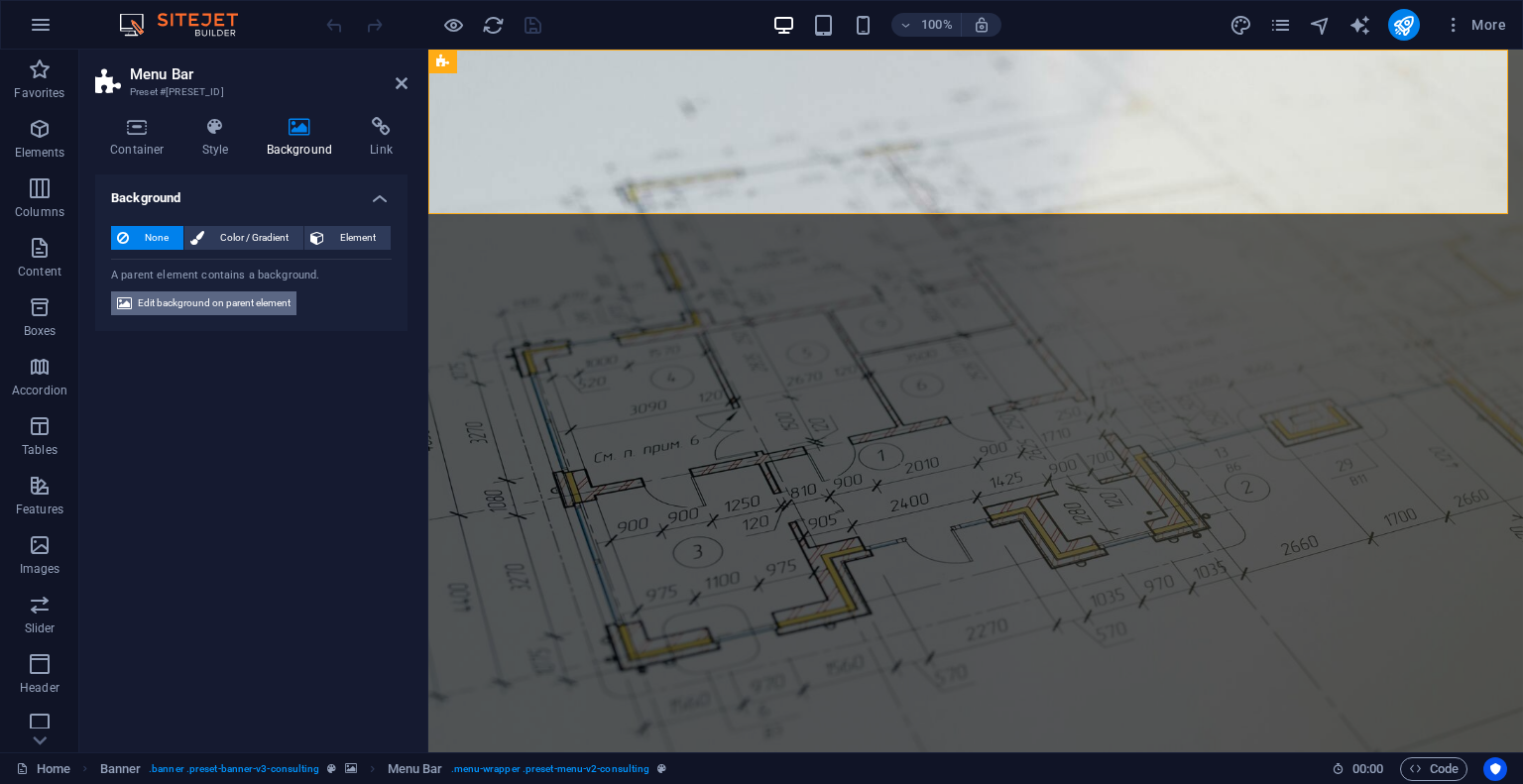 click on "Edit background on parent element" at bounding box center (214, 303) 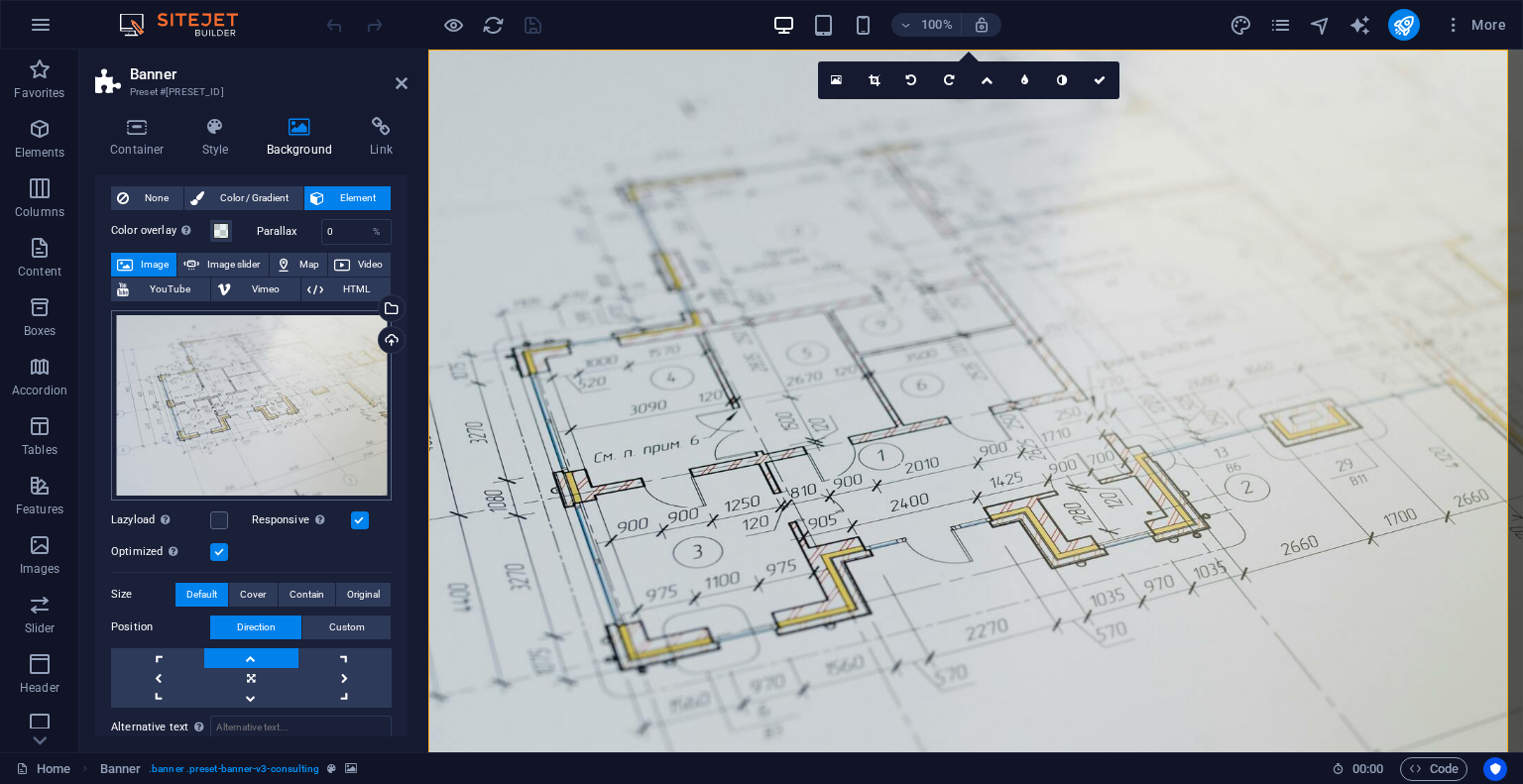 scroll, scrollTop: 44, scrollLeft: 0, axis: vertical 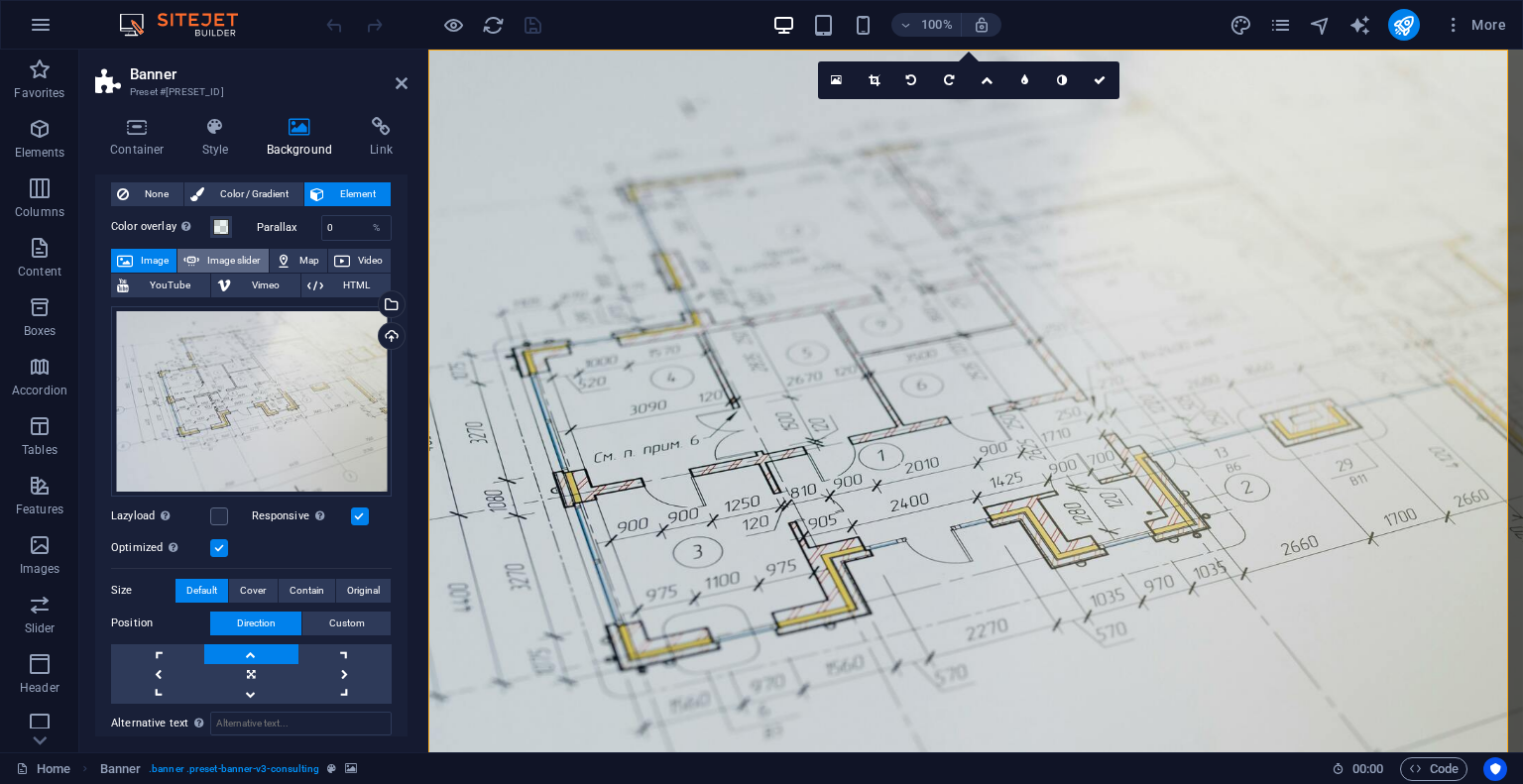 click on "Image slider" at bounding box center (233, 261) 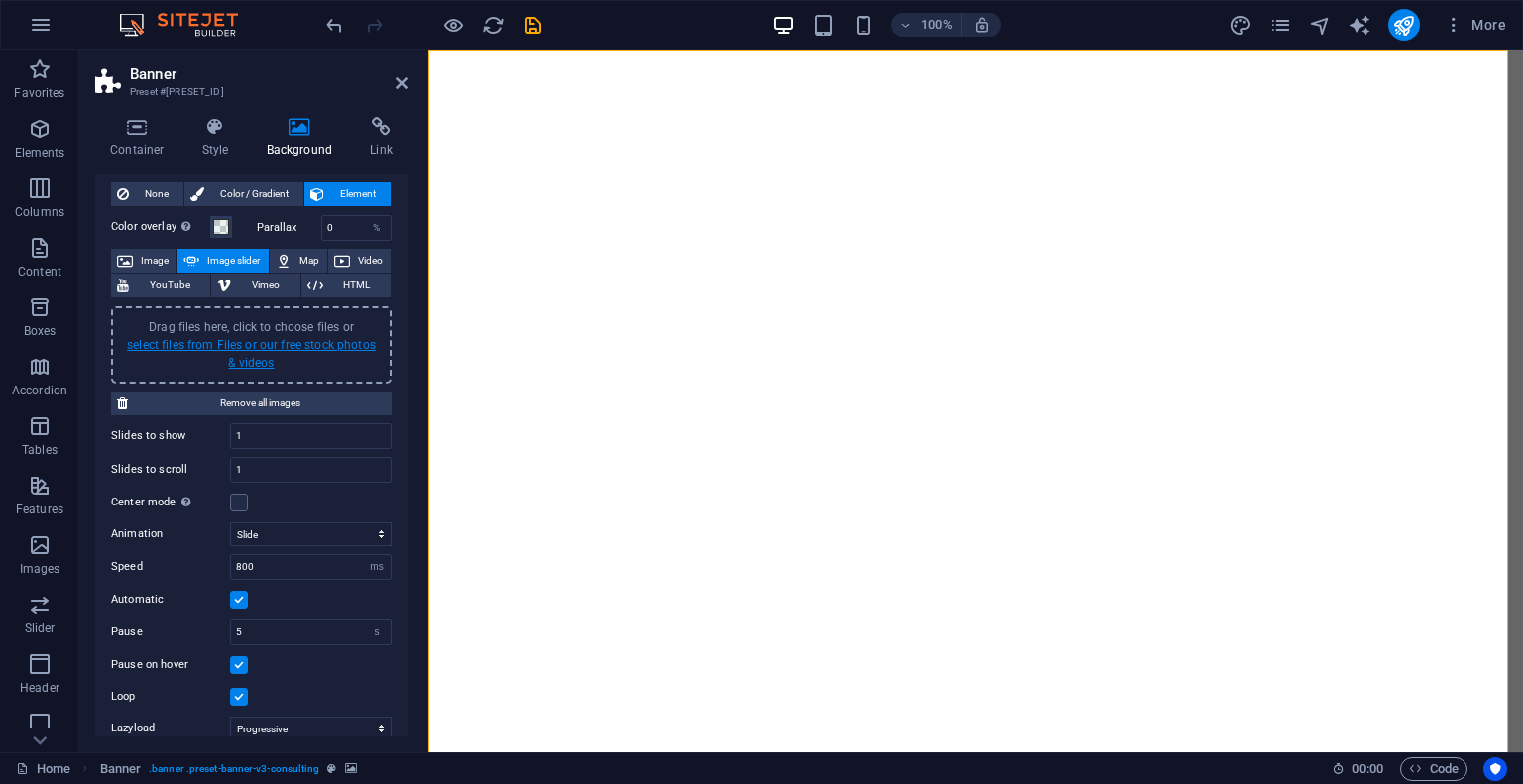 click on "select files from Files or our free stock photos & videos" at bounding box center [251, 354] 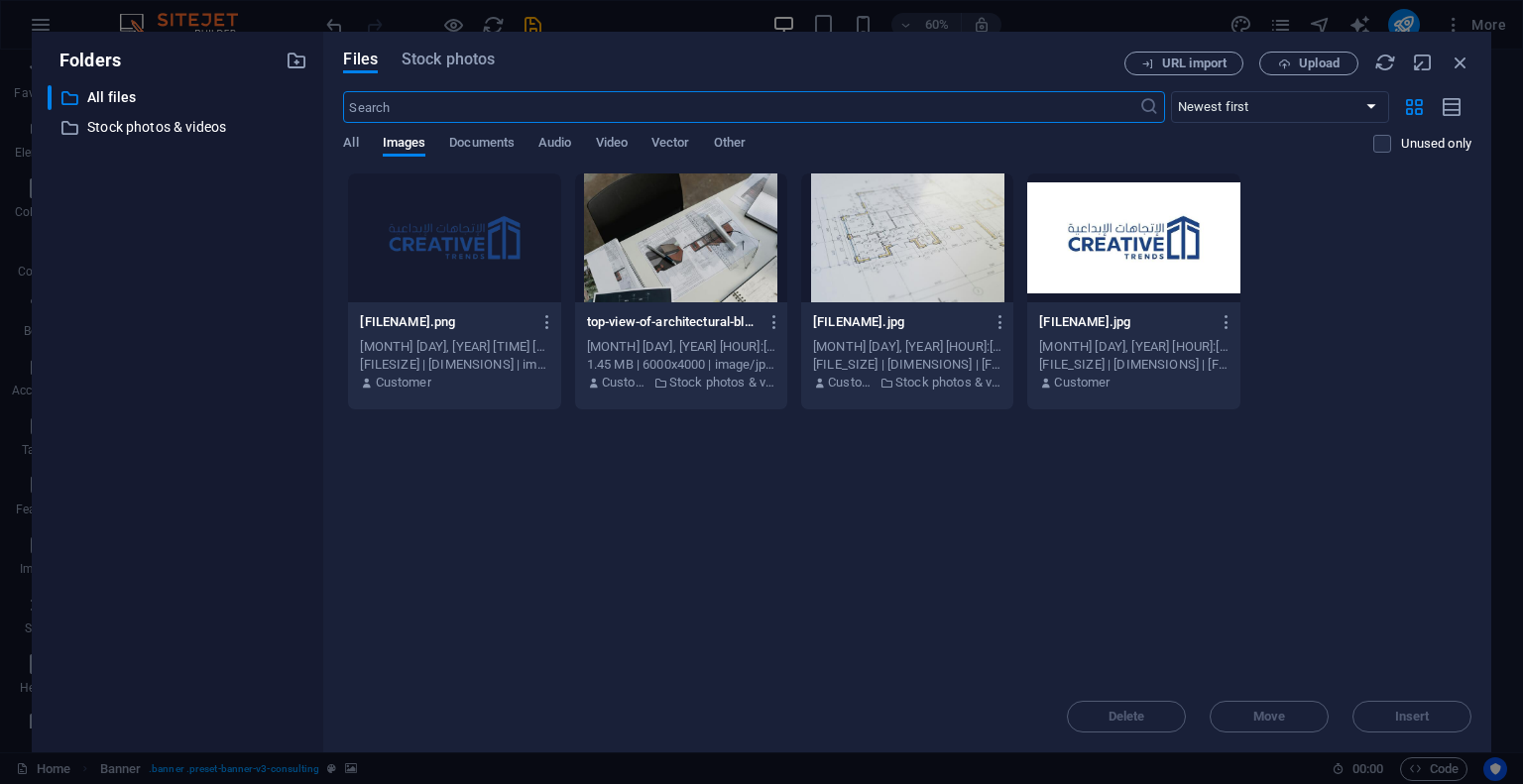 click at bounding box center [681, 238] 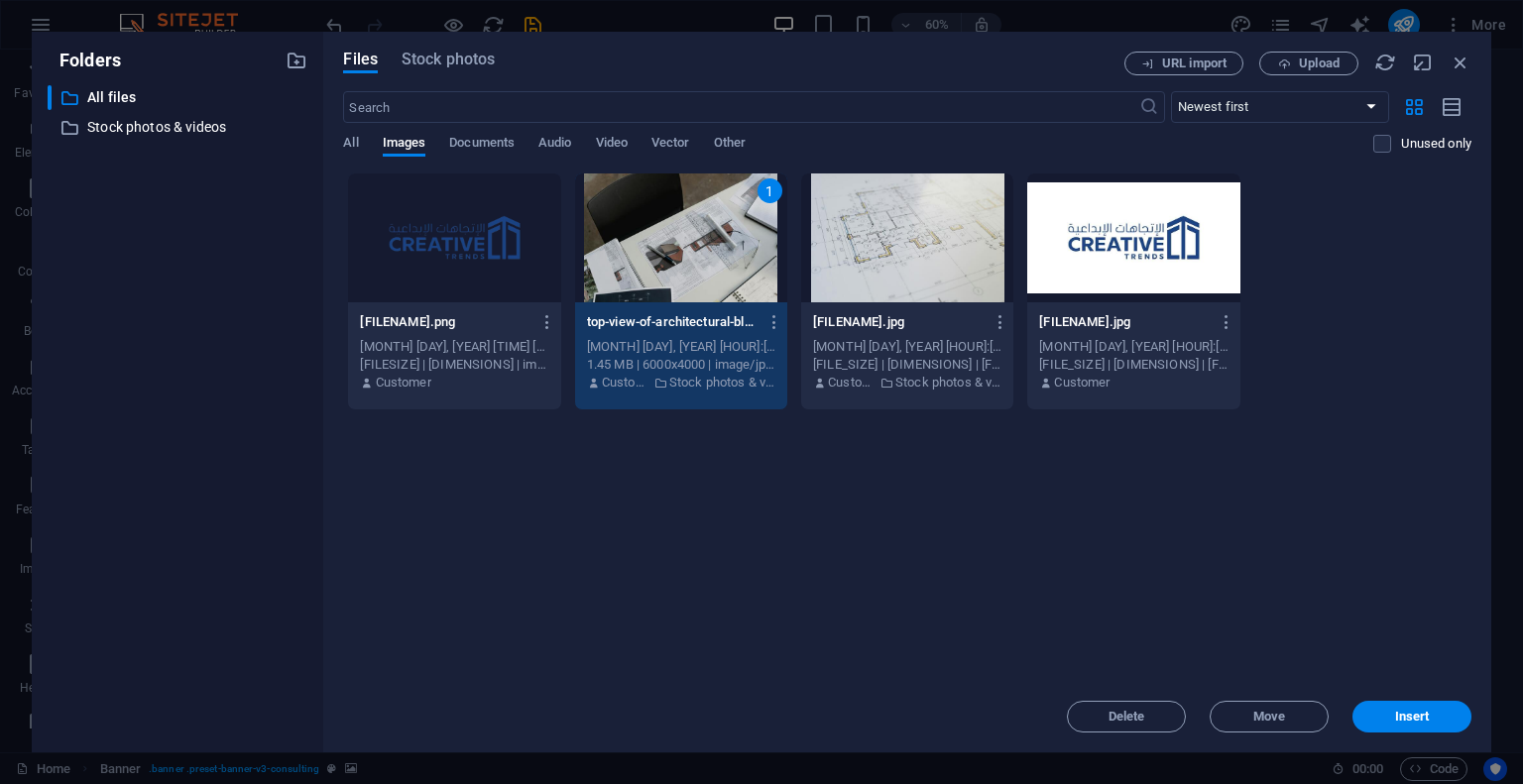 click on "1" at bounding box center [681, 238] 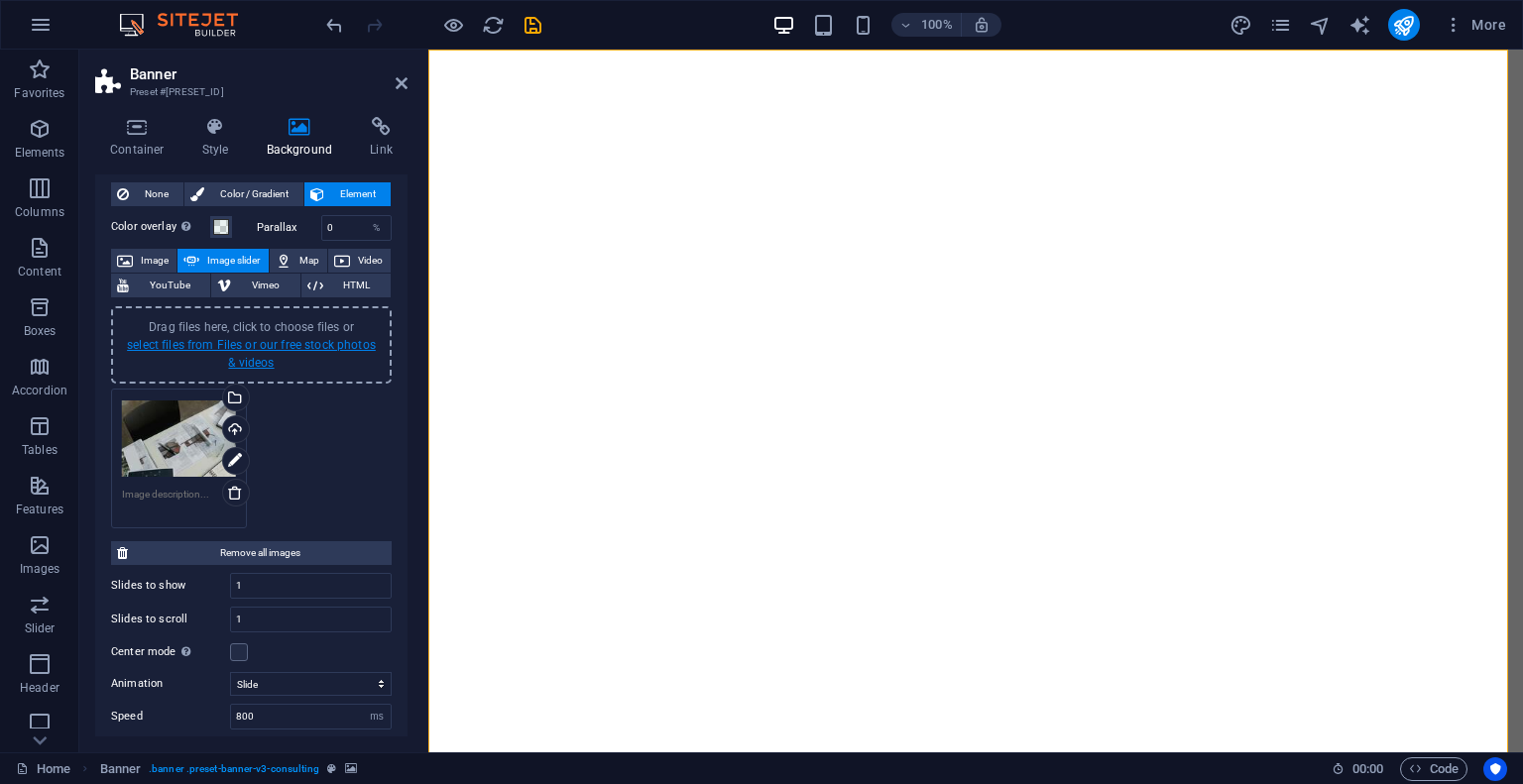 click on "select files from Files or our free stock photos & videos" at bounding box center (251, 354) 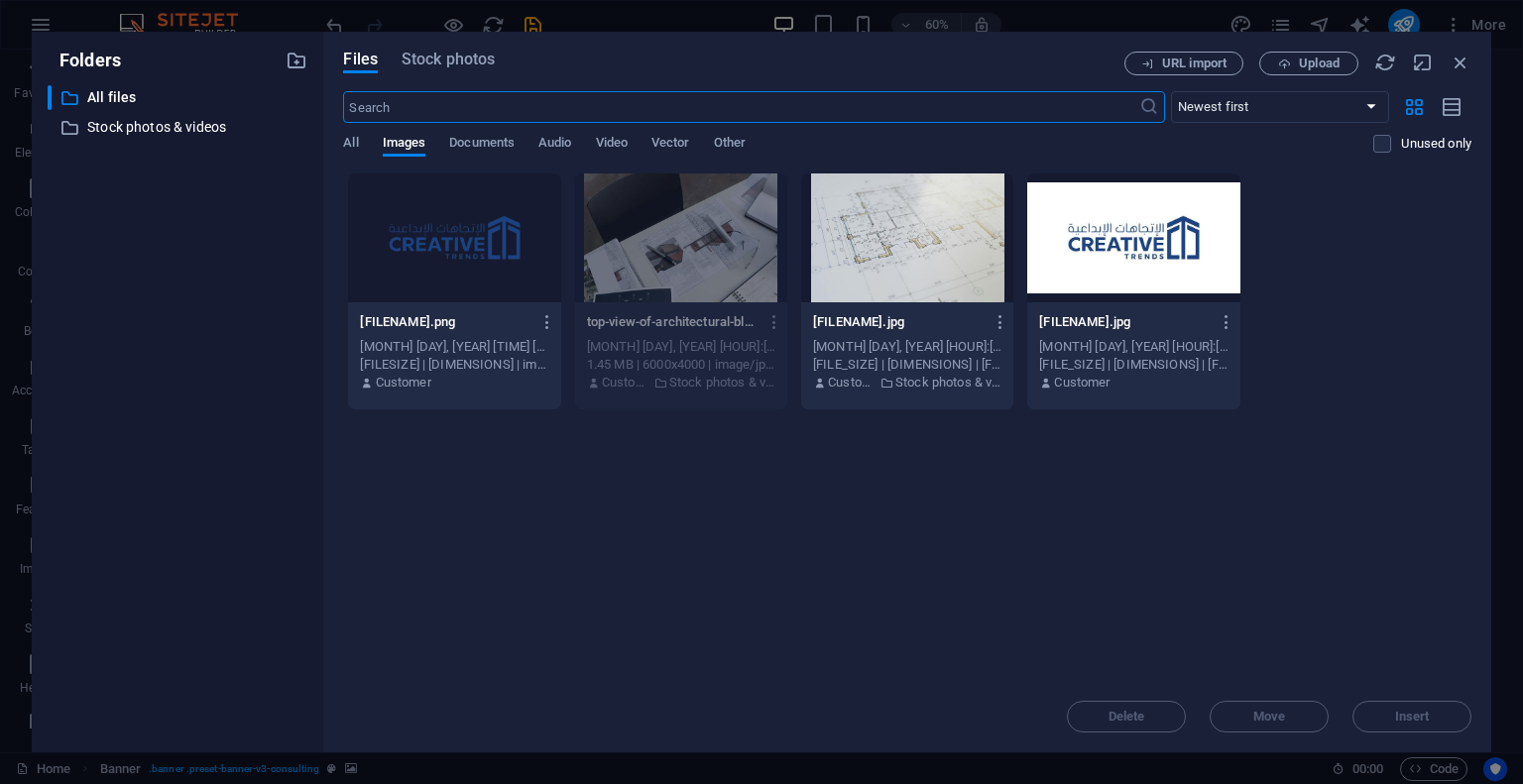 click at bounding box center [907, 238] 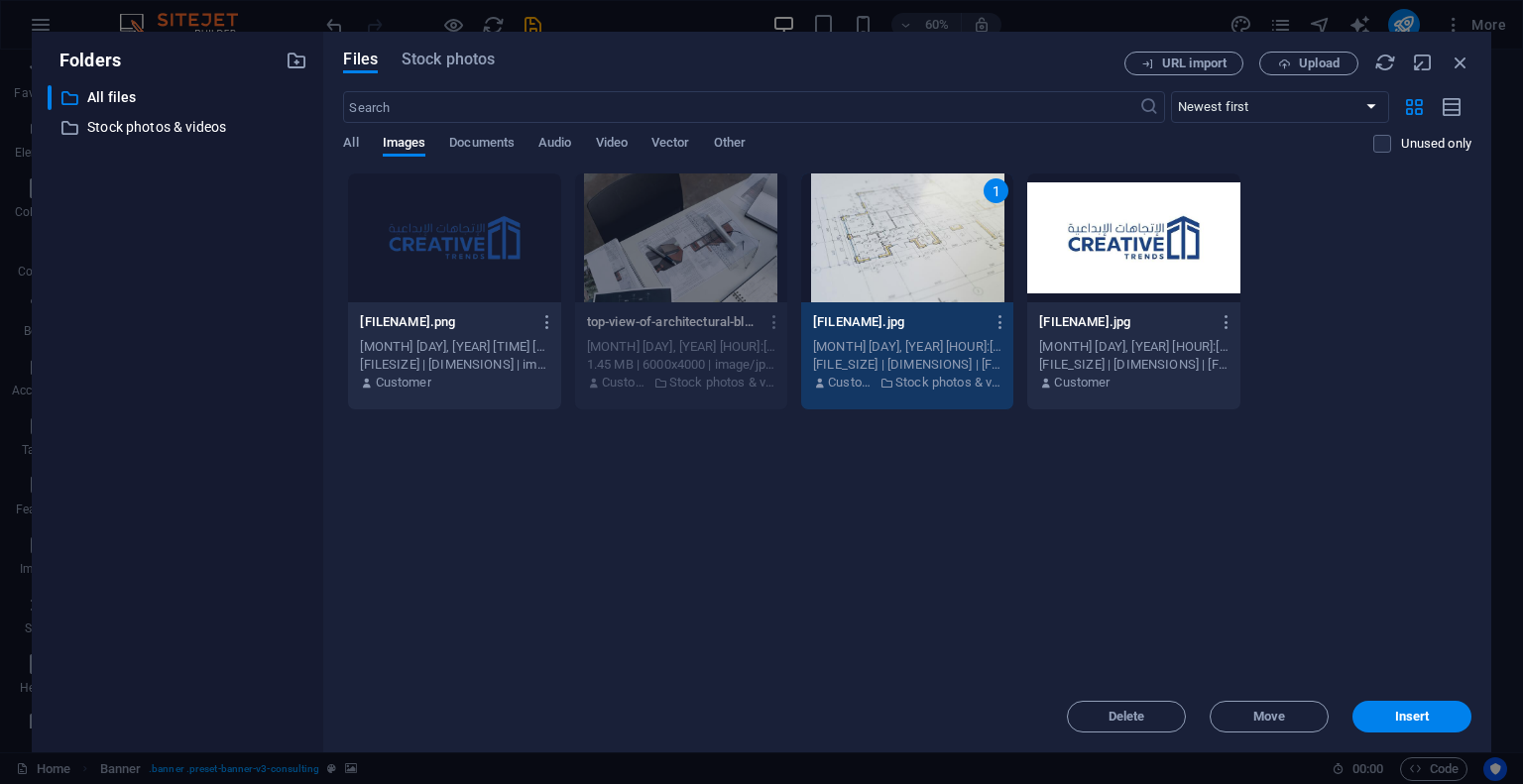 click on "1" at bounding box center (907, 238) 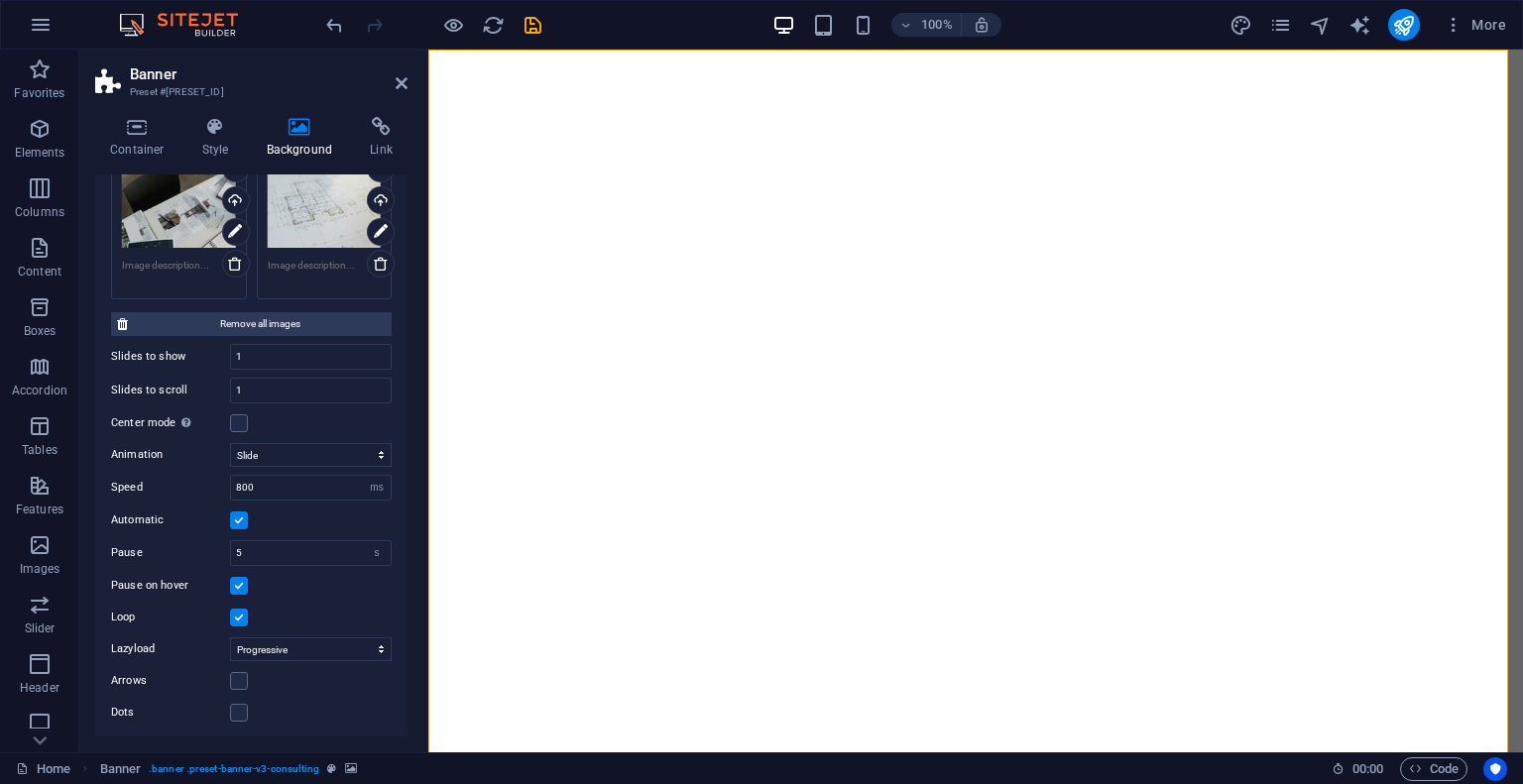 scroll, scrollTop: 0, scrollLeft: 0, axis: both 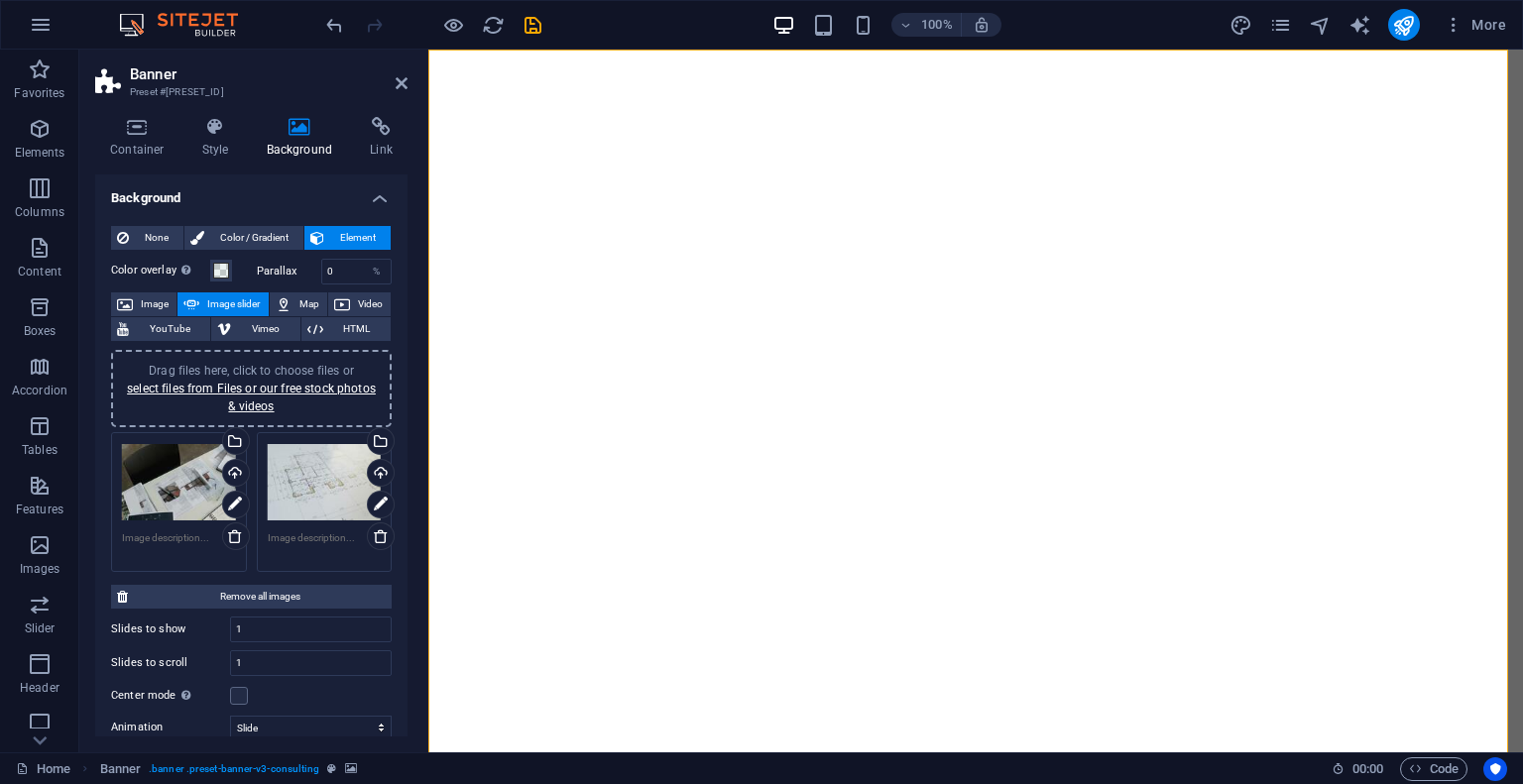 click on "Banner" at bounding box center [269, 74] 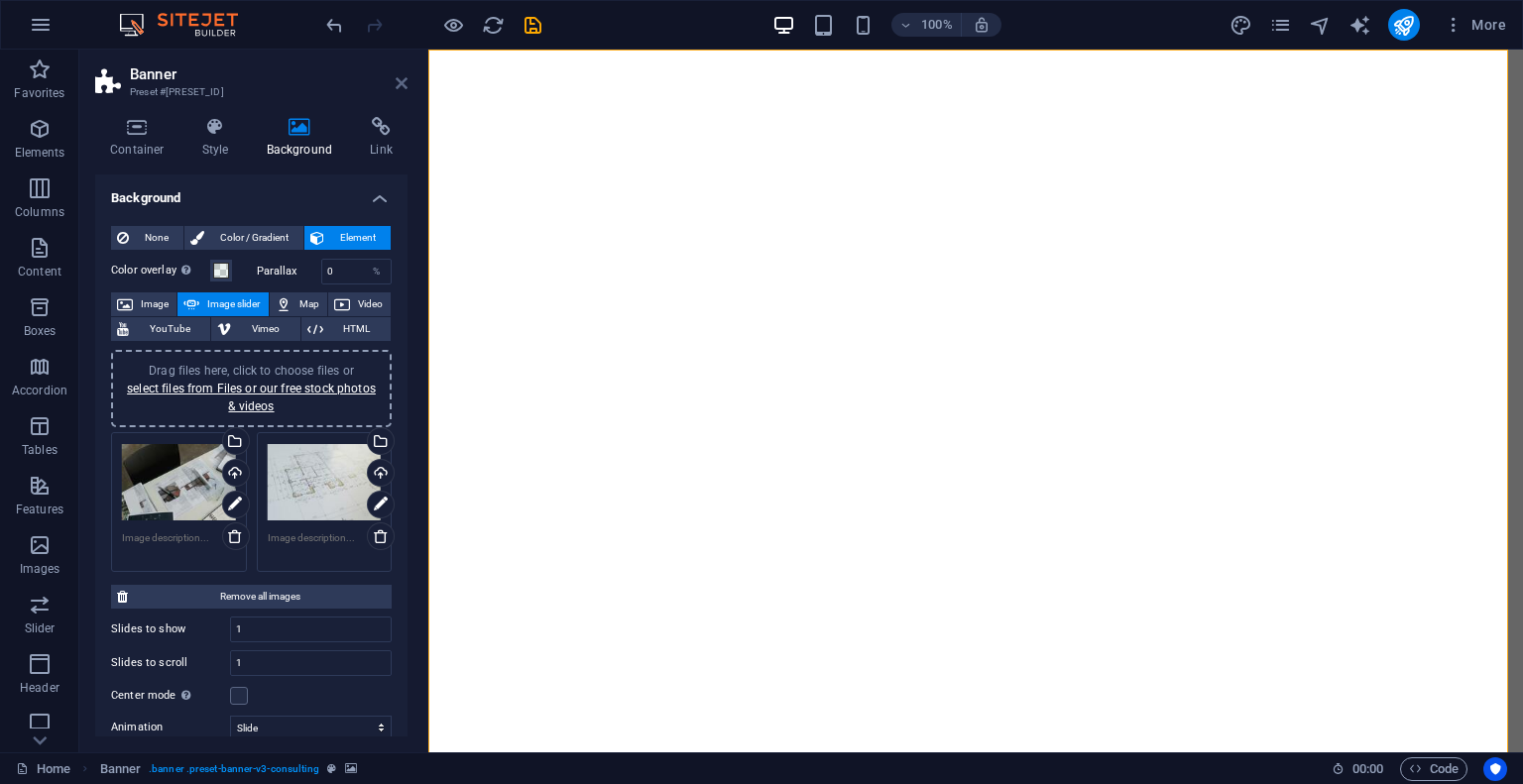 click at bounding box center [402, 83] 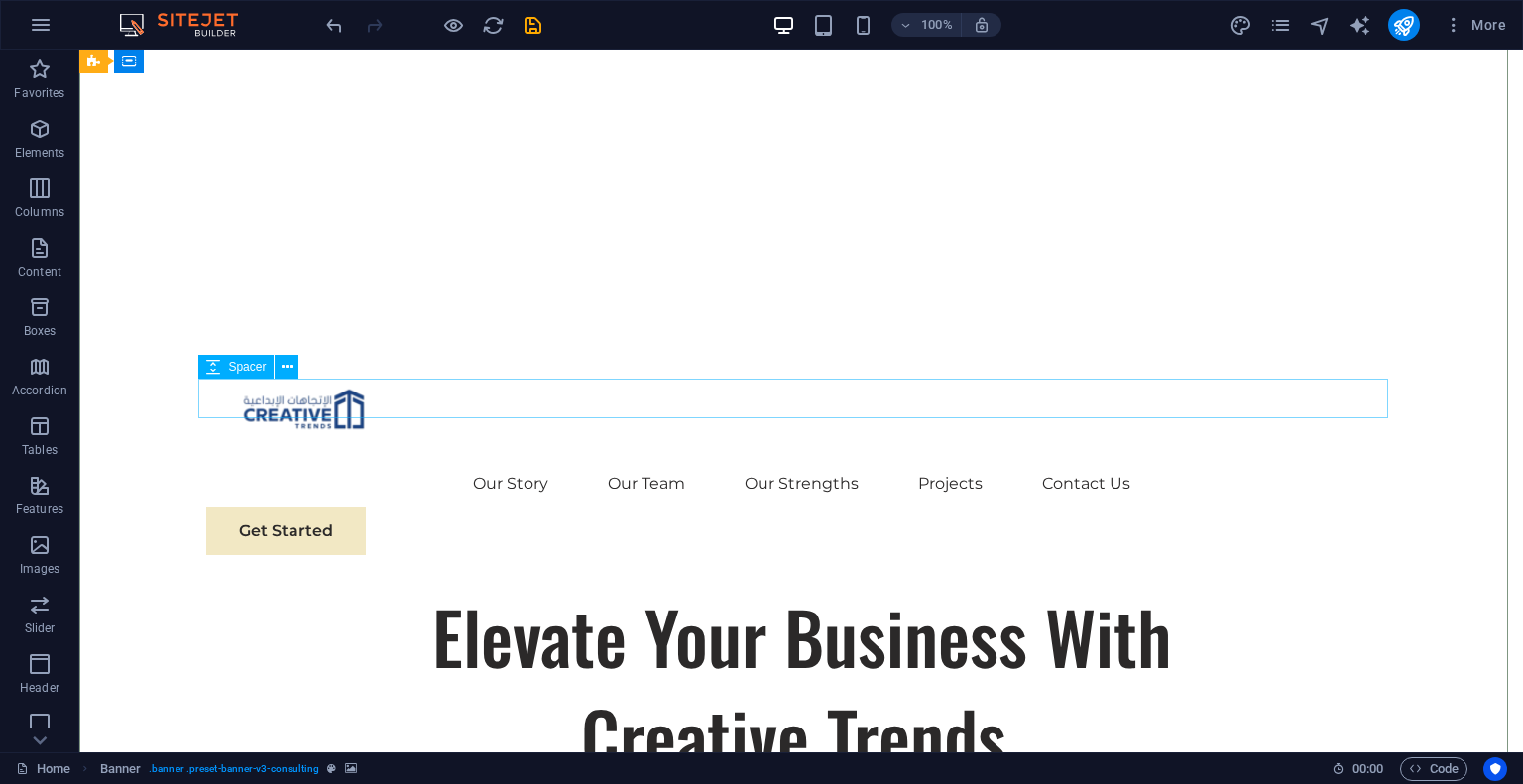 scroll, scrollTop: 0, scrollLeft: 0, axis: both 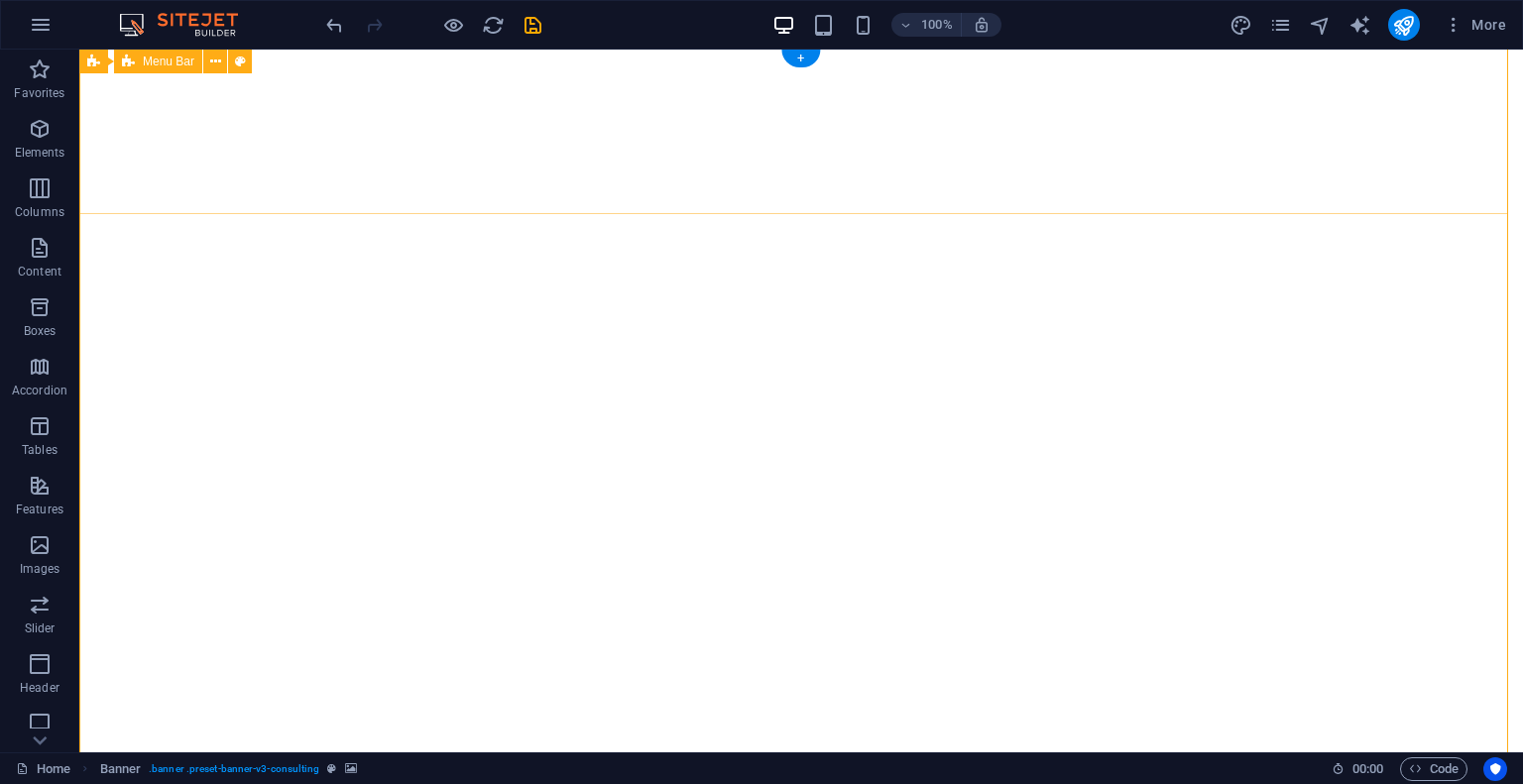 click on "Our Story Our Team Our Strengths Projects Contact Us Get Started" at bounding box center (801, 1071) 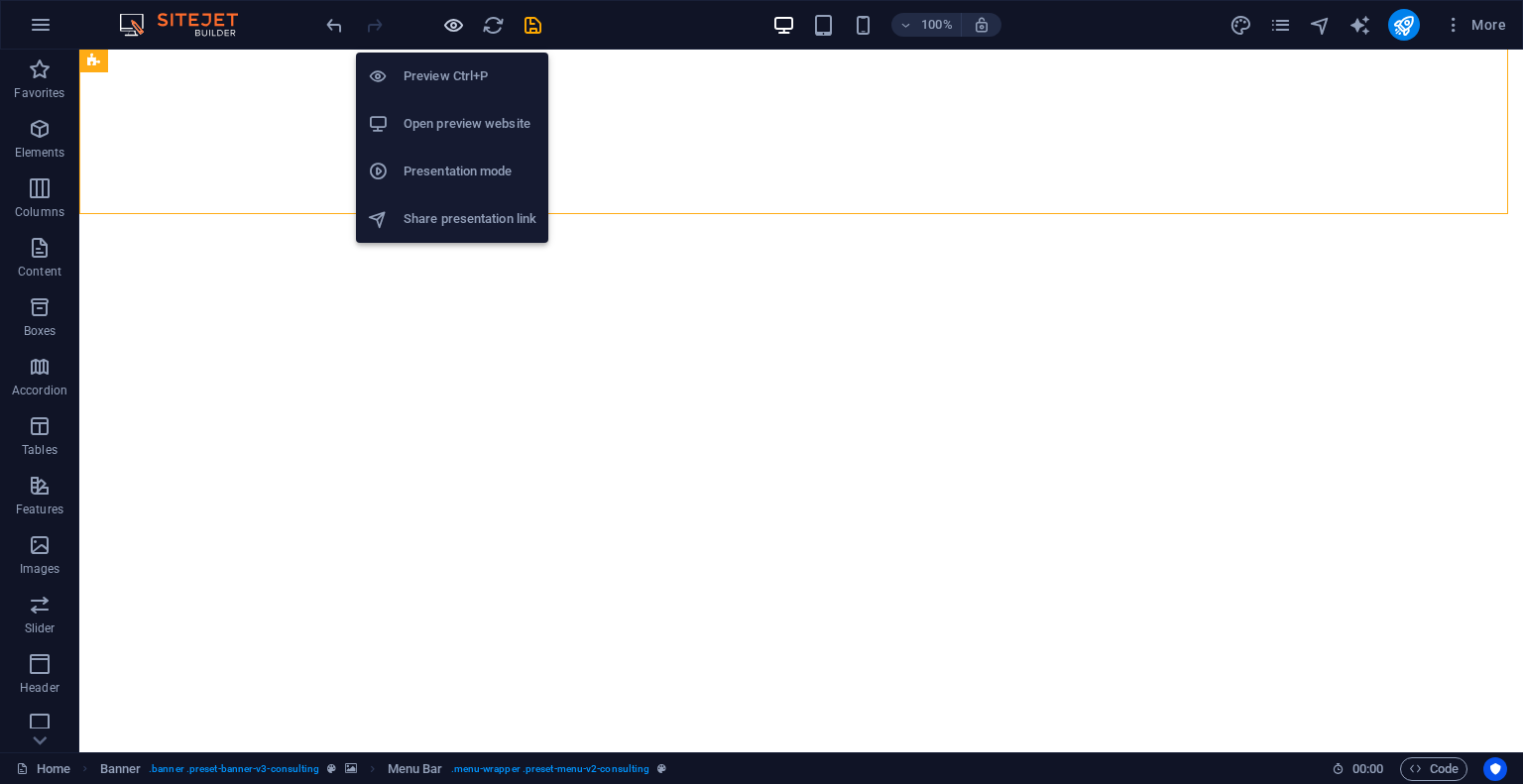 click at bounding box center [453, 25] 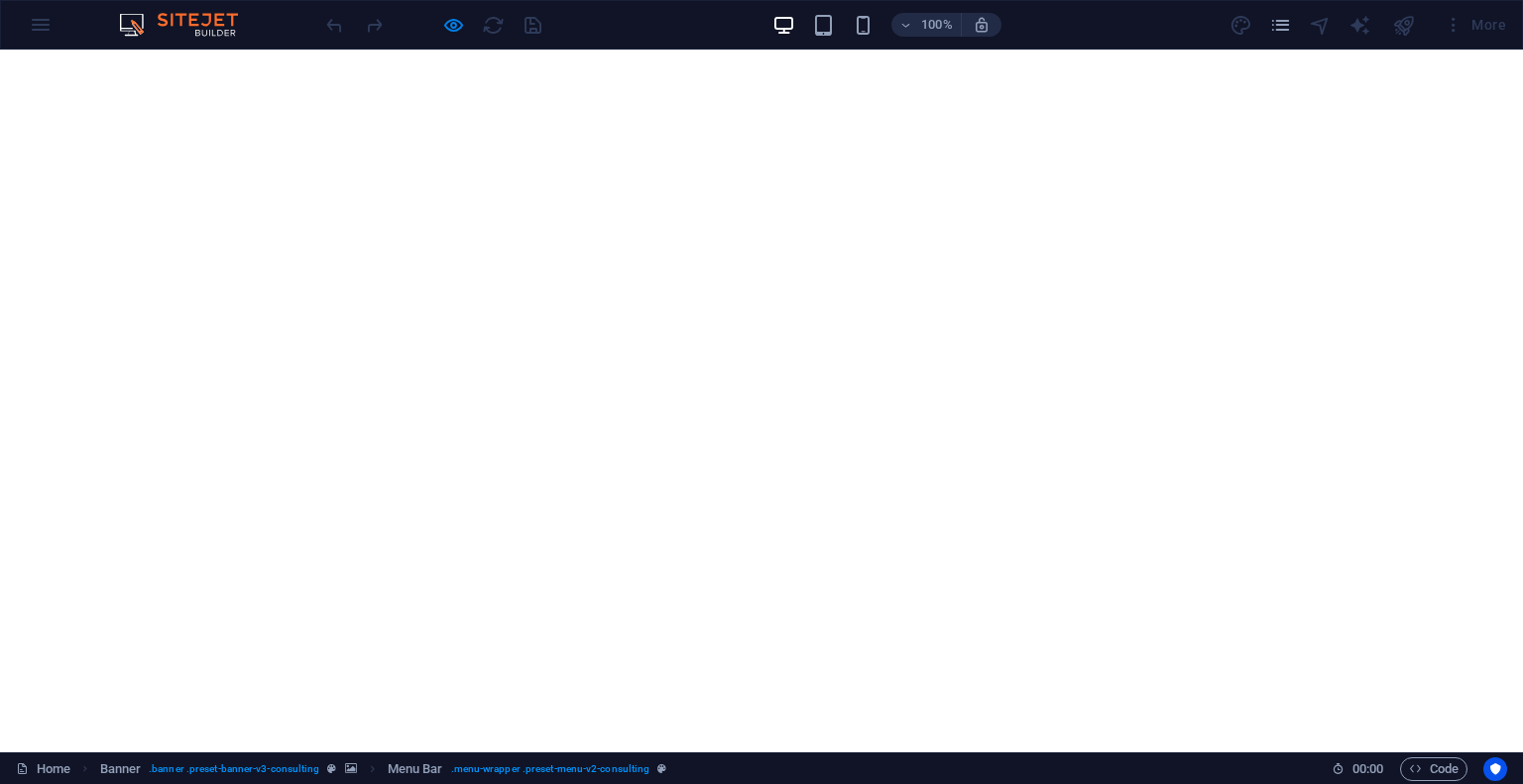 click on "Our Story" at bounding box center (471, 1098) 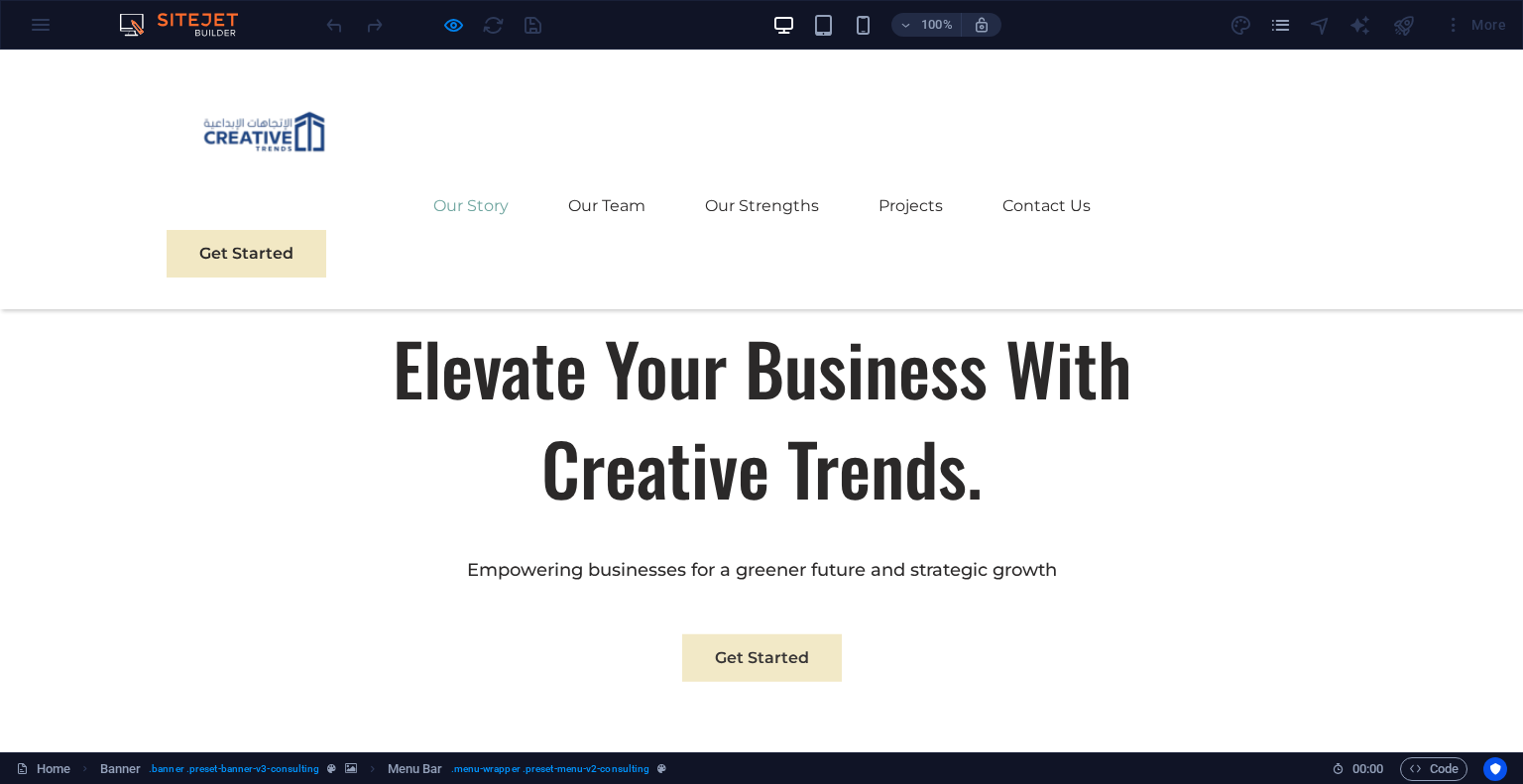 scroll, scrollTop: 728, scrollLeft: 0, axis: vertical 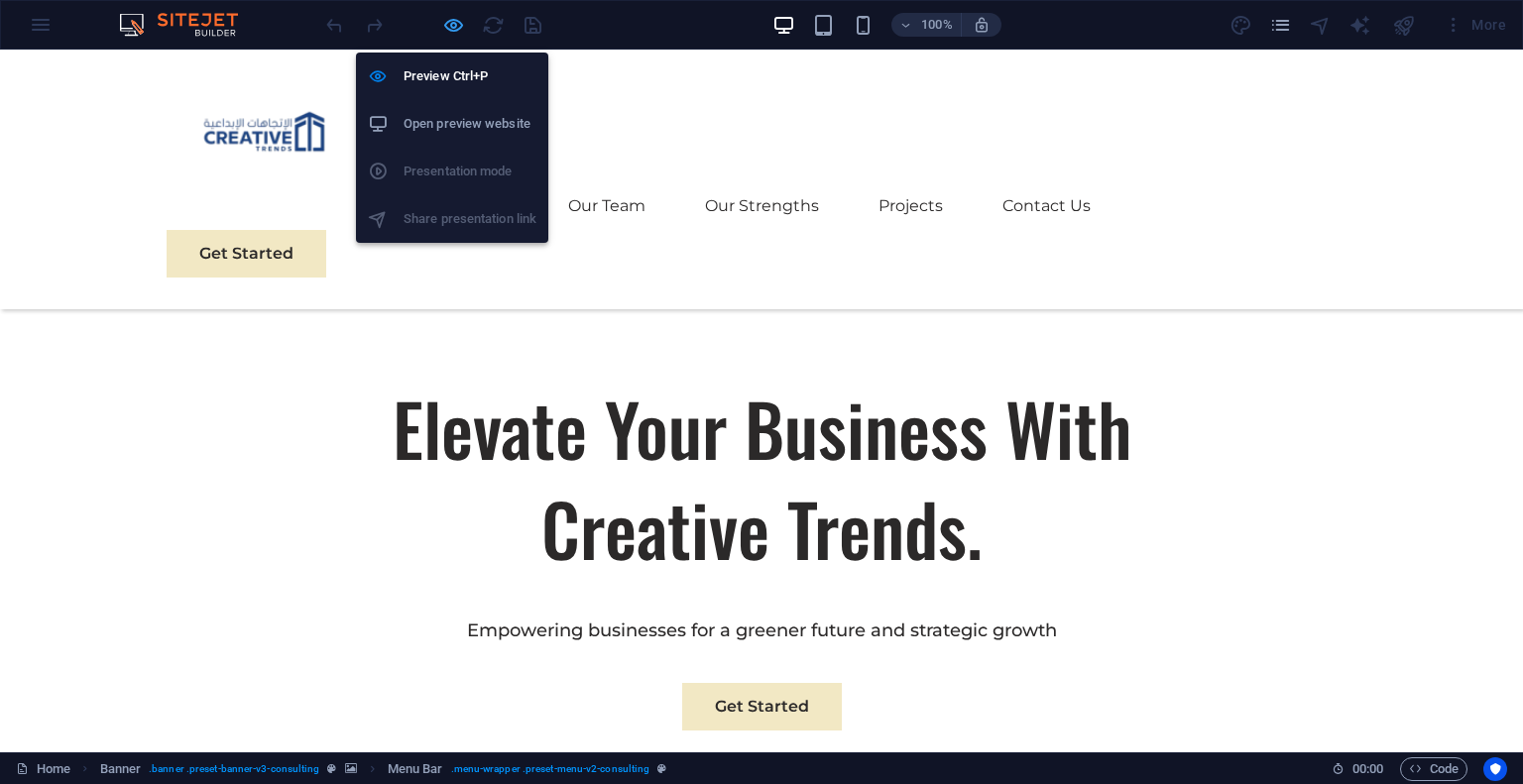 click at bounding box center (453, 25) 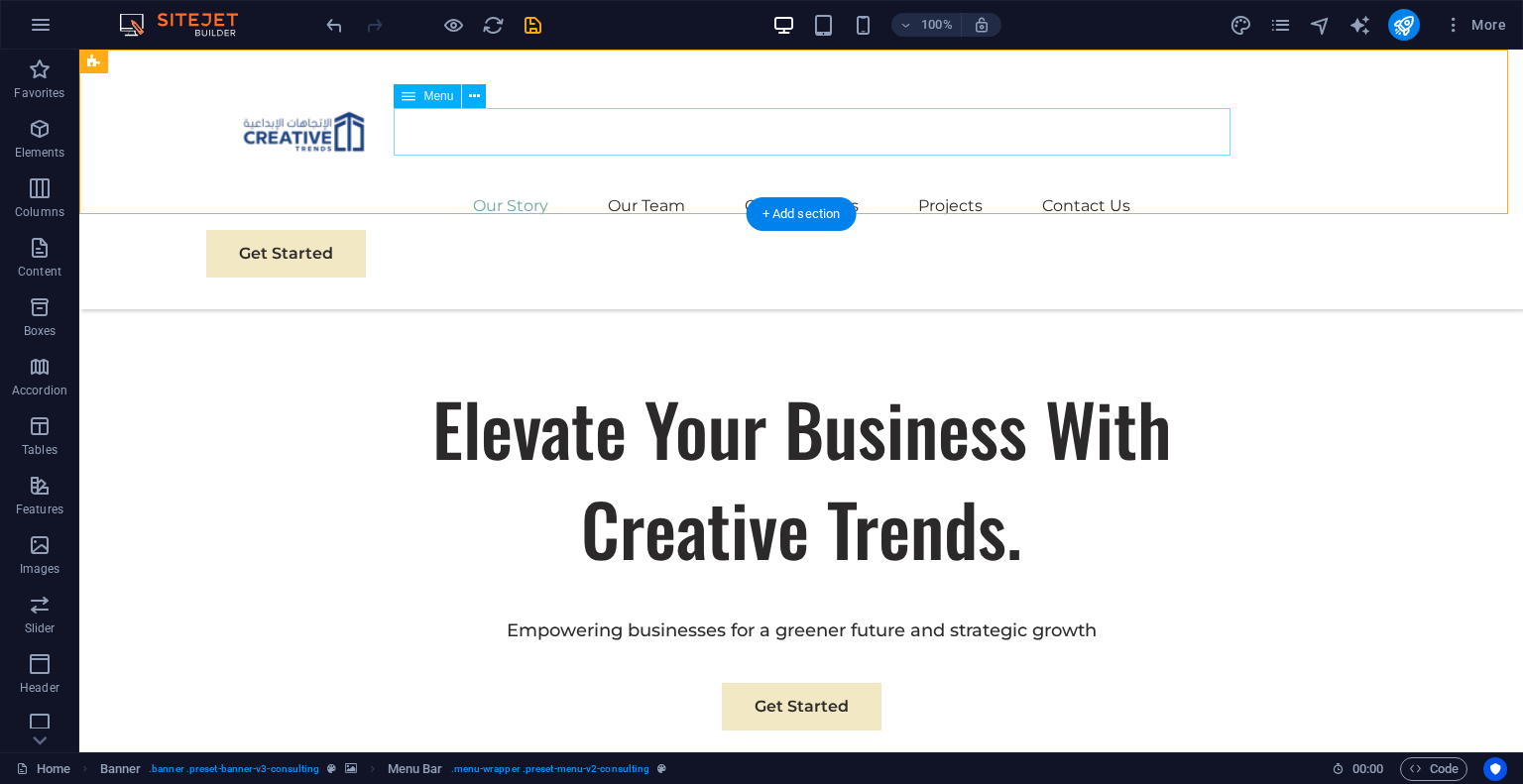 click on "Our Story Our Team Our Strengths Projects Contact Us" at bounding box center (801, 206) 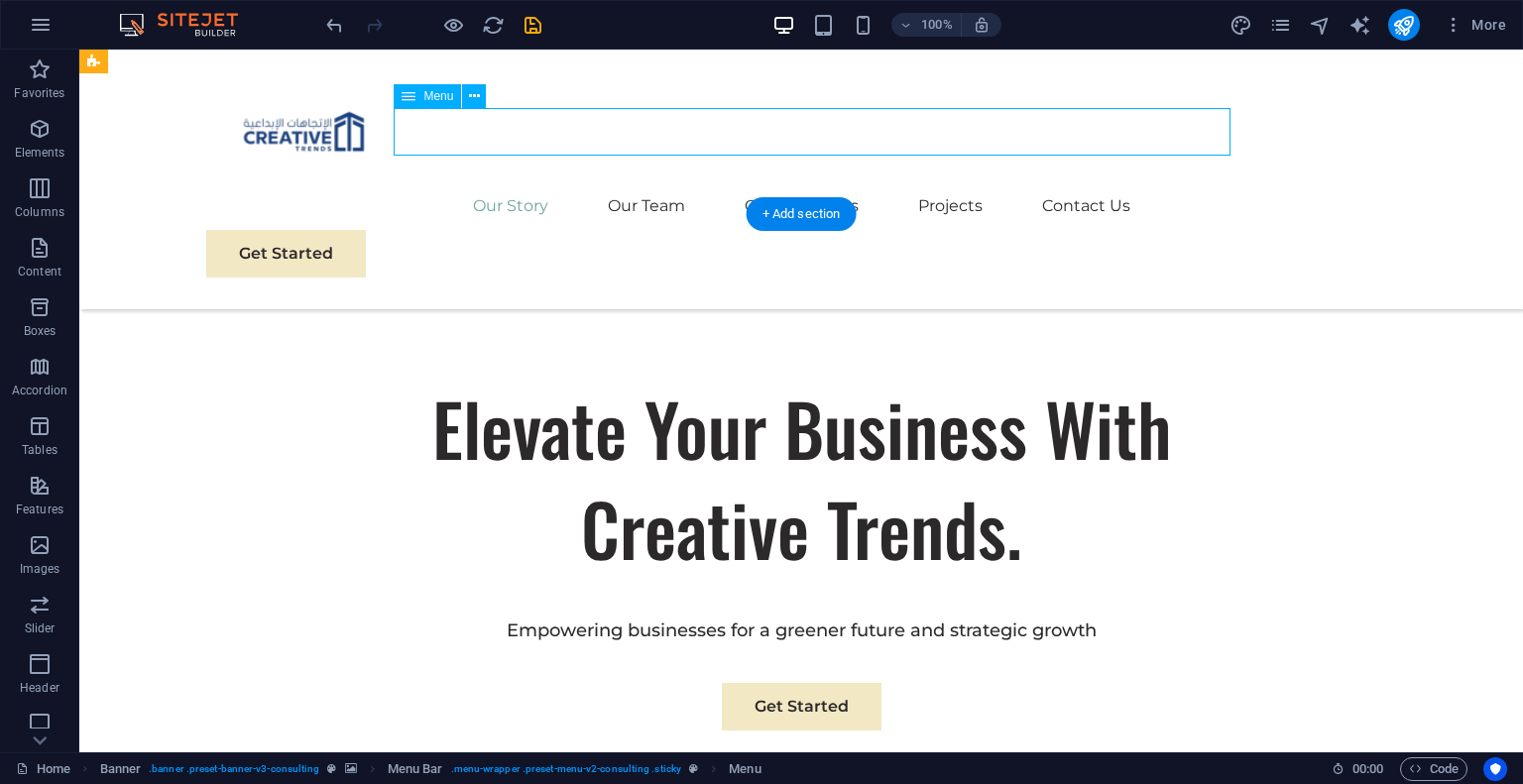 click on "Our Story Our Team Our Strengths Projects Contact Us" at bounding box center (801, 206) 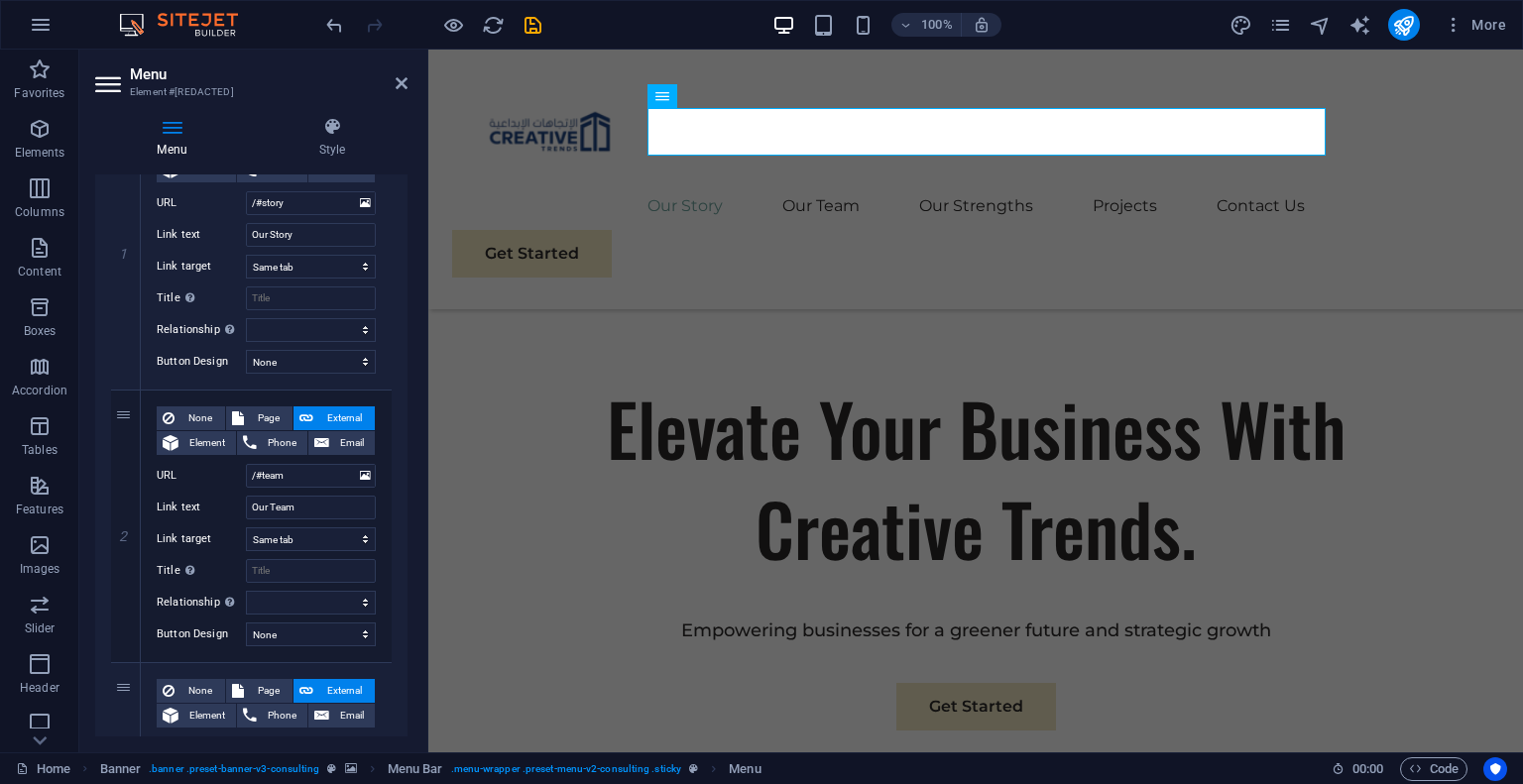scroll, scrollTop: 0, scrollLeft: 0, axis: both 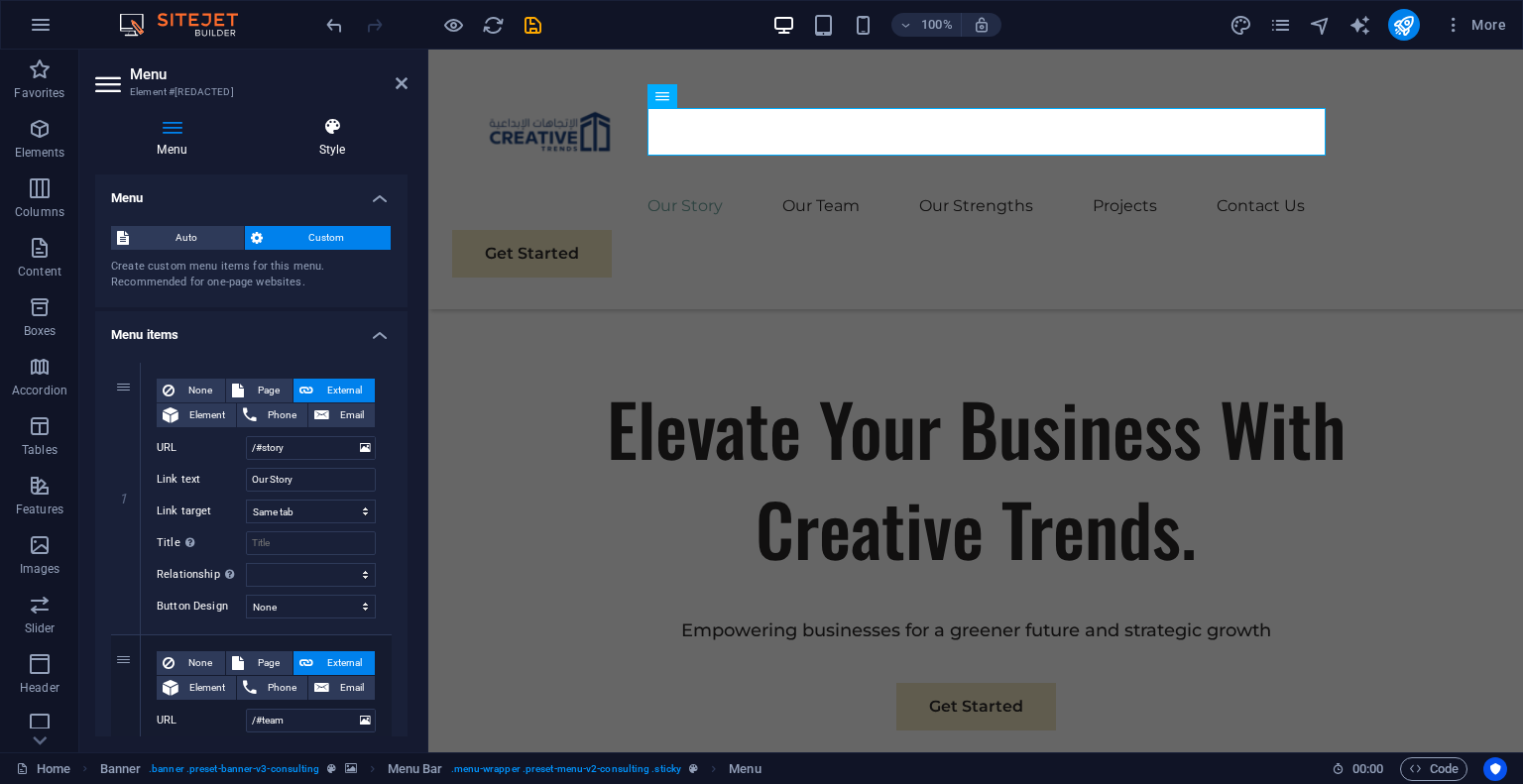 click on "Style" at bounding box center (332, 138) 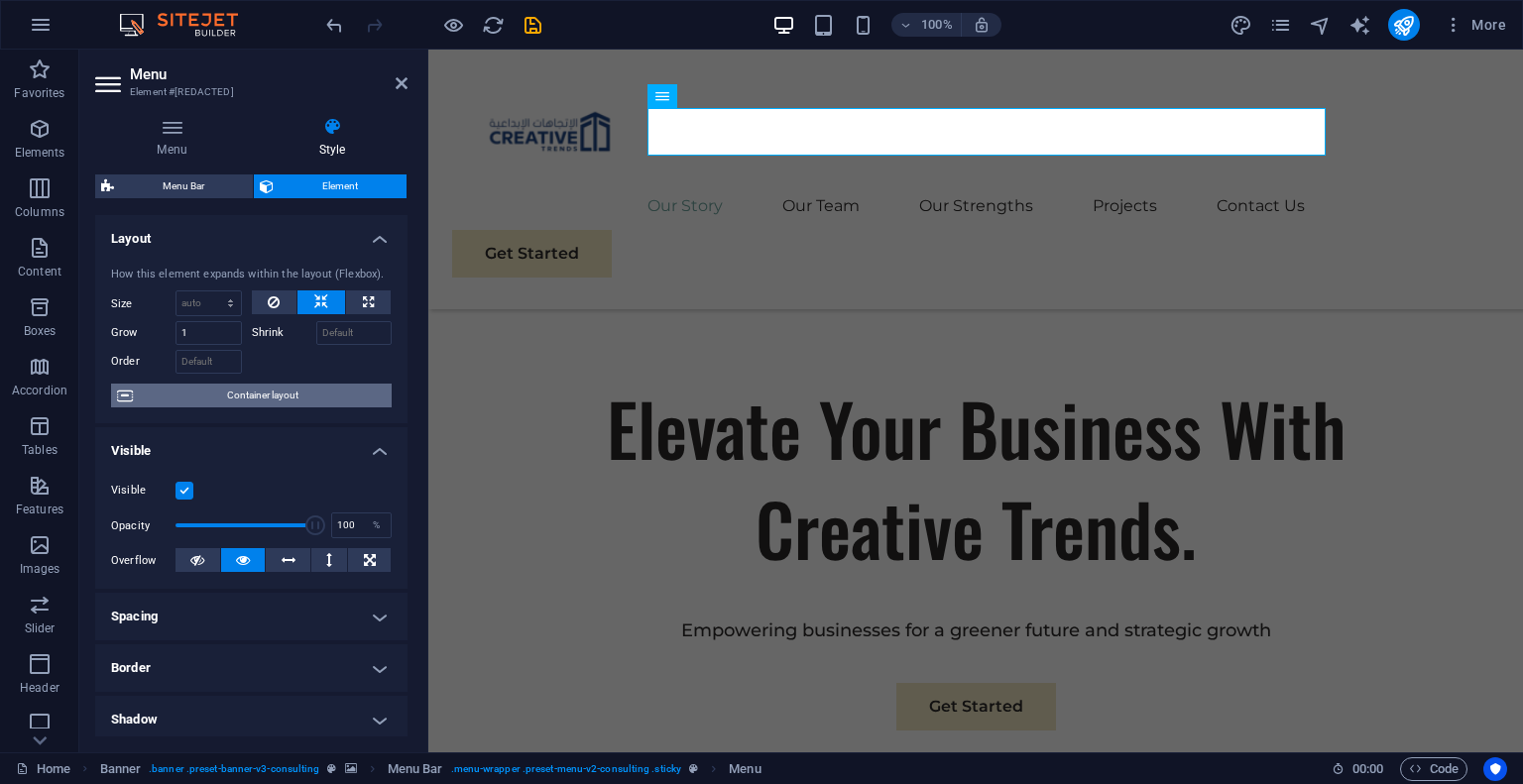 scroll, scrollTop: 315, scrollLeft: 0, axis: vertical 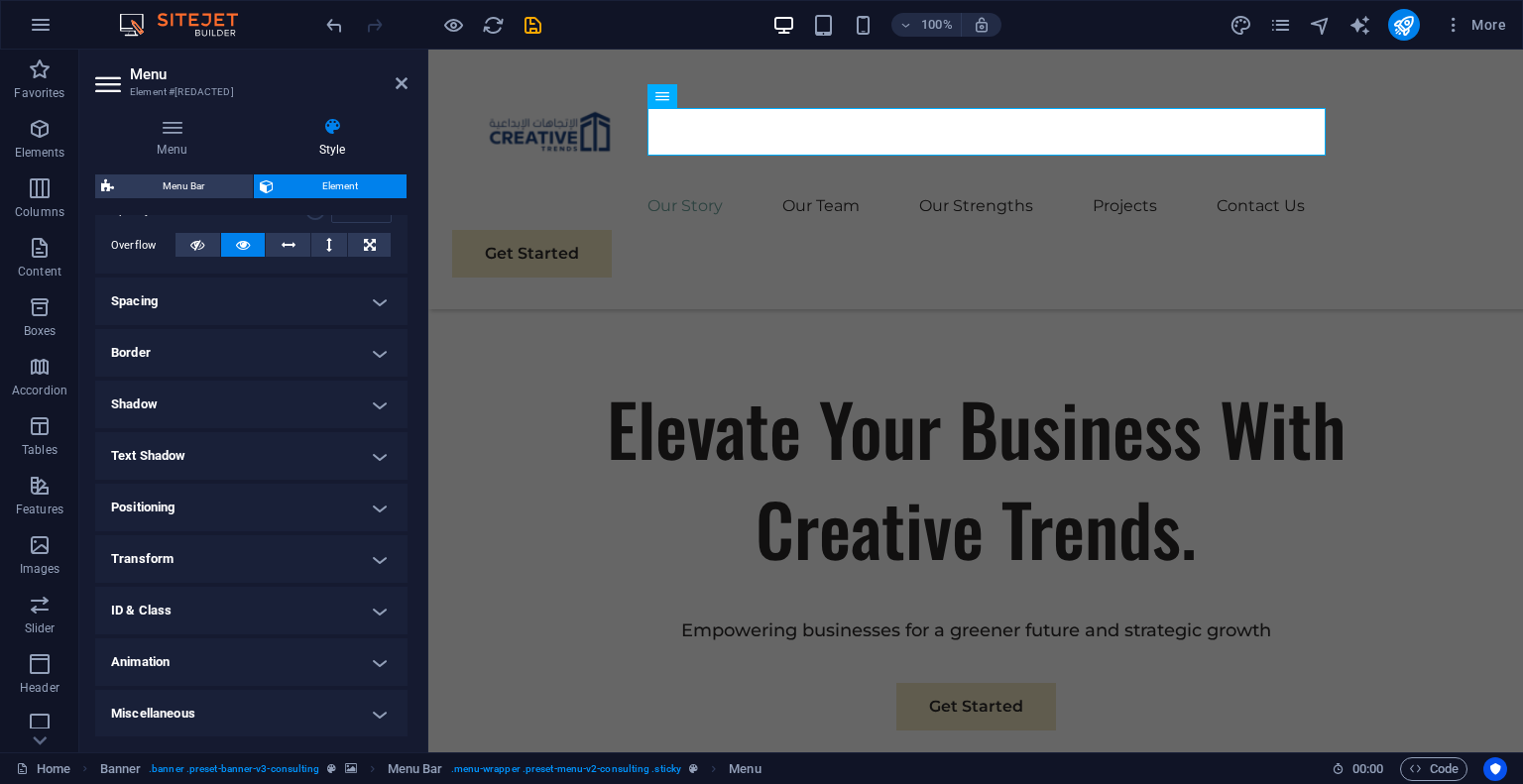 click on "Spacing" at bounding box center (251, 301) 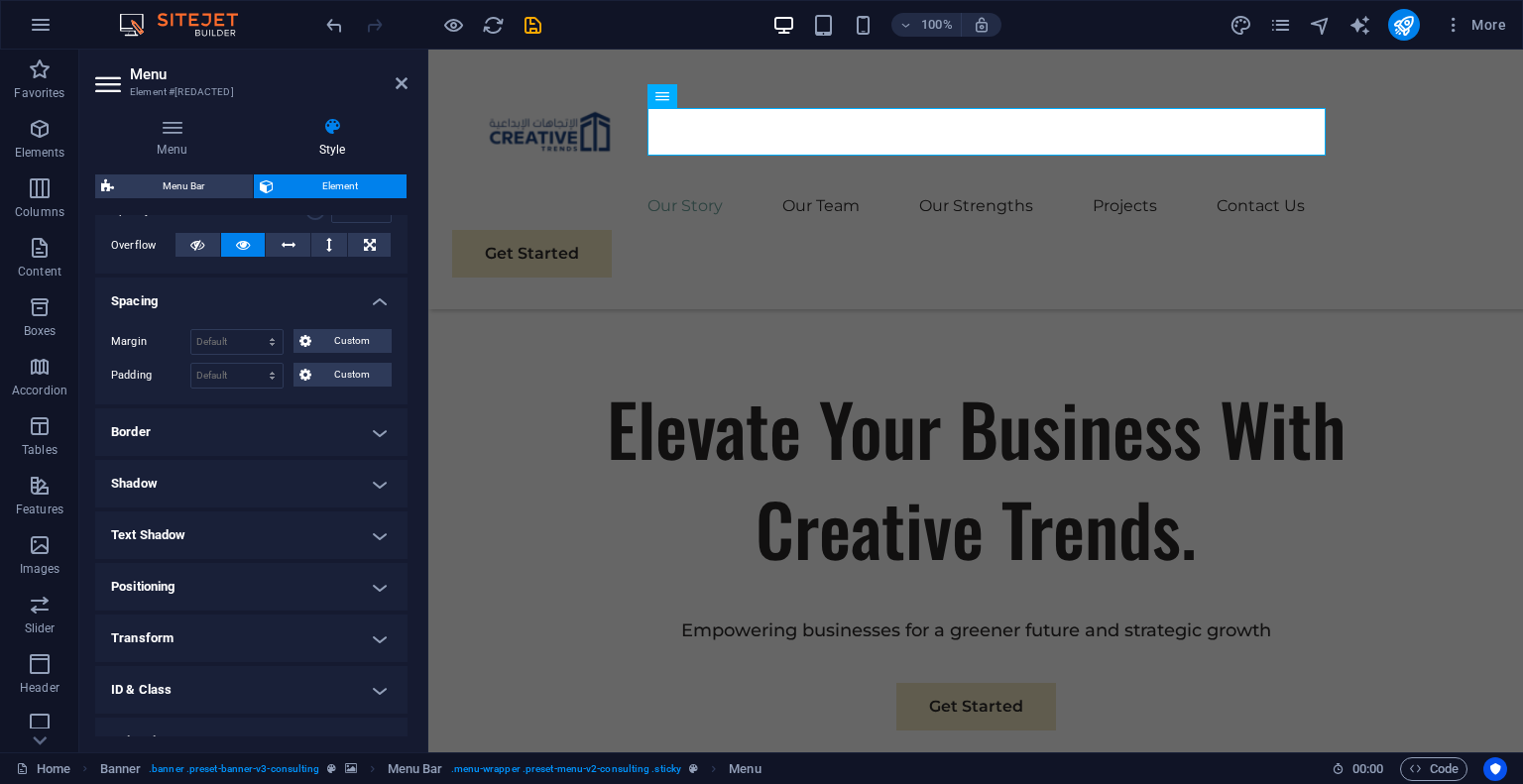 click on "Border" at bounding box center [251, 432] 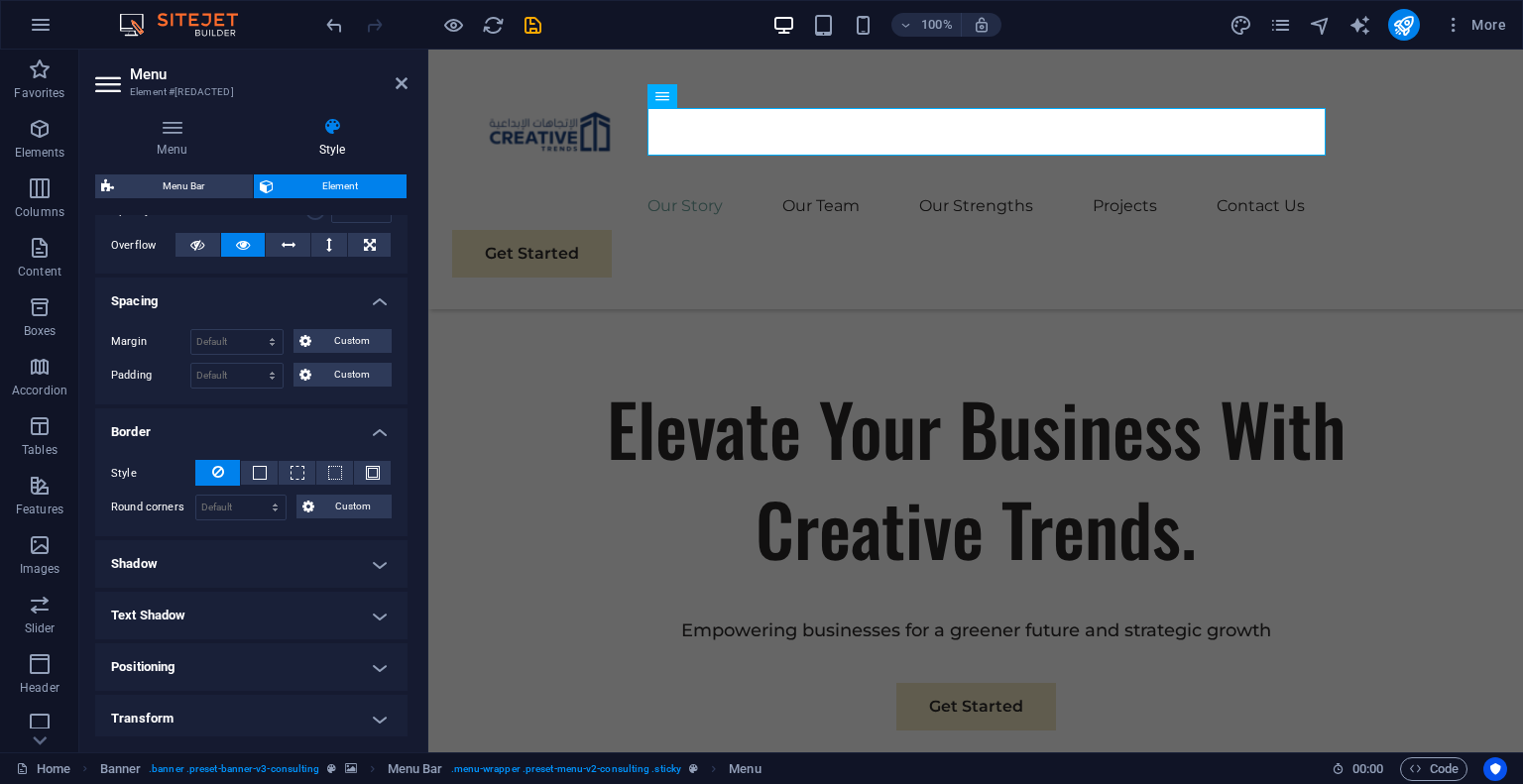 click on "Shadow" at bounding box center [251, 564] 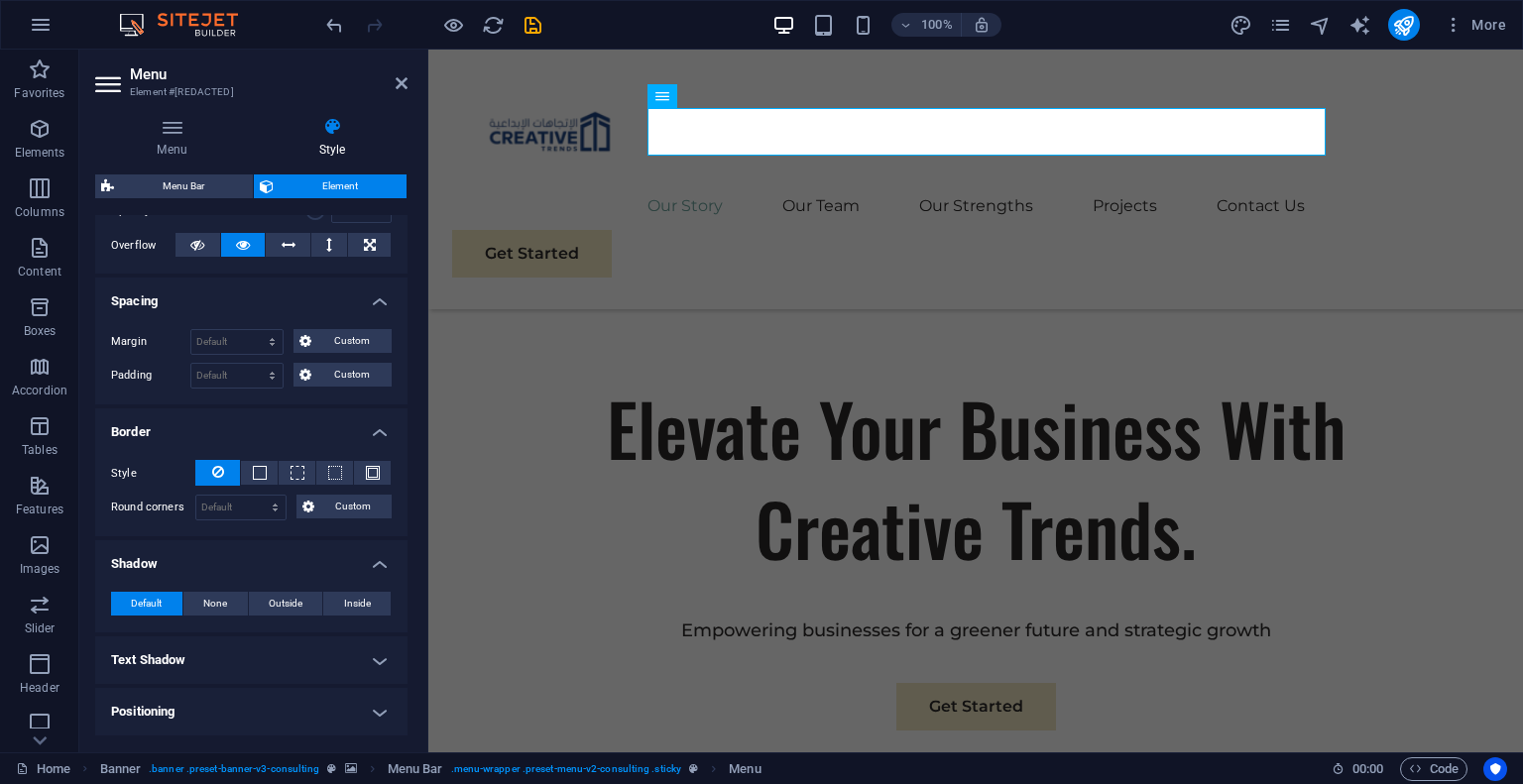 scroll, scrollTop: 518, scrollLeft: 0, axis: vertical 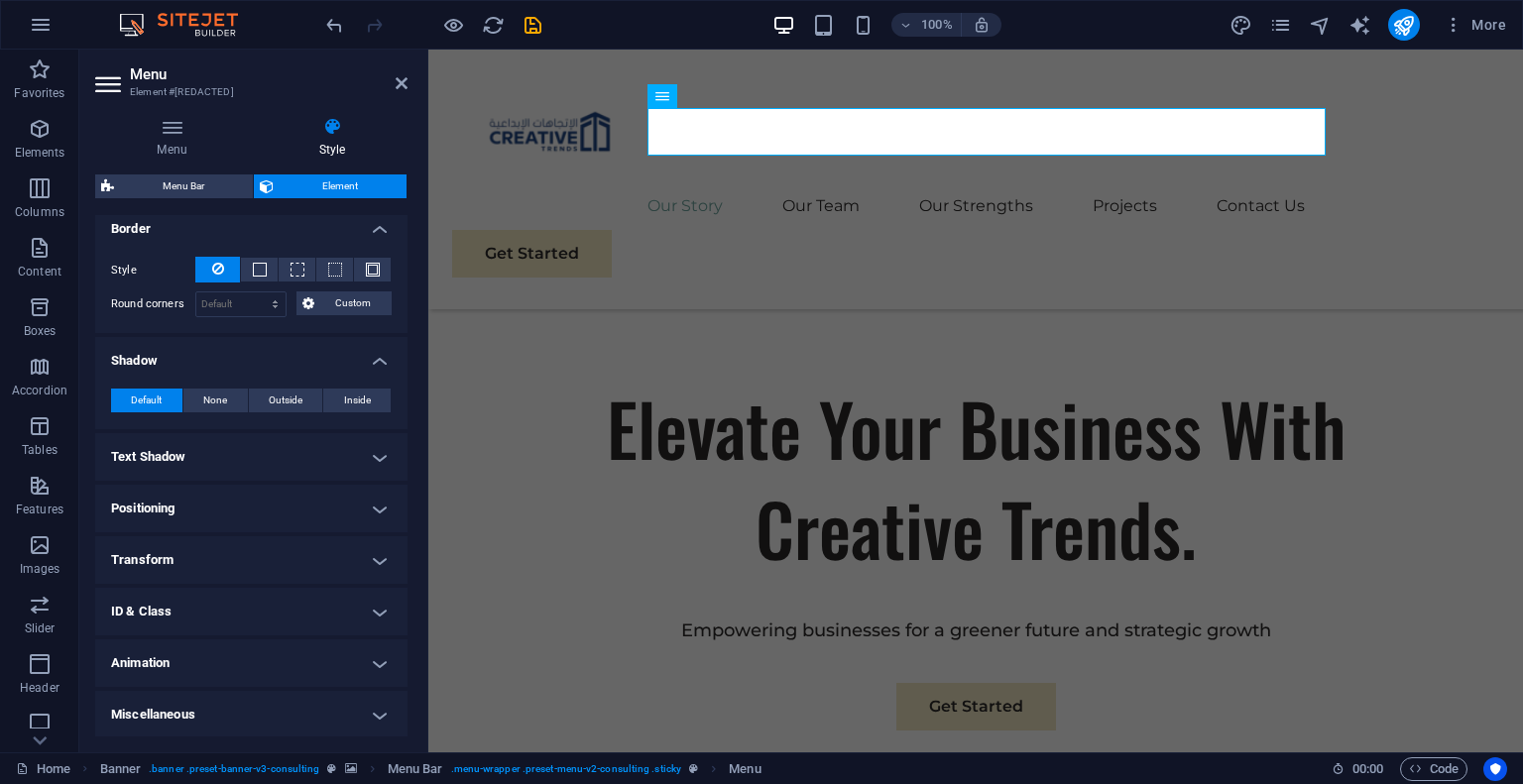 click on "Text Shadow" at bounding box center (251, 457) 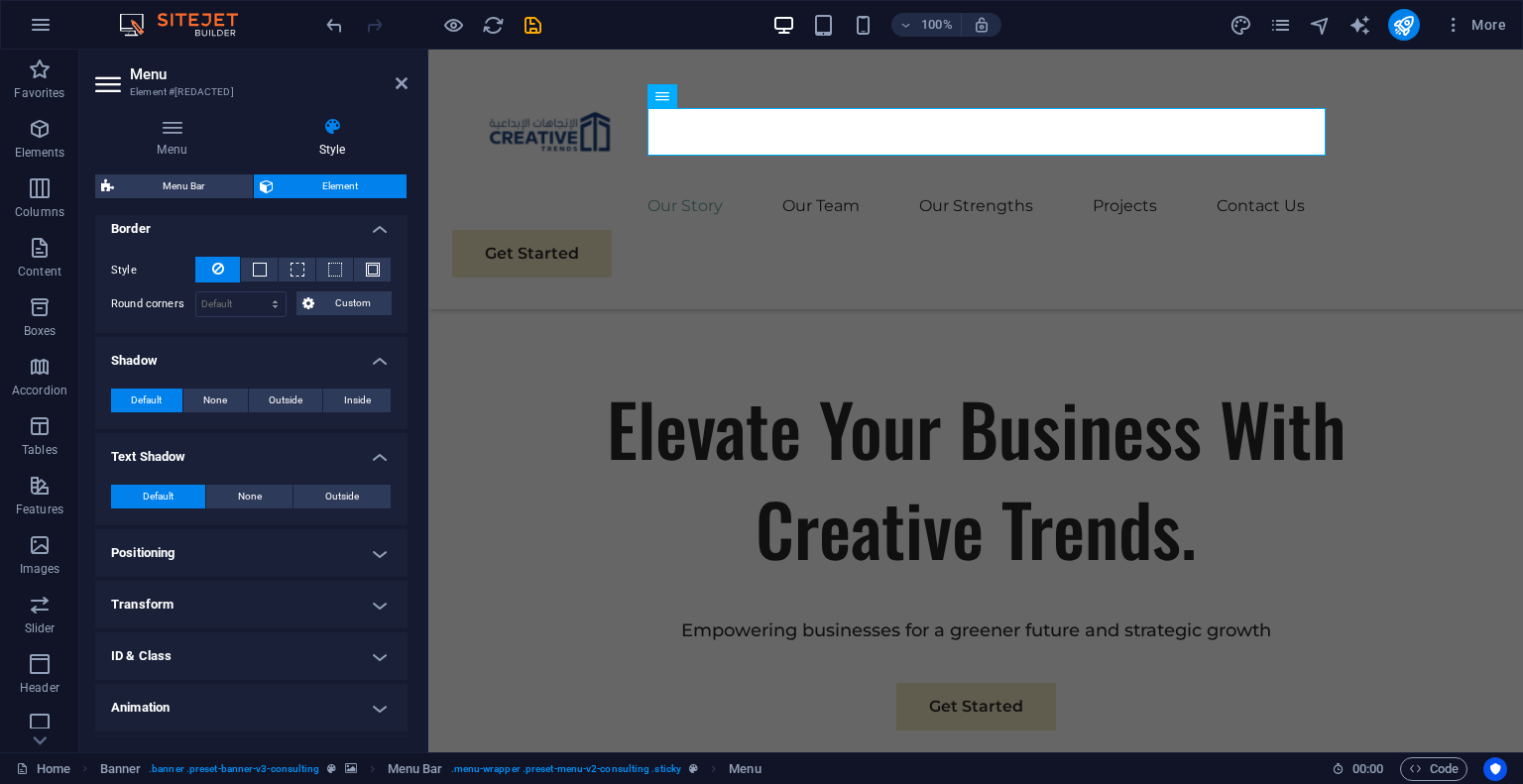 scroll, scrollTop: 563, scrollLeft: 0, axis: vertical 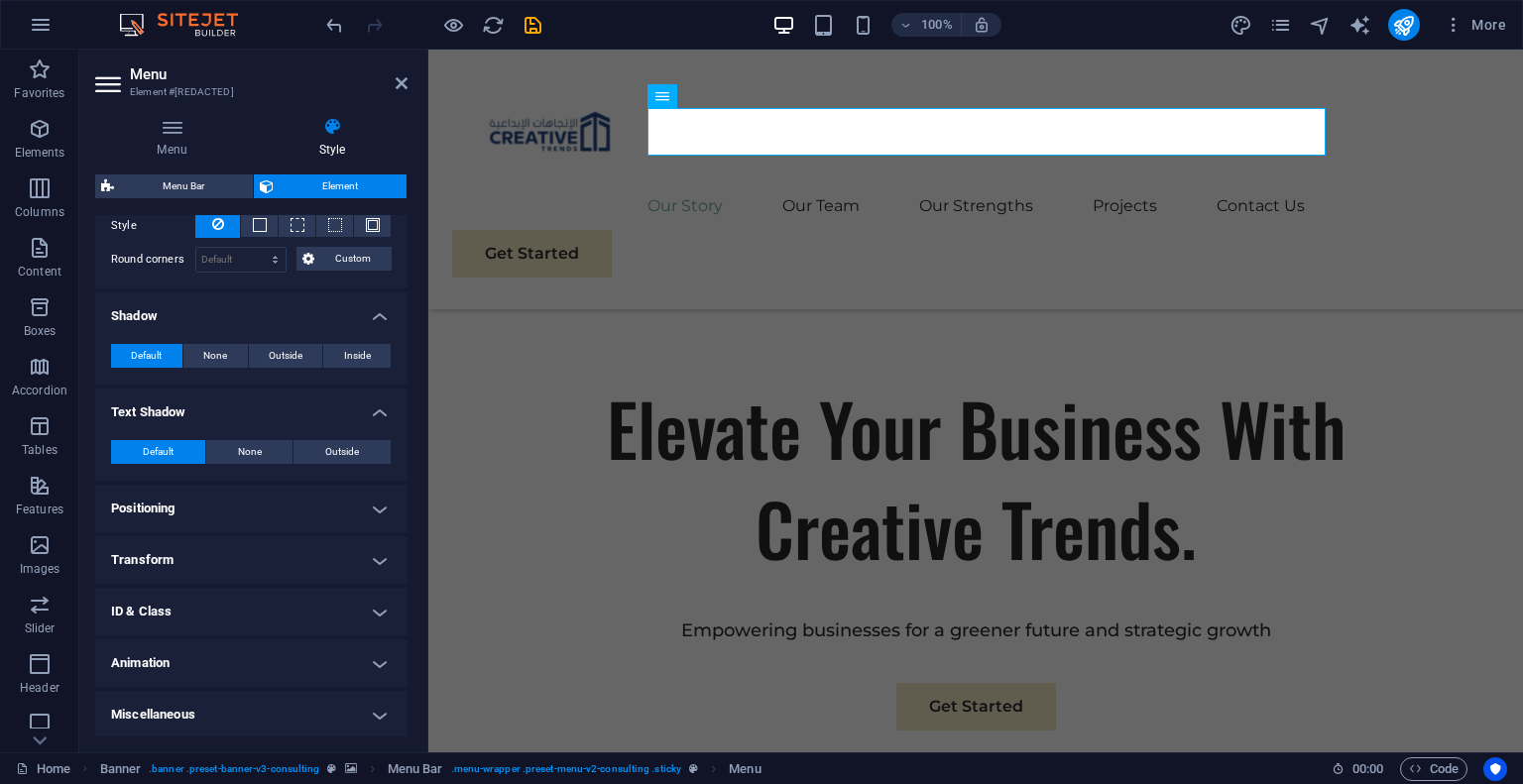 click on "Positioning" at bounding box center [251, 508] 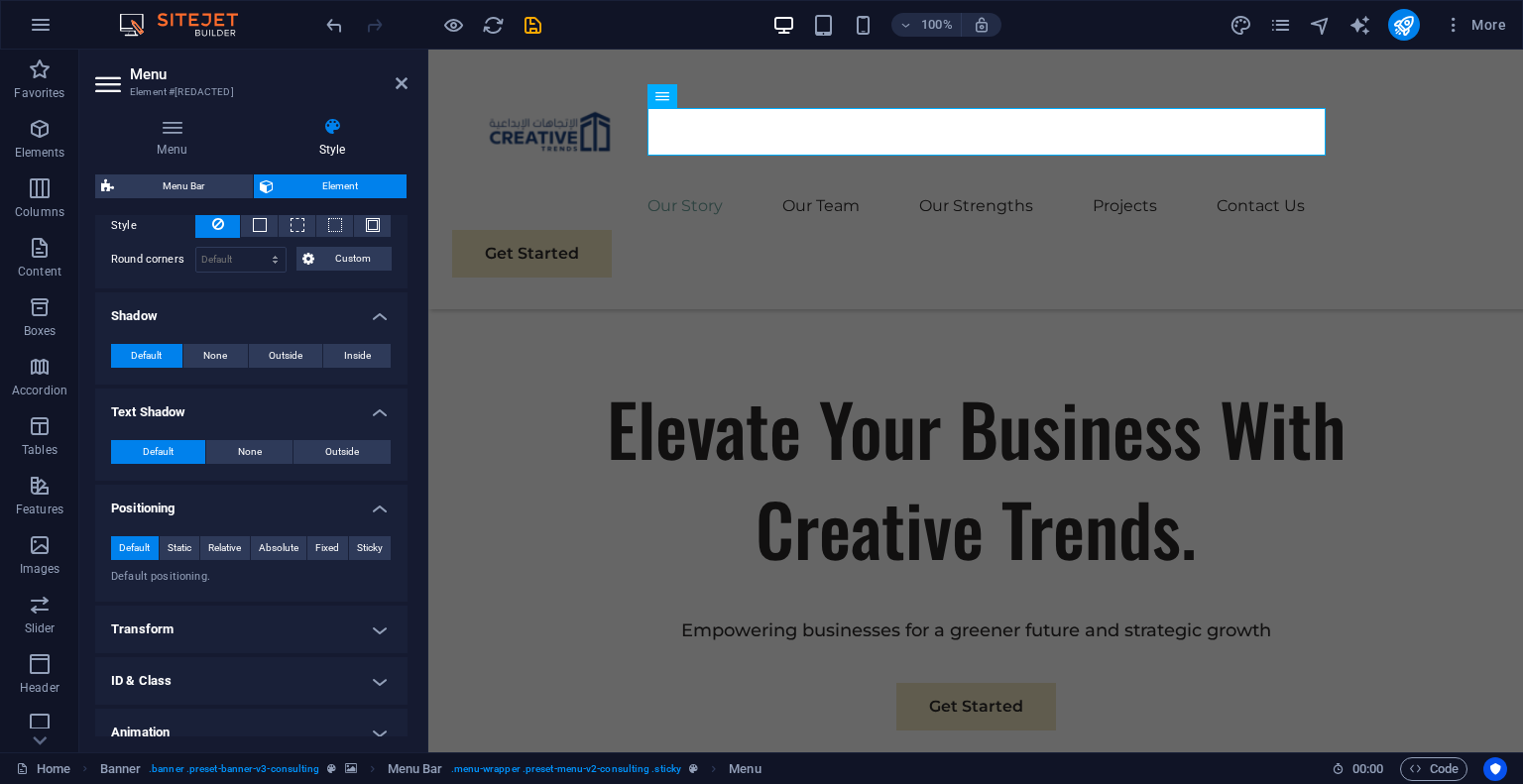 click on "Transform" at bounding box center [251, 629] 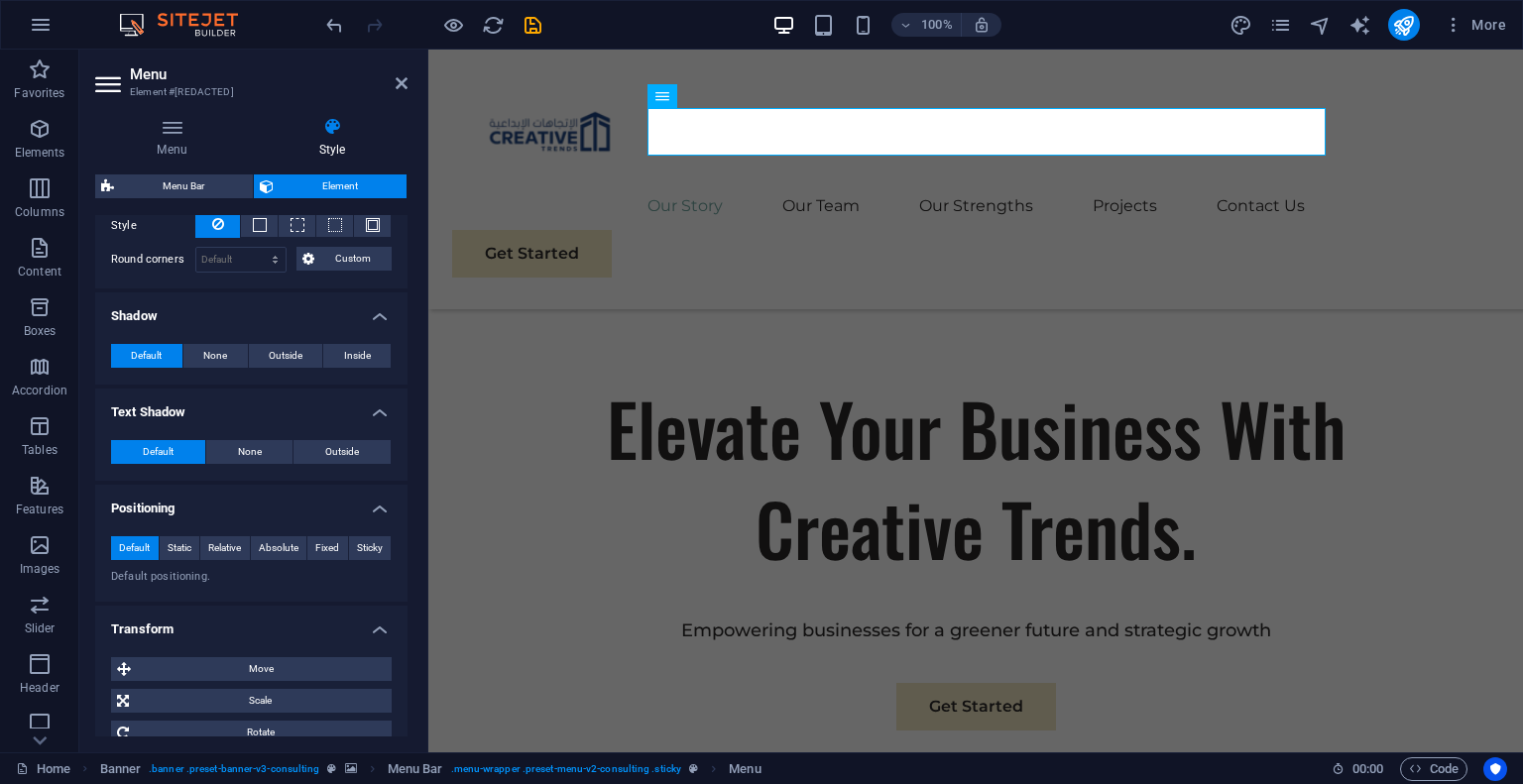 scroll, scrollTop: 770, scrollLeft: 0, axis: vertical 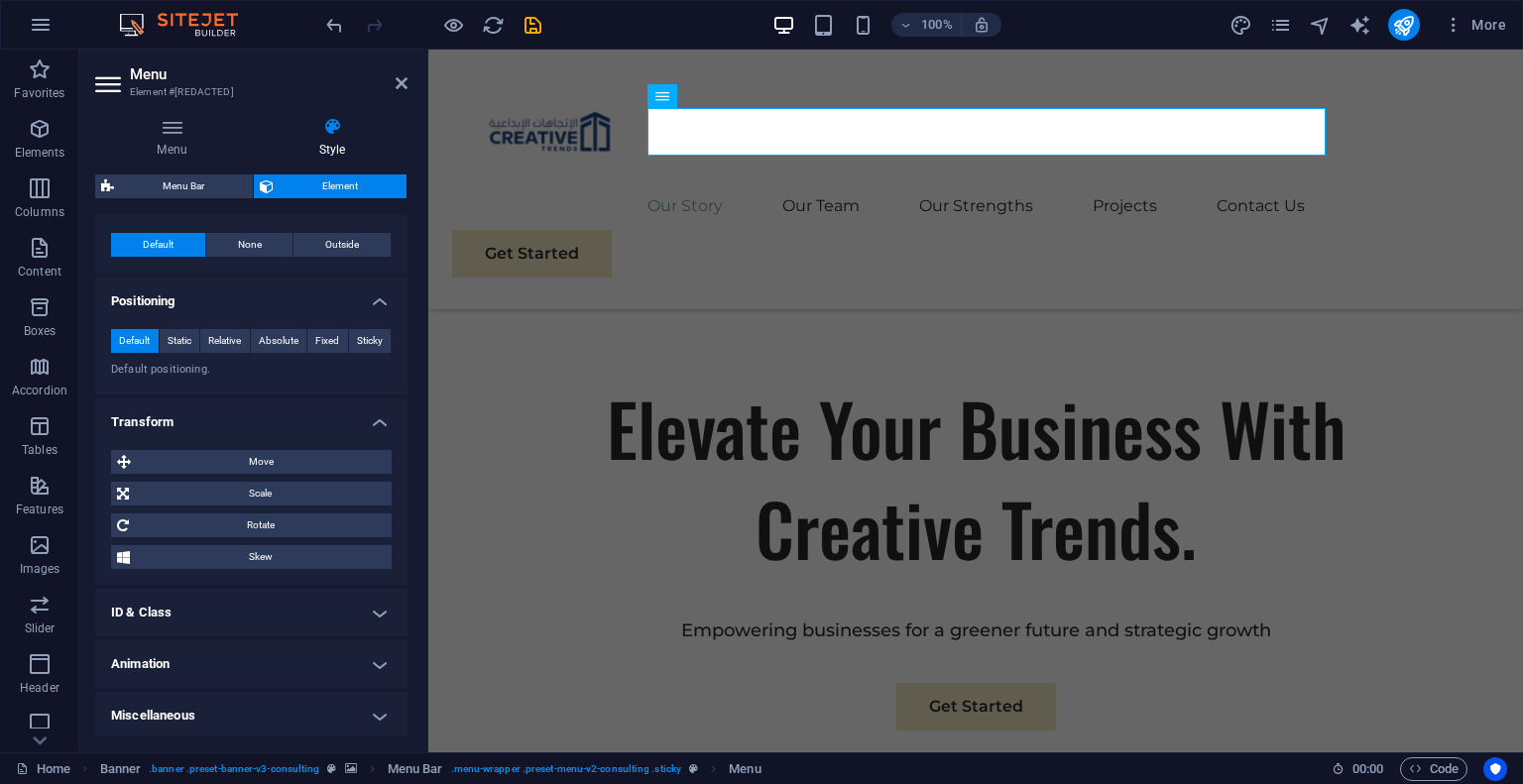 click on "ID & Class" at bounding box center (251, 613) 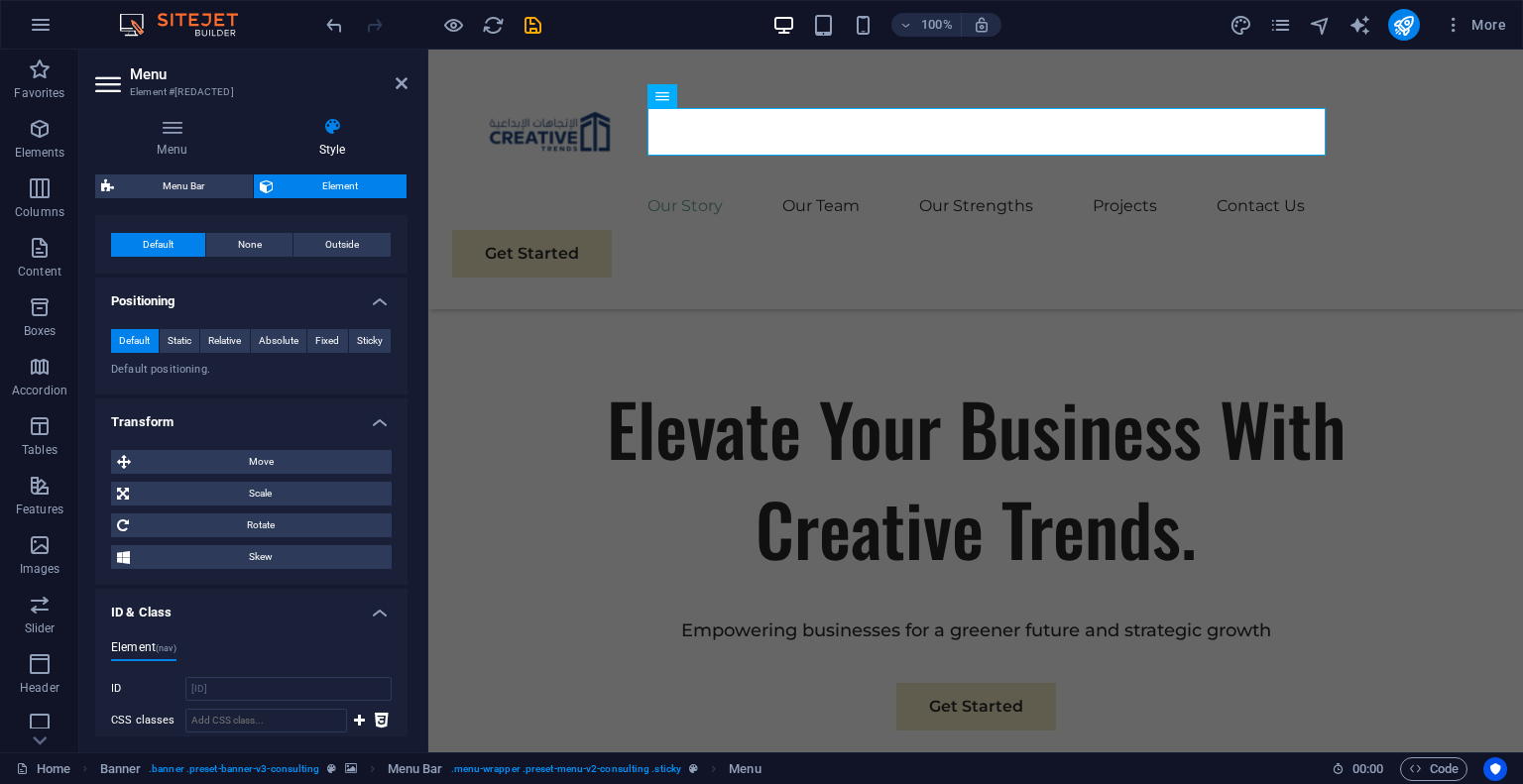 scroll, scrollTop: 948, scrollLeft: 0, axis: vertical 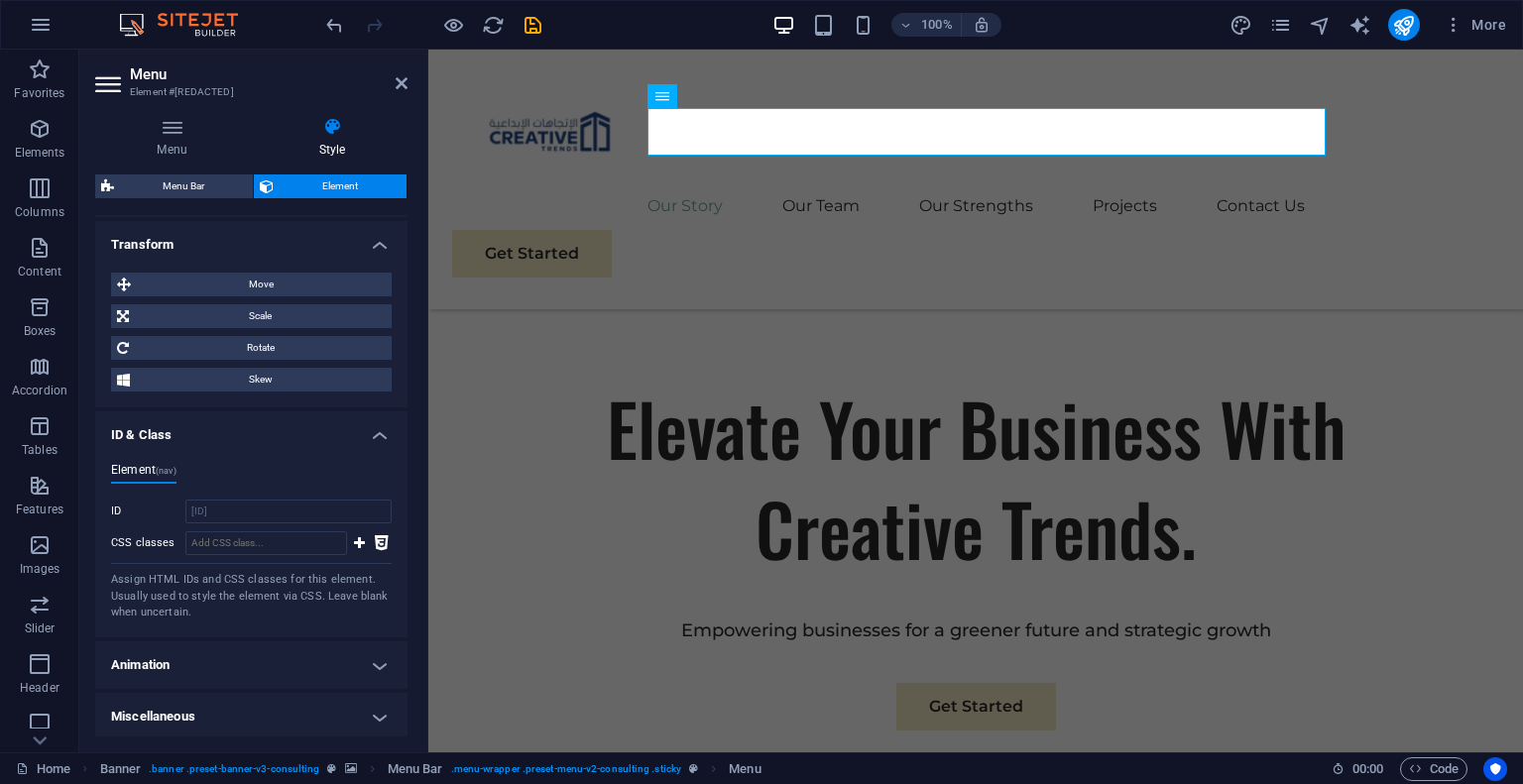 click on "Animation" at bounding box center (251, 665) 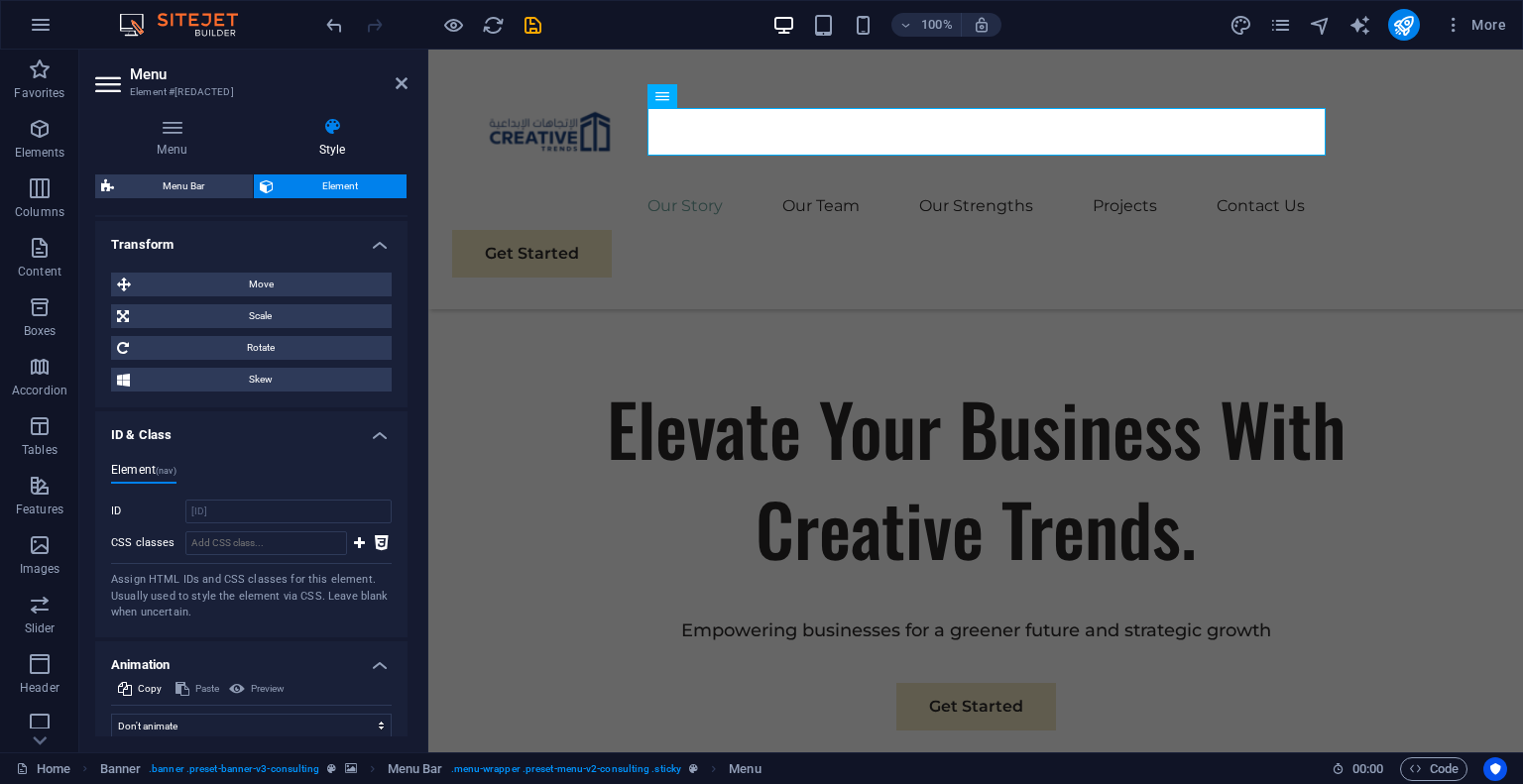scroll, scrollTop: 1012, scrollLeft: 0, axis: vertical 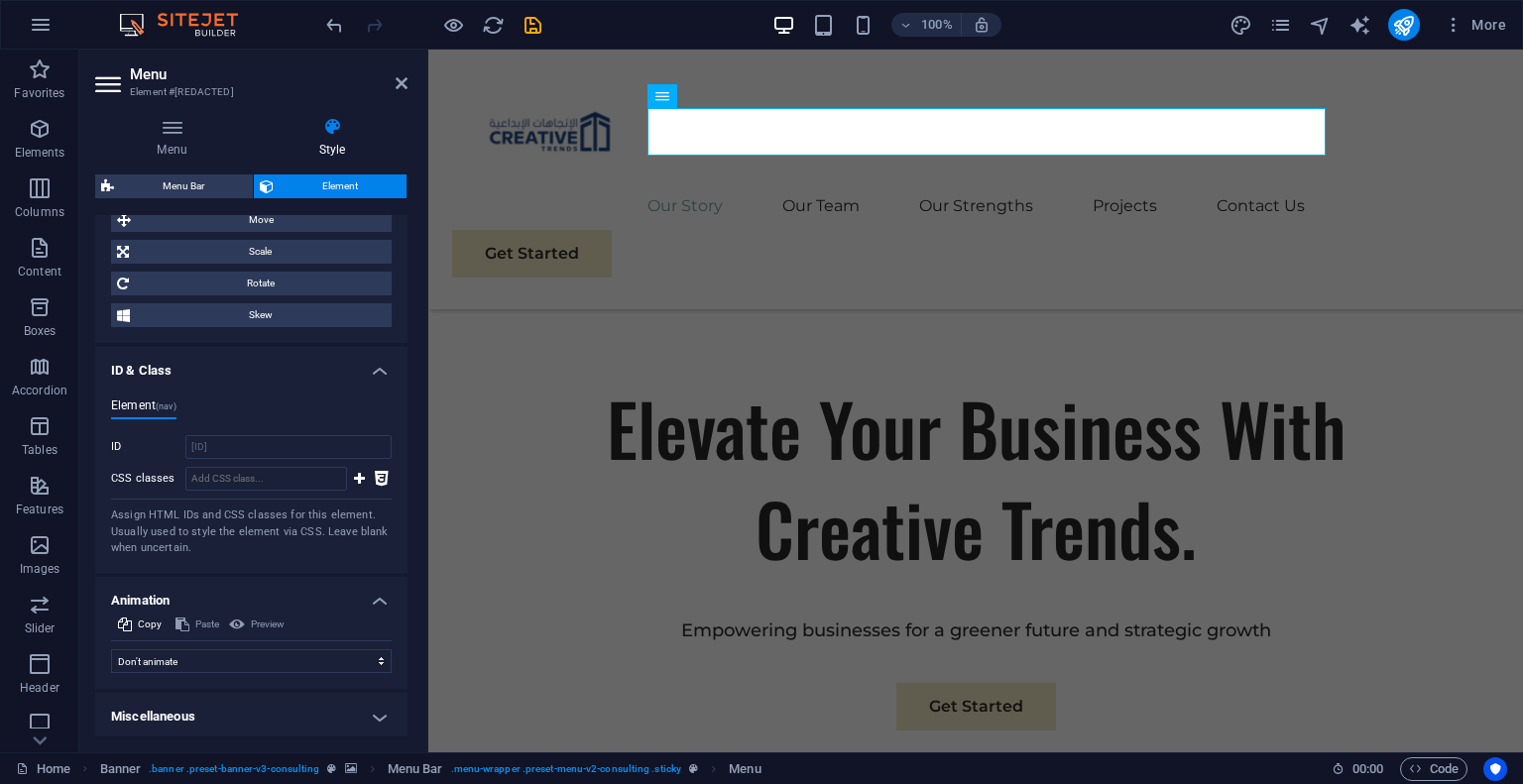 click on "Miscellaneous" at bounding box center [251, 717] 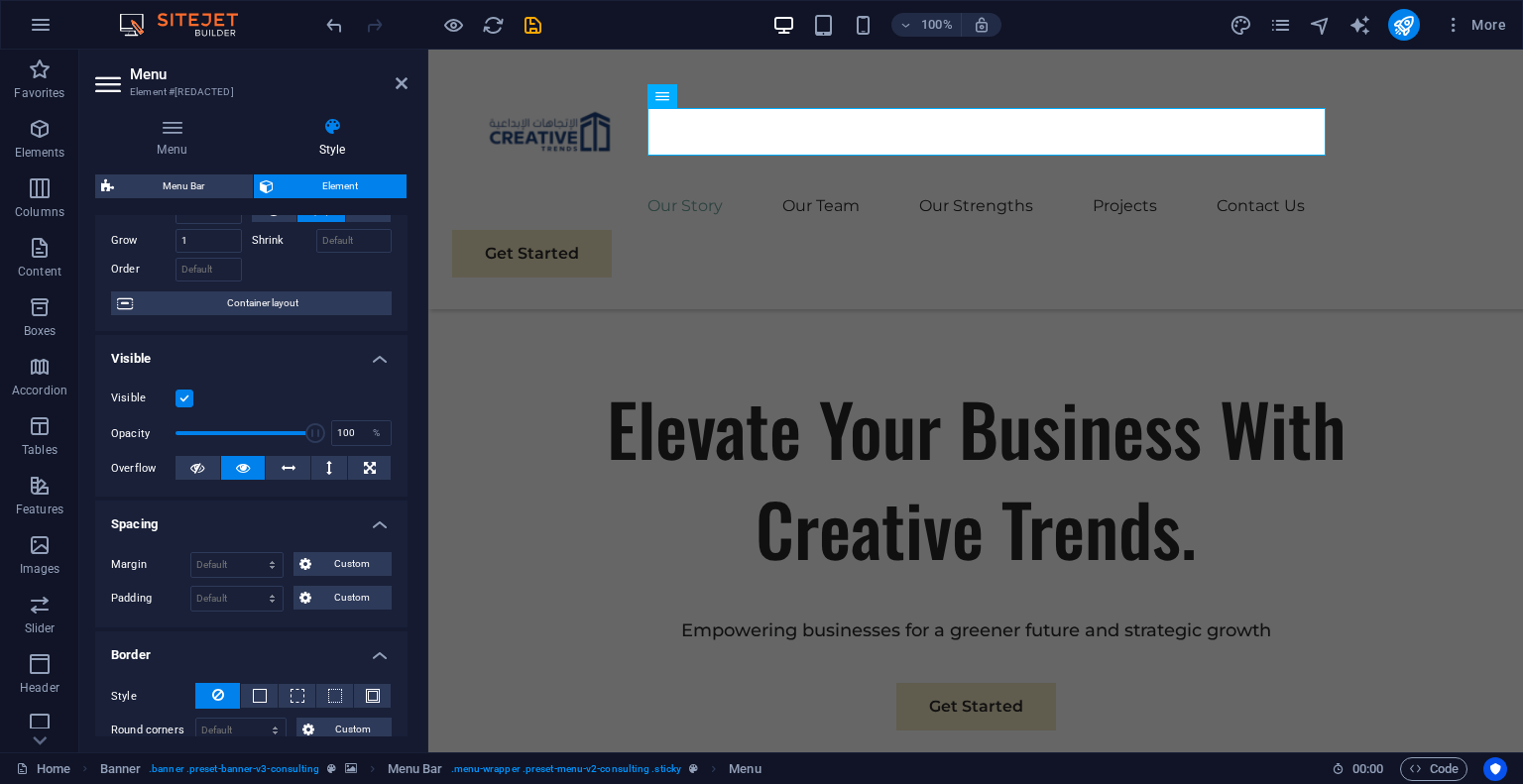 scroll, scrollTop: 0, scrollLeft: 0, axis: both 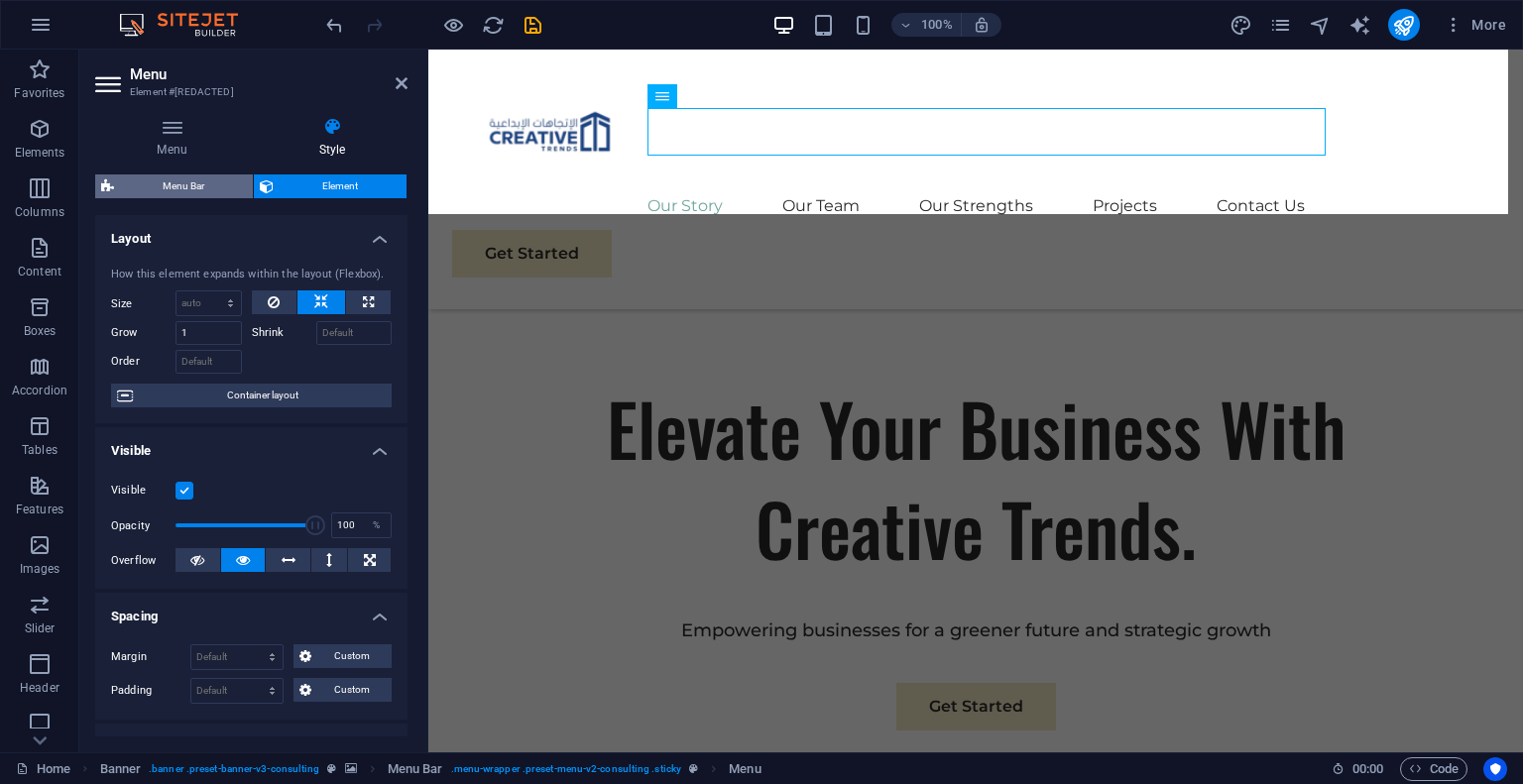 click on "Menu Bar" at bounding box center (183, 186) 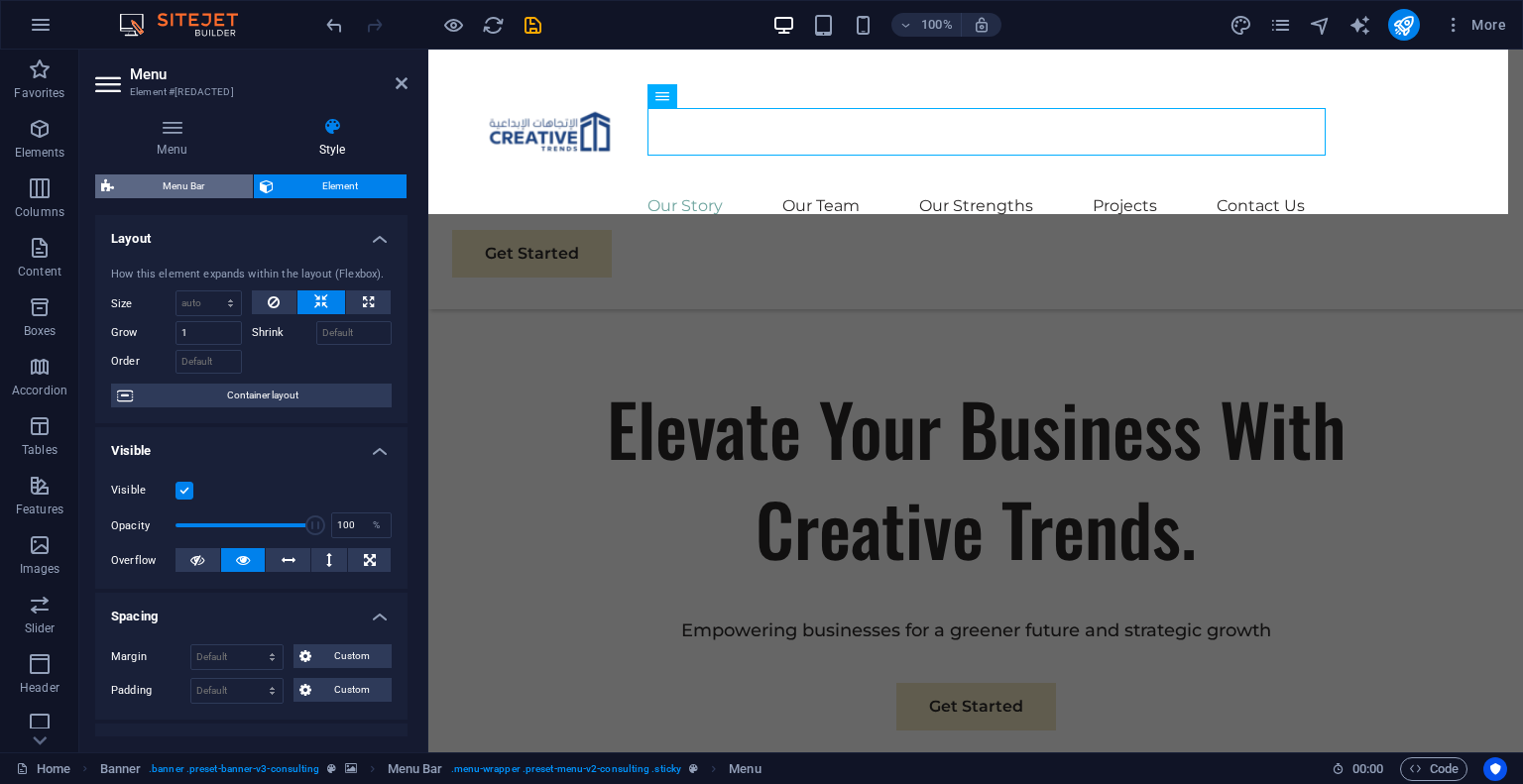 select on "rem" 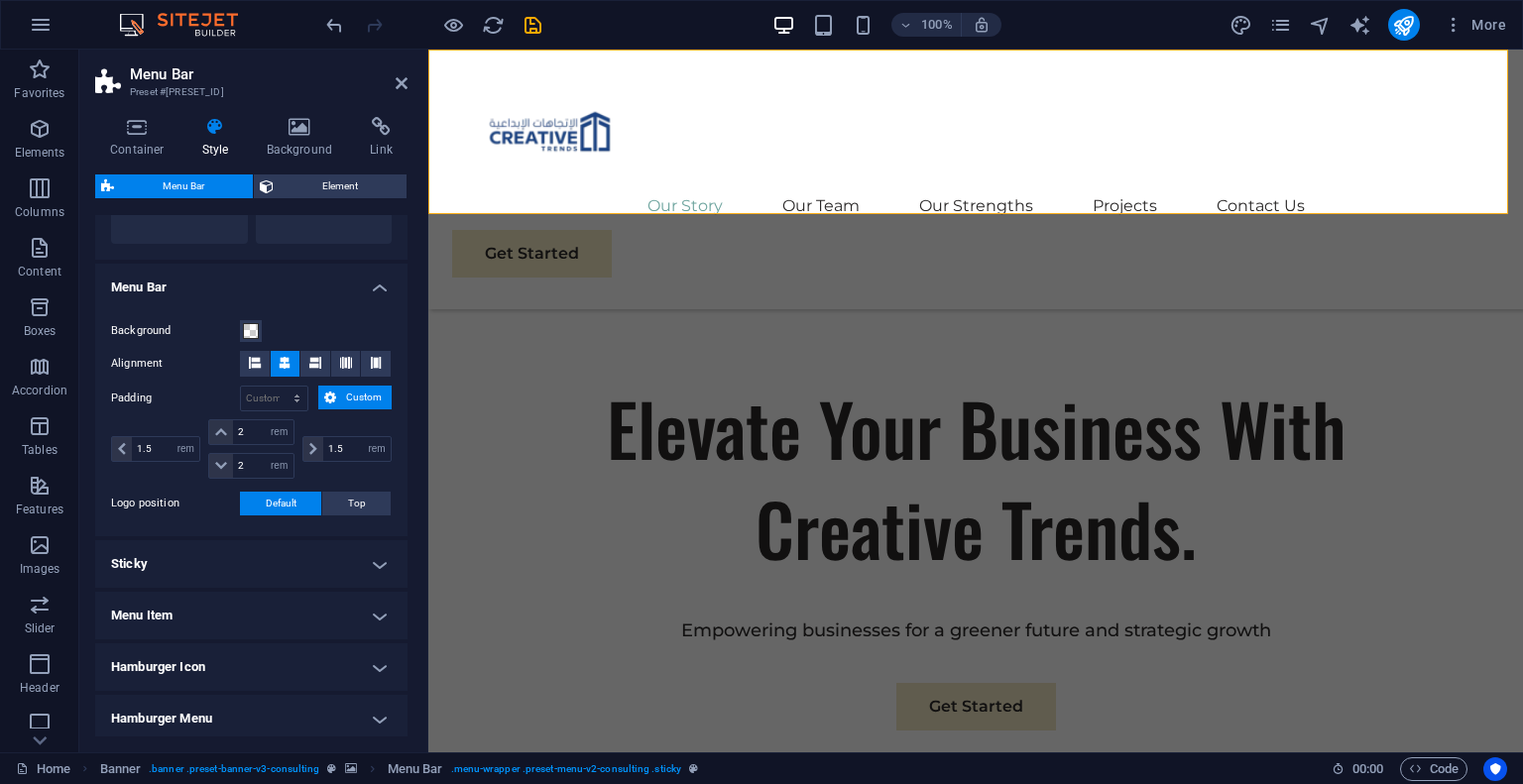 scroll, scrollTop: 705, scrollLeft: 0, axis: vertical 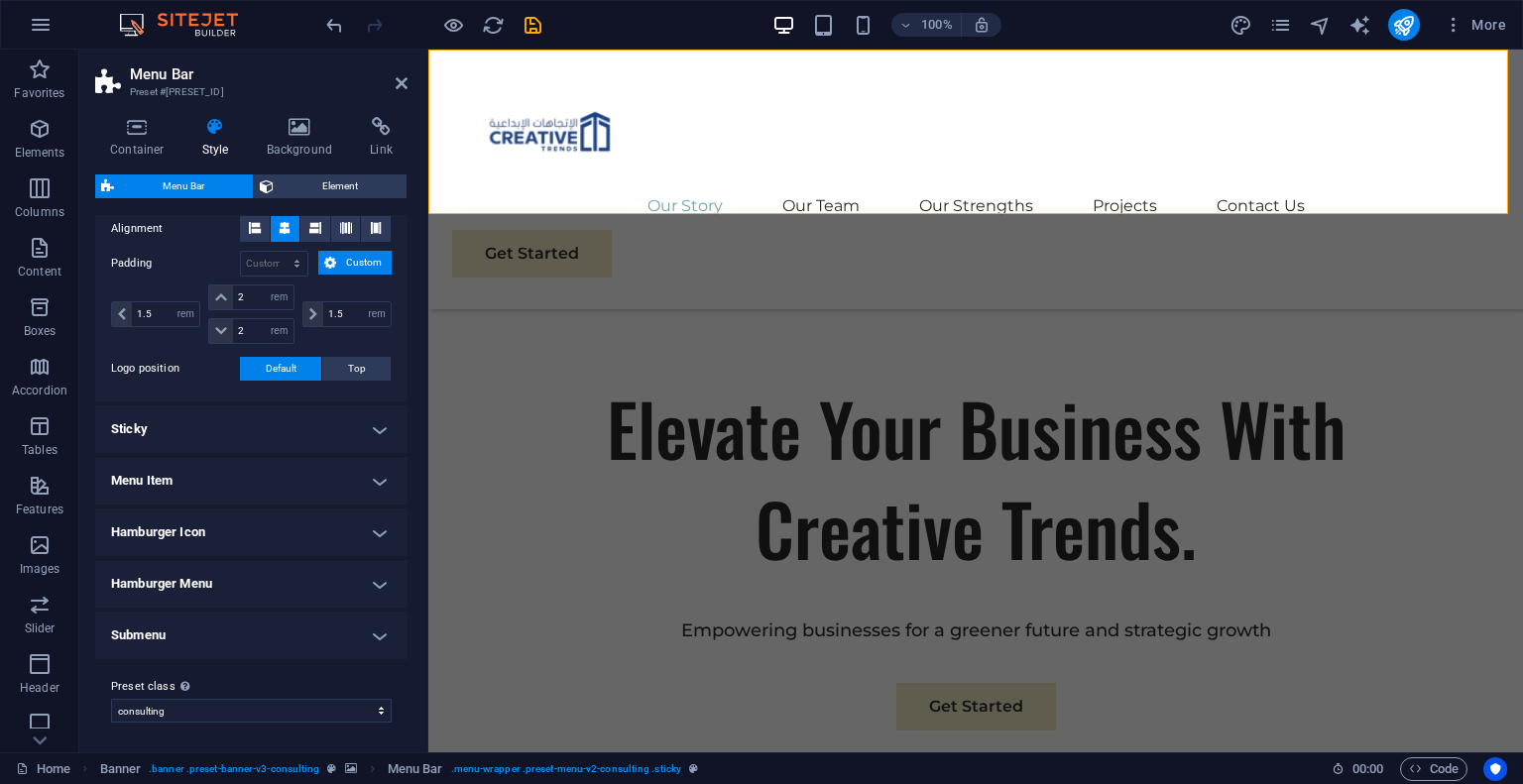 click on "Sticky" at bounding box center [251, 429] 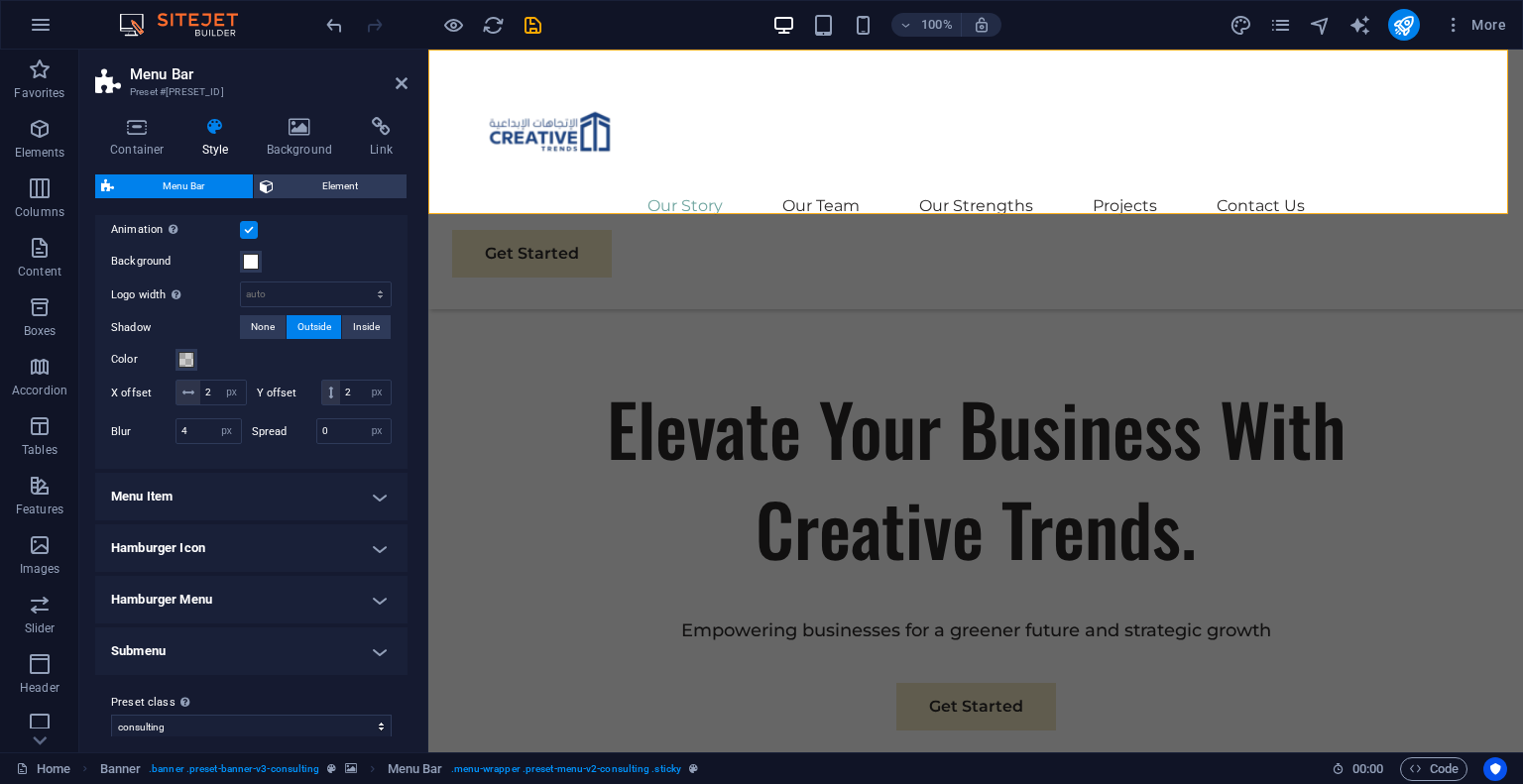 scroll, scrollTop: 1005, scrollLeft: 0, axis: vertical 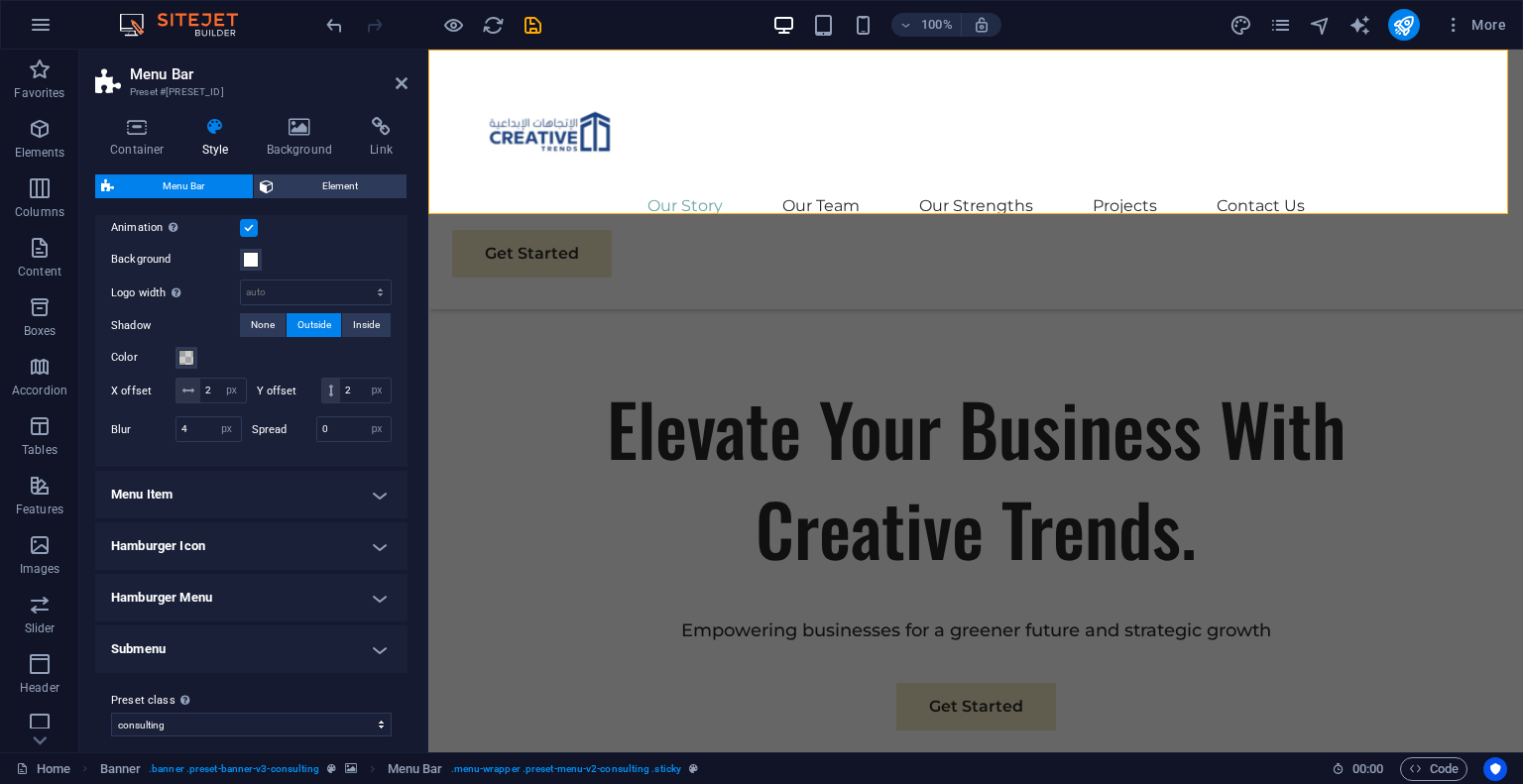 click on "Menu Item" at bounding box center [251, 495] 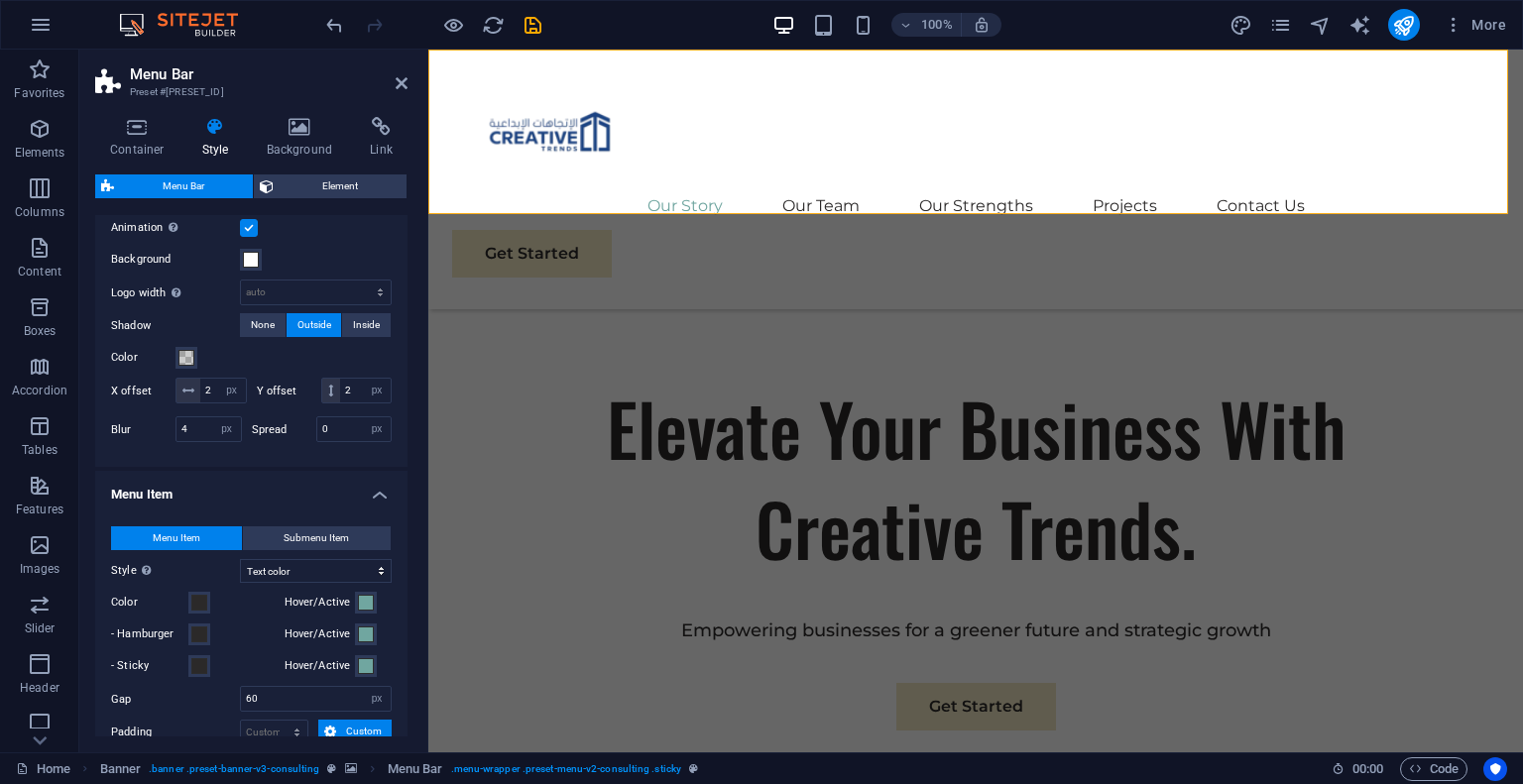 scroll, scrollTop: 1156, scrollLeft: 0, axis: vertical 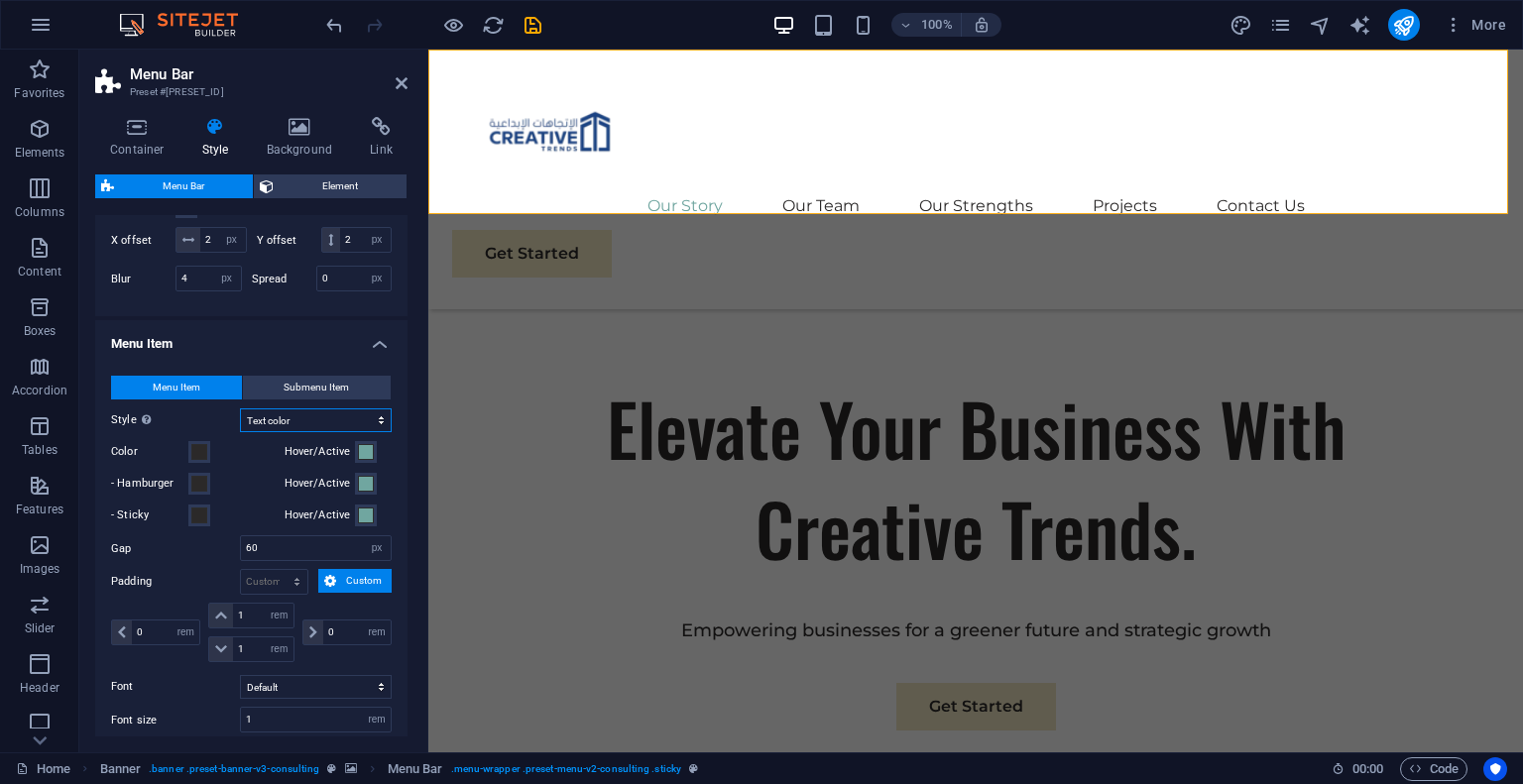 click on "Plain Text color Box: Fade Box: Flip vertical Box: Flip horizontal Box: Slide down Box: Slide up Box: Slide right Box: Slide left Box: Zoom effect Border Border top & bottom Border left & right Border top Border bottom" at bounding box center [315, 420] 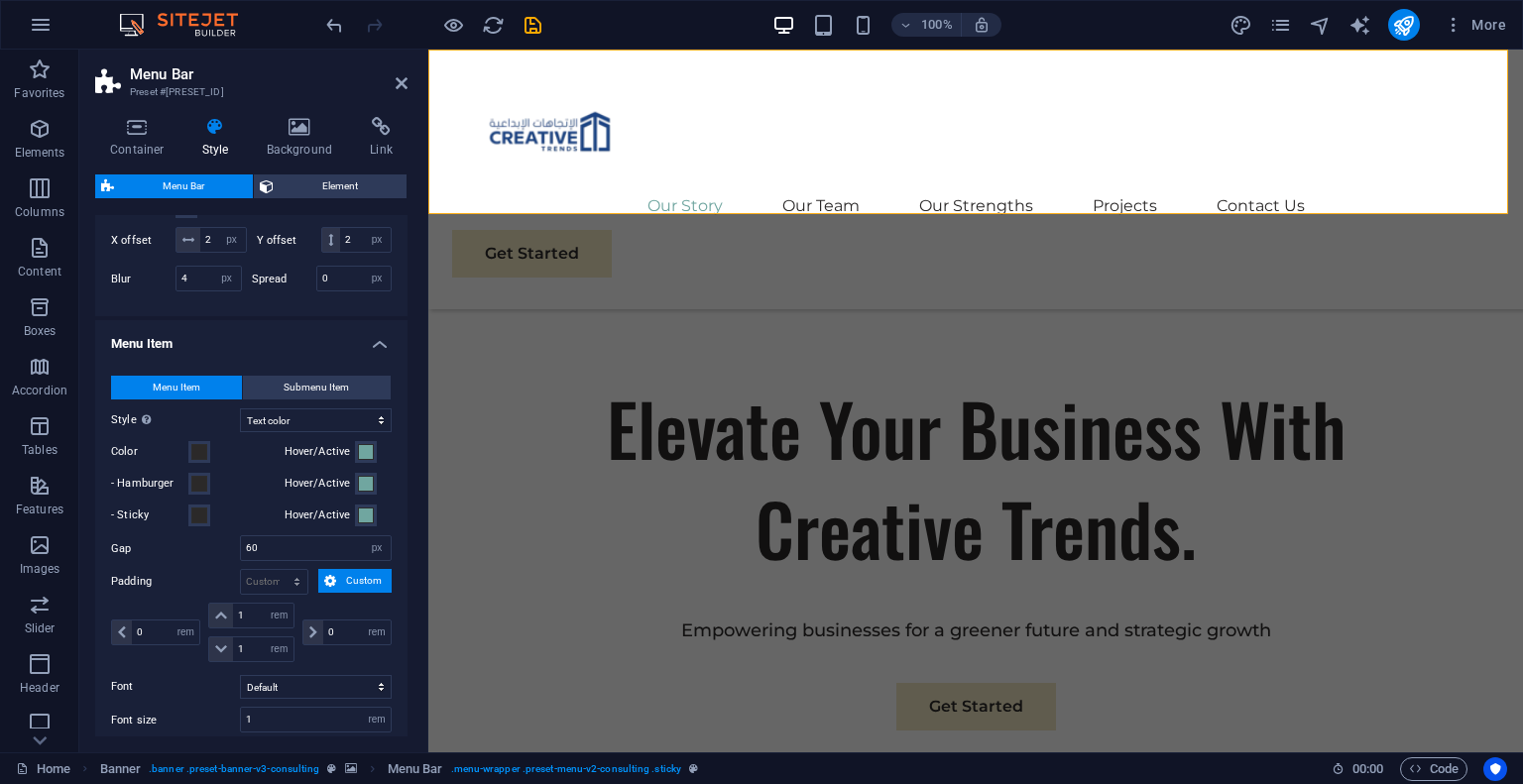 click on "Hover/Active" at bounding box center (338, 452) 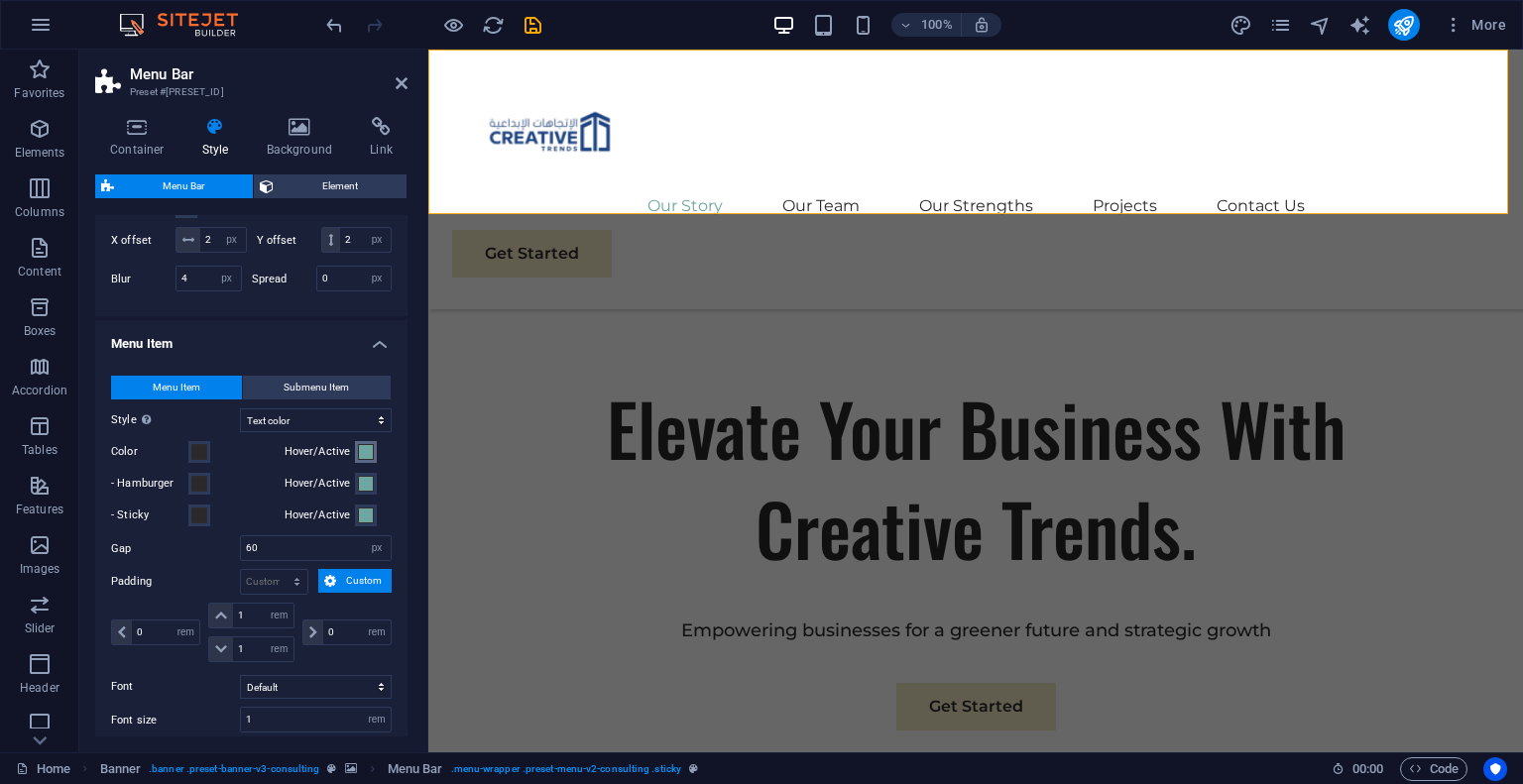 click on "Hover/Active" at bounding box center (366, 452) 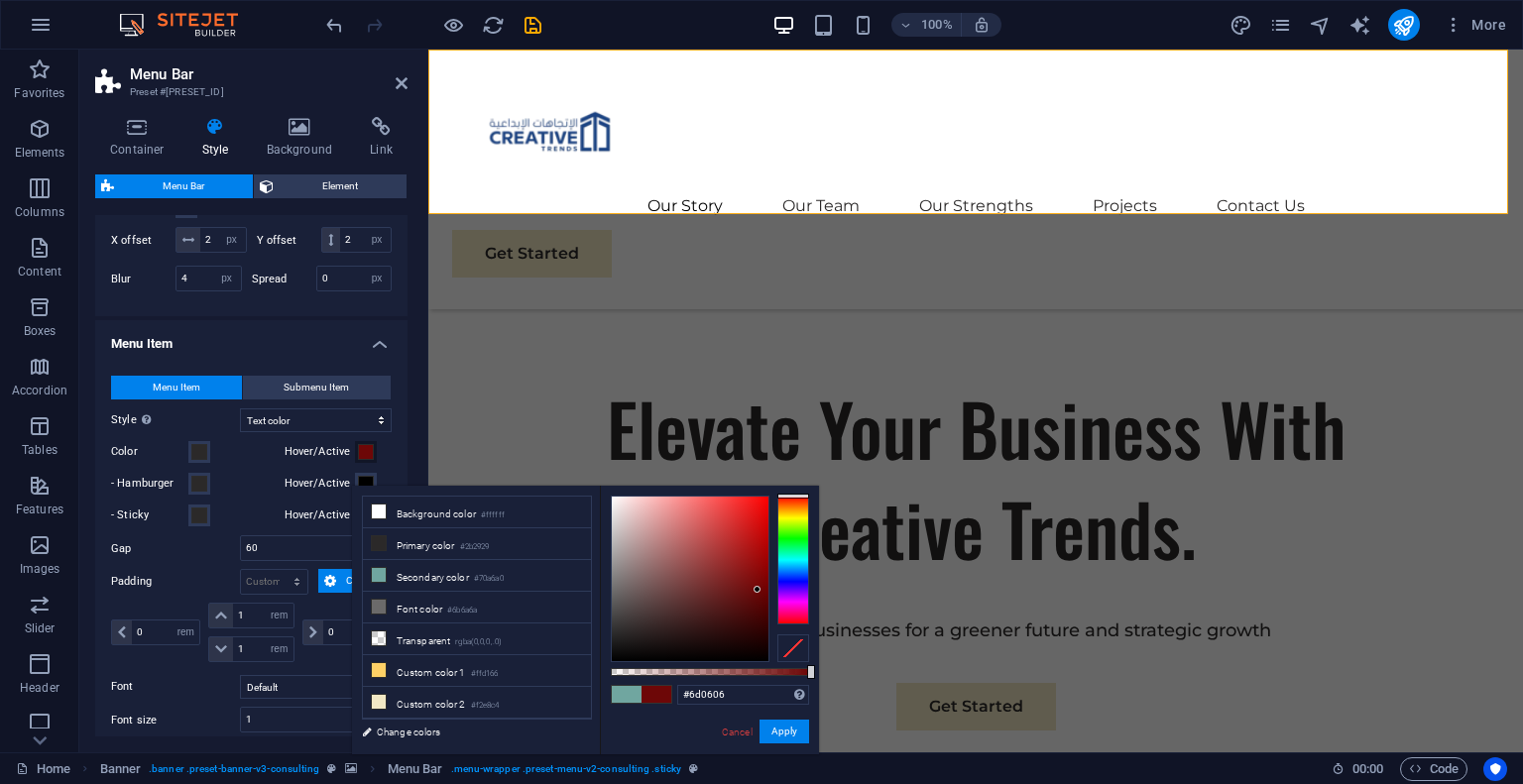 drag, startPoint x: 686, startPoint y: 641, endPoint x: 761, endPoint y: 590, distance: 90.6973 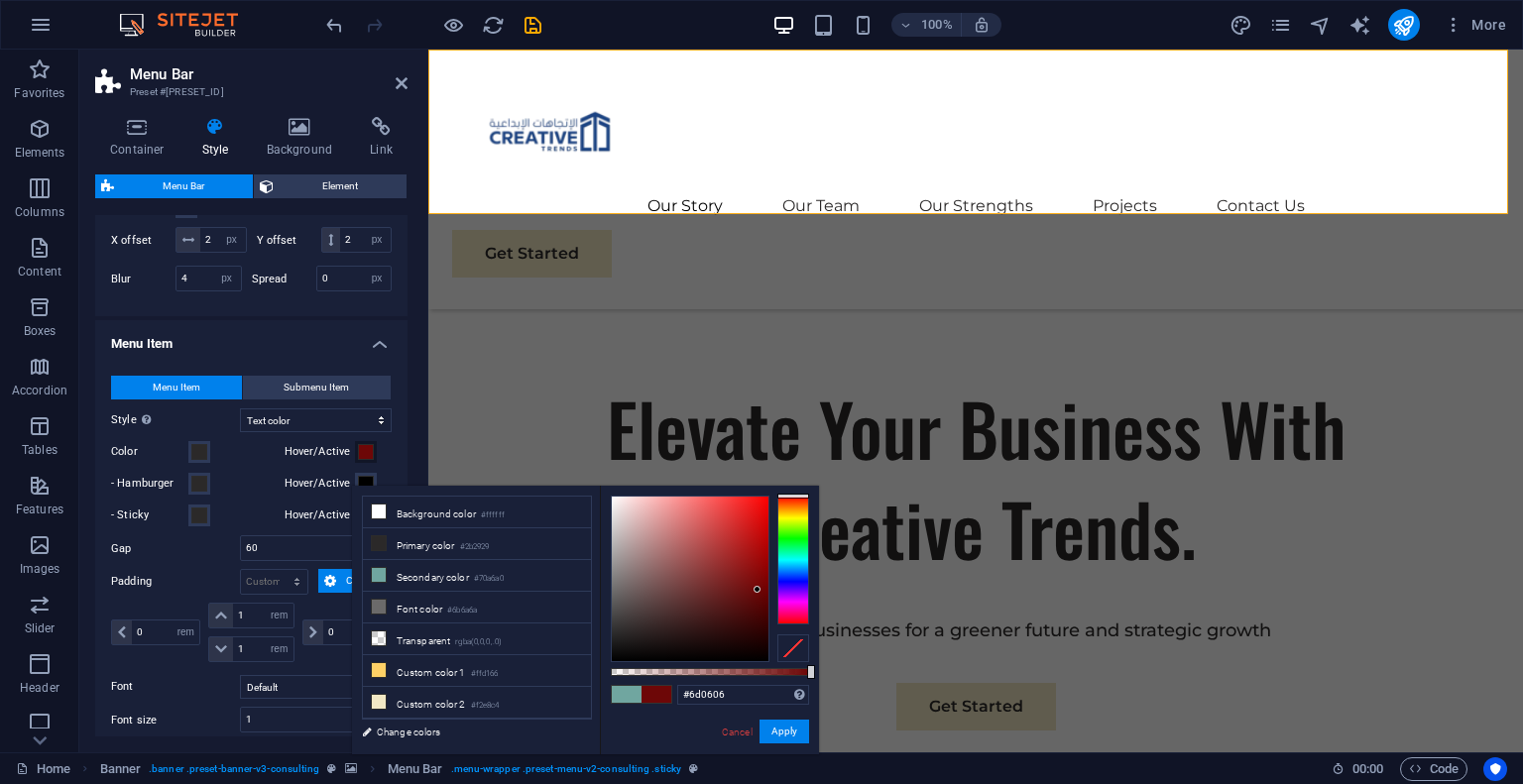 click at bounding box center [690, 579] 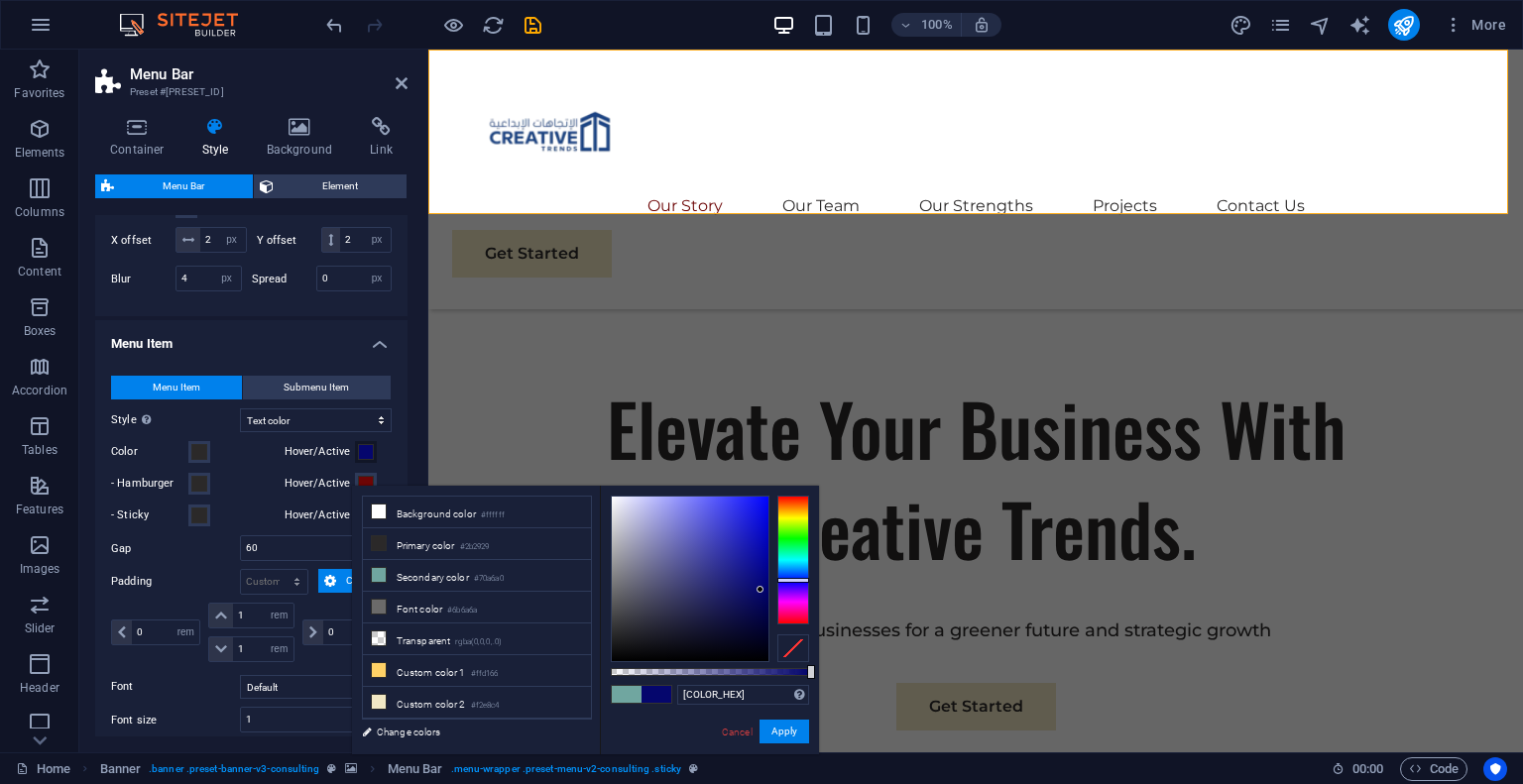 click at bounding box center [793, 560] 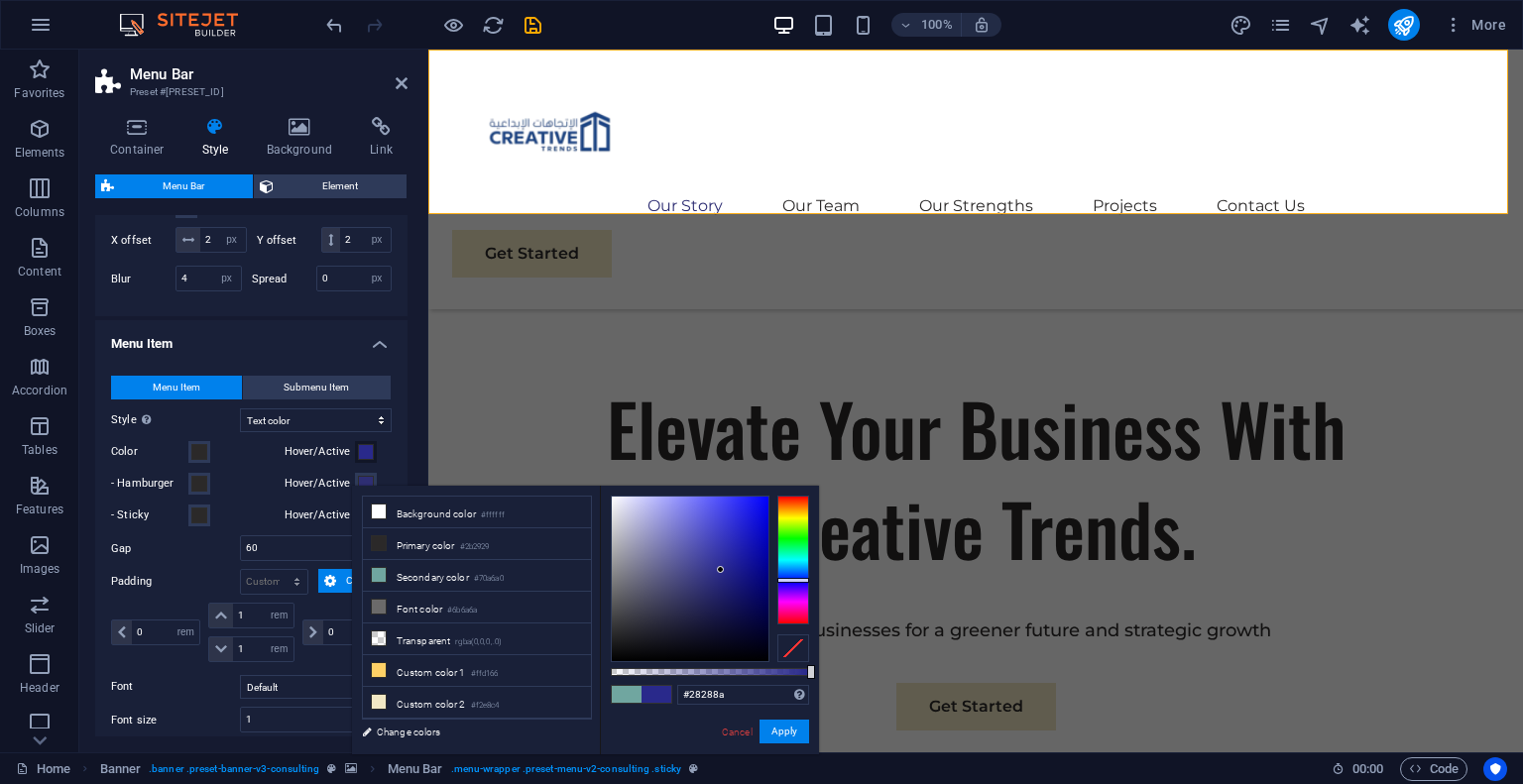 drag, startPoint x: 754, startPoint y: 586, endPoint x: 722, endPoint y: 571, distance: 35.341194 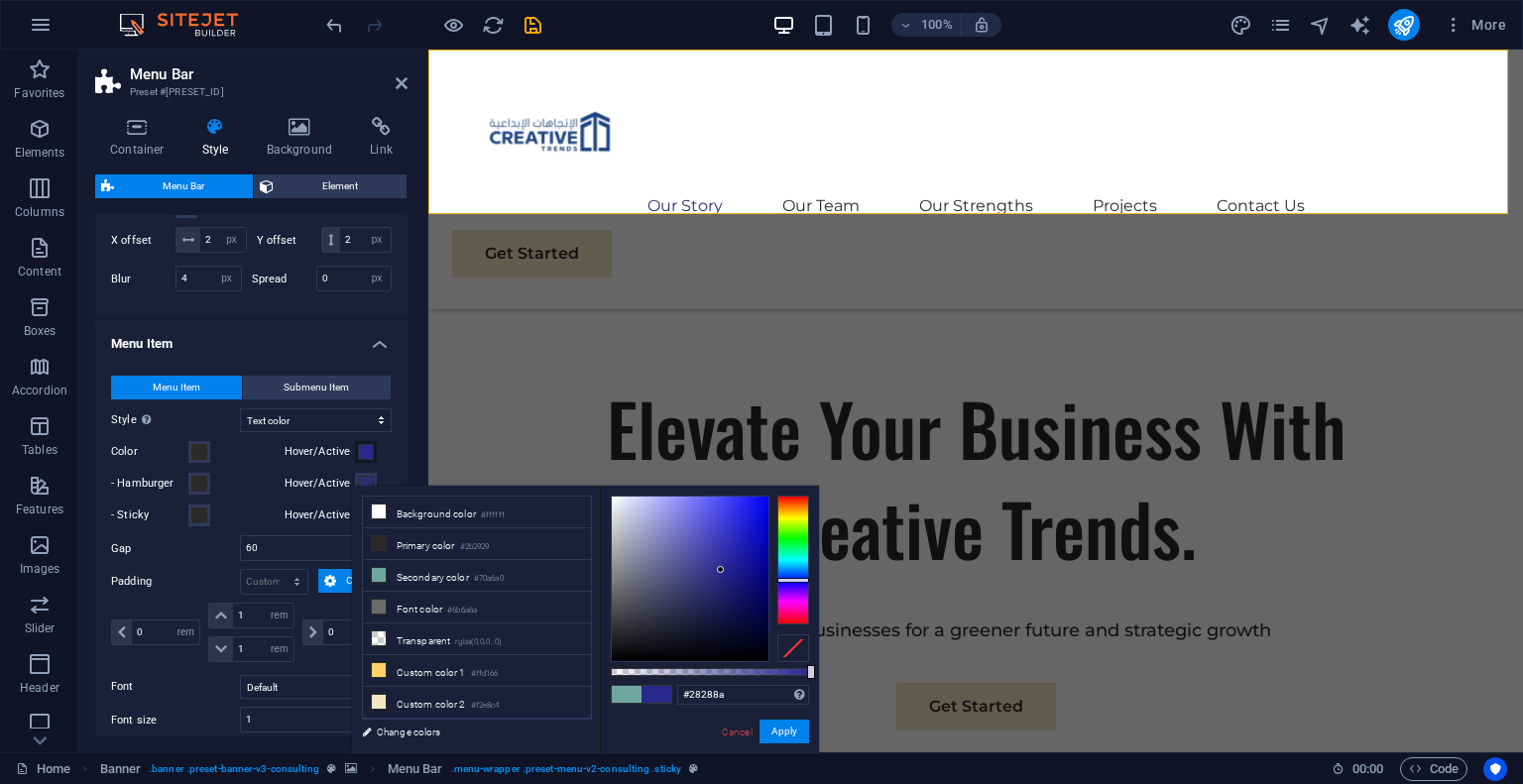 click at bounding box center [690, 579] 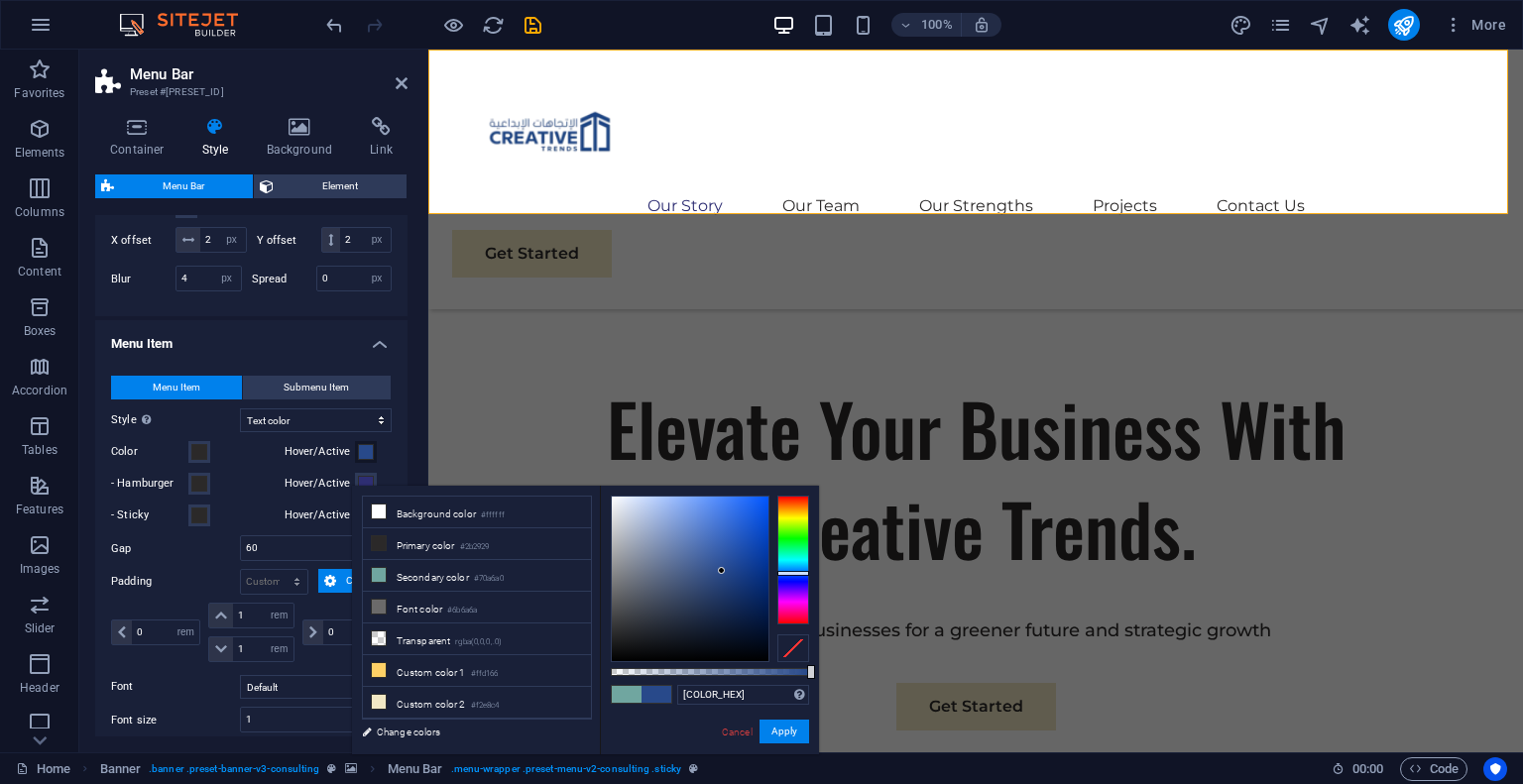 click at bounding box center (793, 573) 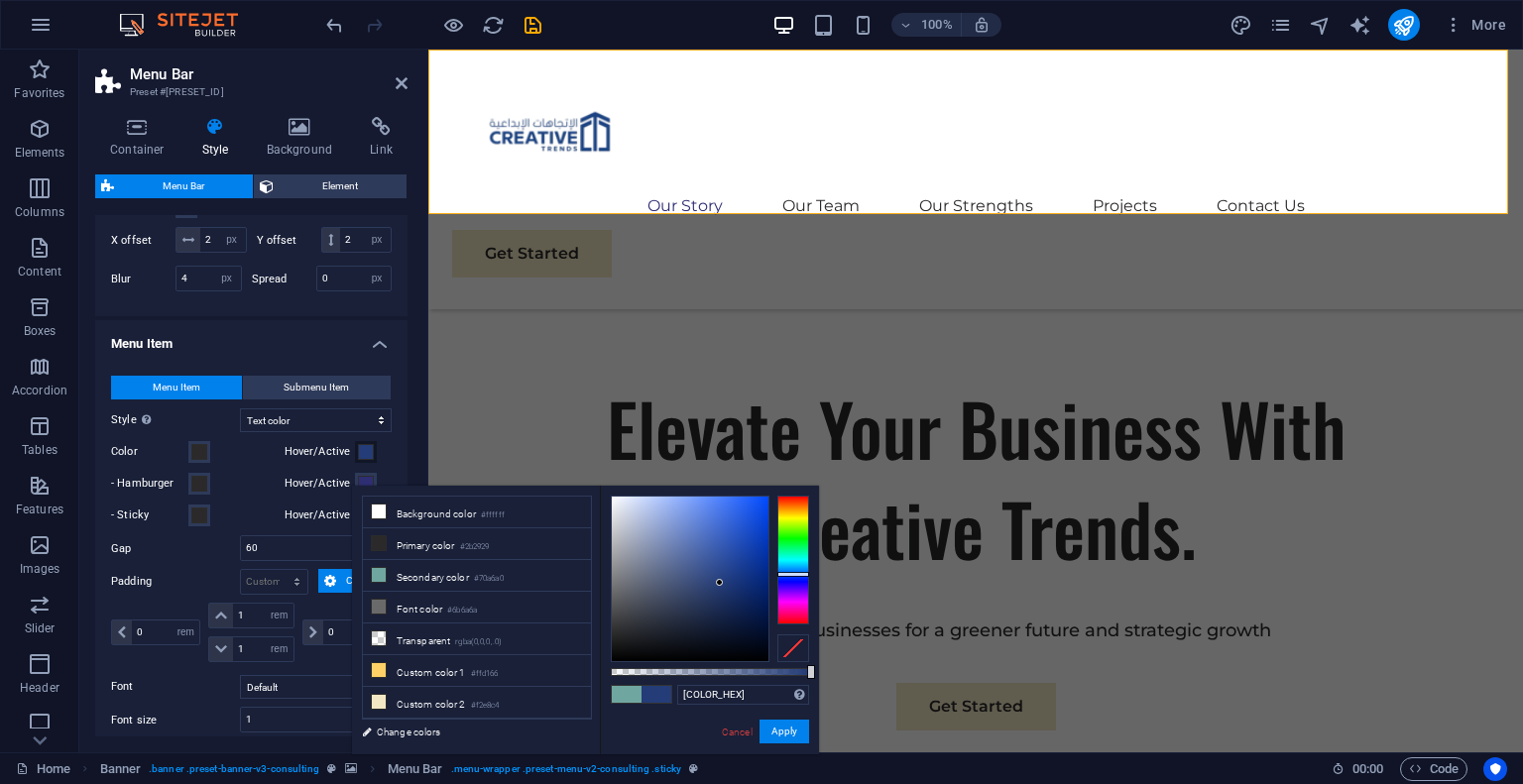 type on "#223870" 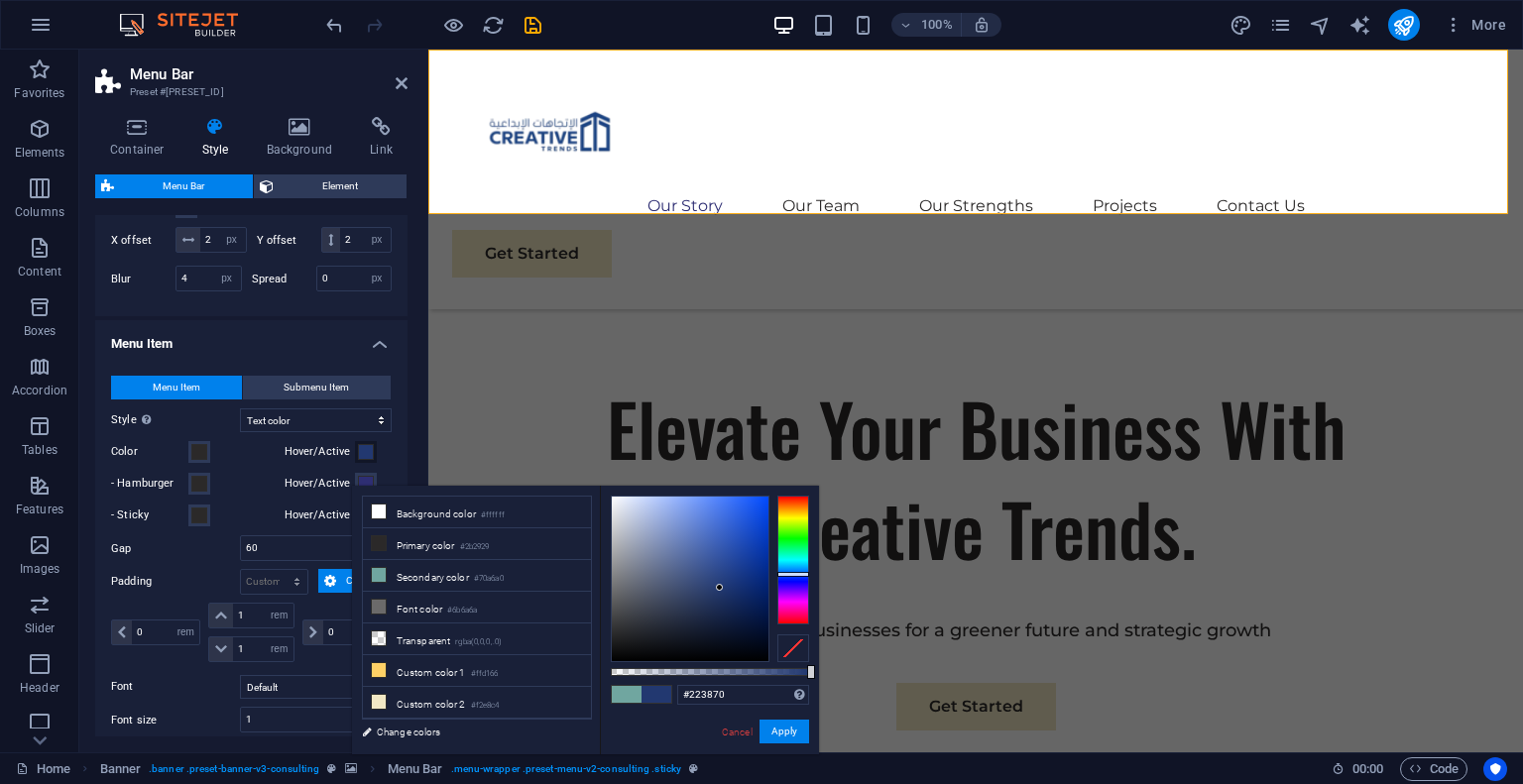 drag, startPoint x: 725, startPoint y: 568, endPoint x: 720, endPoint y: 588, distance: 20.615528 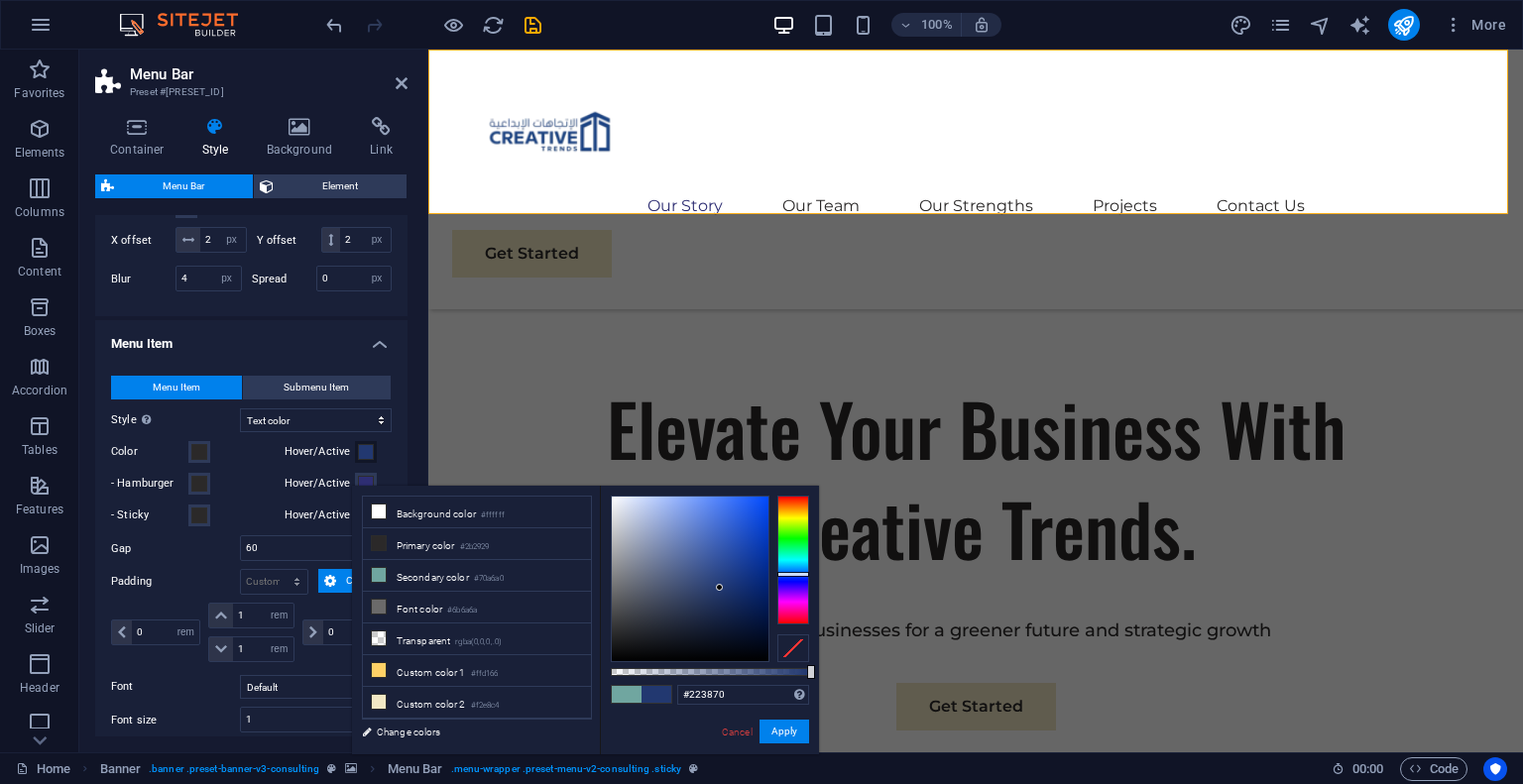 click at bounding box center [690, 579] 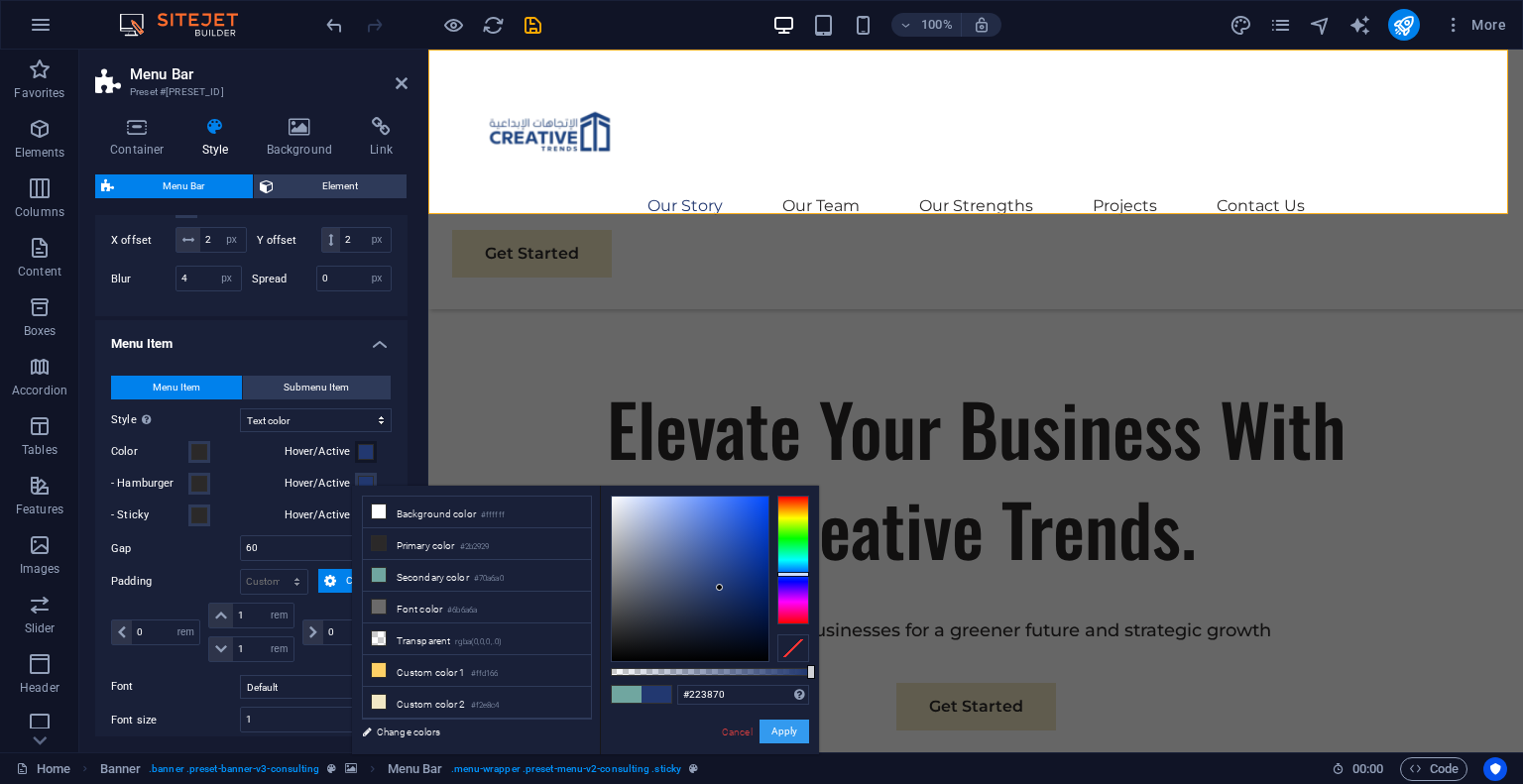 click on "Apply" at bounding box center (784, 731) 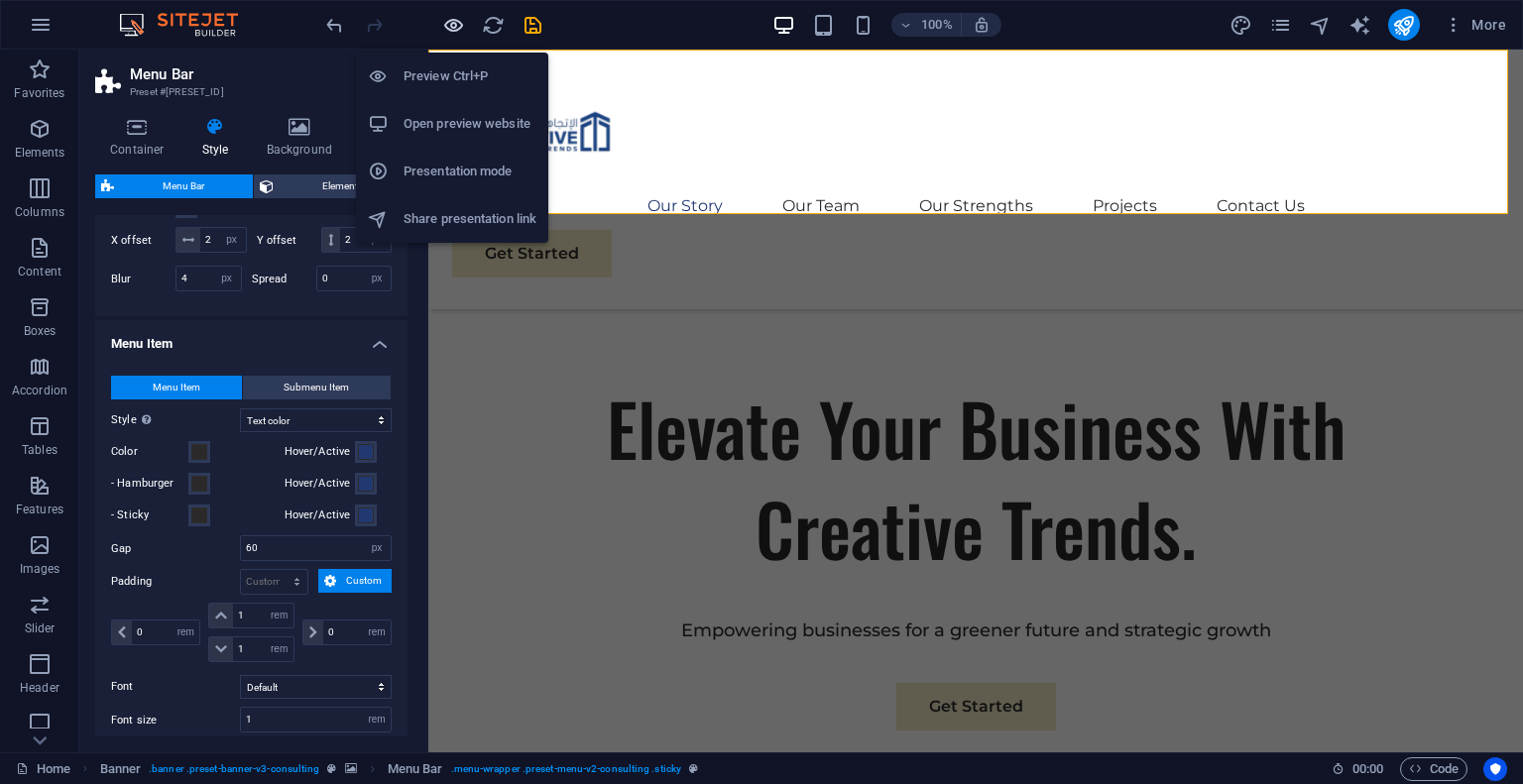 click at bounding box center [453, 25] 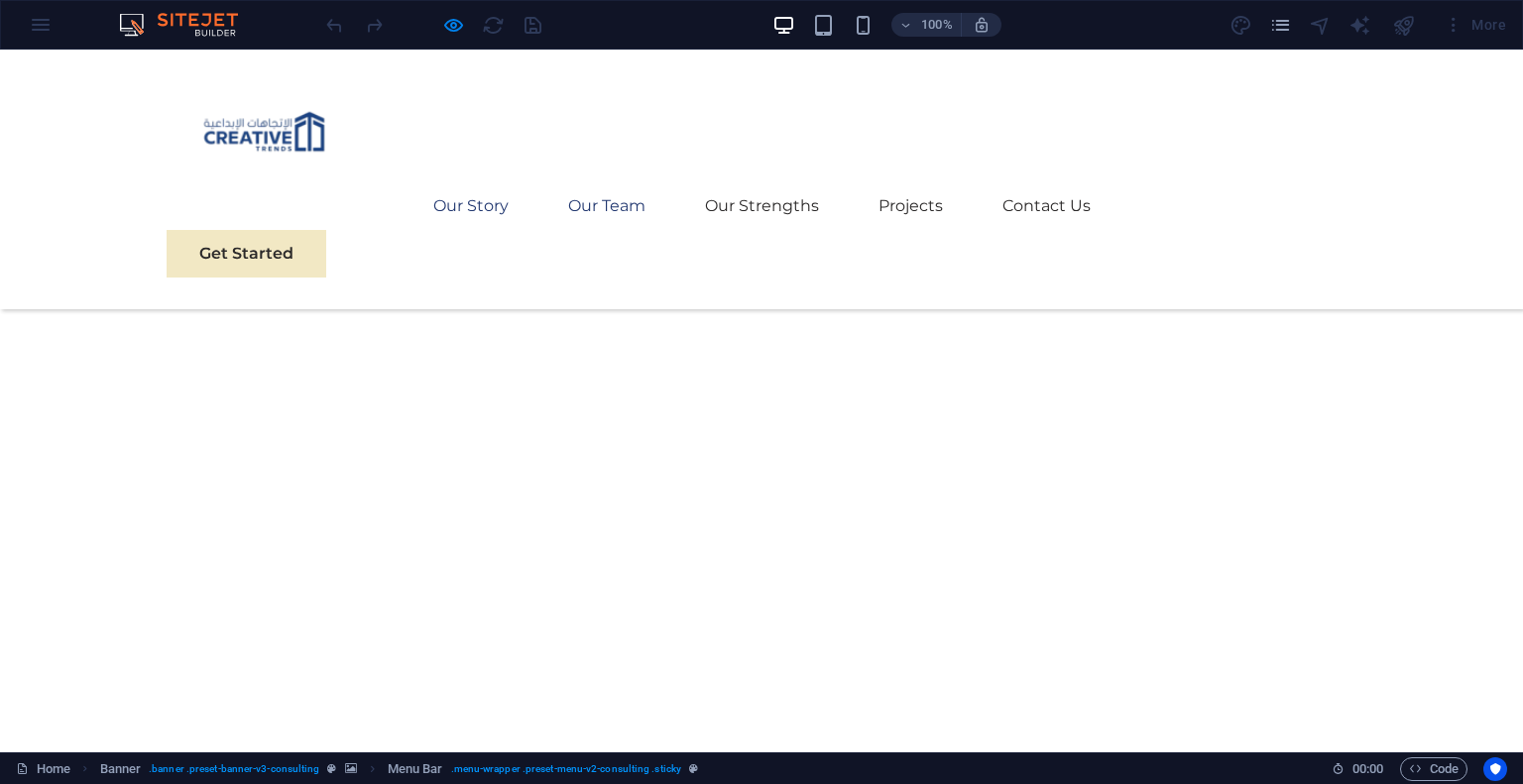 click on "Our Team" at bounding box center [607, 206] 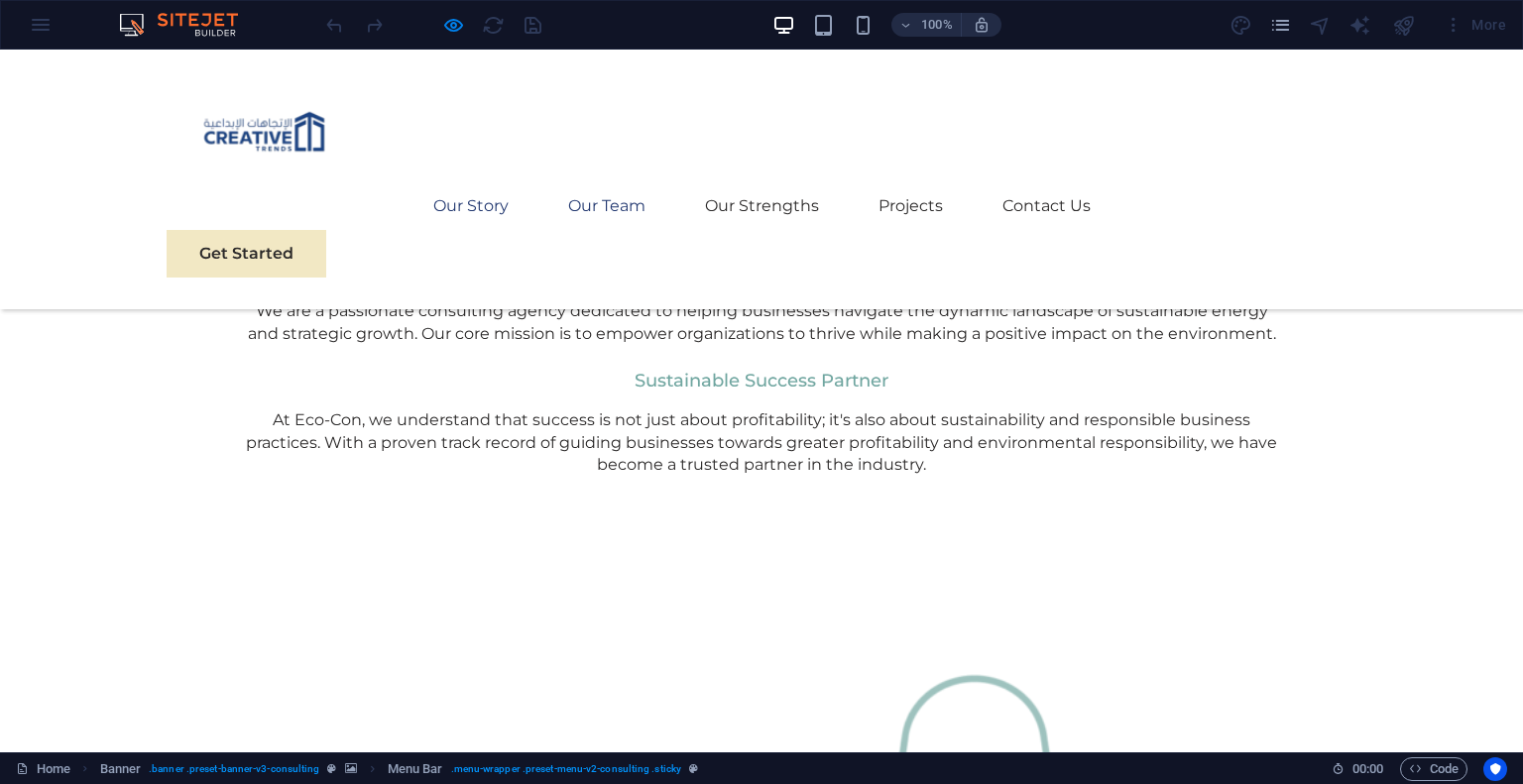 click on "Our Story" at bounding box center [471, 206] 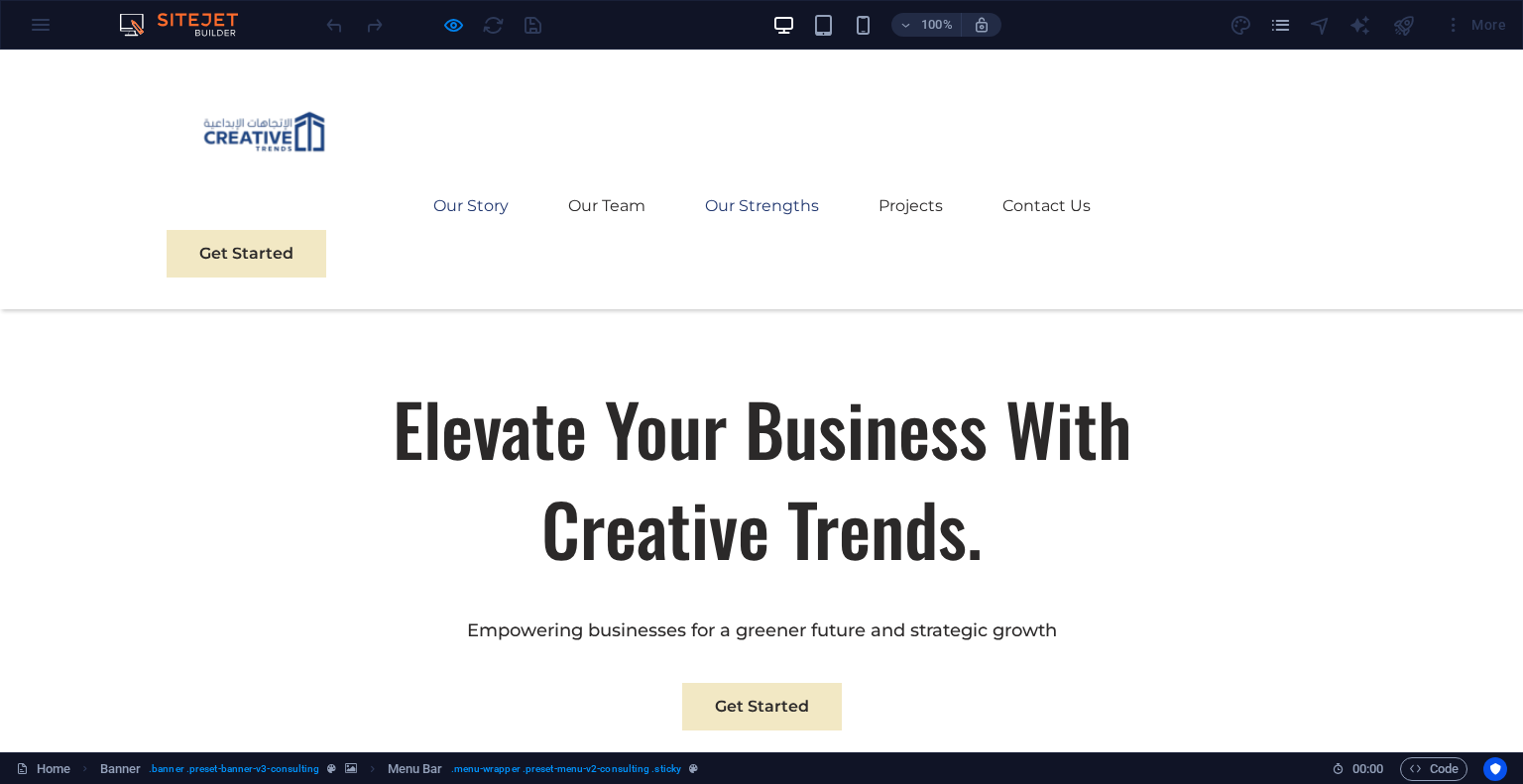 click on "Our Strengths" at bounding box center (762, 206) 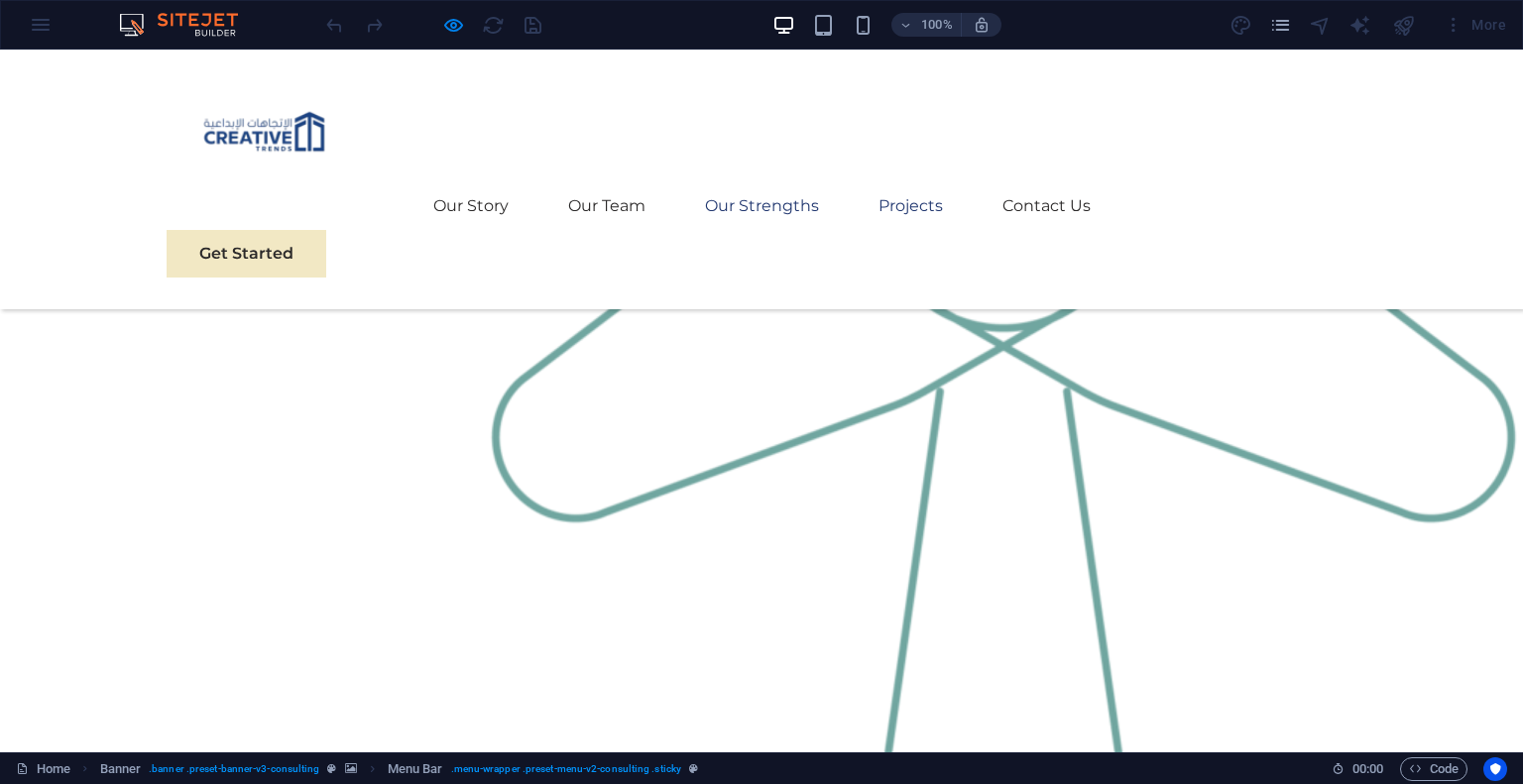 click on "Projects" at bounding box center [910, 206] 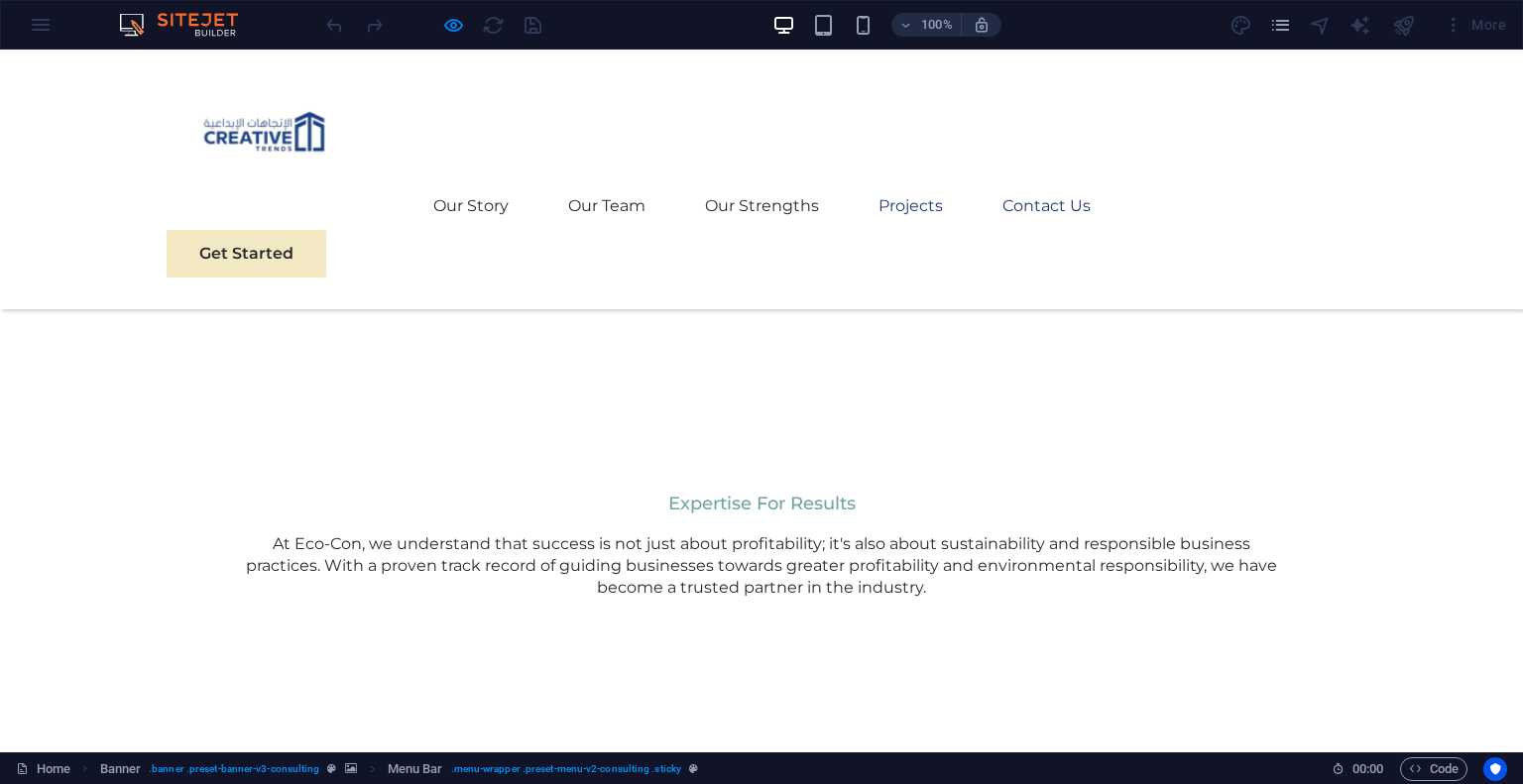 click on "Contact Us" at bounding box center [1046, 206] 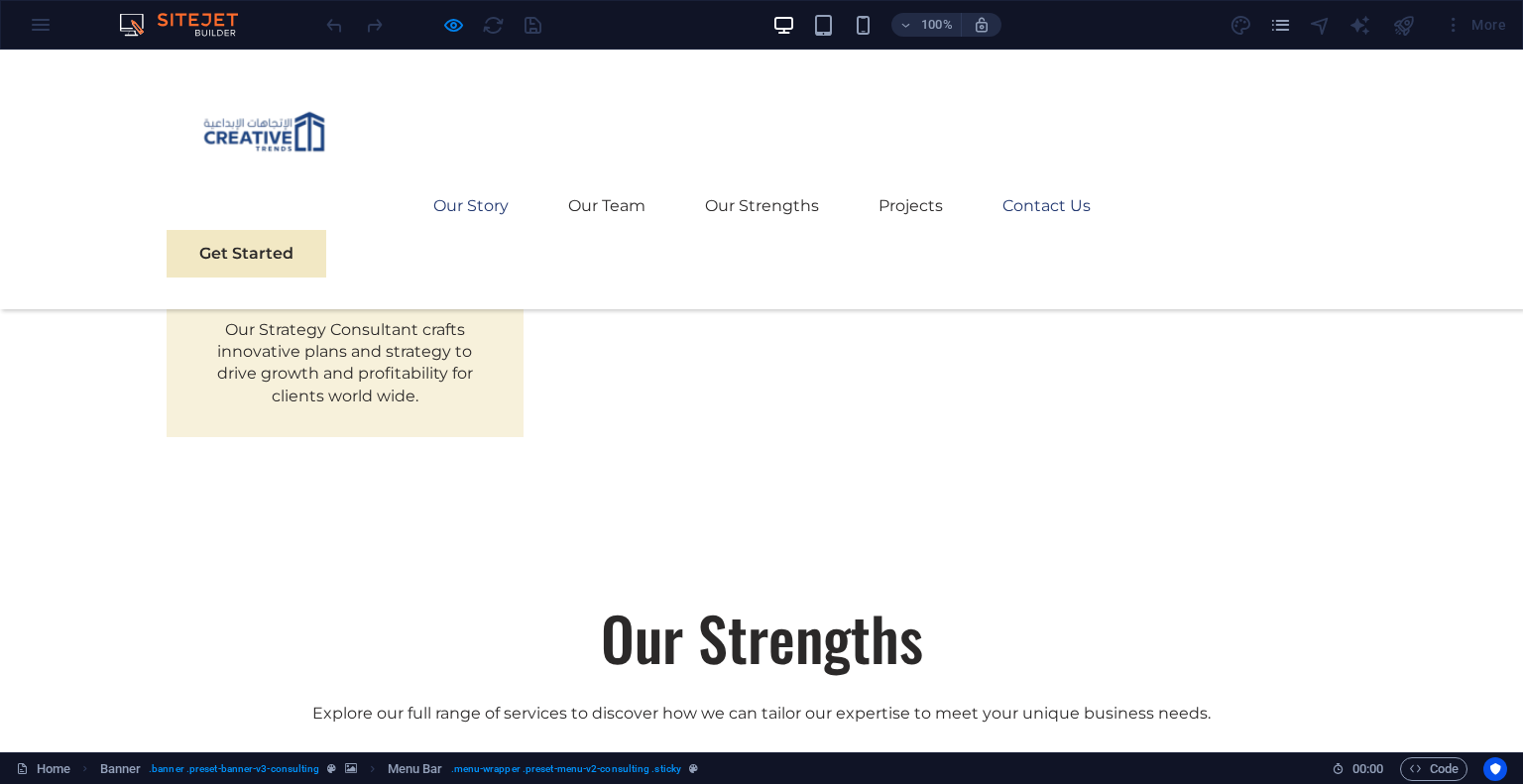 click on "Our Story" at bounding box center [471, 206] 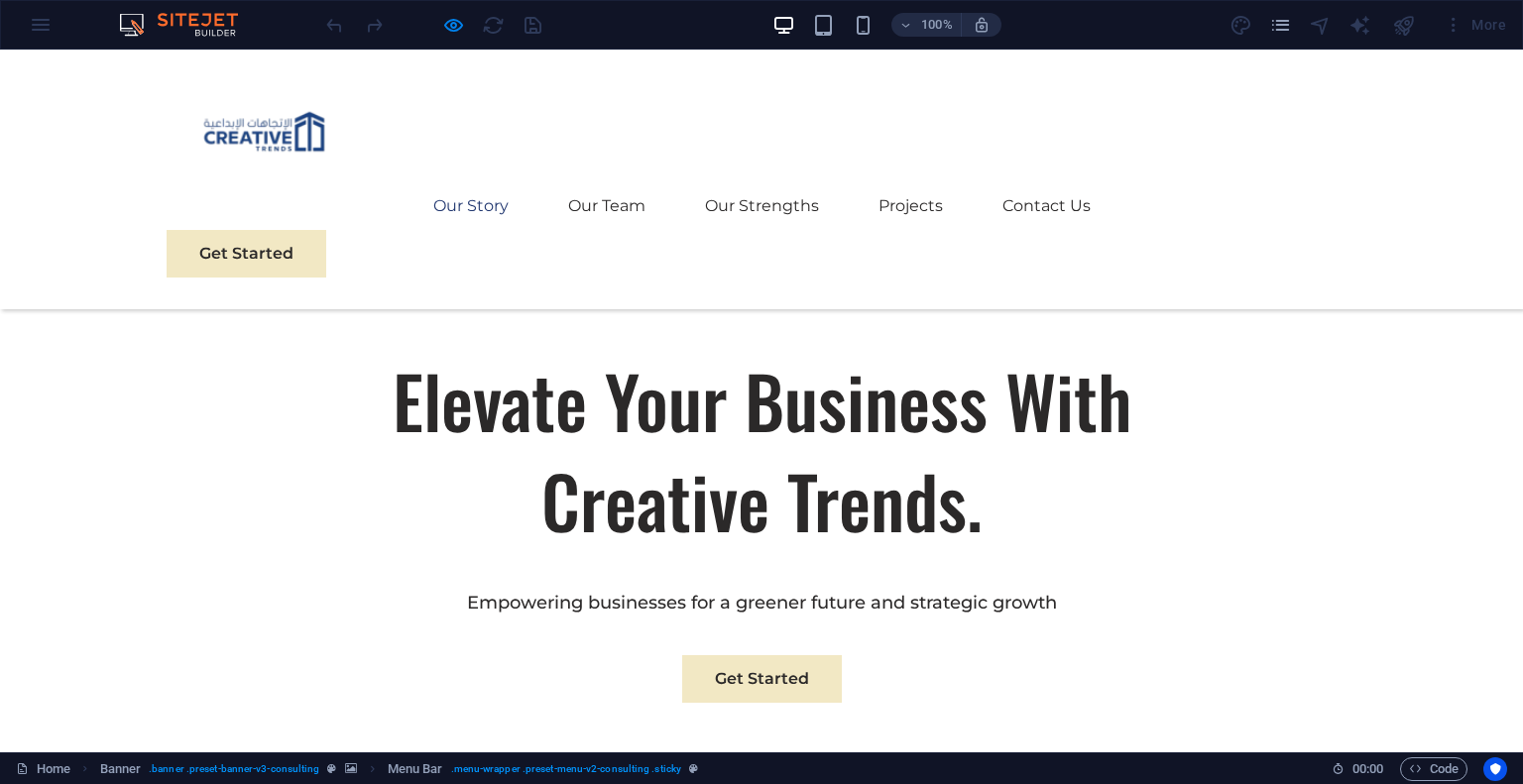 scroll, scrollTop: 728, scrollLeft: 0, axis: vertical 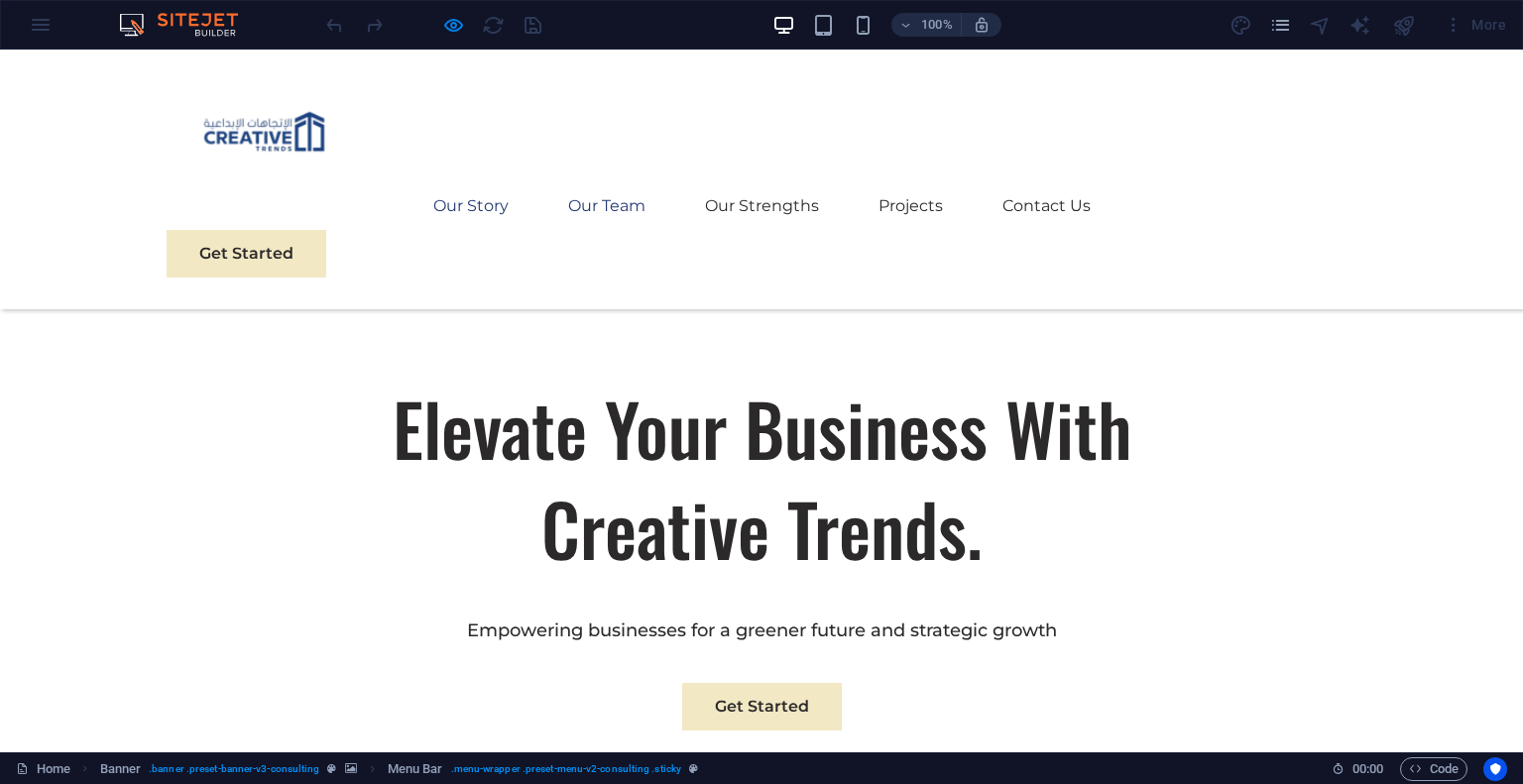 click on "Our Team" at bounding box center [607, 206] 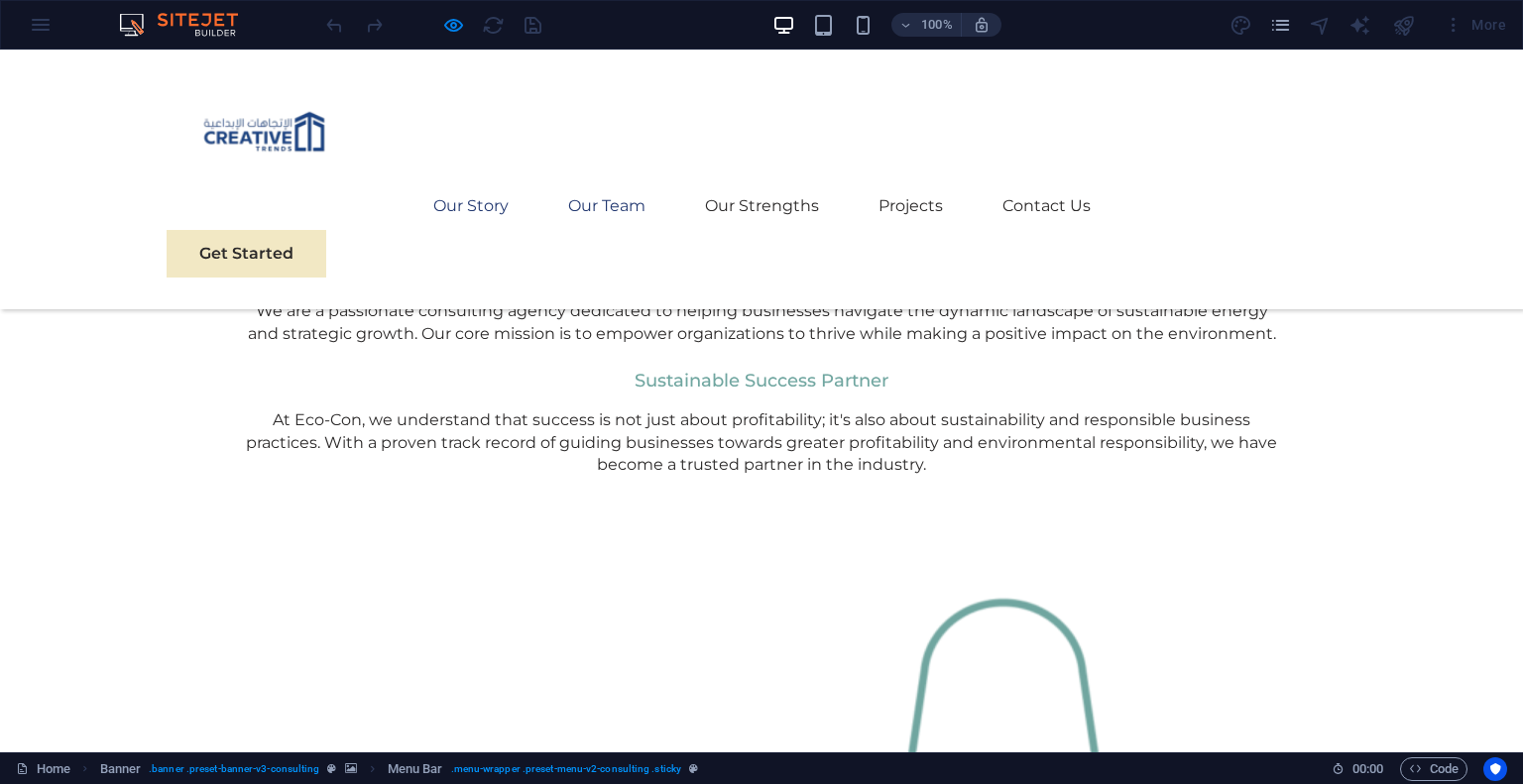 click on "Our Story" at bounding box center (471, 206) 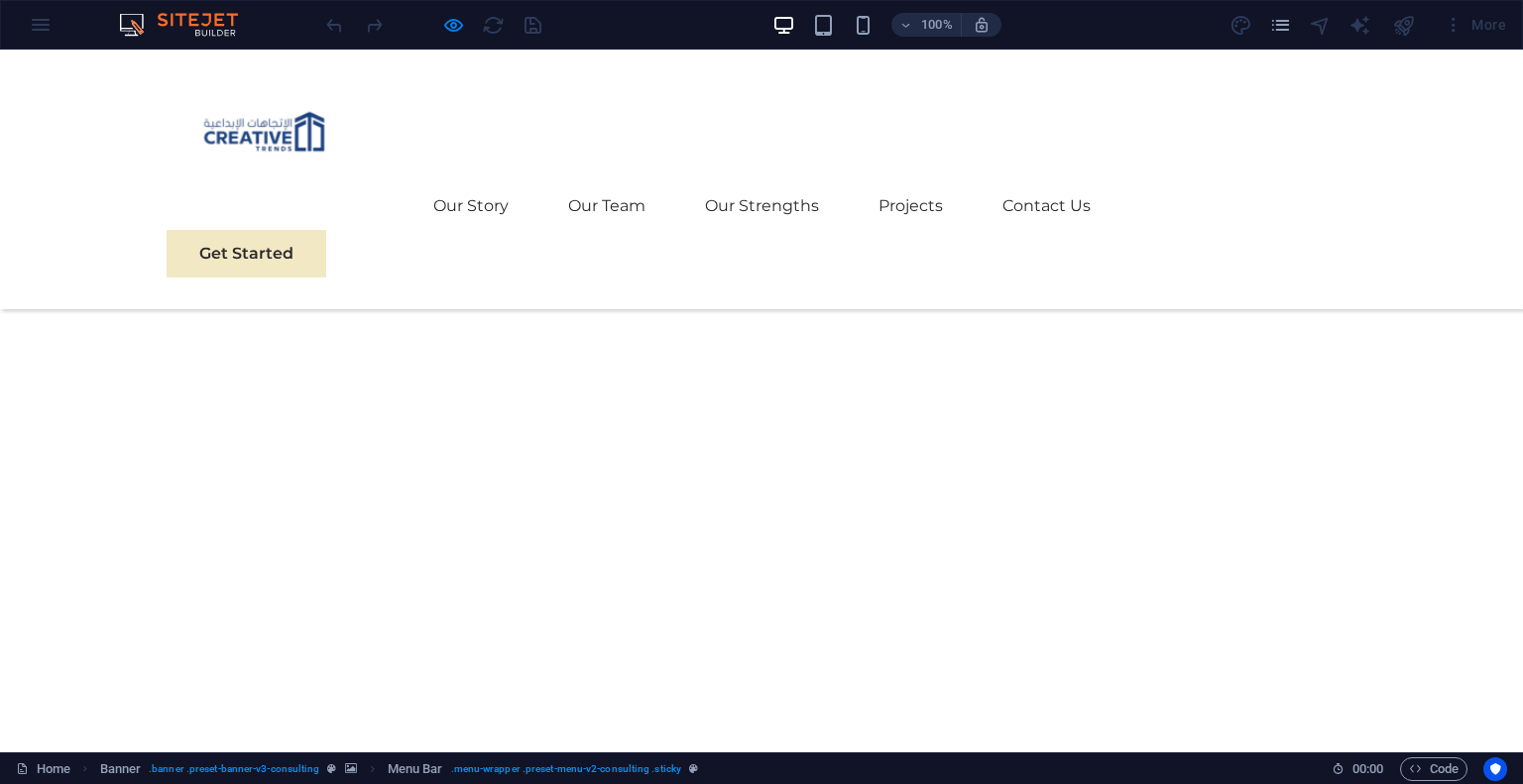scroll, scrollTop: 321, scrollLeft: 0, axis: vertical 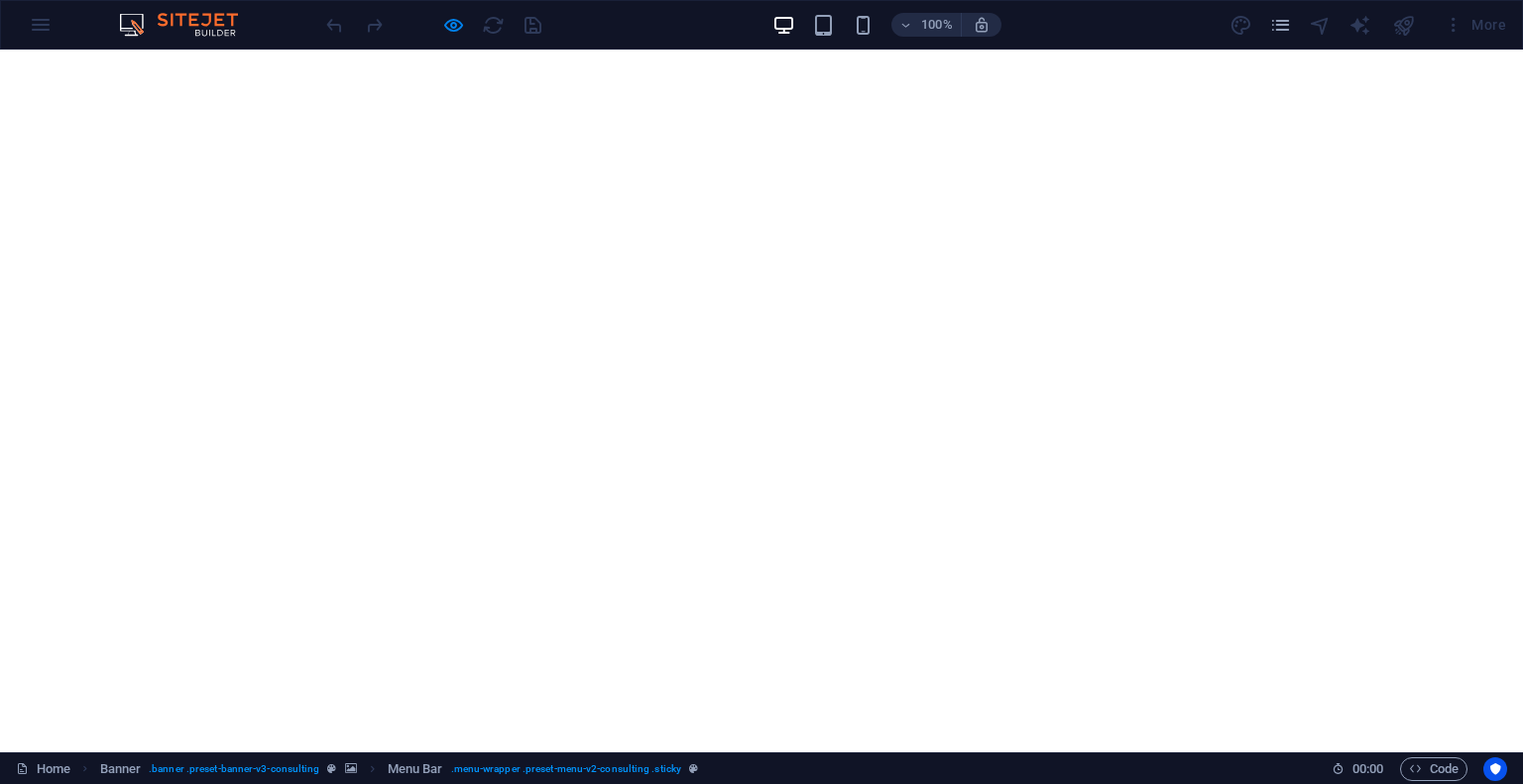 click on "Our Story" at bounding box center [471, 1098] 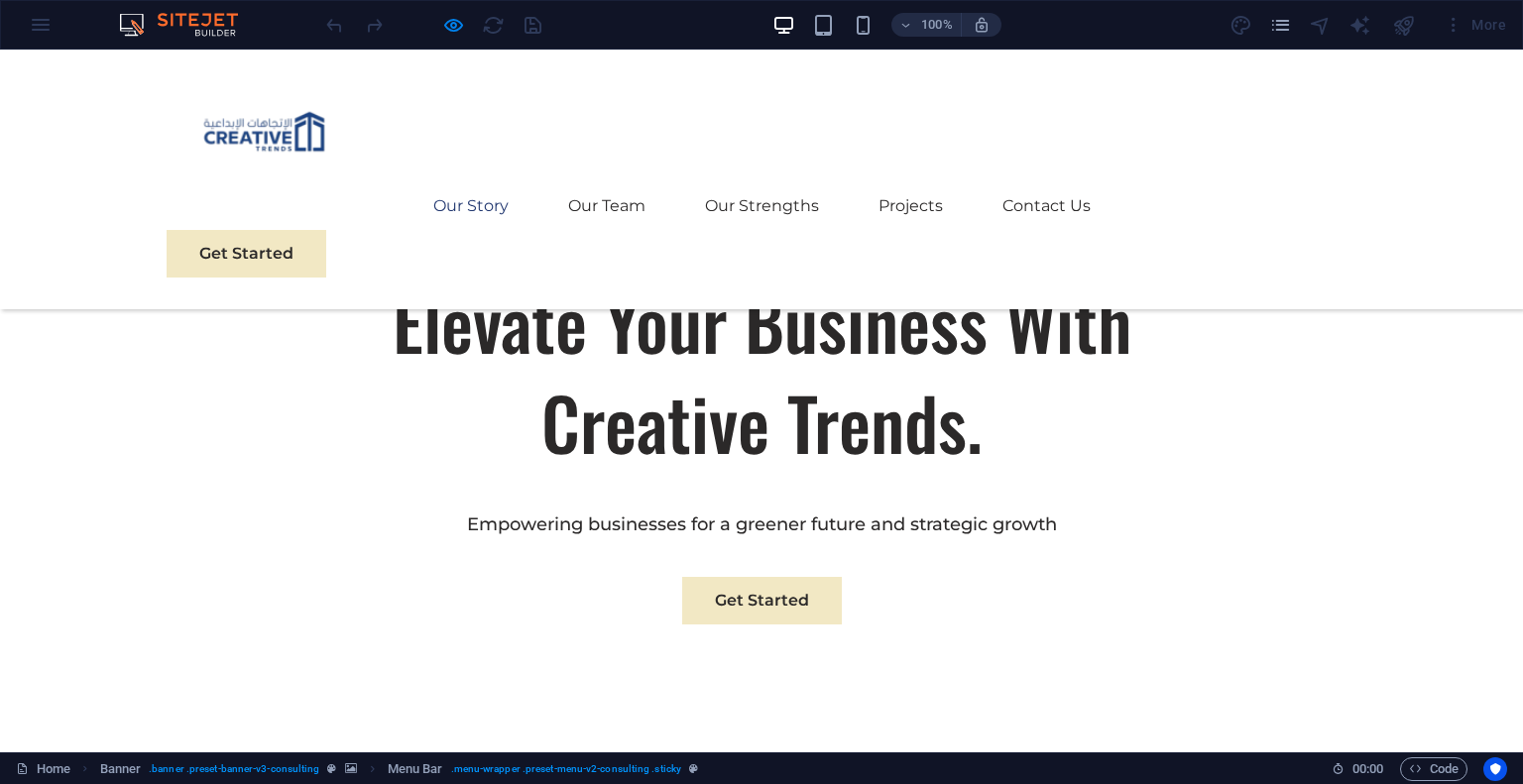 scroll, scrollTop: 728, scrollLeft: 0, axis: vertical 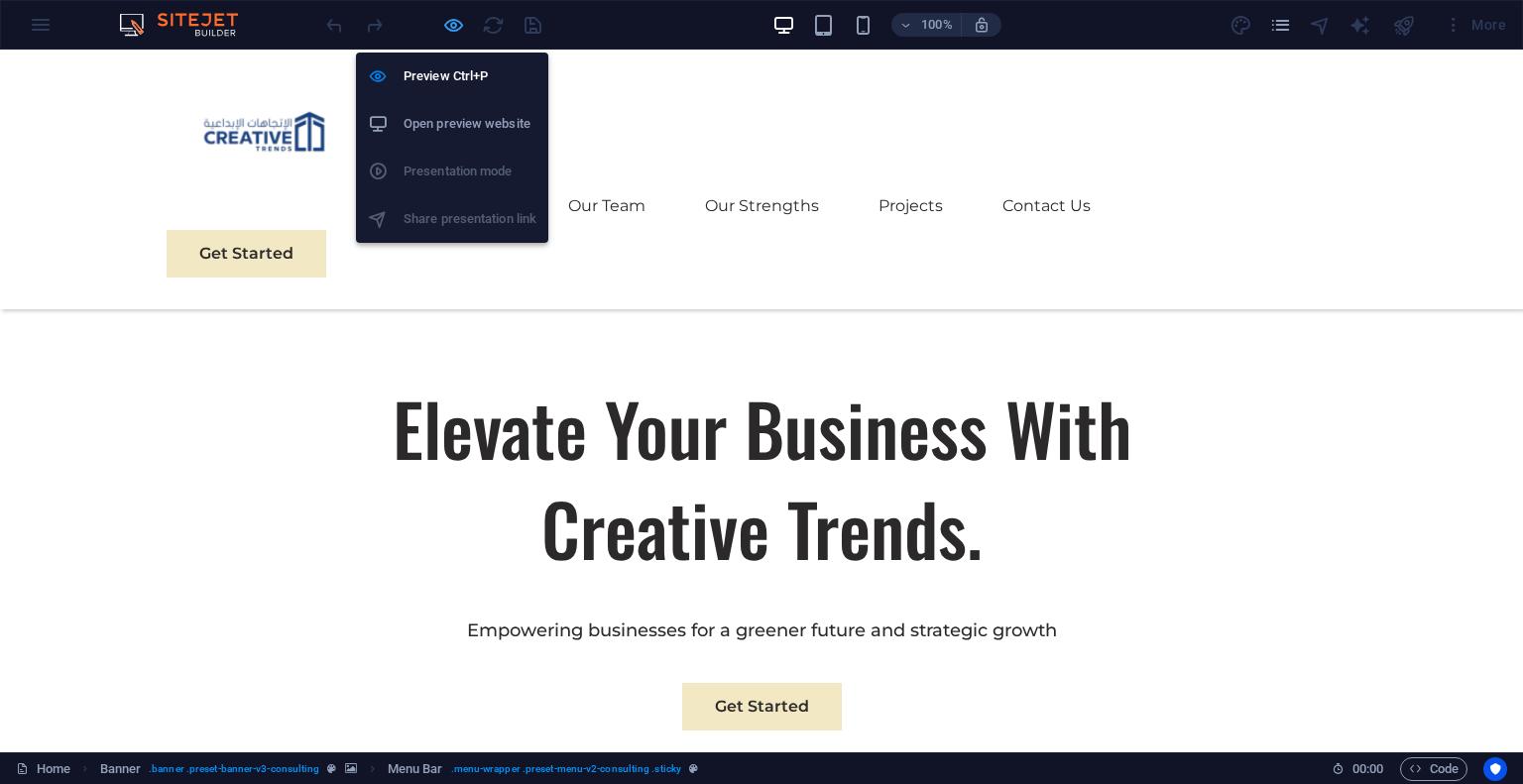 click at bounding box center [453, 25] 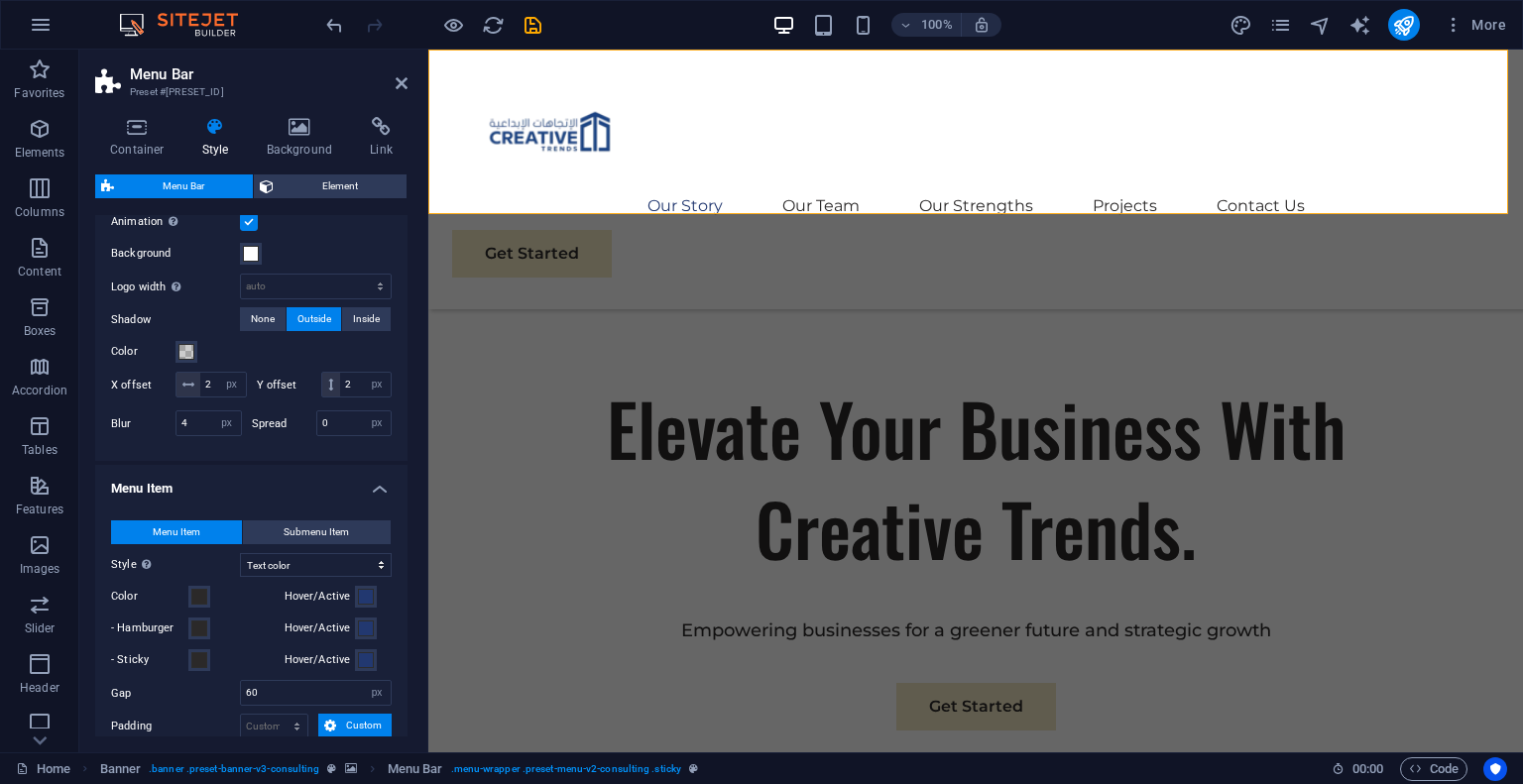 scroll, scrollTop: 1019, scrollLeft: 0, axis: vertical 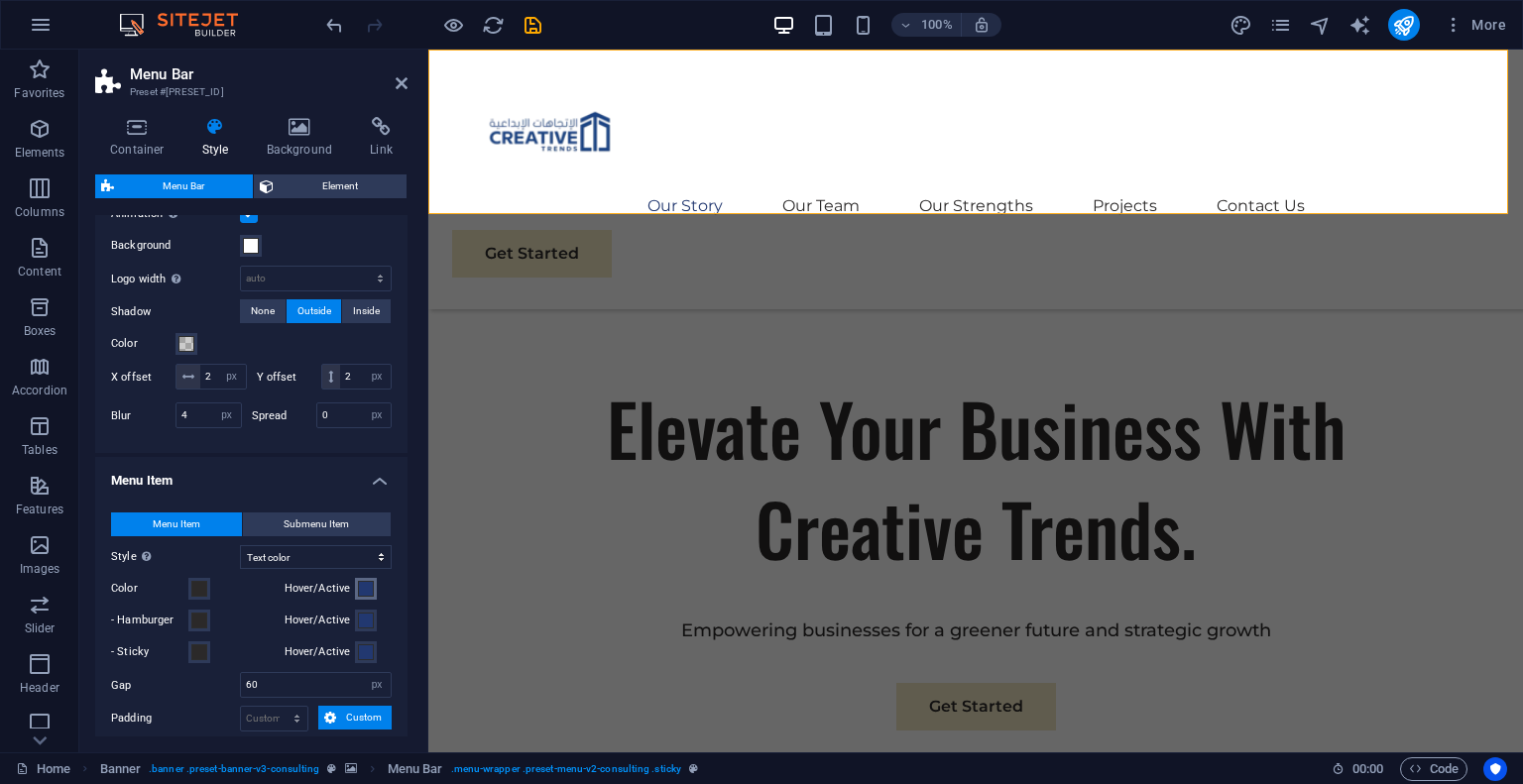 click at bounding box center (366, 589) 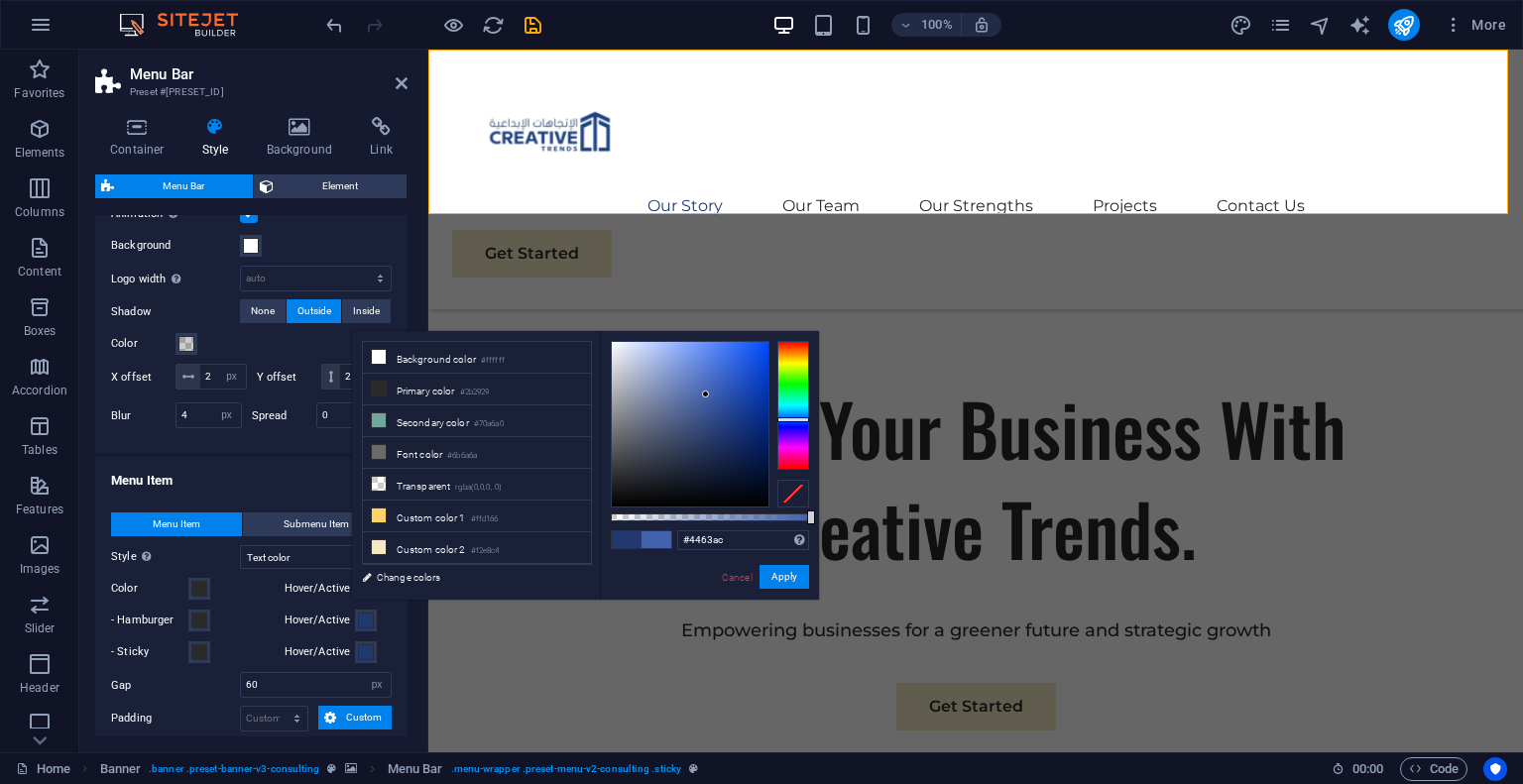 type on "[COLOR_HEX]" 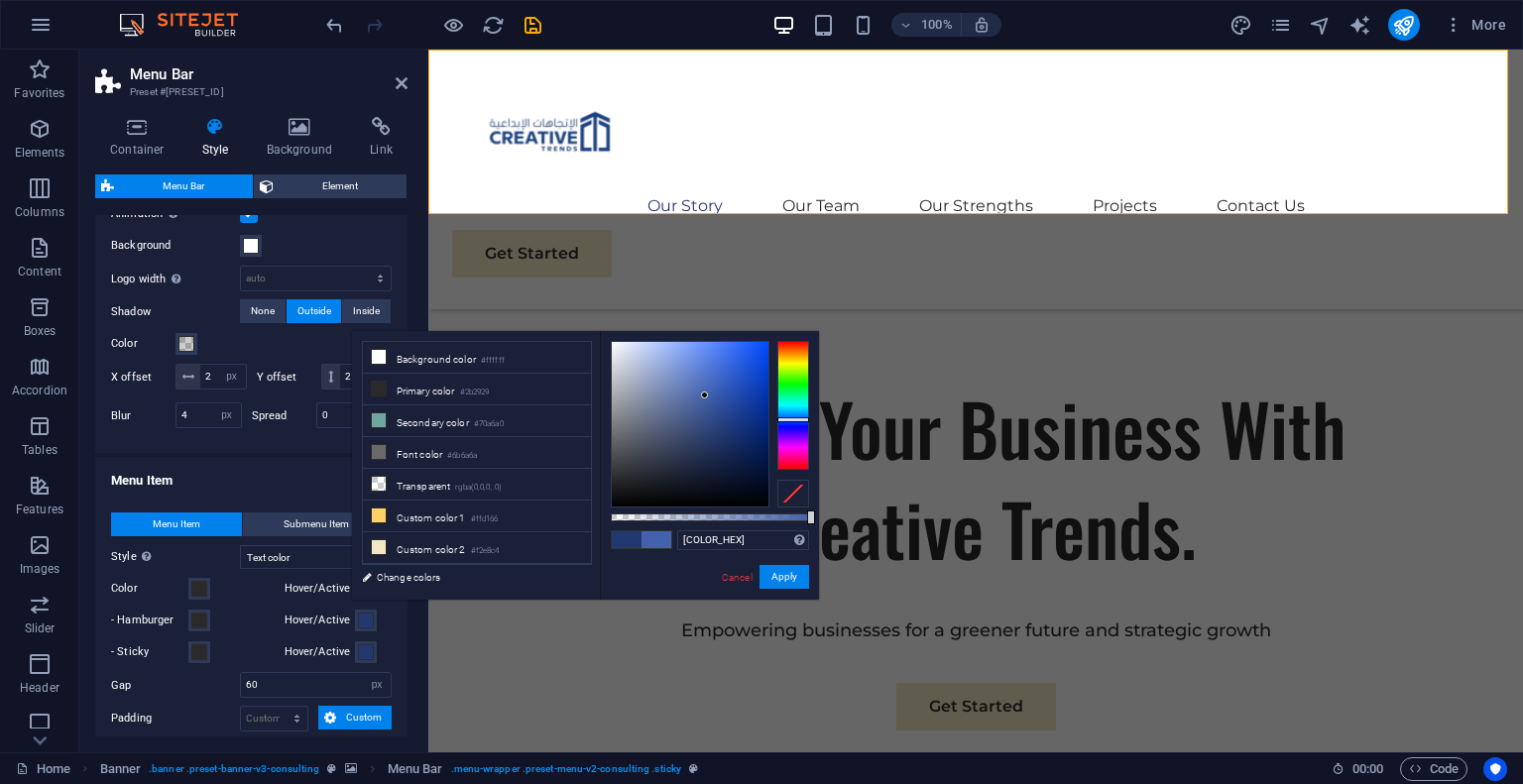 drag, startPoint x: 719, startPoint y: 431, endPoint x: 705, endPoint y: 395, distance: 38.626416 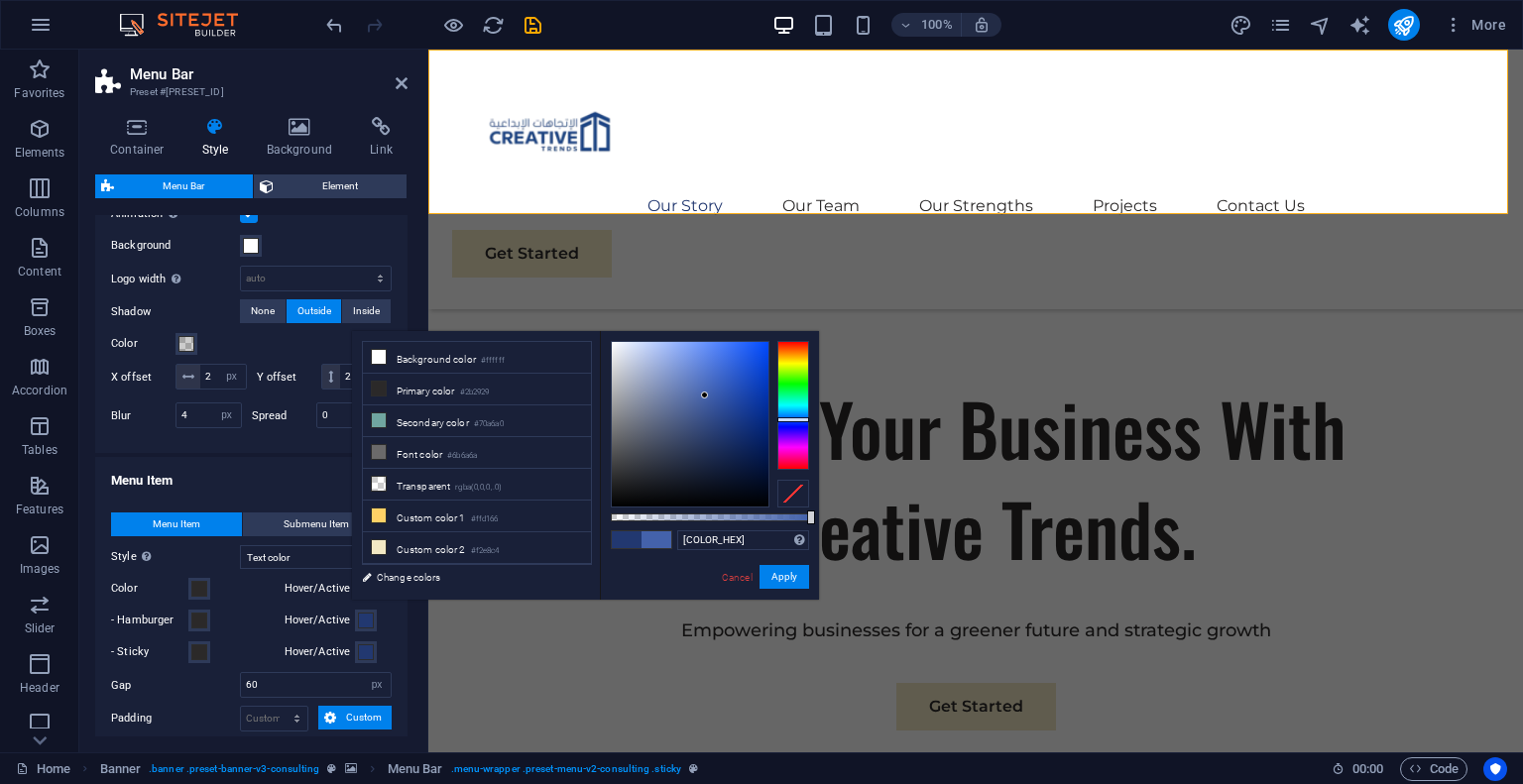 click at bounding box center [704, 394] 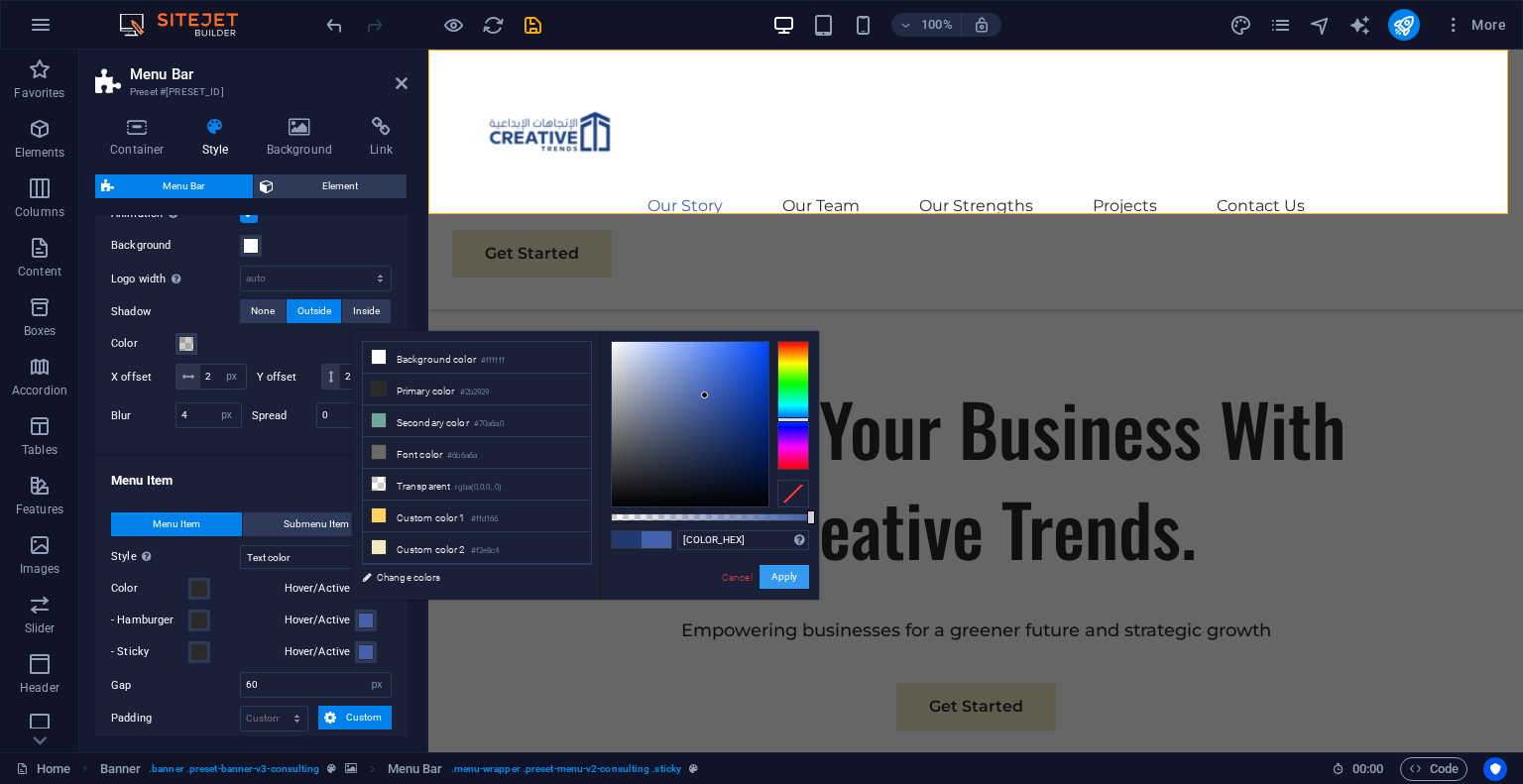 click on "Apply" at bounding box center [784, 577] 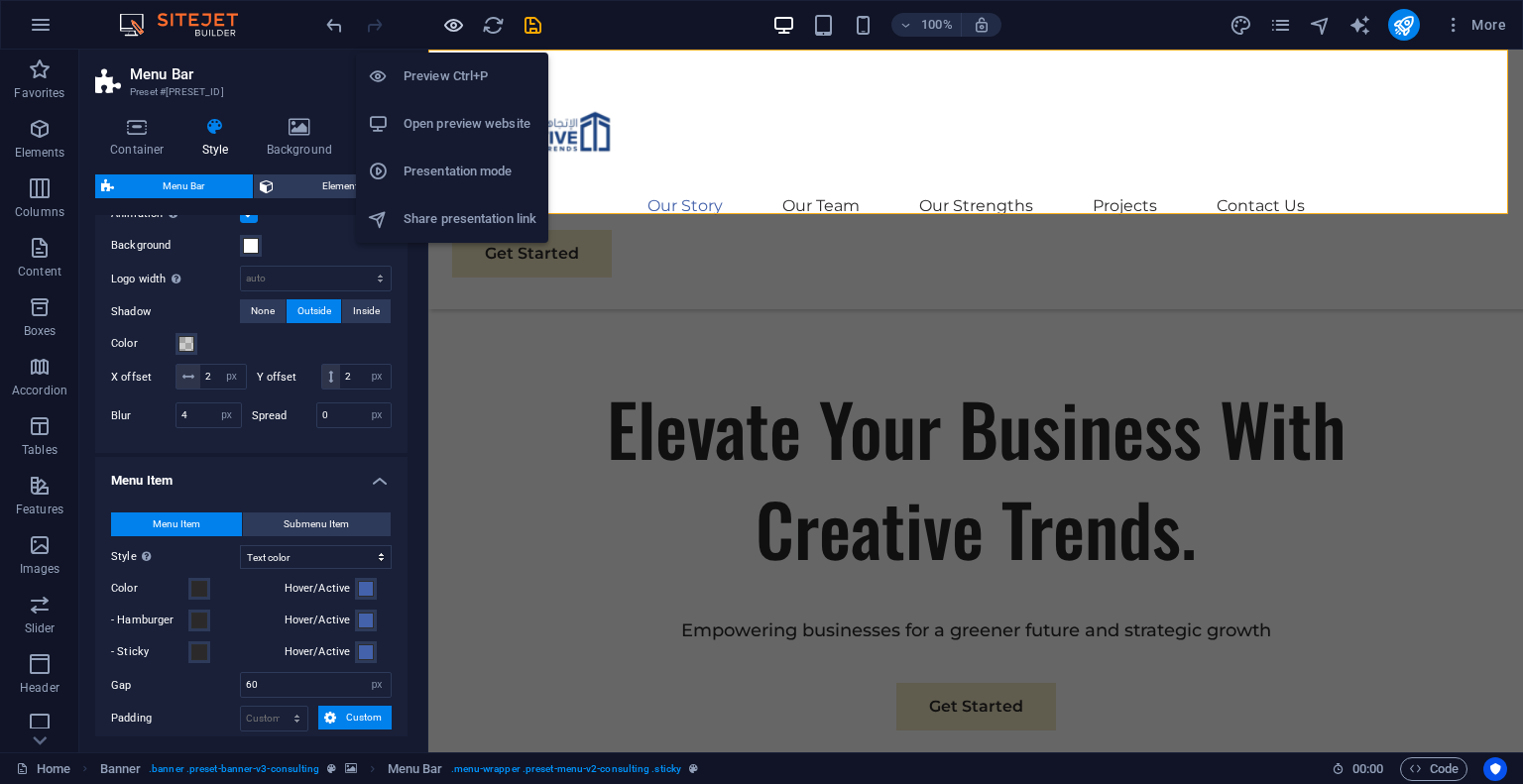 click at bounding box center (453, 25) 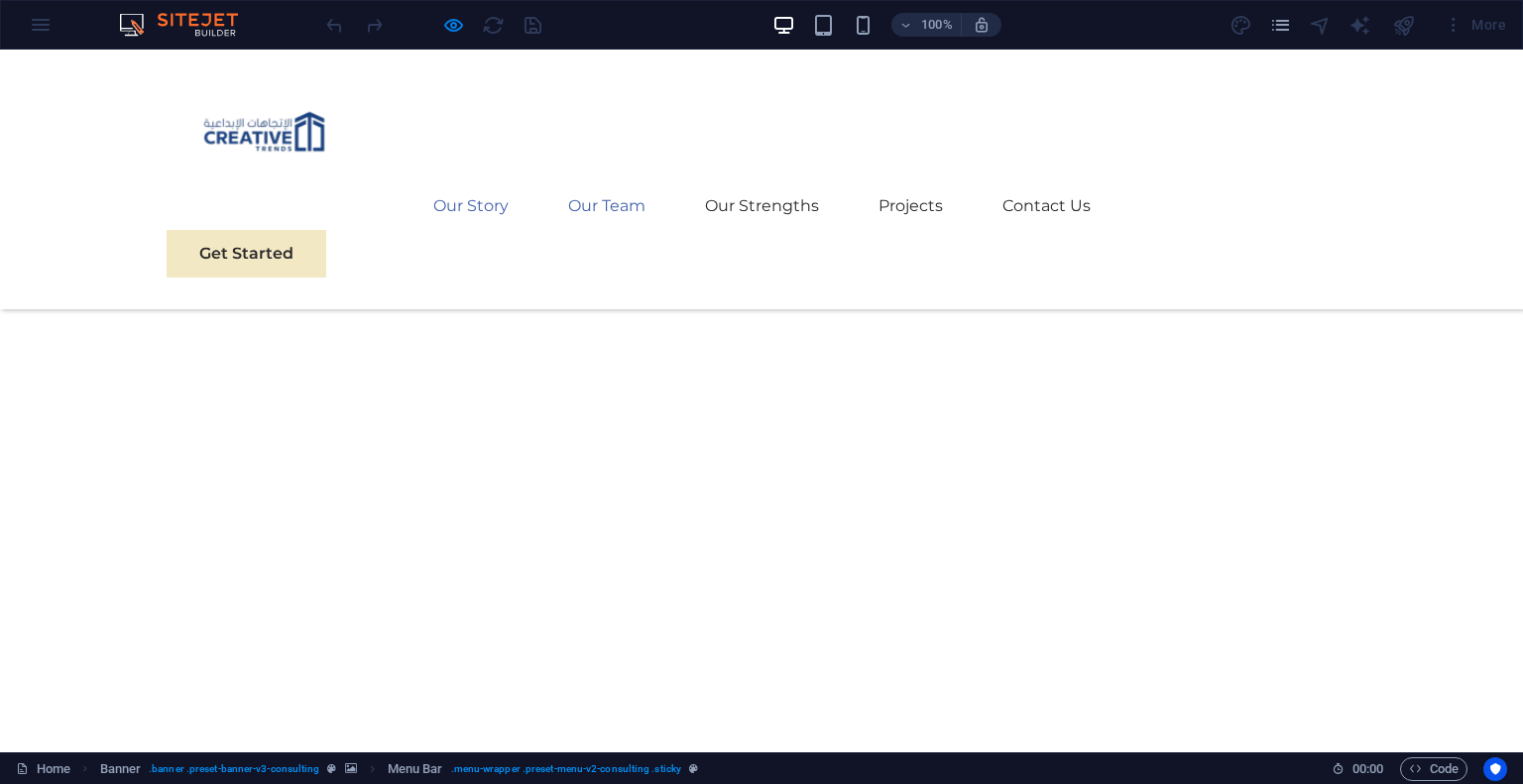 click on "Our Team" at bounding box center [607, 206] 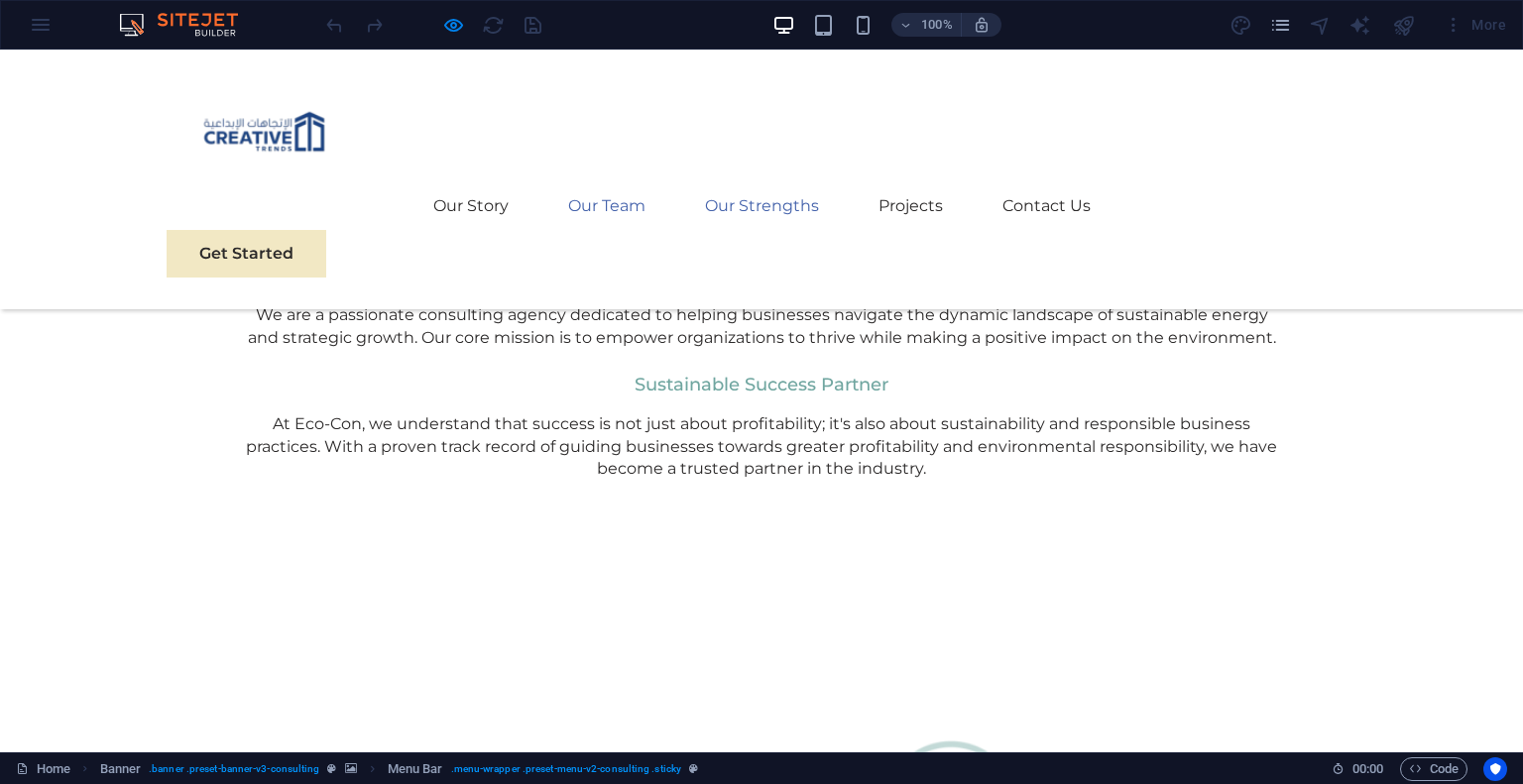 scroll, scrollTop: 1530, scrollLeft: 0, axis: vertical 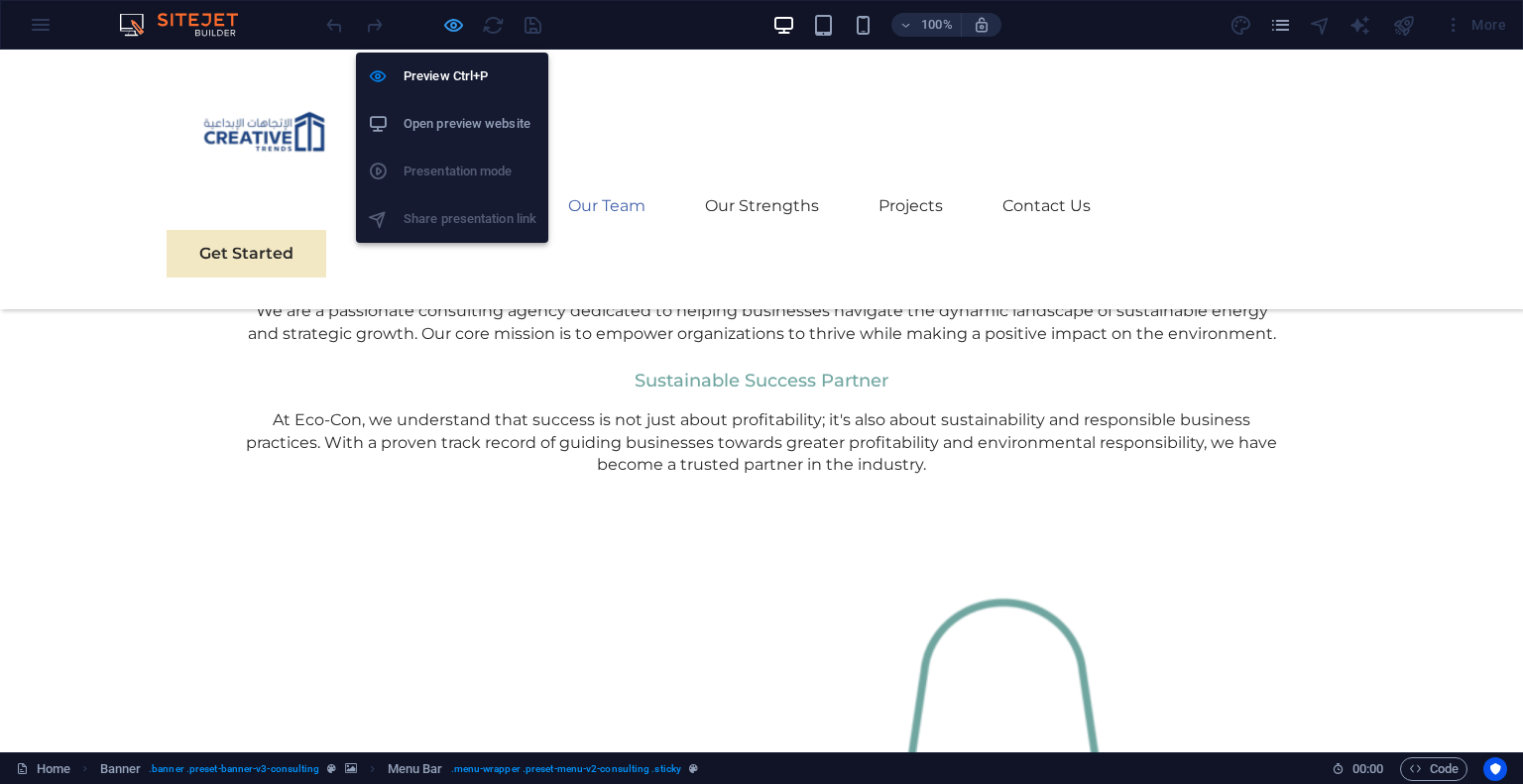 click at bounding box center [453, 25] 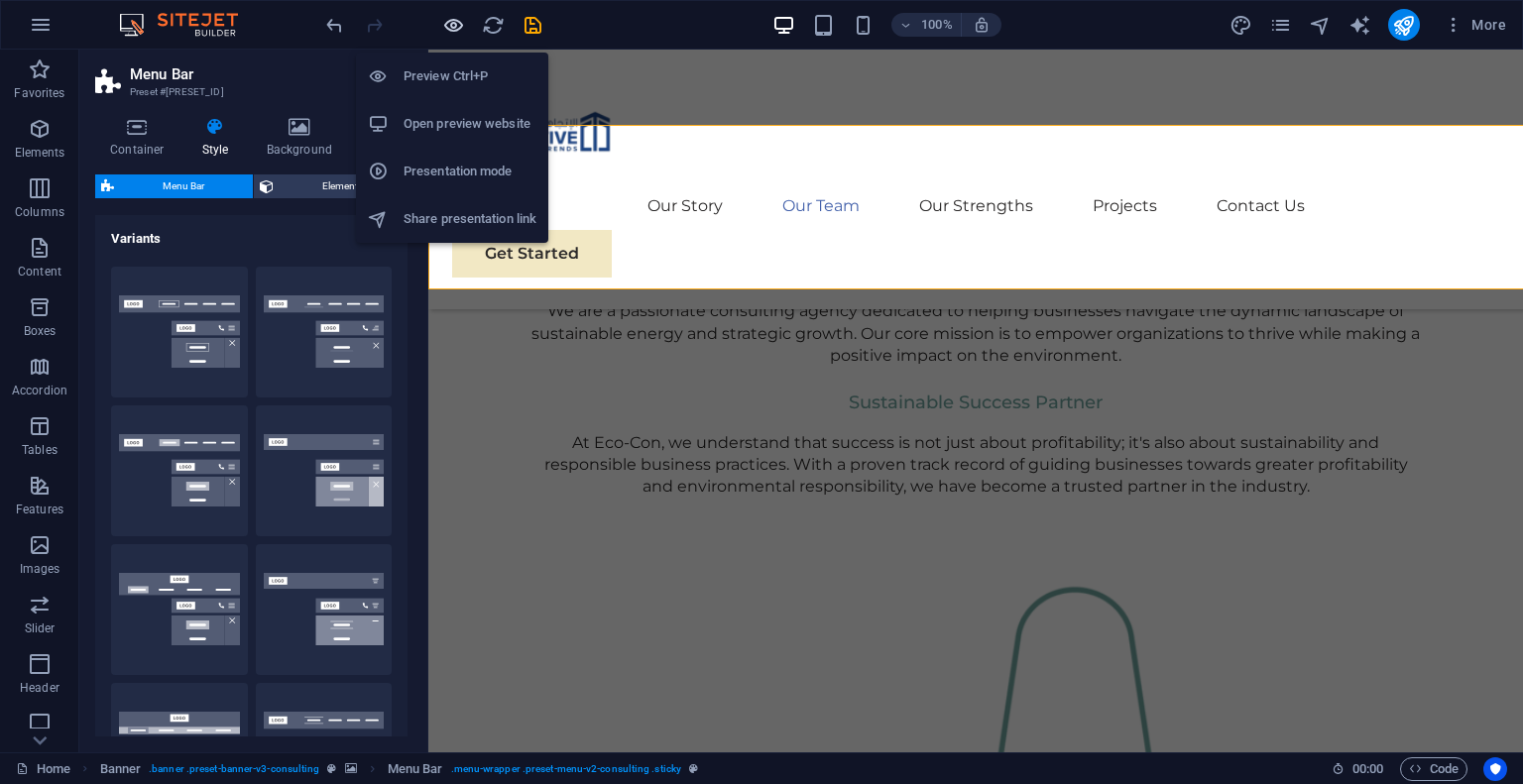 scroll, scrollTop: 1455, scrollLeft: 0, axis: vertical 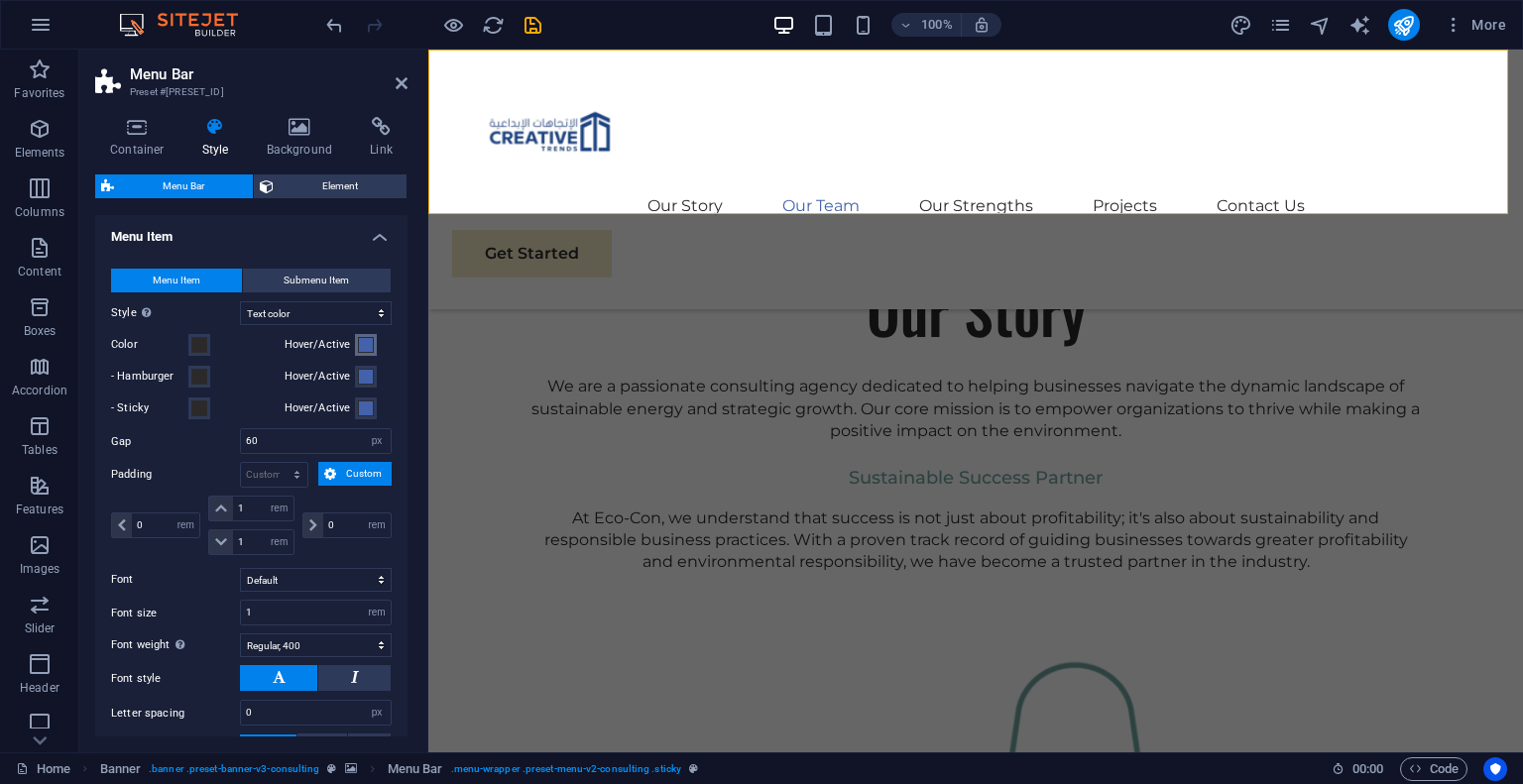 click at bounding box center [366, 345] 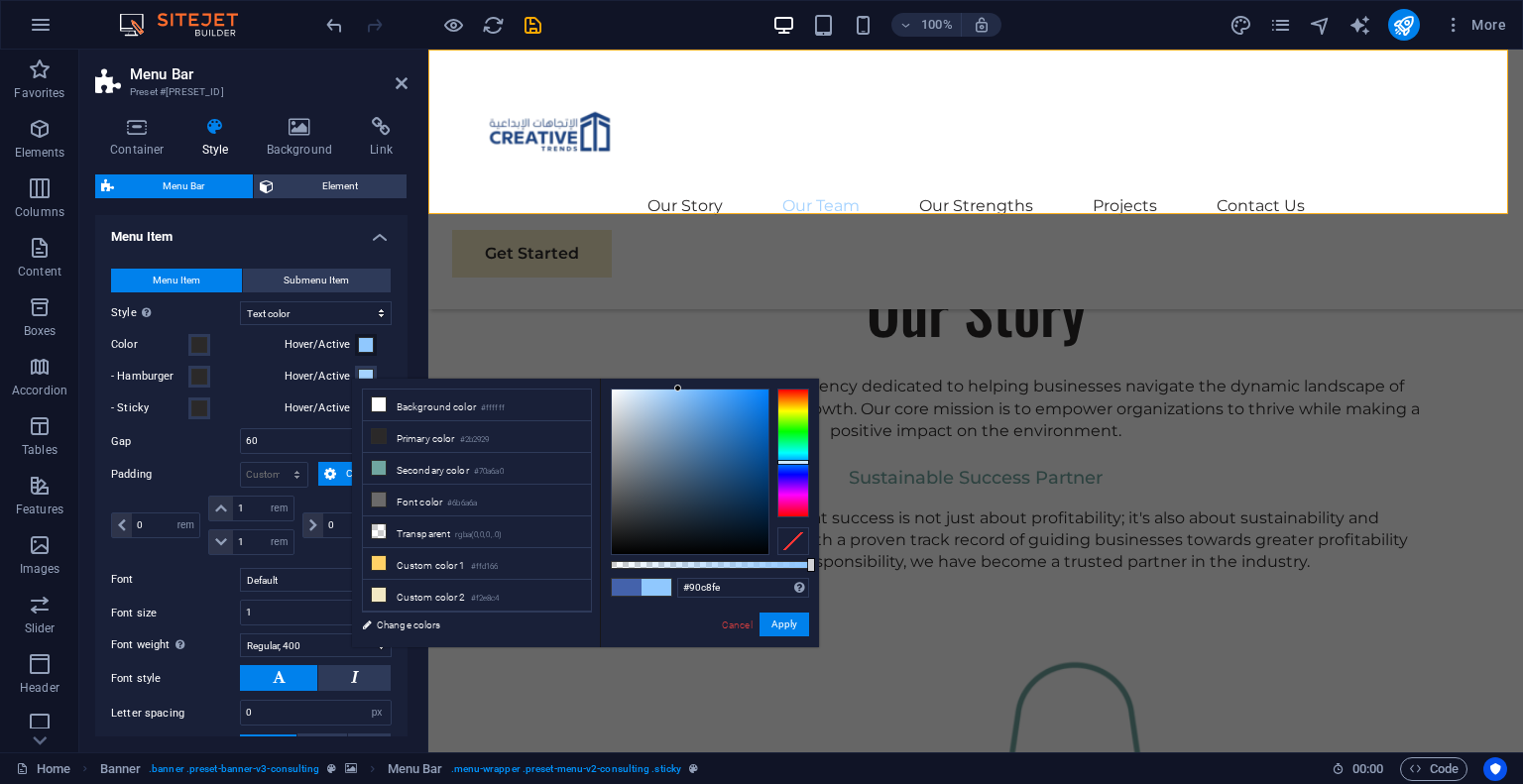 drag, startPoint x: 698, startPoint y: 421, endPoint x: 678, endPoint y: 389, distance: 37.735925 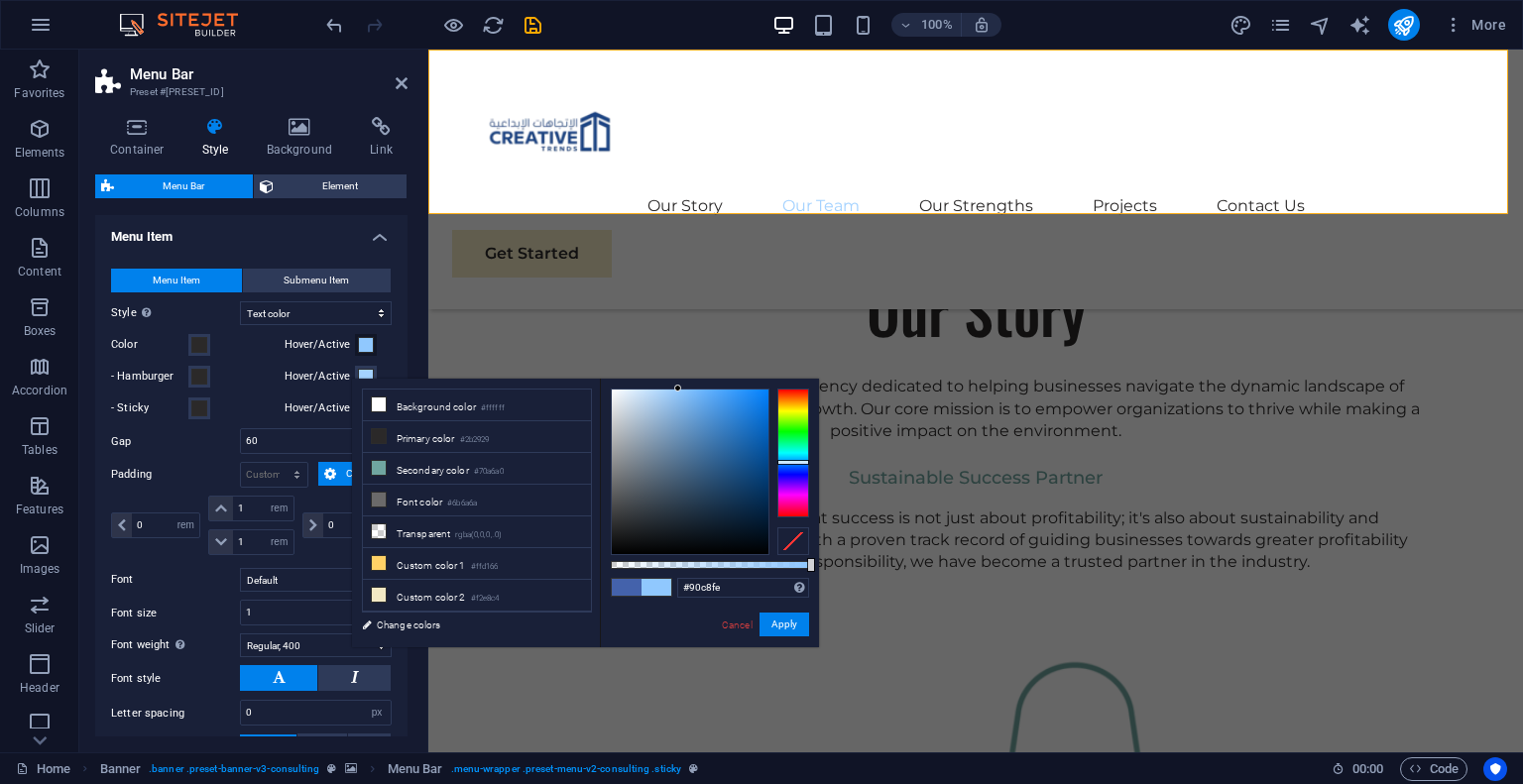 click at bounding box center [690, 472] 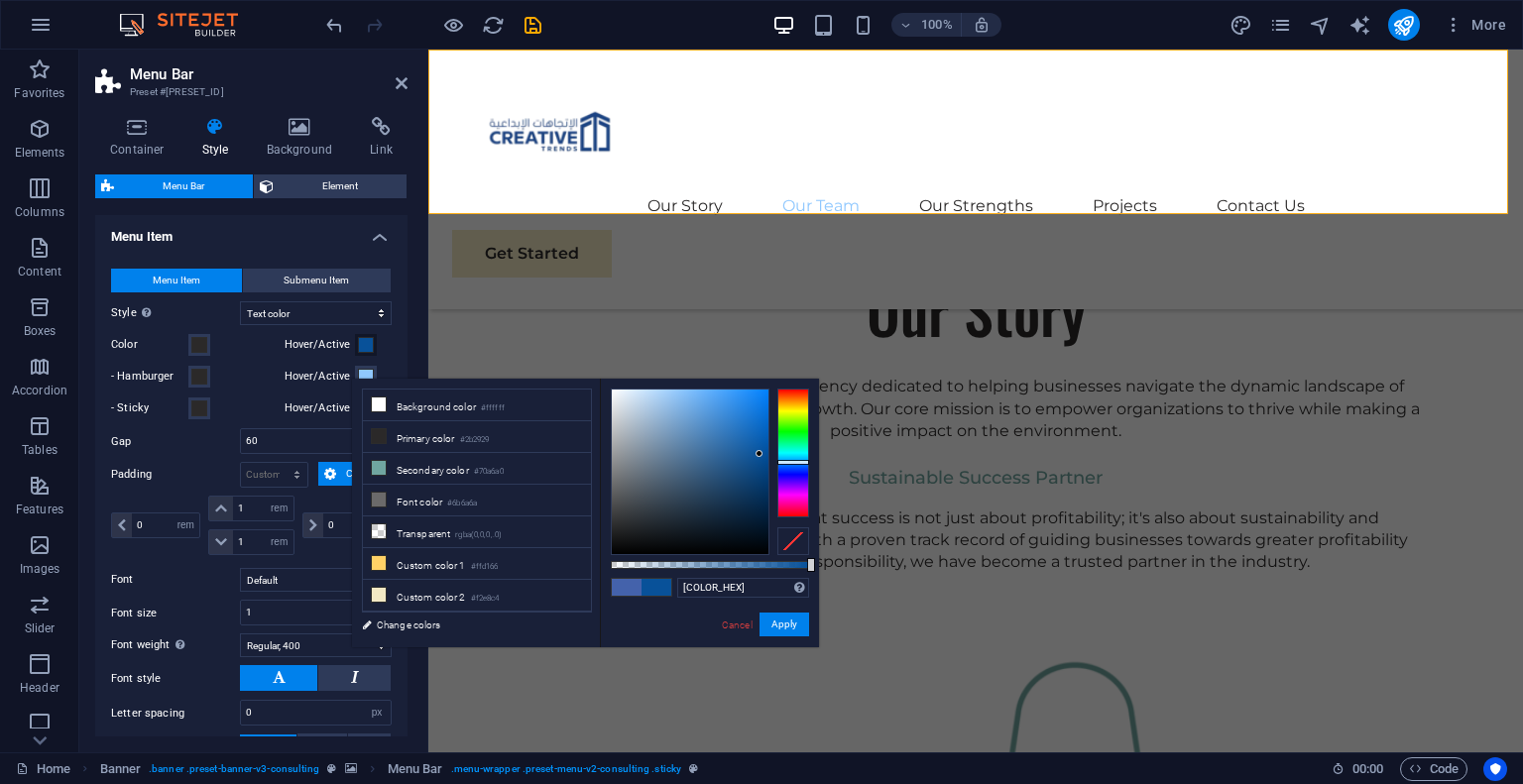 drag, startPoint x: 675, startPoint y: 403, endPoint x: 747, endPoint y: 449, distance: 85.44004 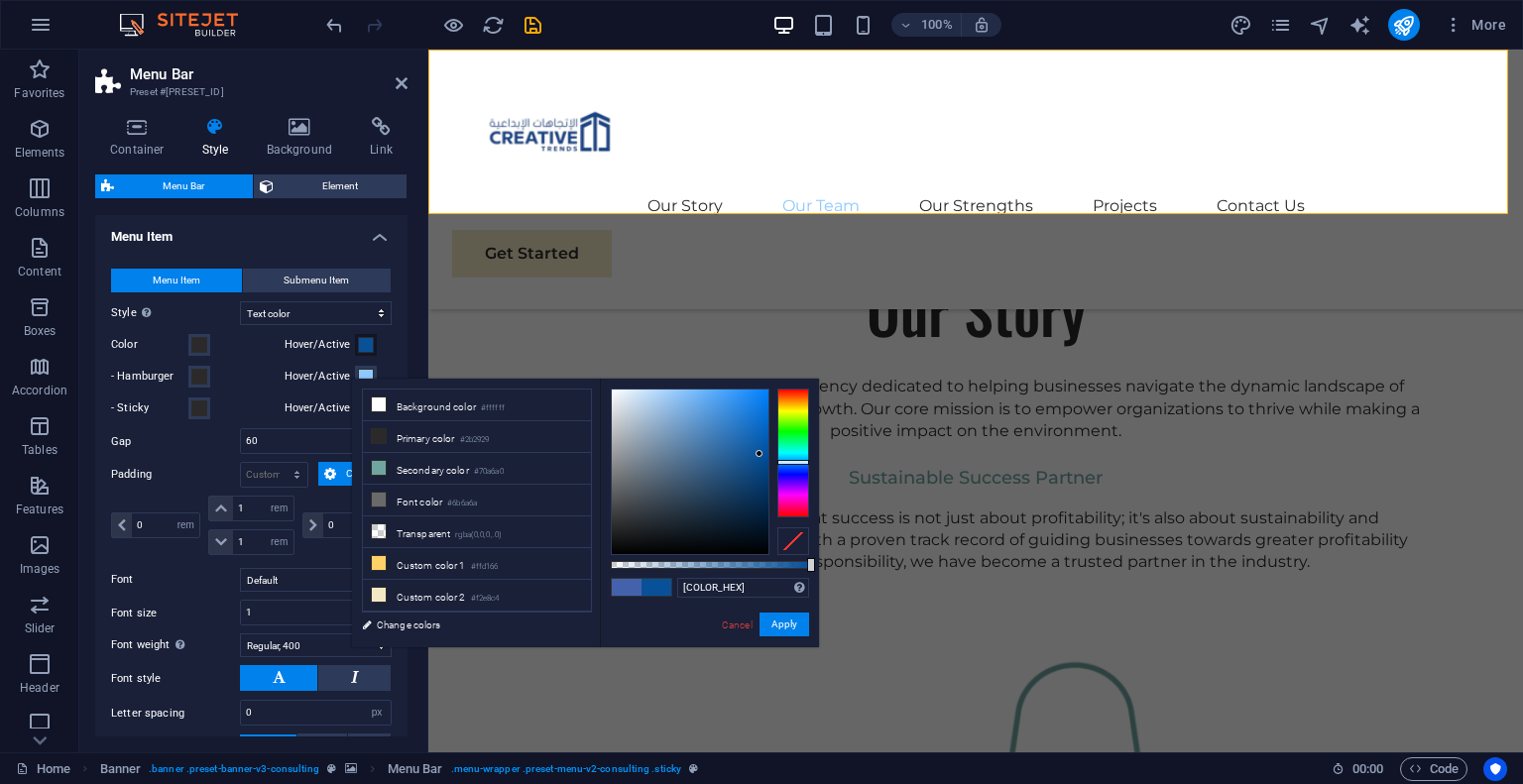 click at bounding box center (690, 472) 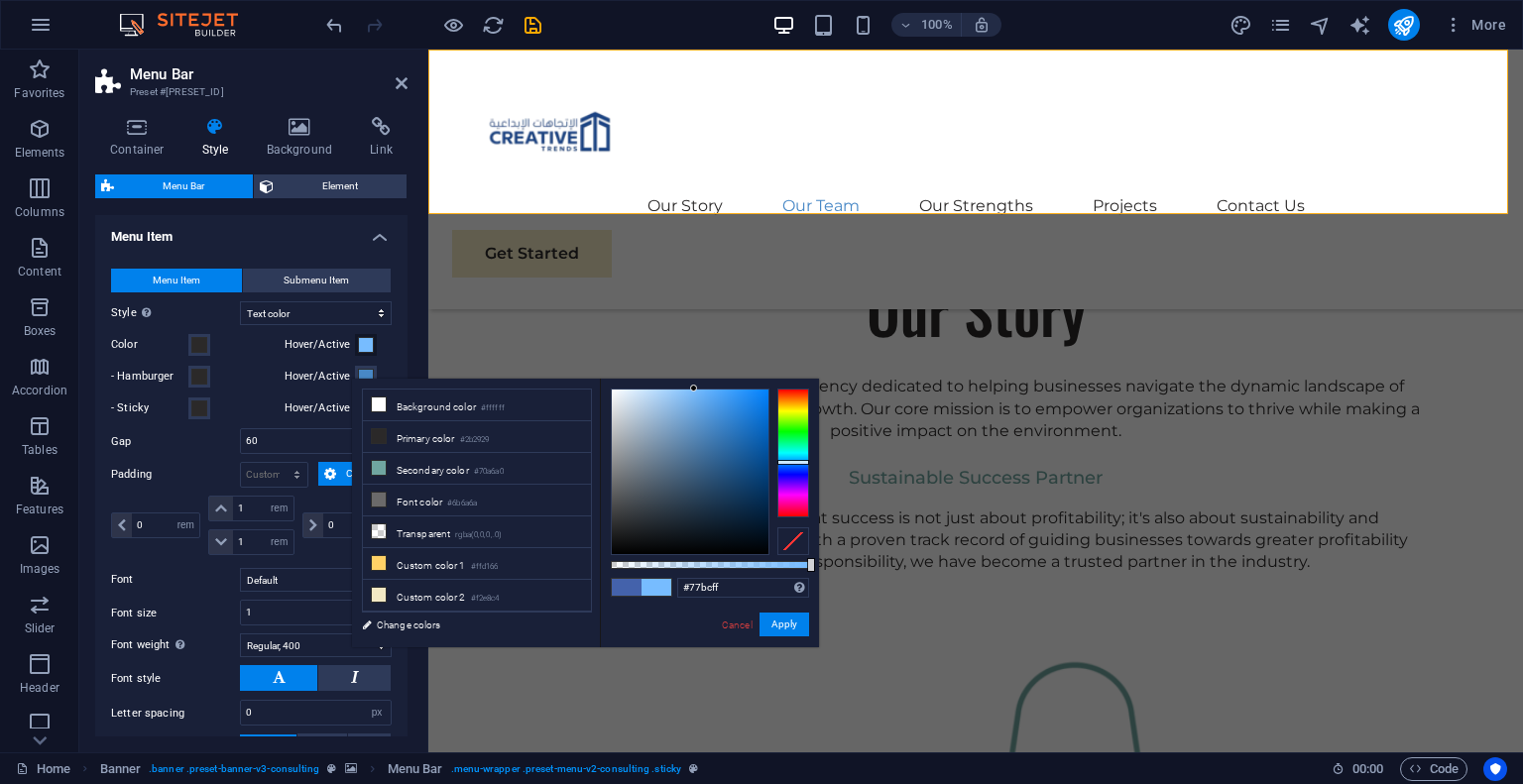 drag, startPoint x: 750, startPoint y: 447, endPoint x: 694, endPoint y: 383, distance: 85.04117 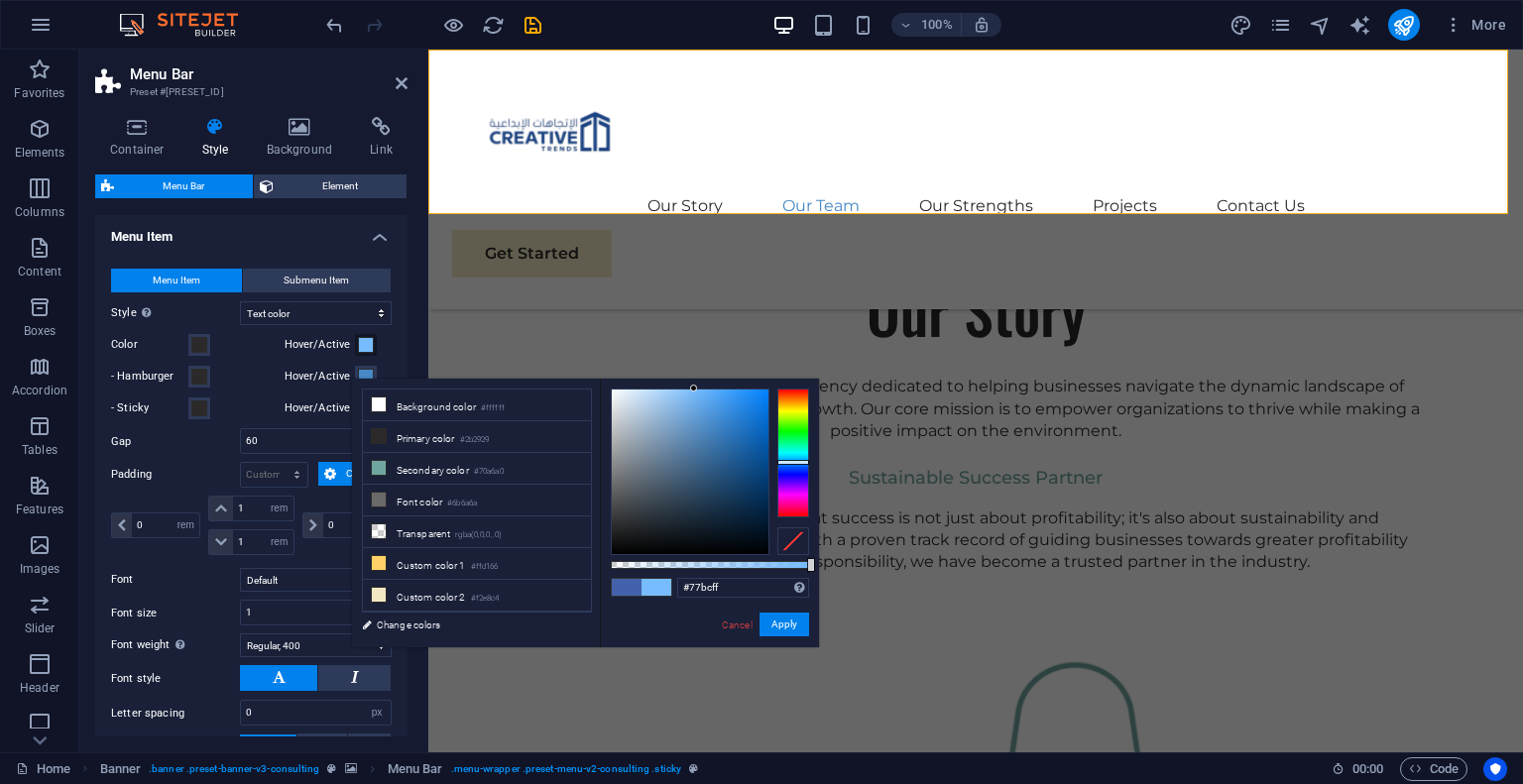 click on "Supported formats #[COLOR_CODE] rgb([RGB_VALUE]) rgba([RGB_VALUE], [ALPHA]) hsv([HSV_VALUE]) hsl([HSL_VALUE]) Cancel Apply" at bounding box center (709, 656) 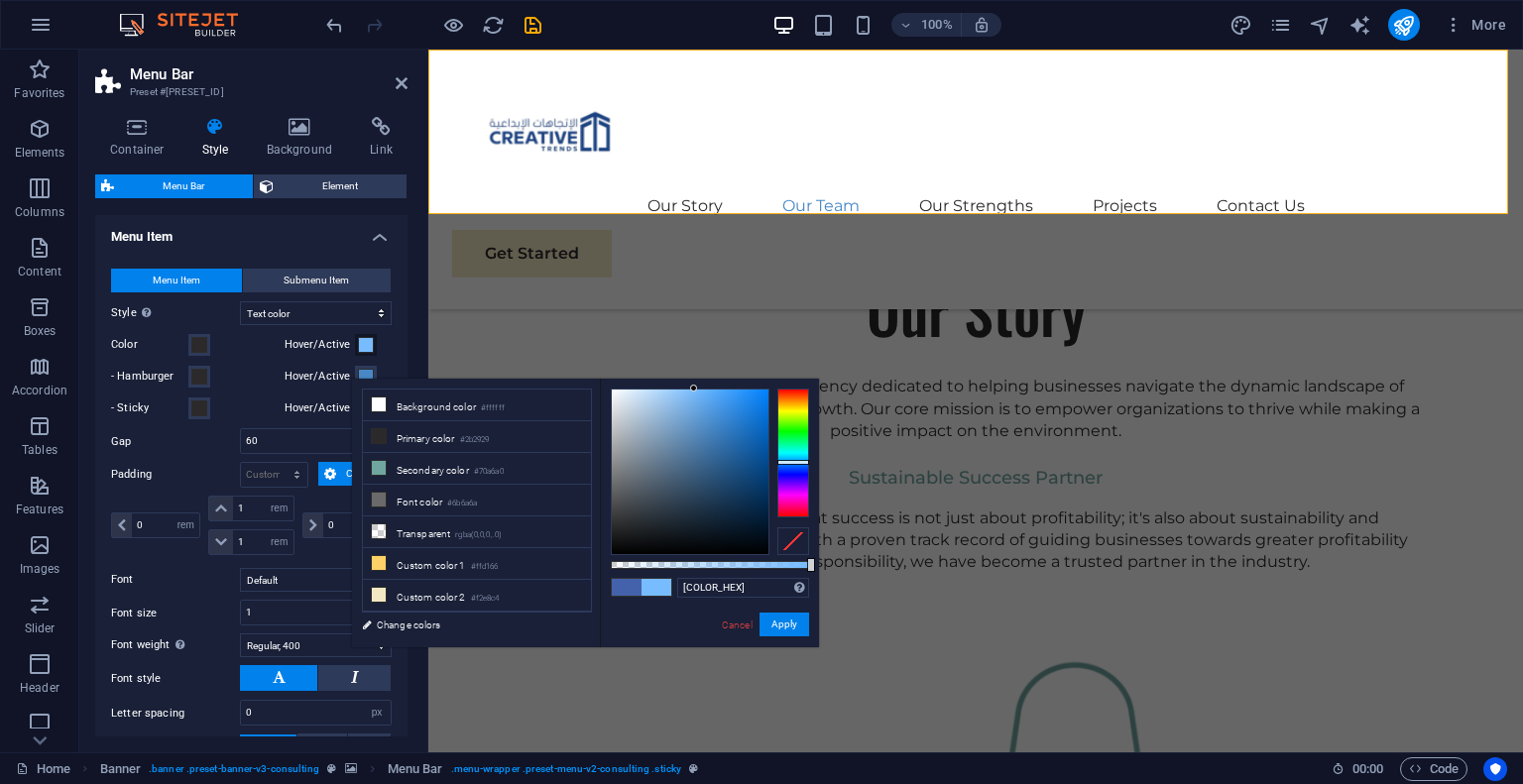 click at bounding box center [690, 472] 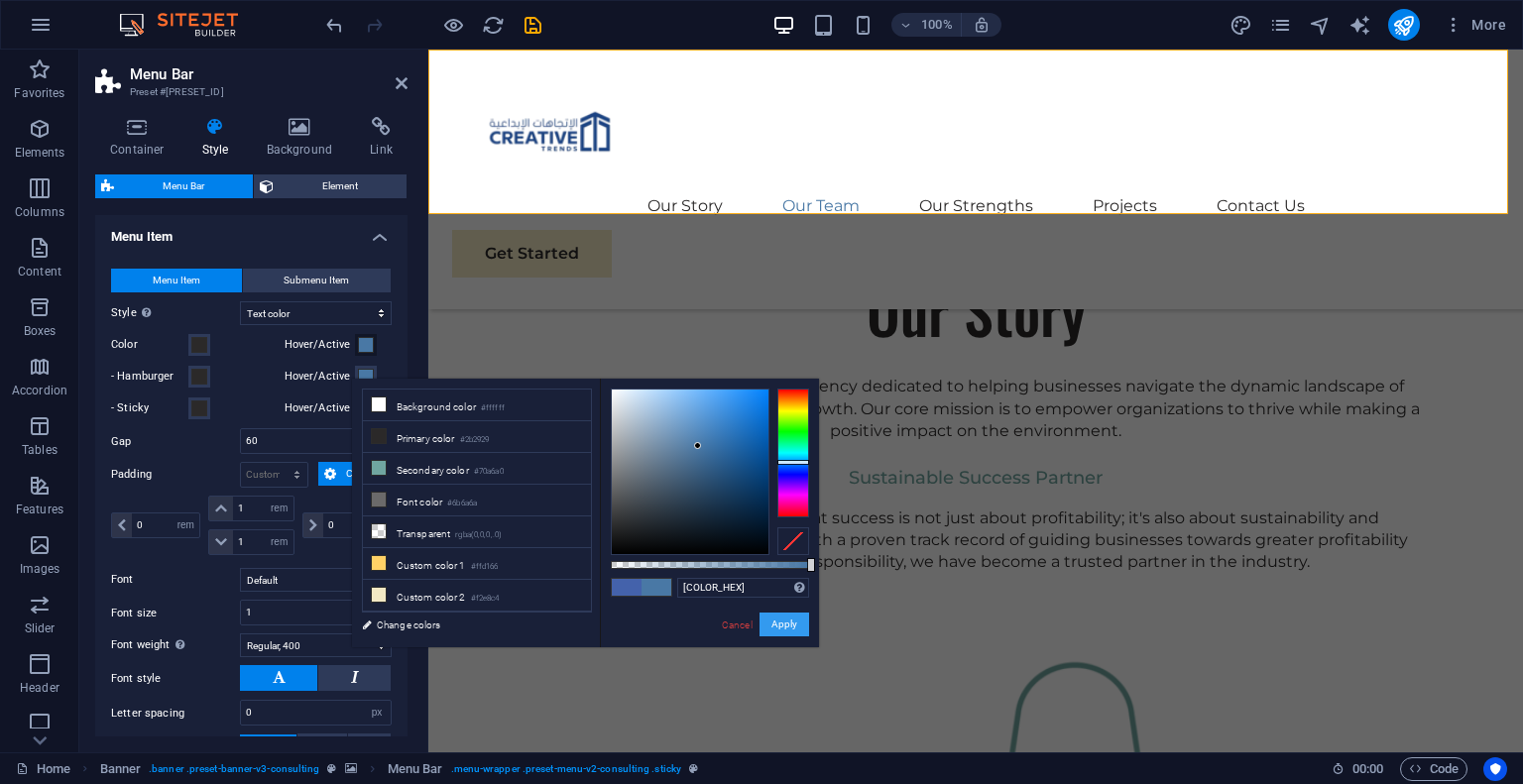 click on "Apply" at bounding box center [784, 624] 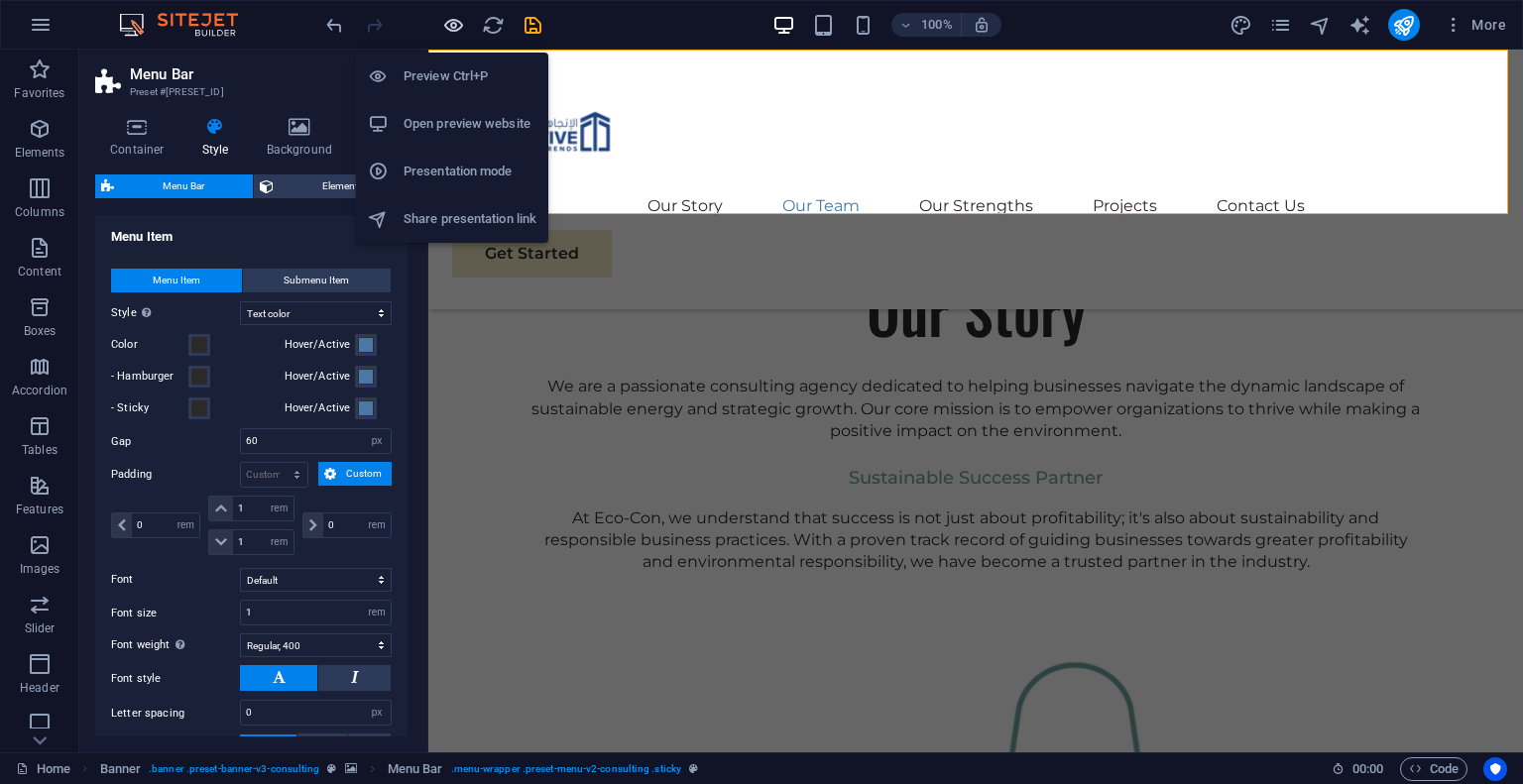 click at bounding box center (453, 25) 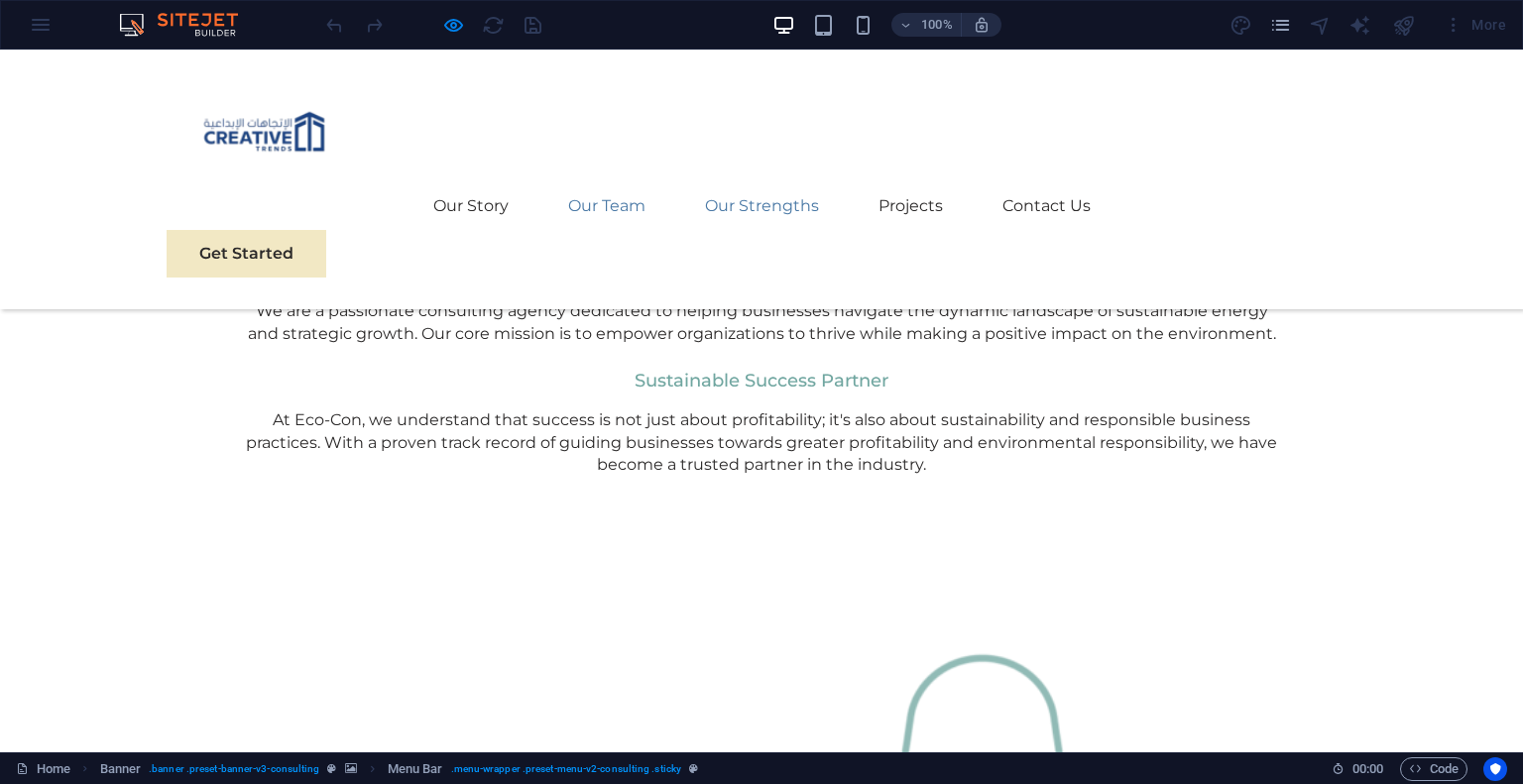 click on "Our Strengths" at bounding box center (762, 206) 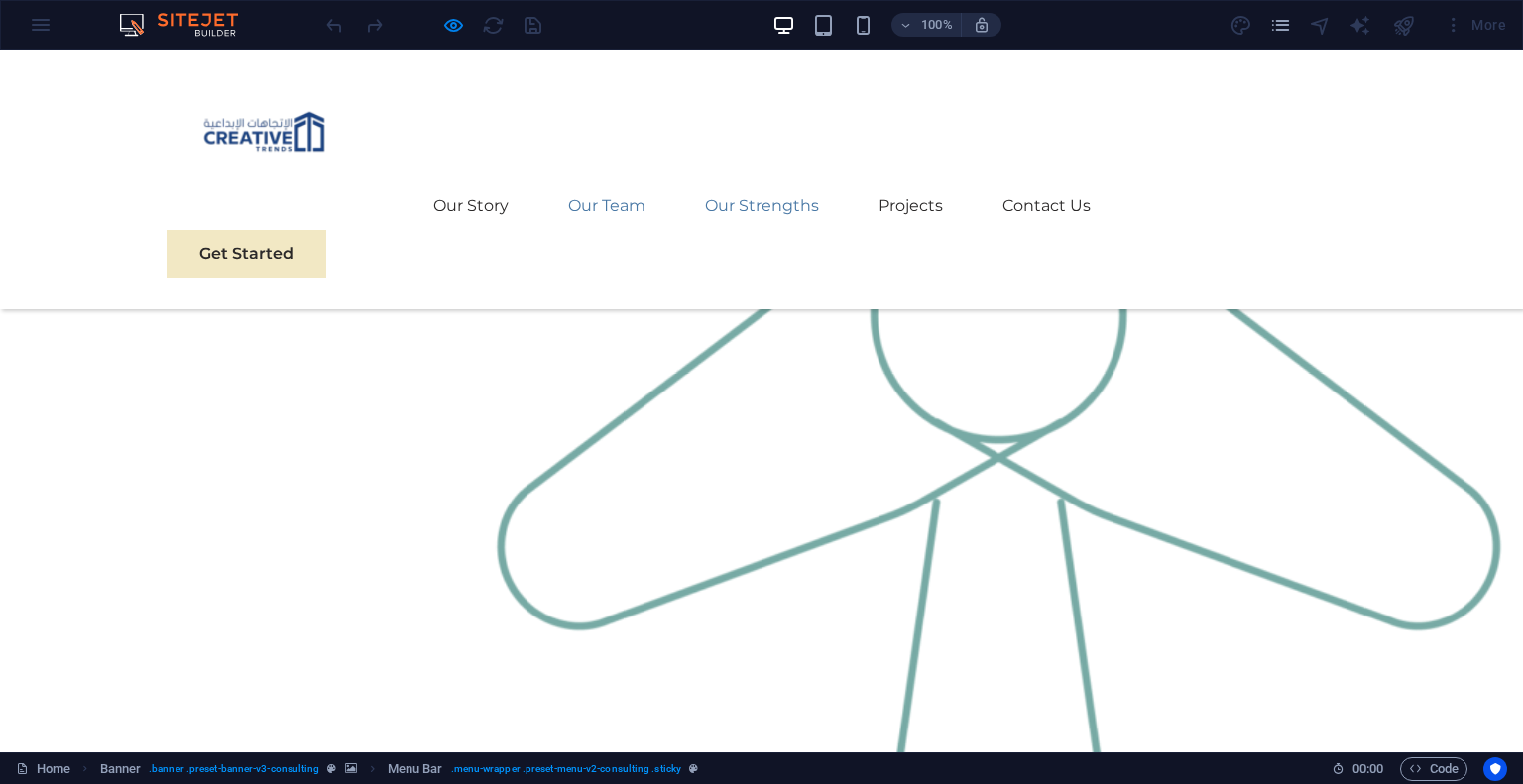 scroll, scrollTop: 2503, scrollLeft: 0, axis: vertical 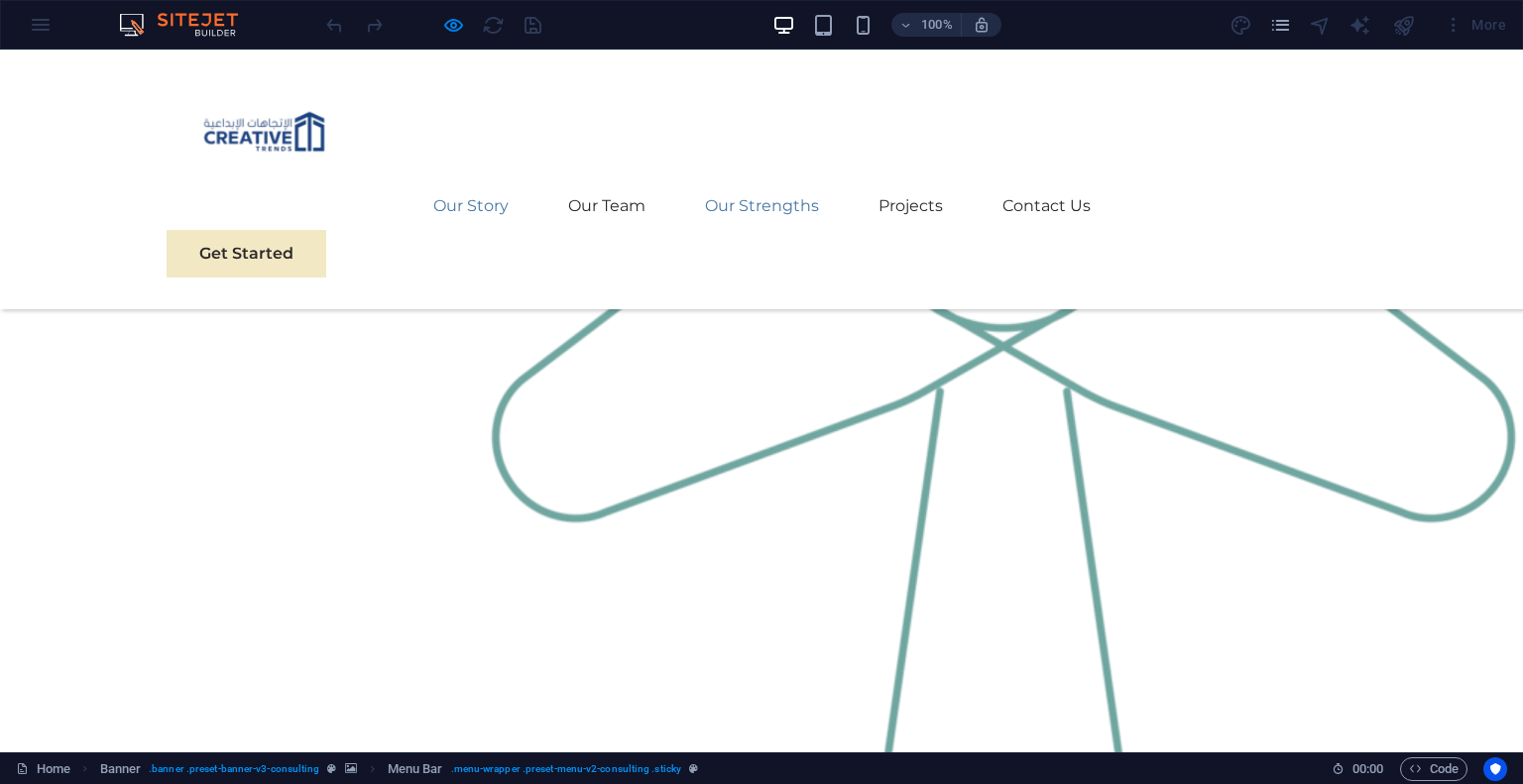 click on "Our Story" at bounding box center (471, 206) 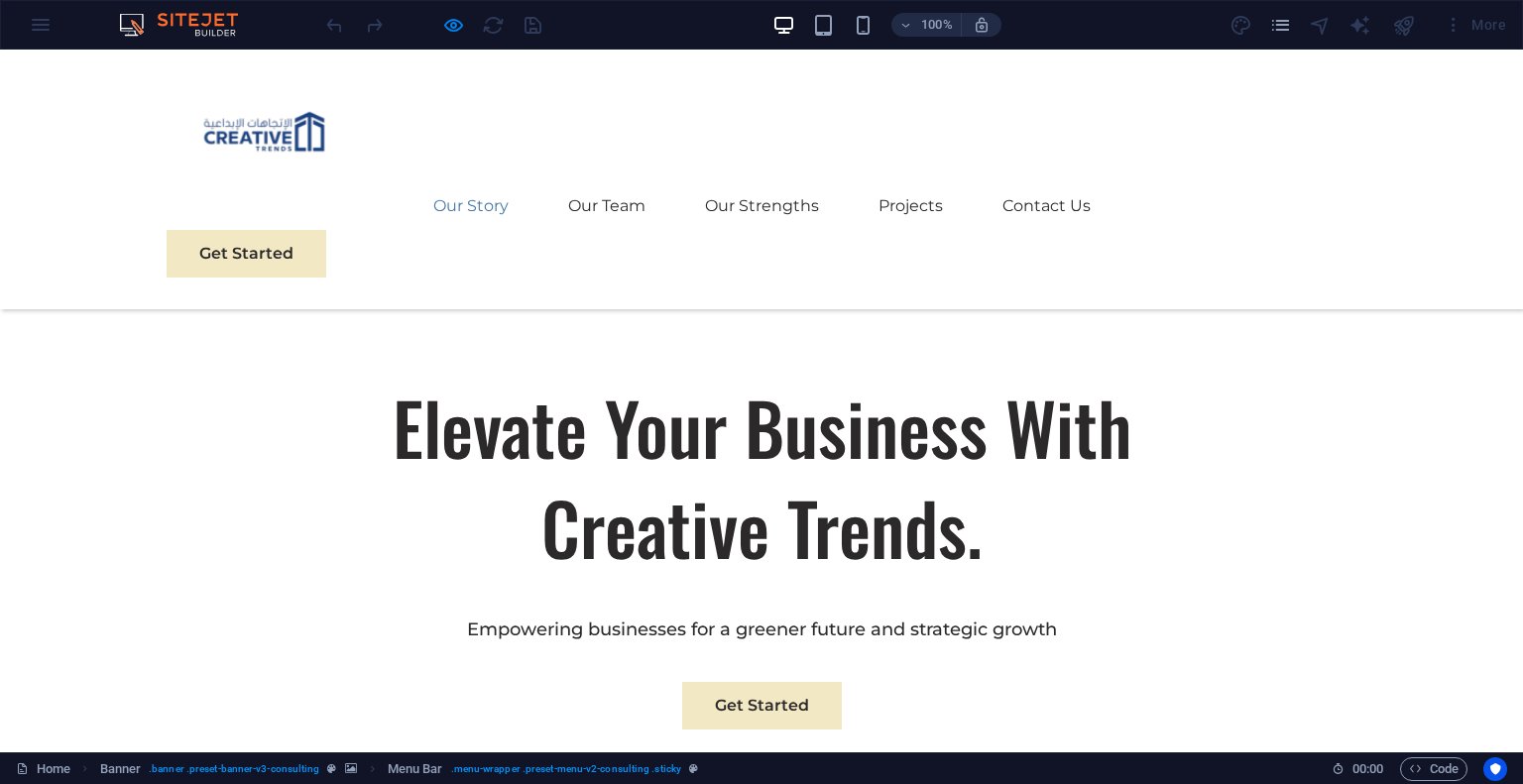 scroll, scrollTop: 728, scrollLeft: 0, axis: vertical 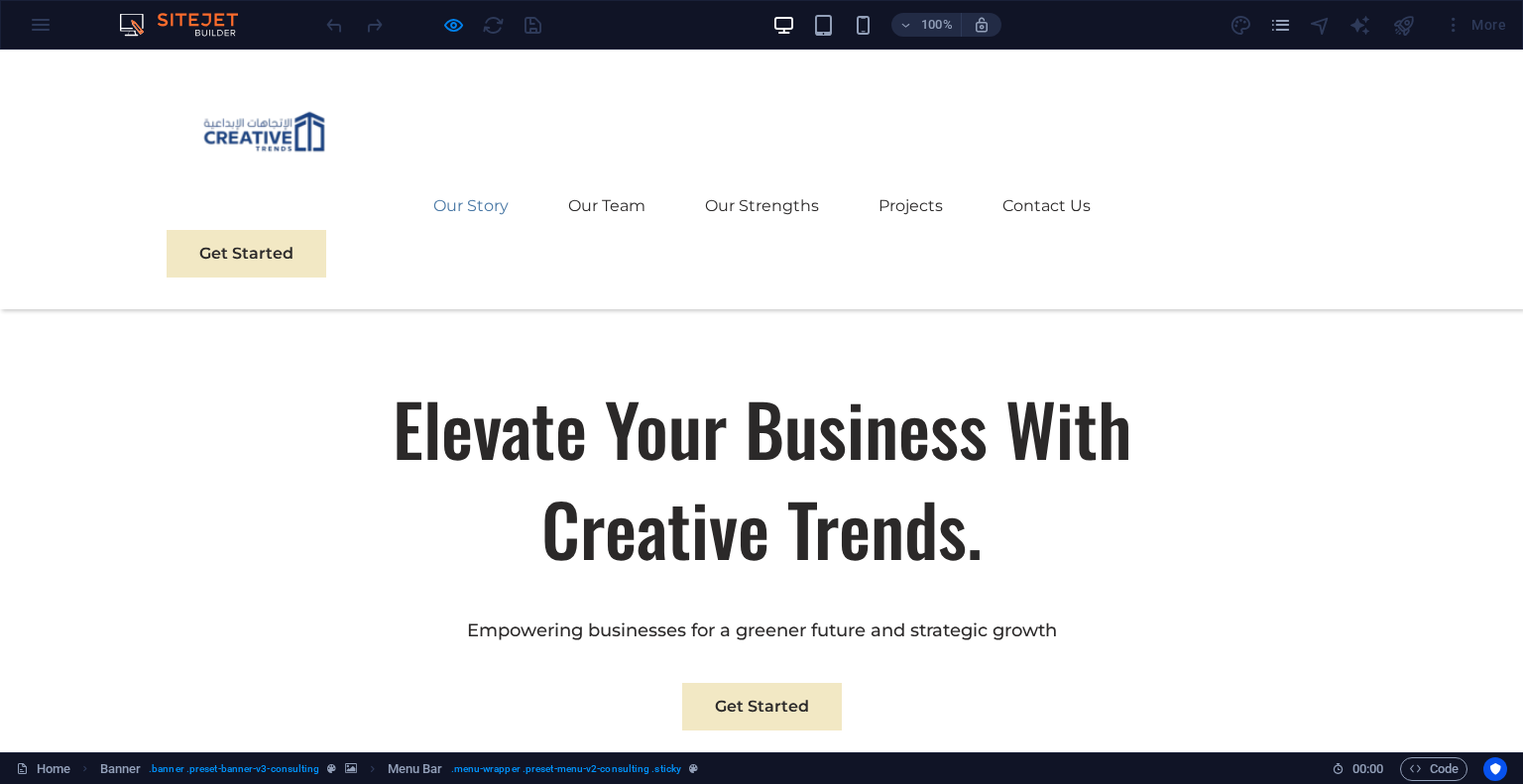 click on "Our Story" at bounding box center [471, 206] 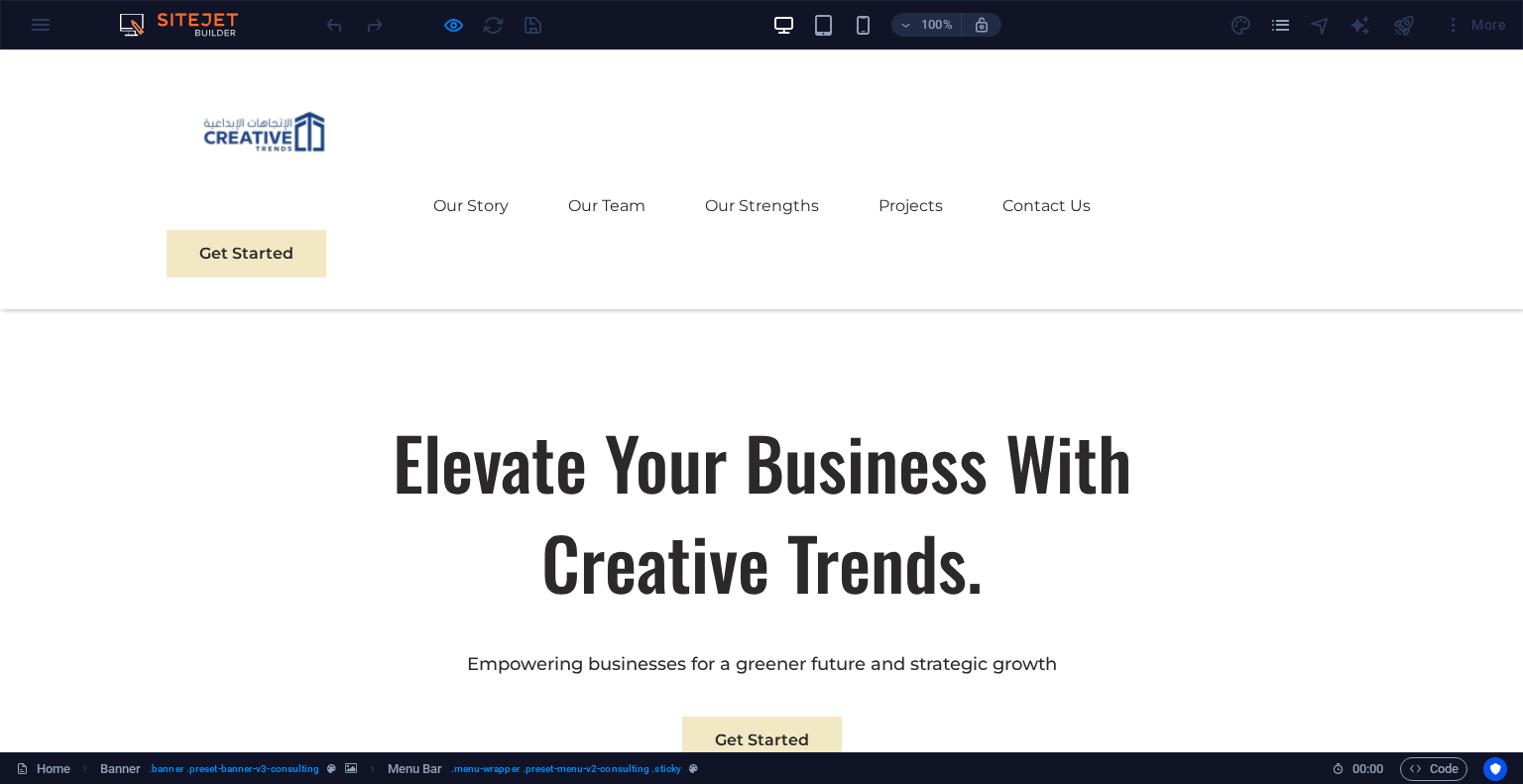 scroll, scrollTop: 700, scrollLeft: 0, axis: vertical 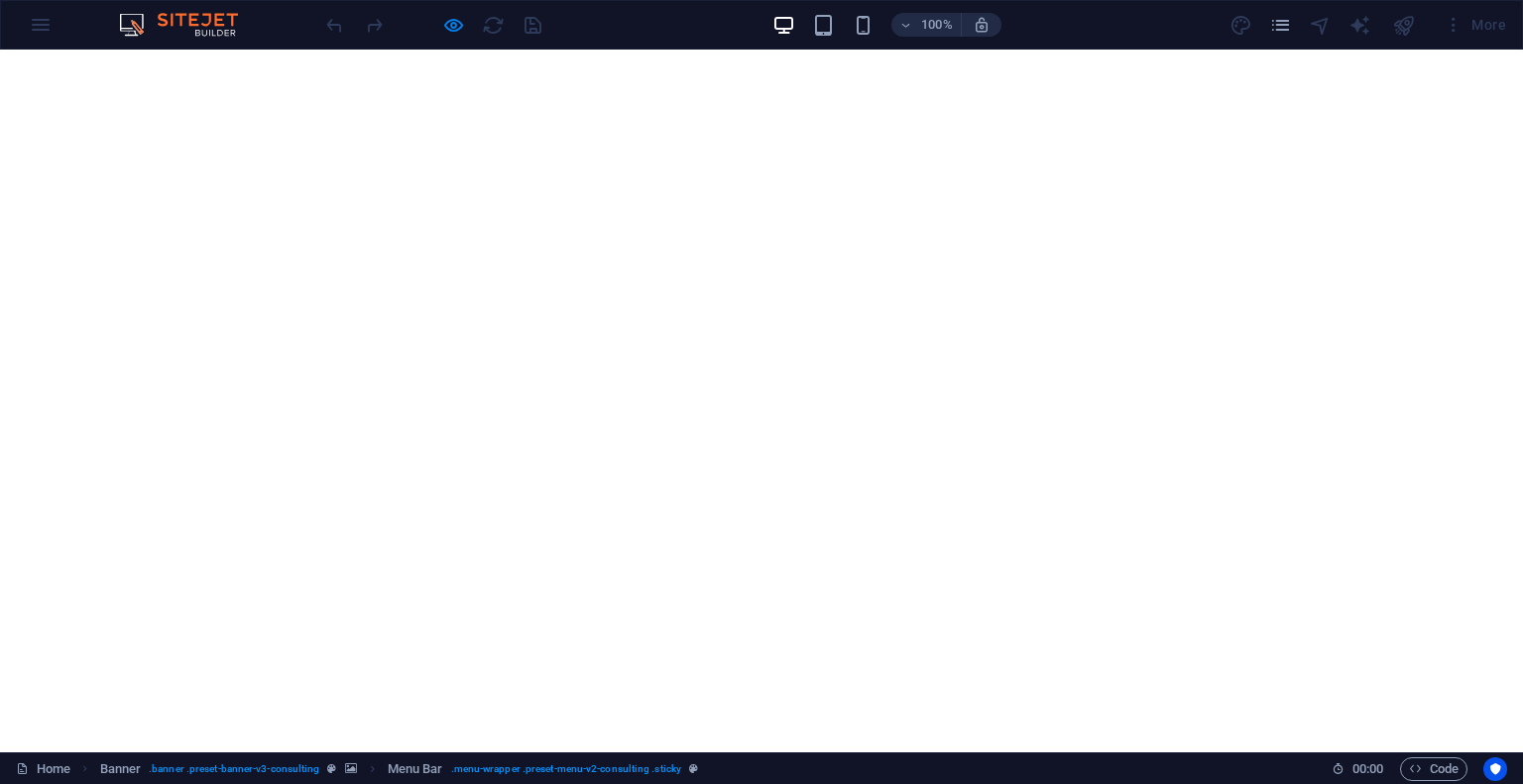 click on "Empowering businesses for a greener future and strategic growth" at bounding box center [762, 1453] 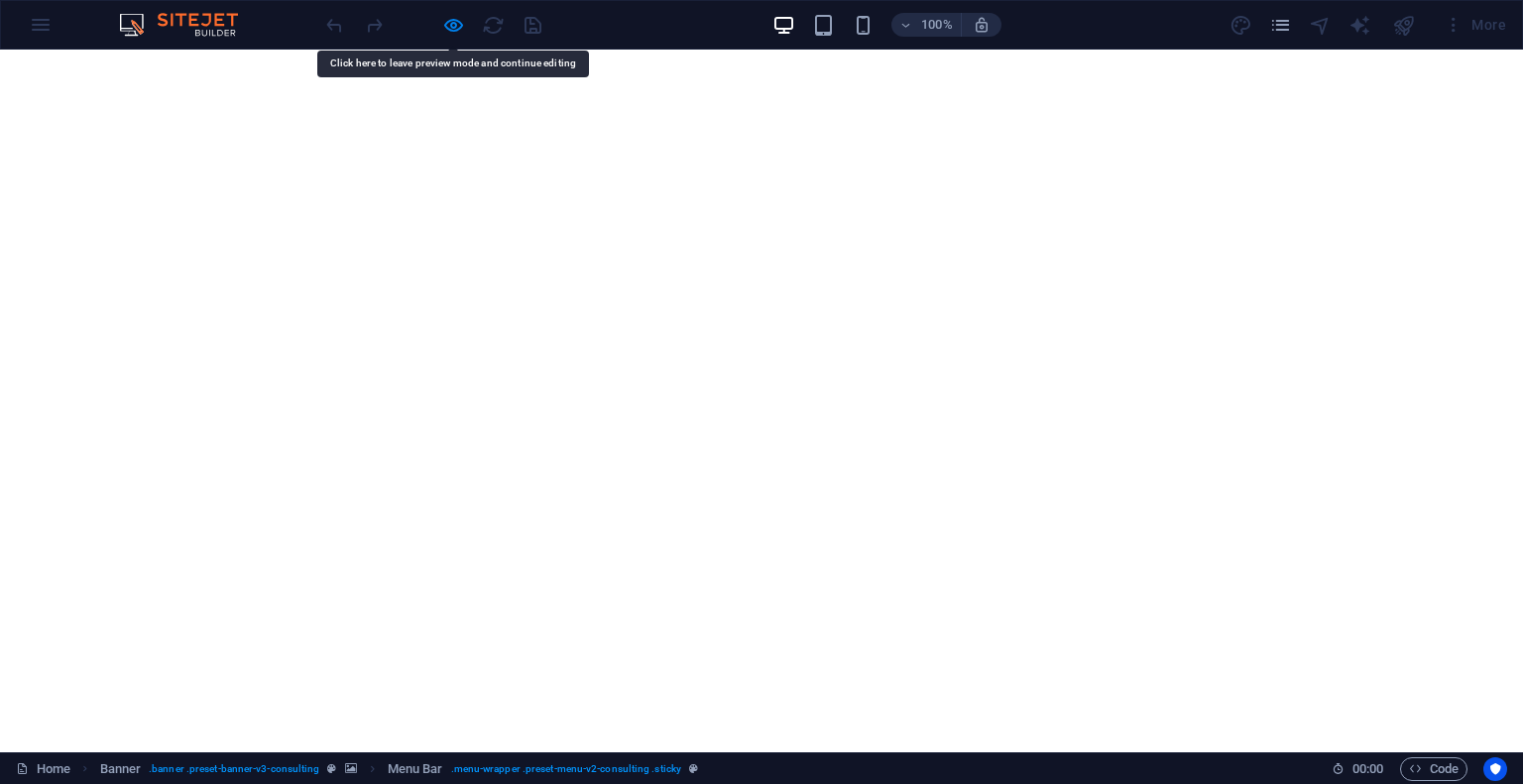 click on "Empowering businesses for a greener future and strategic growth" at bounding box center (762, 1453) 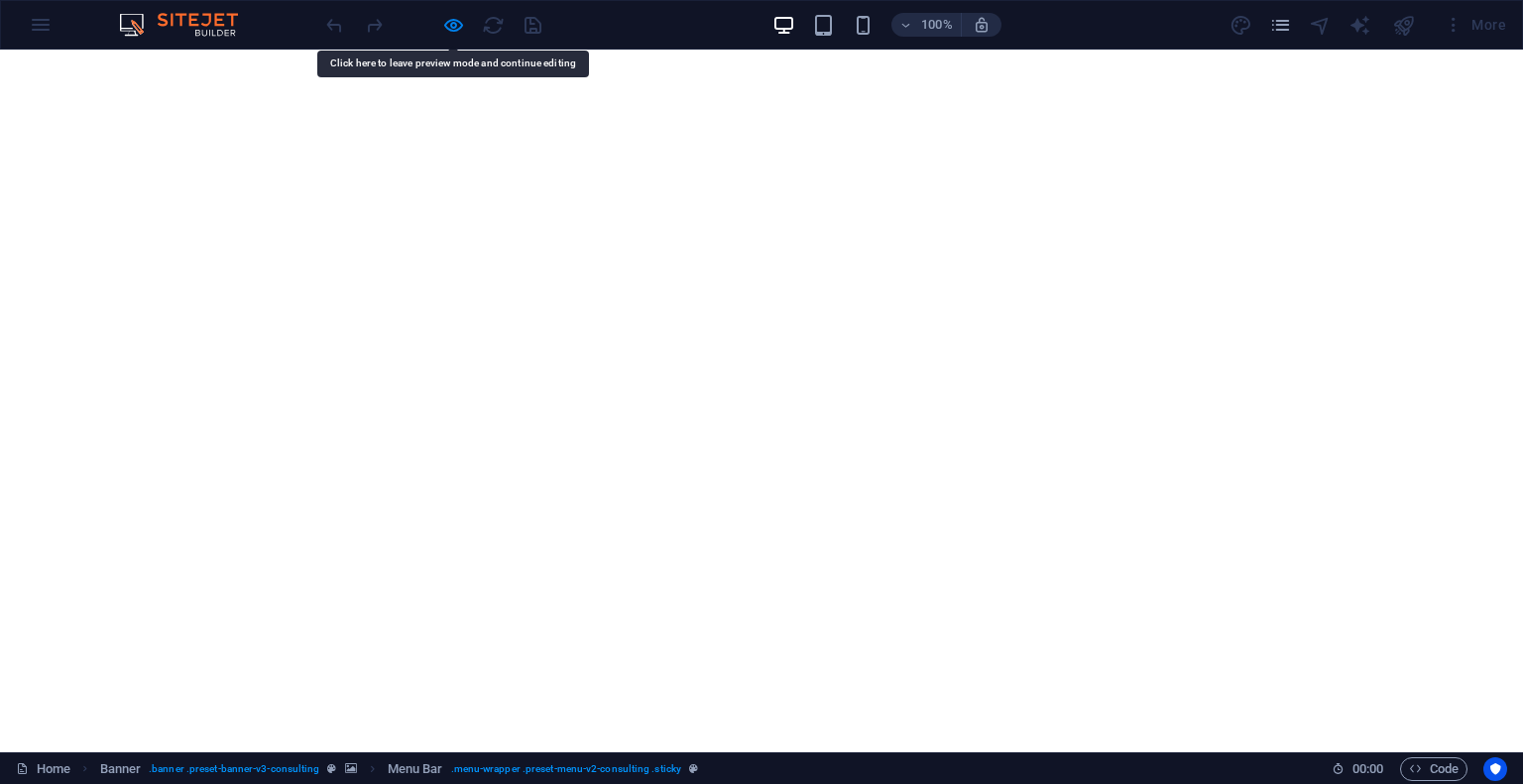click on "Elevate Your Business With  Creative Trends." at bounding box center (762, 1301) 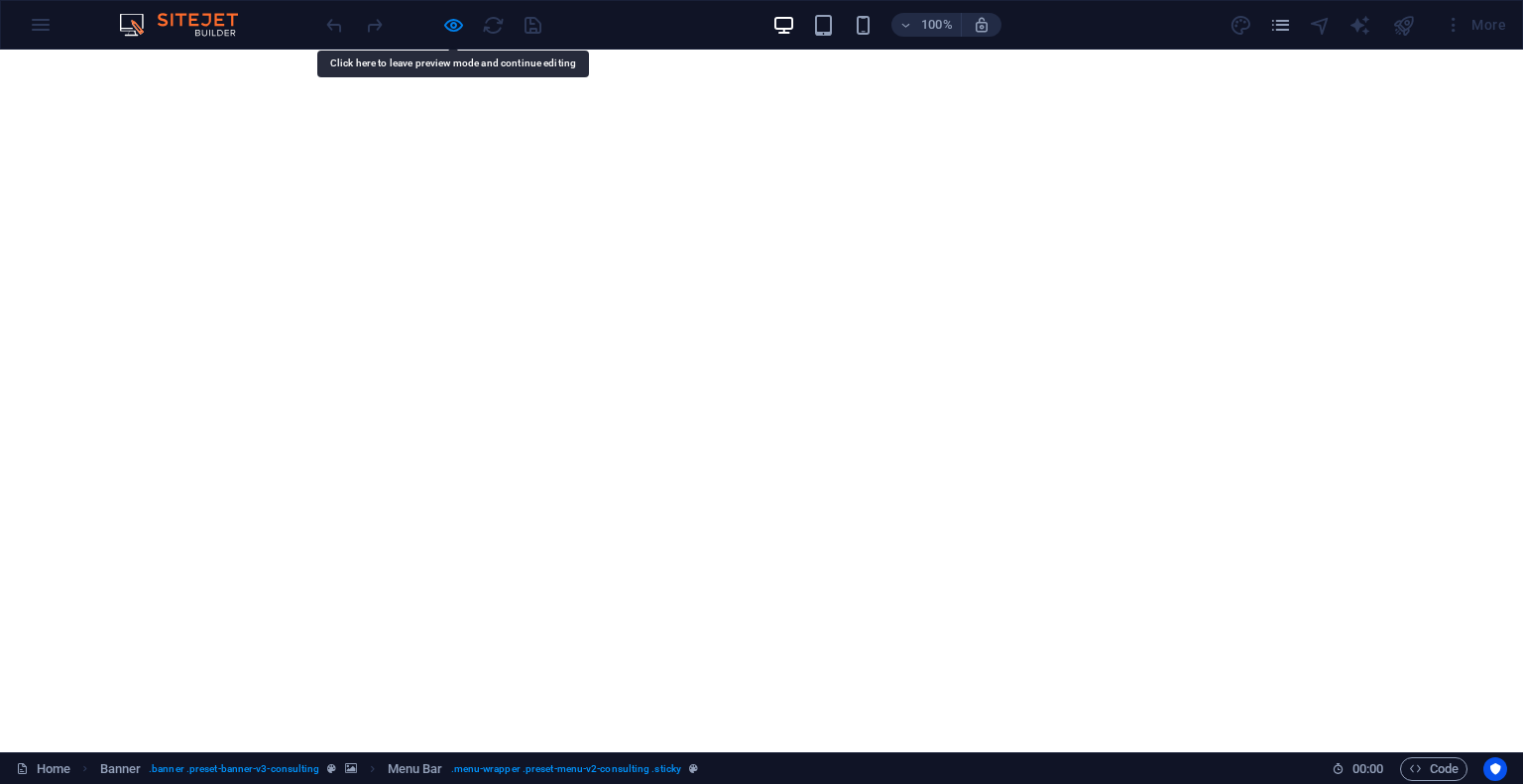 click on "Elevate Your Business With  Creative Trends." at bounding box center [762, 1301] 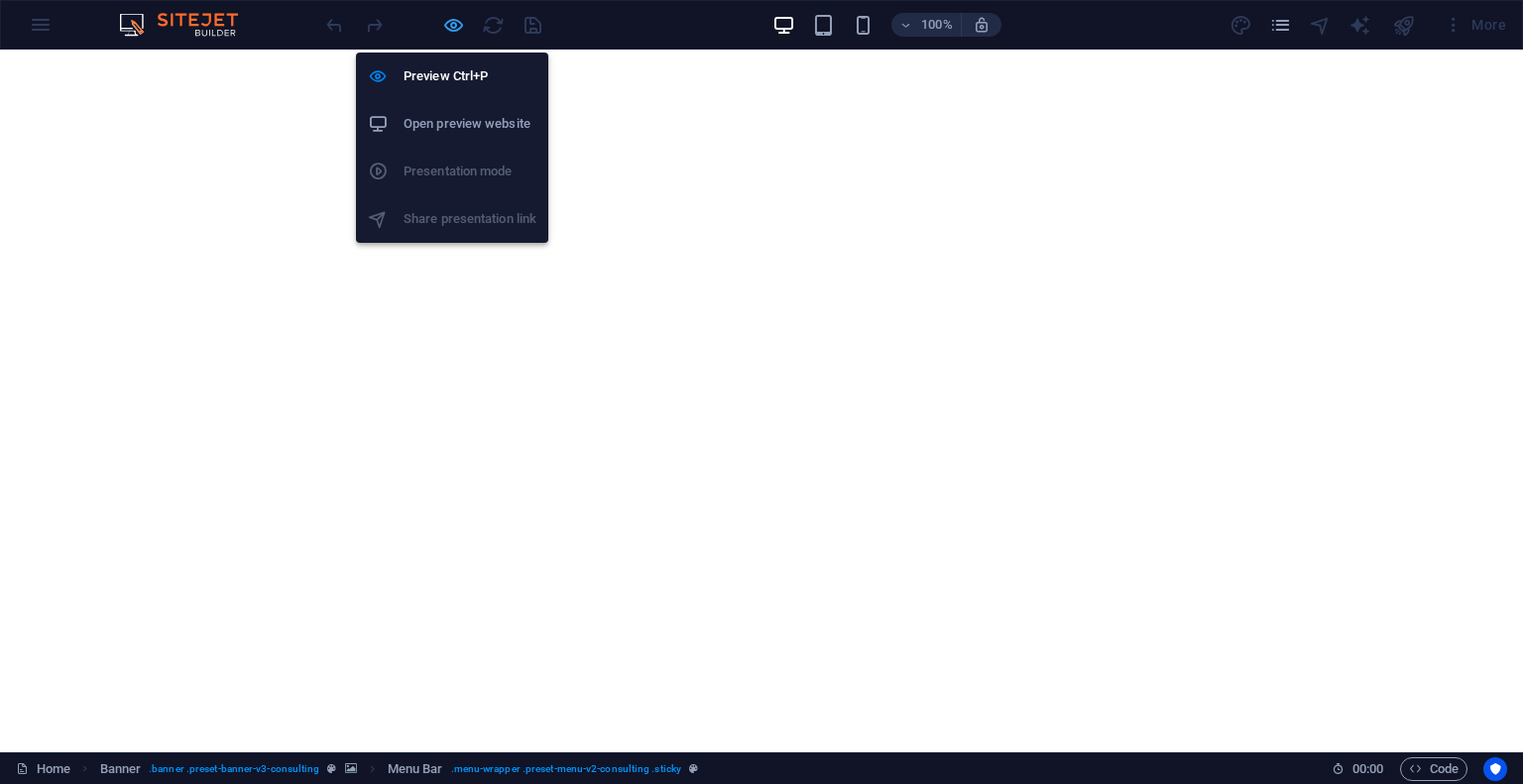 click at bounding box center [453, 25] 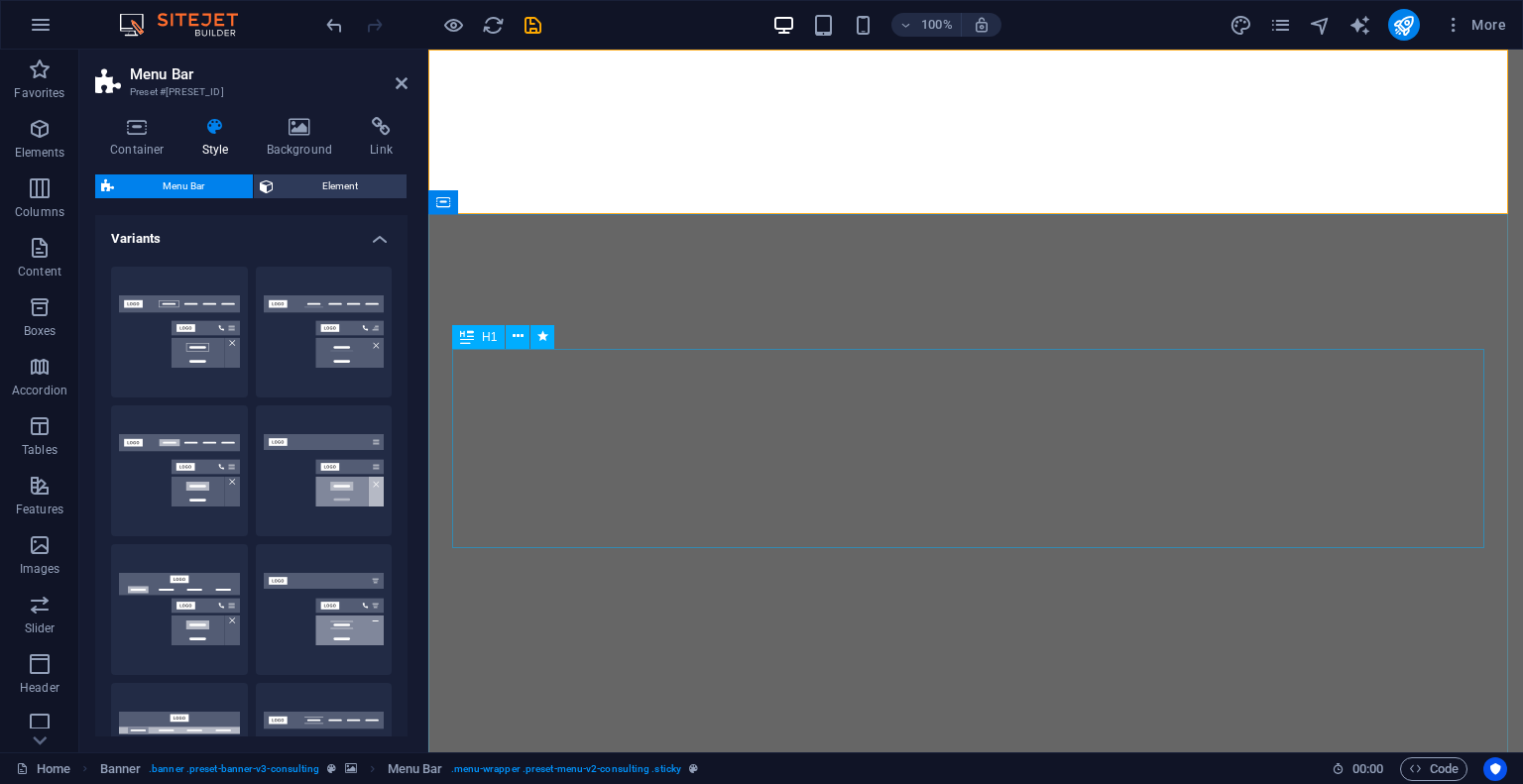 click on "Elevate Your Business With  Creative Trends." at bounding box center (976, 1301) 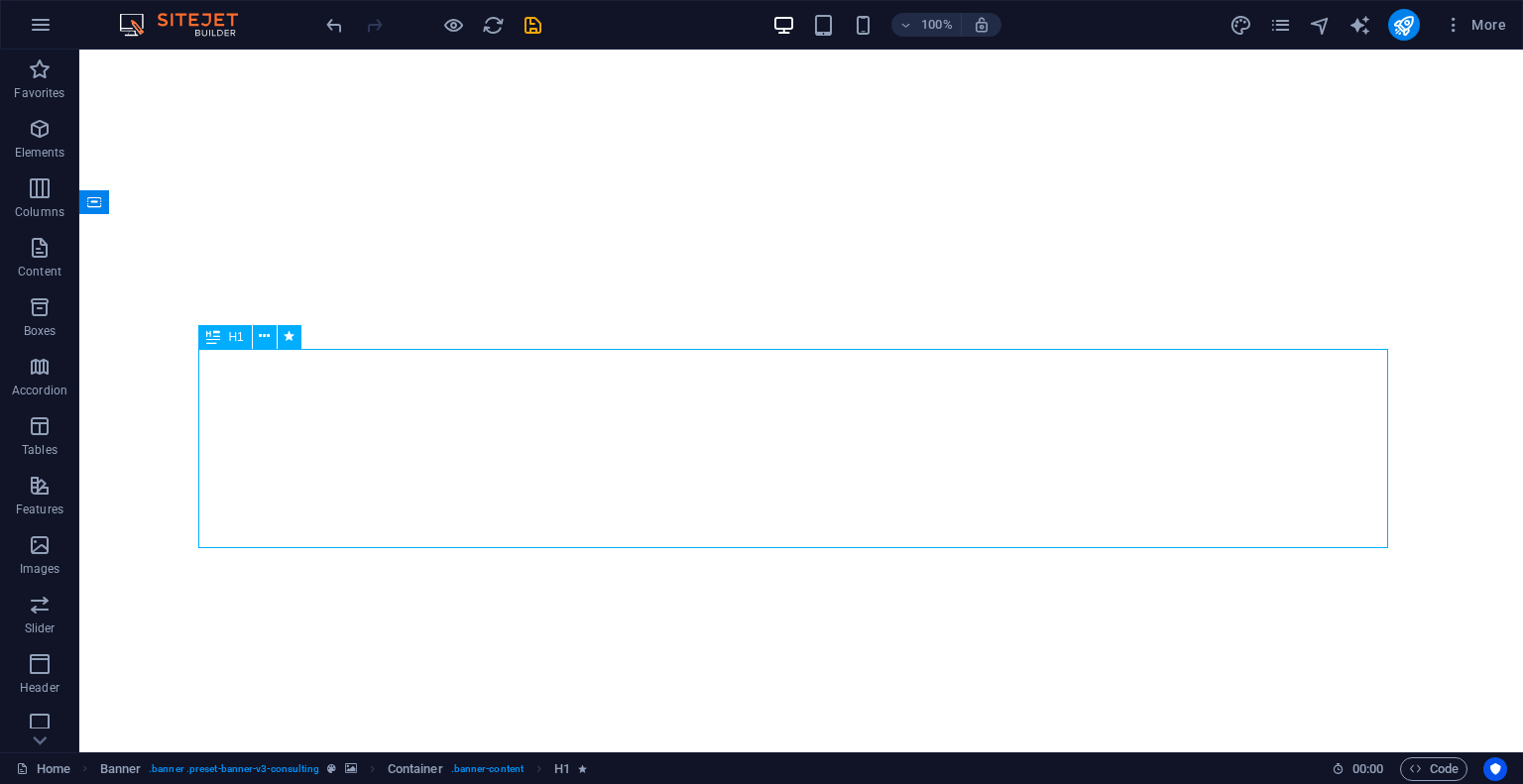 click on "Elevate Your Business With  Creative Trends." at bounding box center (801, 1301) 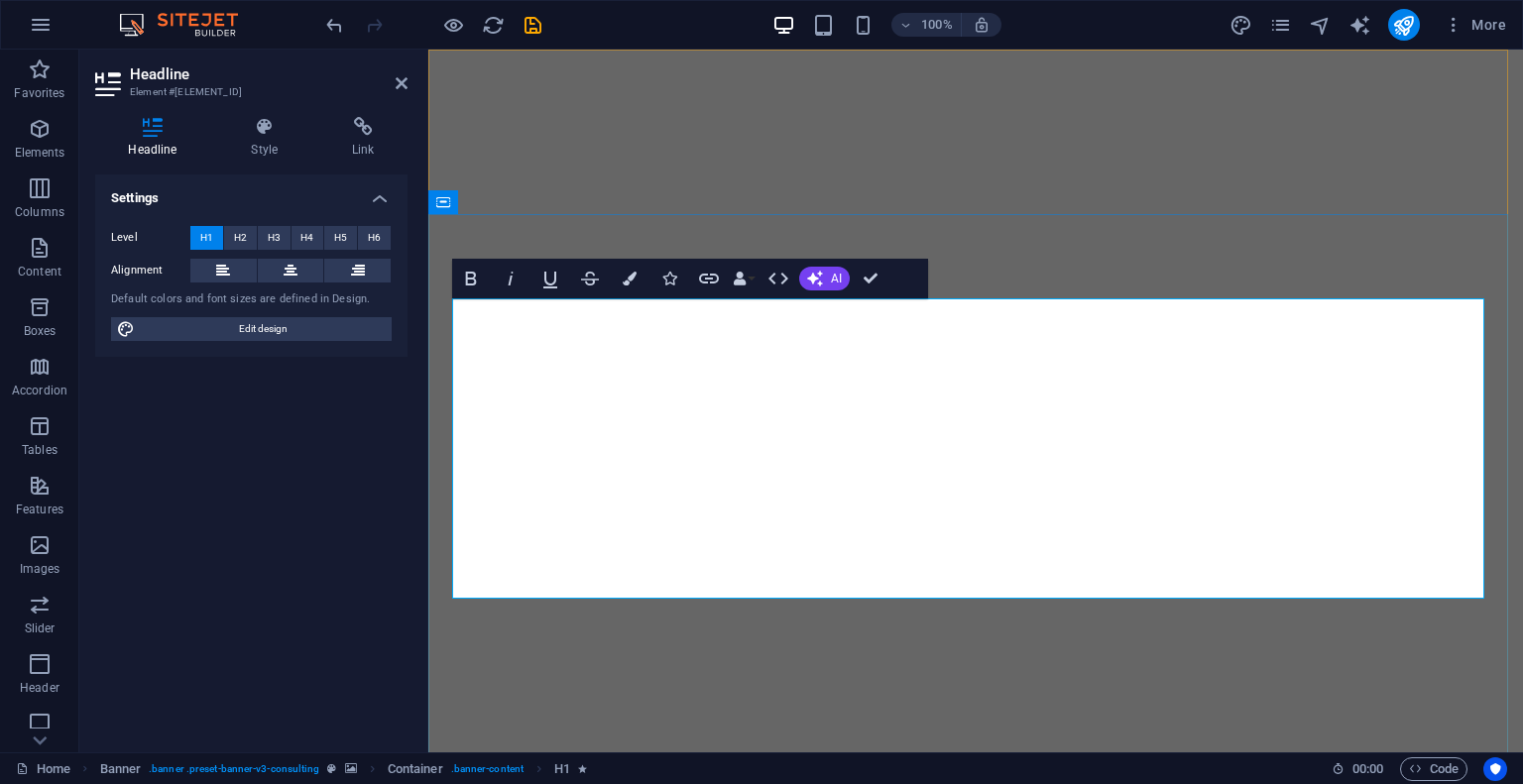 scroll, scrollTop: 671, scrollLeft: 0, axis: vertical 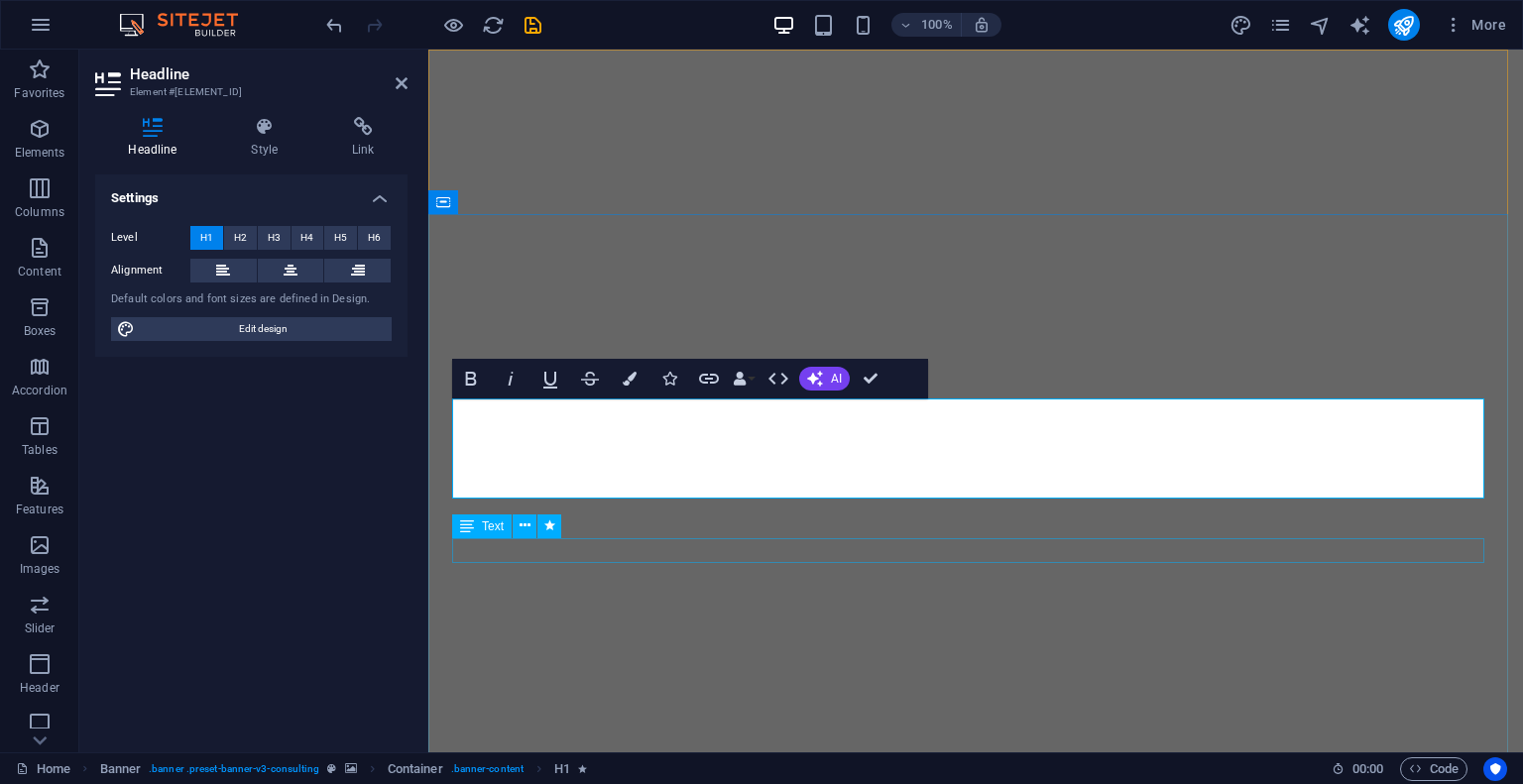 click on "Empowering businesses for a greener future and strategic growth" at bounding box center [976, 1353] 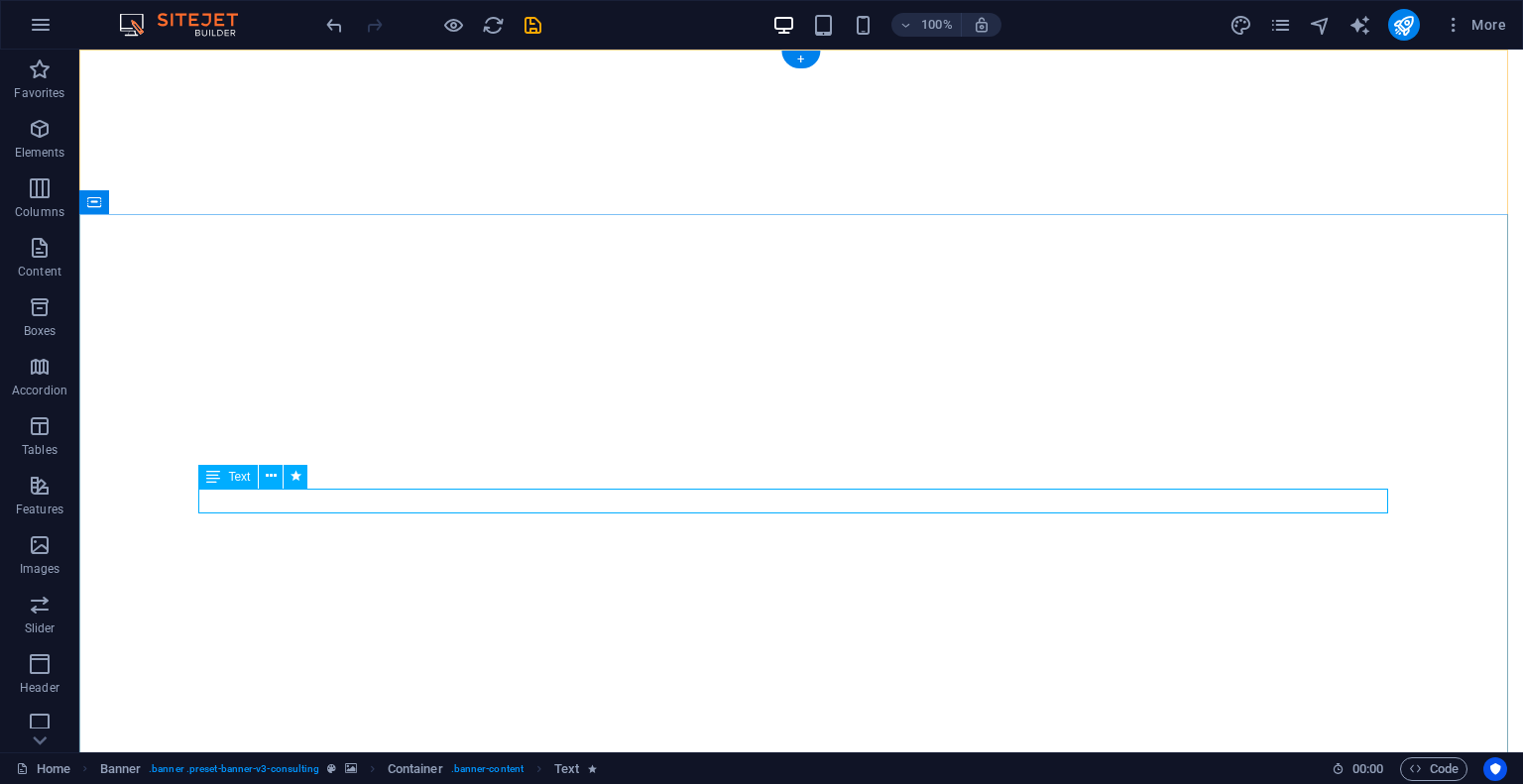click on "Empowering businesses for a greener future and strategic growth" at bounding box center (801, 1253) 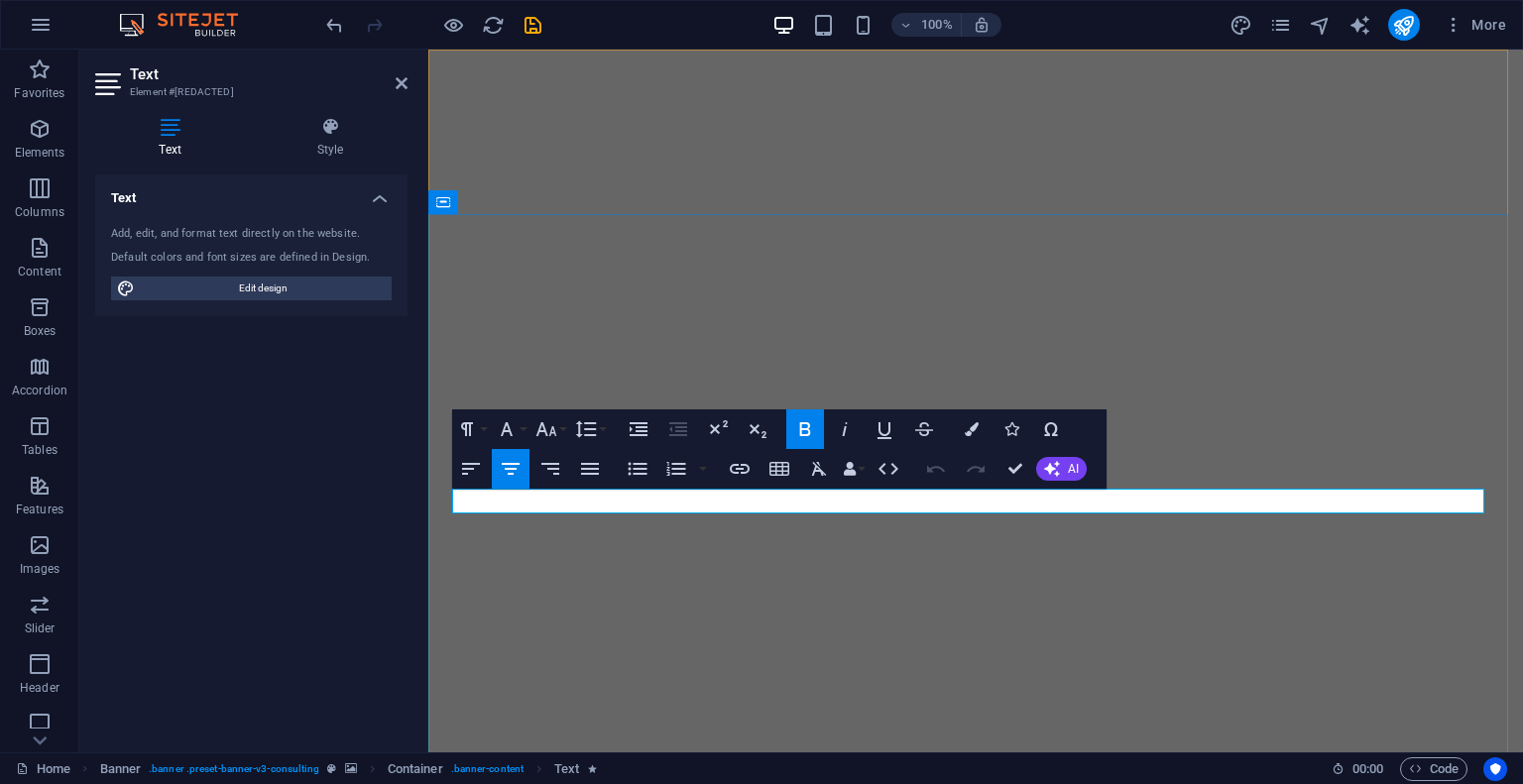 click on "Empowering businesses for a greener future and strategic growth" at bounding box center [976, 1253] 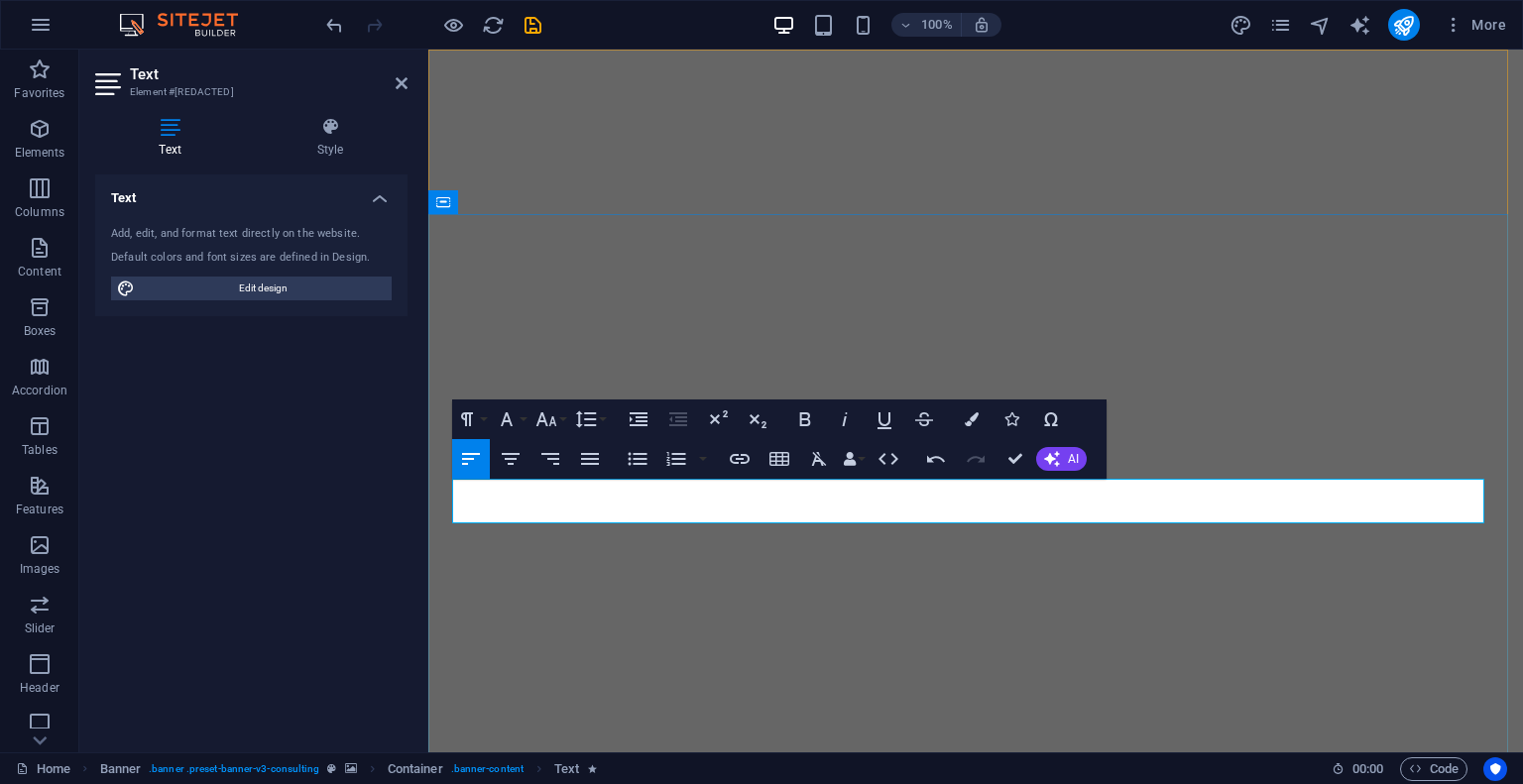 scroll, scrollTop: 671, scrollLeft: 0, axis: vertical 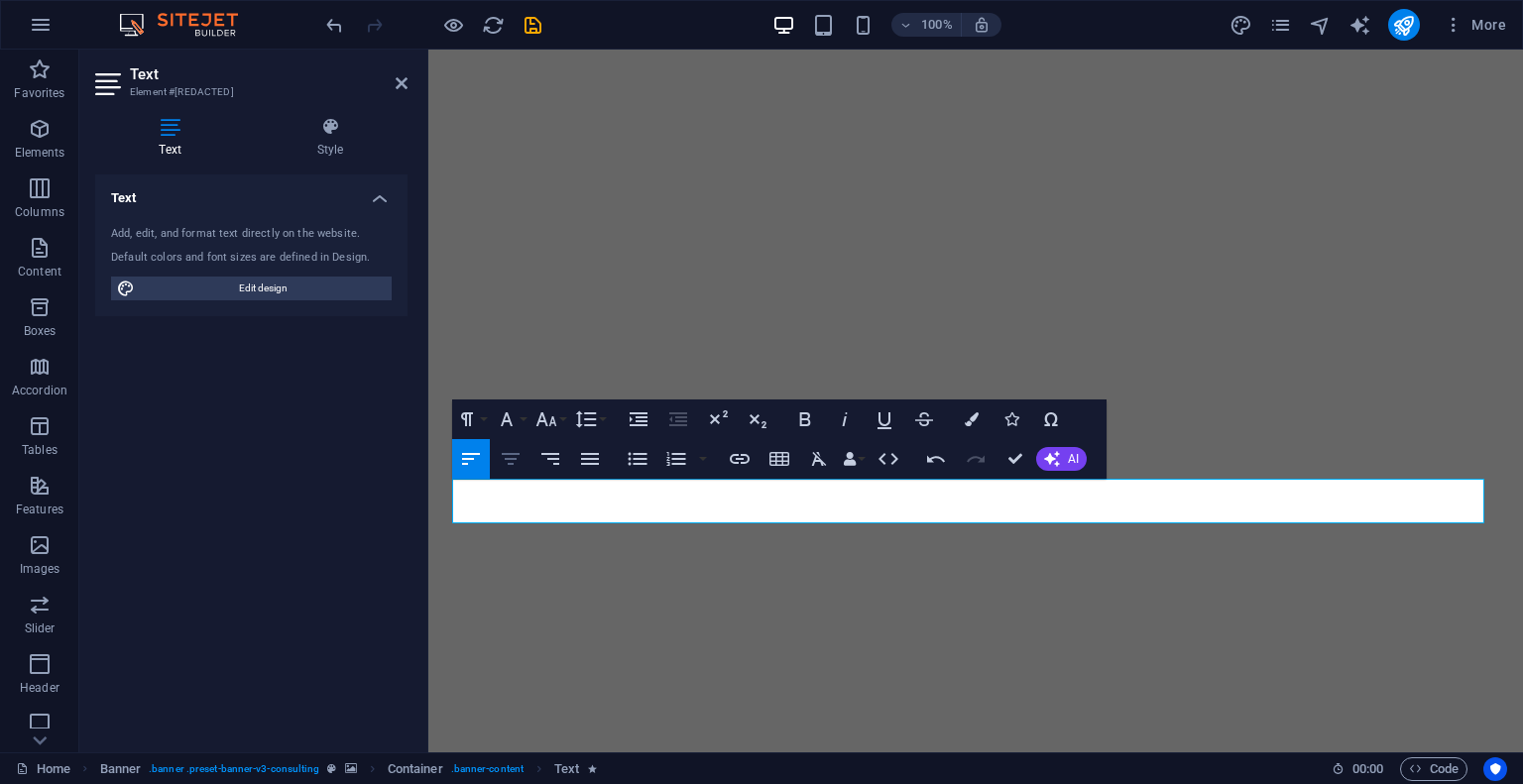 click 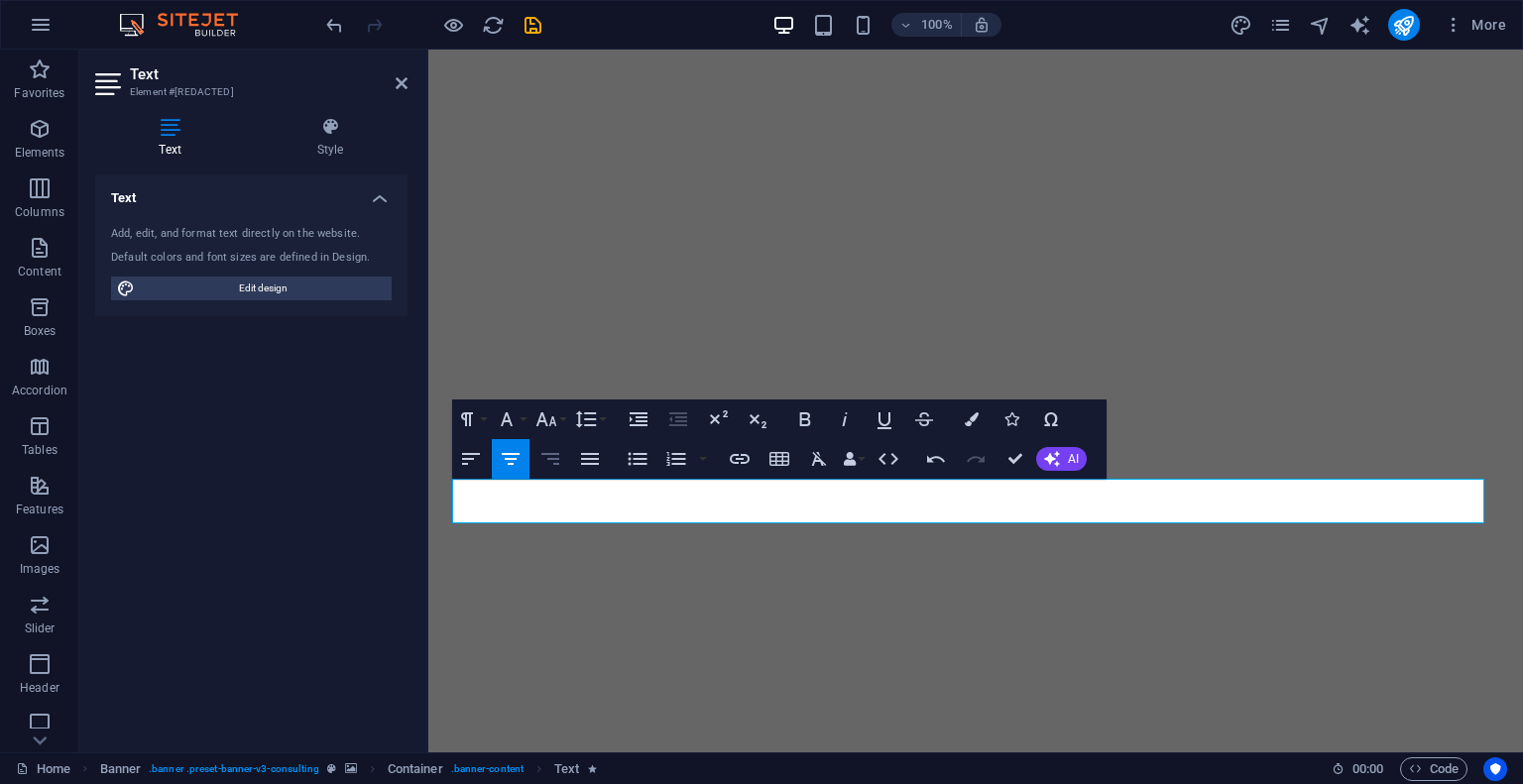 click 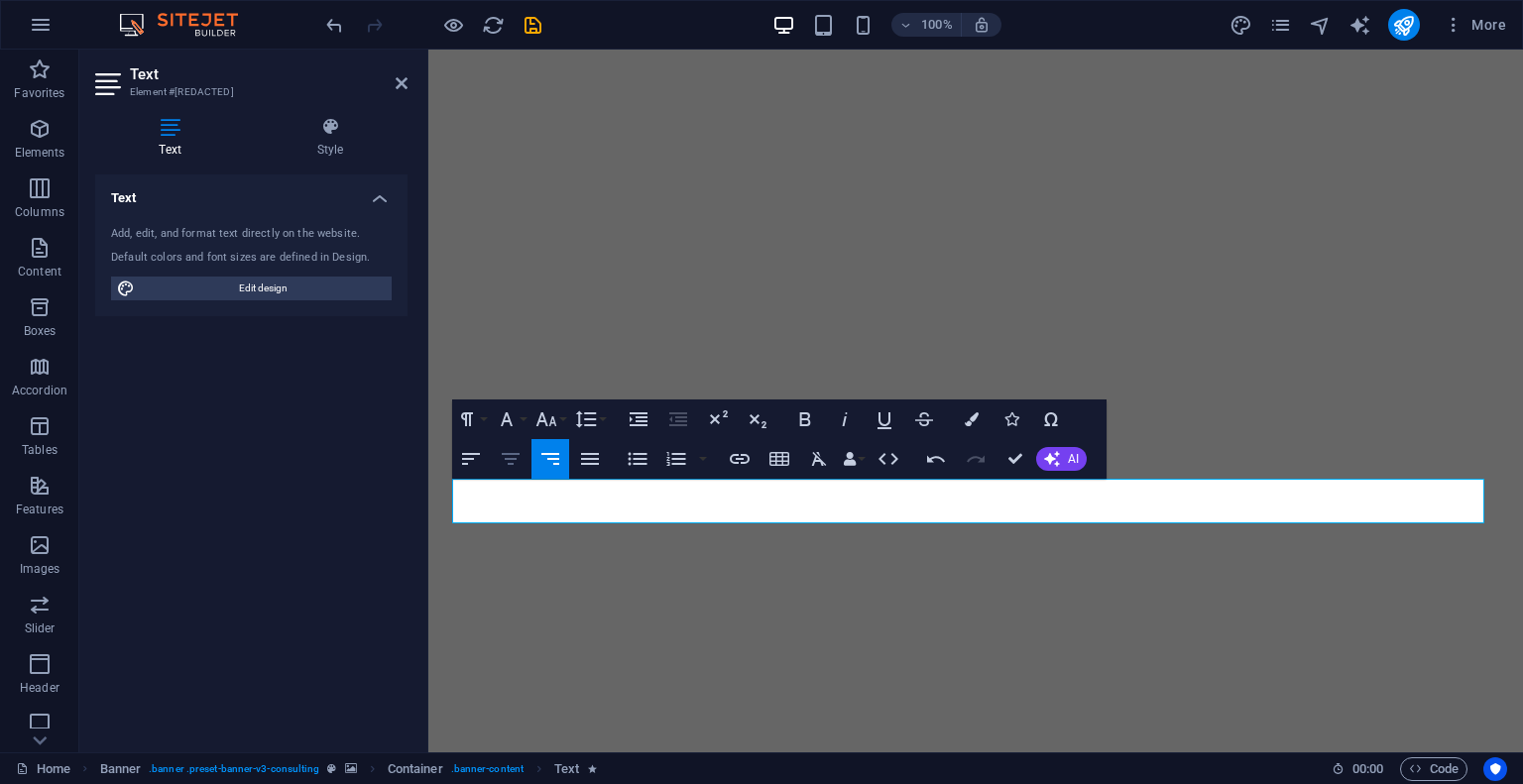 click on "Align Center" at bounding box center [511, 459] 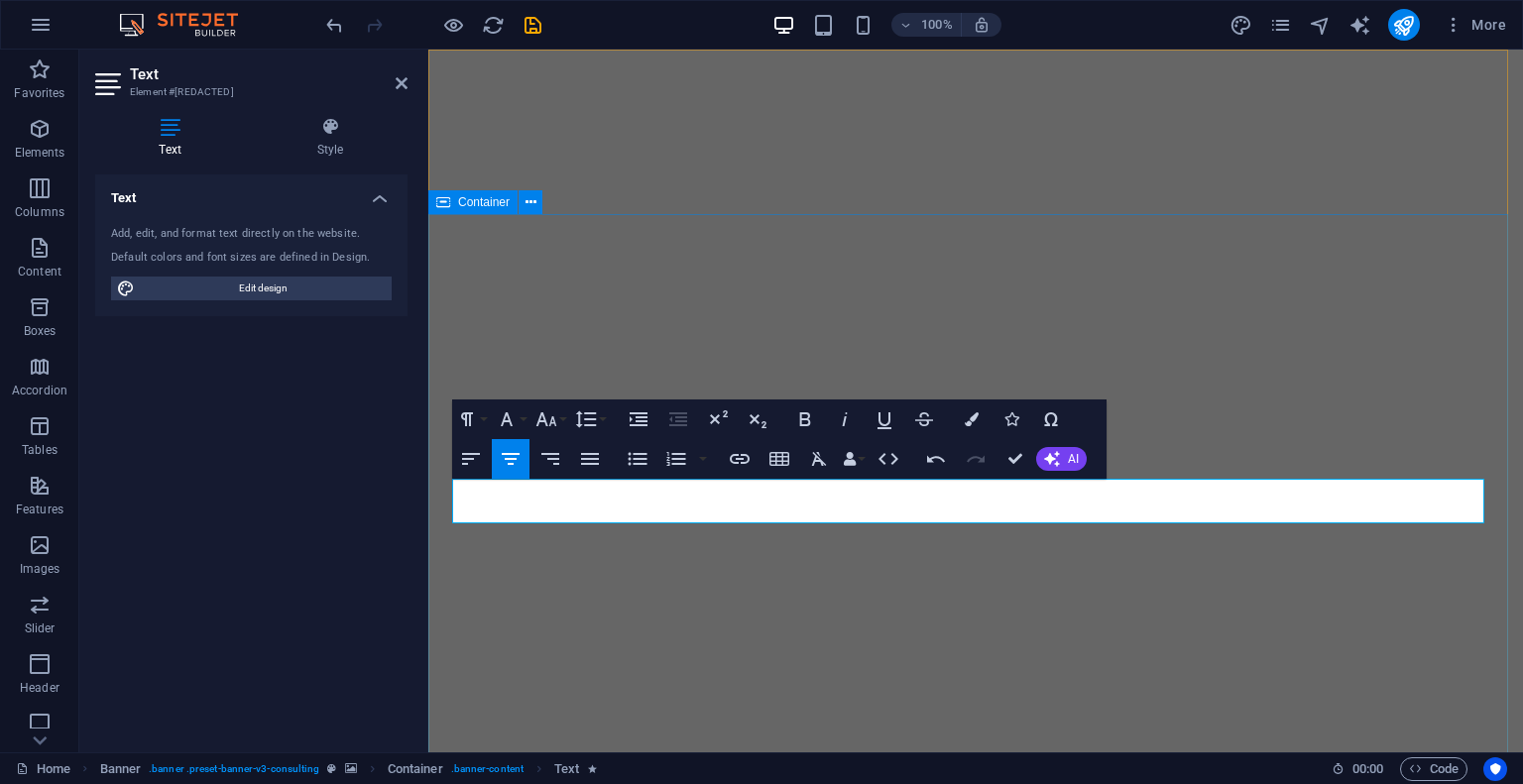 click on "Our slogan “Perpetual Innovation, Towards Sustainable Construction“ Our slogan “Perpetual Innovation, Towards Sustainable Construction“ Get Started" at bounding box center [976, 1340] 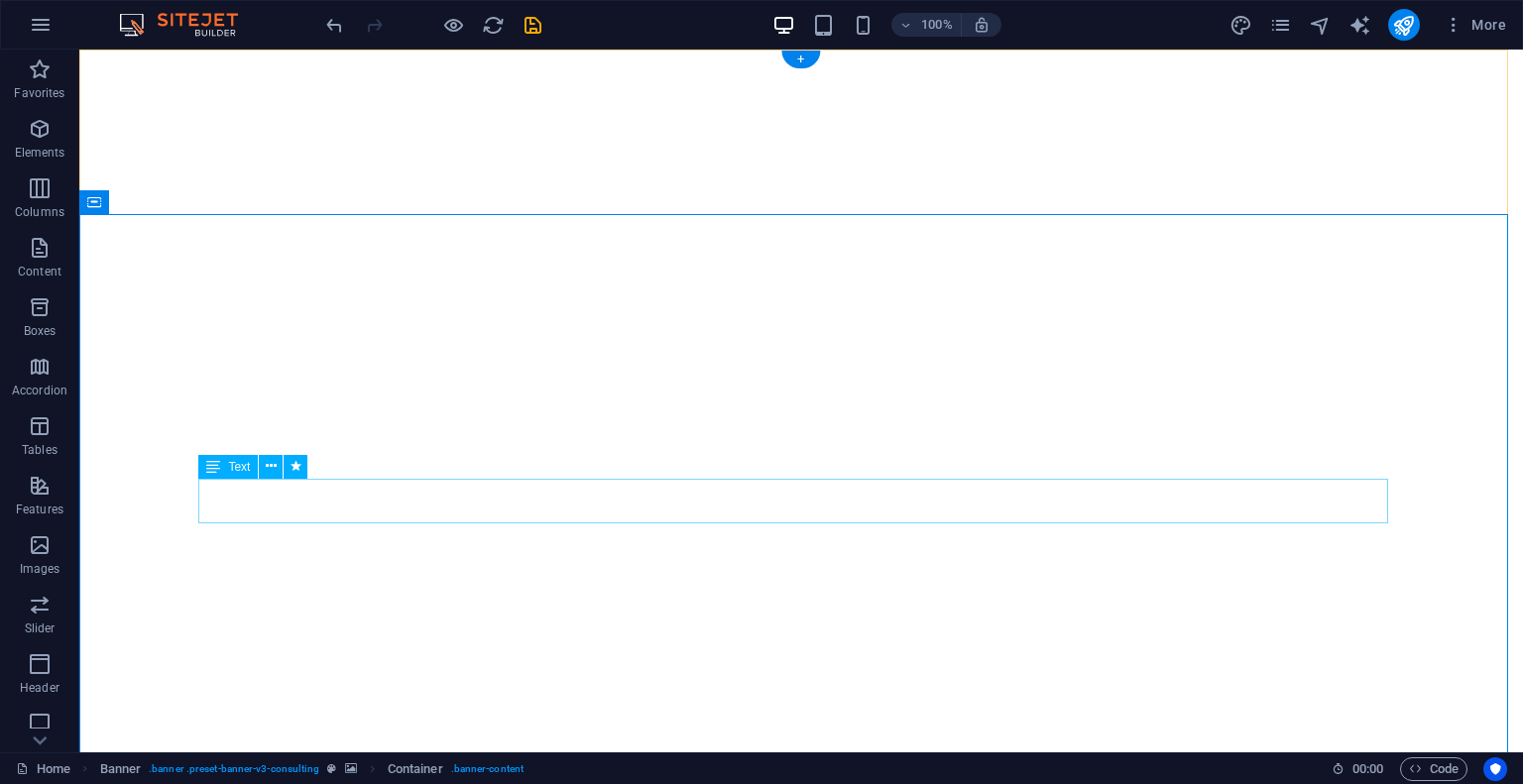 click on "Our slogan “Perpetual Innovation, Towards Sustainable Construction“" at bounding box center [801, 1263] 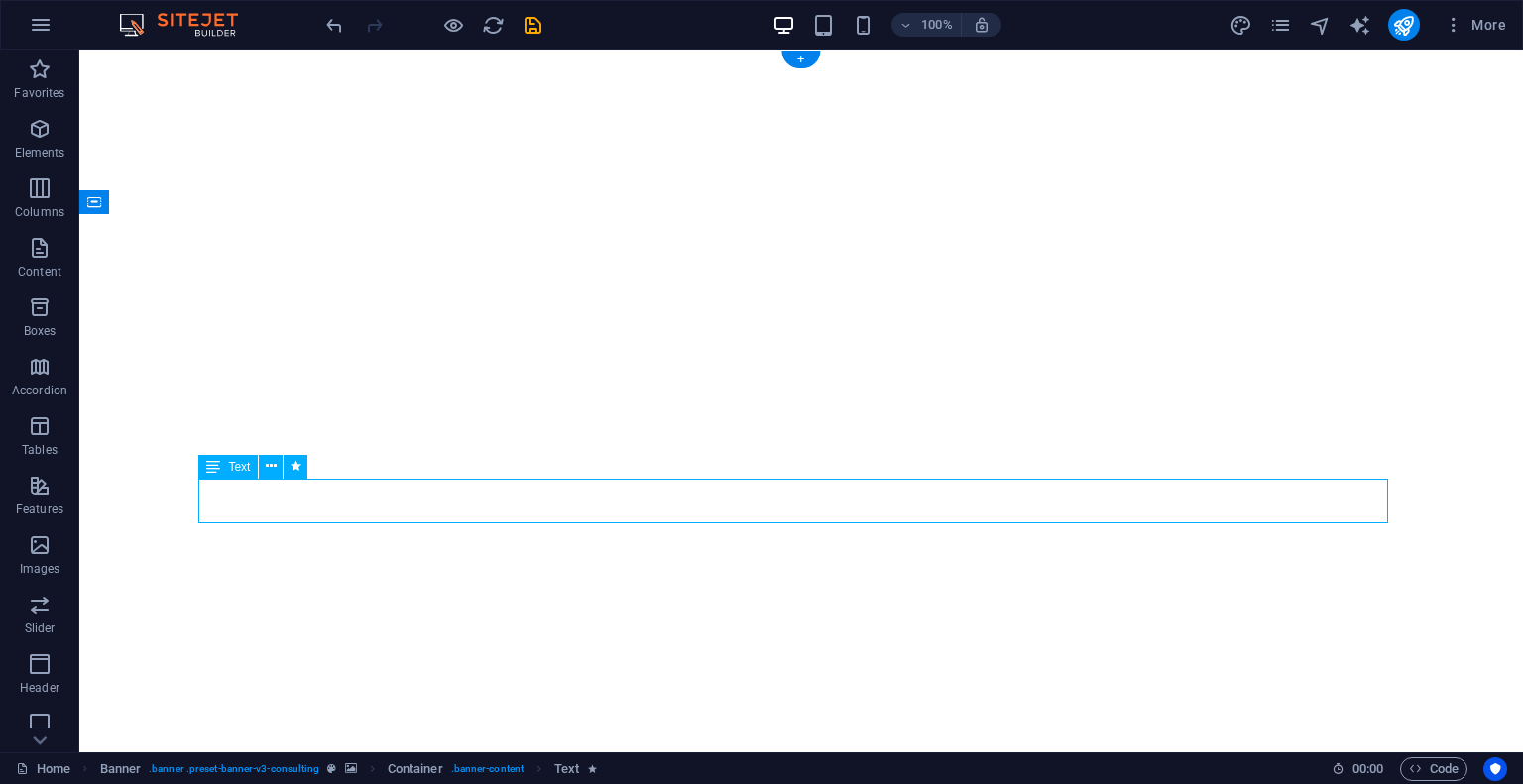 click on "Our slogan “Perpetual Innovation, Towards Sustainable Construction“" at bounding box center (801, 1263) 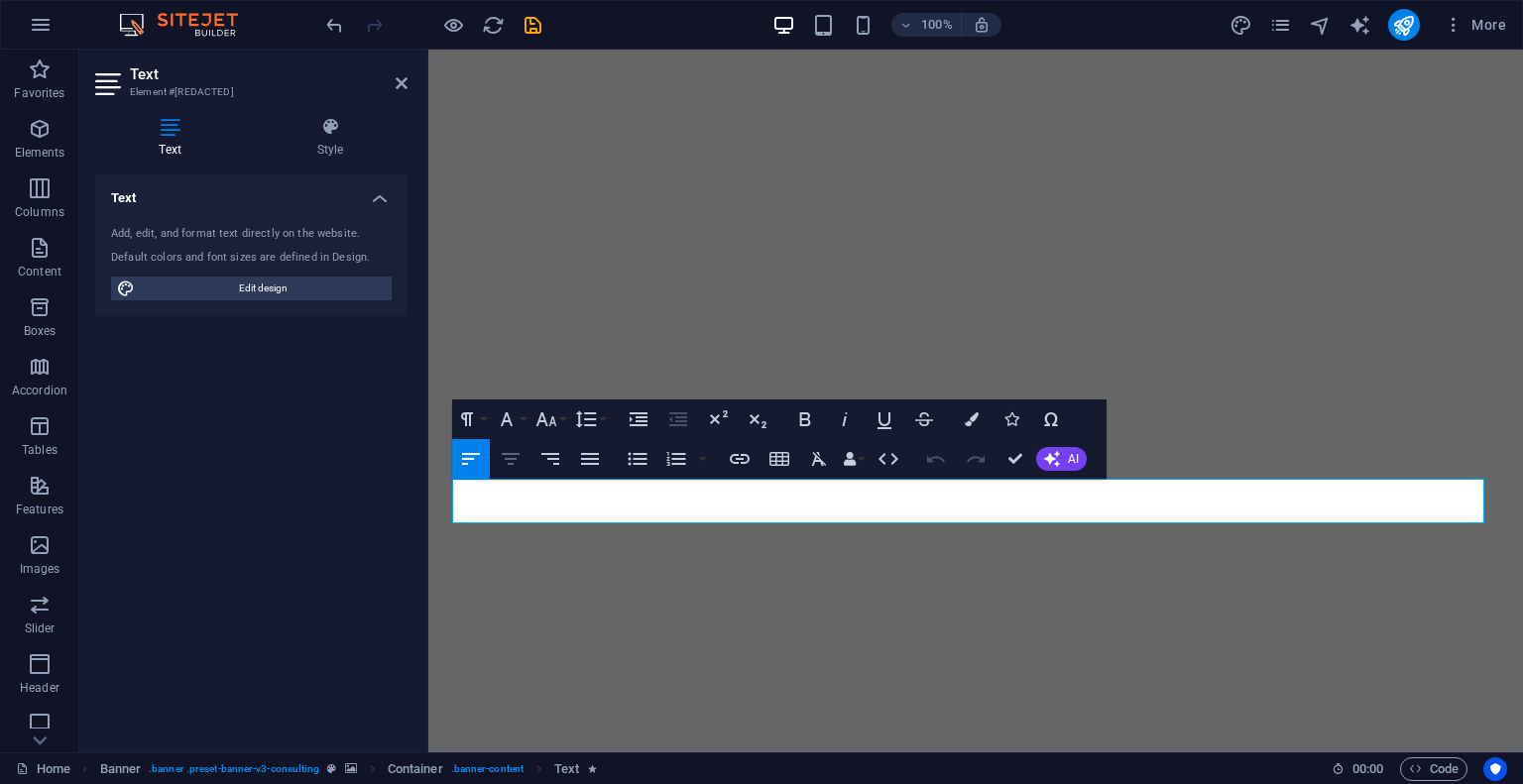 click 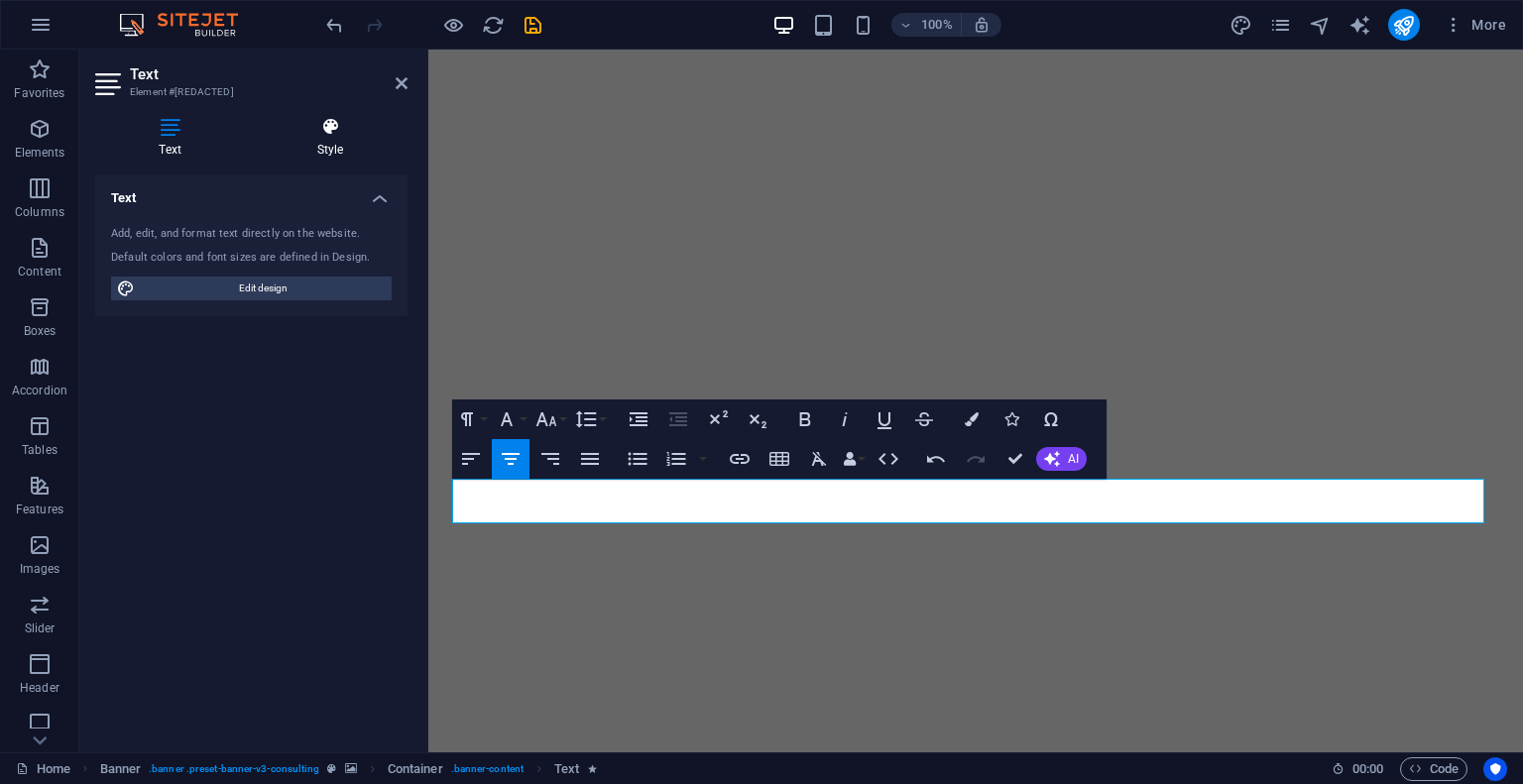 click at bounding box center [330, 127] 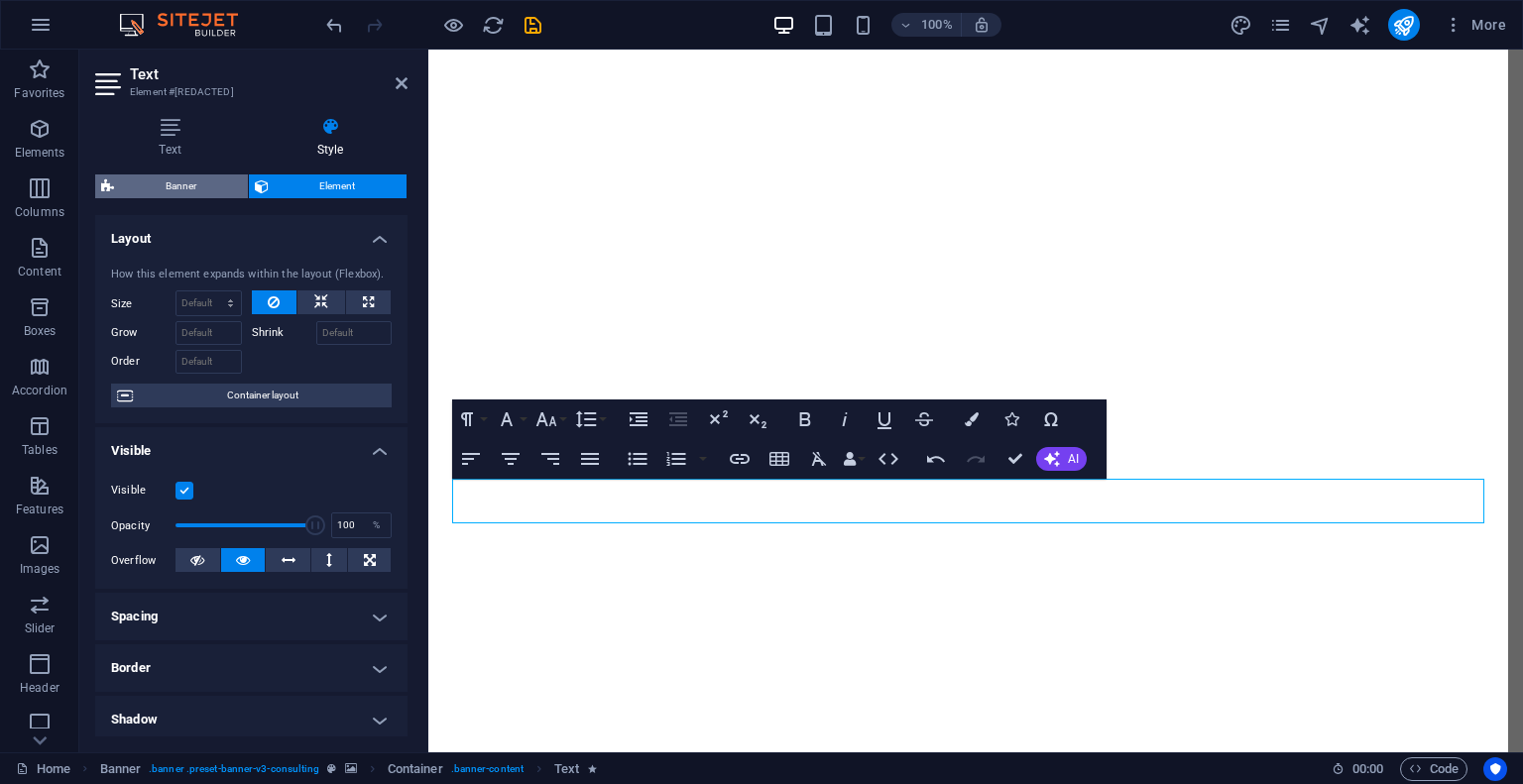 click on "Banner" at bounding box center (180, 186) 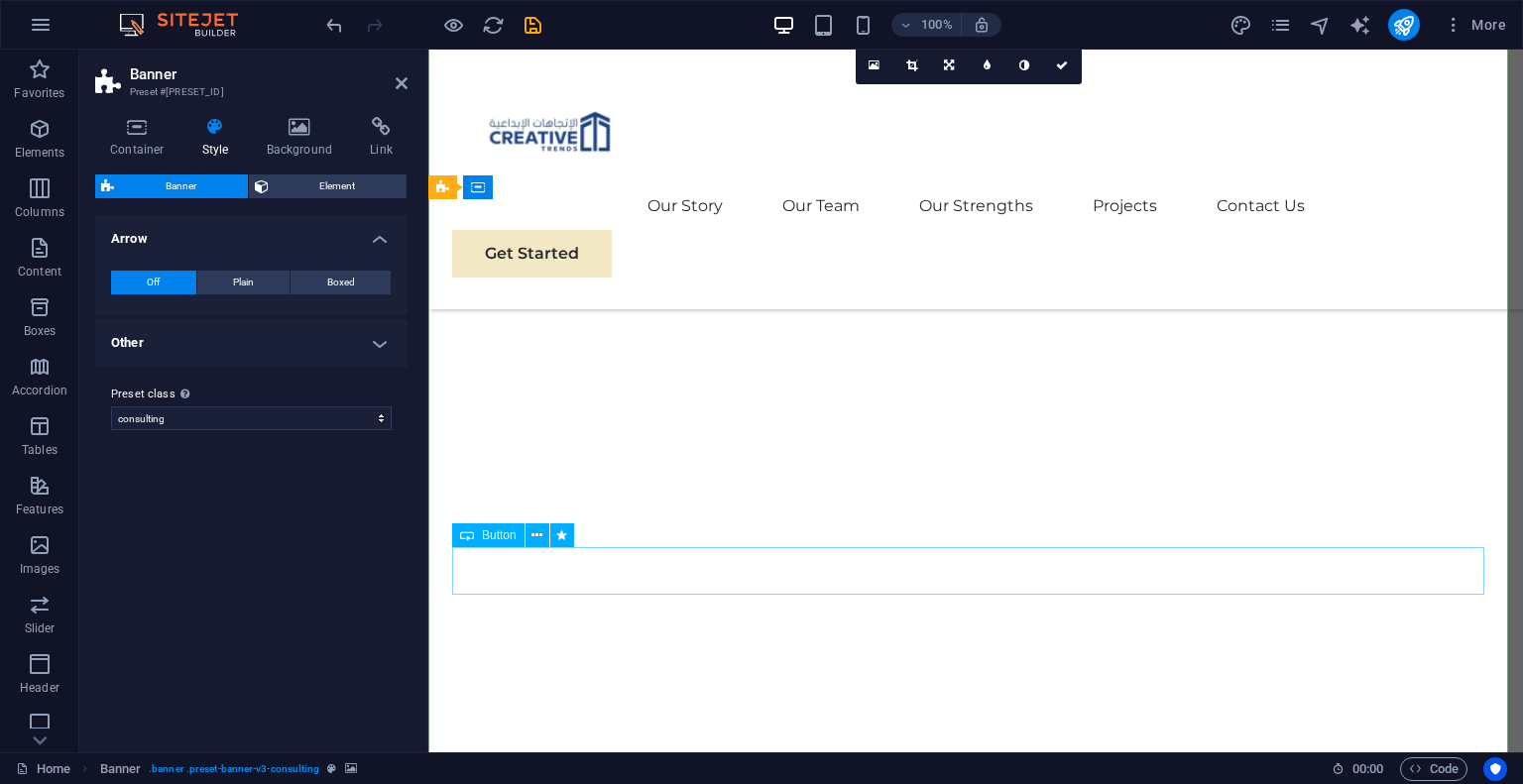 scroll, scrollTop: 0, scrollLeft: 0, axis: both 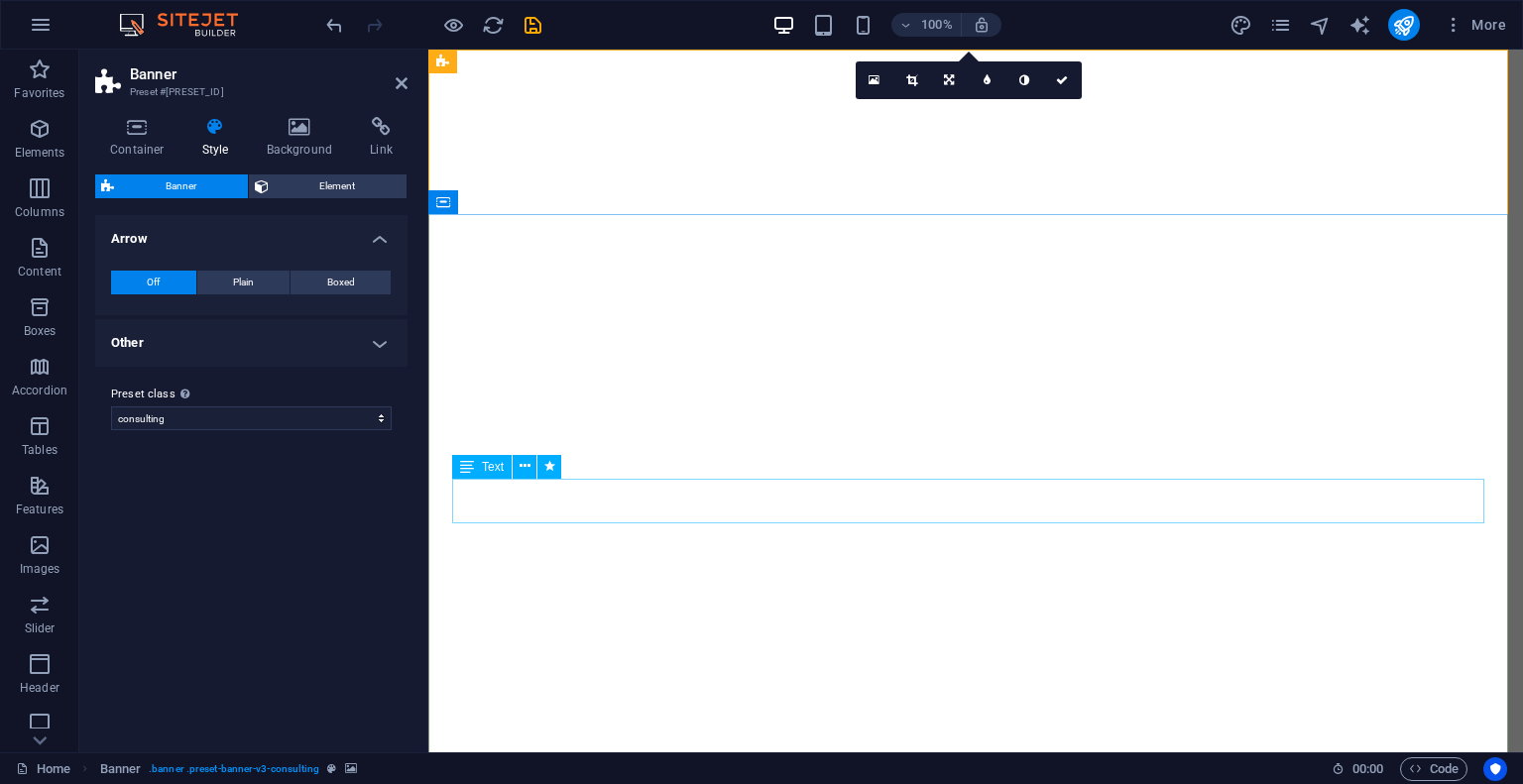 click on "Our slogan “Perpetual Innovation, Towards Sustainable Construction“" at bounding box center [976, 1263] 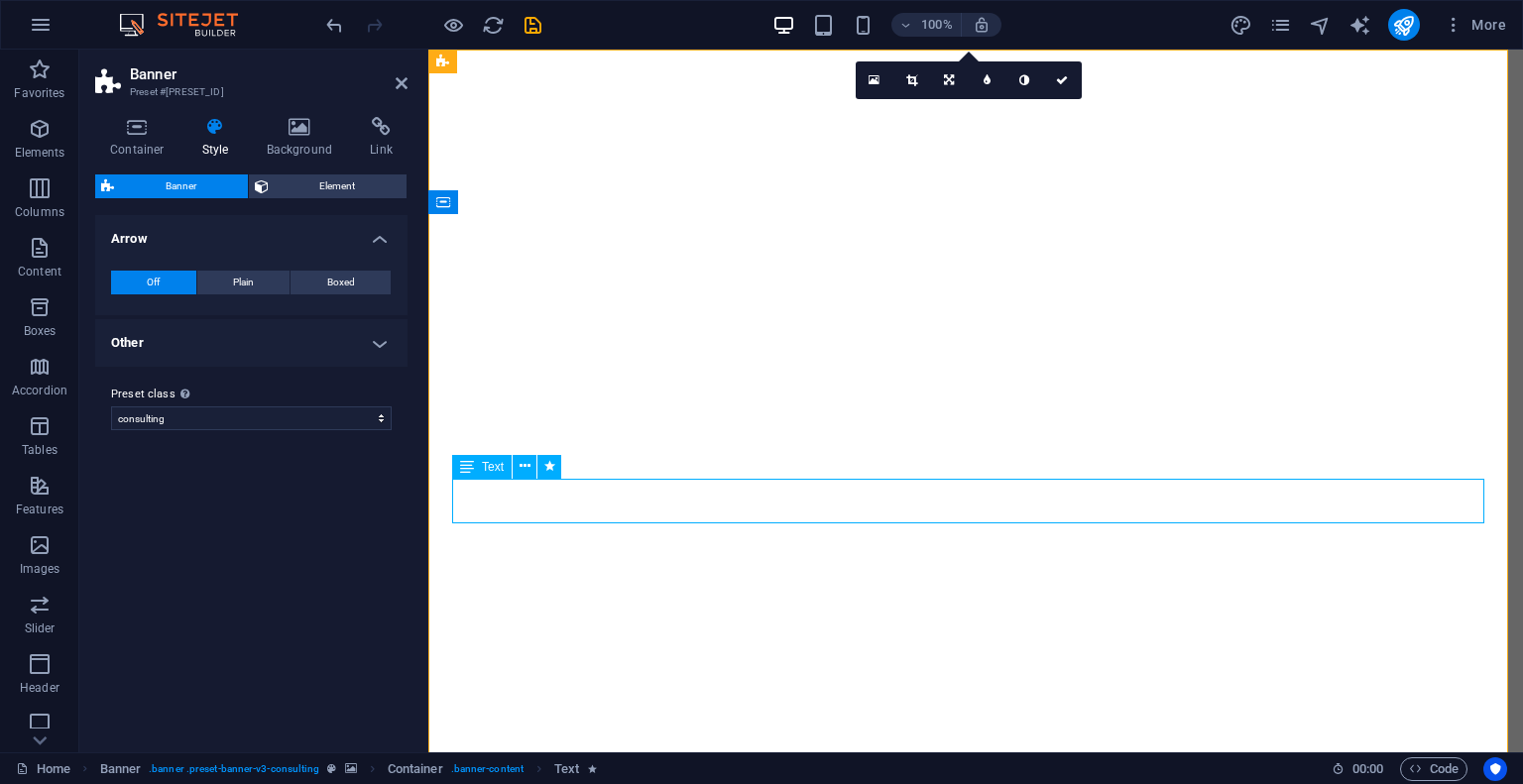 click on "Our slogan “Perpetual Innovation, Towards Sustainable Construction“" at bounding box center [976, 1263] 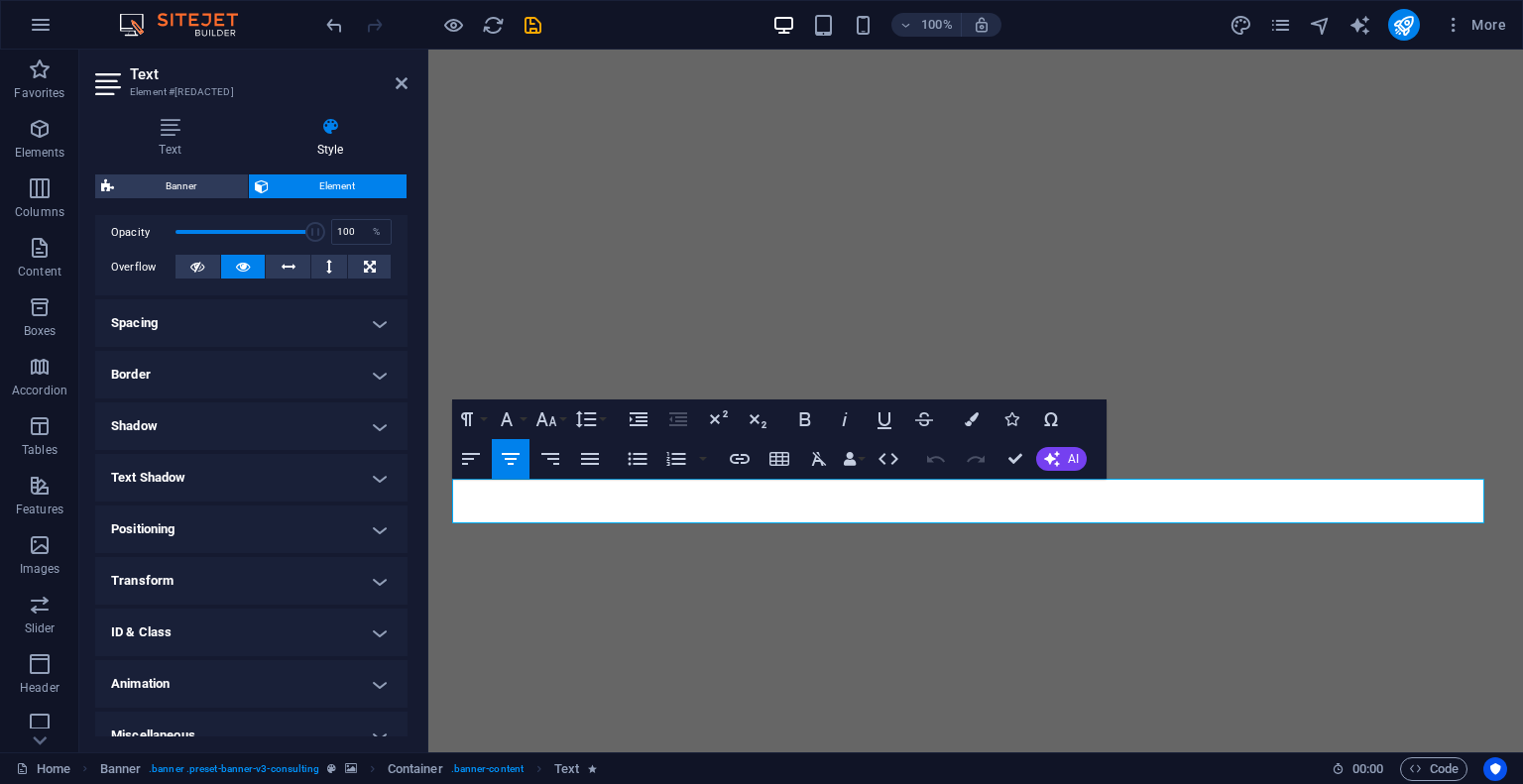 scroll, scrollTop: 315, scrollLeft: 0, axis: vertical 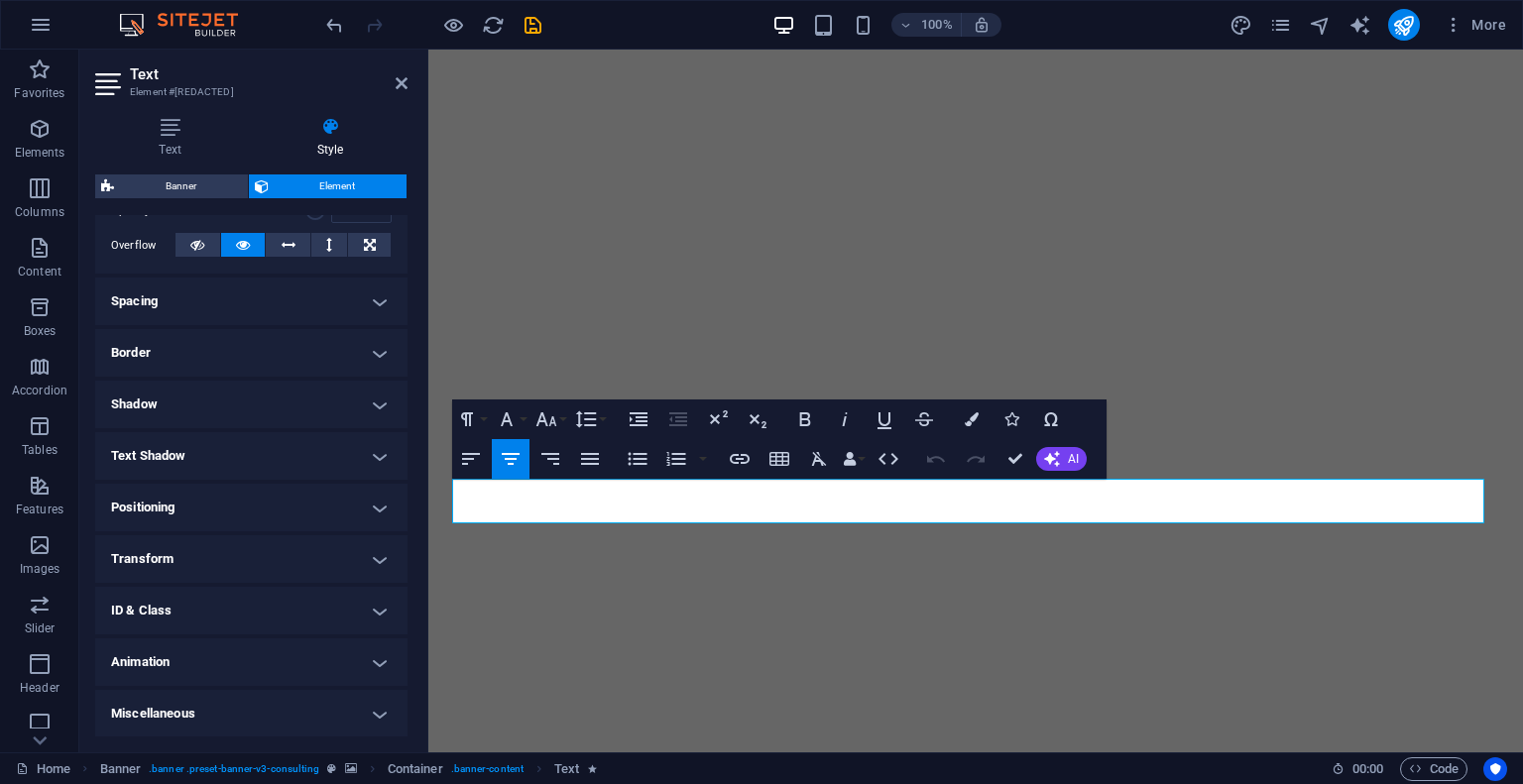 click on "Border" at bounding box center (251, 353) 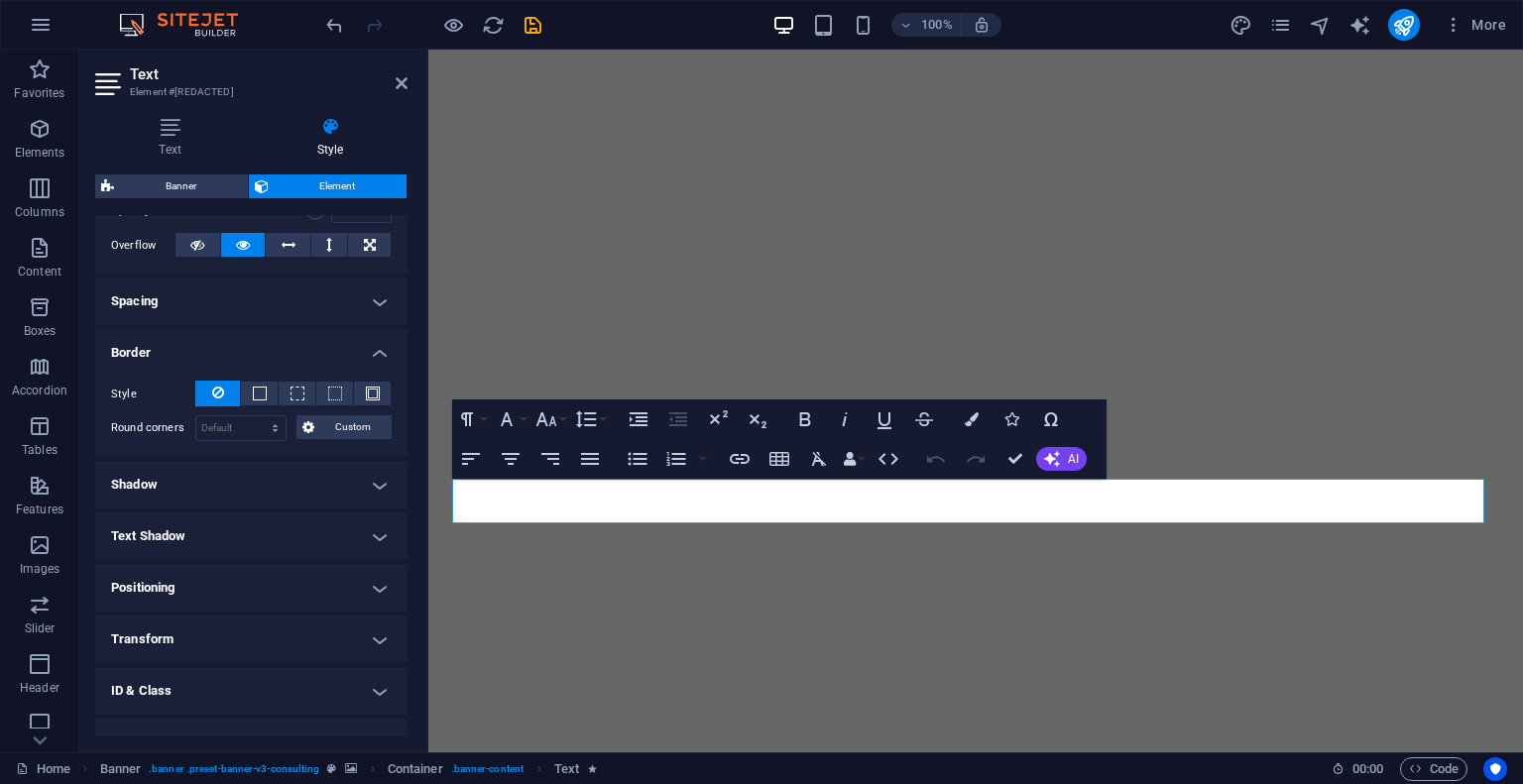 click on "Spacing" at bounding box center [251, 301] 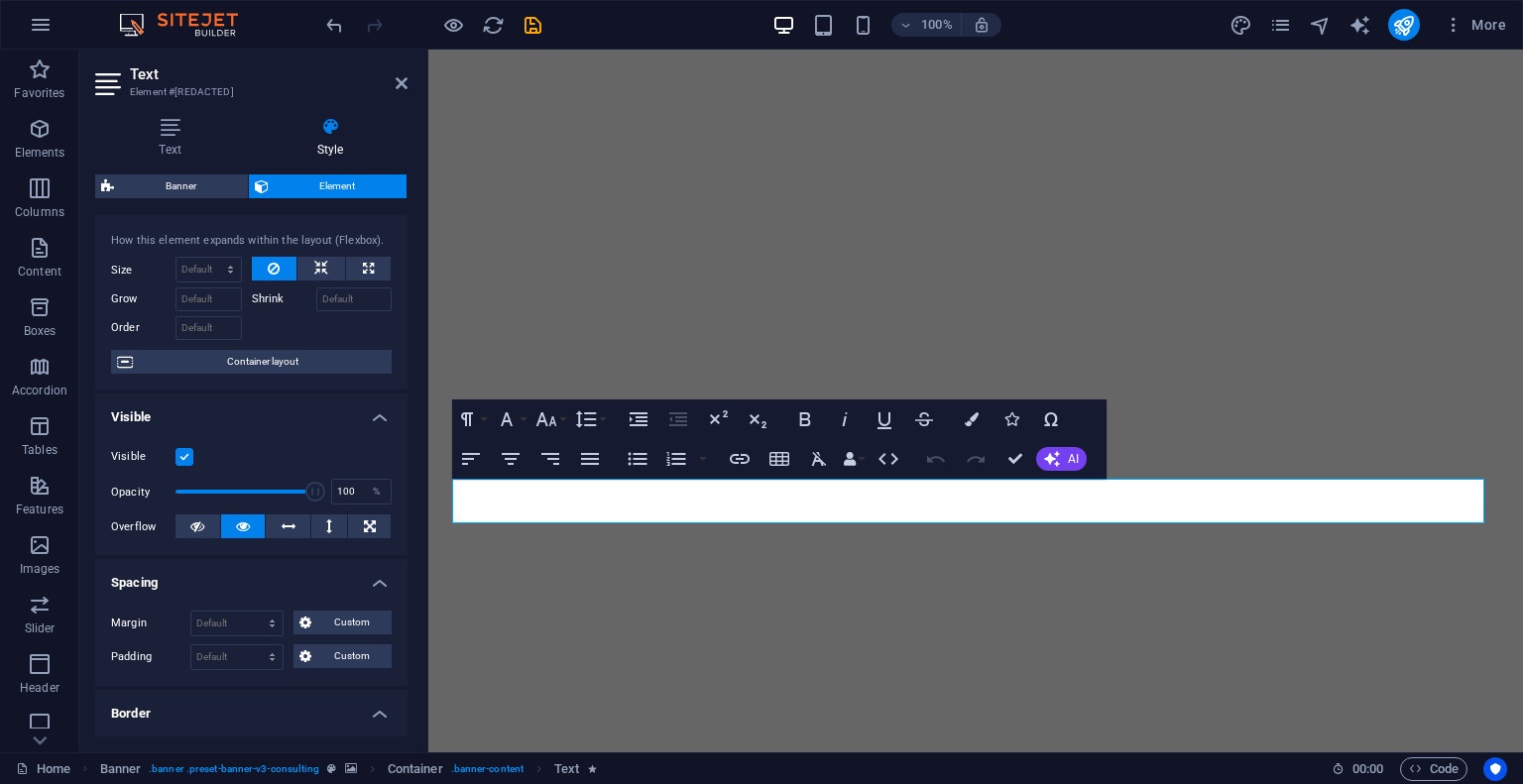 scroll, scrollTop: 0, scrollLeft: 0, axis: both 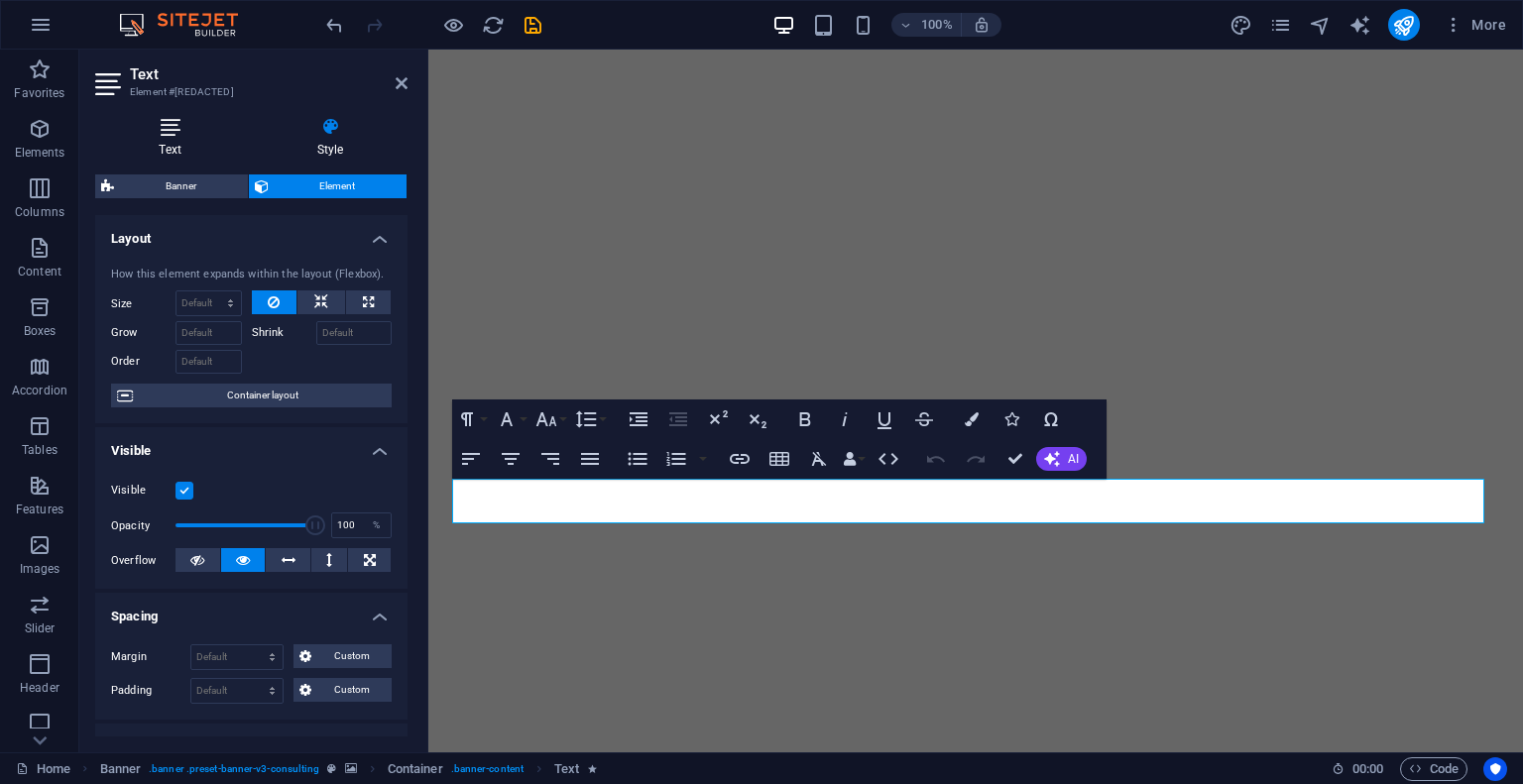 click at bounding box center [170, 127] 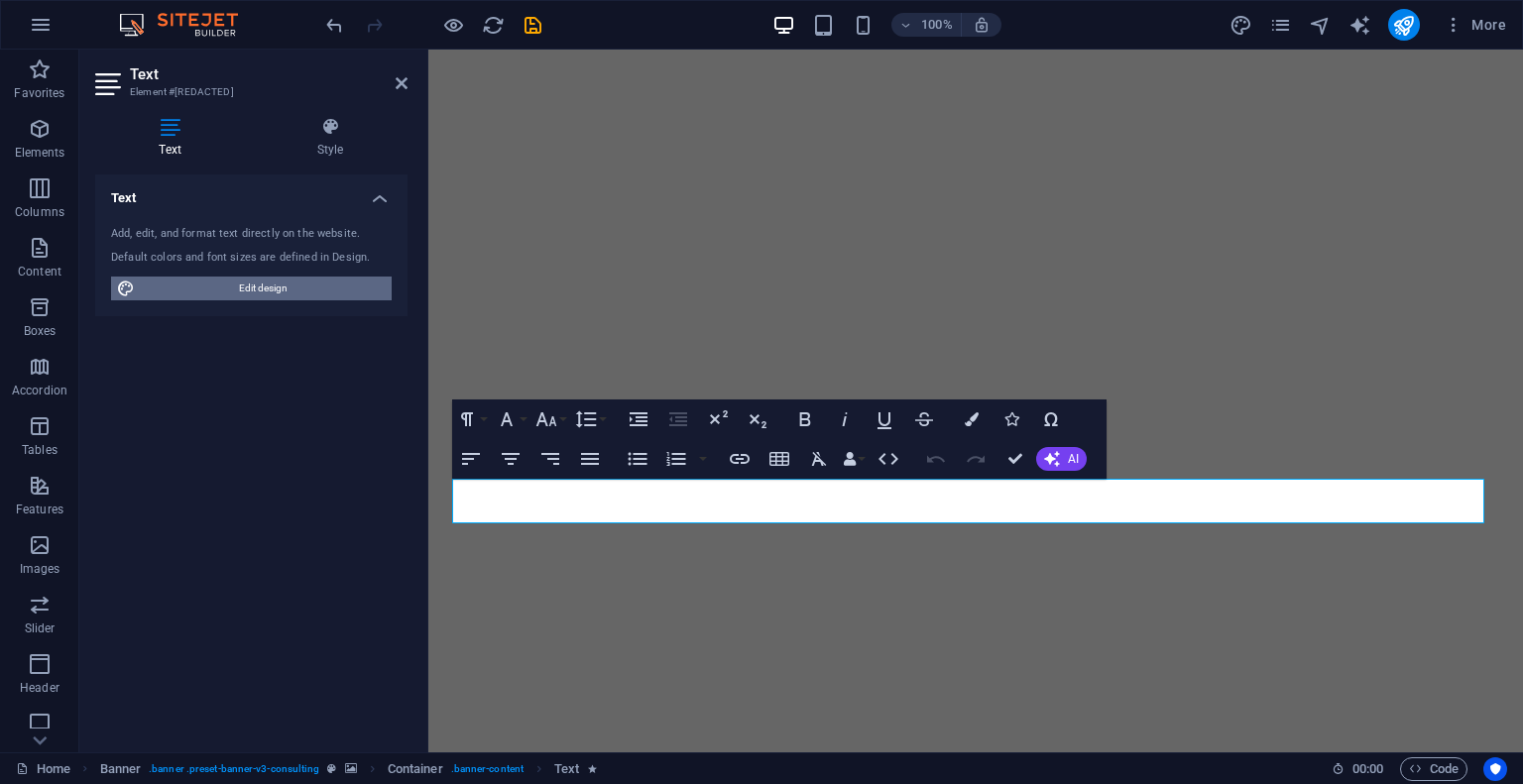 click on "Edit design" at bounding box center [263, 288] 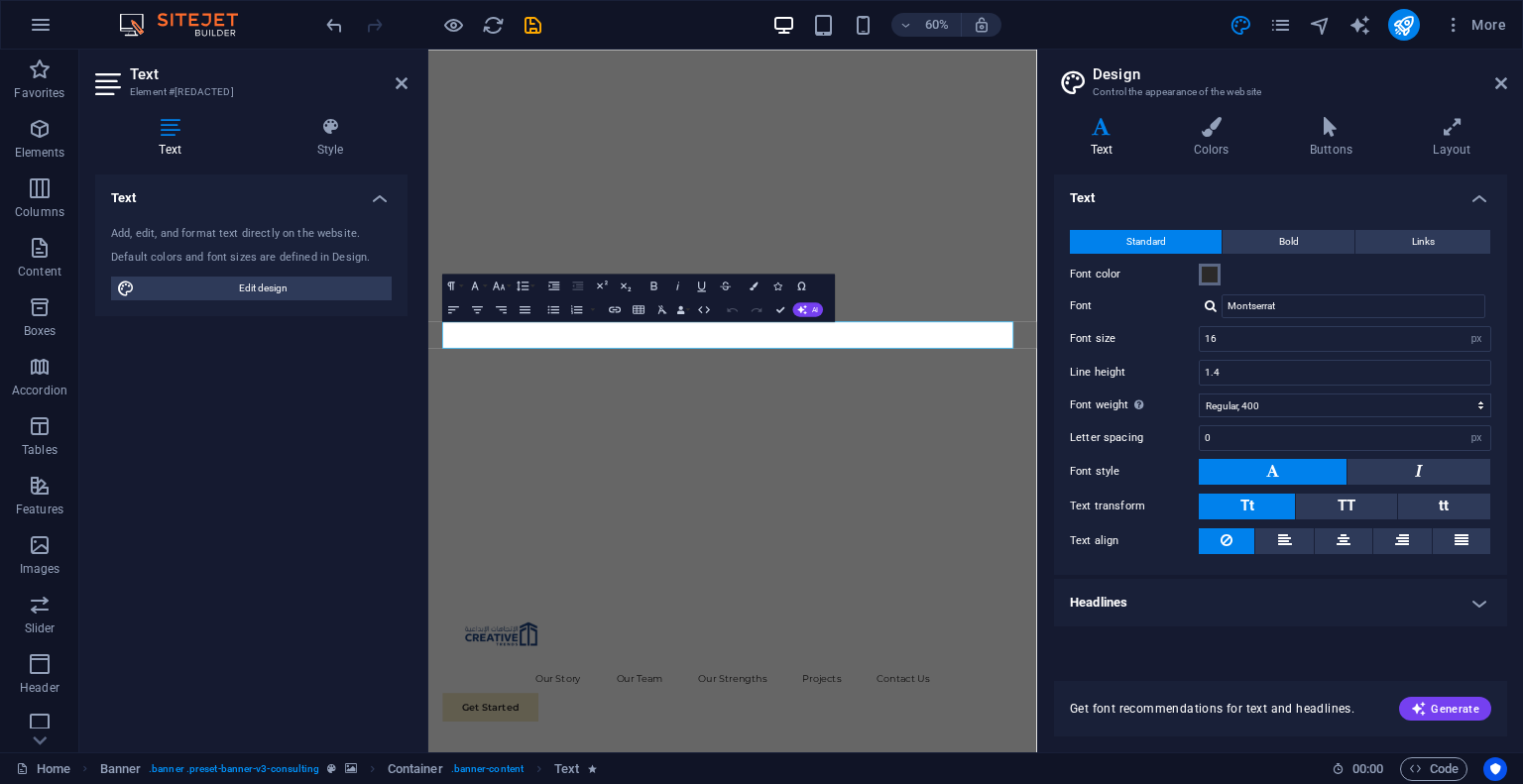 click at bounding box center [1210, 275] 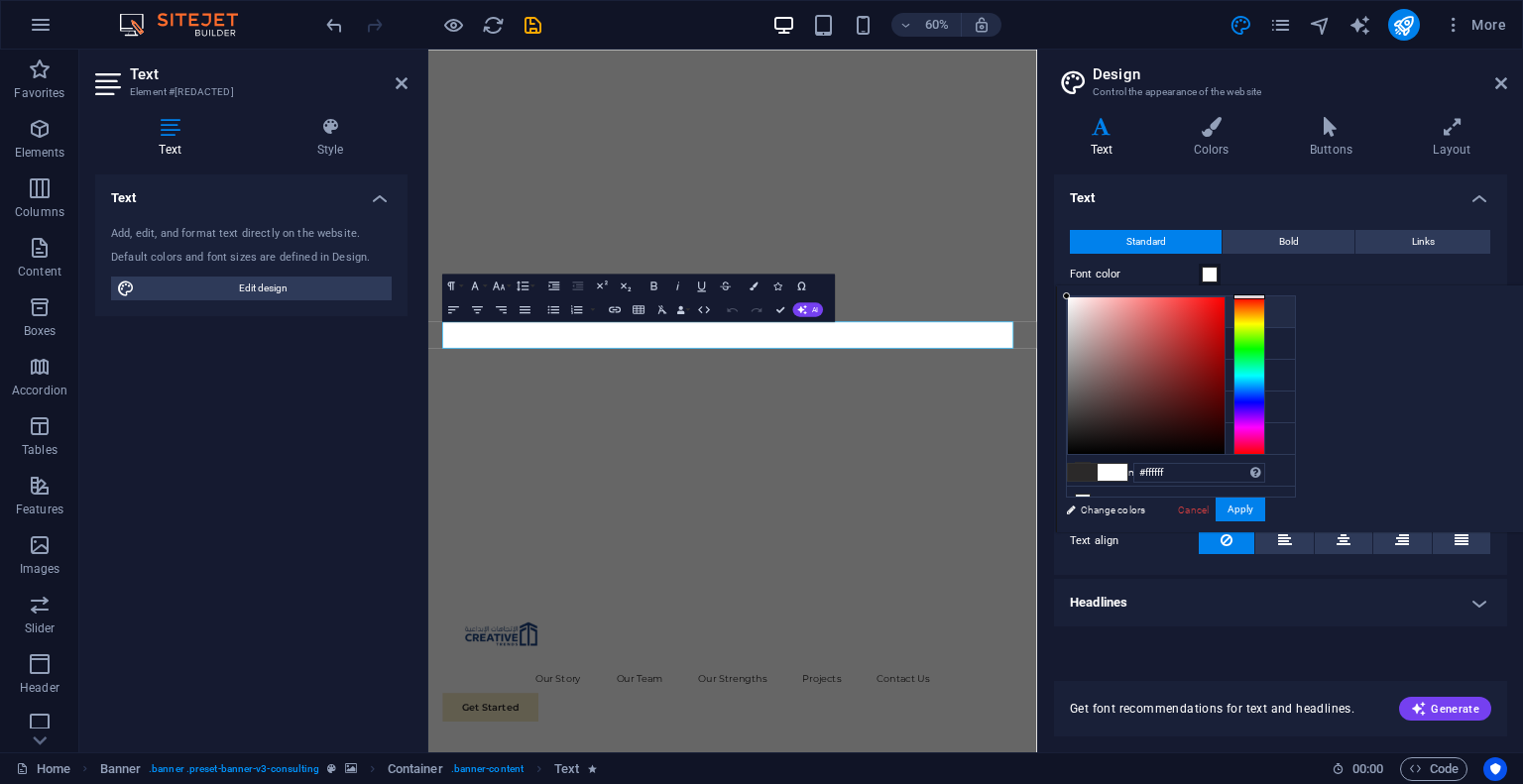 drag, startPoint x: 1358, startPoint y: 386, endPoint x: 1301, endPoint y: 288, distance: 113.37107 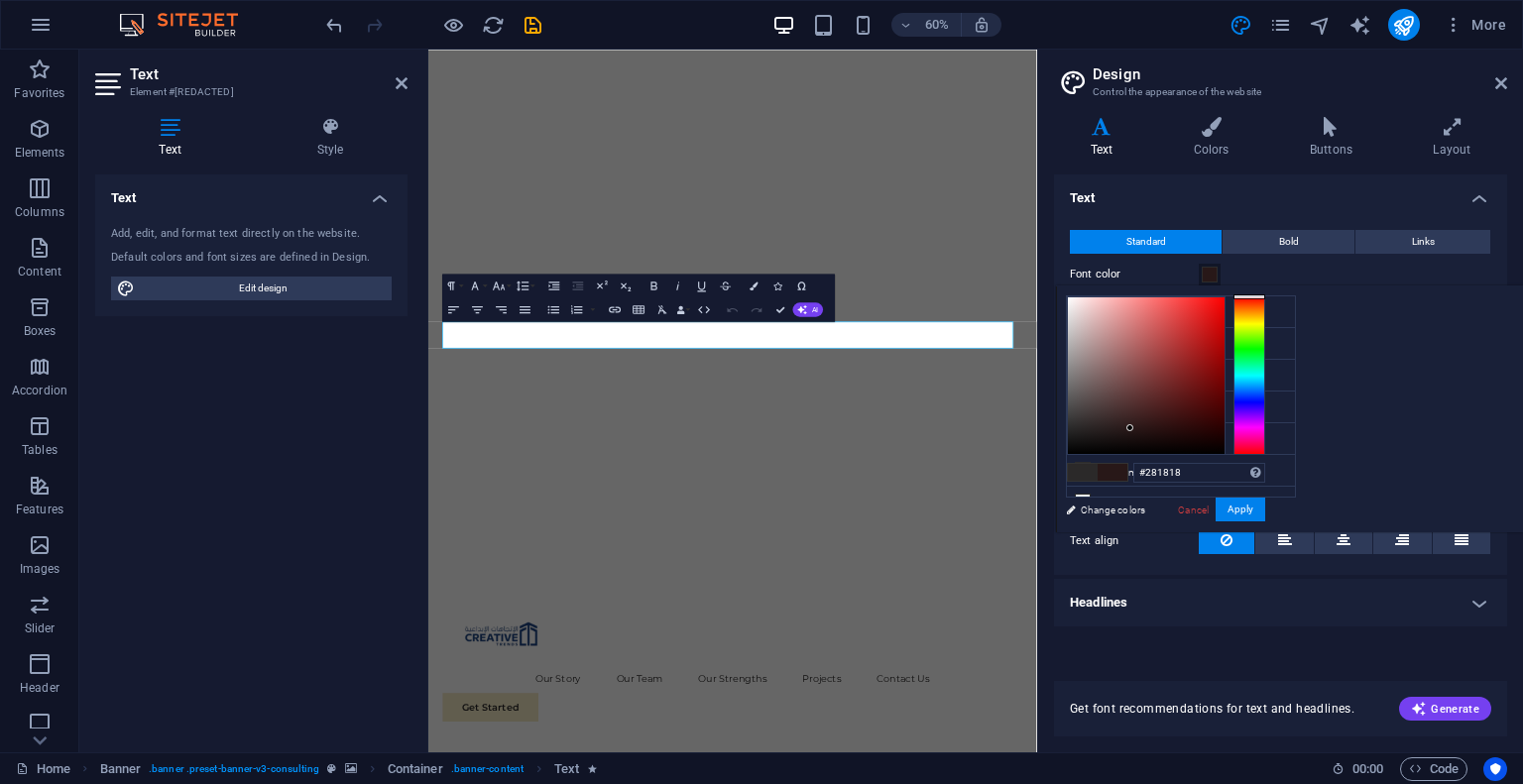 drag, startPoint x: 1364, startPoint y: 346, endPoint x: 1377, endPoint y: 427, distance: 82.03658 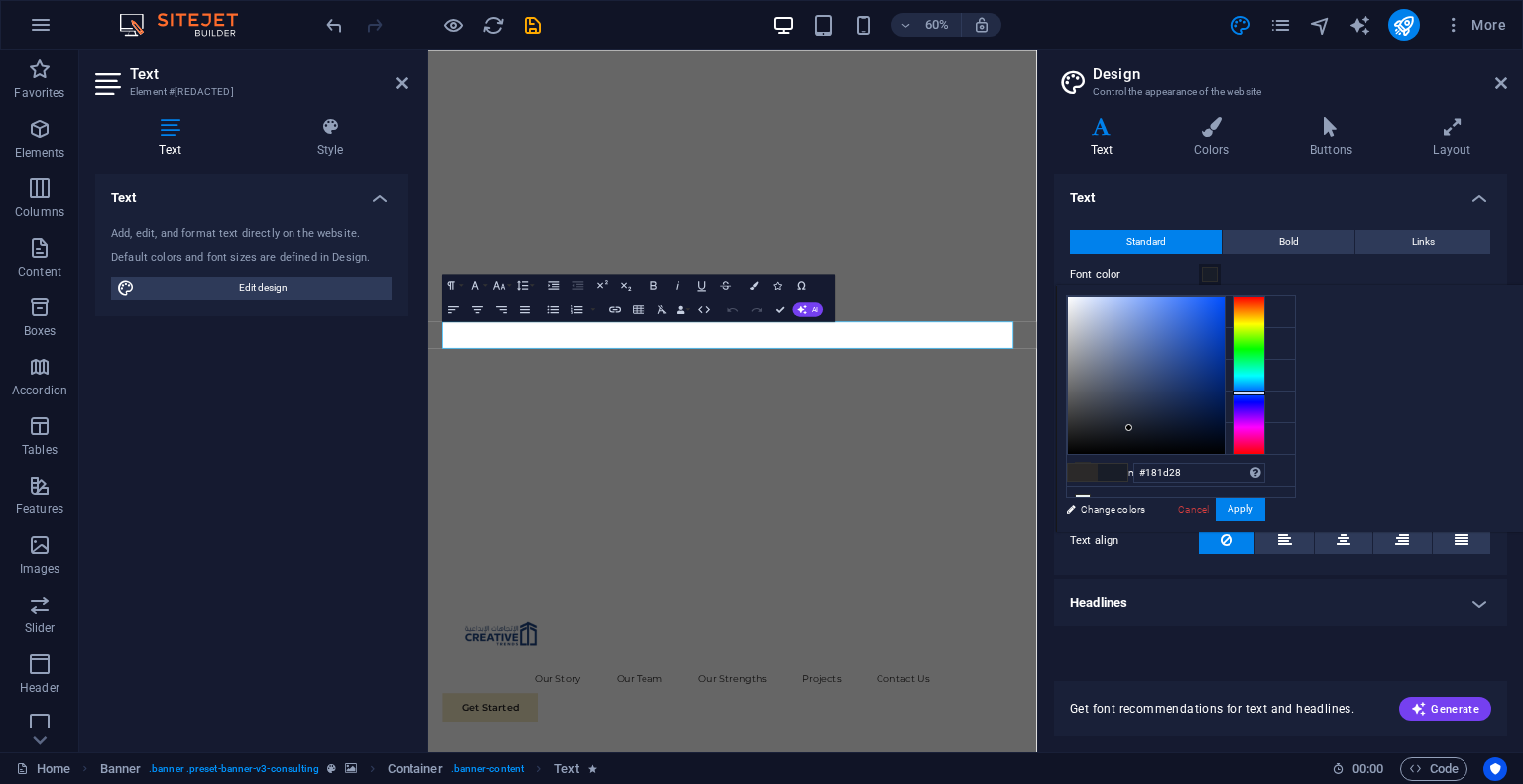 drag, startPoint x: 1501, startPoint y: 410, endPoint x: 1507, endPoint y: 392, distance: 18.973666 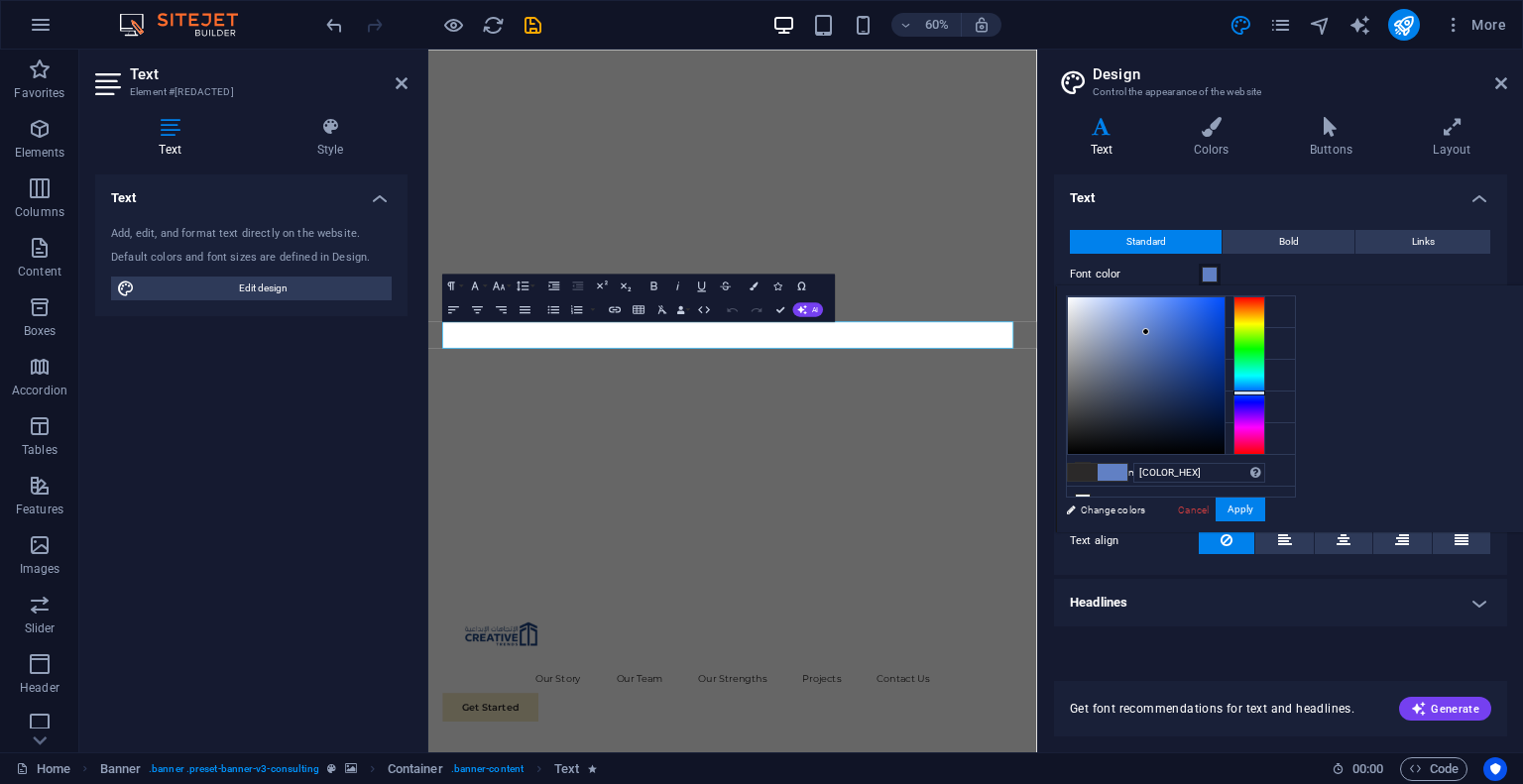 type on "#6989d0" 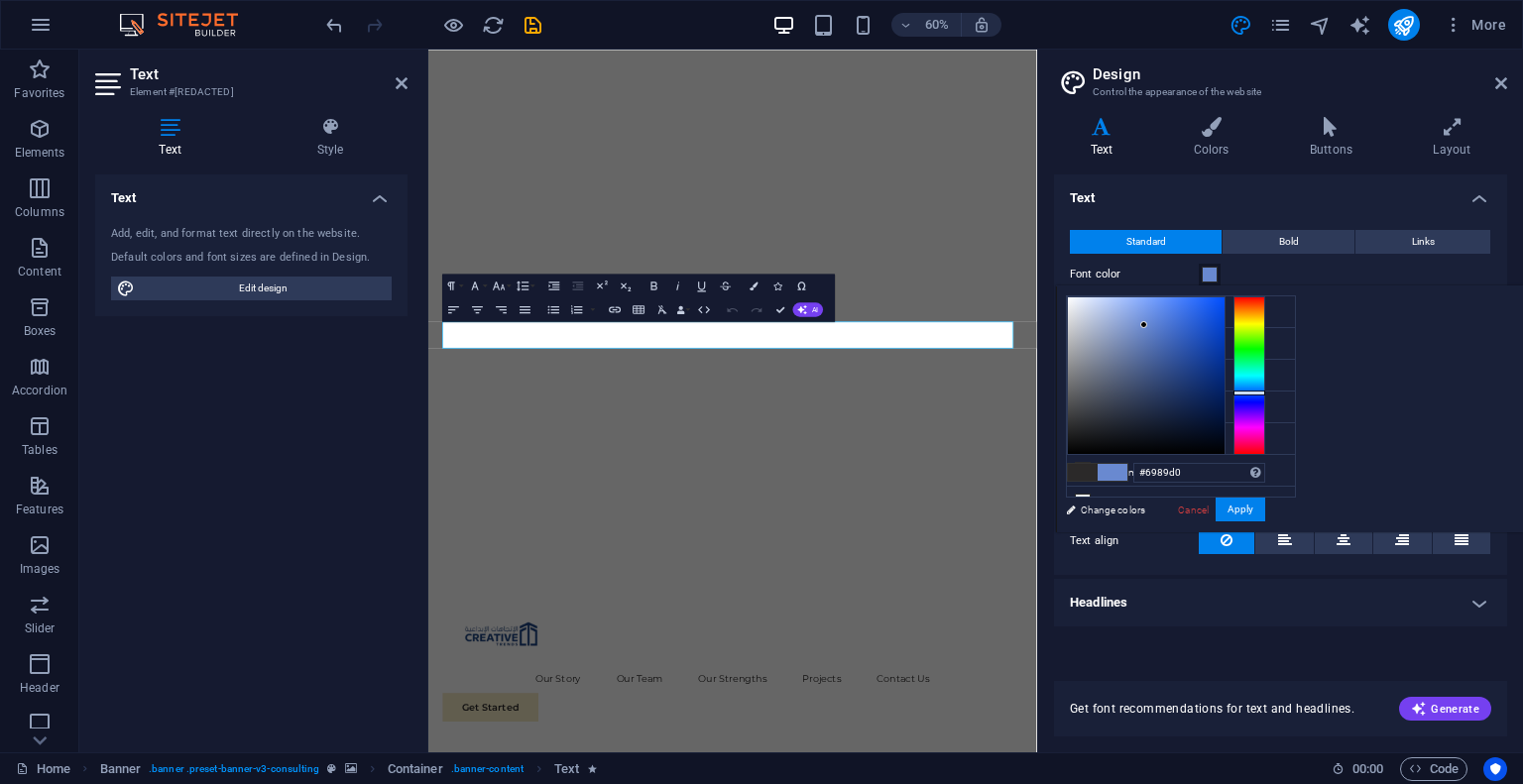 drag, startPoint x: 1401, startPoint y: 369, endPoint x: 1392, endPoint y: 324, distance: 45.891176 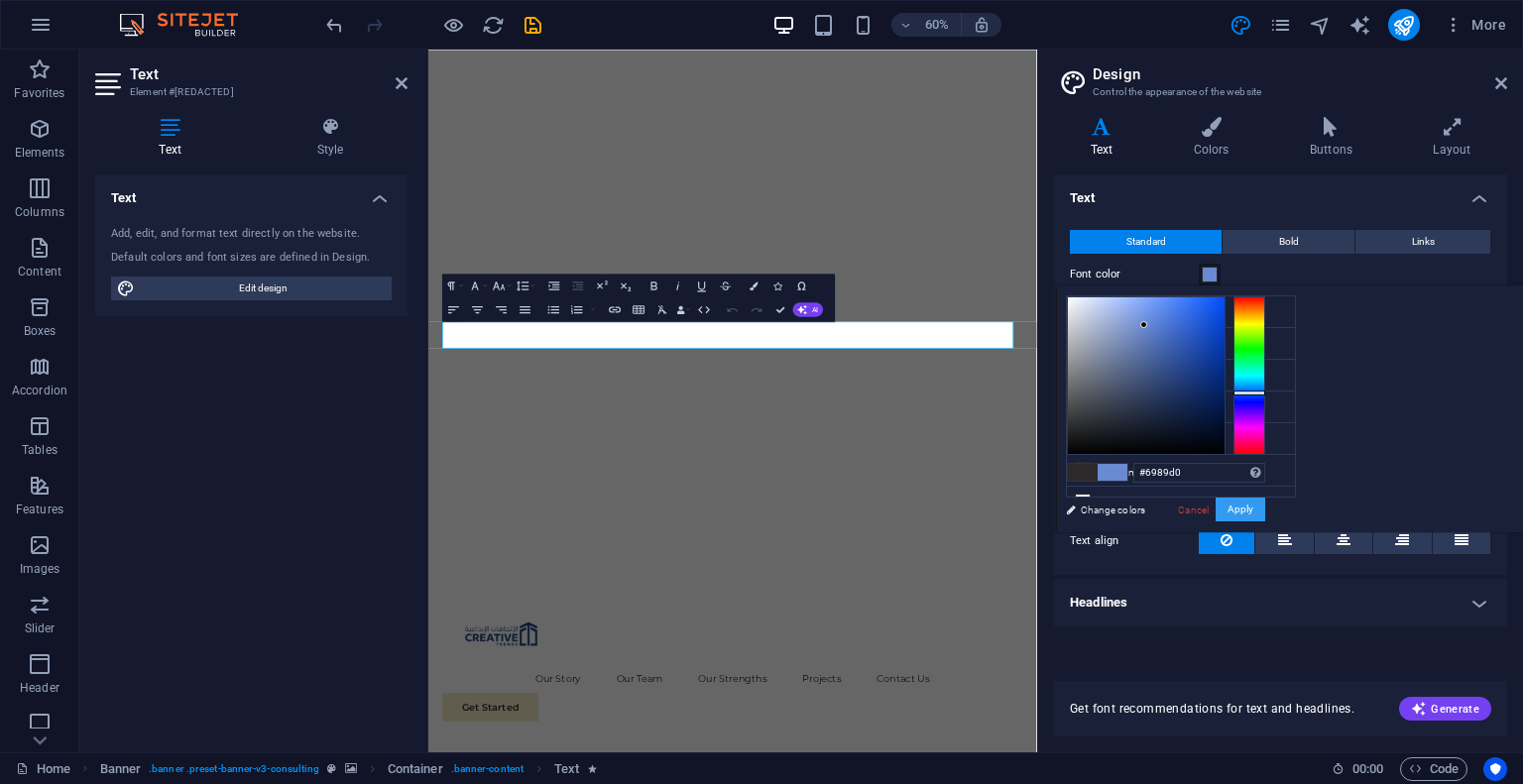 click on "Apply" at bounding box center [1240, 509] 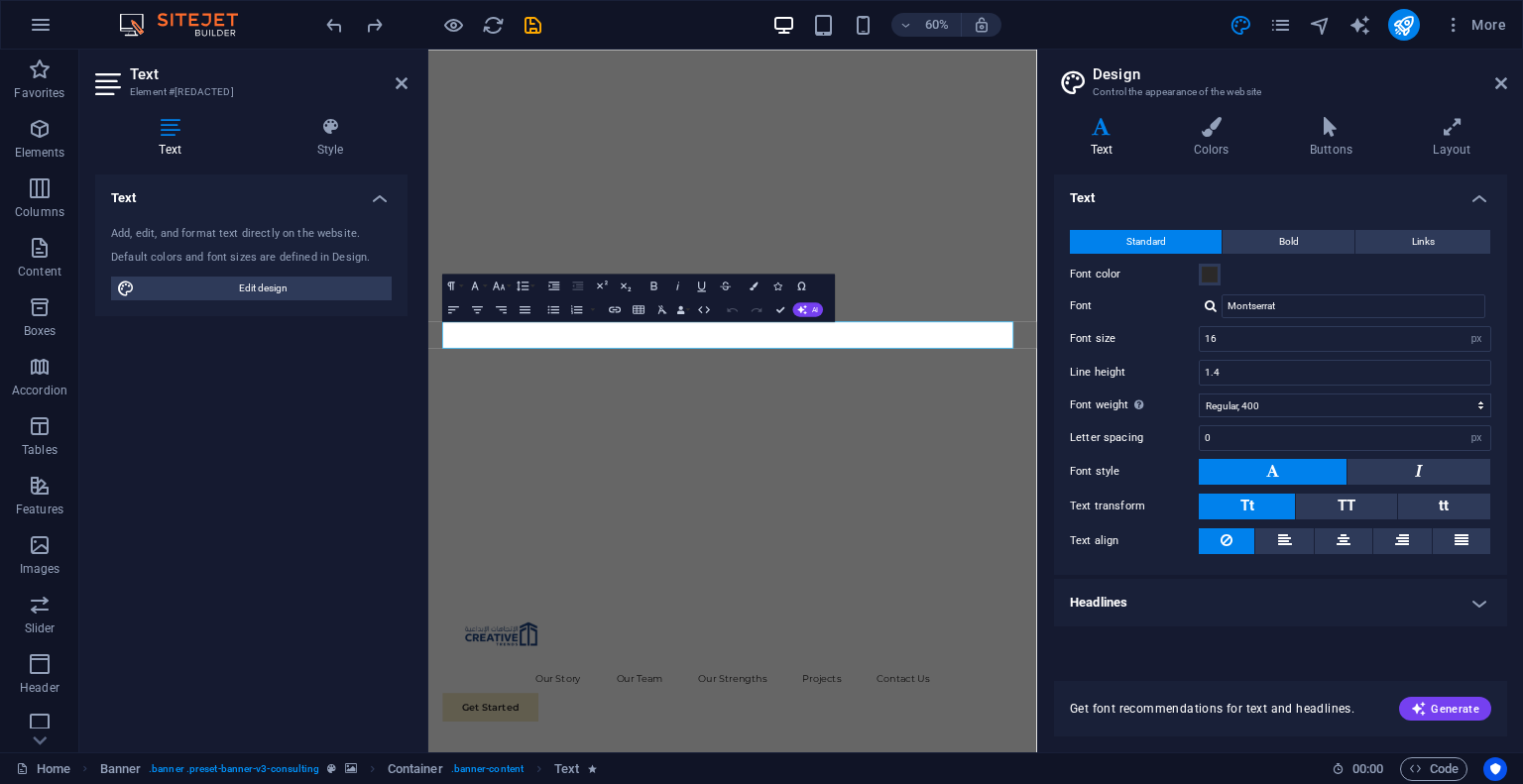 click on "Text Add, edit, and format text directly on the website. Default colors and font sizes are defined in Design. Edit design Alignment Left aligned Centered Right aligned" at bounding box center [251, 455] 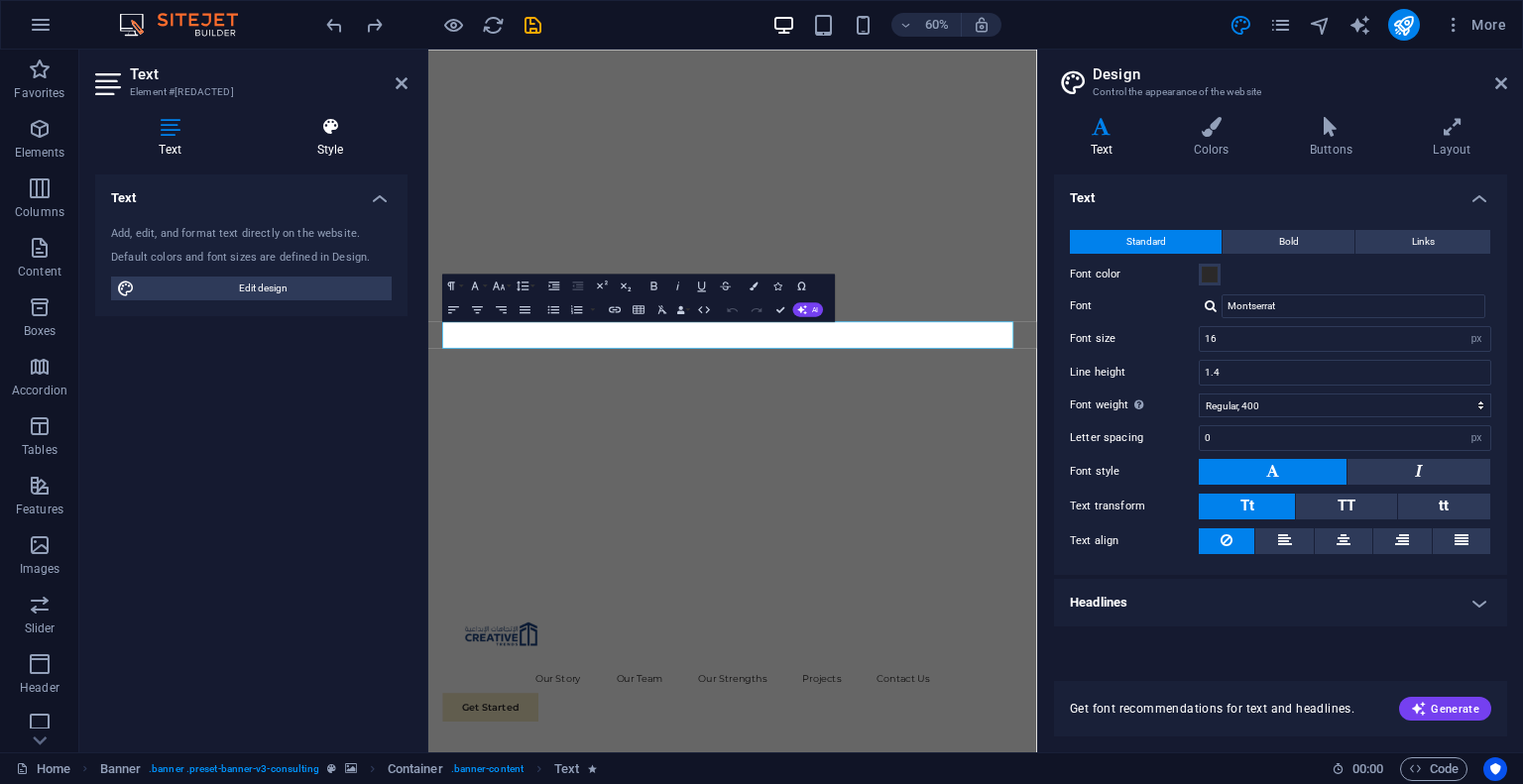 click at bounding box center (330, 127) 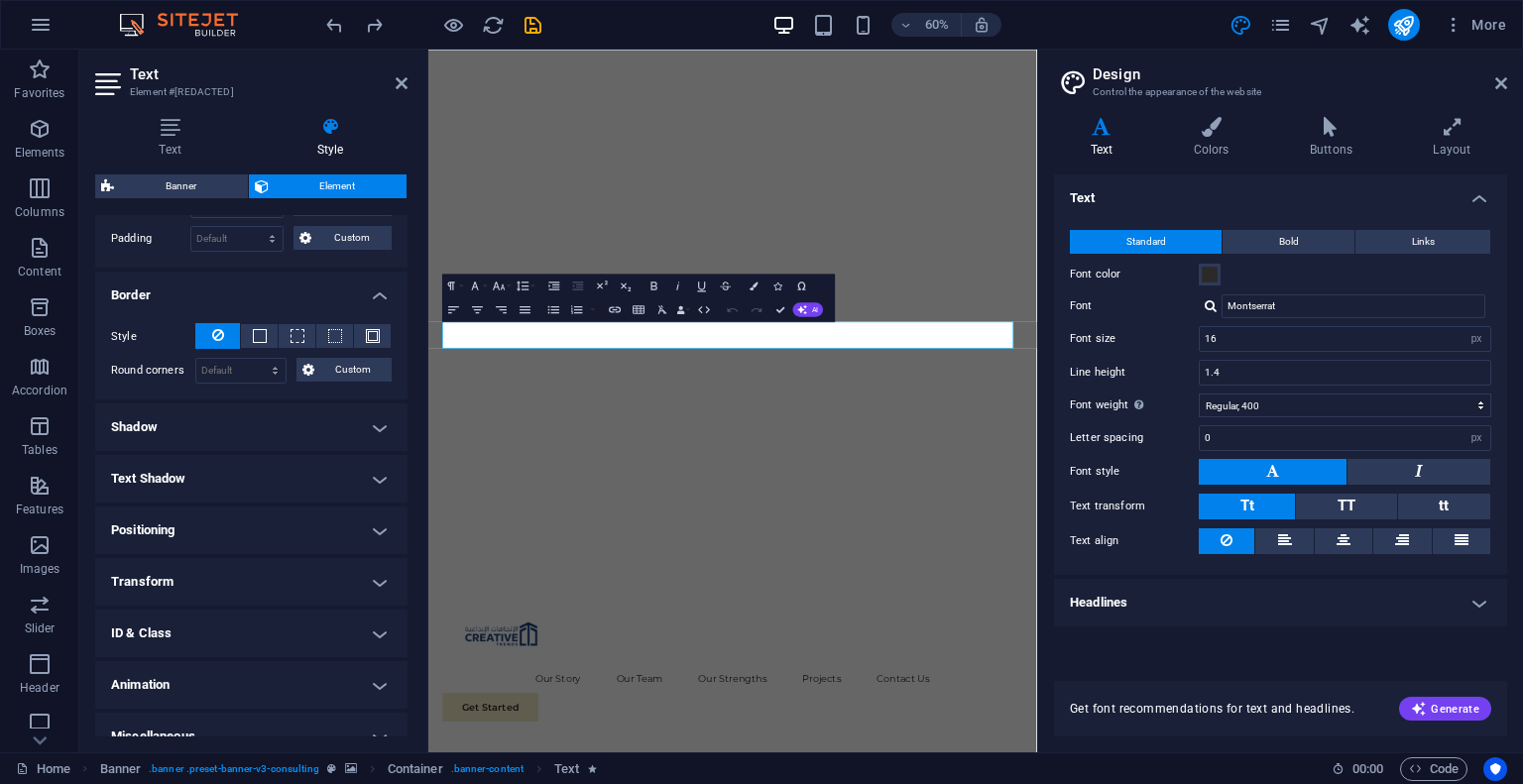 scroll, scrollTop: 473, scrollLeft: 0, axis: vertical 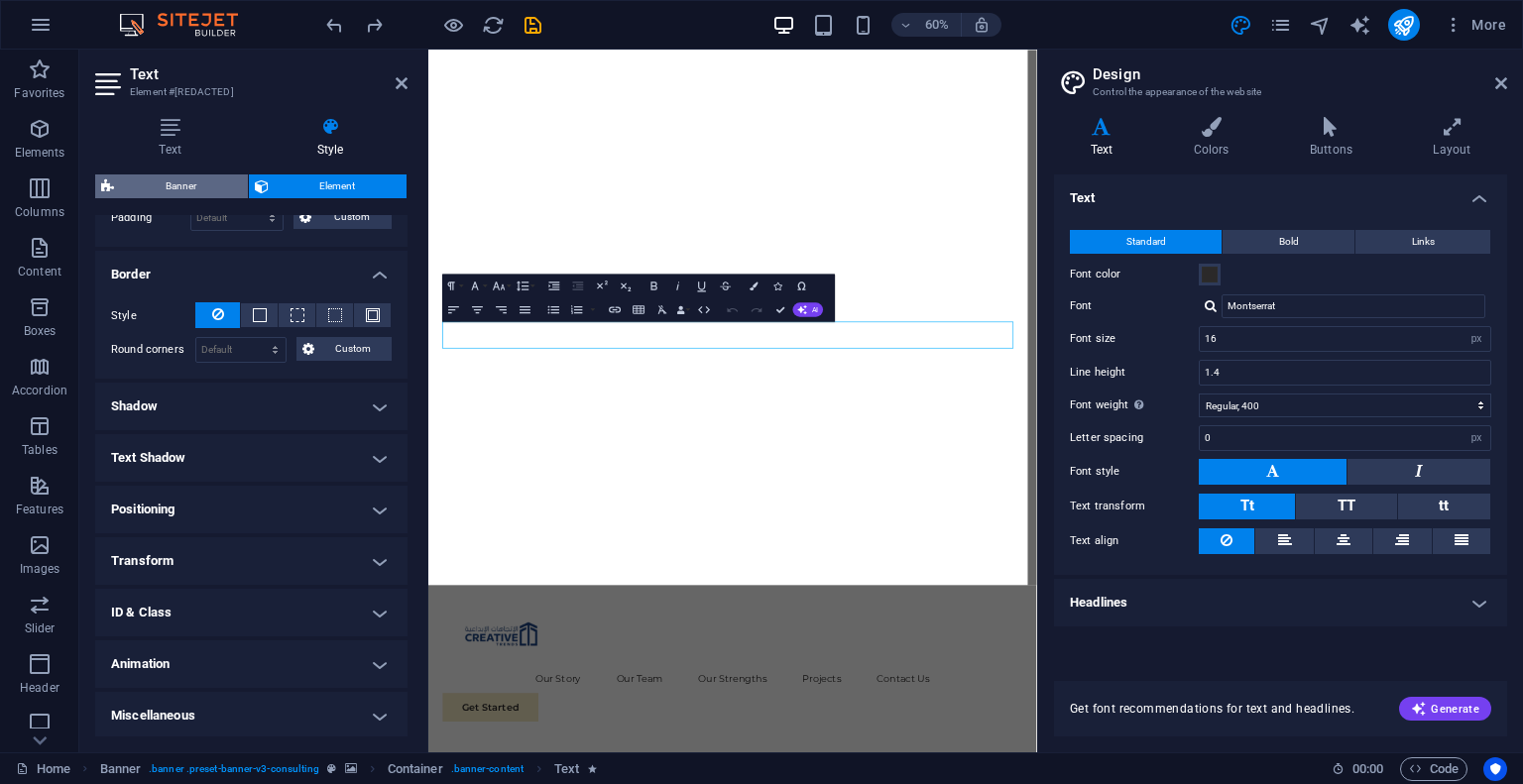 click on "Banner" at bounding box center (180, 186) 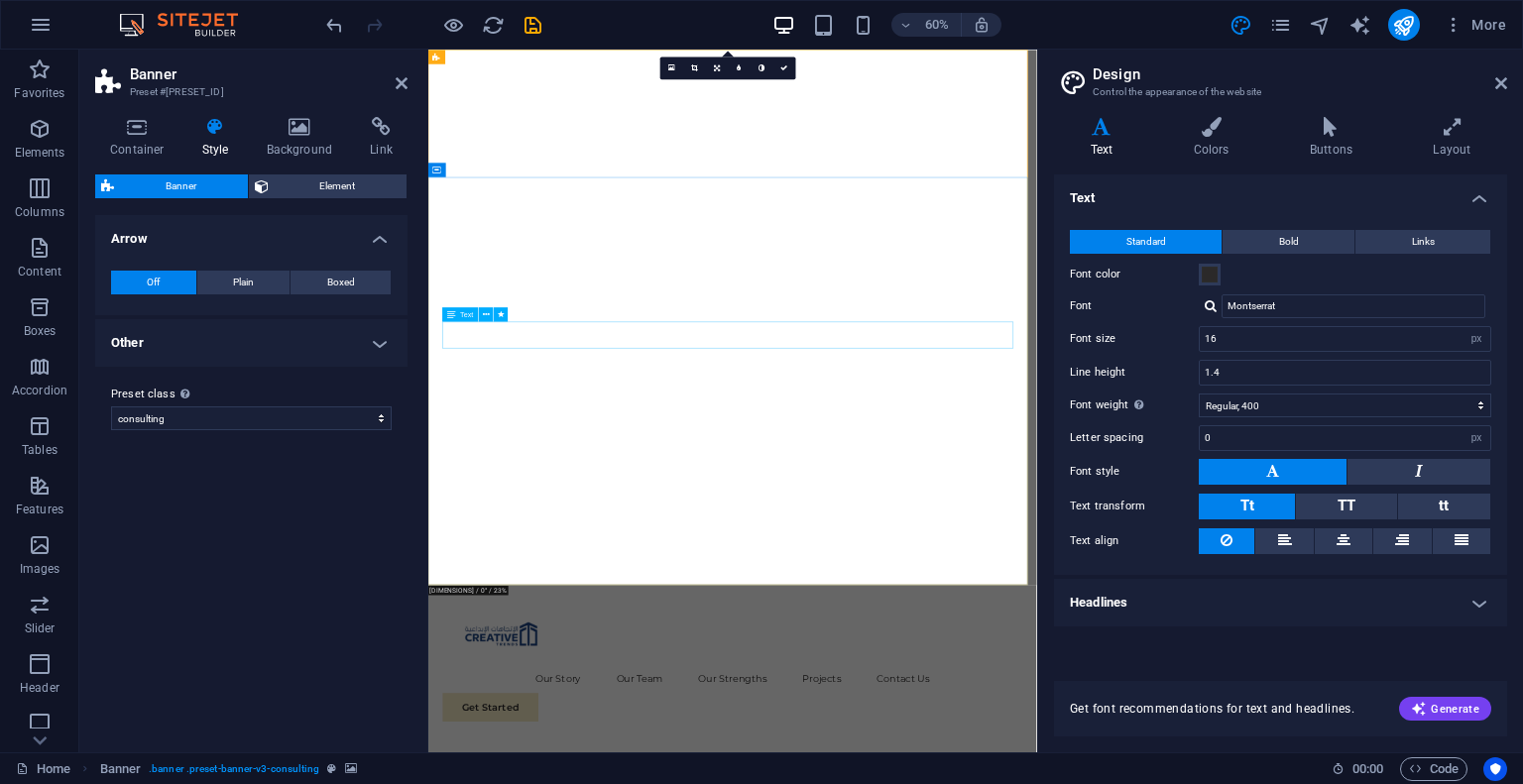 click on "Our slogan “Perpetual Innovation, Towards Sustainable Construction“" at bounding box center [935, 1263] 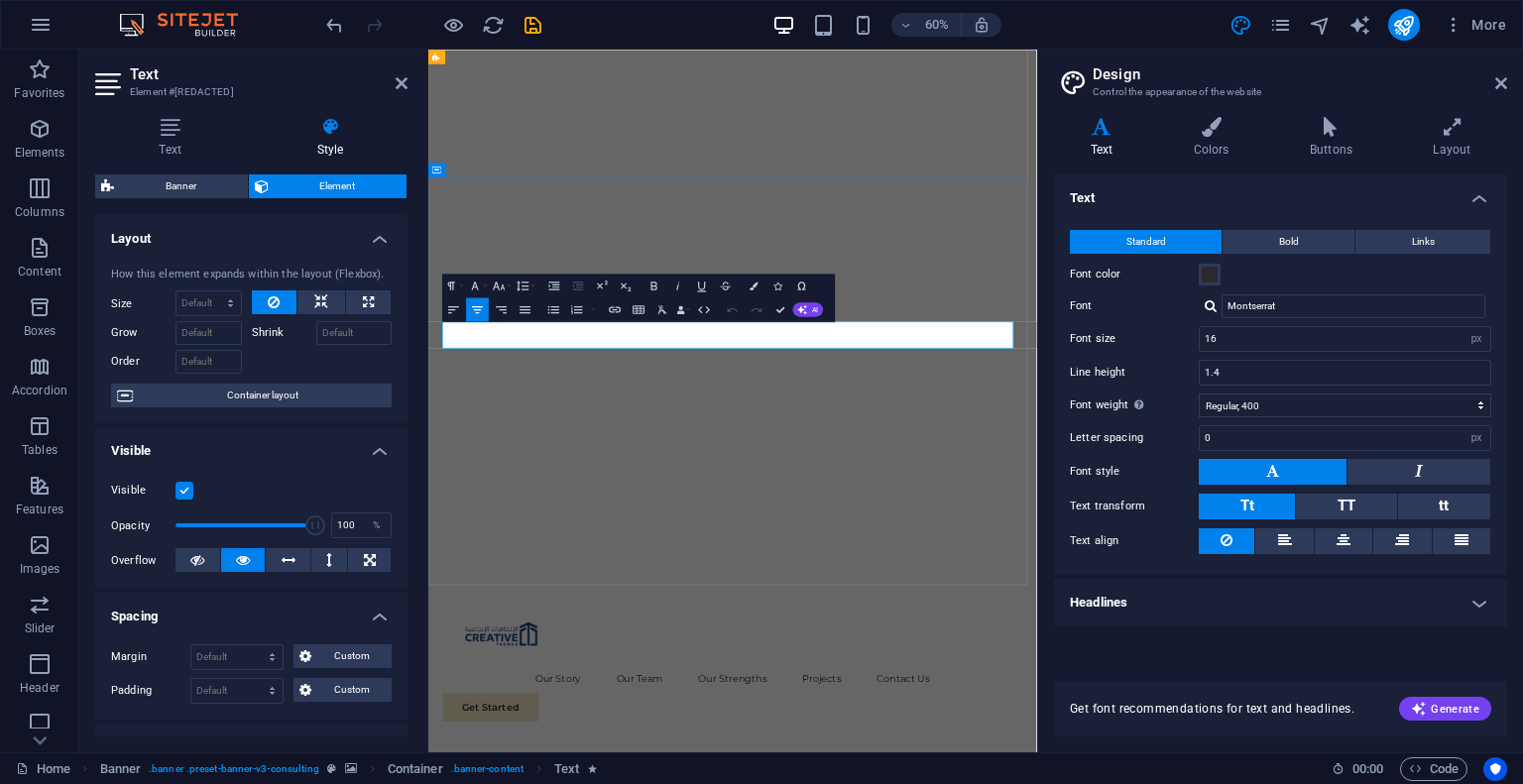 click on "Our slogan “Perpetual Innovation, Towards Sustainable Construction“" at bounding box center [935, 1252] 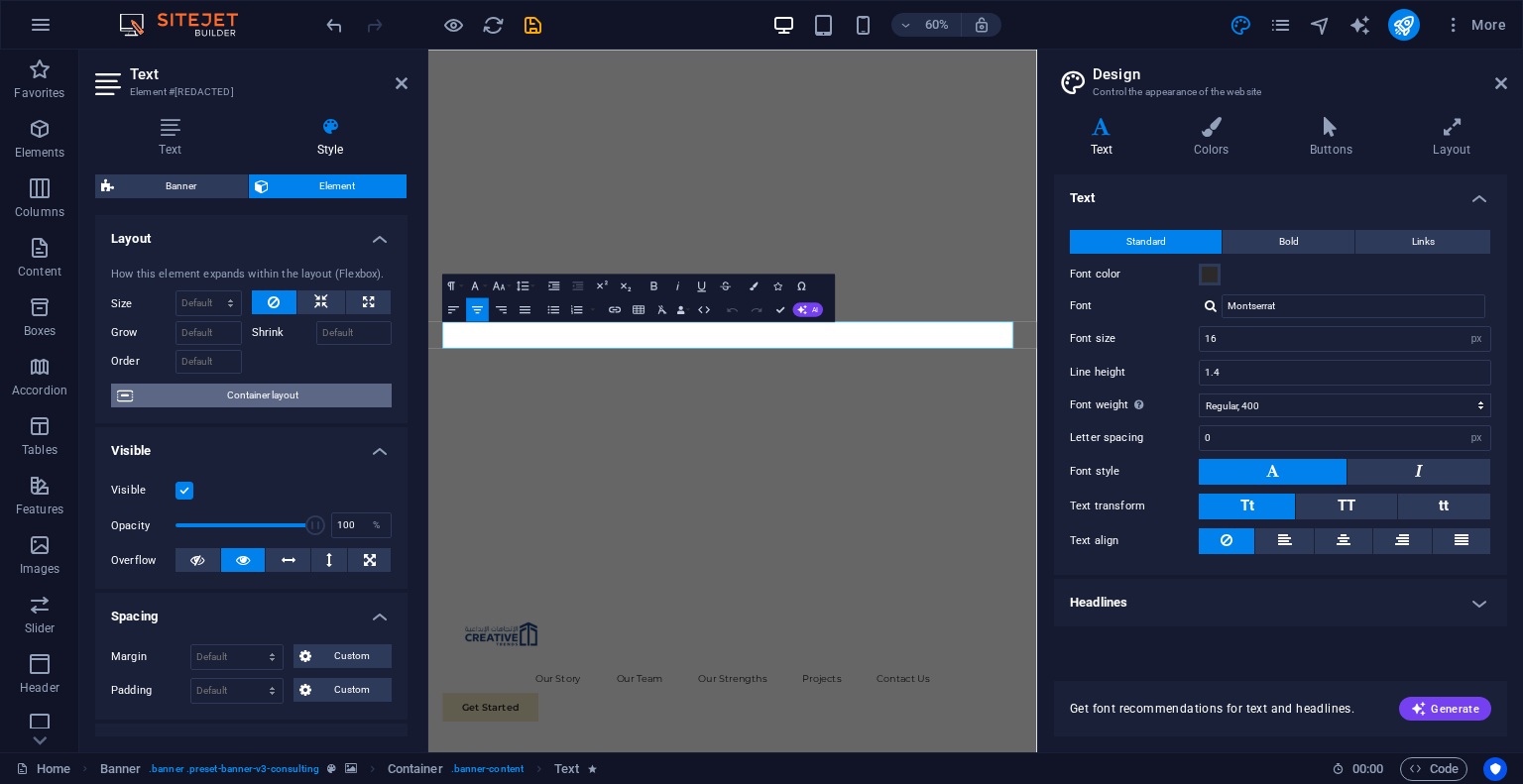 scroll, scrollTop: 473, scrollLeft: 0, axis: vertical 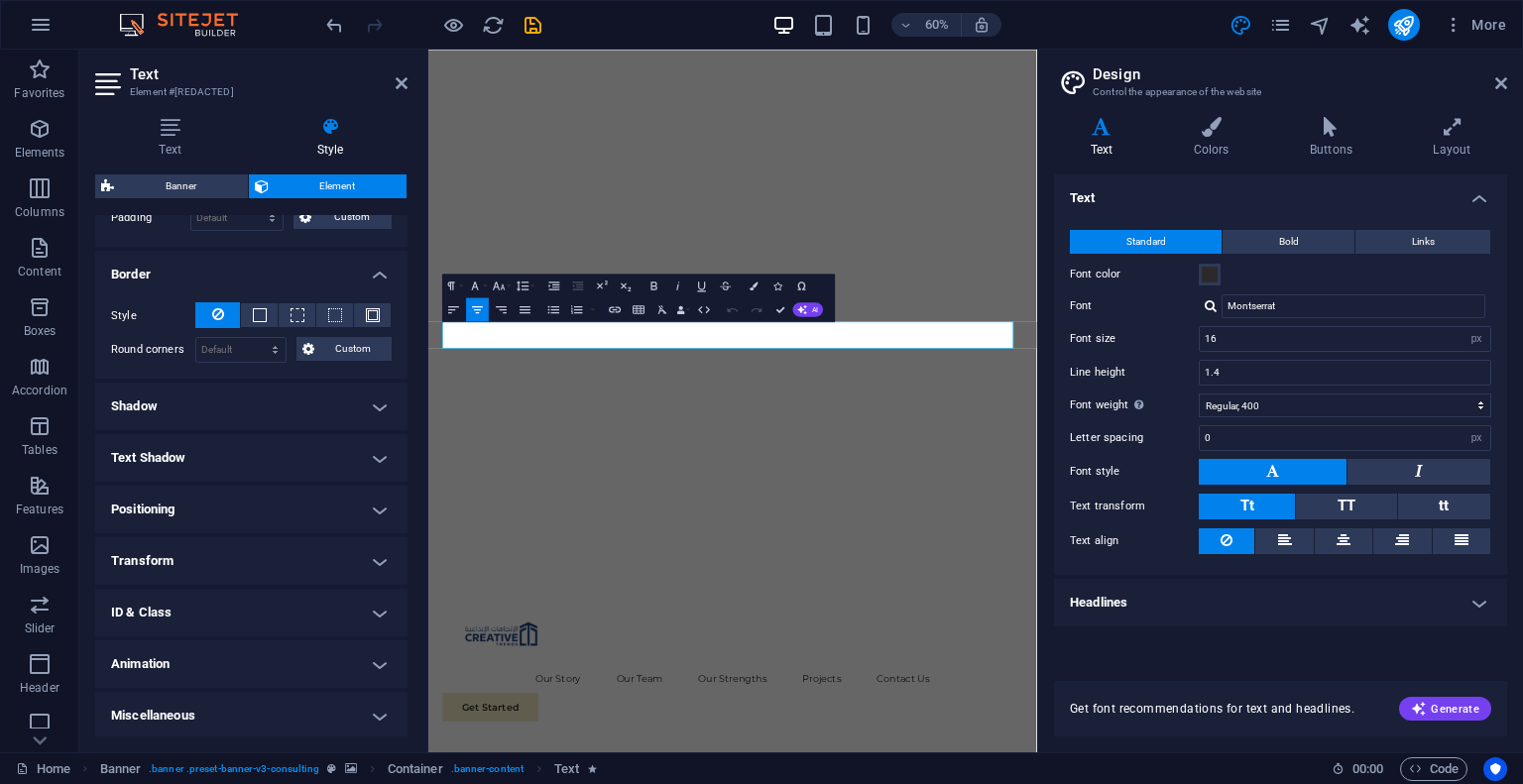 click on "Animation" at bounding box center (251, 664) 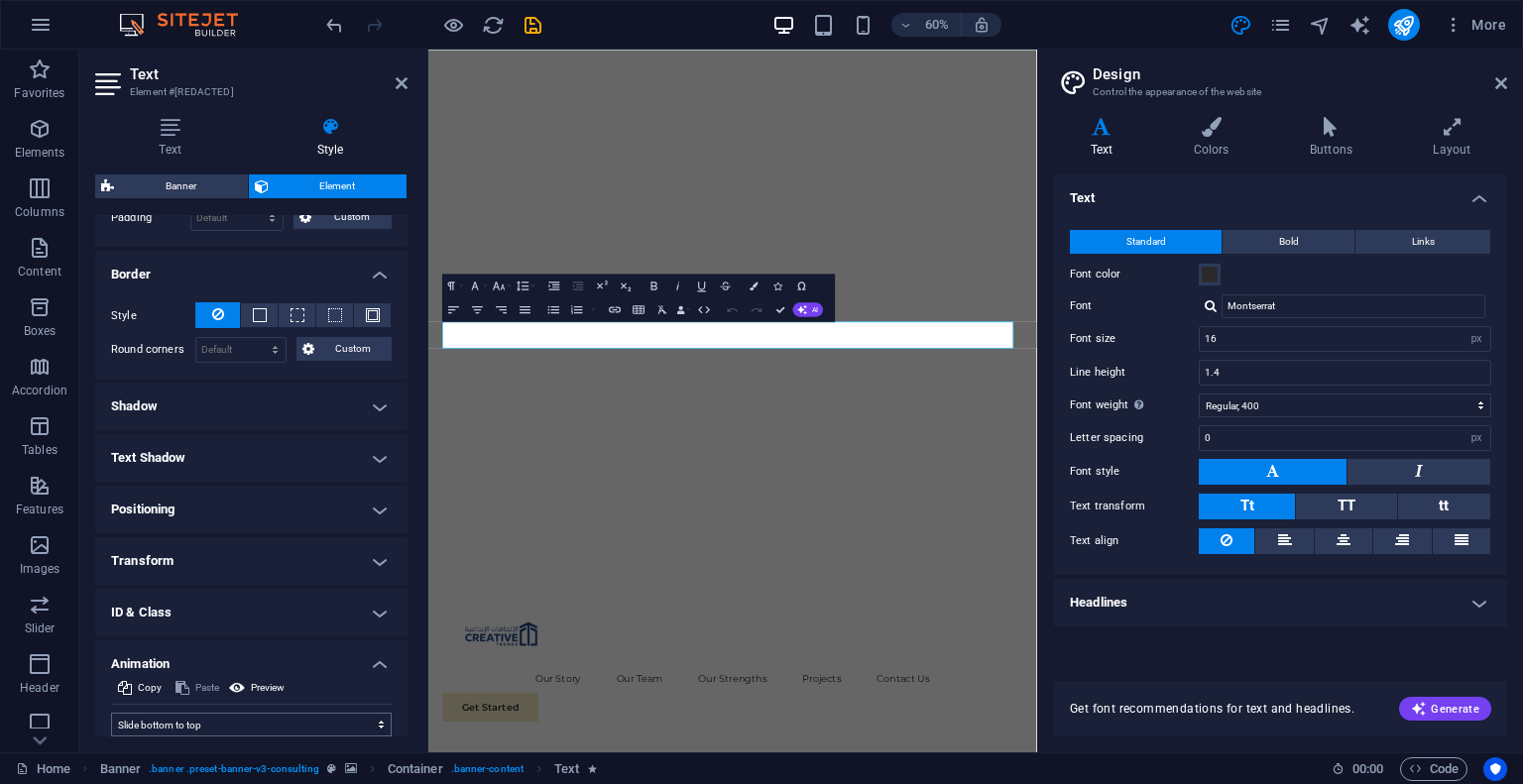 scroll, scrollTop: 677, scrollLeft: 0, axis: vertical 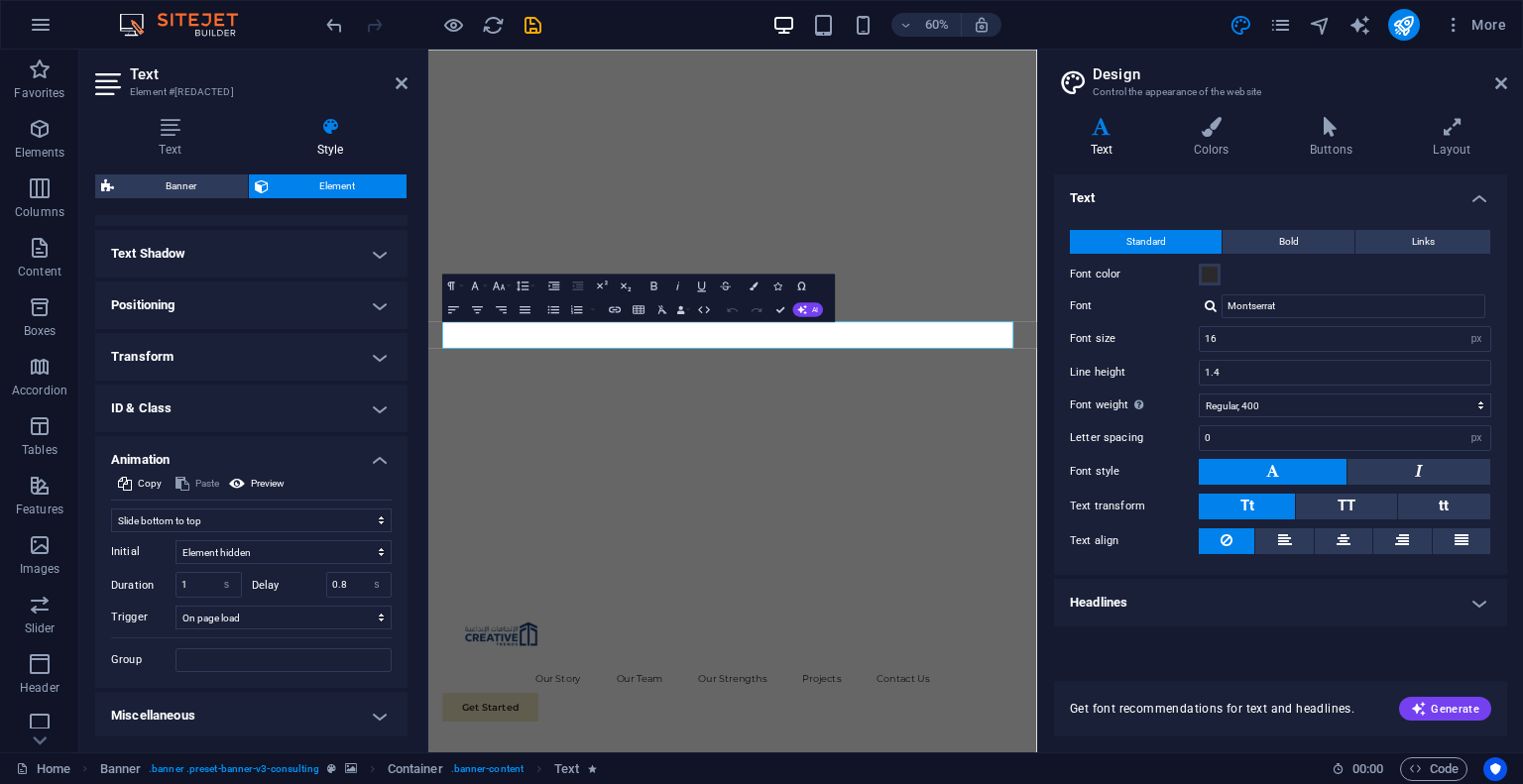 click on "Miscellaneous" at bounding box center (251, 716) 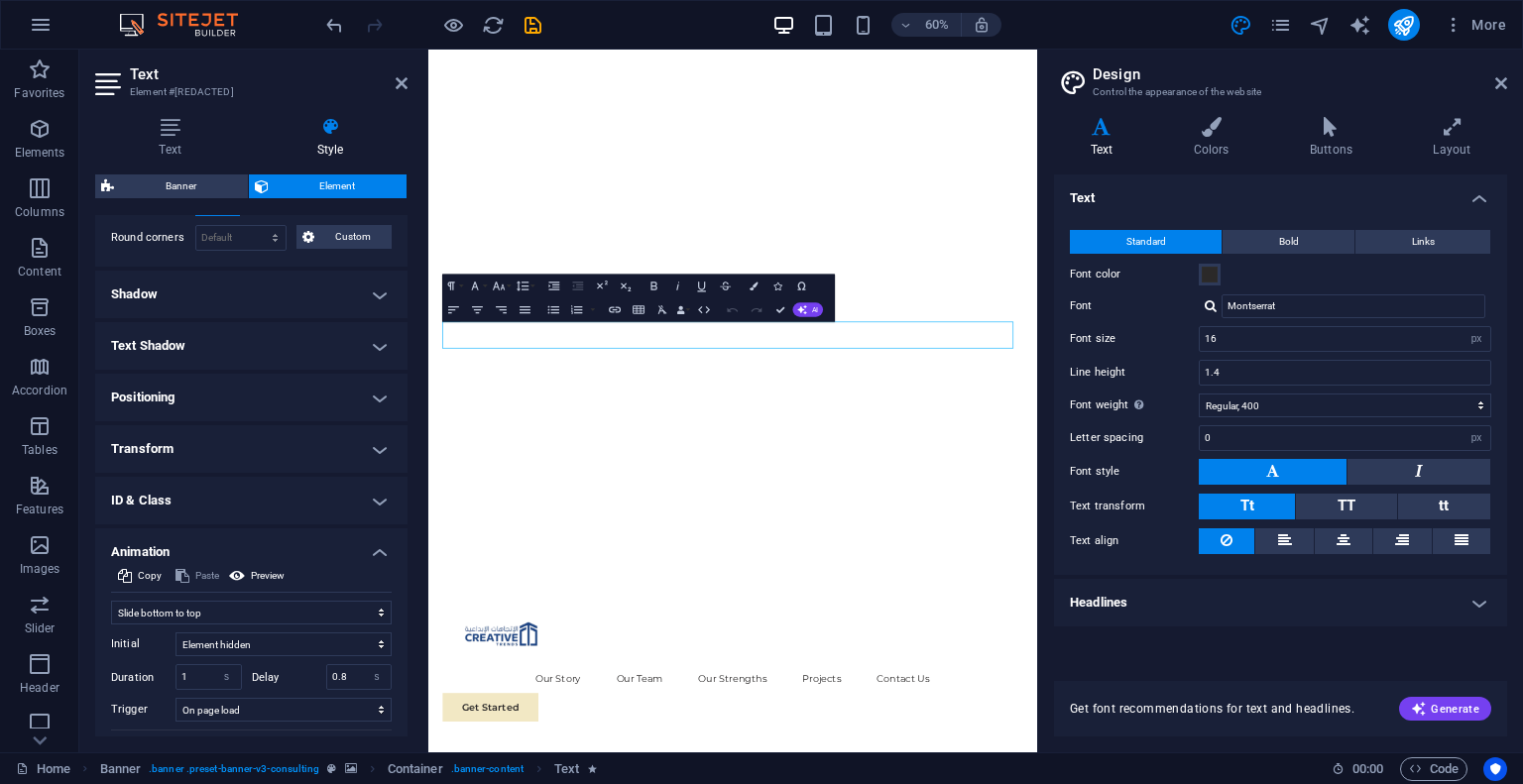 scroll, scrollTop: 584, scrollLeft: 0, axis: vertical 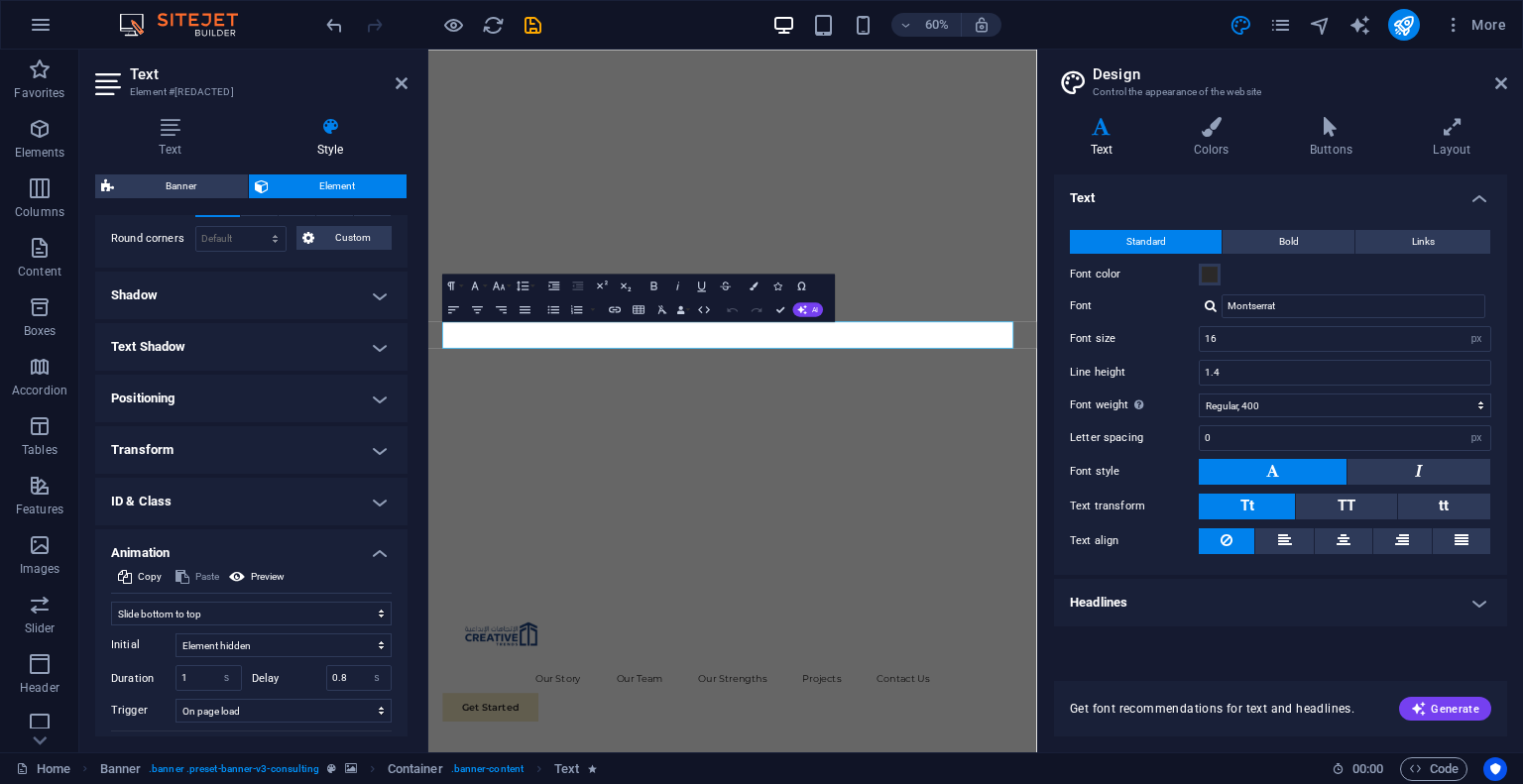 click on "ID & Class" at bounding box center (251, 502) 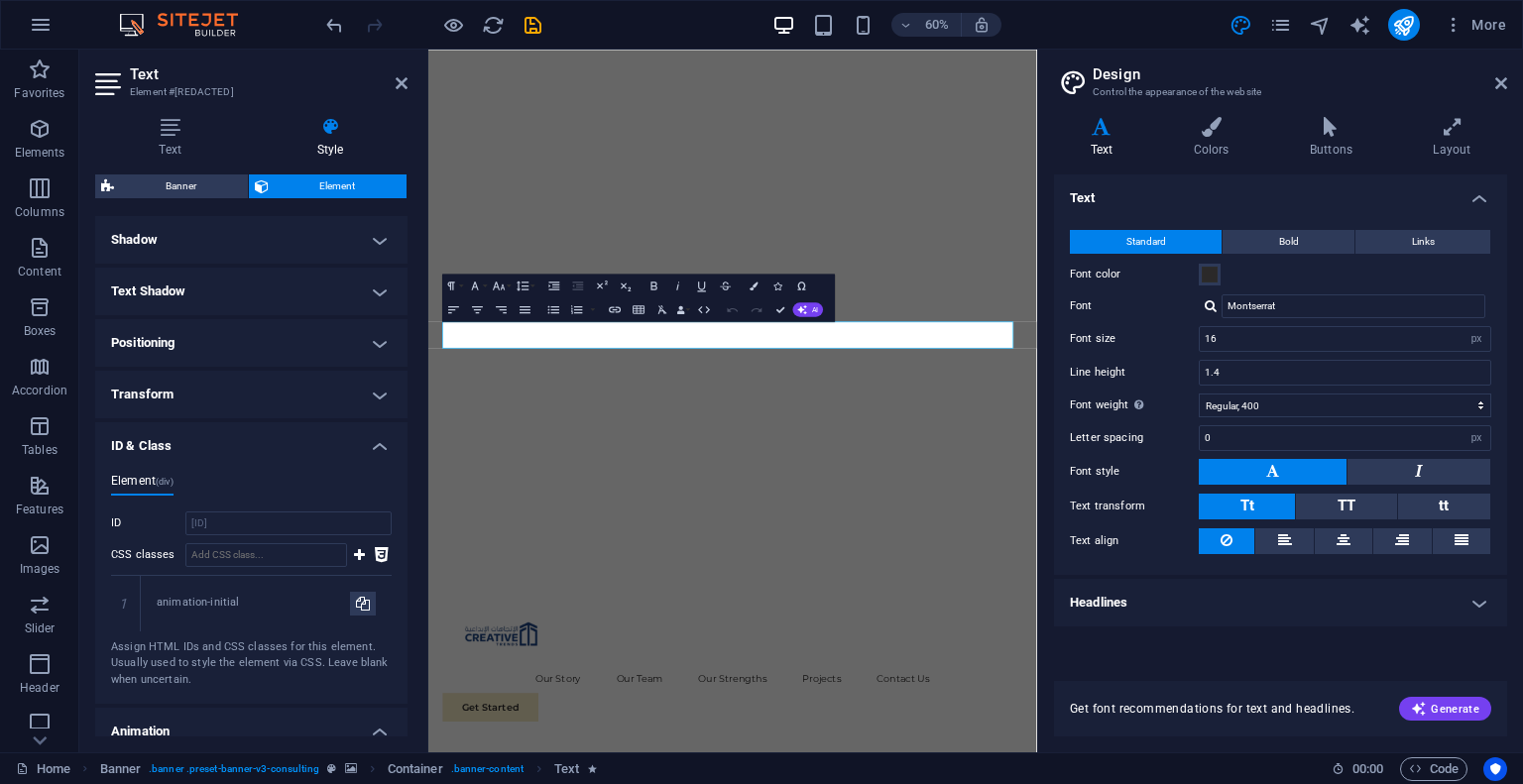 scroll, scrollTop: 591, scrollLeft: 0, axis: vertical 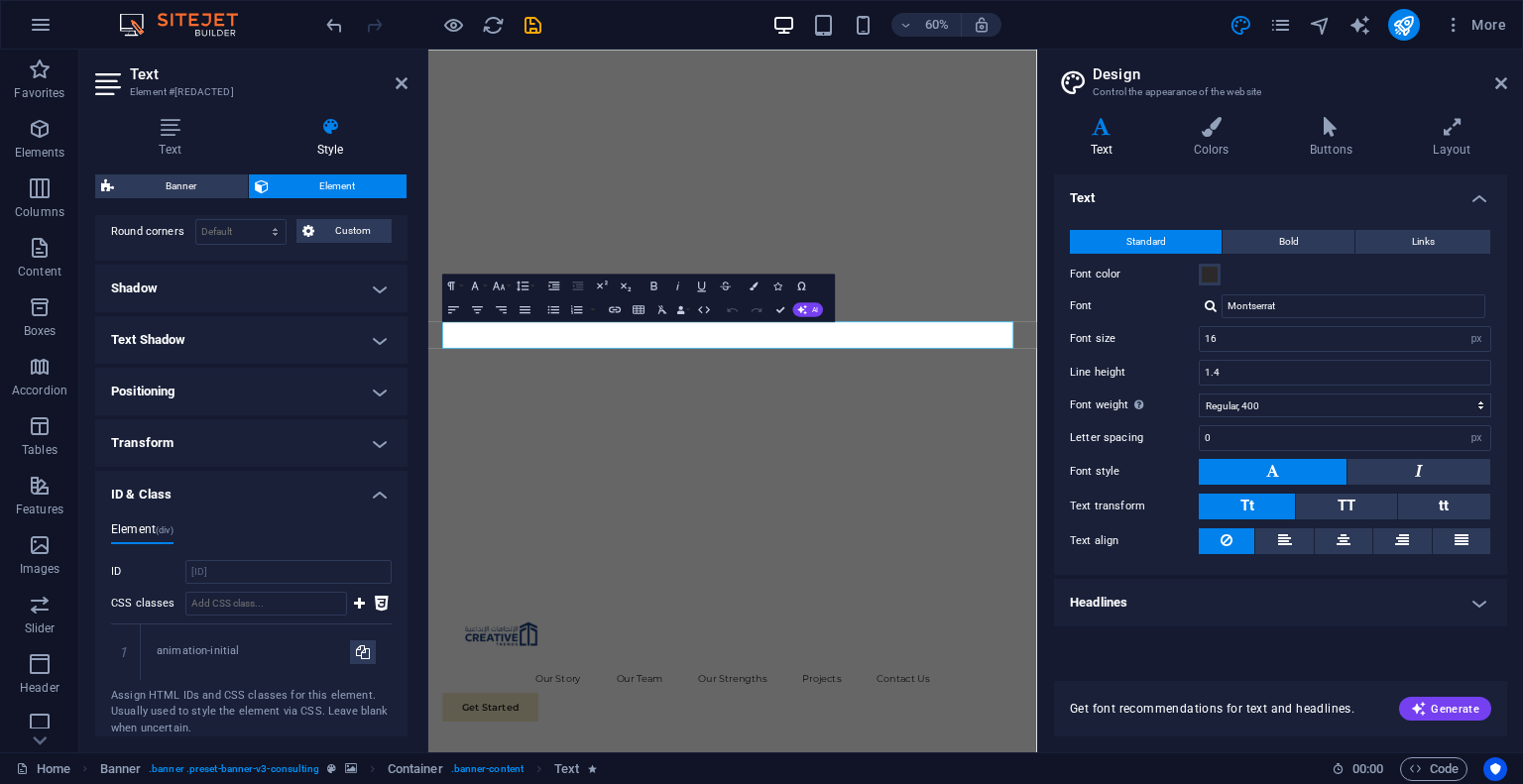 click on "Transform" at bounding box center [251, 443] 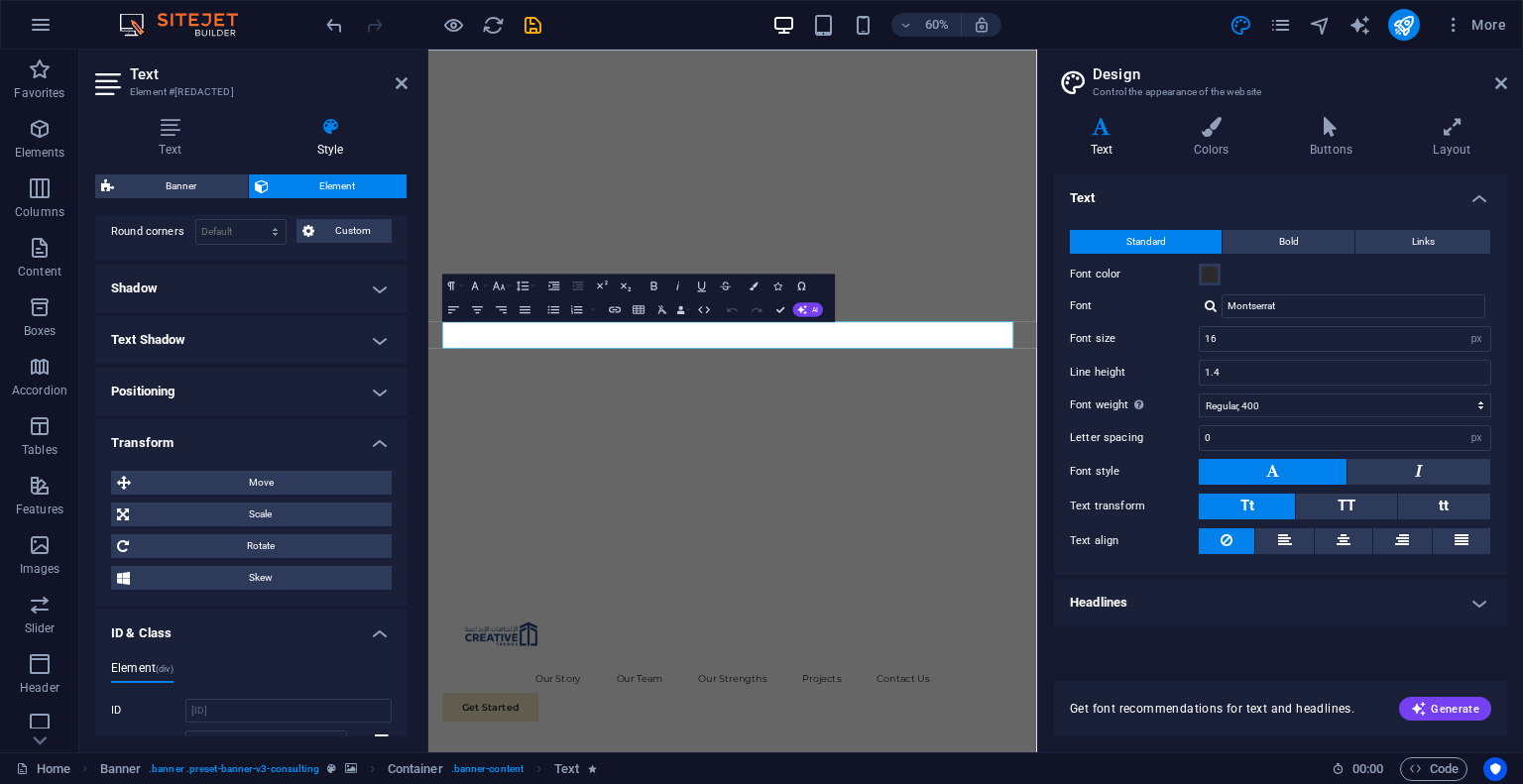 click on "Positioning" at bounding box center [251, 392] 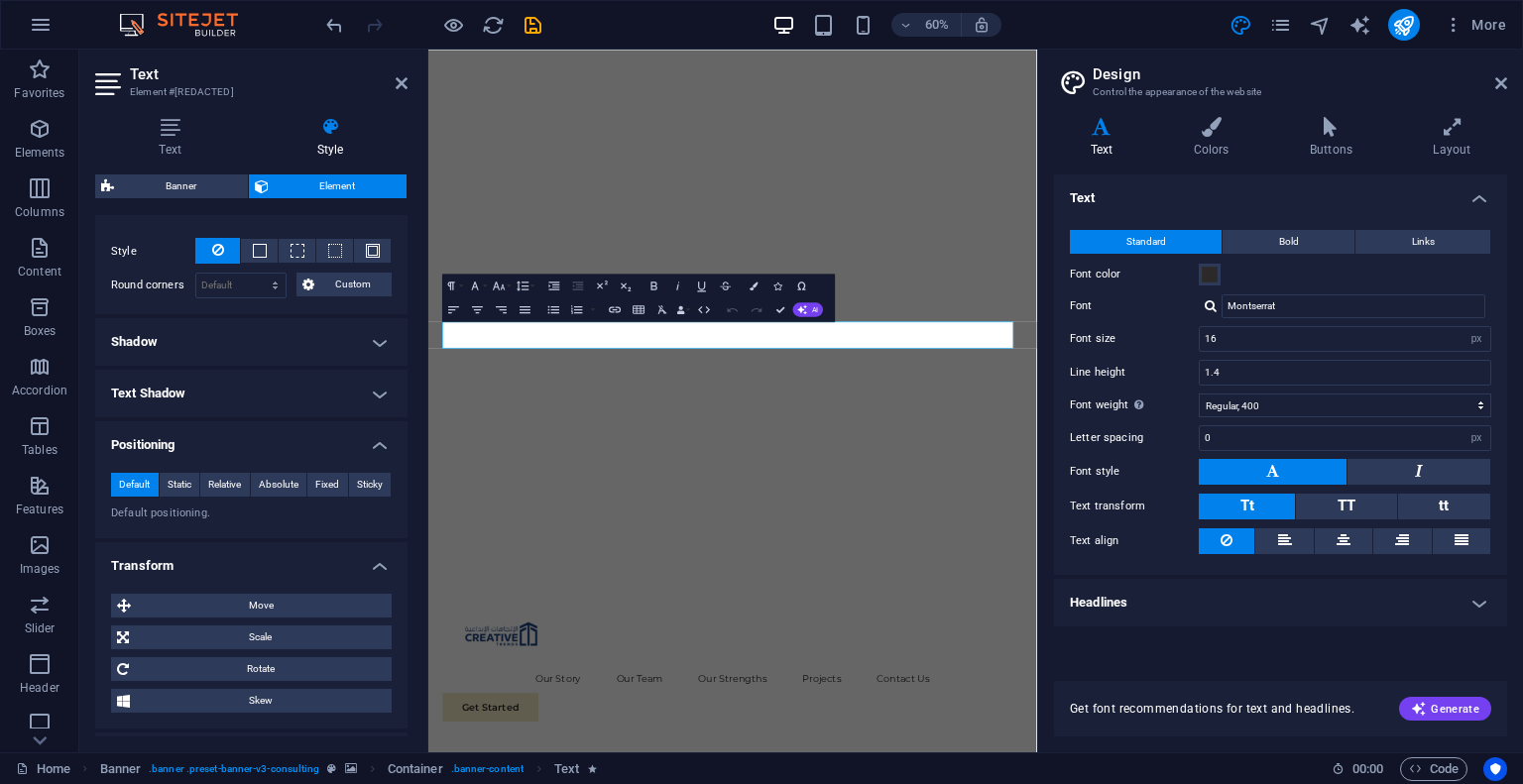 scroll, scrollTop: 536, scrollLeft: 0, axis: vertical 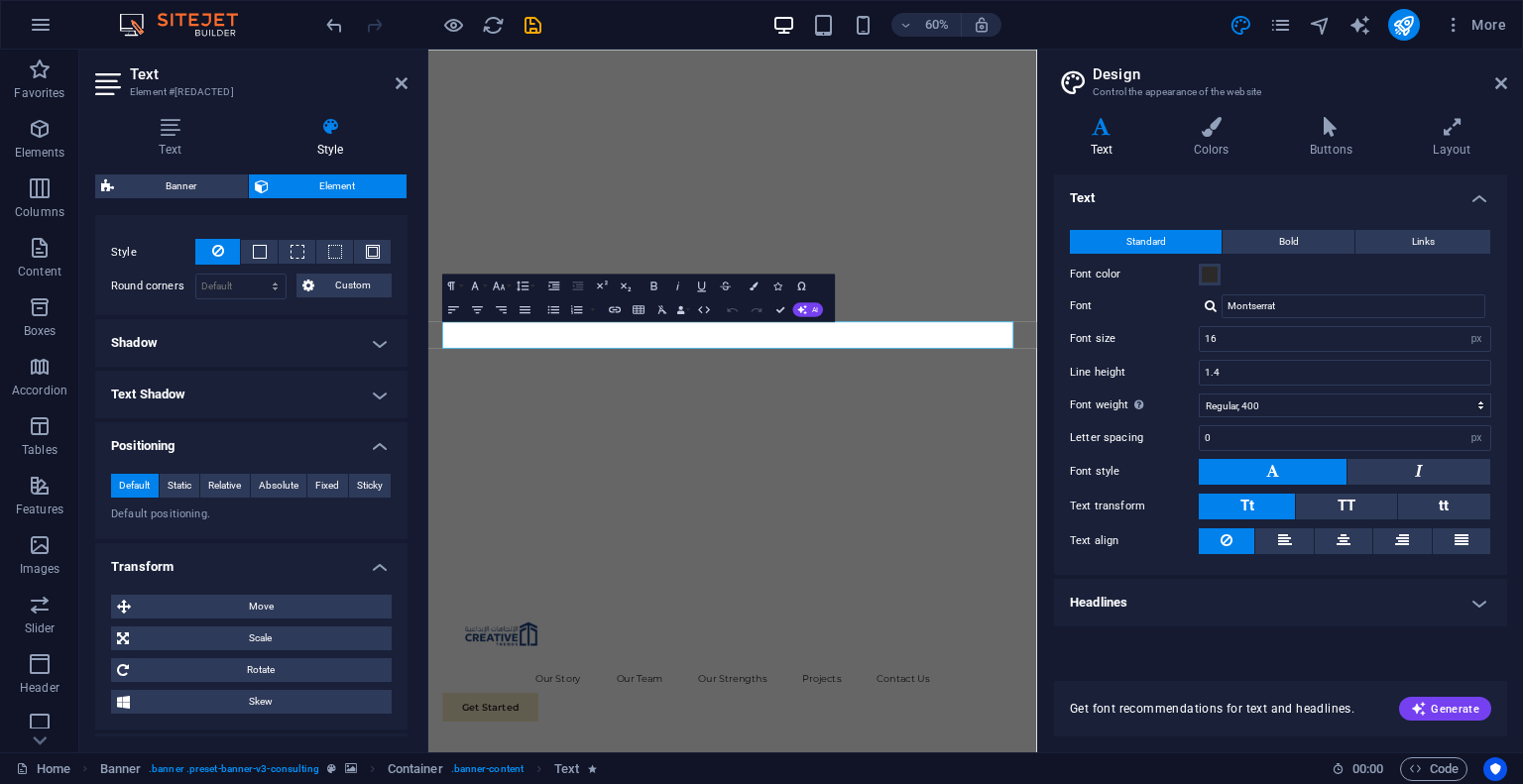 click on "Text Shadow" at bounding box center [251, 394] 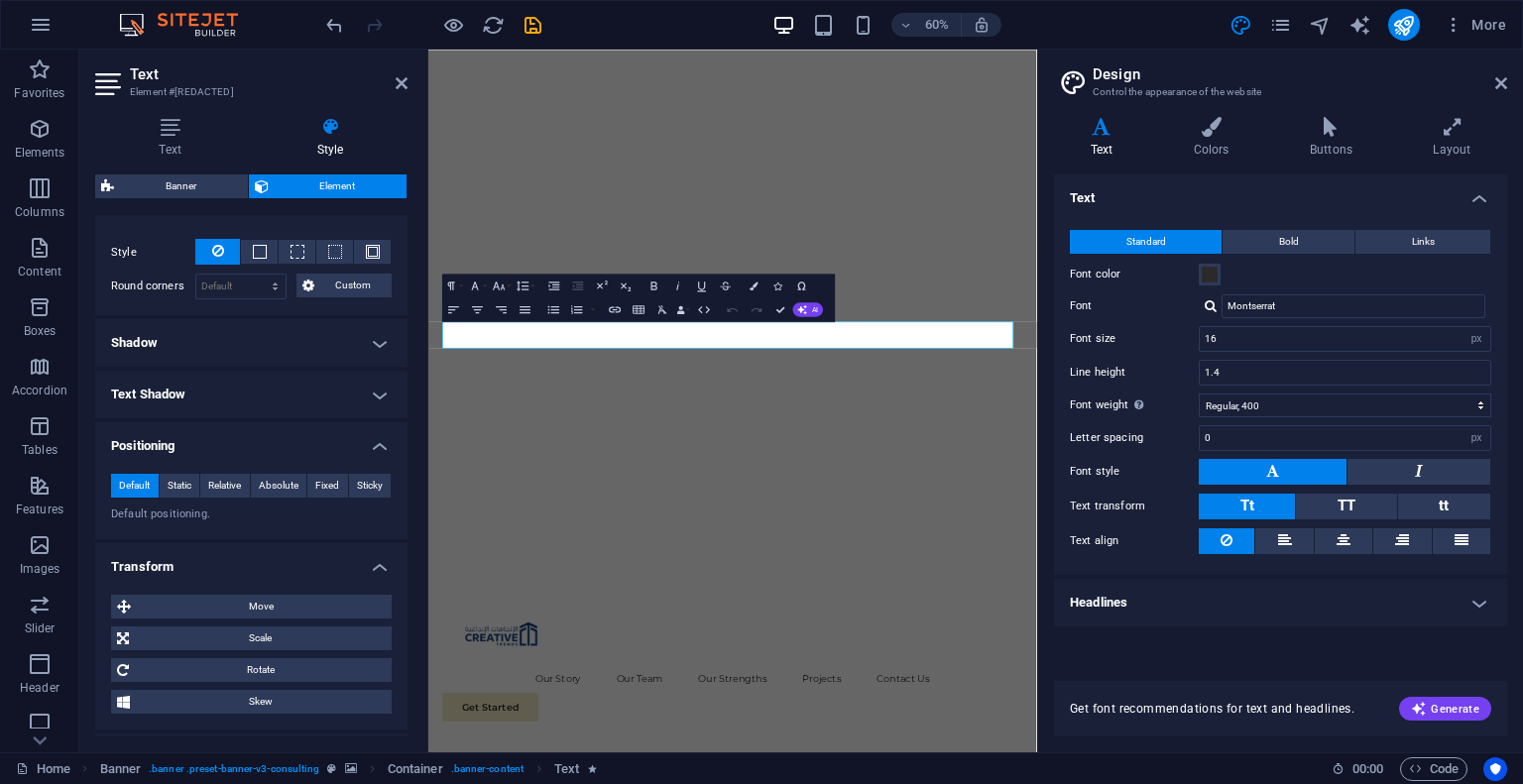 click on "Text Shadow" at bounding box center [251, 394] 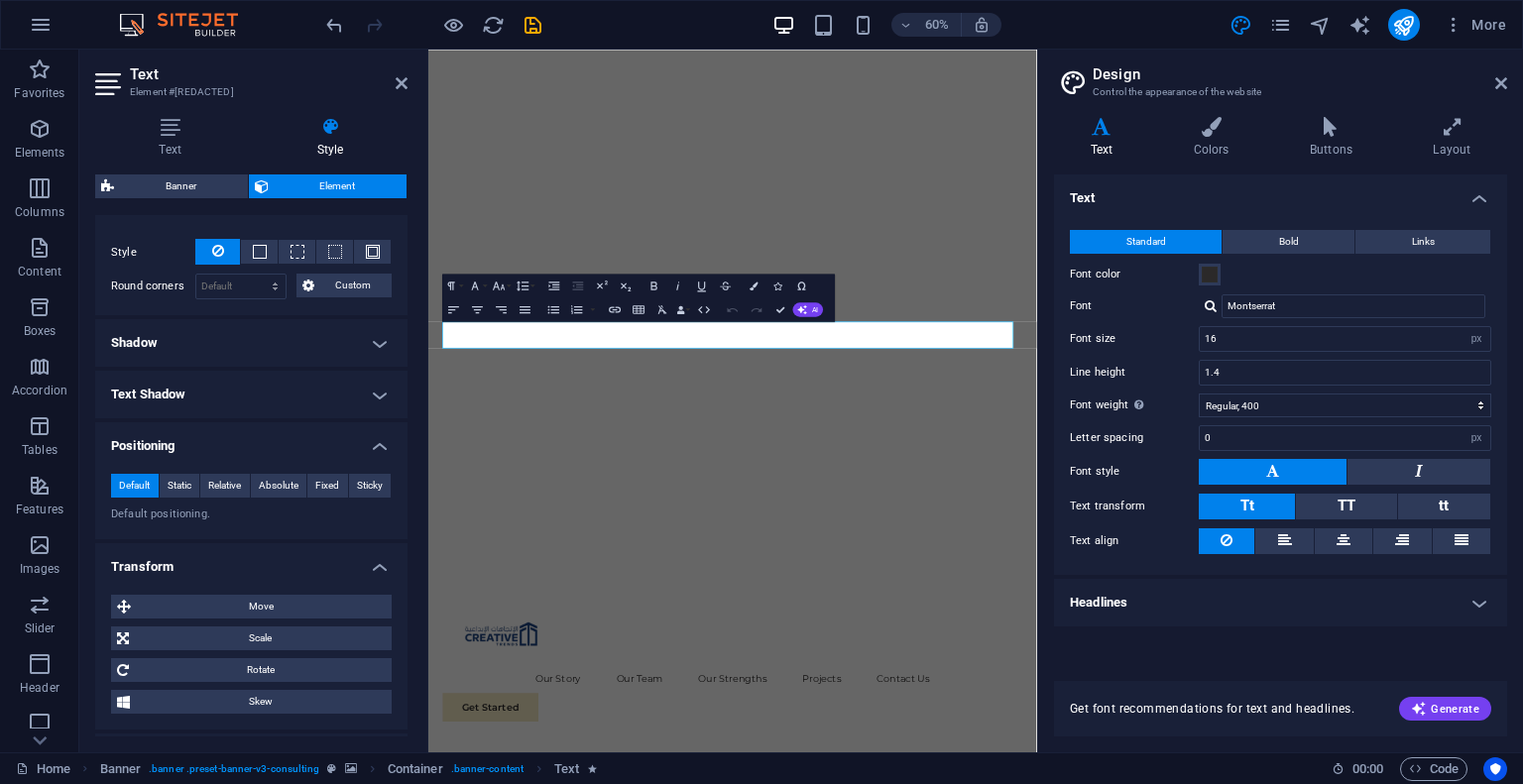 click on "Text Shadow" at bounding box center (251, 394) 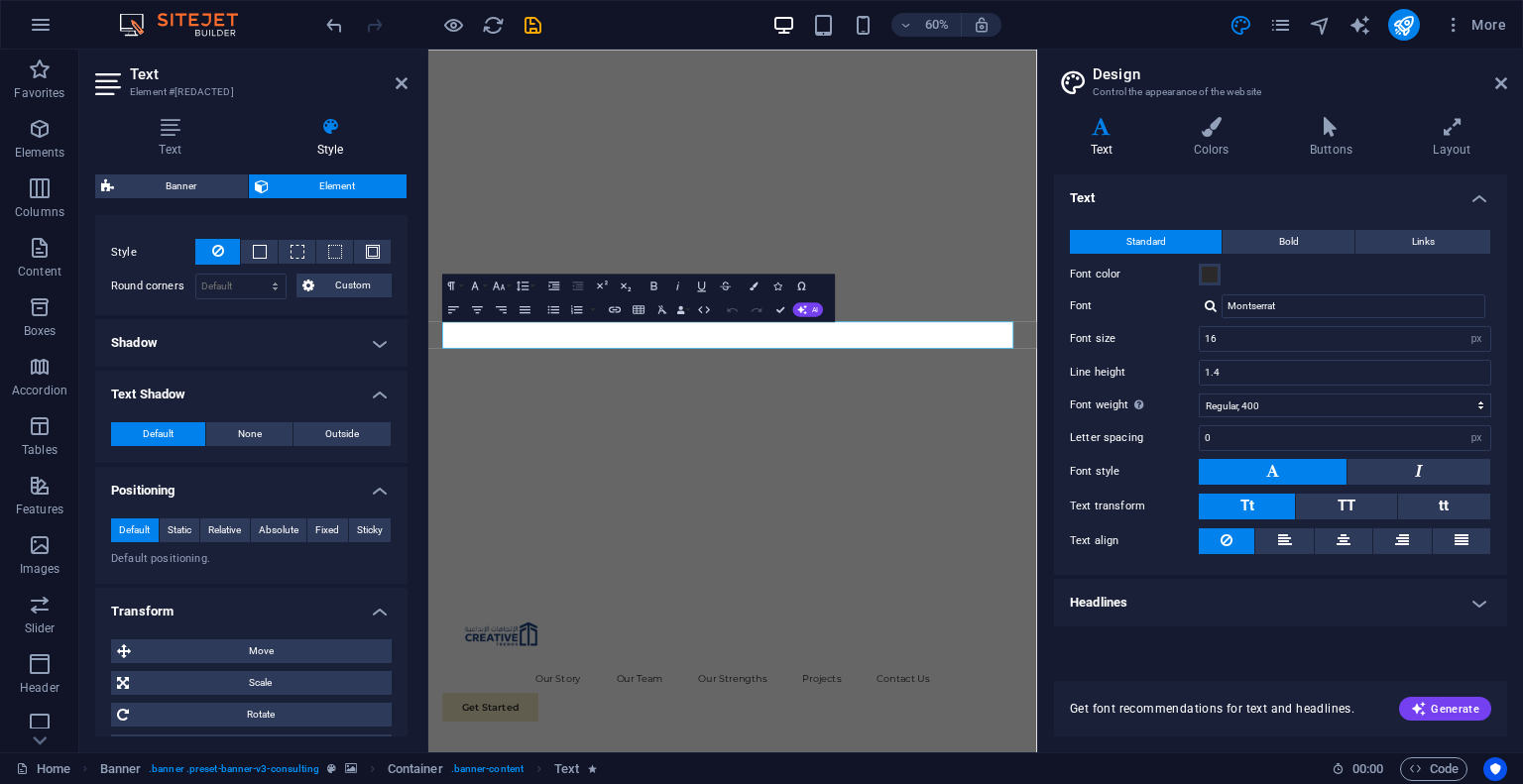 click on "Shadow" at bounding box center [251, 343] 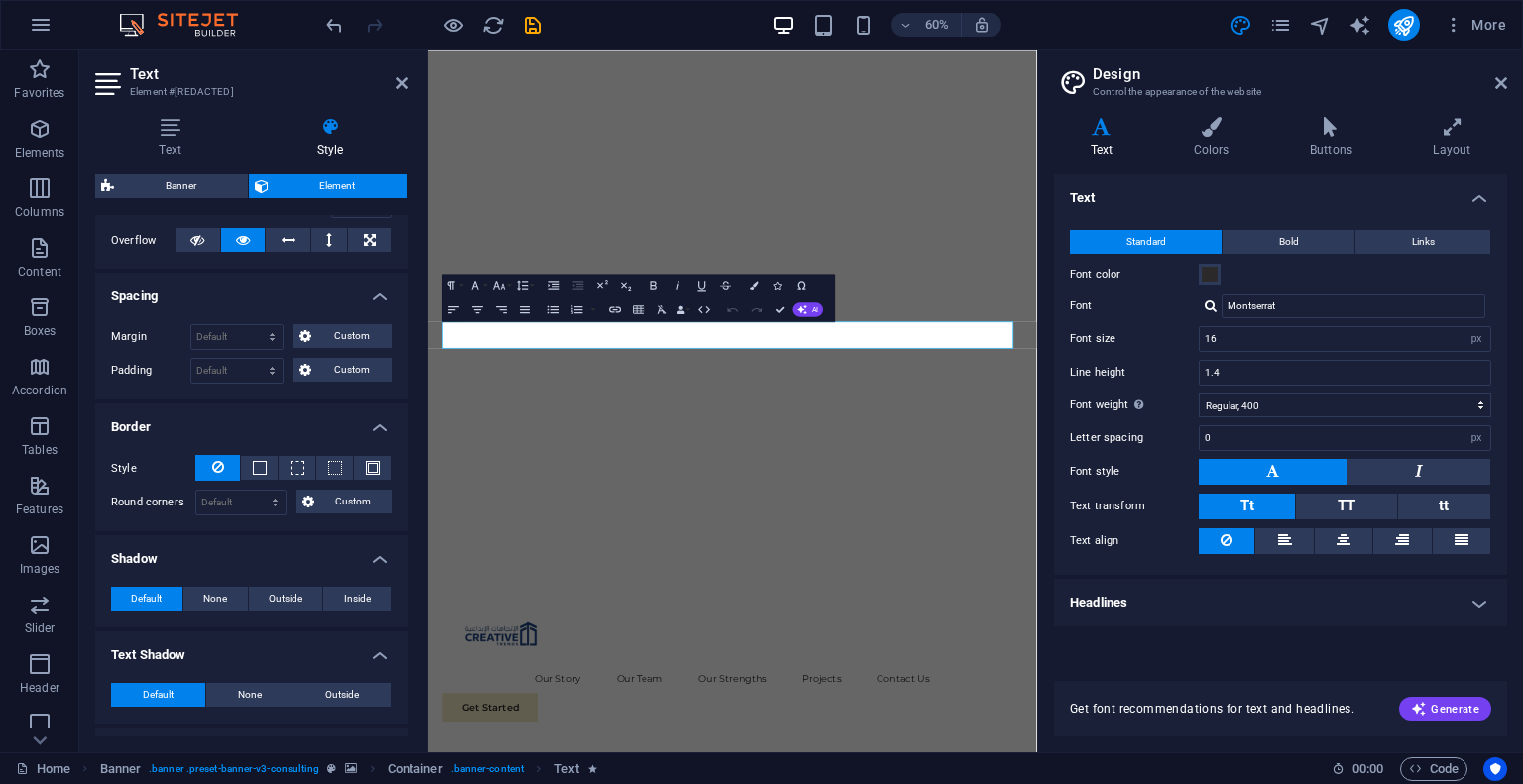 scroll, scrollTop: 0, scrollLeft: 0, axis: both 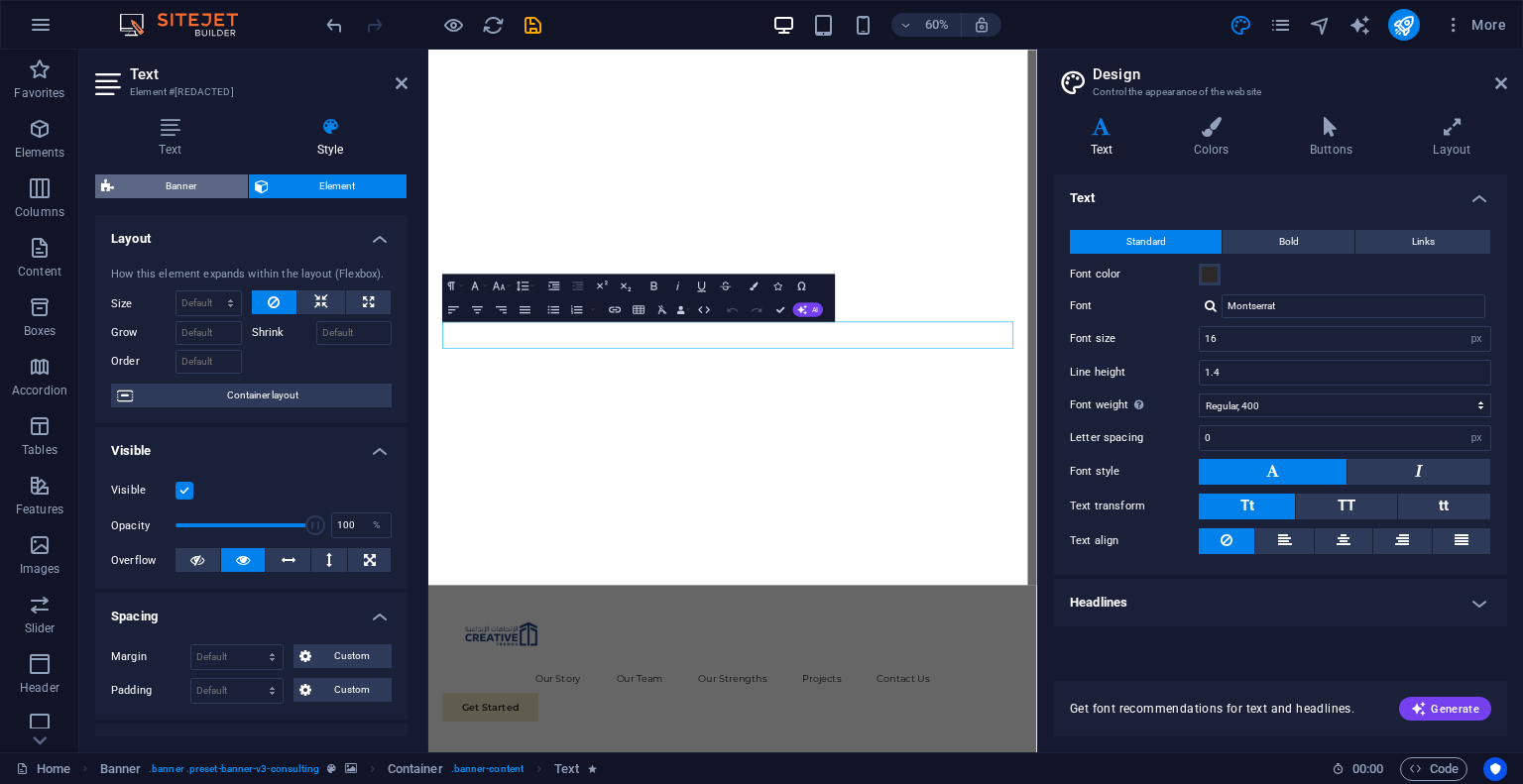 click on "Banner" at bounding box center (180, 186) 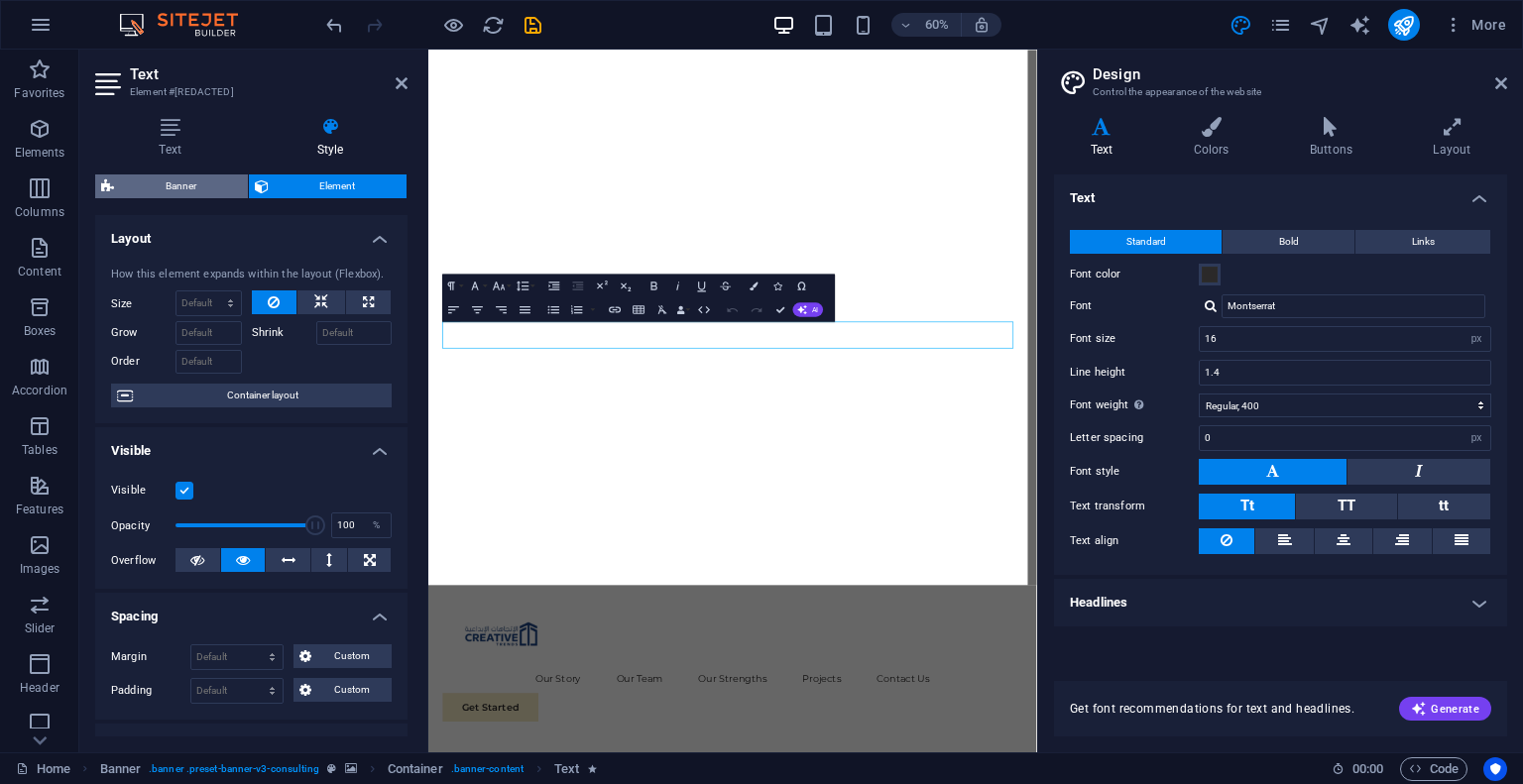 select on "progressive" 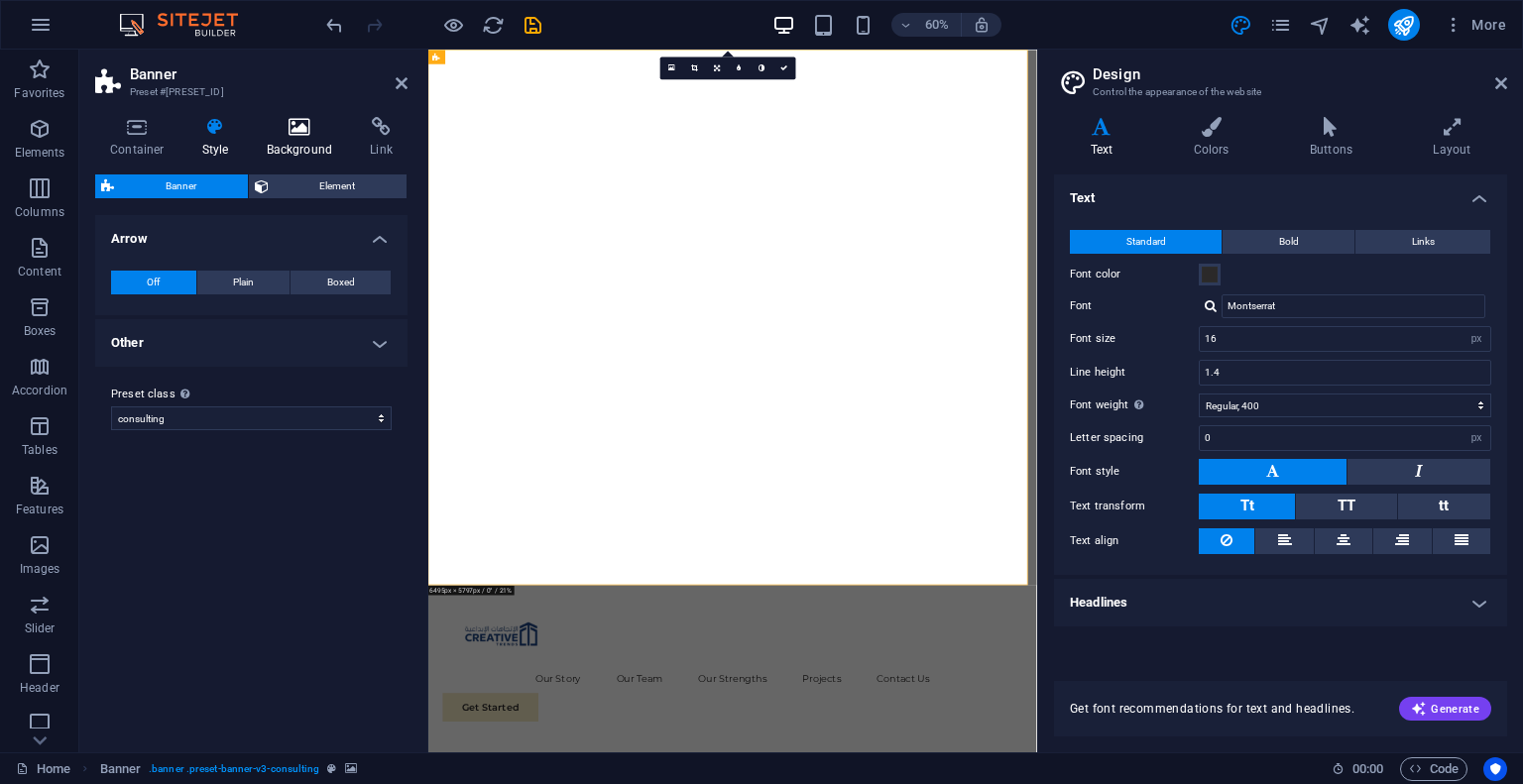 click on "Background" at bounding box center (303, 138) 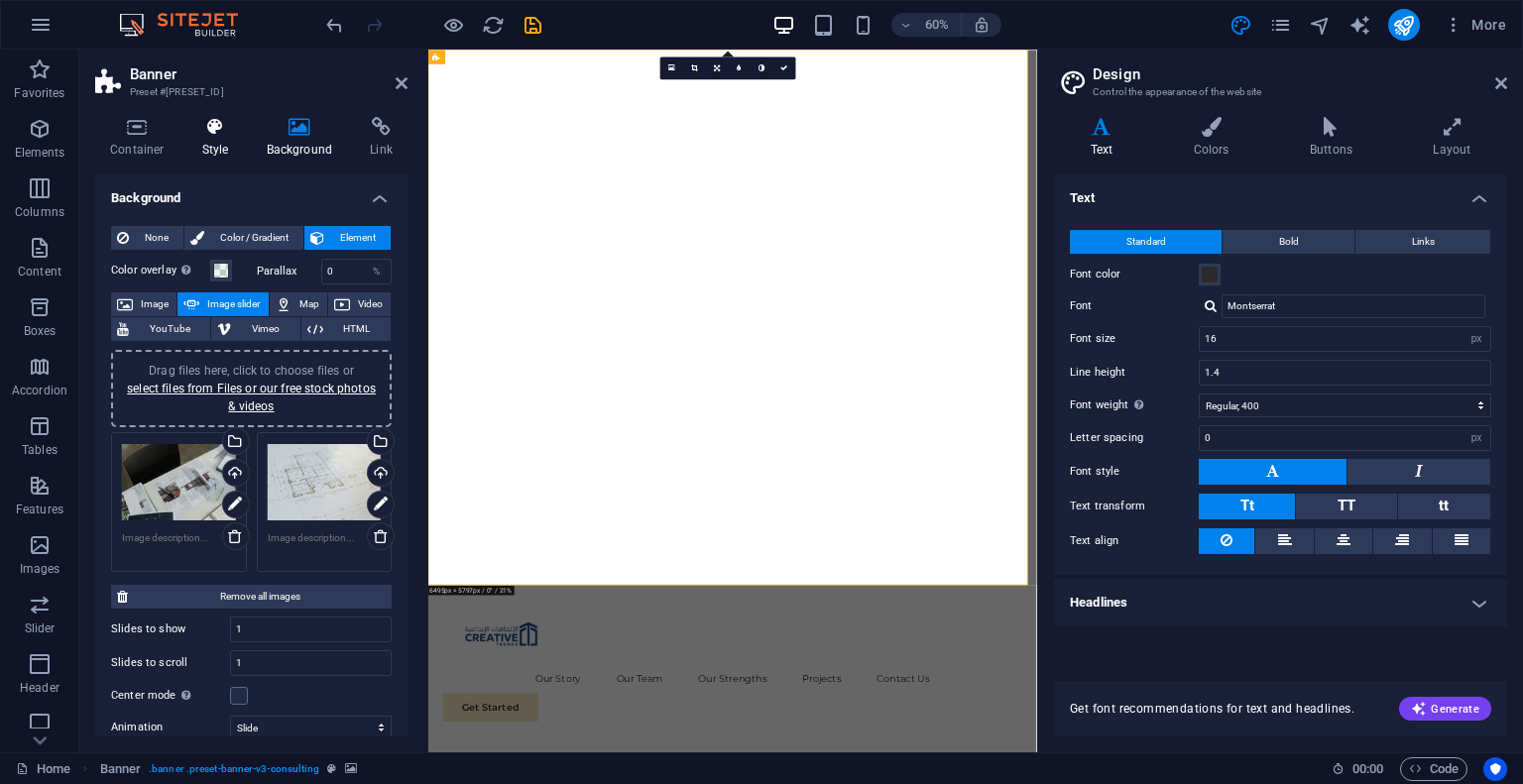 click at bounding box center [215, 127] 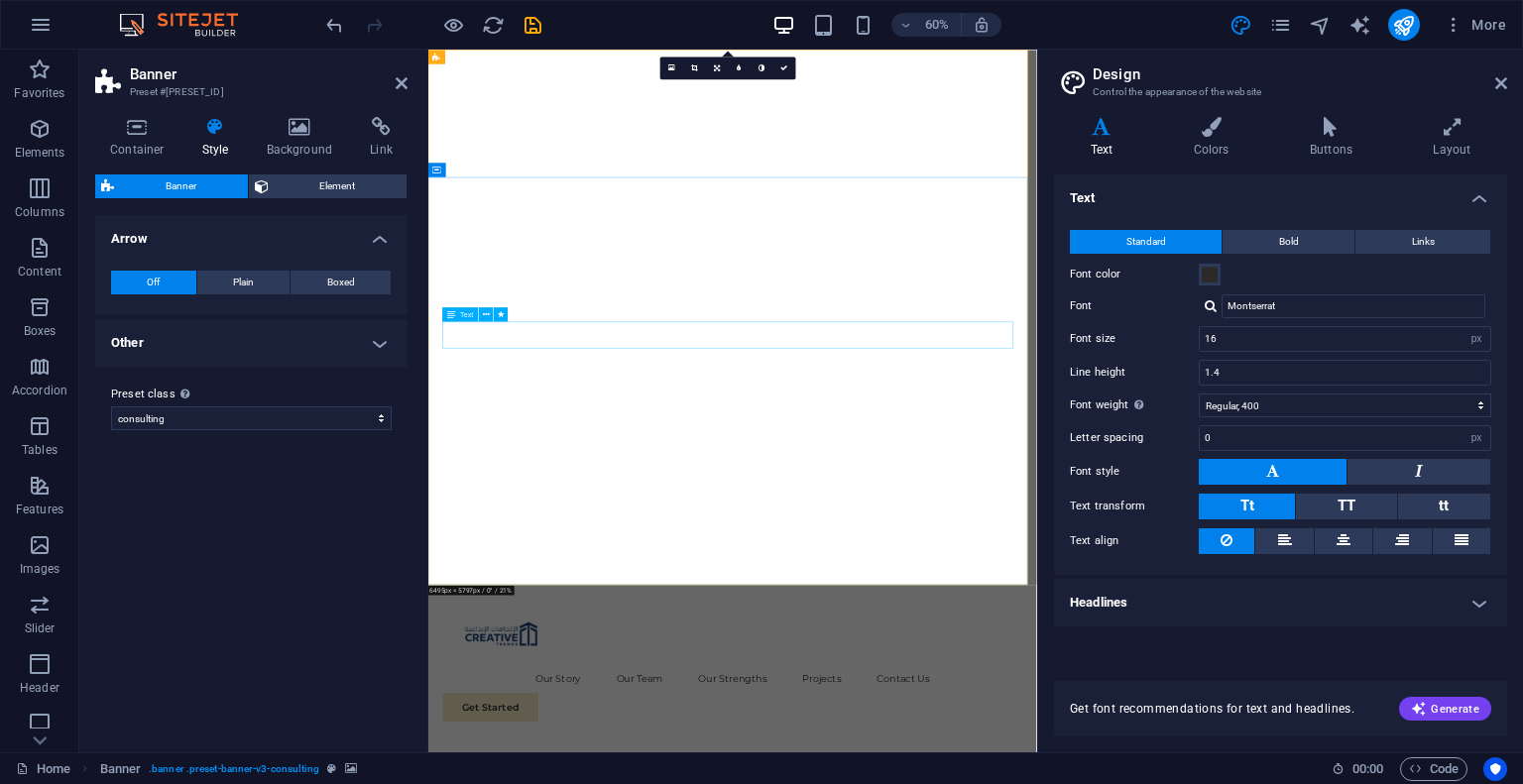 click on "Our slogan “Perpetual Innovation, Towards Sustainable Construction“" at bounding box center [935, 1263] 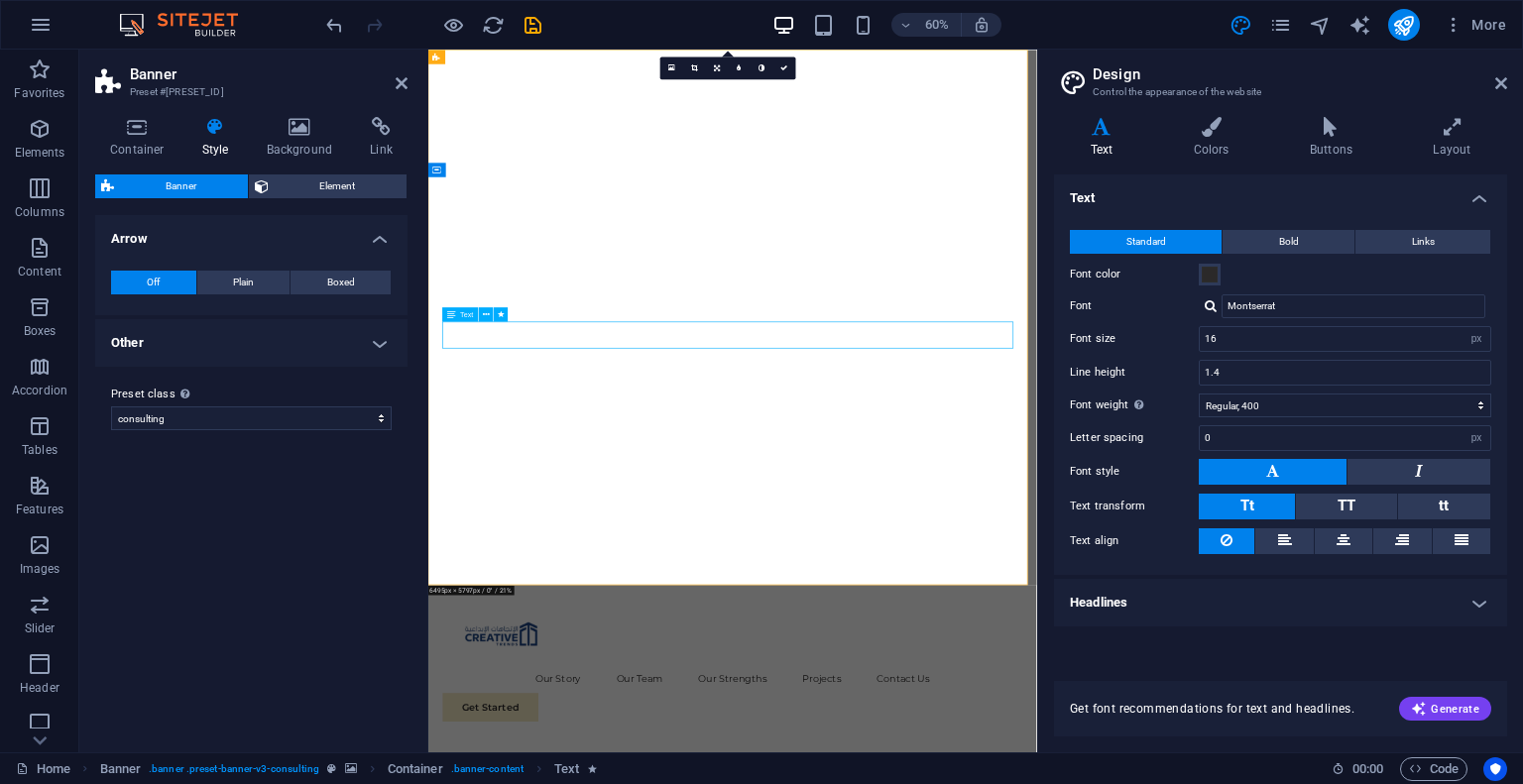 click on "Our slogan “Perpetual Innovation, Towards Sustainable Construction“" at bounding box center (935, 1263) 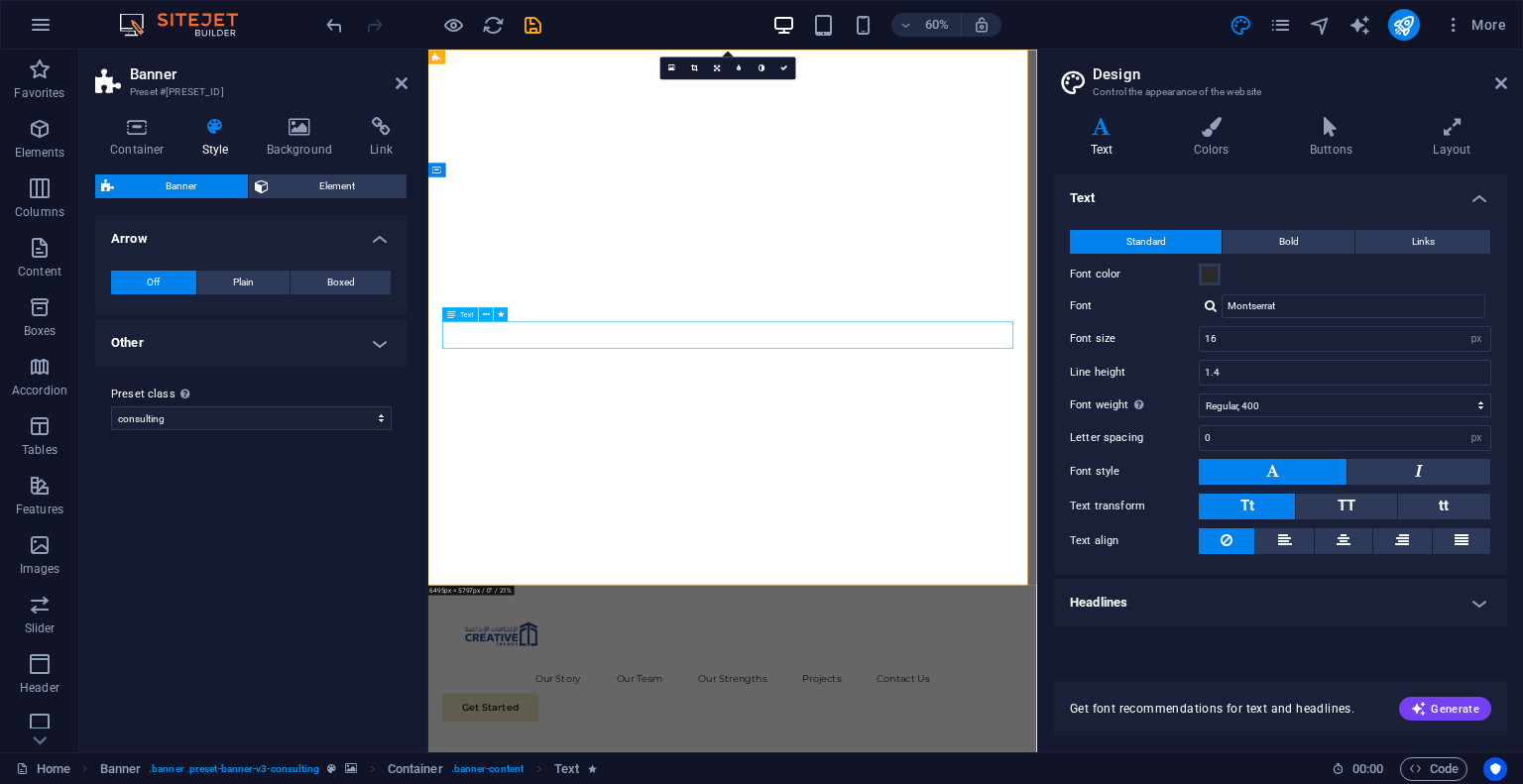 click on "Our slogan “Perpetual Innovation, Towards Sustainable Construction“" at bounding box center [935, 1263] 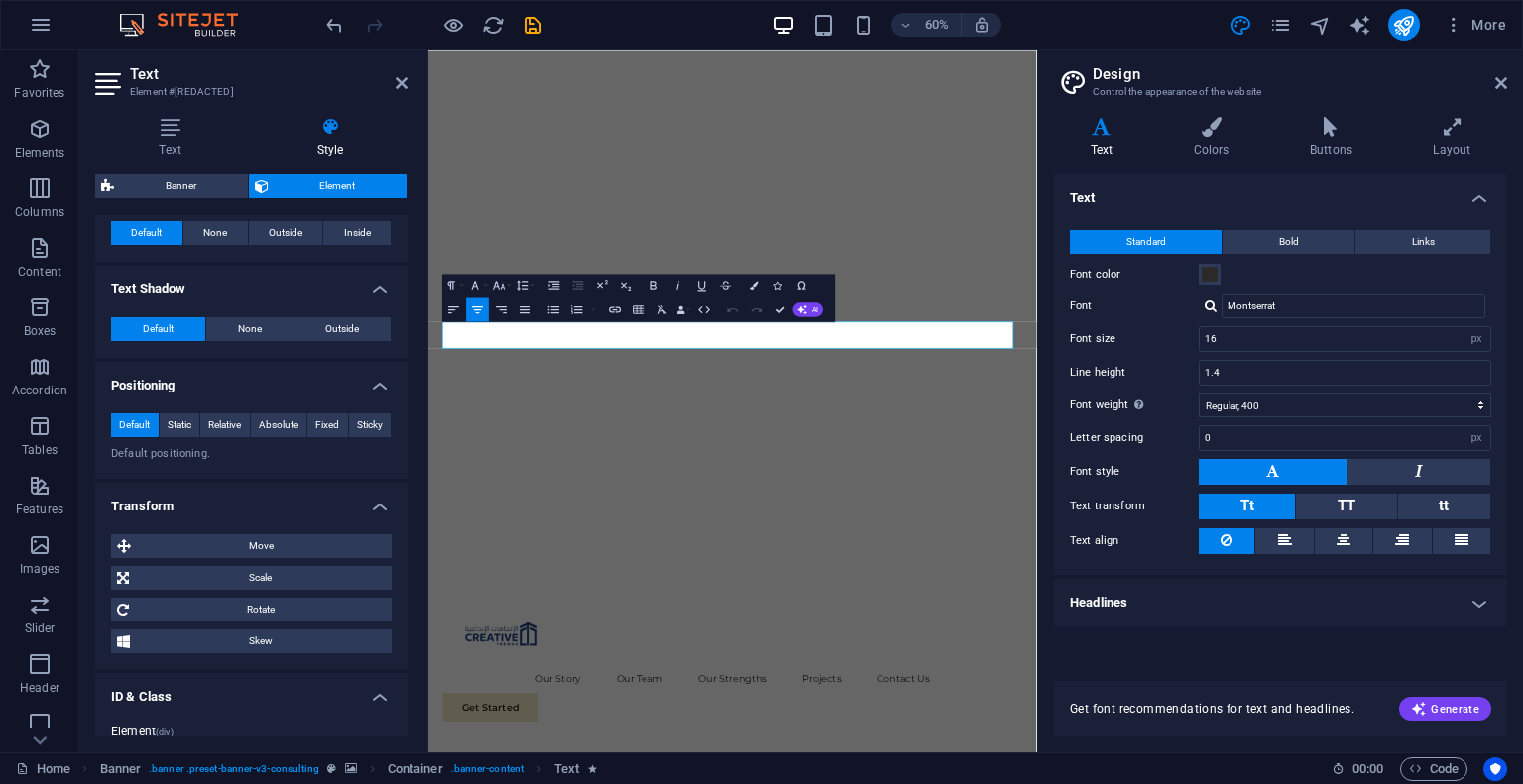 scroll, scrollTop: 1329, scrollLeft: 0, axis: vertical 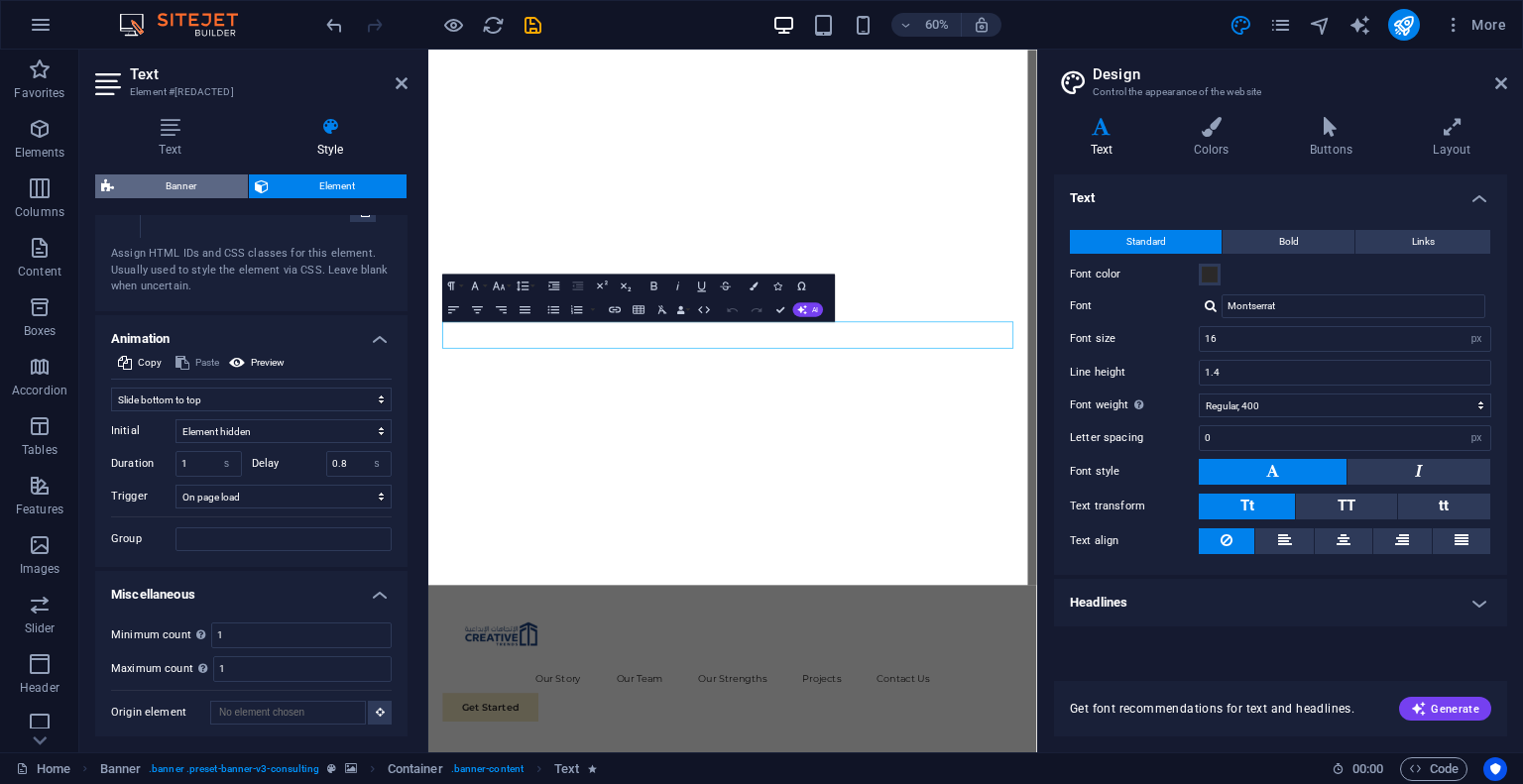click on "Banner" at bounding box center [180, 186] 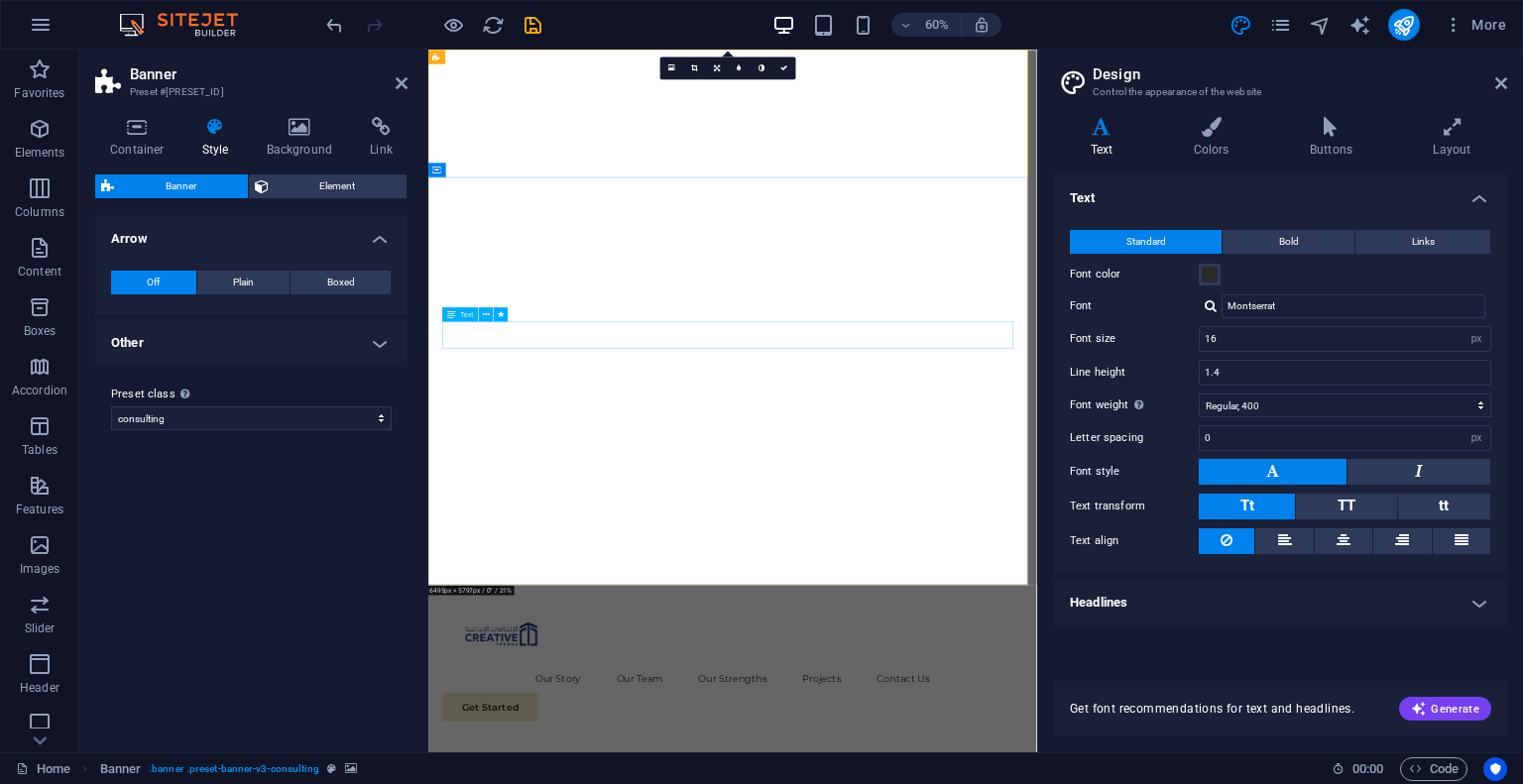click on "Our slogan “Perpetual Innovation, Towards Sustainable Construction“" at bounding box center [935, 1263] 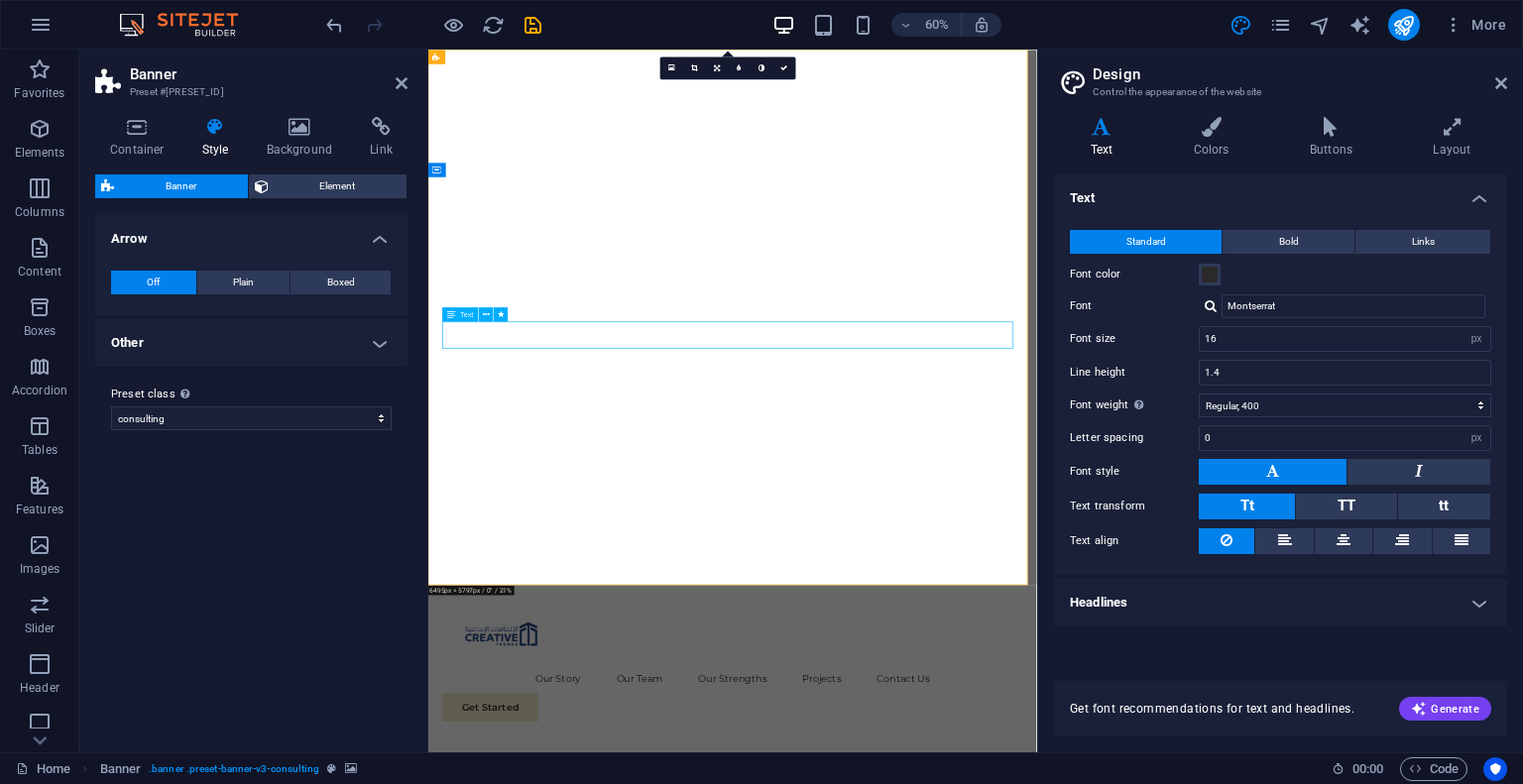 click on "Our slogan “Perpetual Innovation, Towards Sustainable Construction“" at bounding box center [935, 1263] 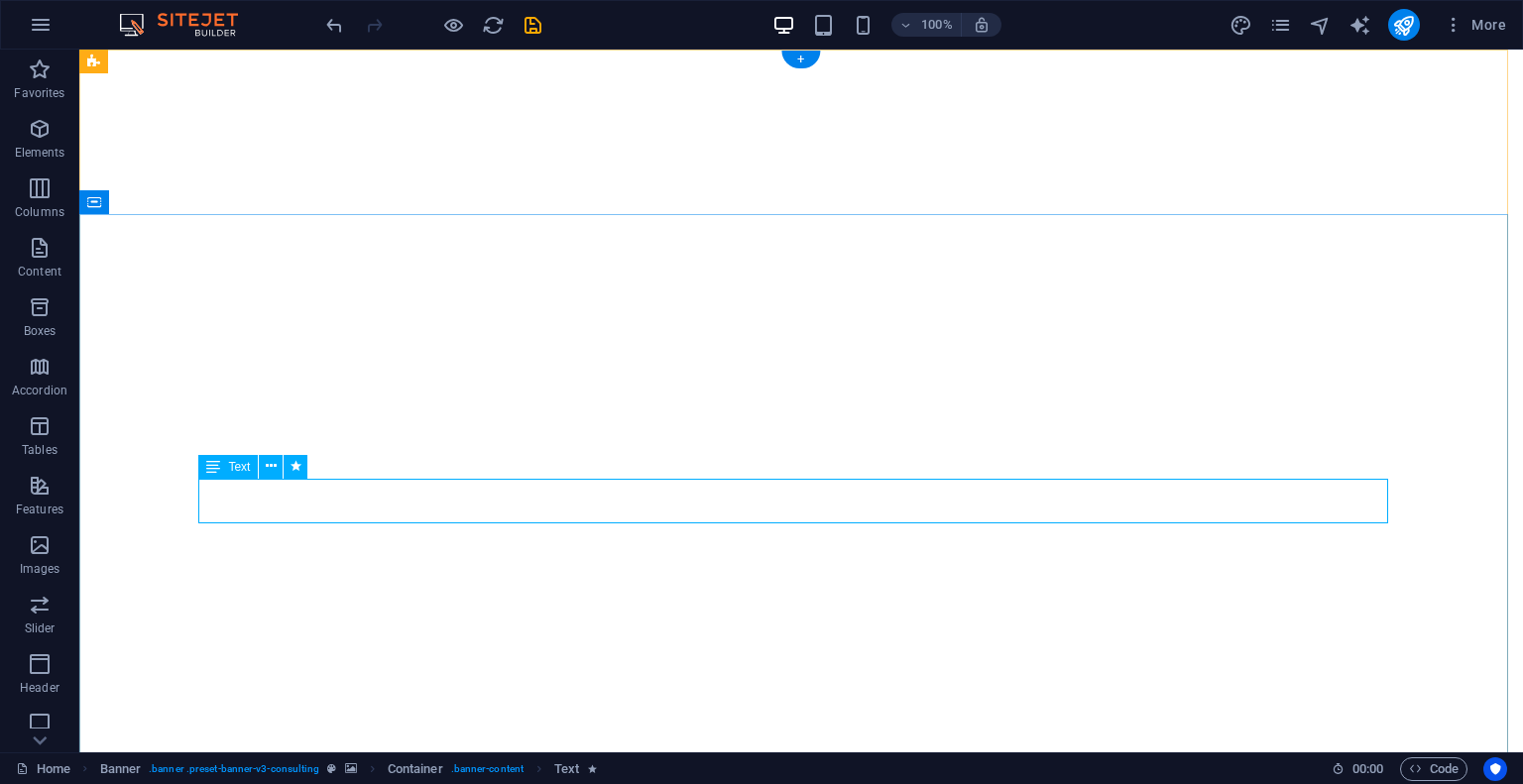 click on "Our slogan “Perpetual Innovation, Towards Sustainable Construction“" at bounding box center (801, 1263) 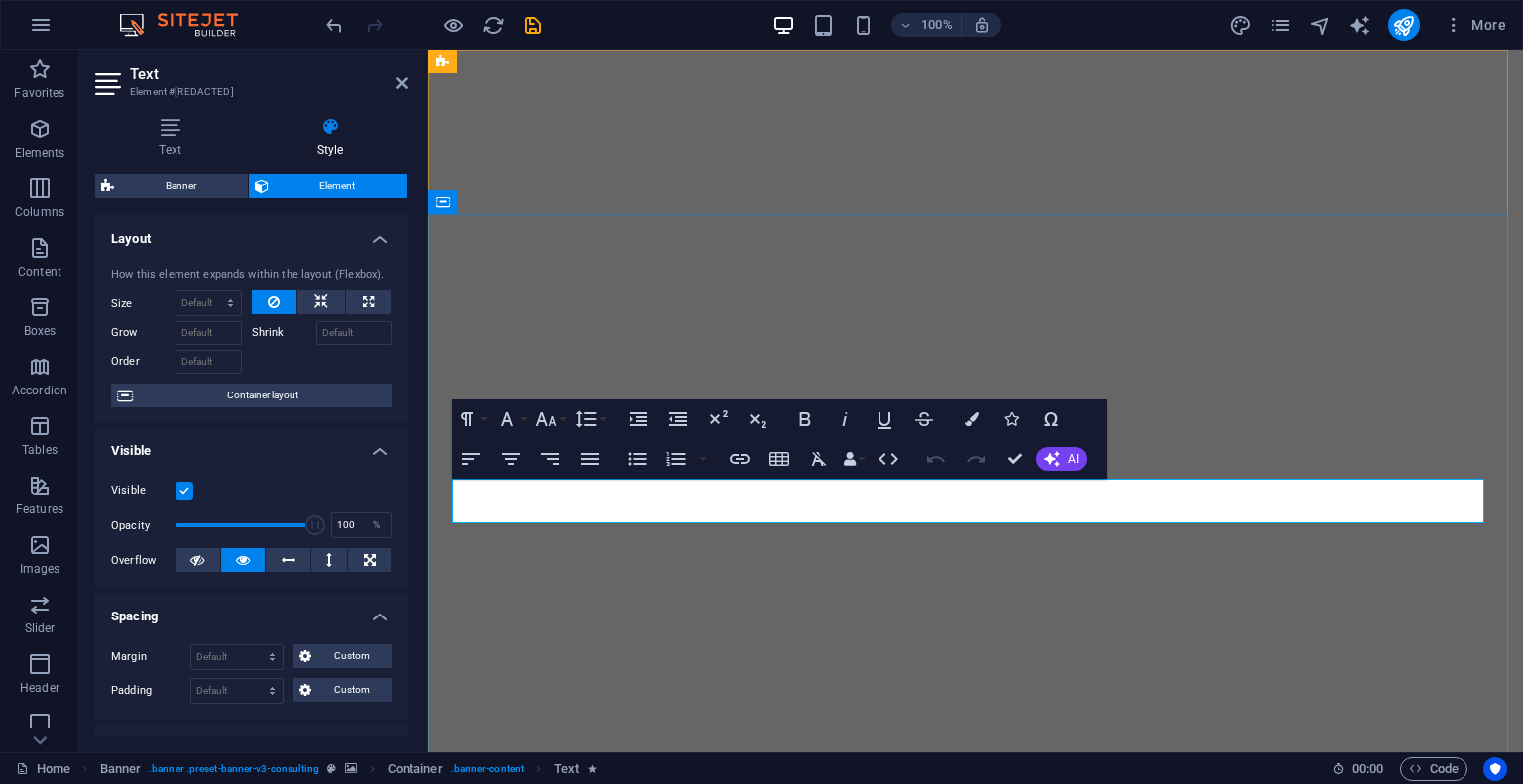 click on "Our slogan “Perpetual Innovation, Towards Sustainable Construction“" at bounding box center (976, 1252) 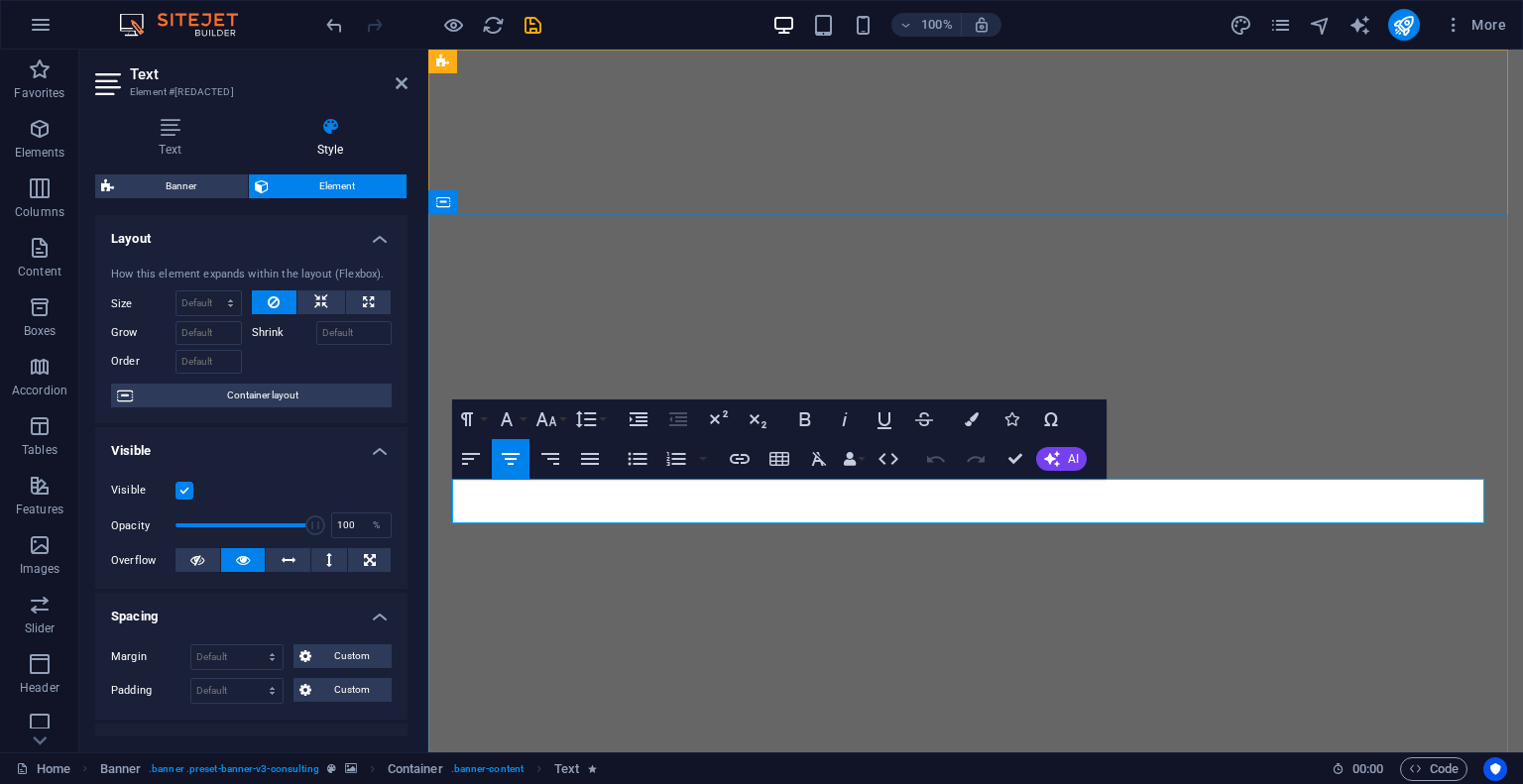 click on "Our slogan “Perpetual Innovation, Towards Sustainable Construction“" at bounding box center [976, 1252] 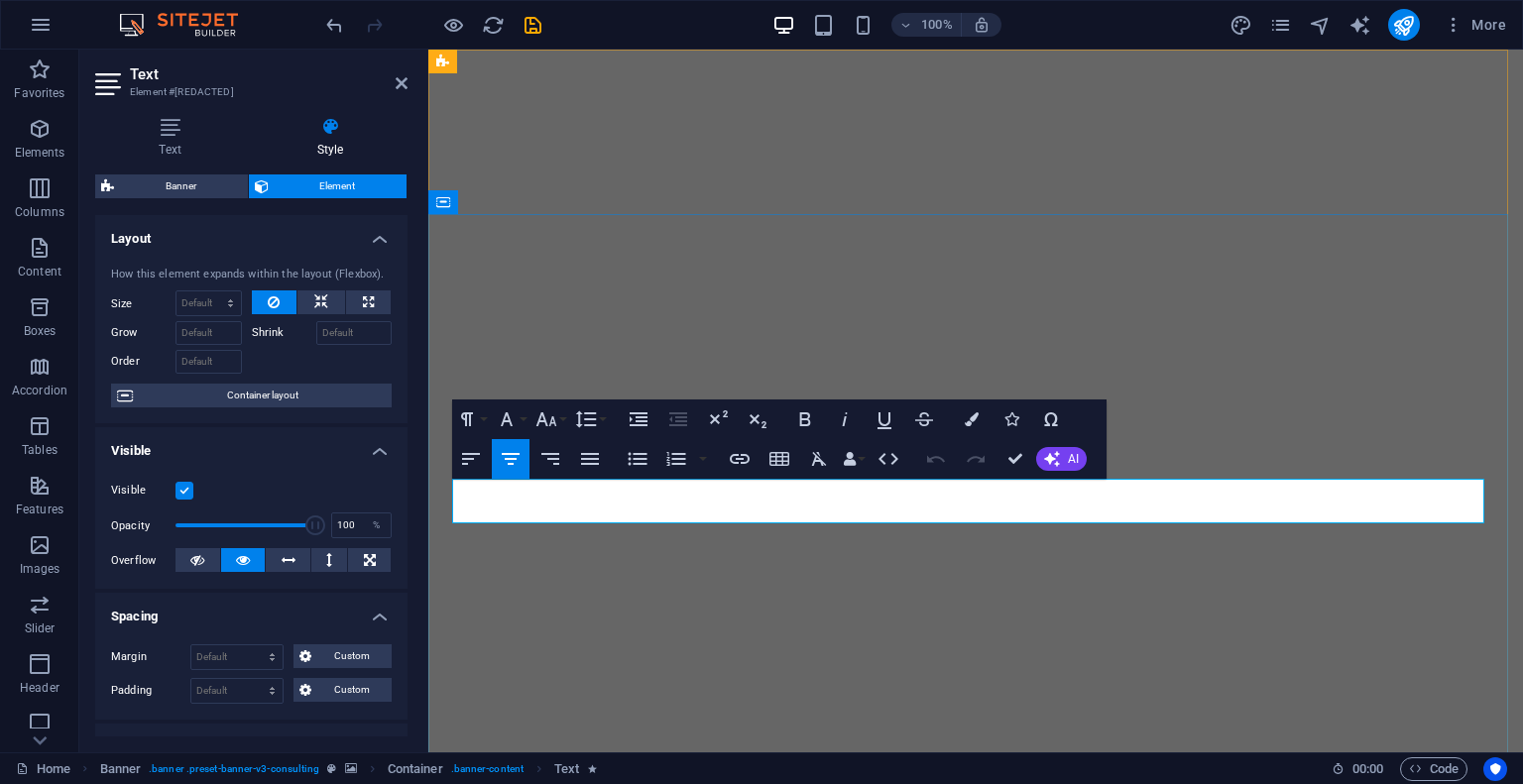 click on "Our slogan “Perpetual Innovation, Towards Sustainable Construction“" at bounding box center (976, 1252) 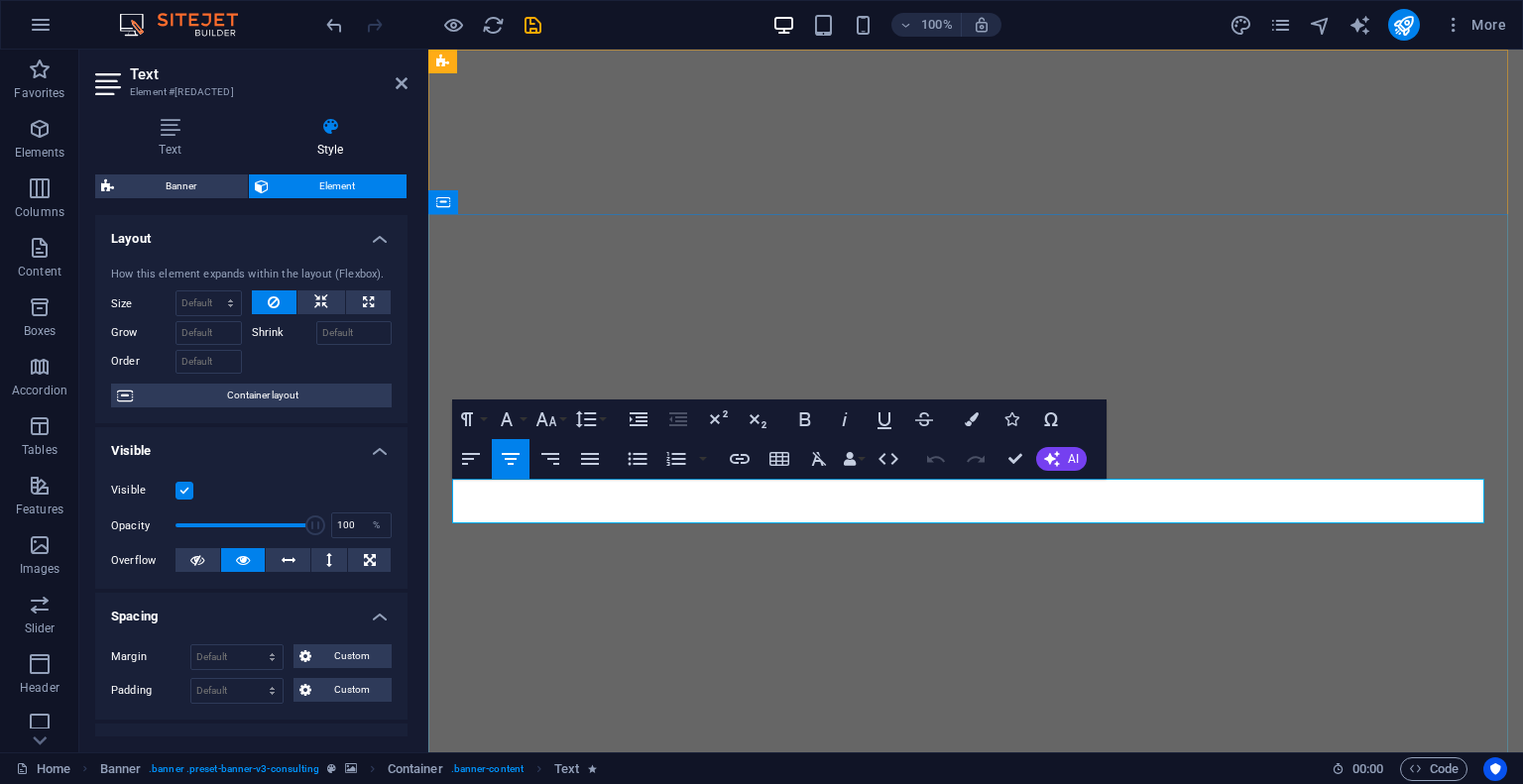 click on "Our slogan “Perpetual Innovation, Towards Sustainable Construction“" at bounding box center [976, 1252] 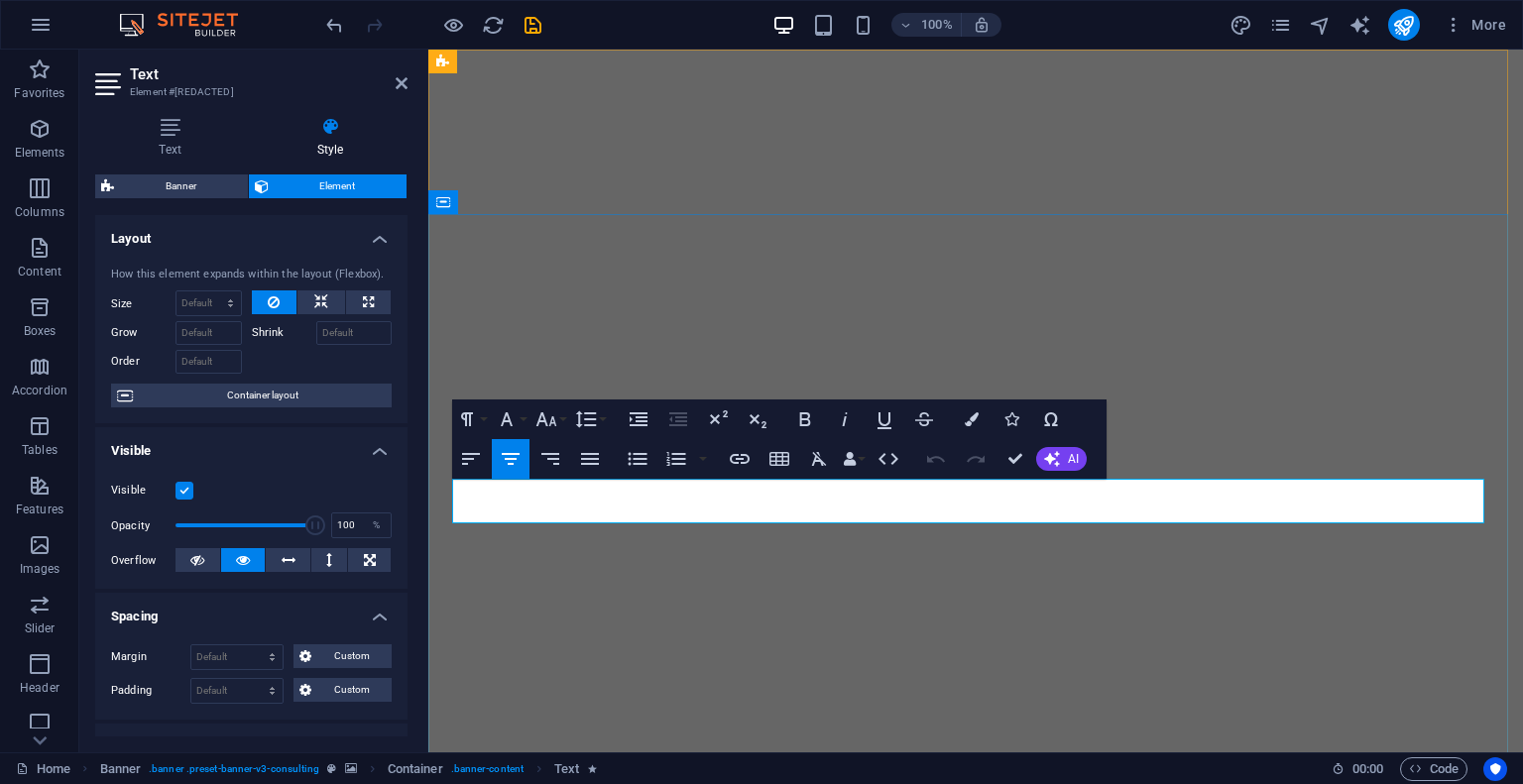 click on "Our slogan “Perpetual Innovation, Towards Sustainable Construction“" at bounding box center (976, 1252) 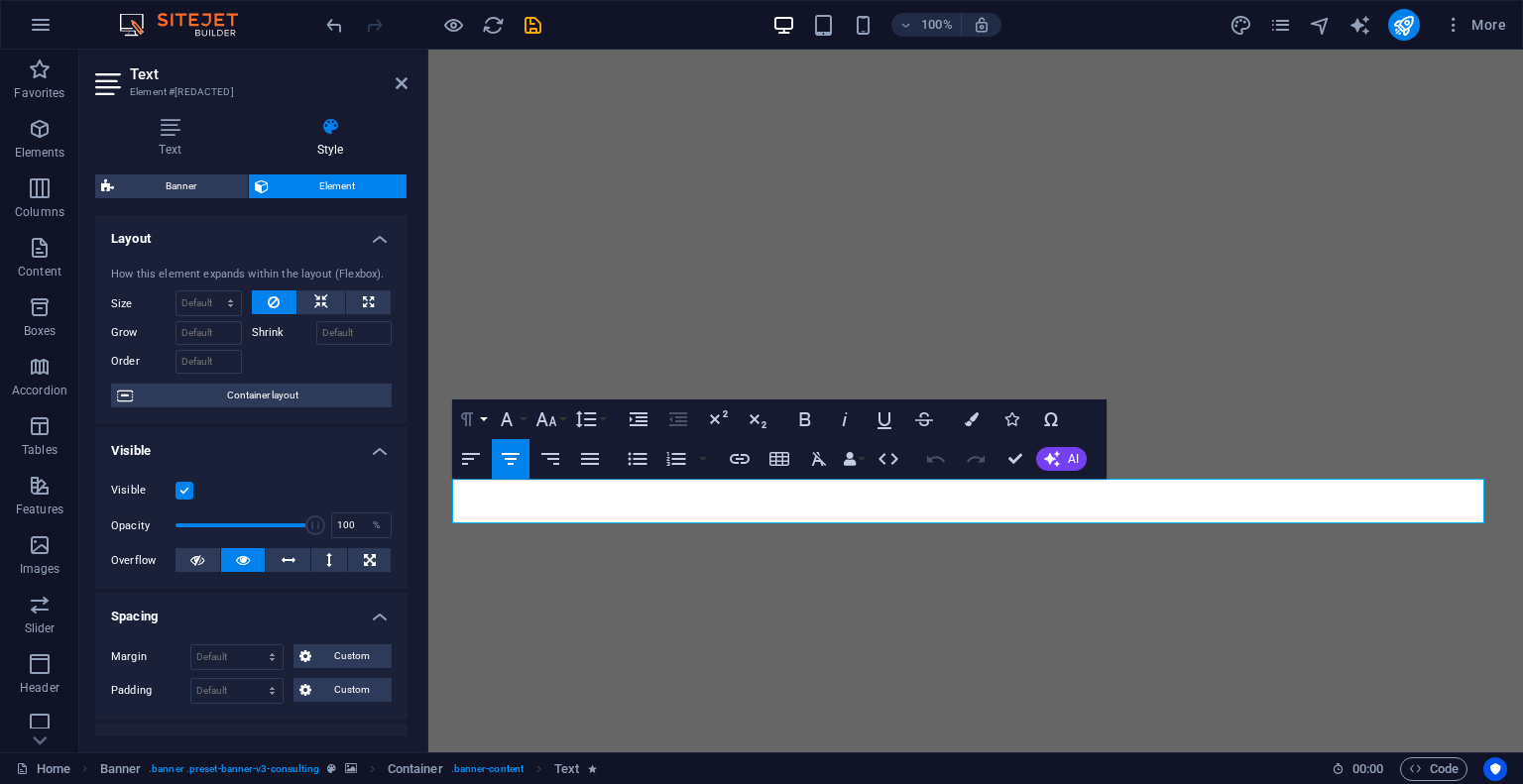 click 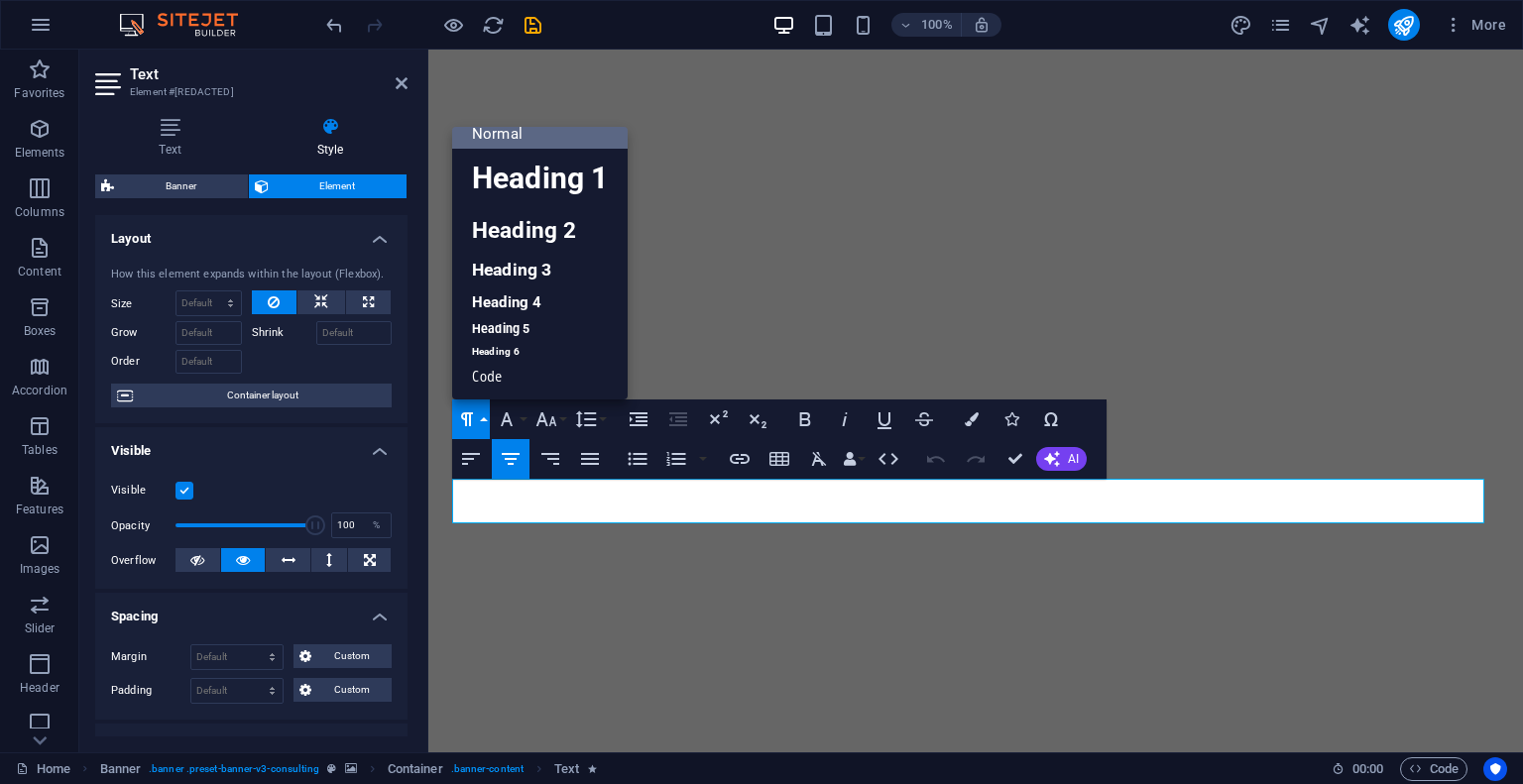 scroll, scrollTop: 16, scrollLeft: 0, axis: vertical 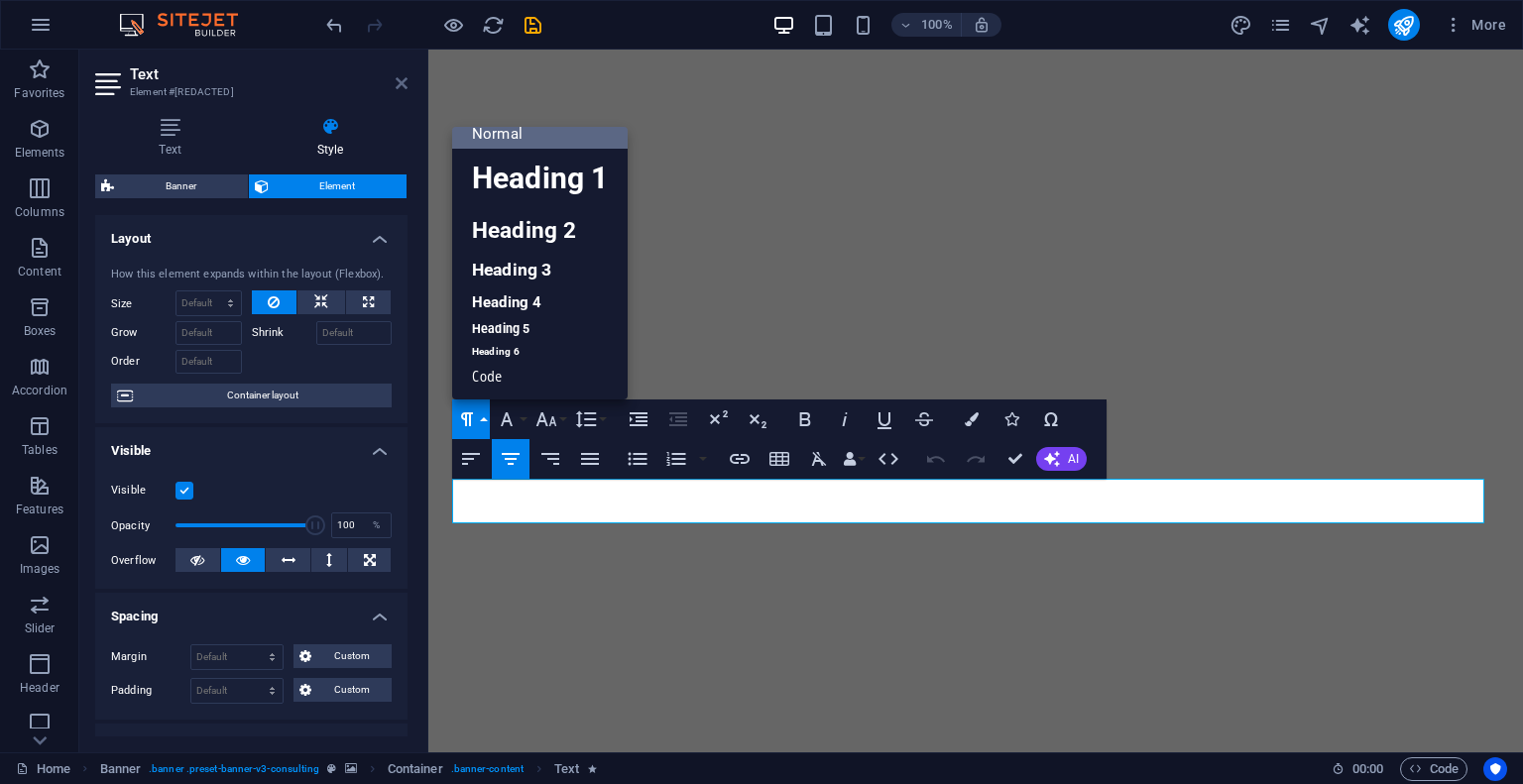 click at bounding box center (402, 83) 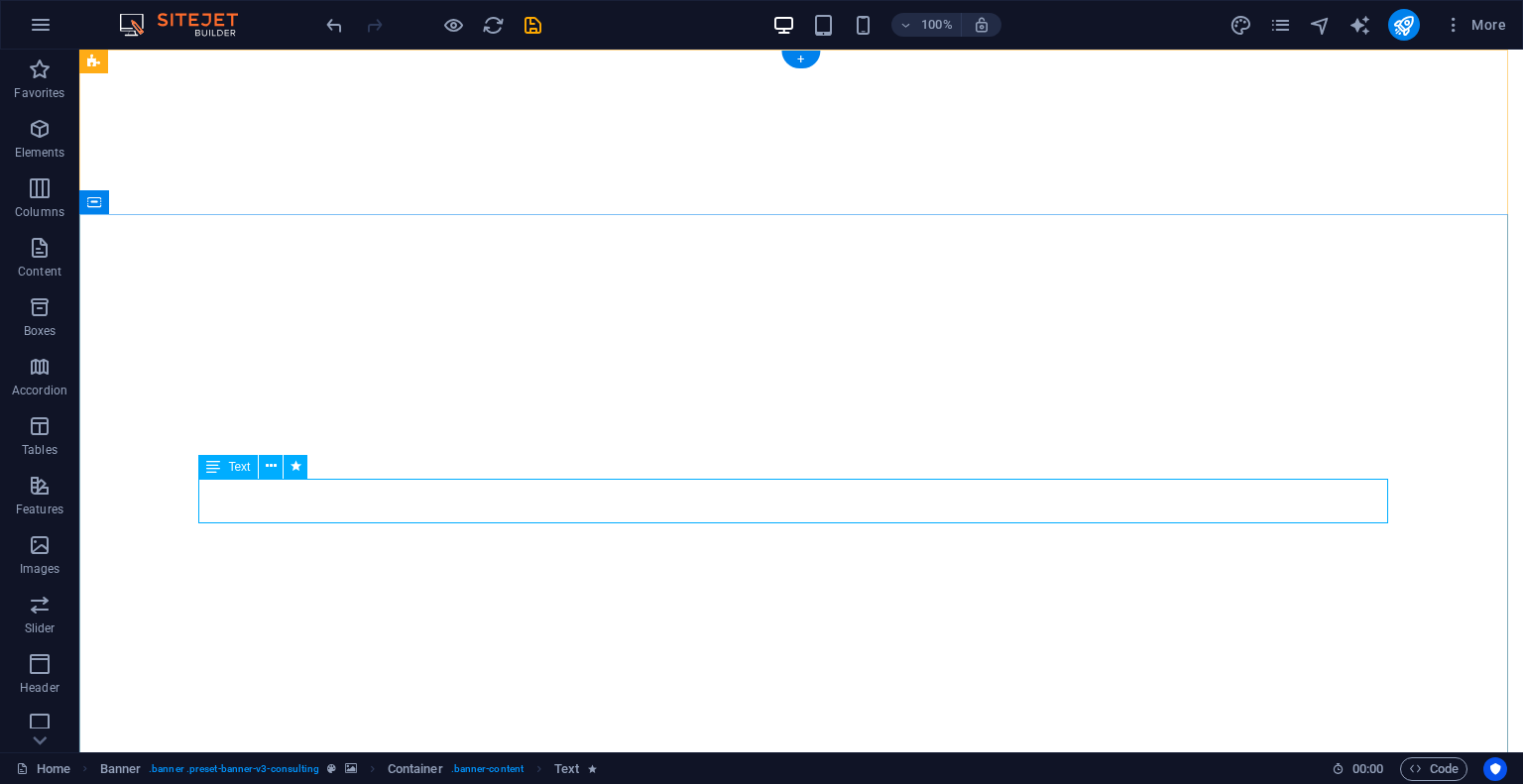 click on "Our slogan “Perpetual Innovation, Towards Sustainable Construction“" at bounding box center [801, 1263] 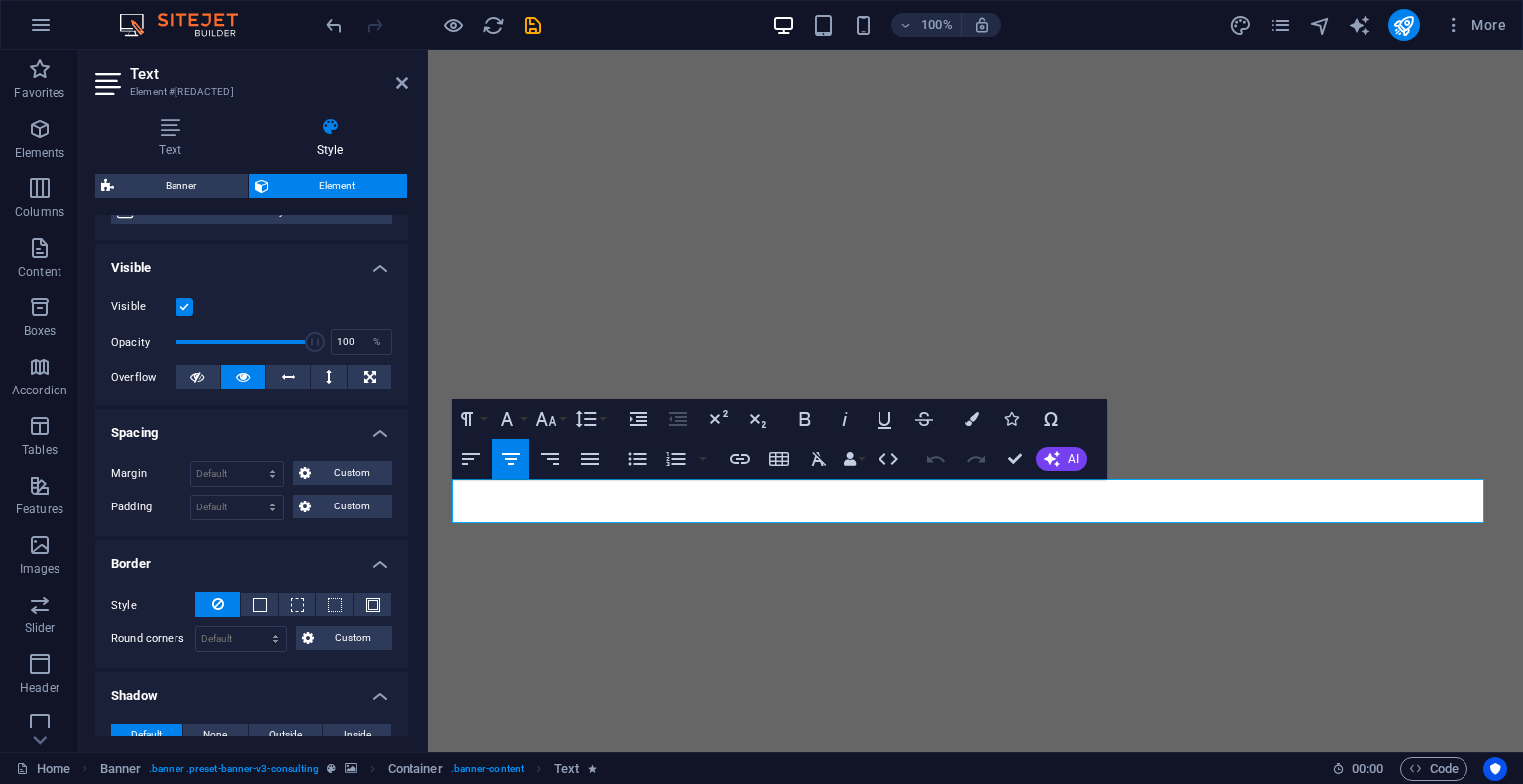 scroll, scrollTop: 0, scrollLeft: 0, axis: both 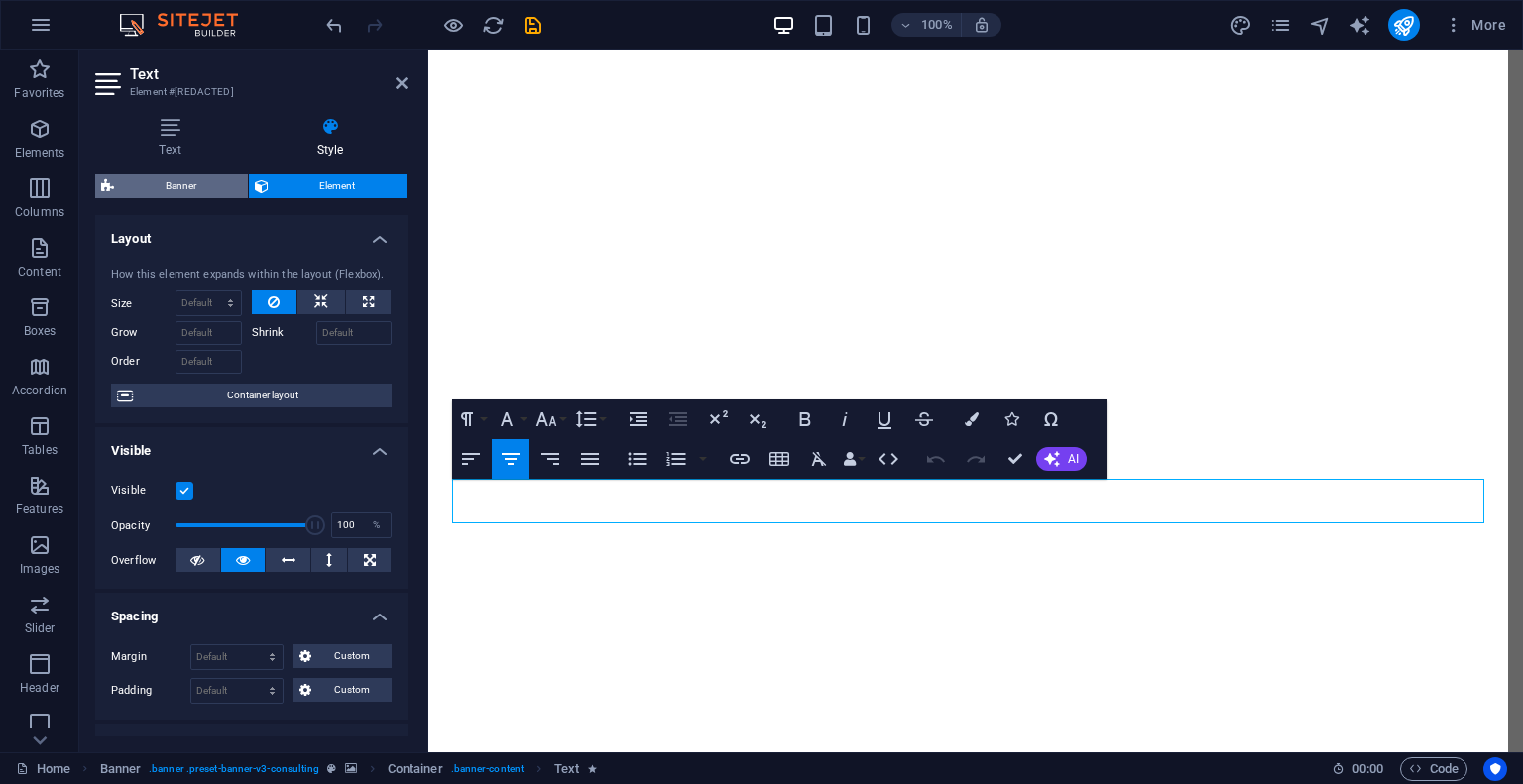 click on "Banner" at bounding box center (180, 186) 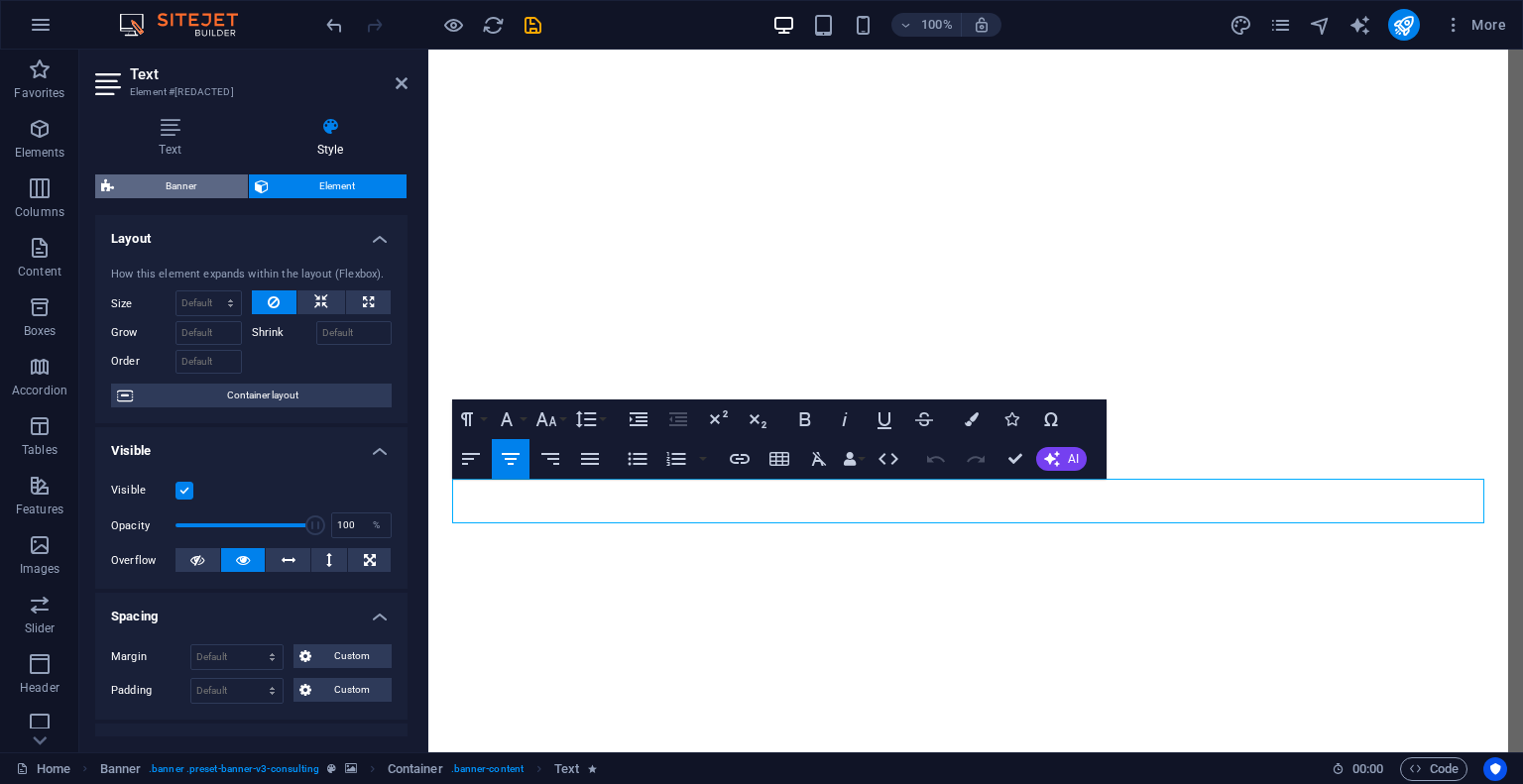 select on "px" 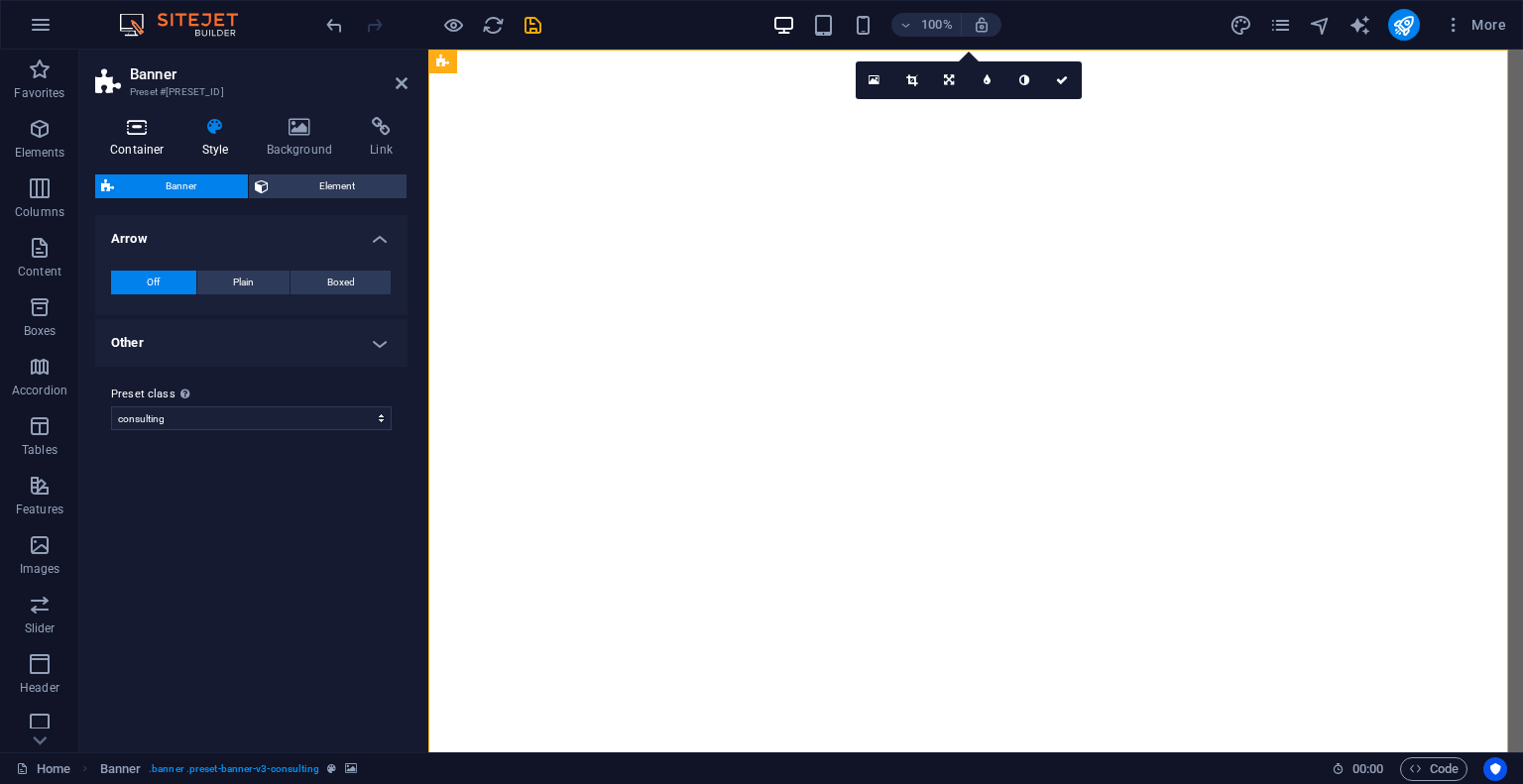 click on "Container" at bounding box center (141, 138) 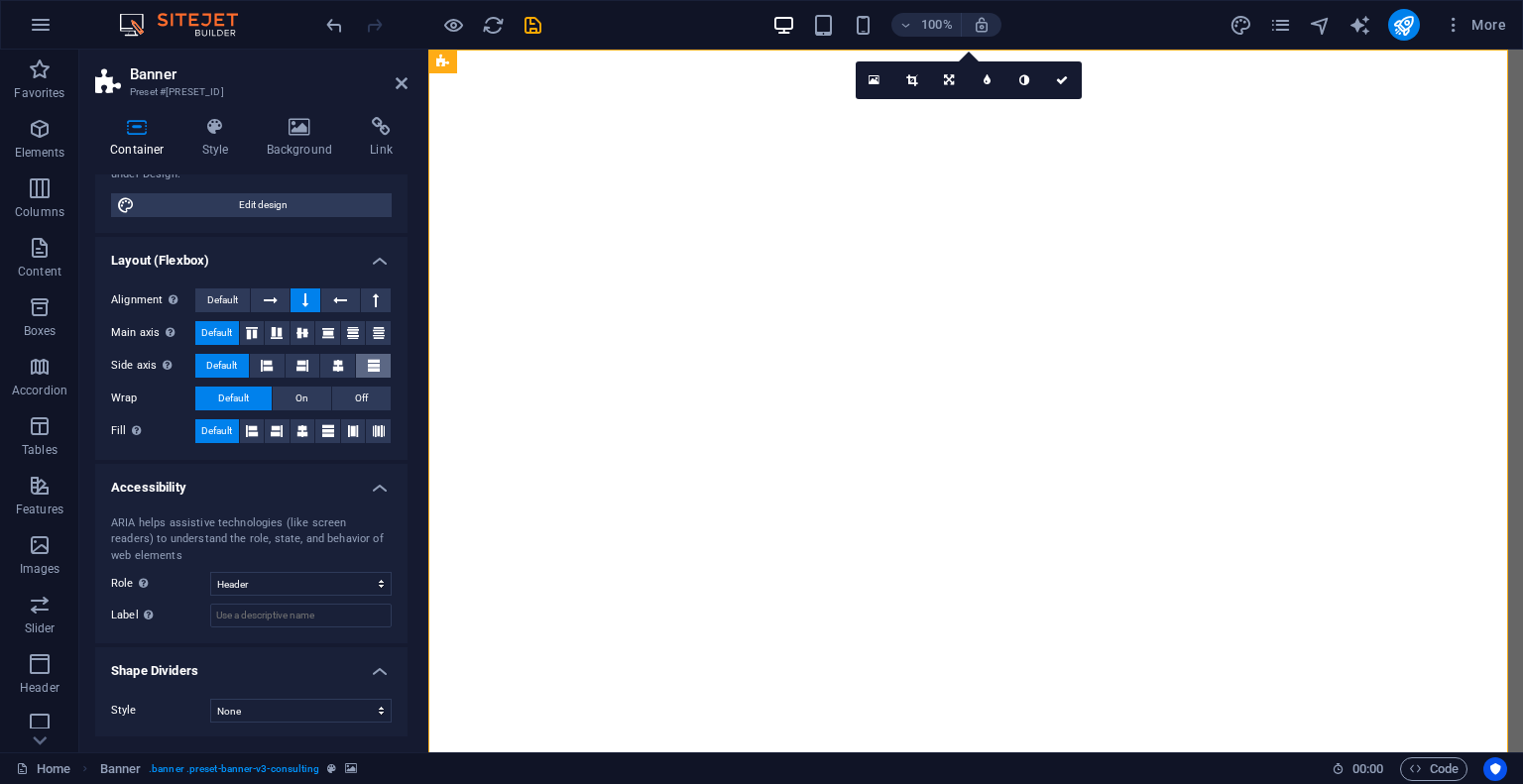 scroll, scrollTop: 0, scrollLeft: 0, axis: both 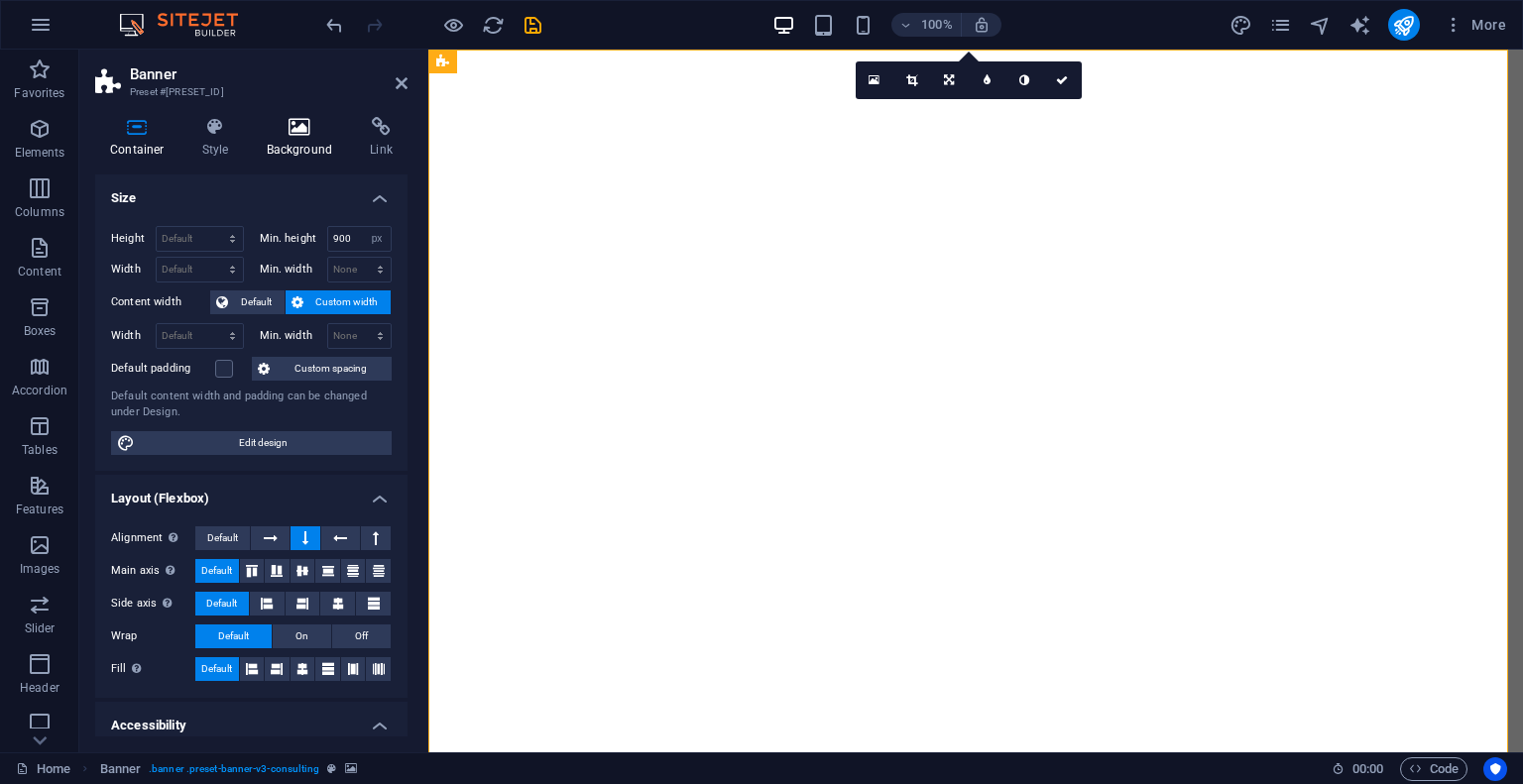 click on "Background" at bounding box center [303, 138] 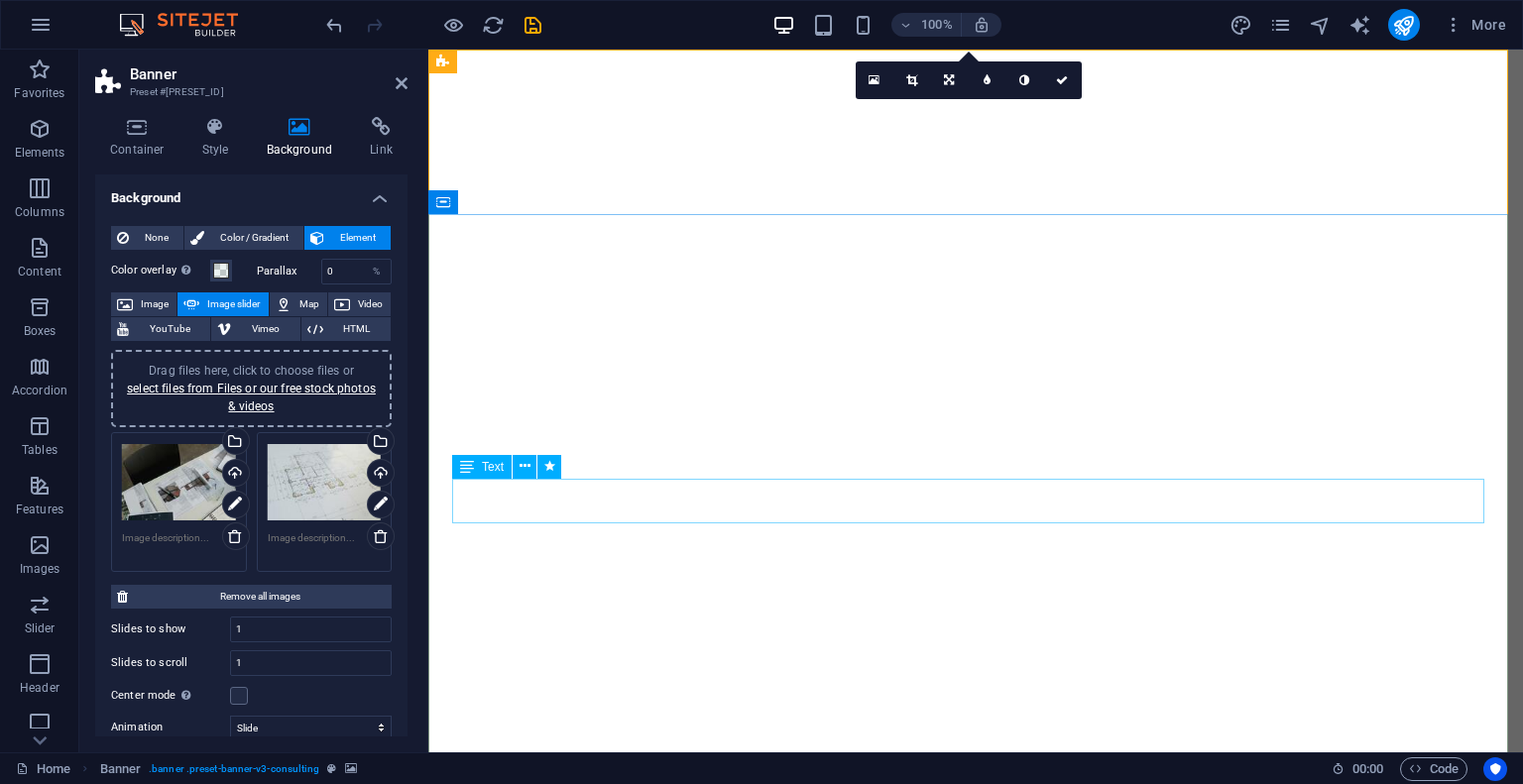 click at bounding box center [976, 1221] 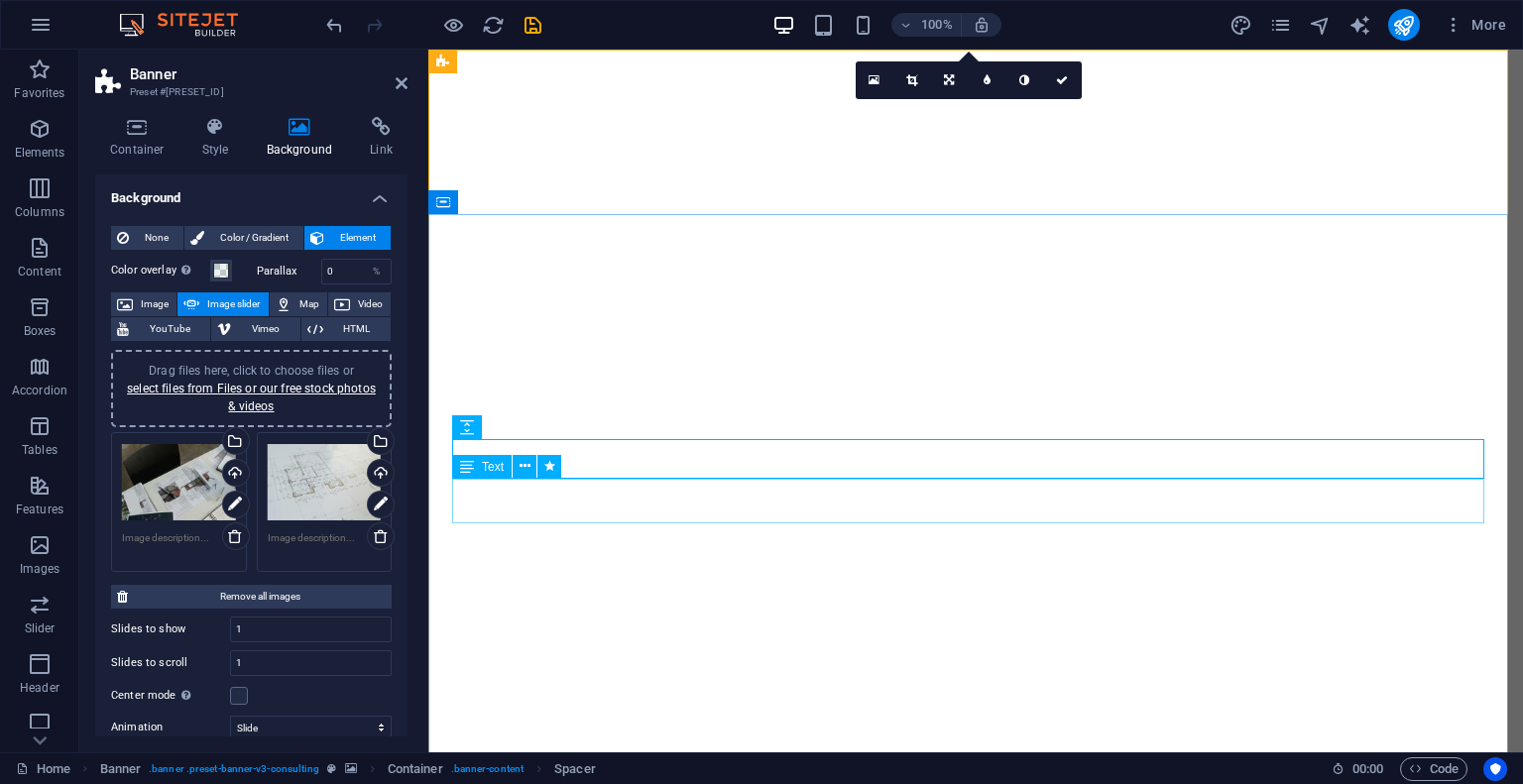 click on "Our slogan “Perpetual Innovation, Towards Sustainable Construction“" at bounding box center [976, 1263] 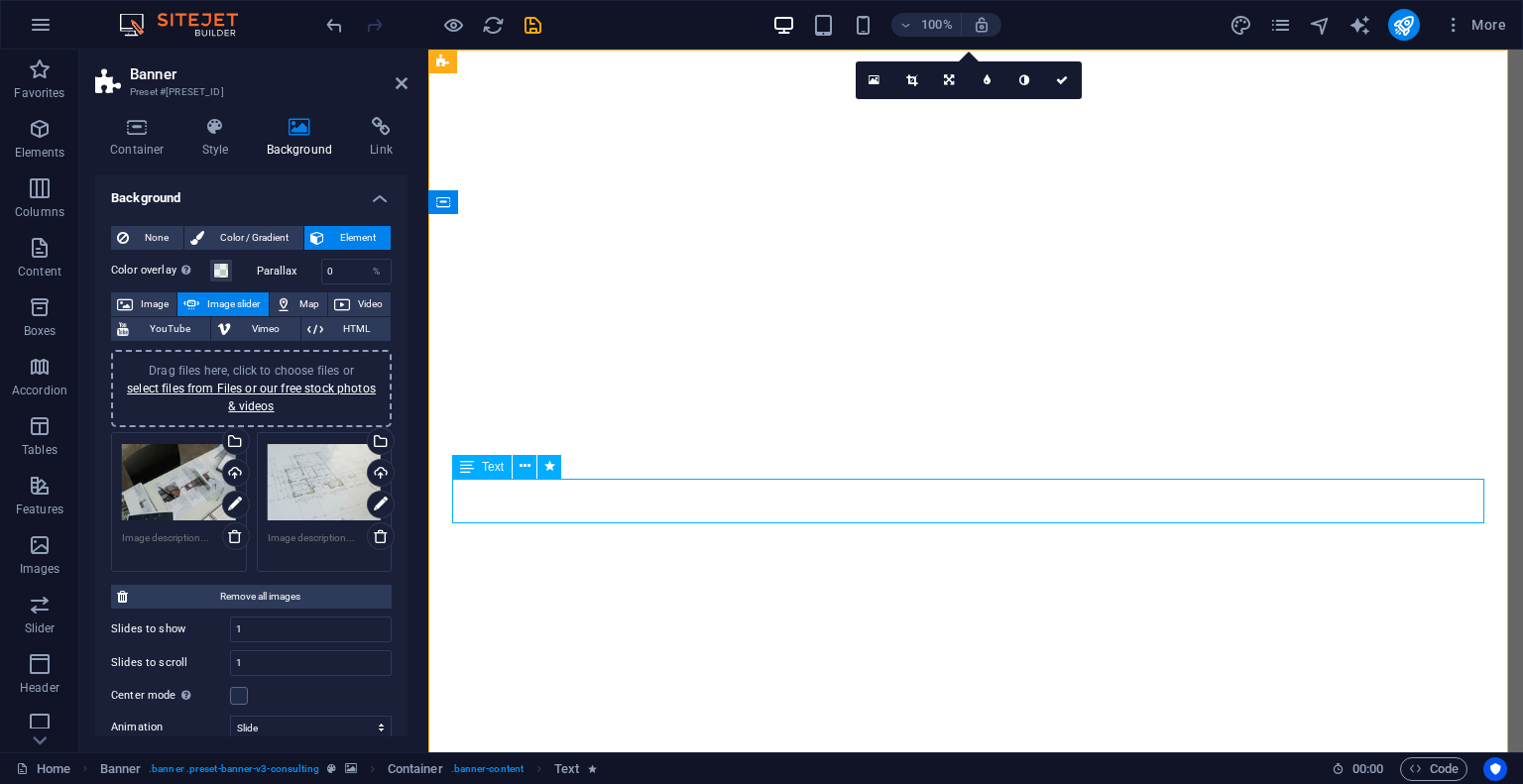 click on "Our slogan “Perpetual Innovation, Towards Sustainable Construction“" at bounding box center (976, 1263) 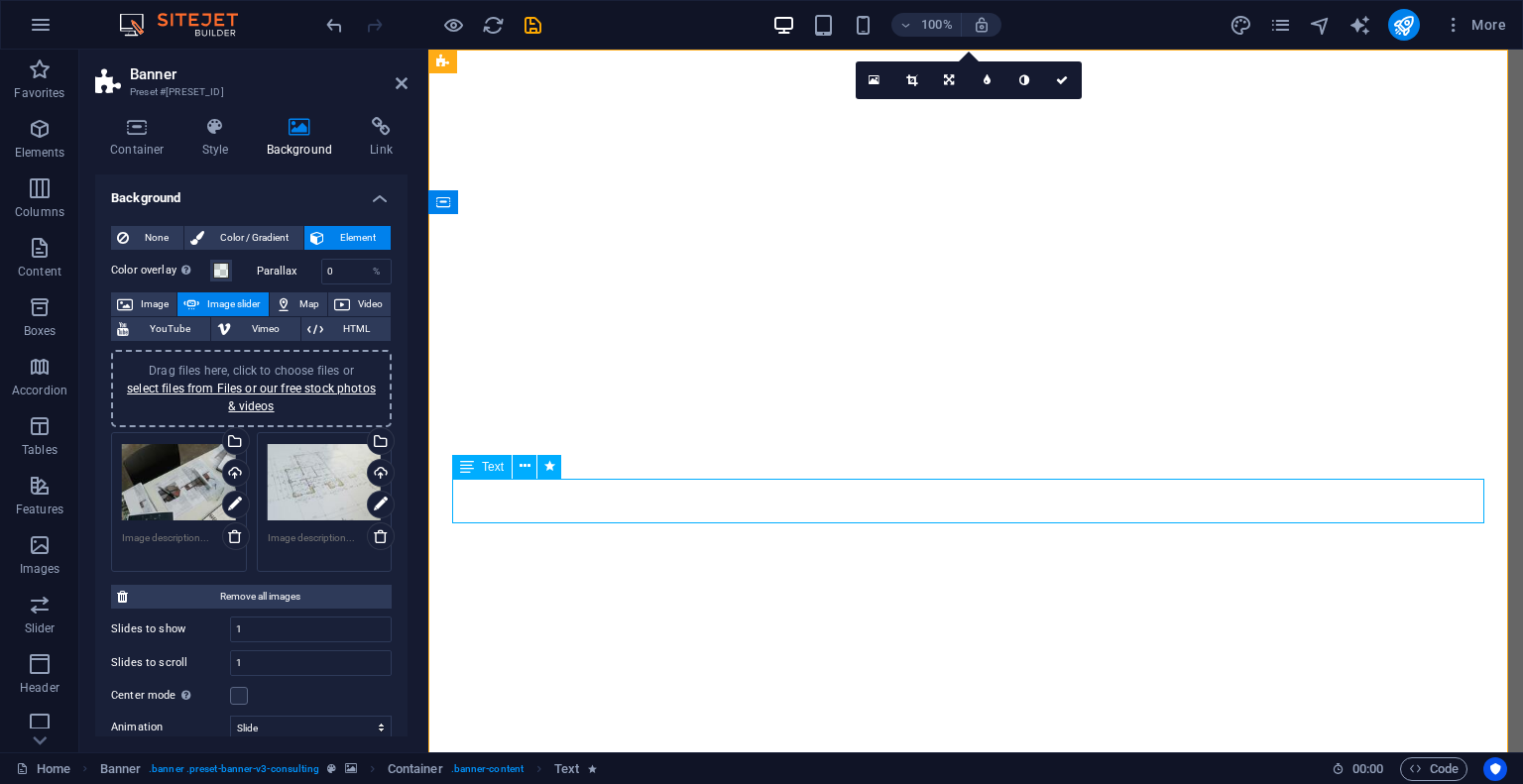 select on "move-bottom-to-top" 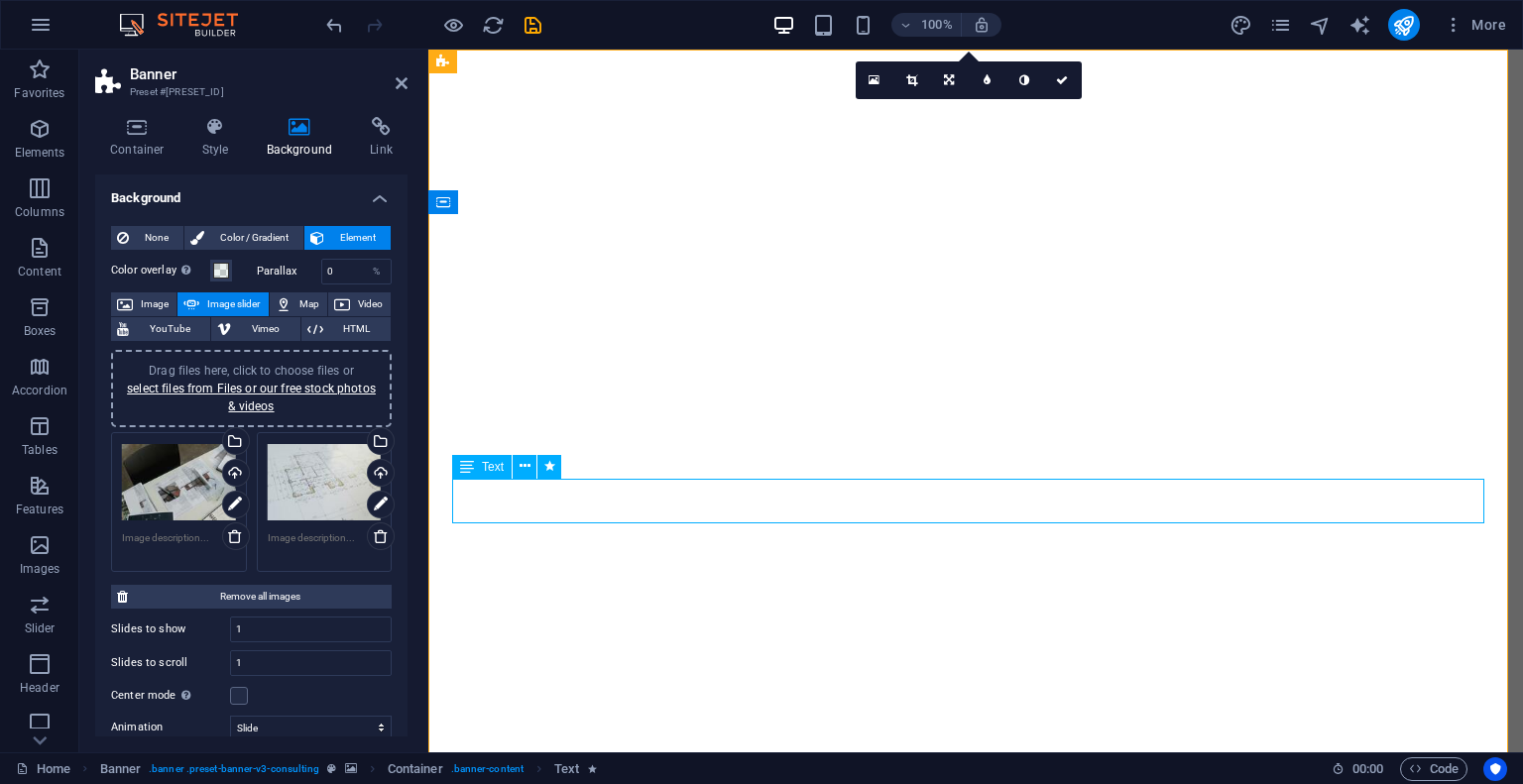select on "onload" 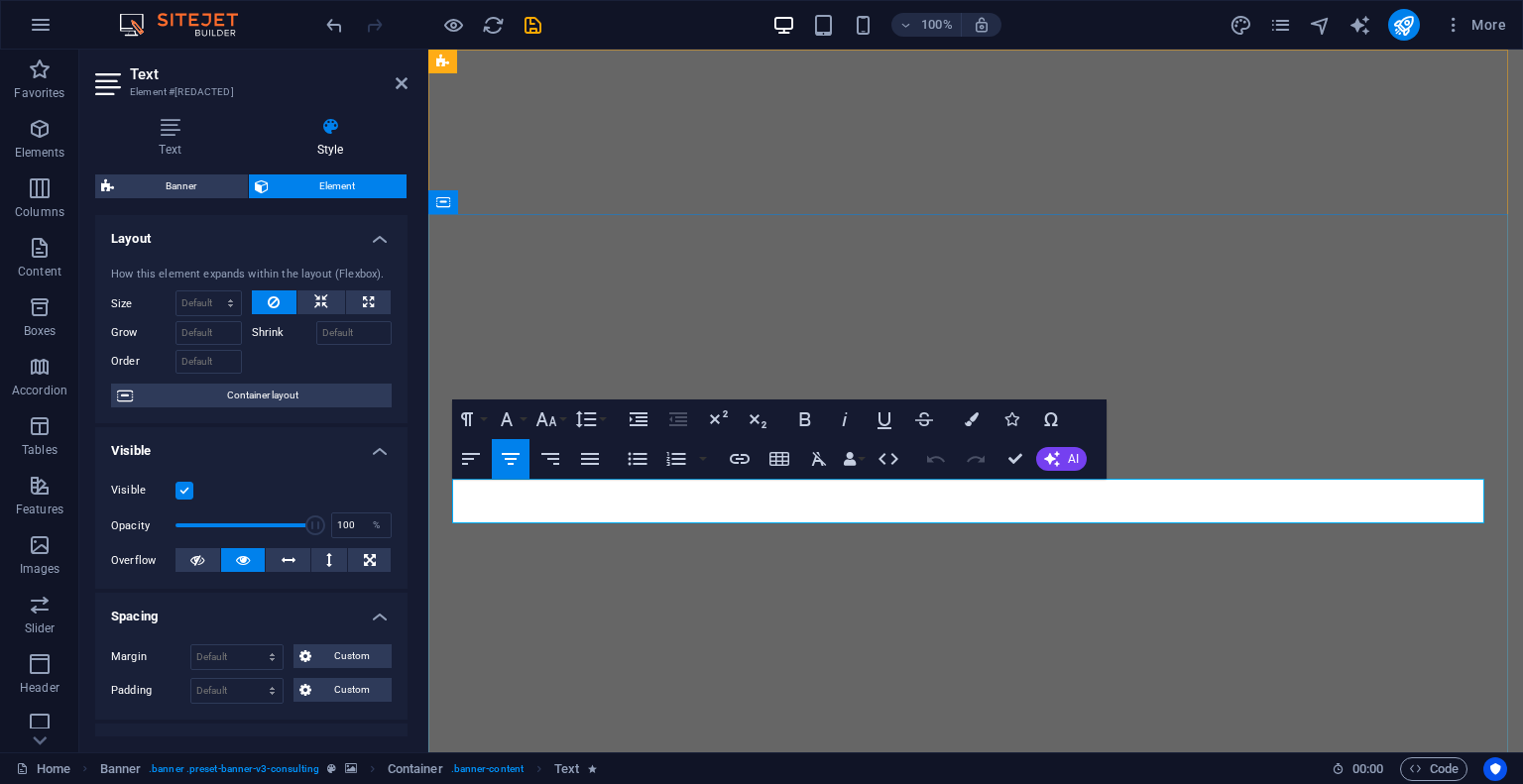 click at bounding box center [976, 1275] 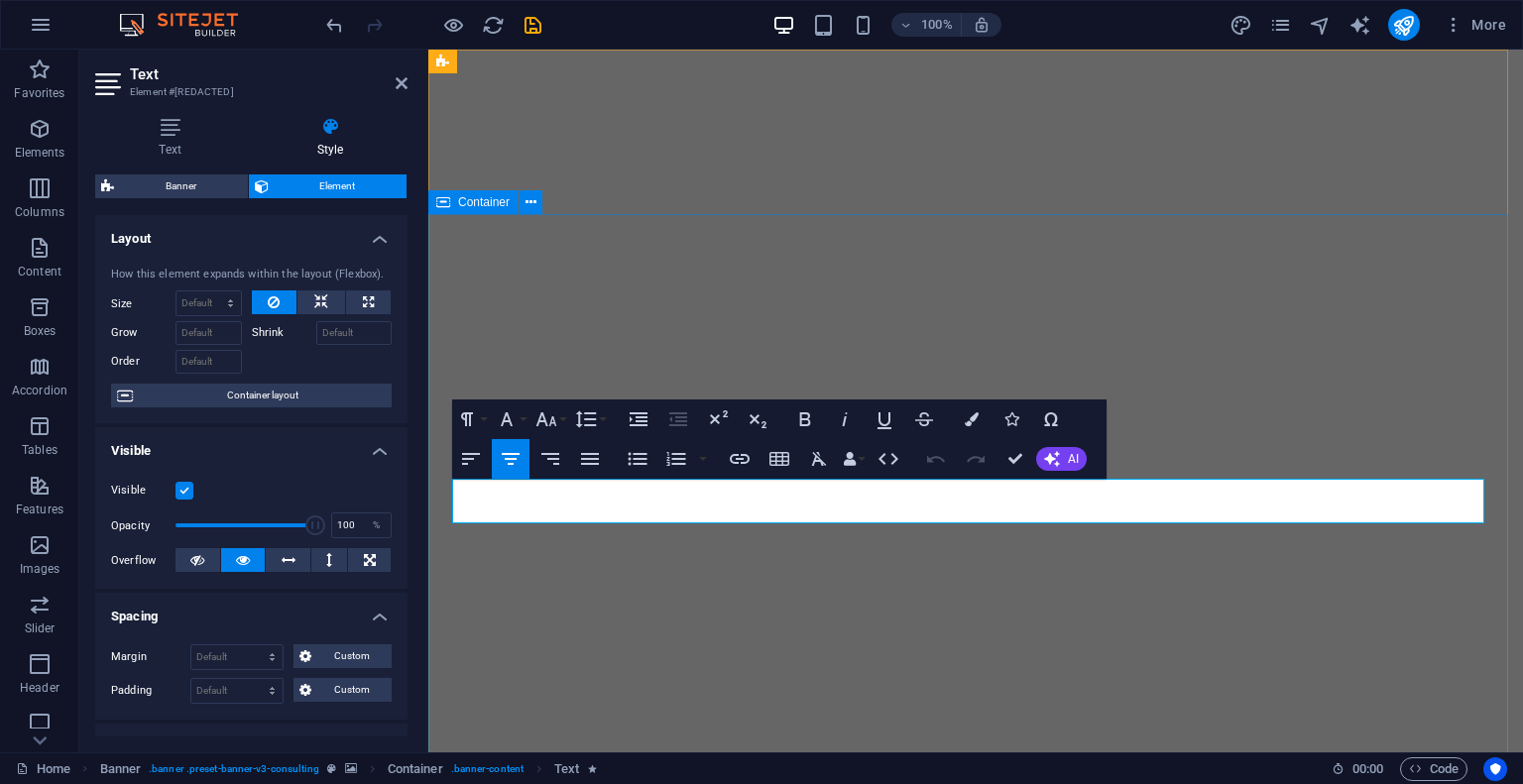 click on "Our slogan “Perpetual Innovation, Towards Sustainable Construction“ Get Started" at bounding box center [976, 1340] 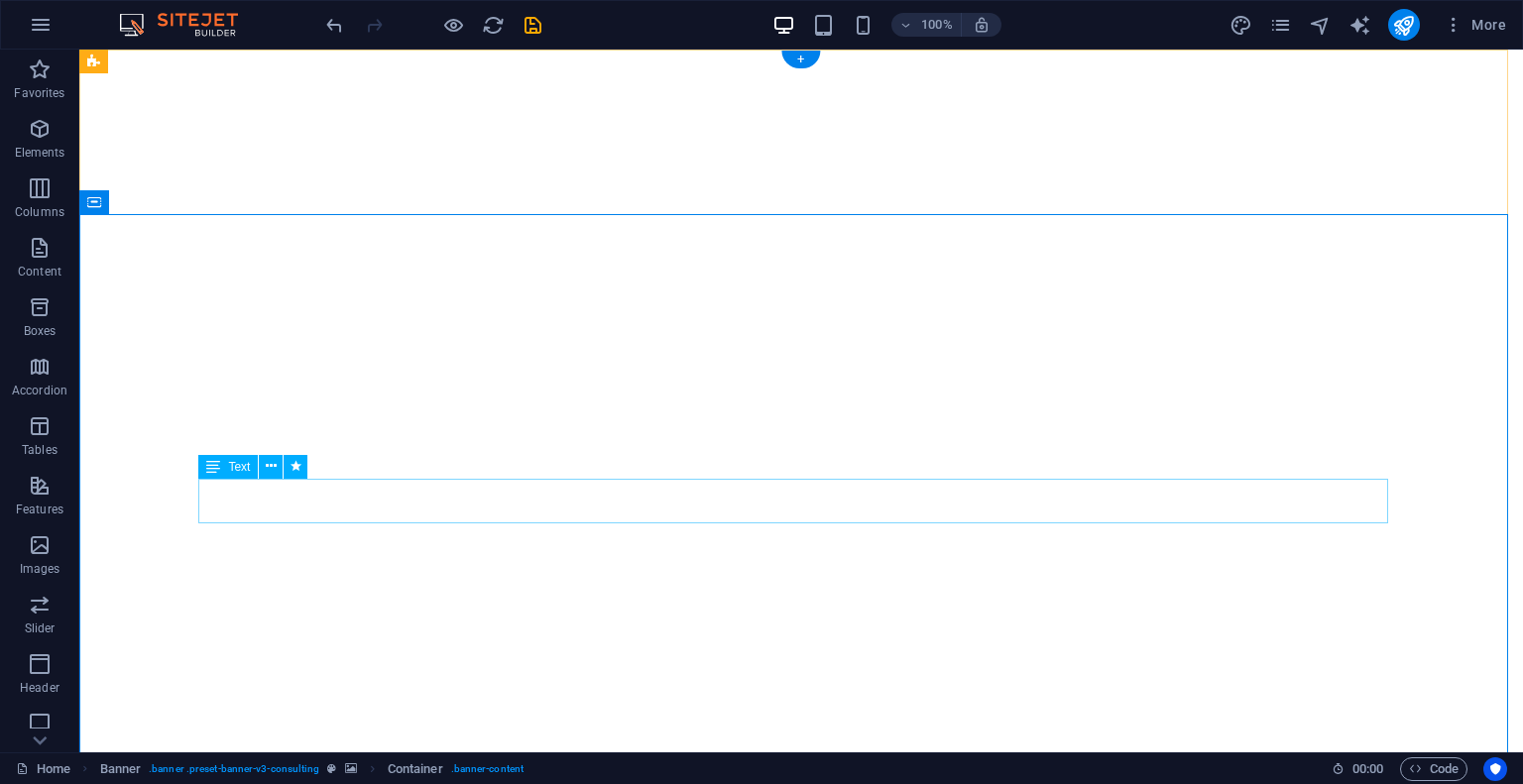 click on "Our slogan “Perpetual Innovation, Towards Sustainable Construction“" at bounding box center [801, 1263] 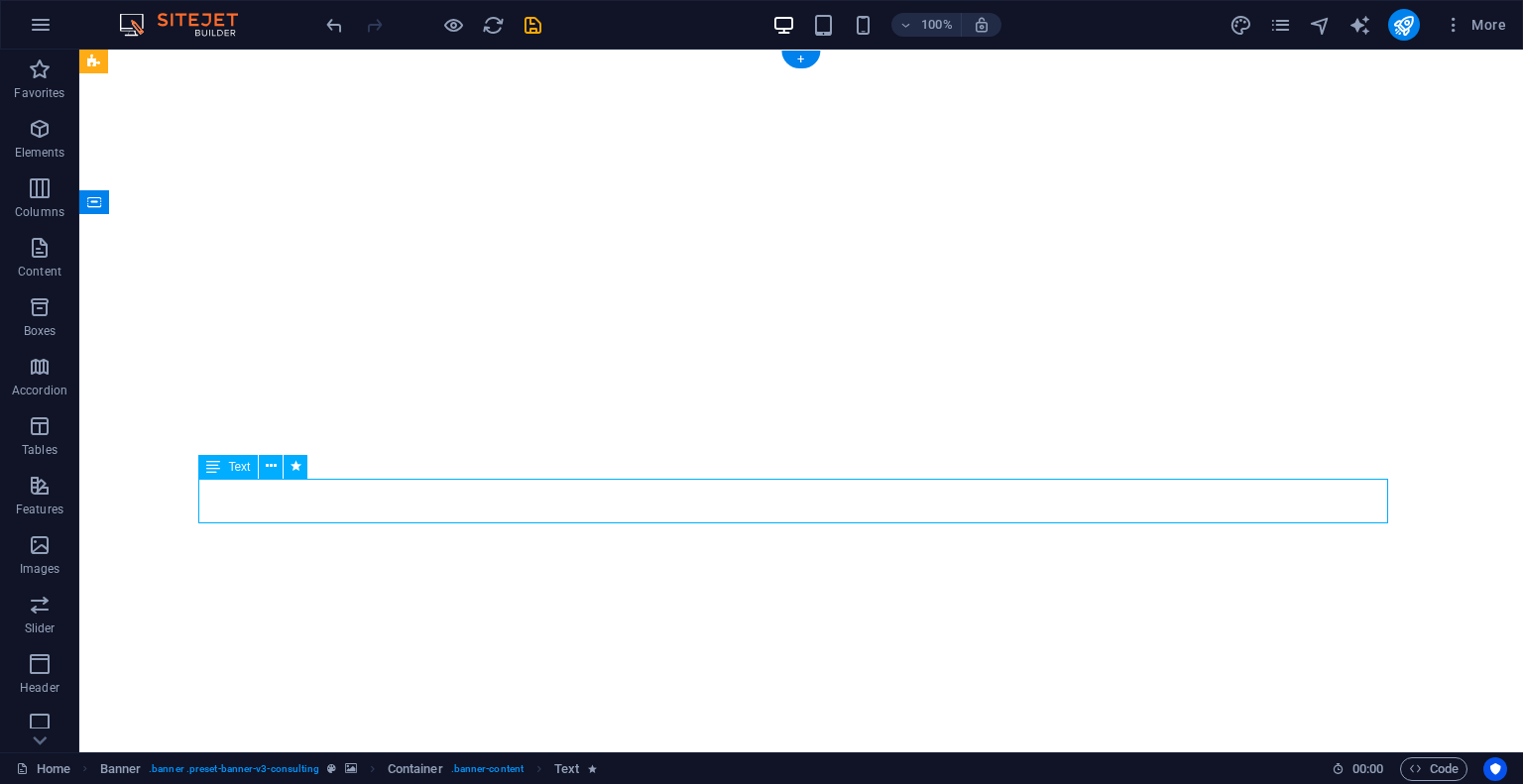 click on "Our slogan “Perpetual Innovation, Towards Sustainable Construction“" at bounding box center (801, 1263) 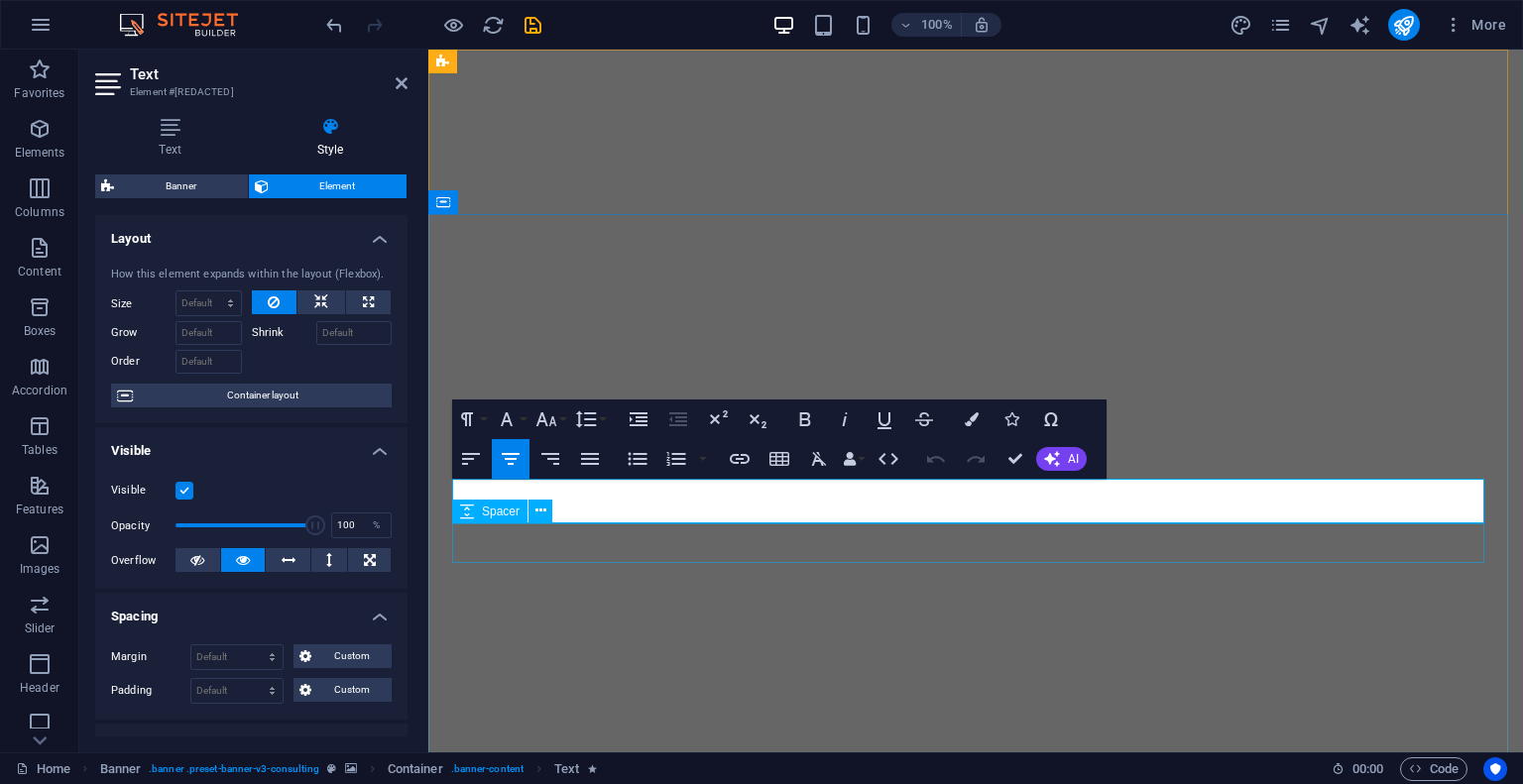 click at bounding box center [976, 1305] 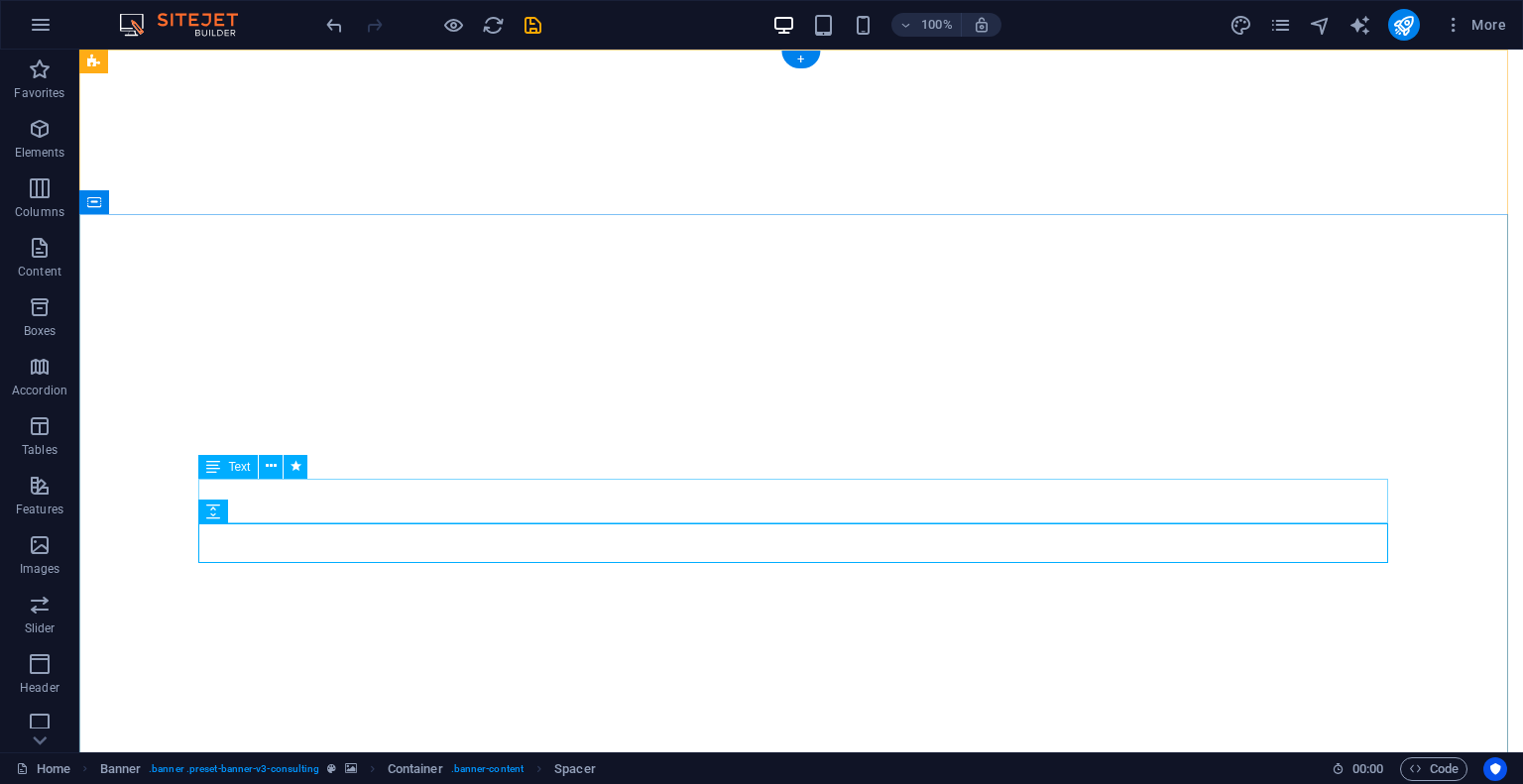 click on "Our slogan “Perpetual Innovation, Towards Sustainable Construction“" at bounding box center [801, 1263] 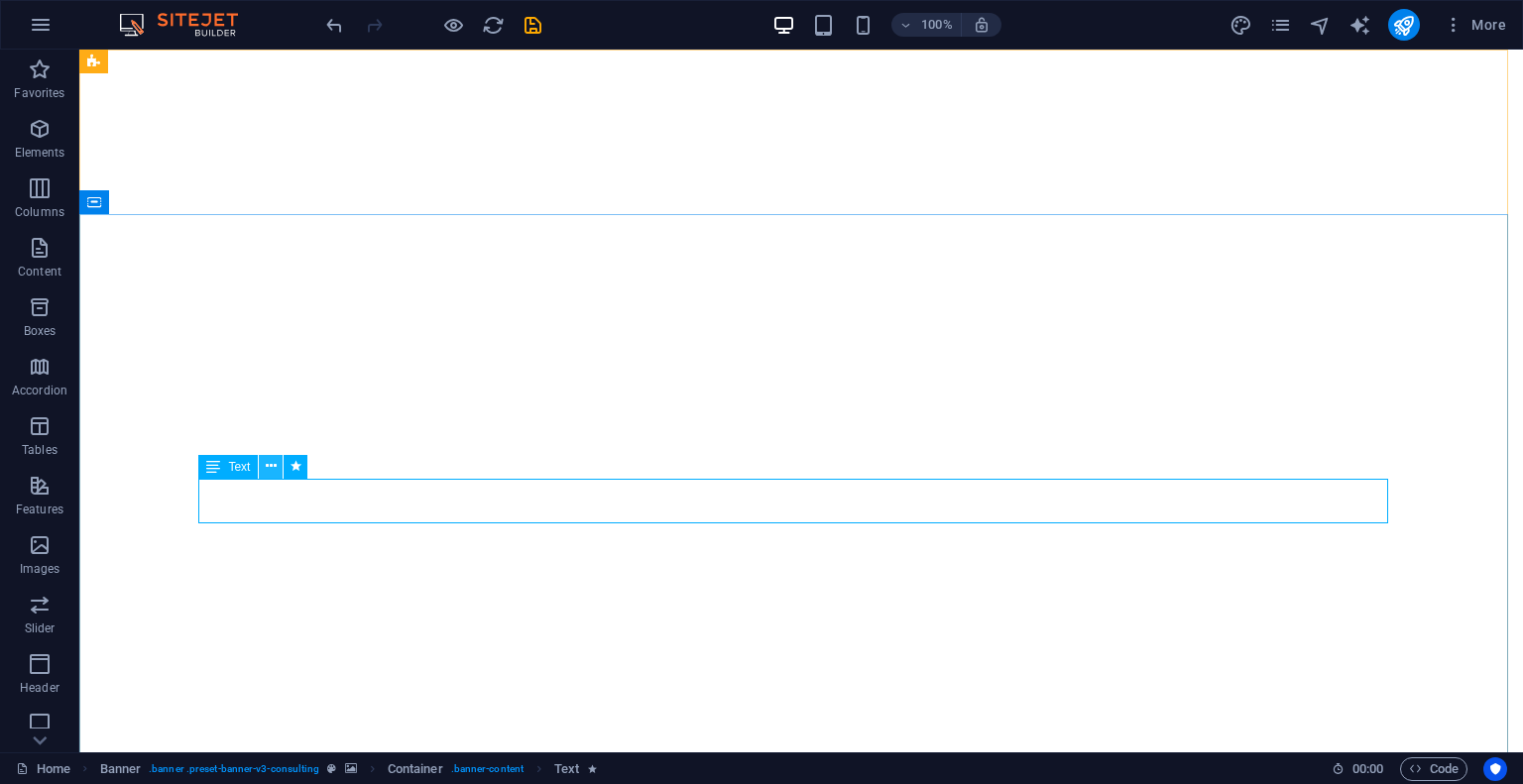 click at bounding box center [271, 466] 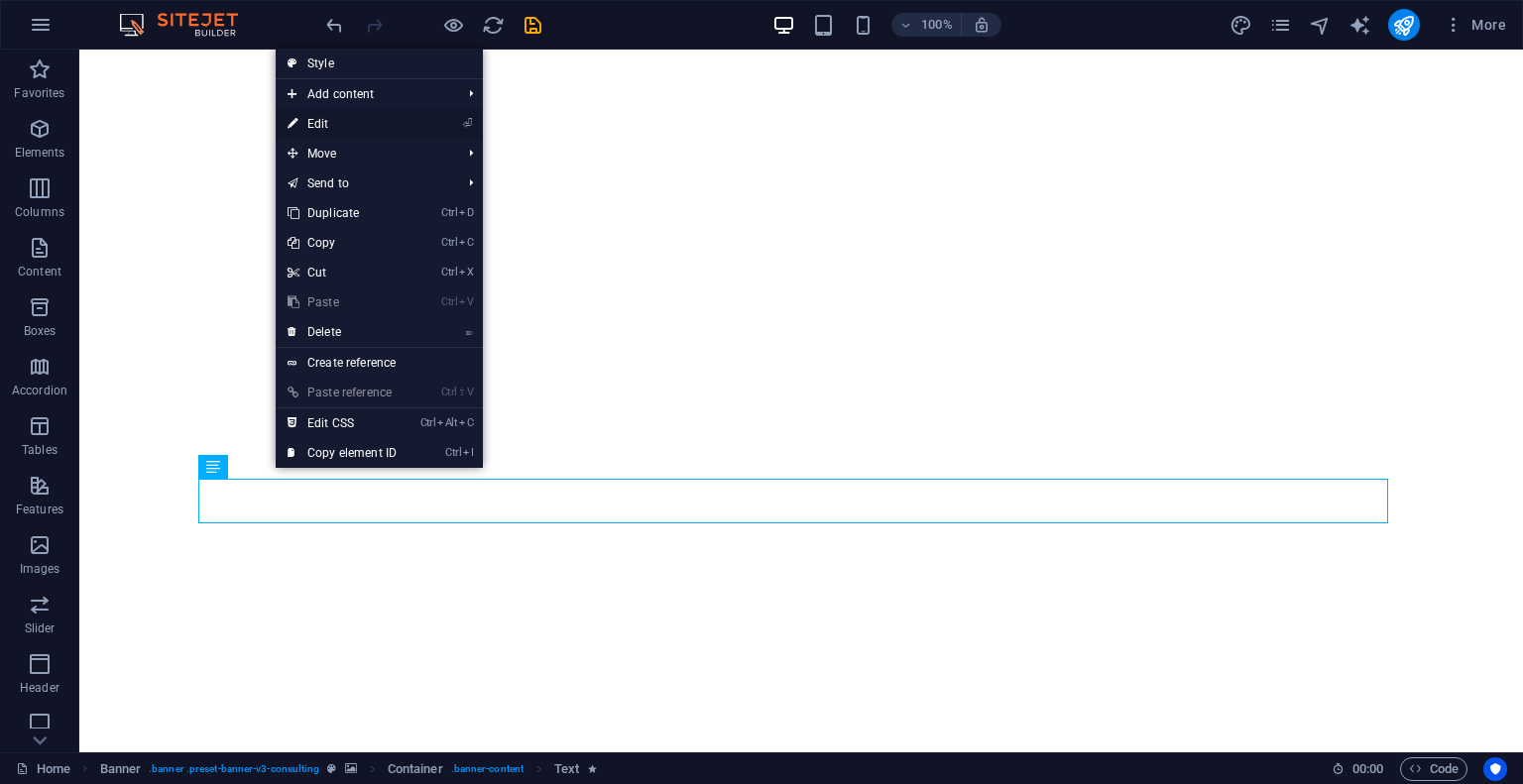 click on "⏎  Edit" at bounding box center (342, 124) 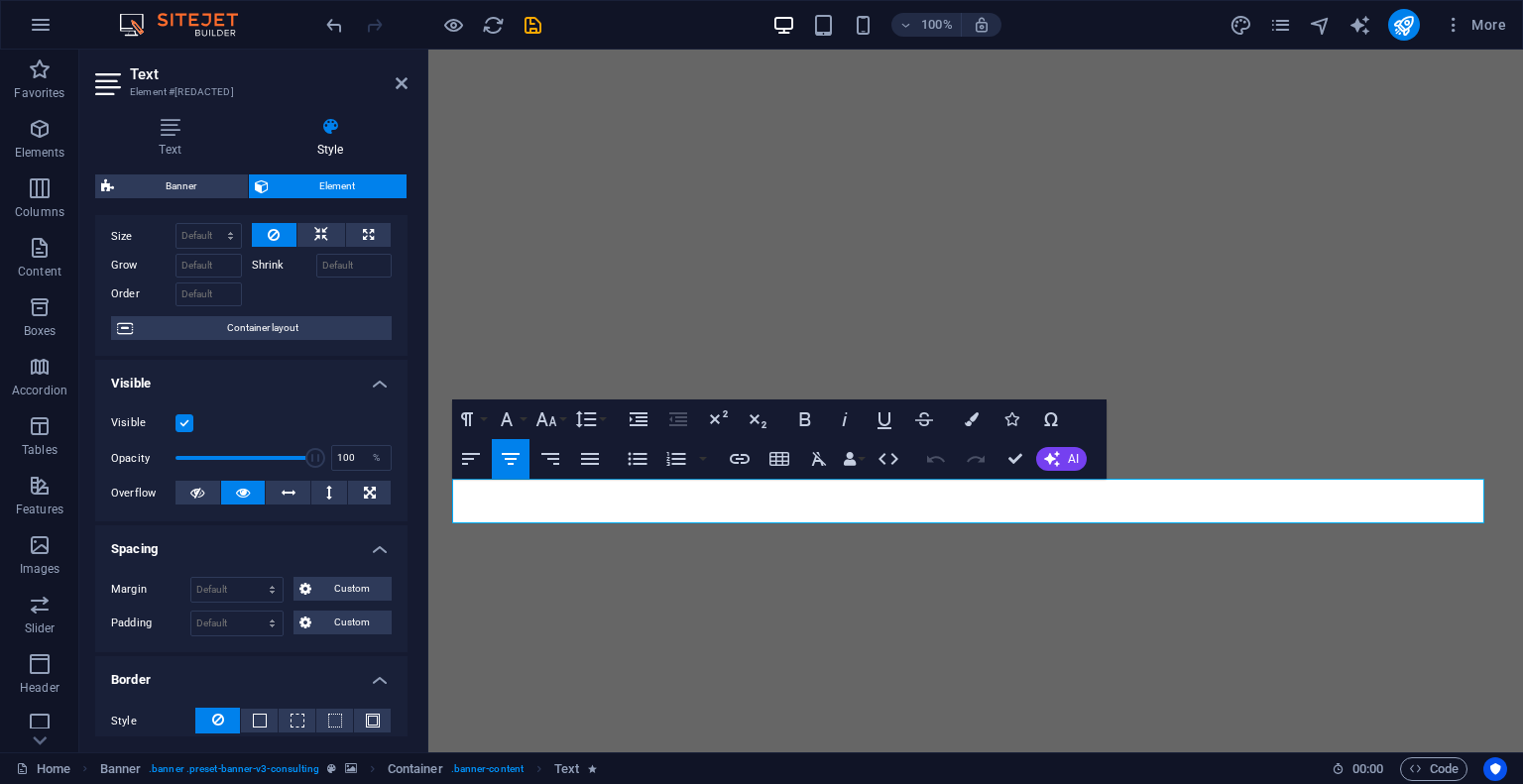 scroll, scrollTop: 0, scrollLeft: 0, axis: both 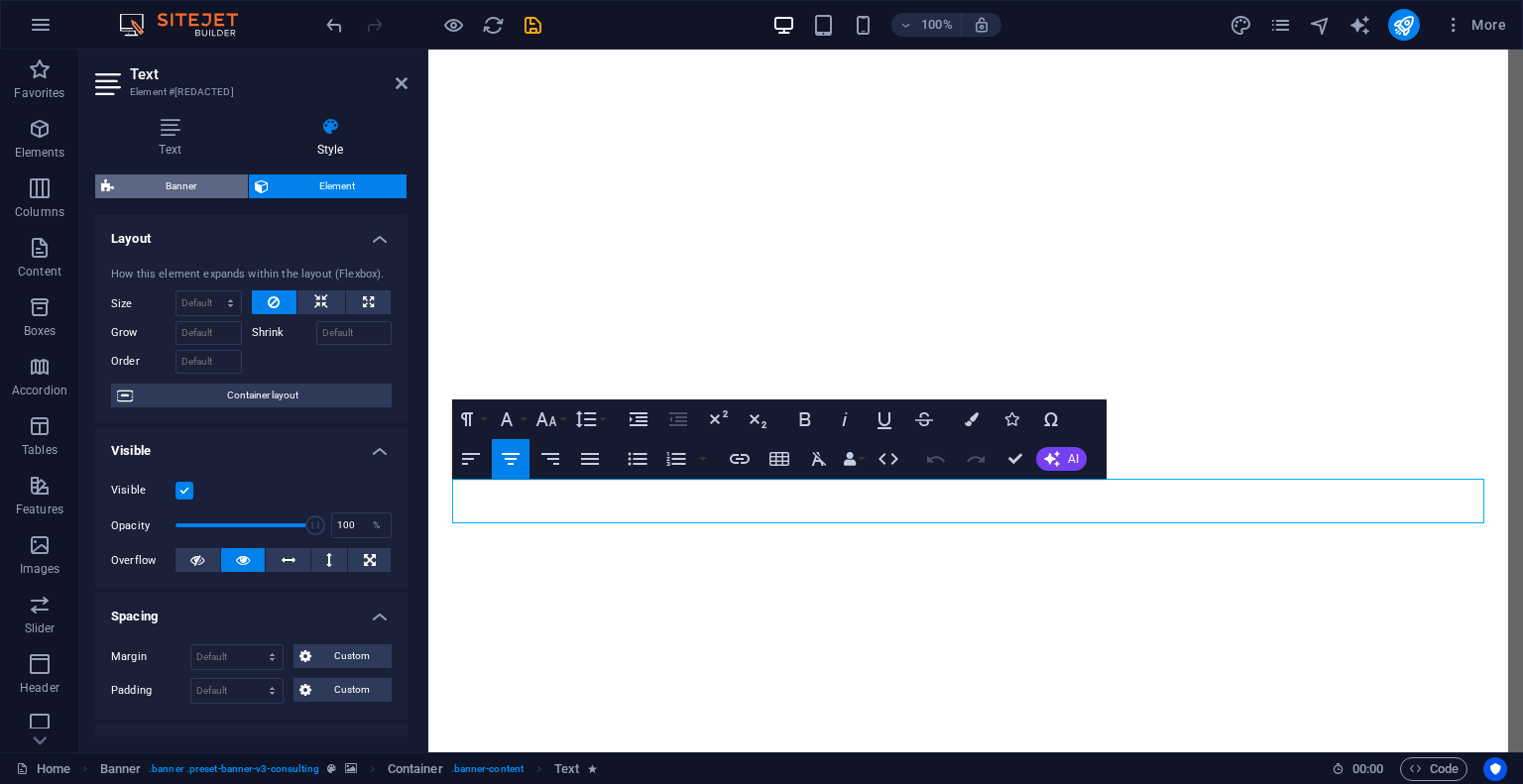 click on "Banner" at bounding box center [180, 186] 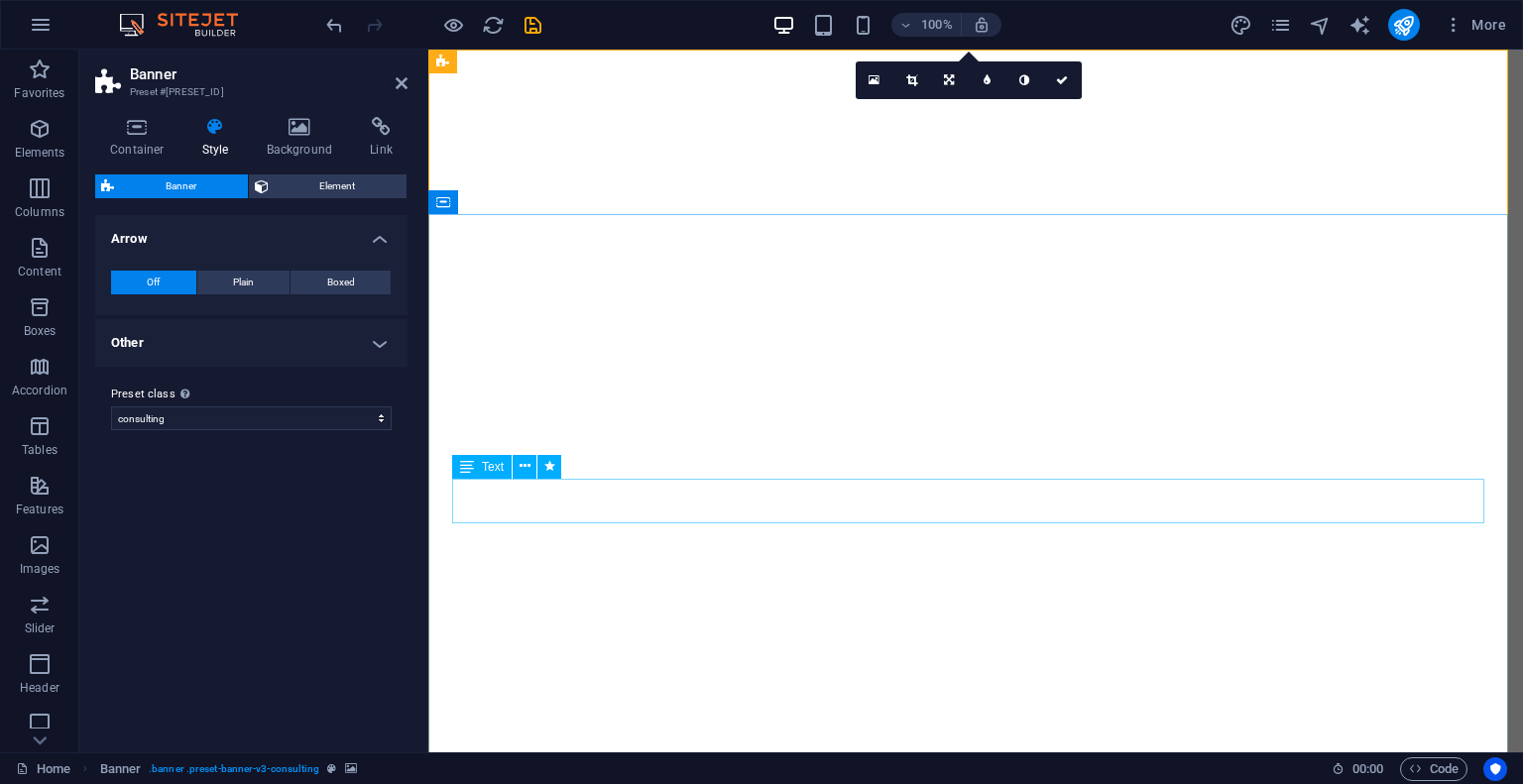 click on "Our slogan “Perpetual Innovation, Towards Sustainable Construction“" at bounding box center [976, 1263] 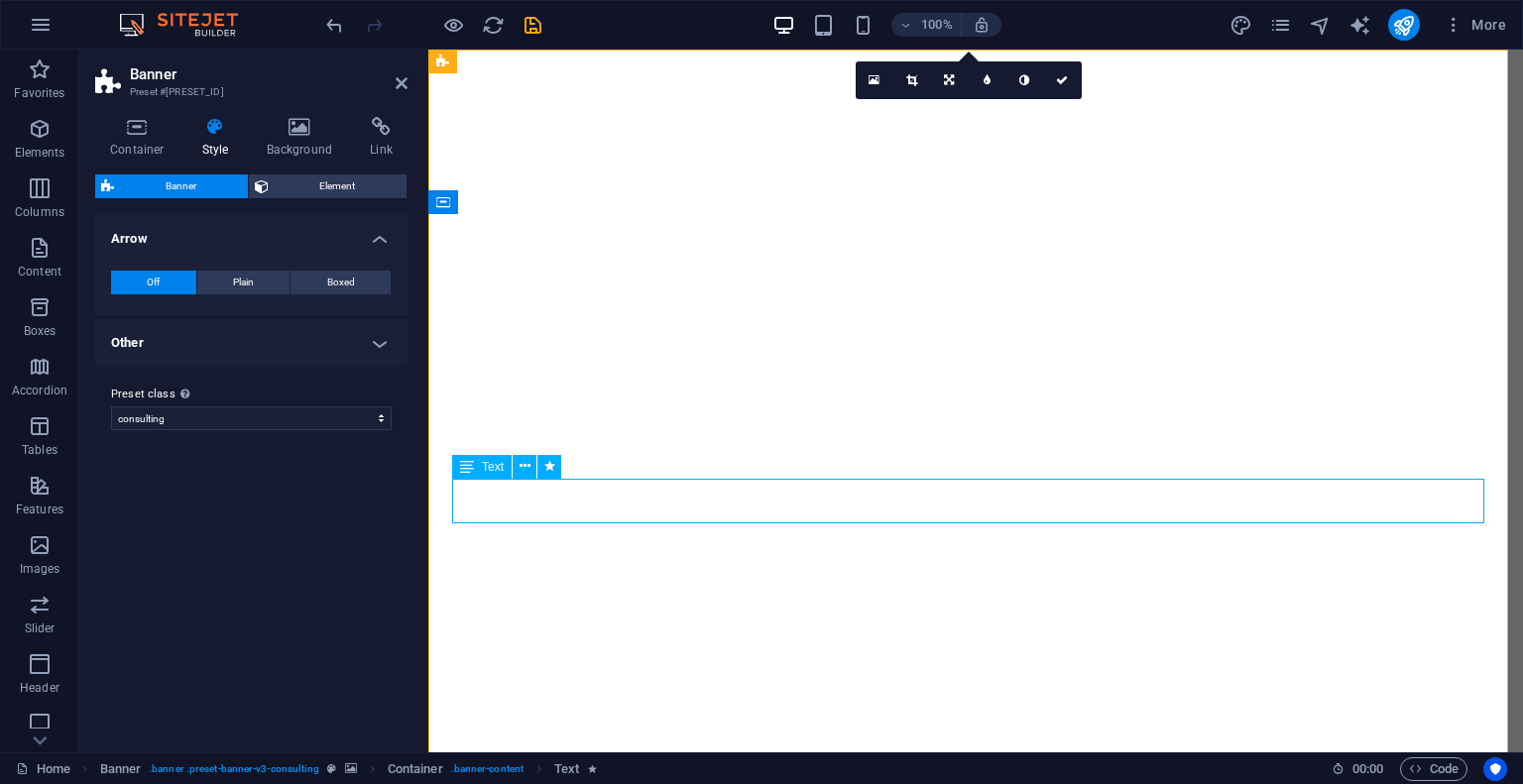 click on "Our slogan “Perpetual Innovation, Towards Sustainable Construction“" at bounding box center (976, 1263) 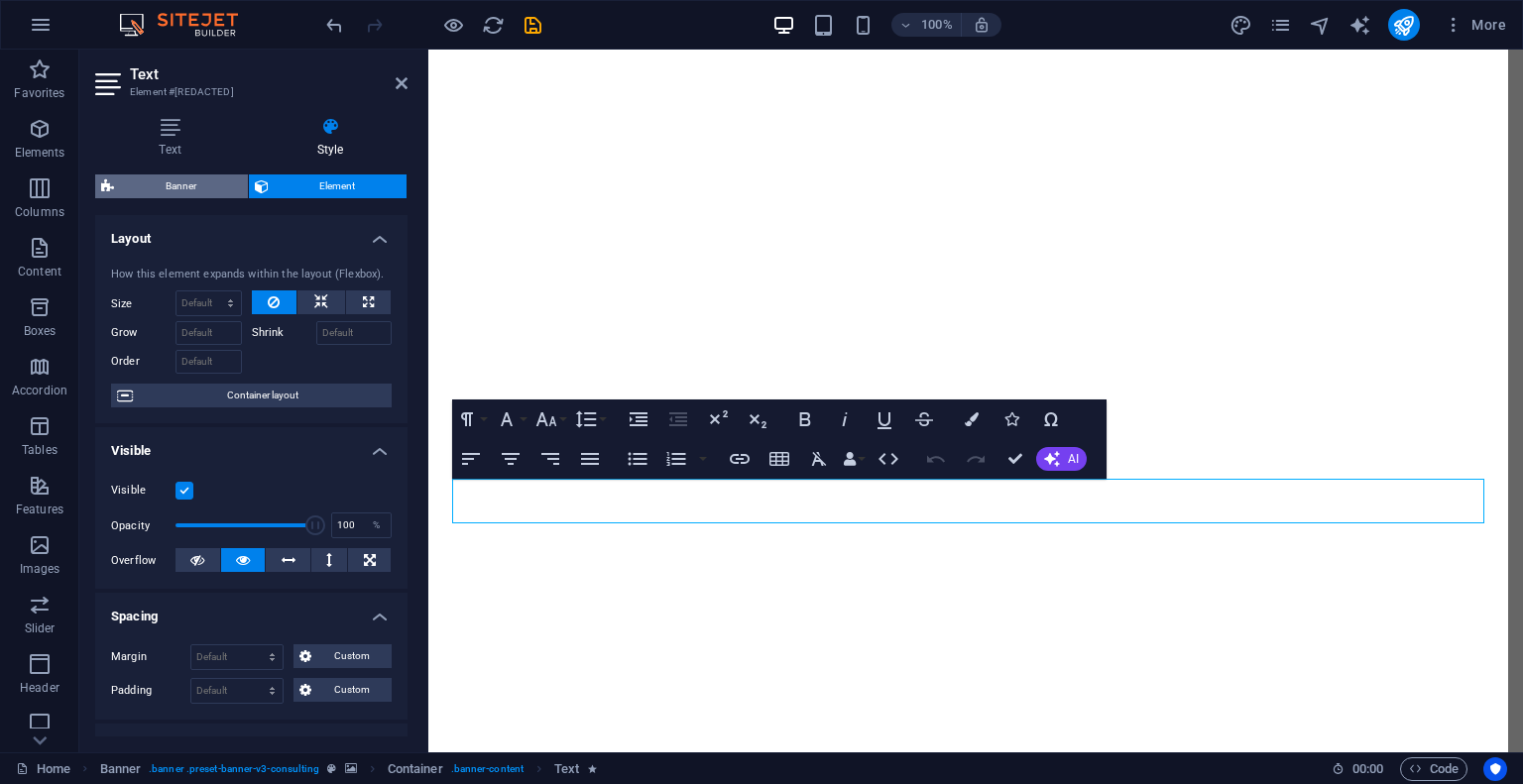 click on "Banner" at bounding box center [180, 186] 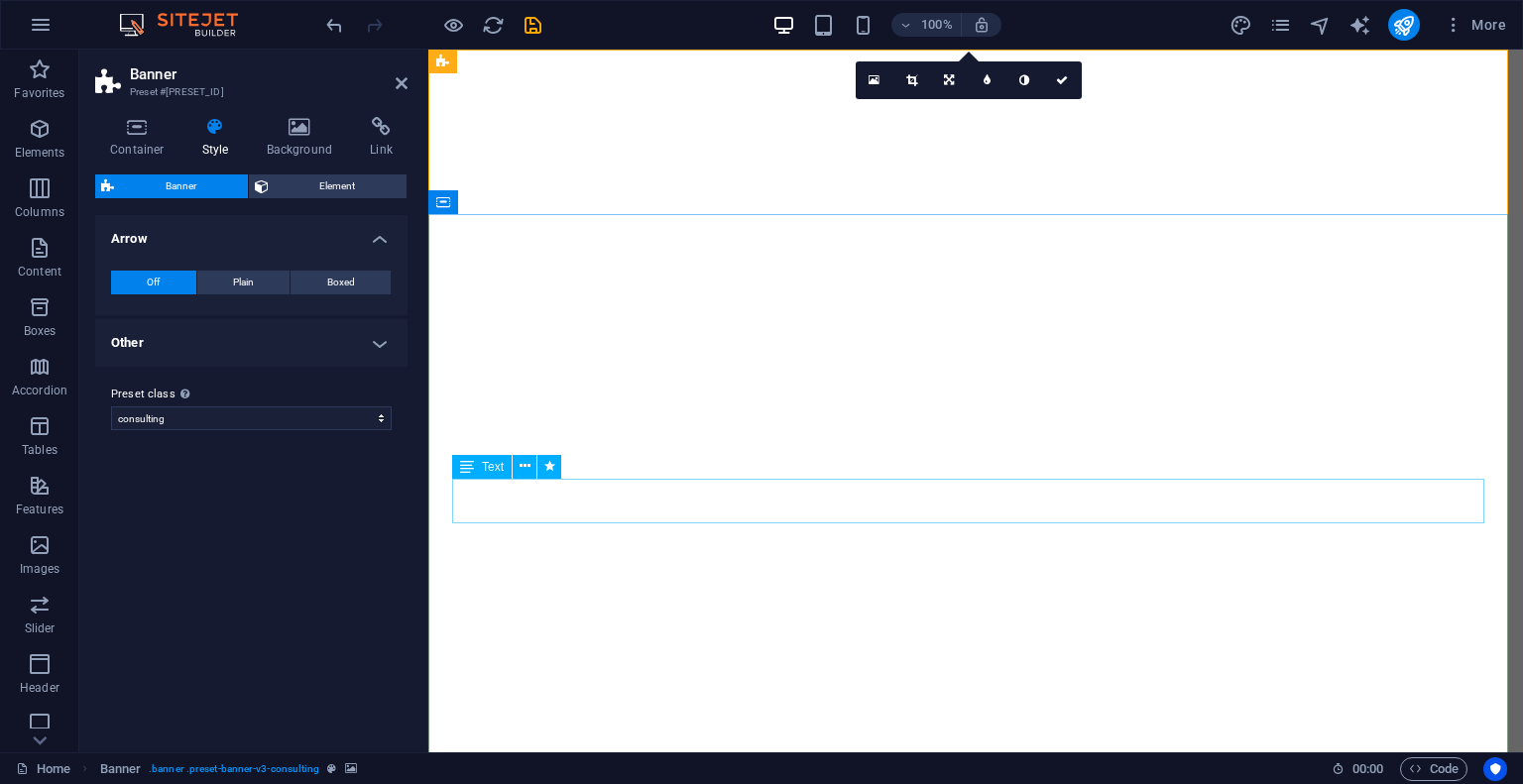 click on "Our slogan “Perpetual Innovation, Towards Sustainable Construction“" at bounding box center [976, 1263] 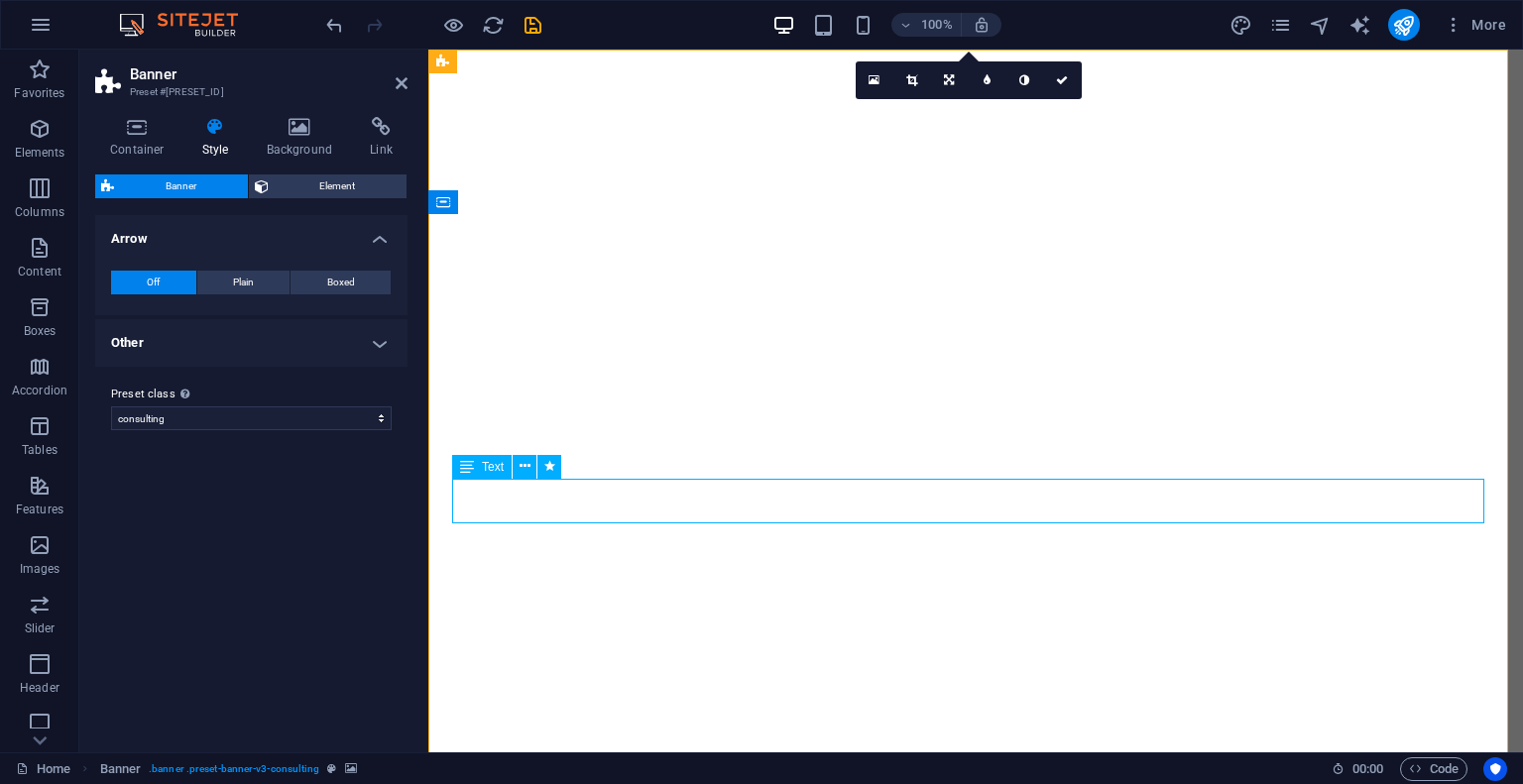 click on "Our slogan “Perpetual Innovation, Towards Sustainable Construction“" at bounding box center (976, 1263) 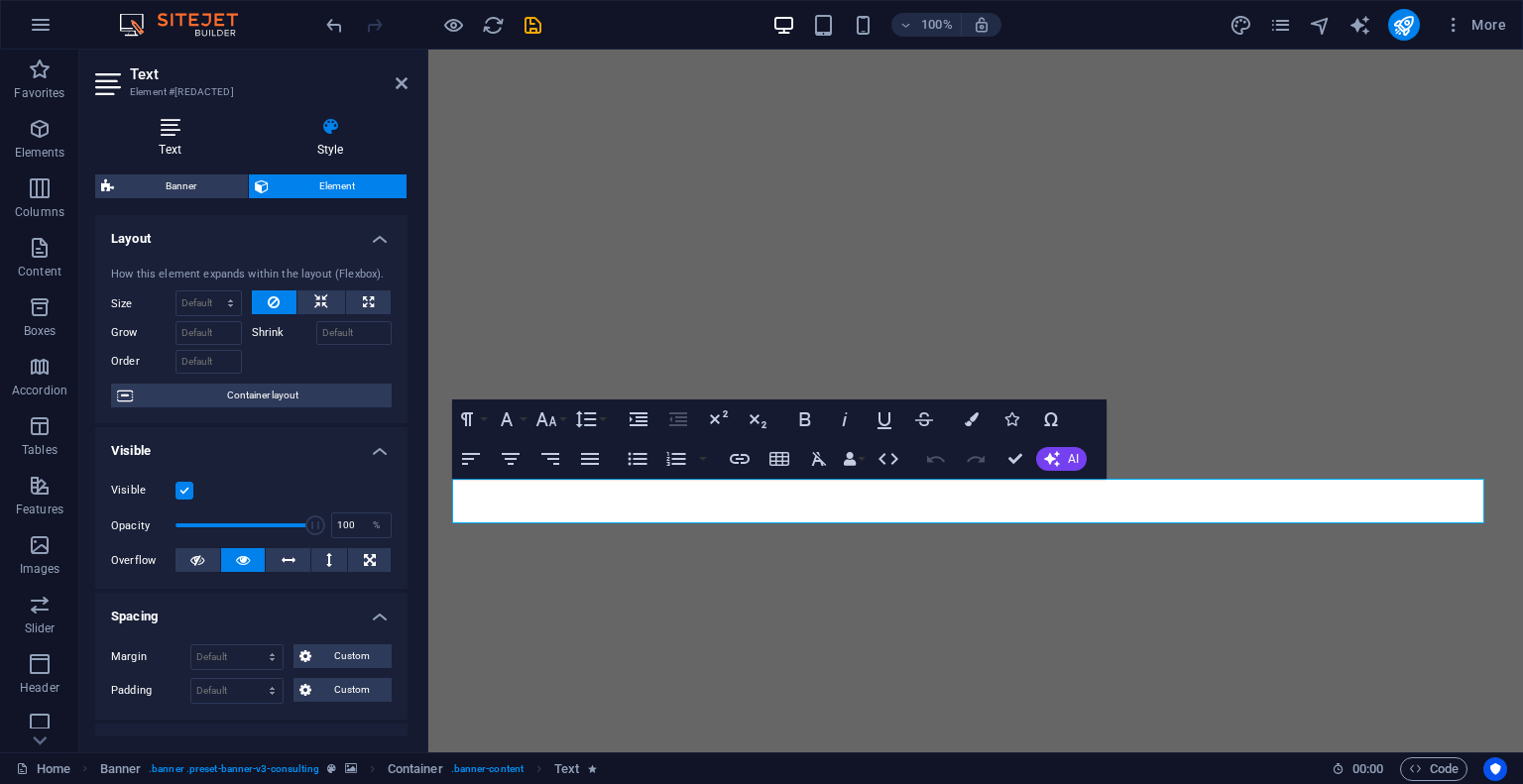 click on "Text" at bounding box center [174, 138] 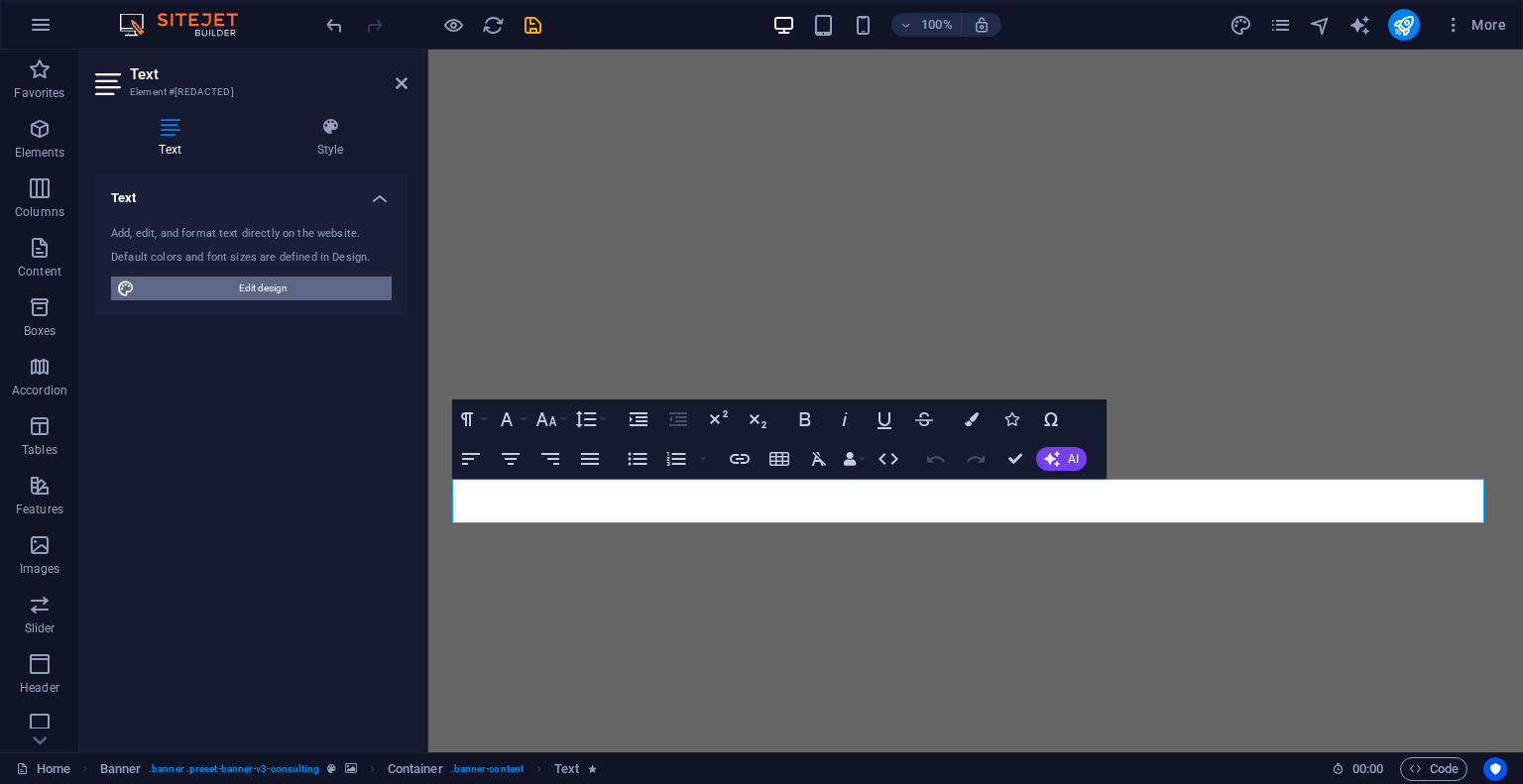 click on "Edit design" at bounding box center (263, 288) 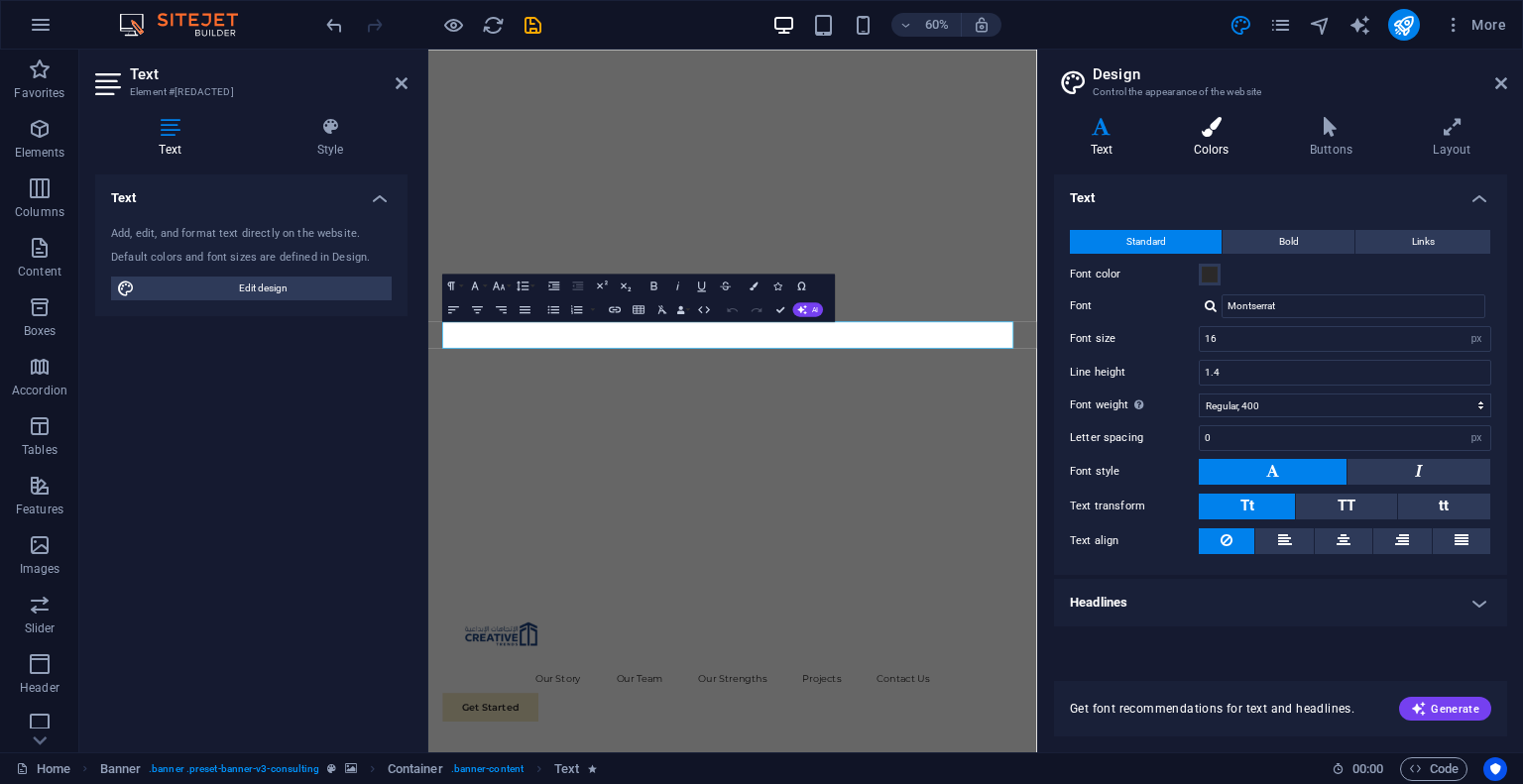 click on "Colors" at bounding box center (1215, 138) 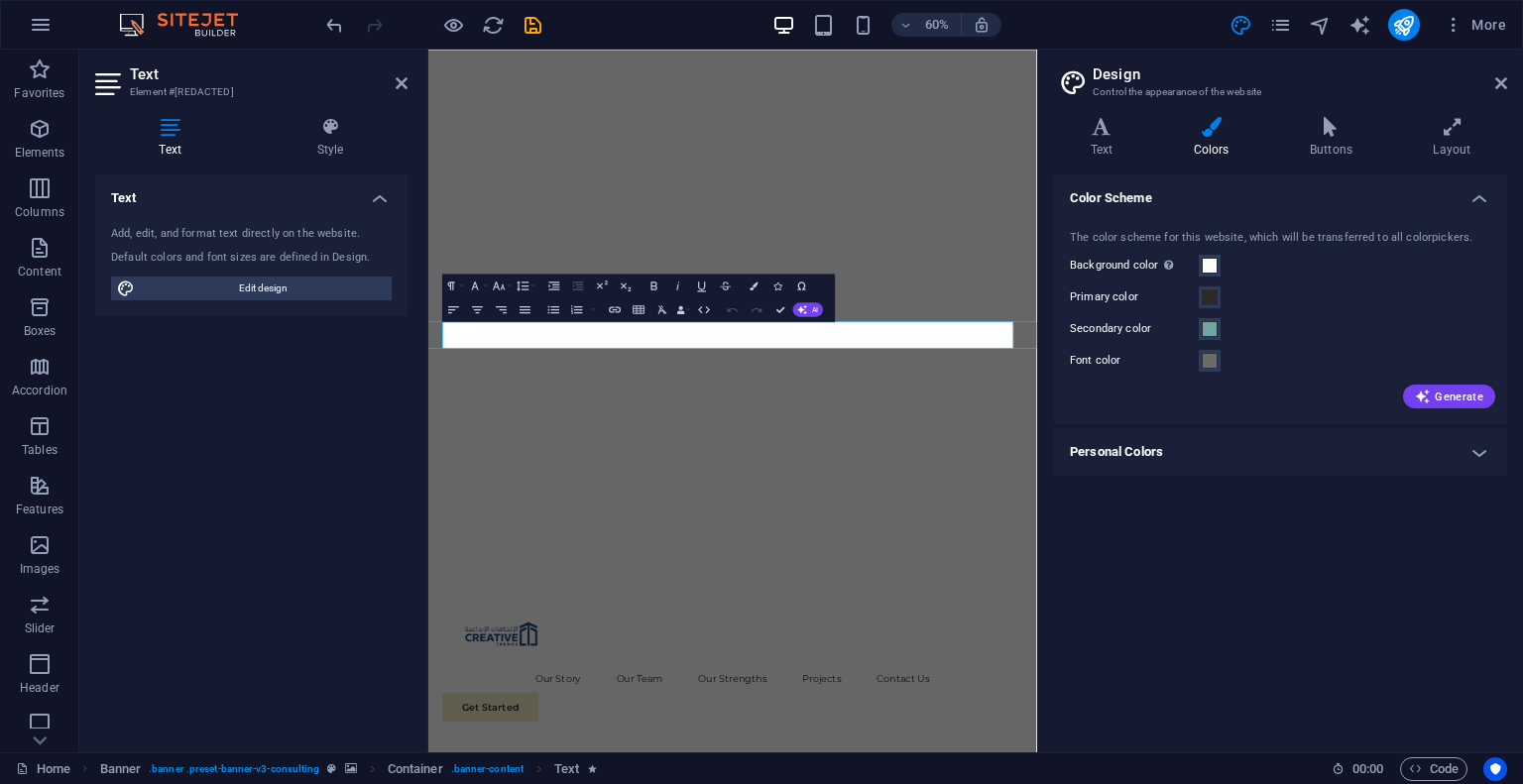 click on "Color Scheme The color scheme for this website, which will be transferred to all colorpickers. Background color Only visible if it is not covered by other backgrounds. Primary color Secondary color Font color Generate Personal Colors Custom color 1 Custom color 2 Custom color 3 Custom color 4 Custom color 5" at bounding box center (1280, 455) 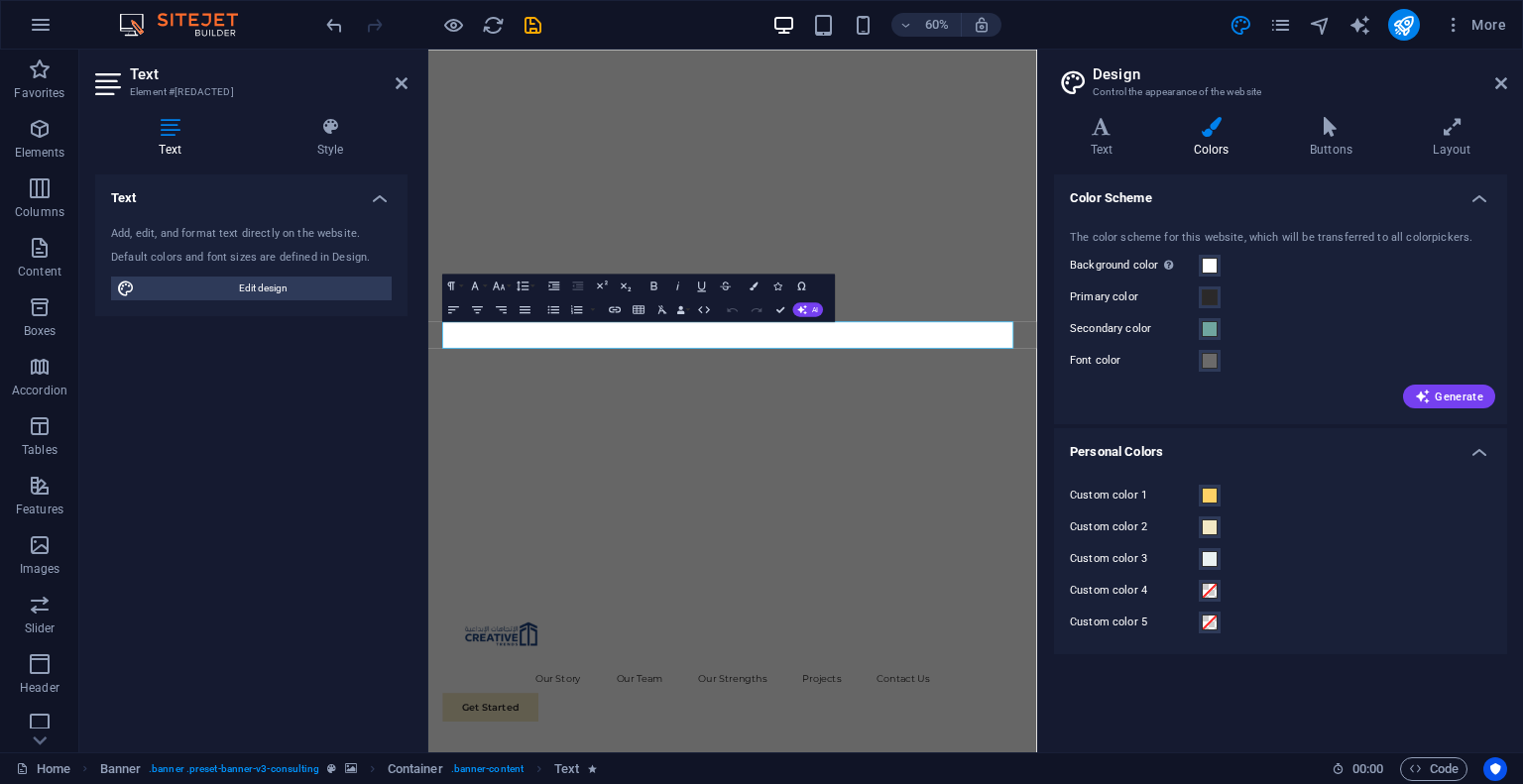 click on "Custom color 1 Custom color 2 Custom color 3 Custom color 4 Custom color 5" at bounding box center (1280, 559) 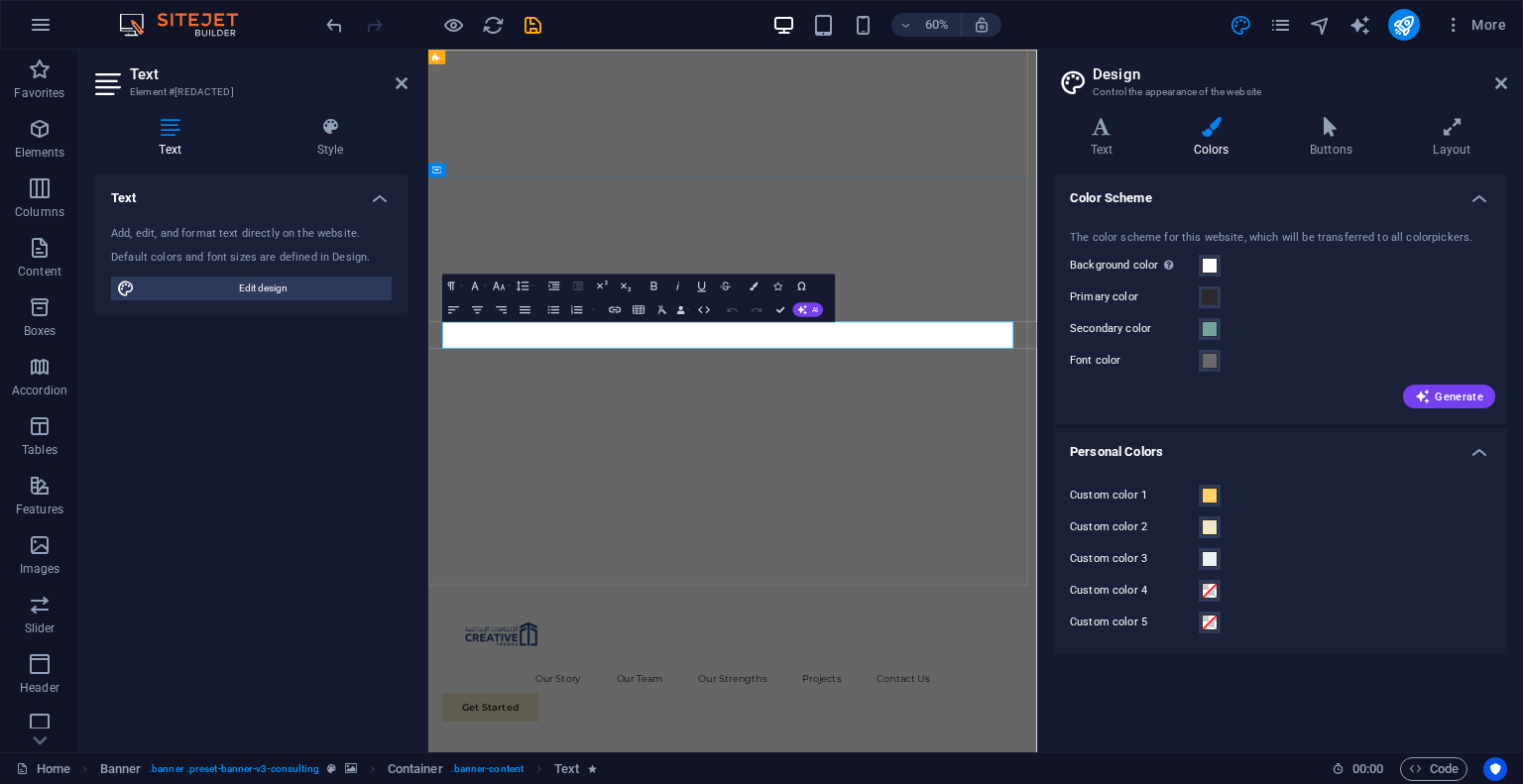 click on "Our slogan “Perpetual Innovation, Towards Sustainable Construction“" at bounding box center (935, 1252) 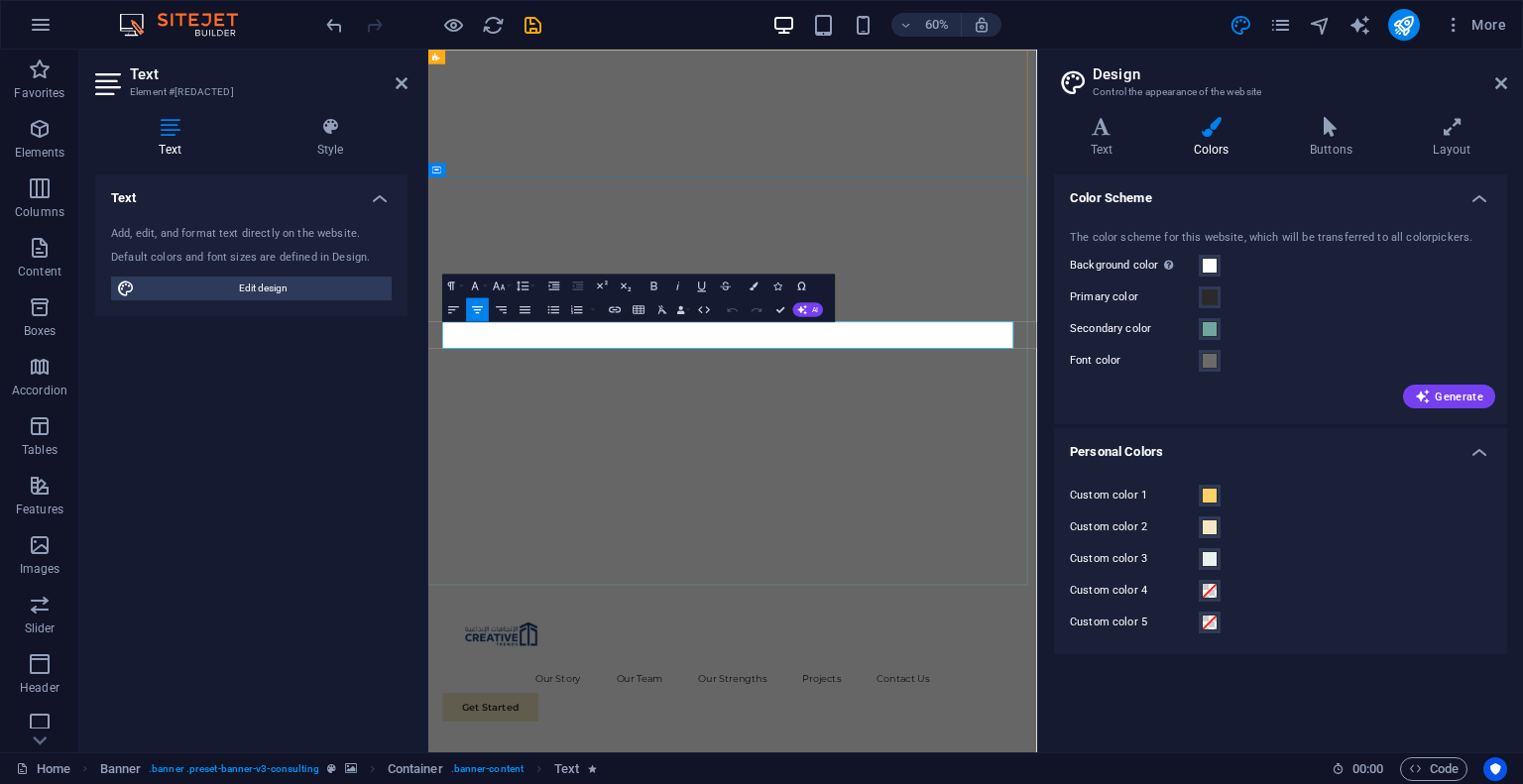 click on "Our slogan “Perpetual Innovation, Towards Sustainable Construction“" at bounding box center (935, 1252) 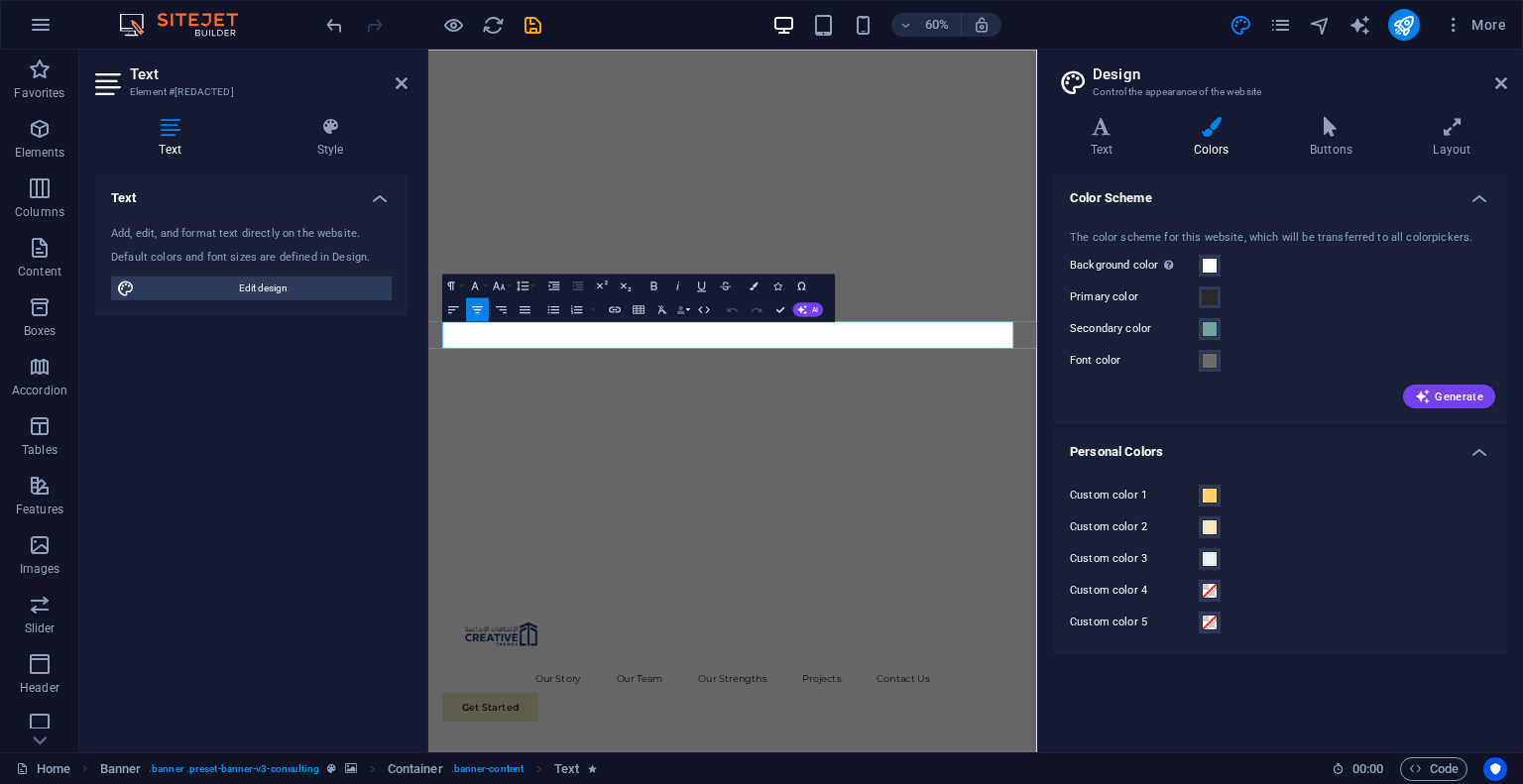 click at bounding box center (681, 309) 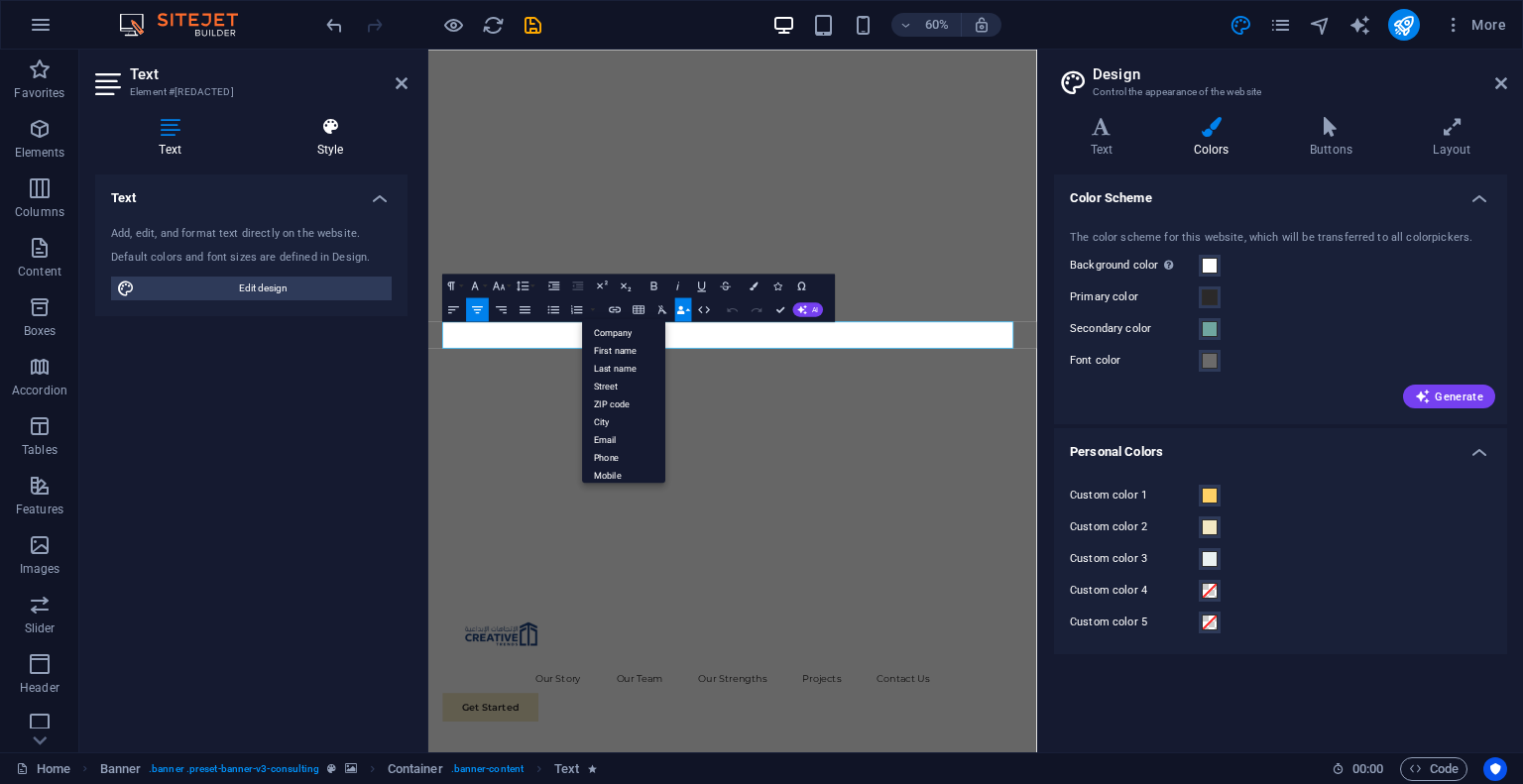 click on "Style" at bounding box center [330, 138] 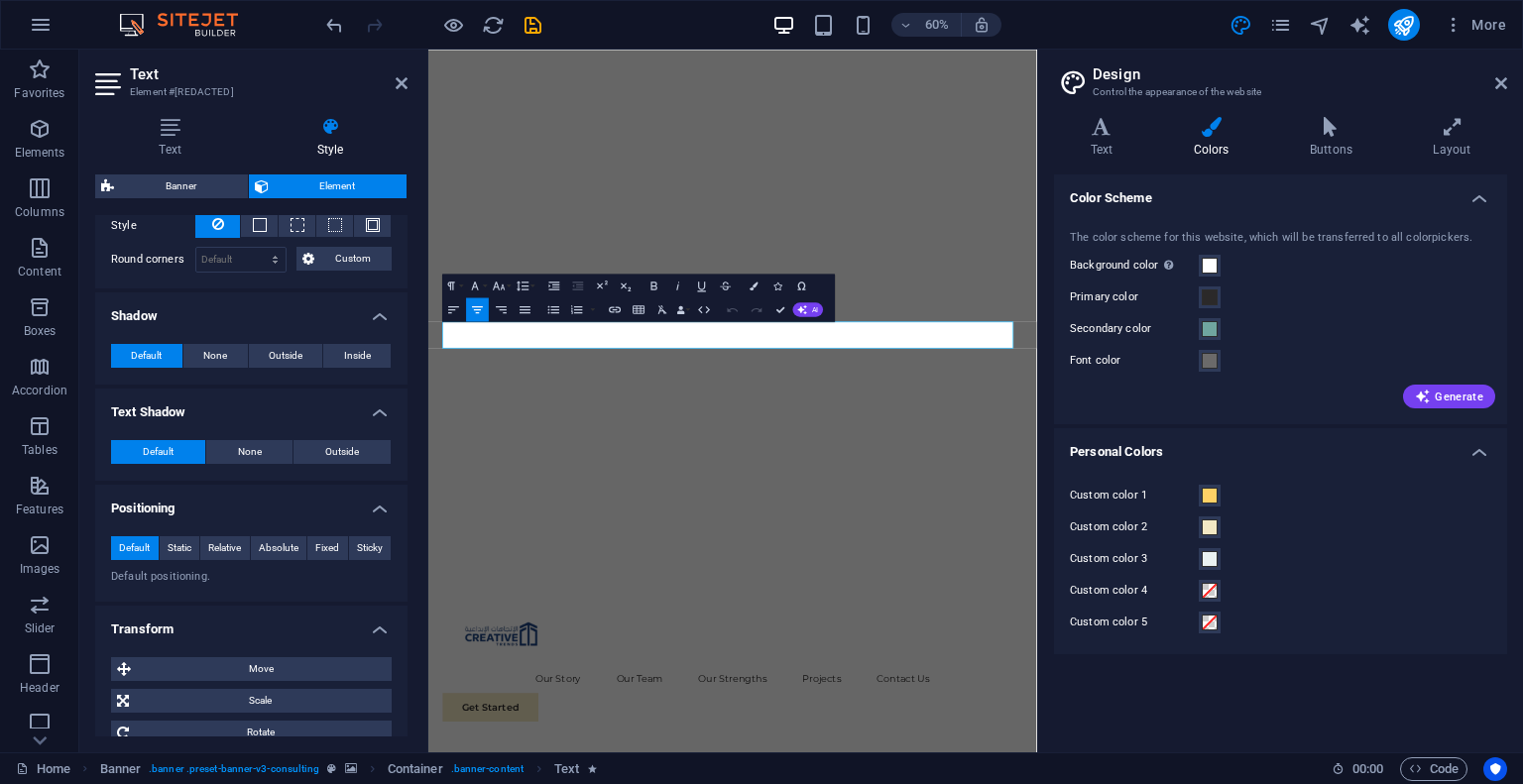 scroll, scrollTop: 563, scrollLeft: 0, axis: vertical 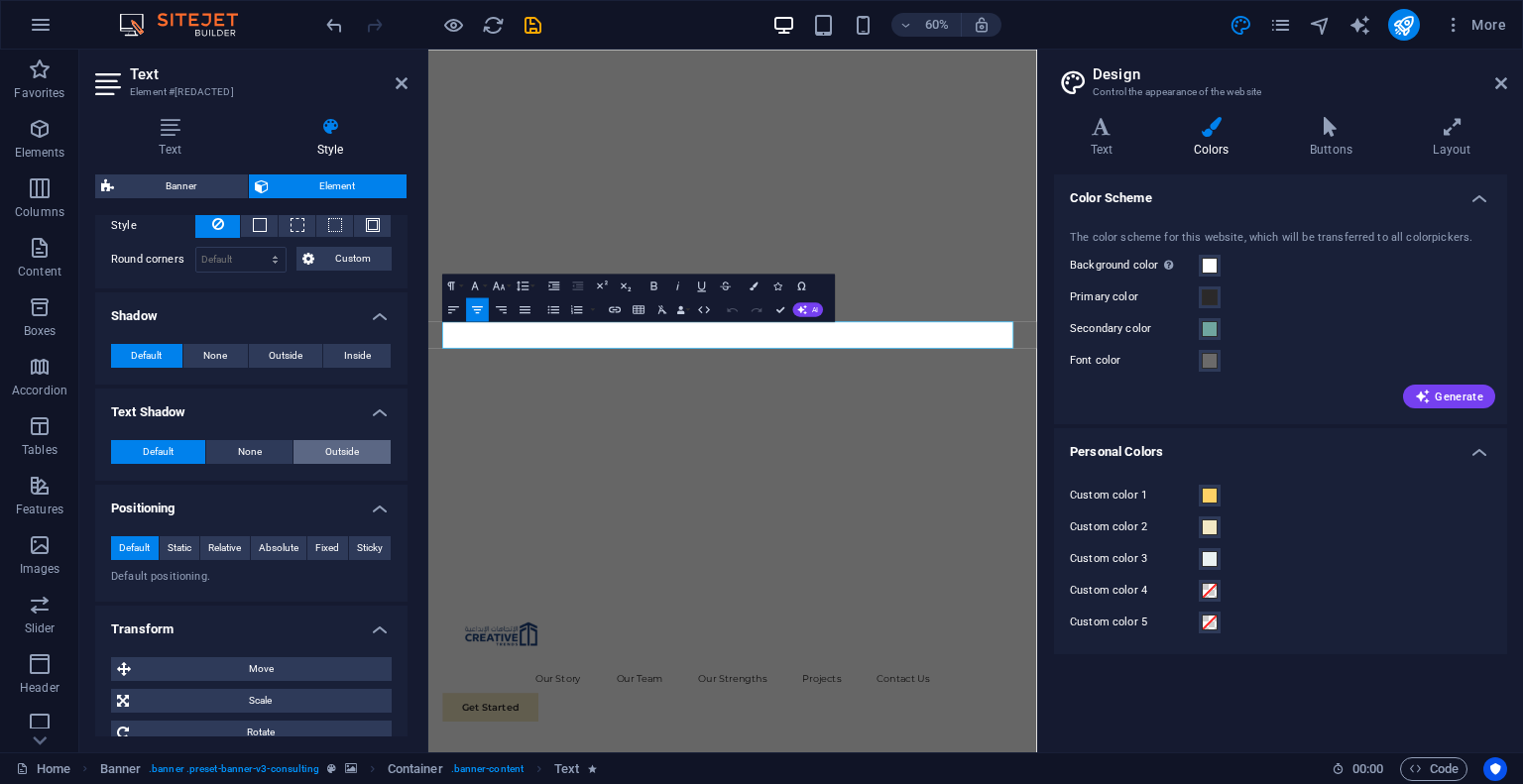 click on "Outside" at bounding box center (342, 452) 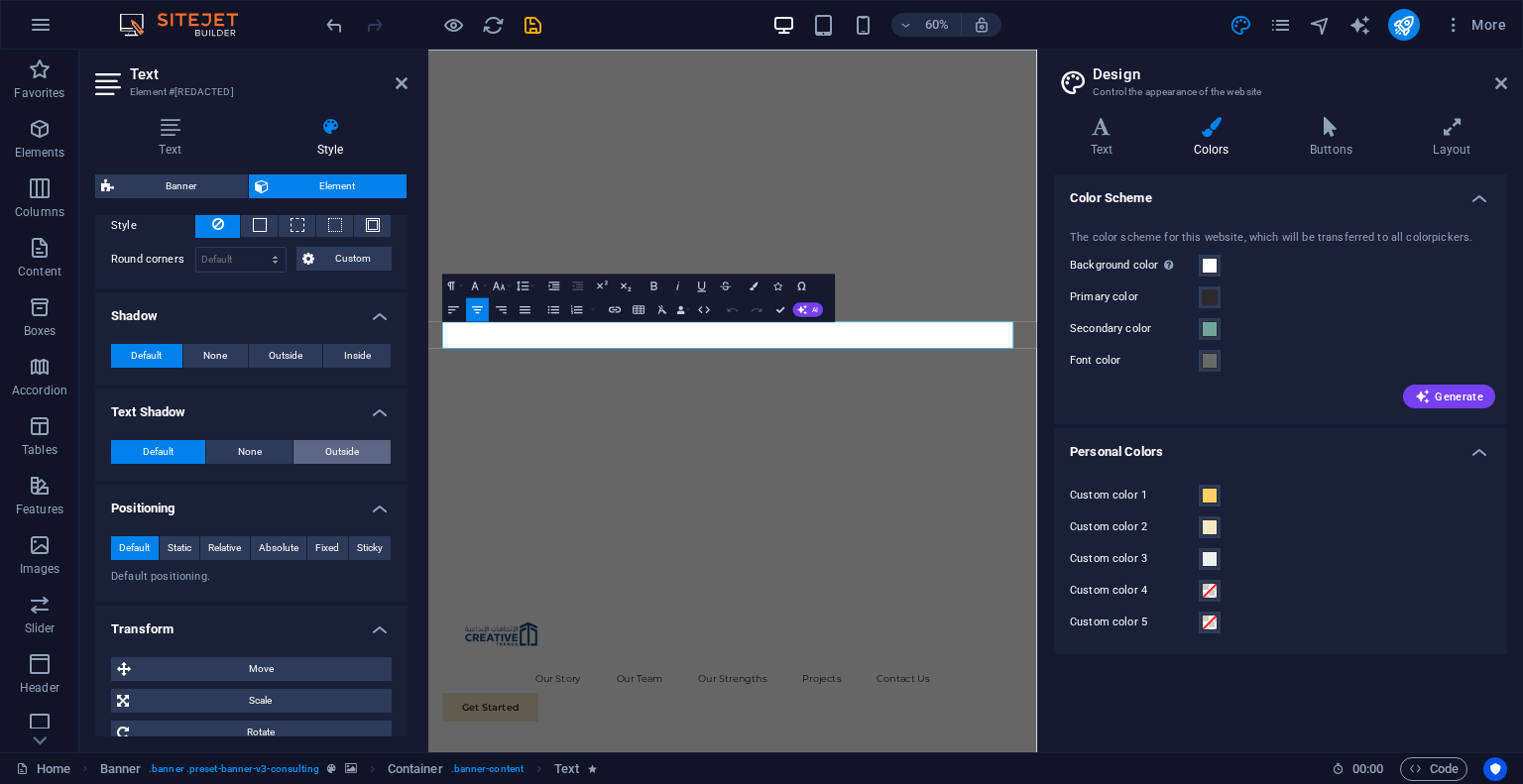 type on "2" 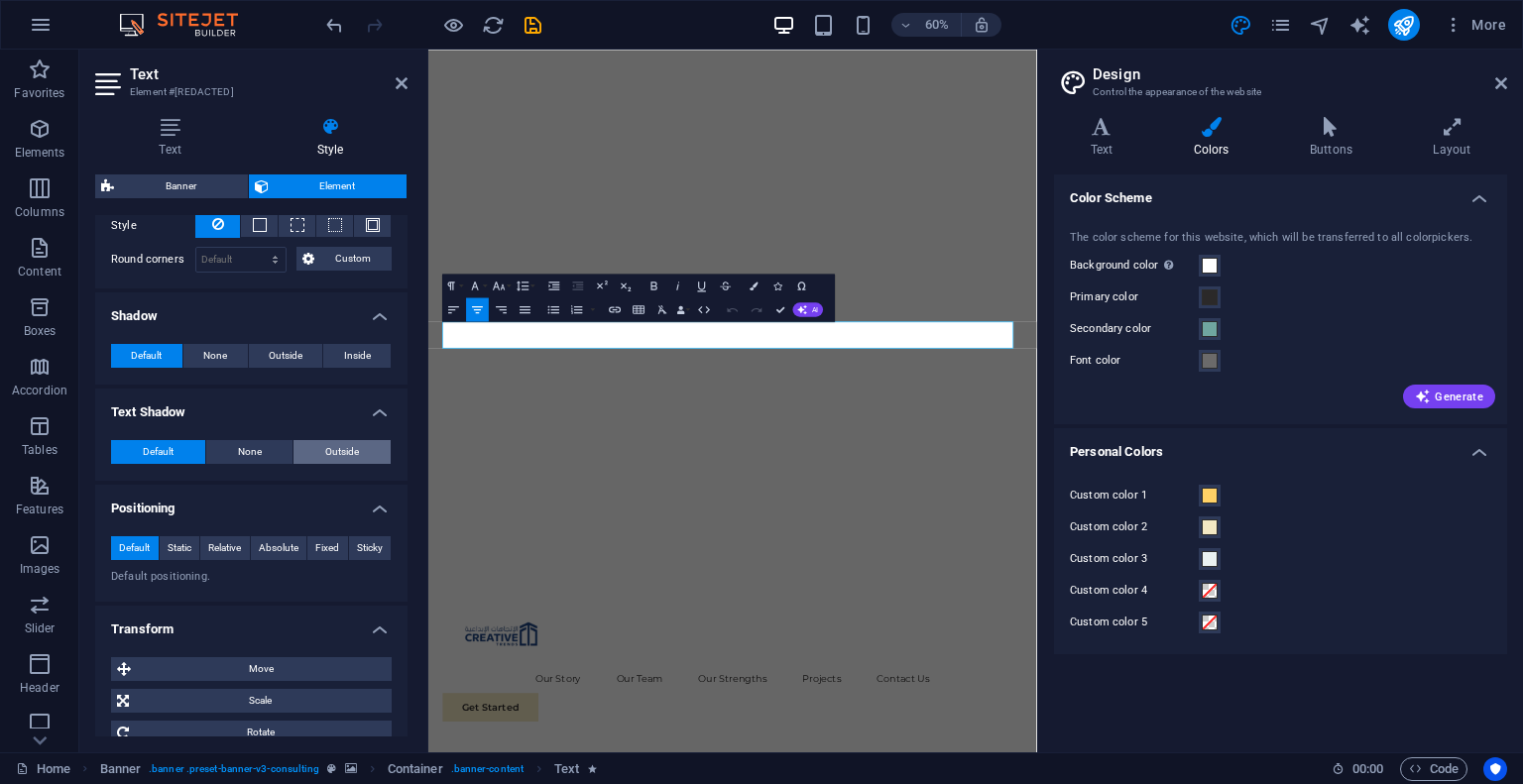 type on "2" 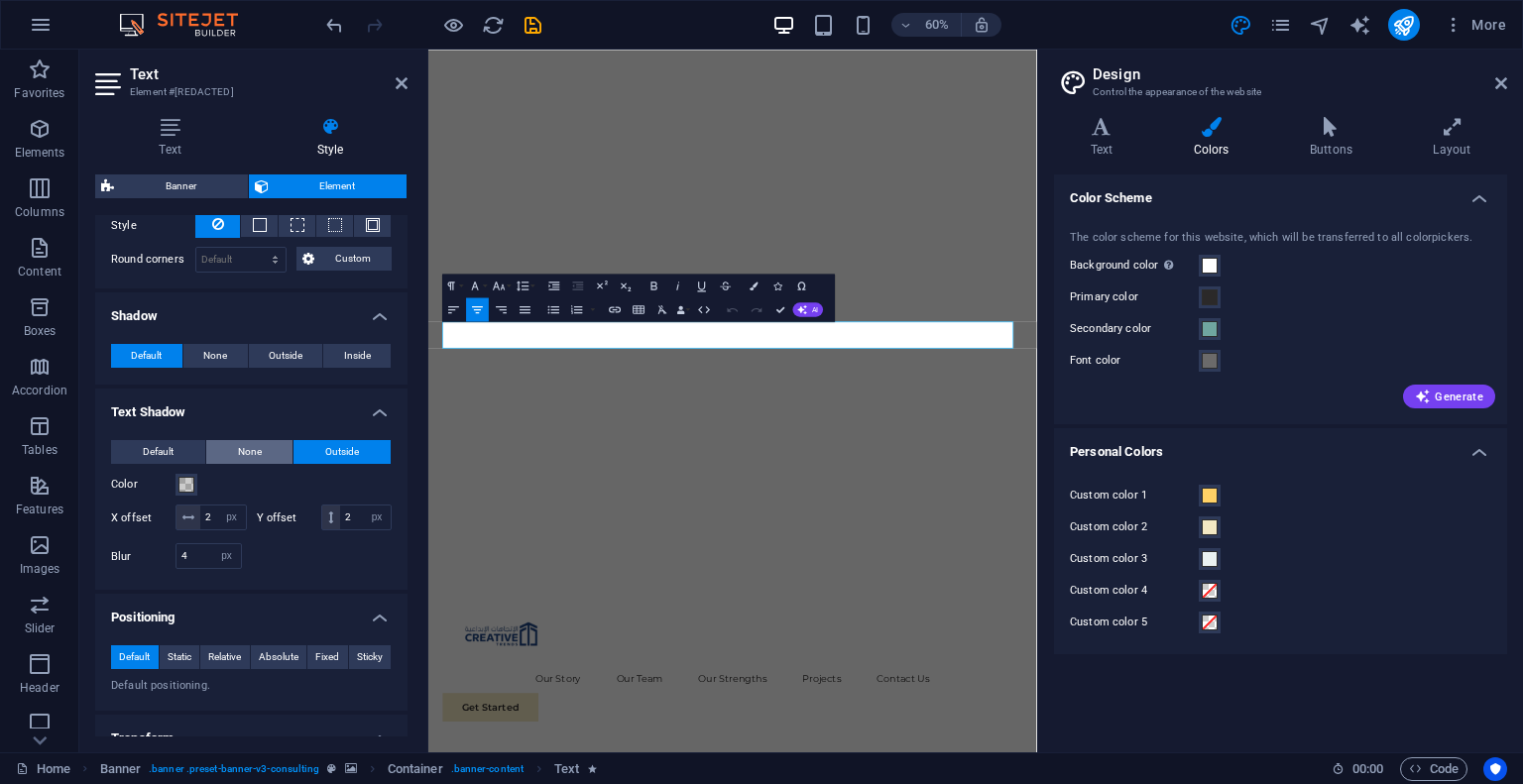 click on "None" at bounding box center [250, 452] 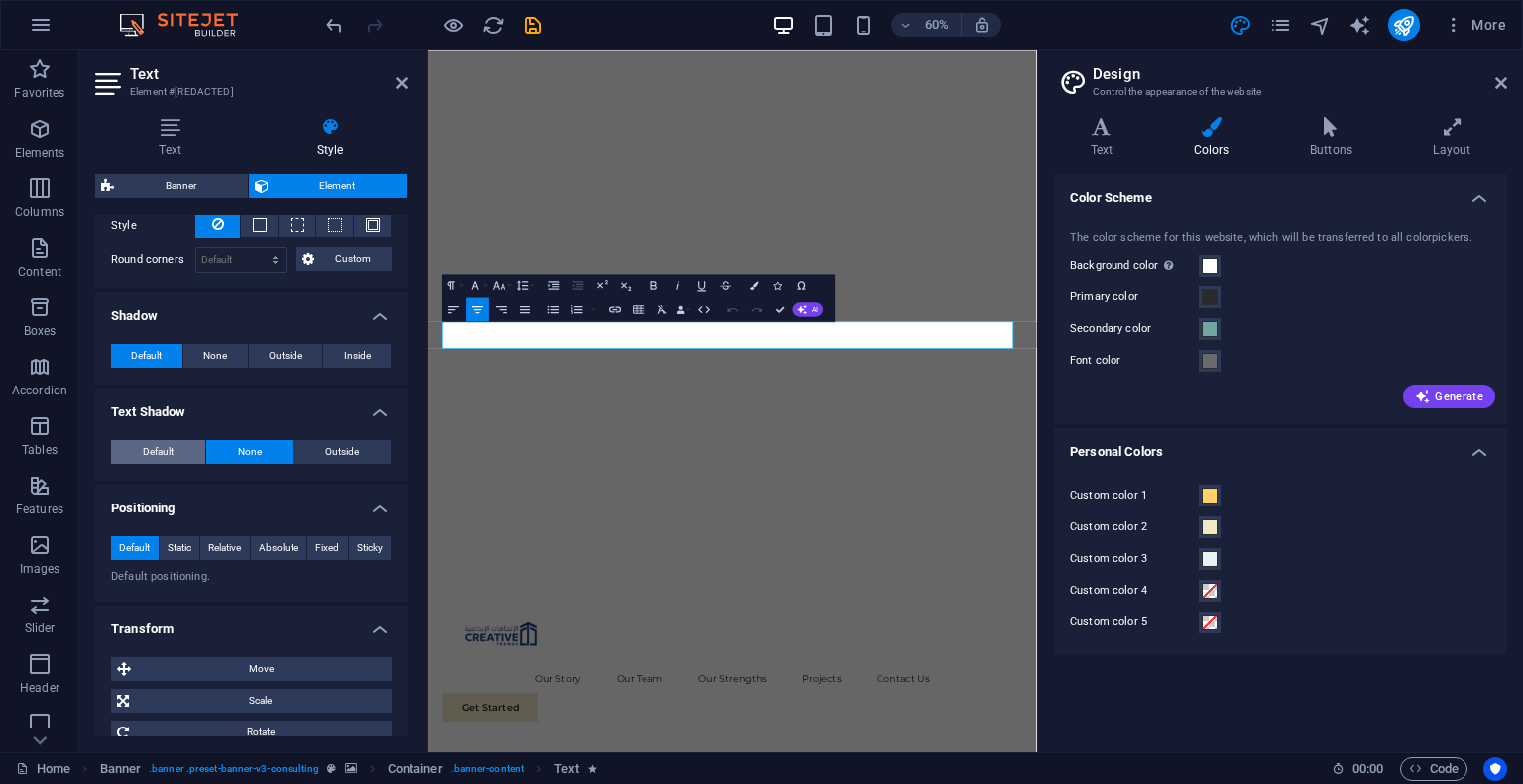 click on "Default" at bounding box center (158, 452) 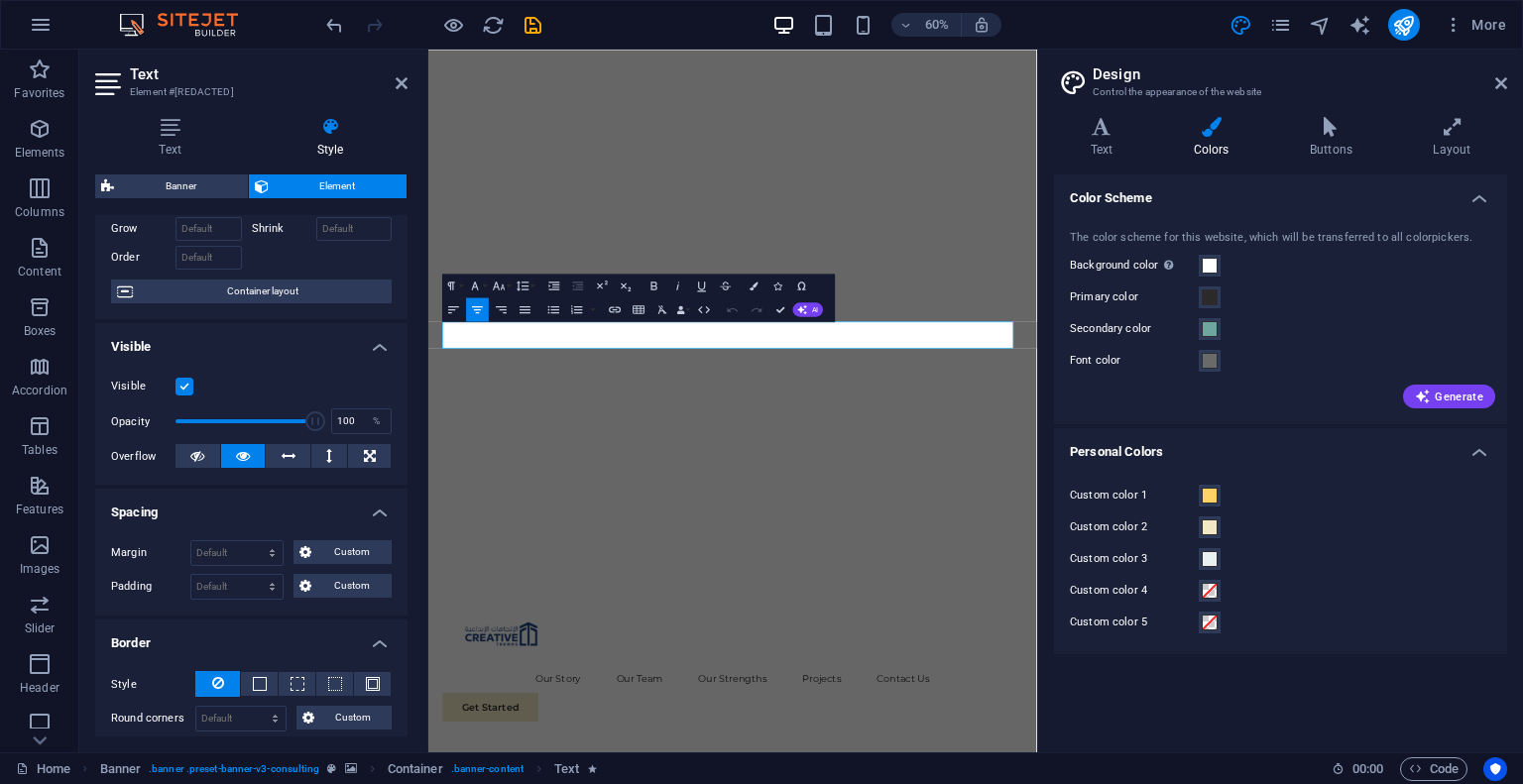 scroll, scrollTop: 0, scrollLeft: 0, axis: both 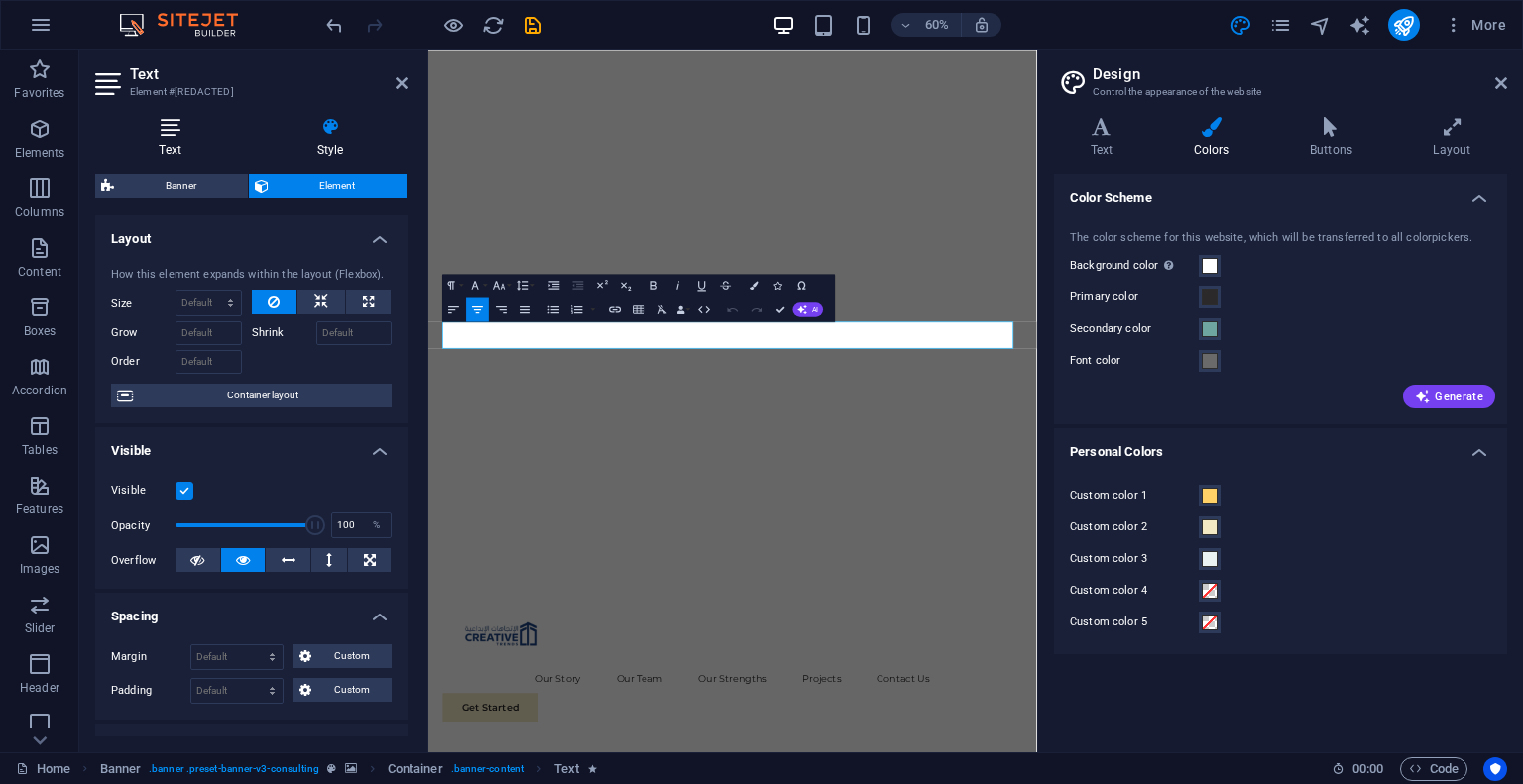 click on "Text" at bounding box center (174, 138) 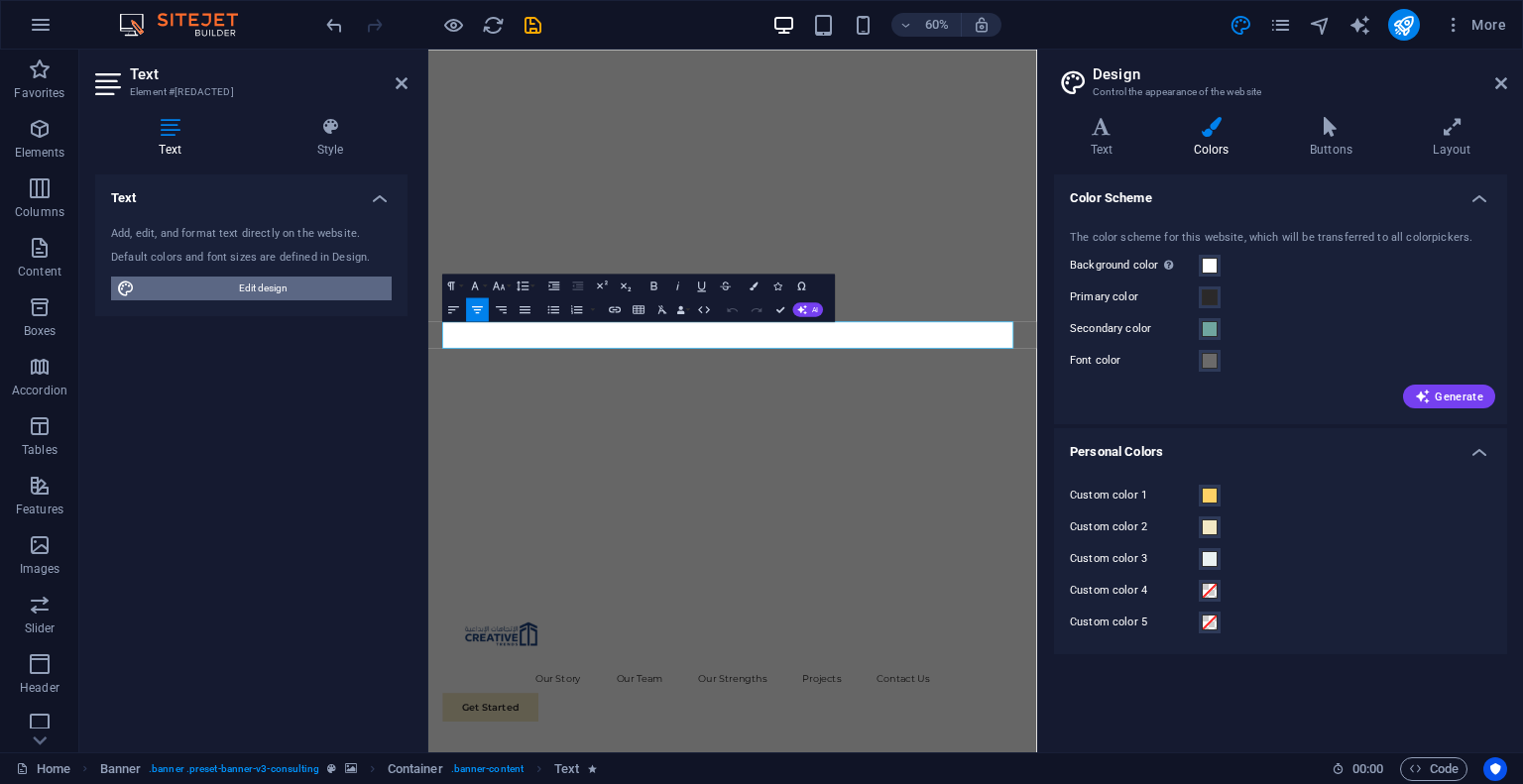click on "Edit design" at bounding box center (263, 288) 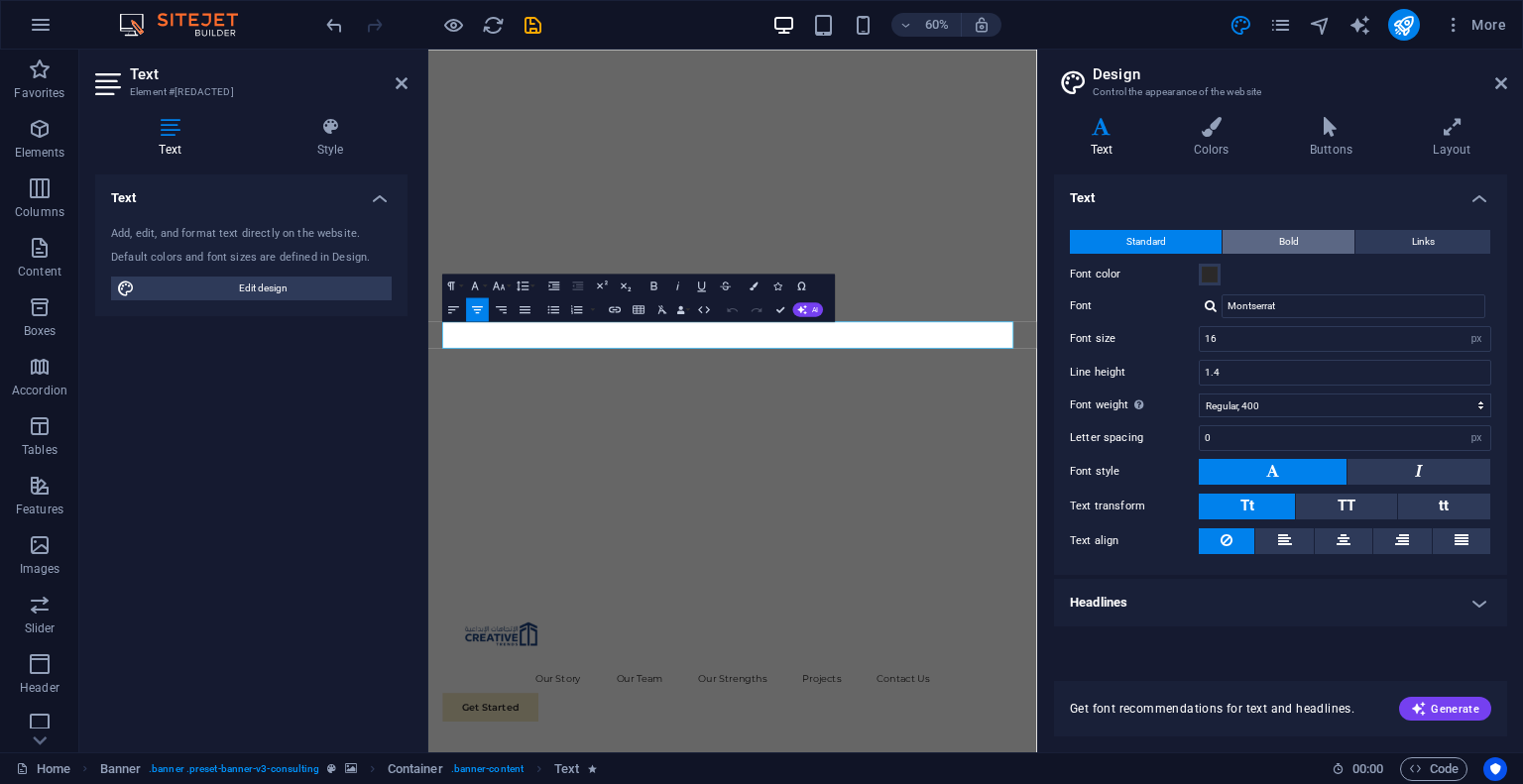 click on "Bold" at bounding box center [1289, 242] 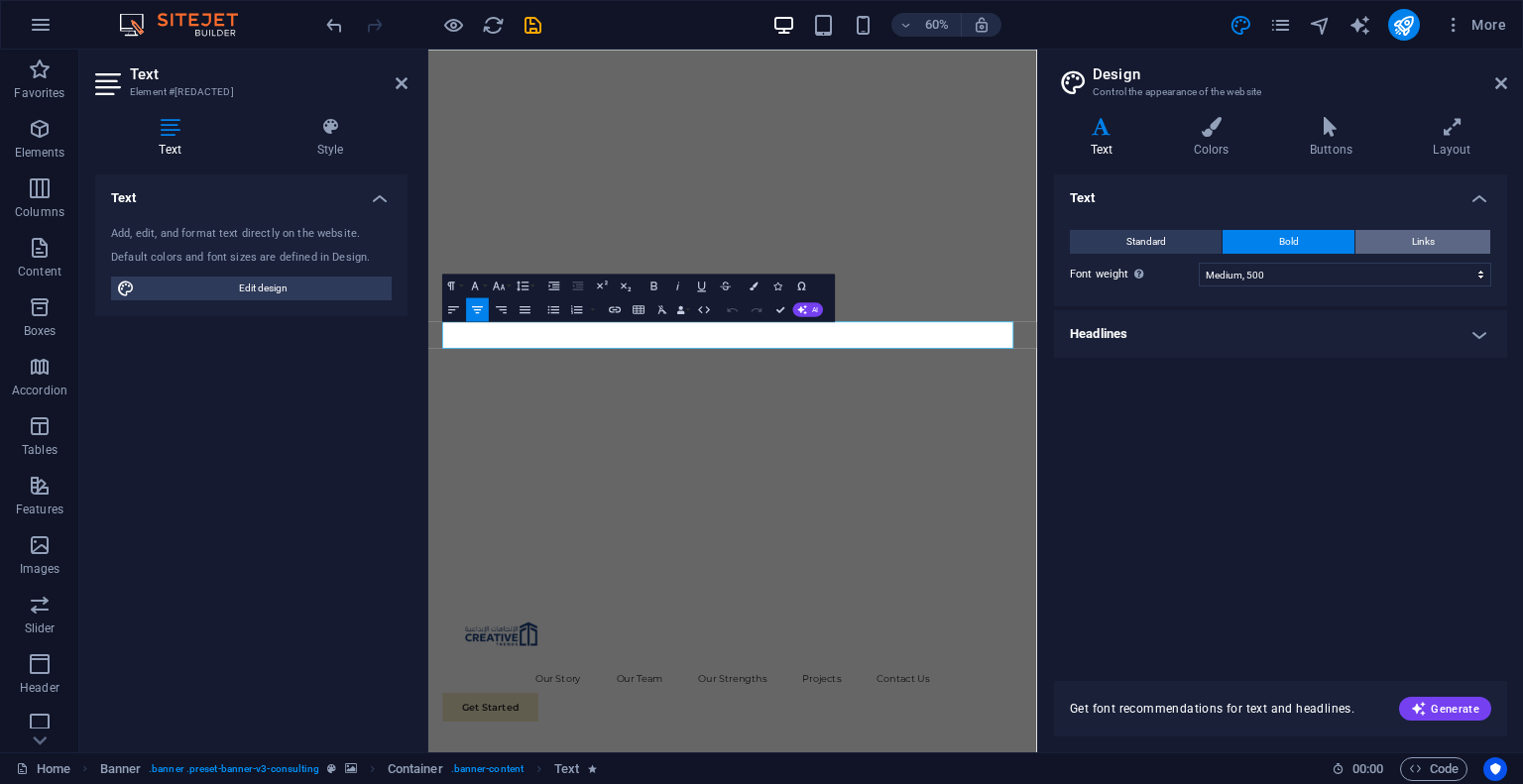 click on "Links" at bounding box center (1423, 242) 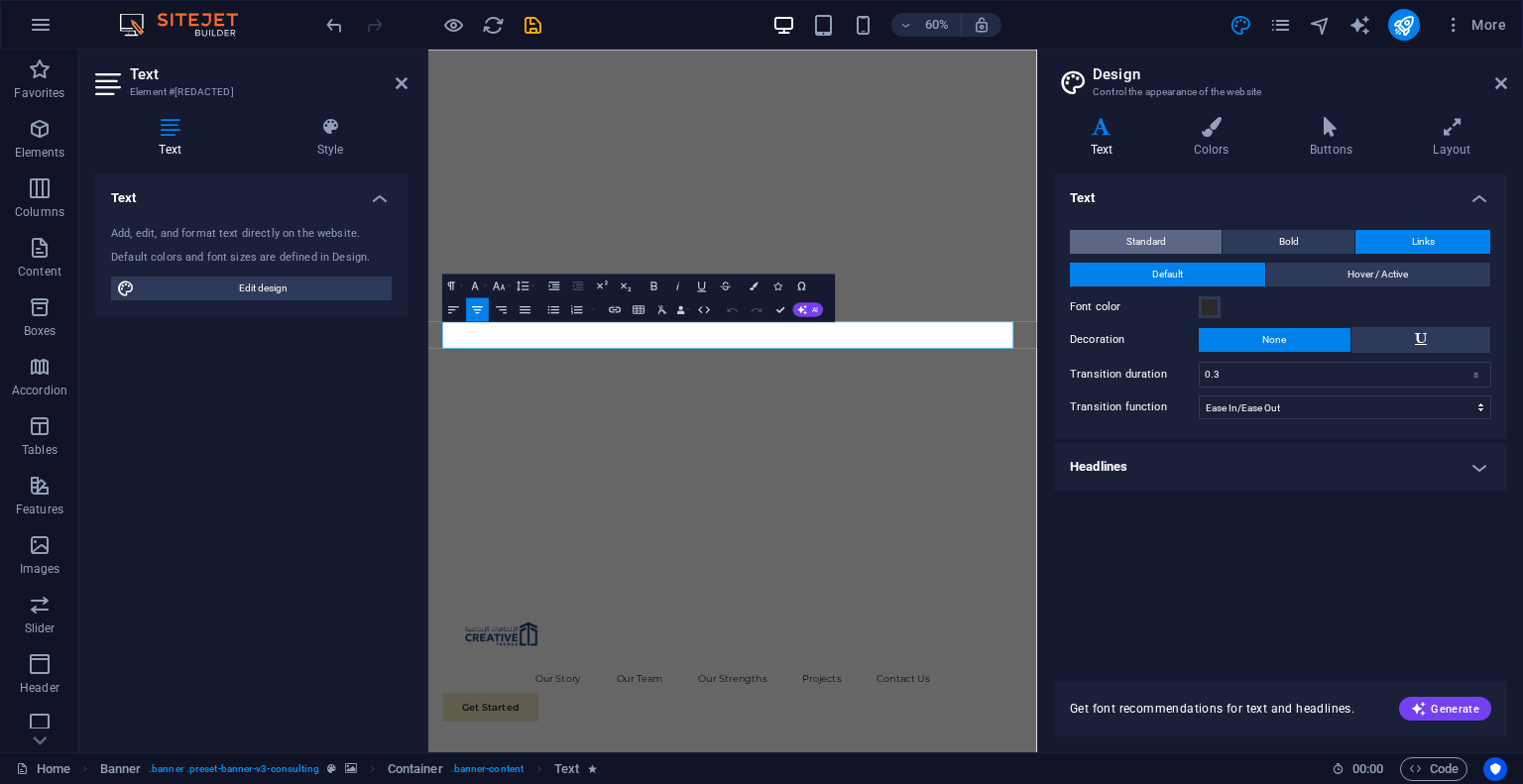 click on "Standard" at bounding box center [1145, 242] 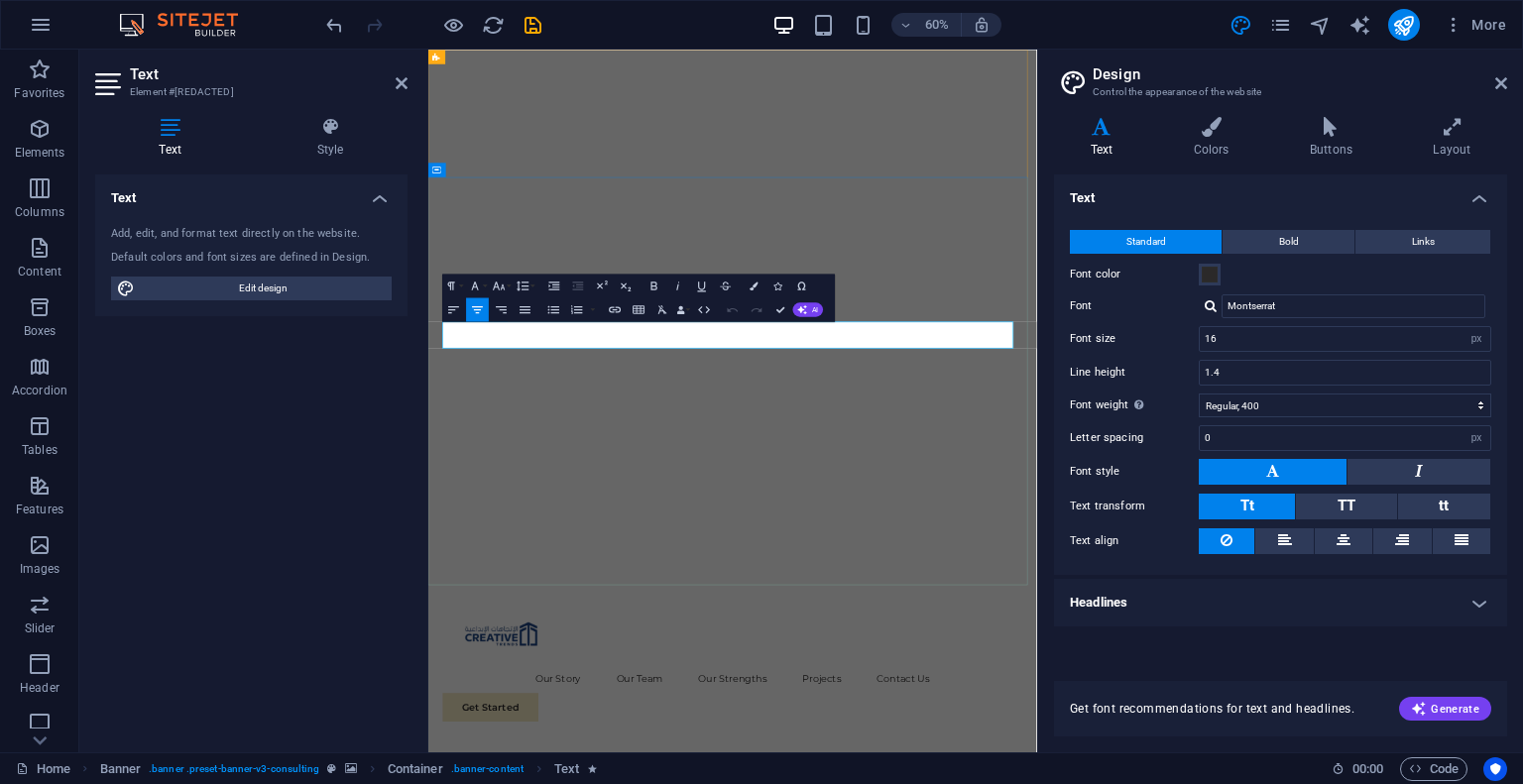 click on "Our slogan “Perpetual Innovation, Towards Sustainable Construction“" at bounding box center (935, 1252) 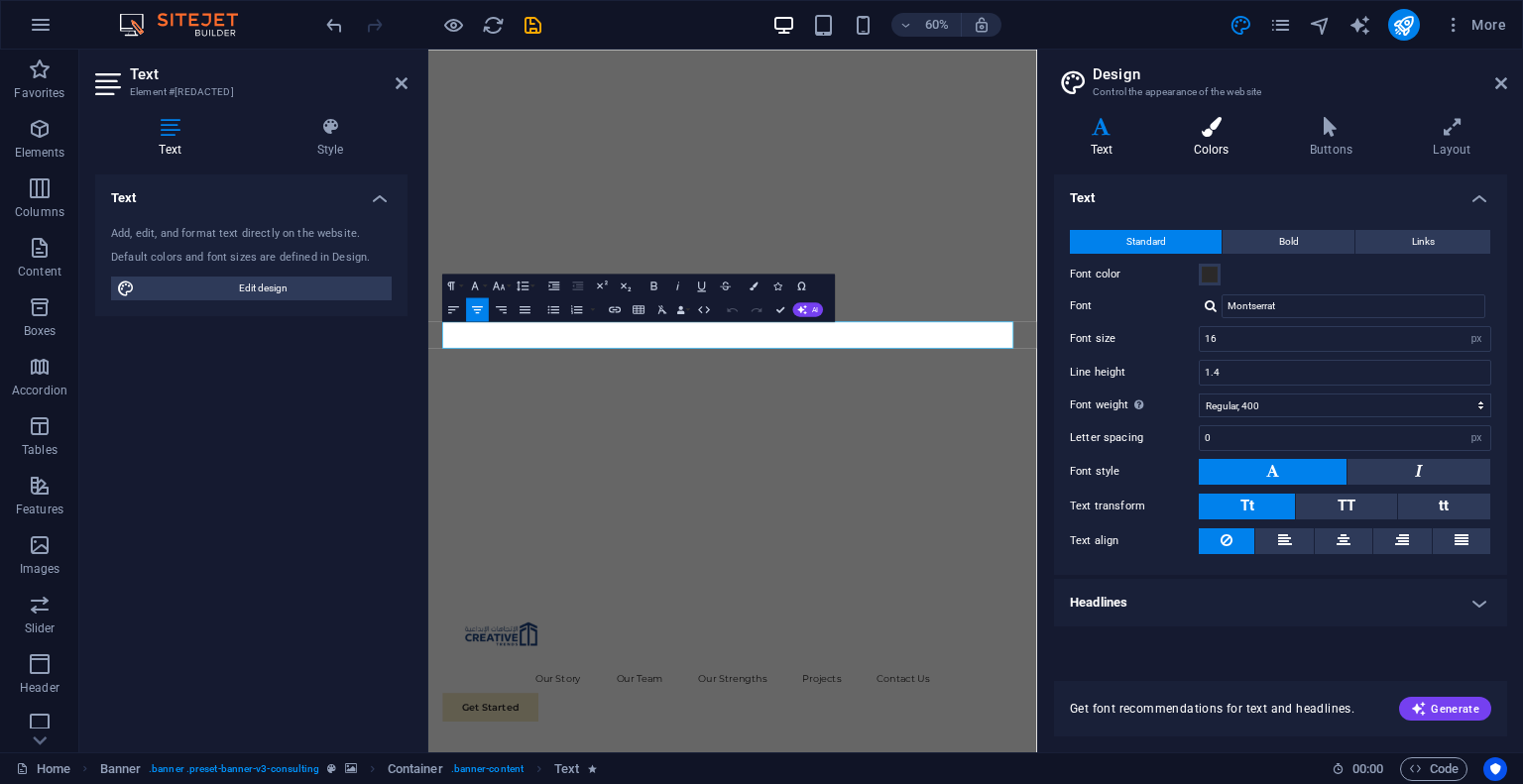 click on "Colors" at bounding box center [1215, 138] 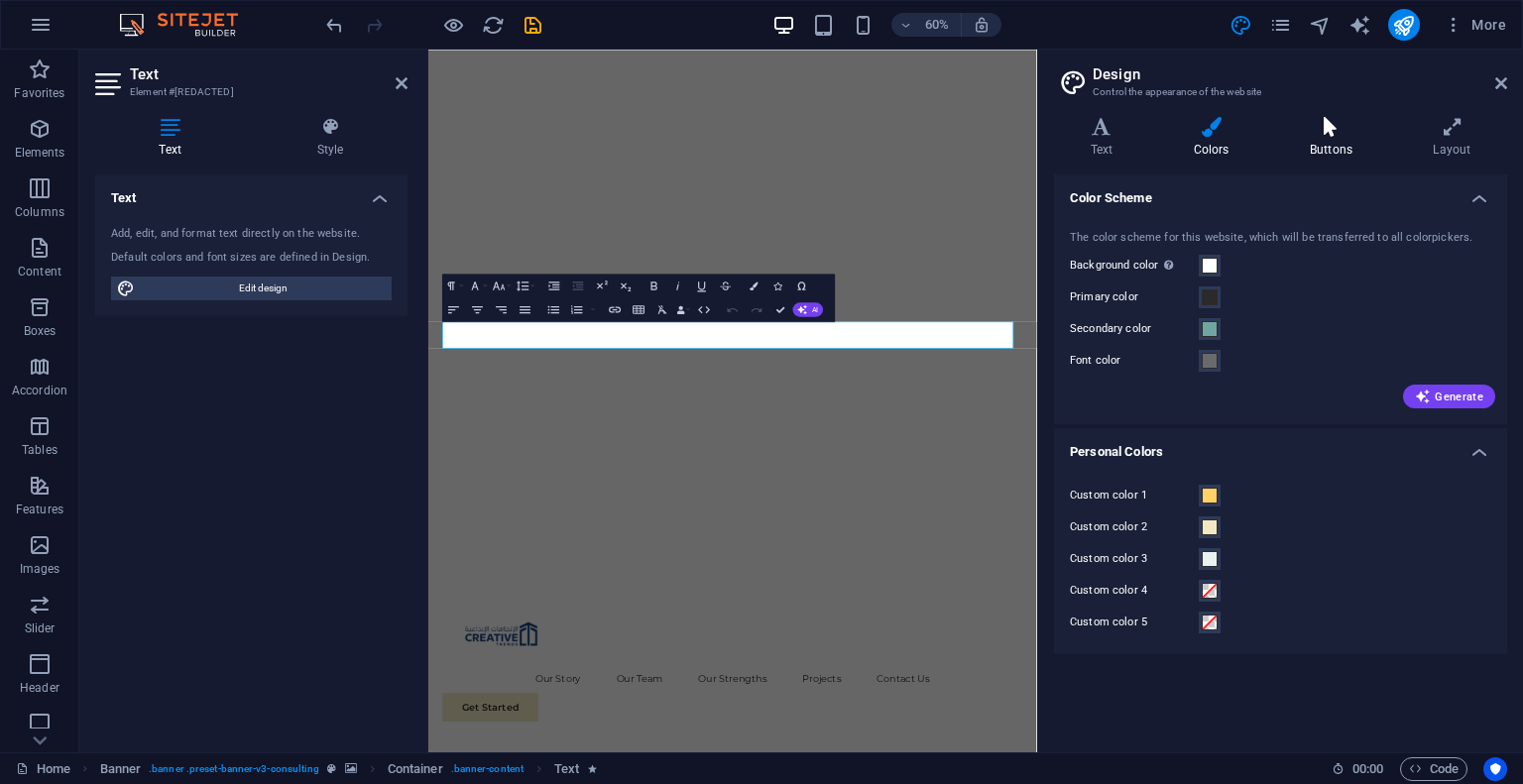 click on "Buttons" at bounding box center [1335, 138] 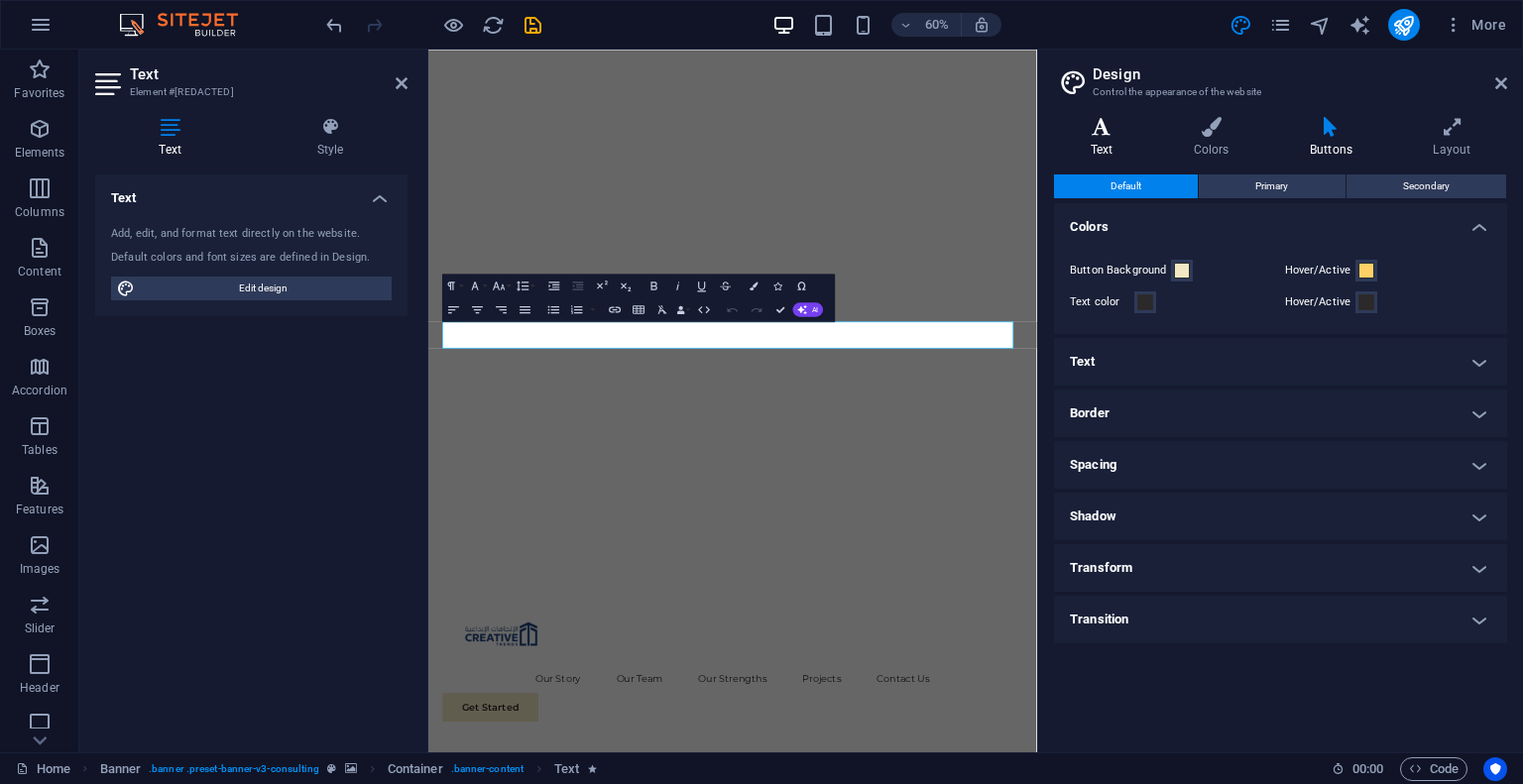 click on "Text" at bounding box center (1106, 138) 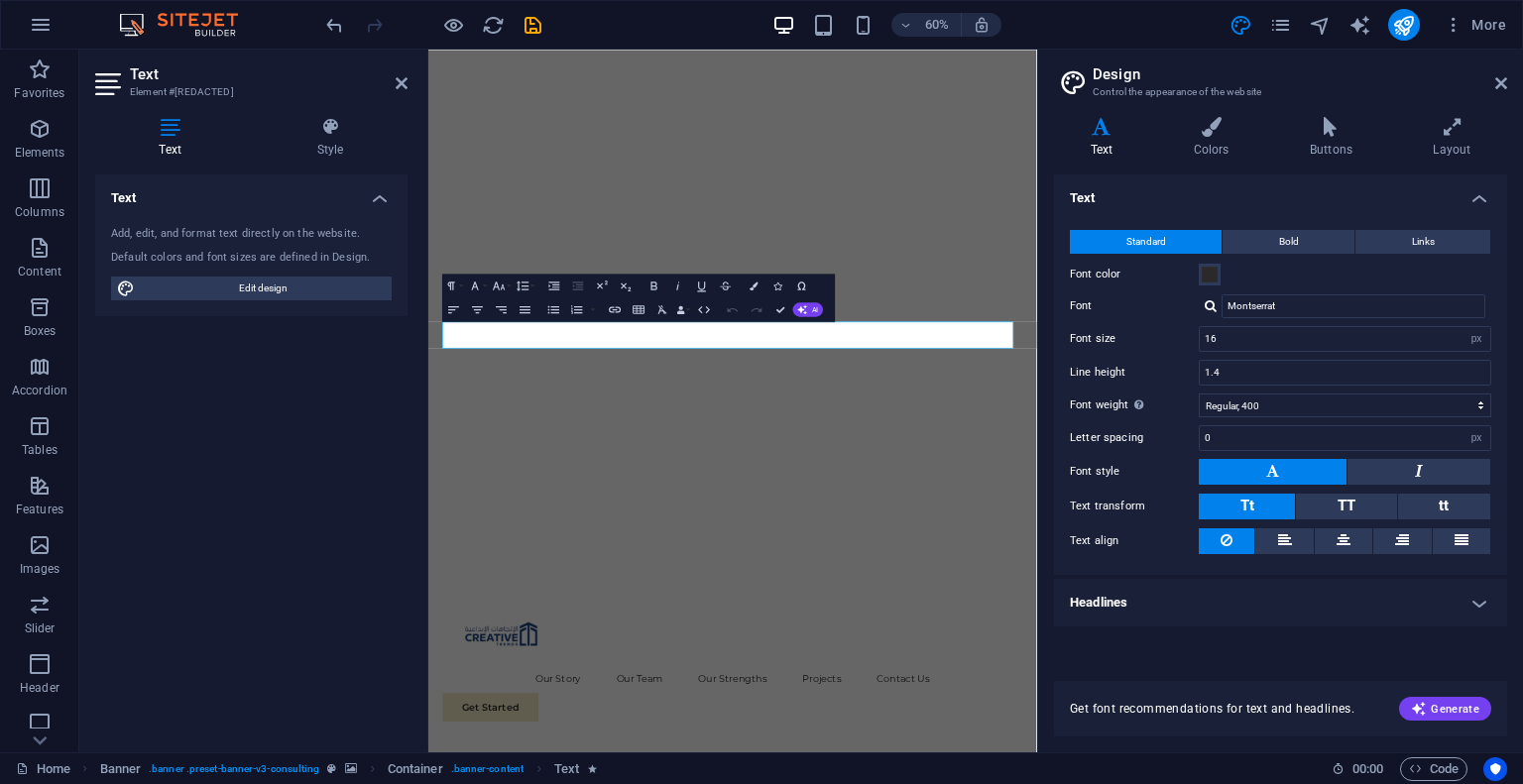 click on "Design" at bounding box center (1300, 74) 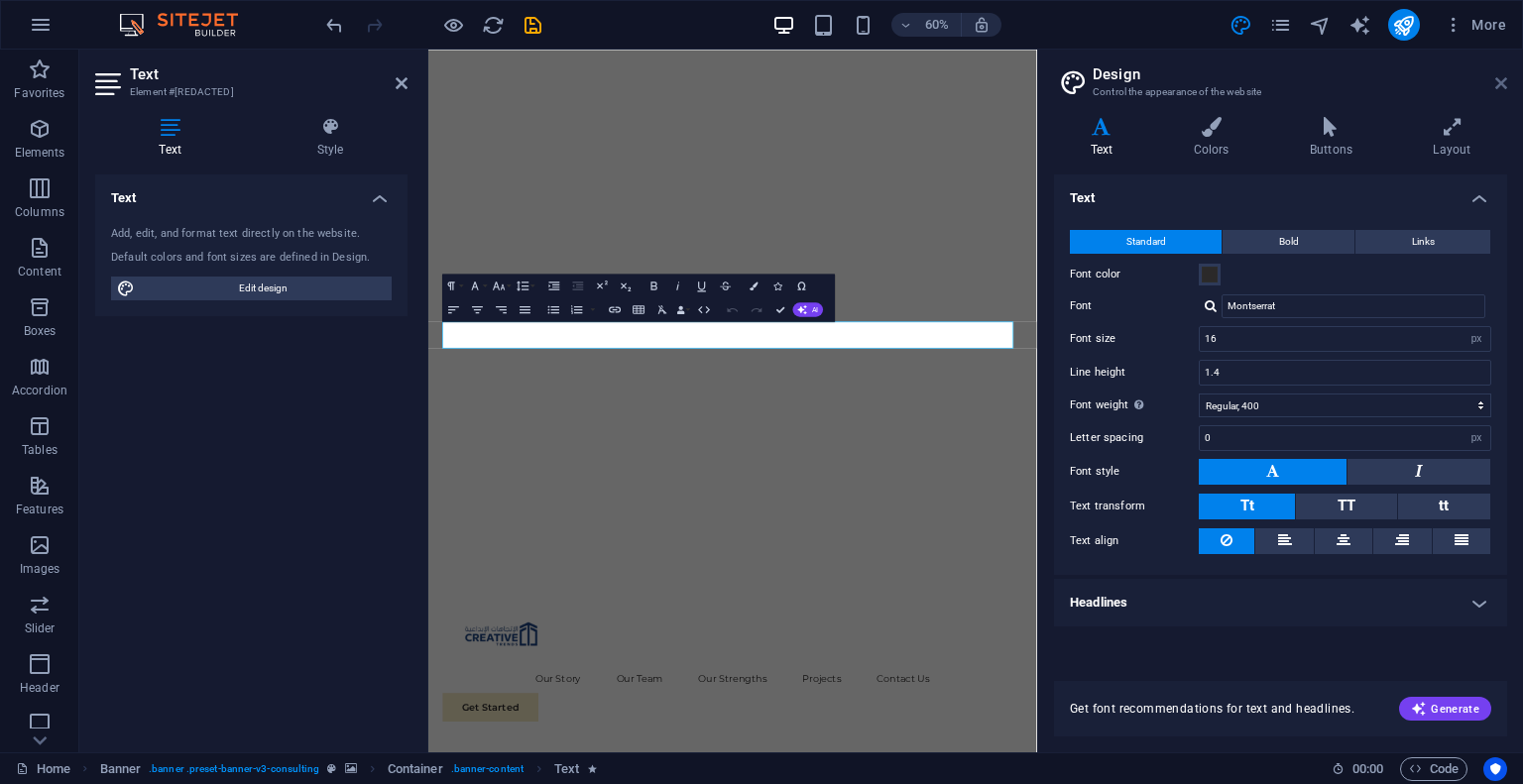 click at bounding box center [1501, 83] 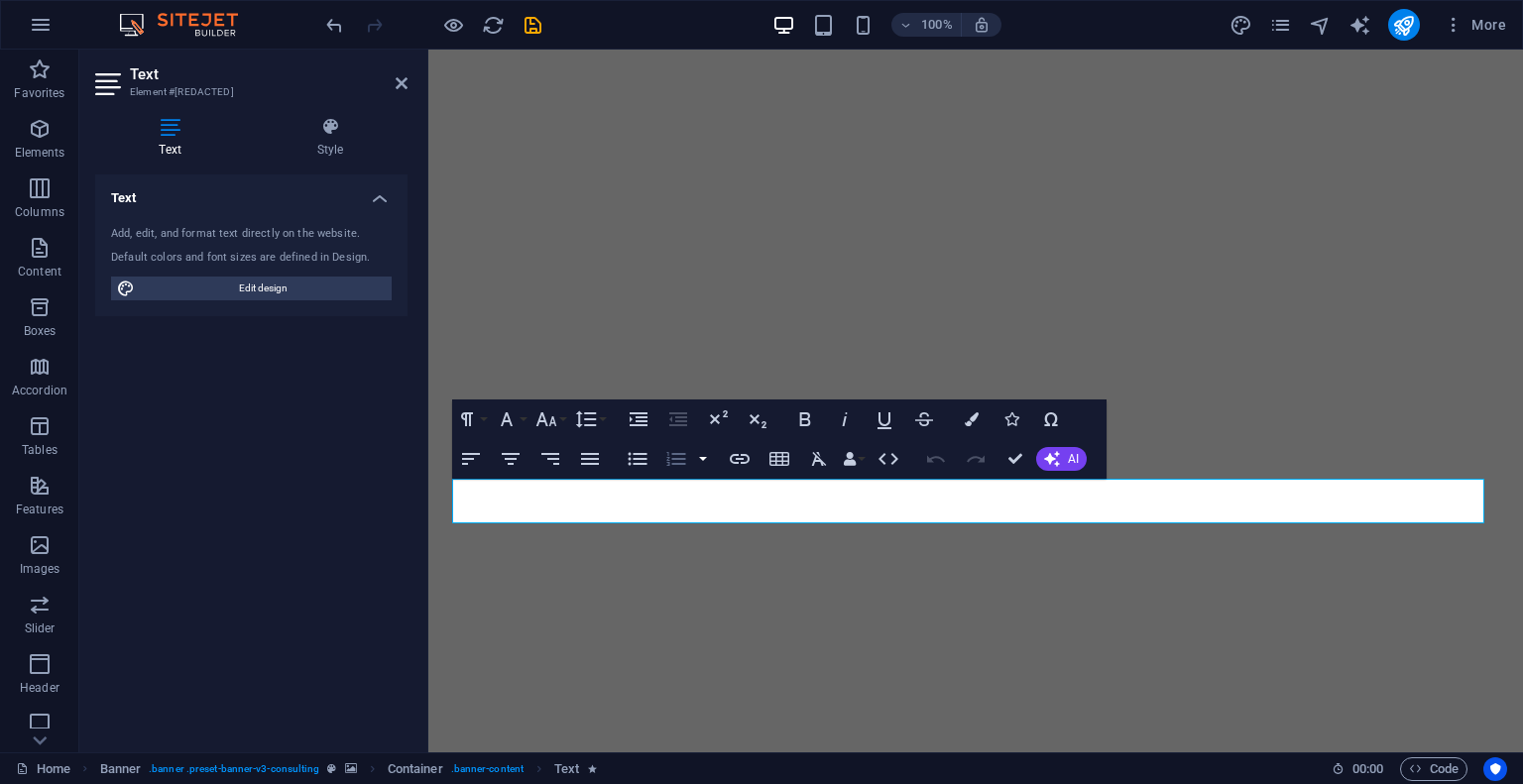 click at bounding box center [703, 459] 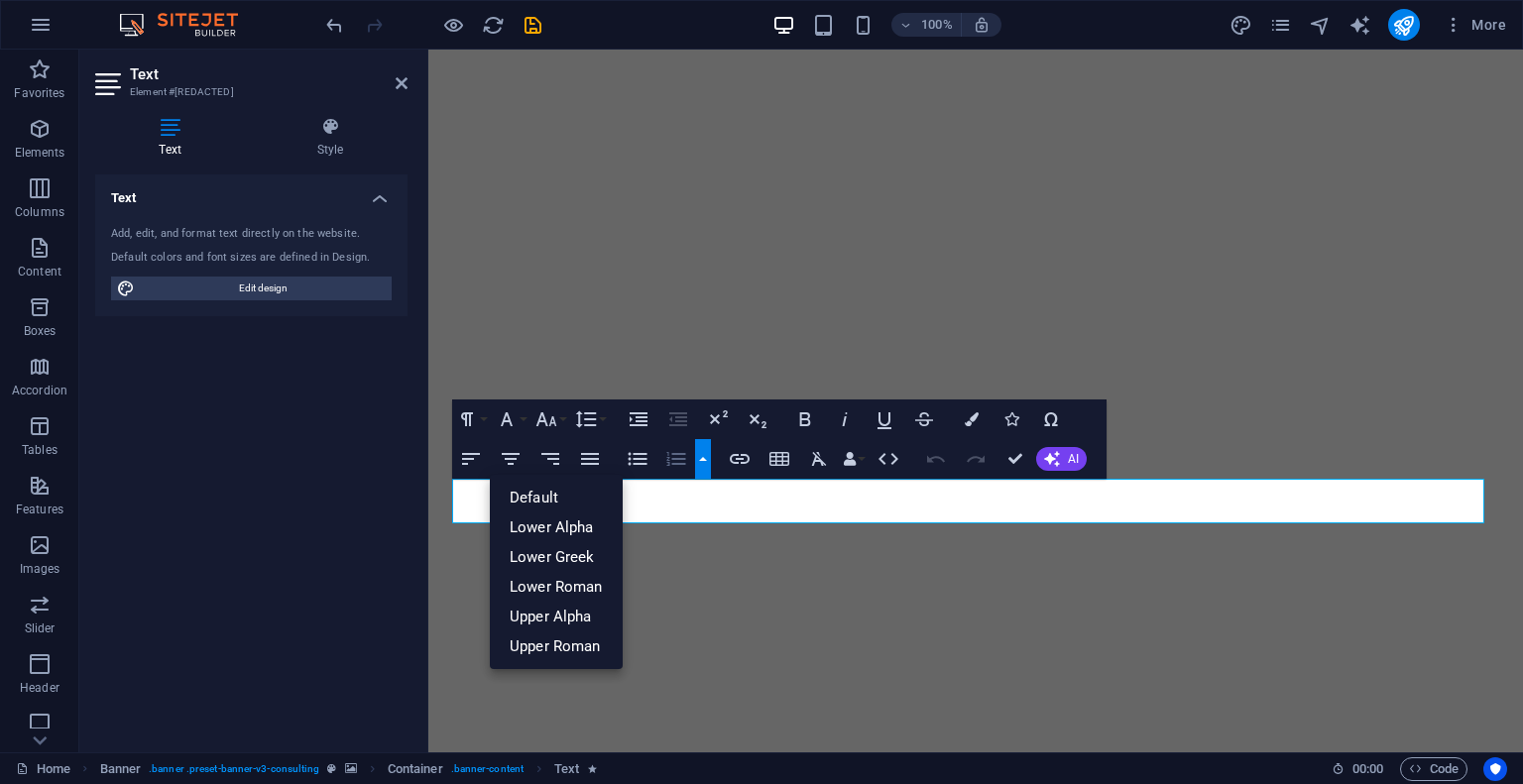 click at bounding box center [703, 459] 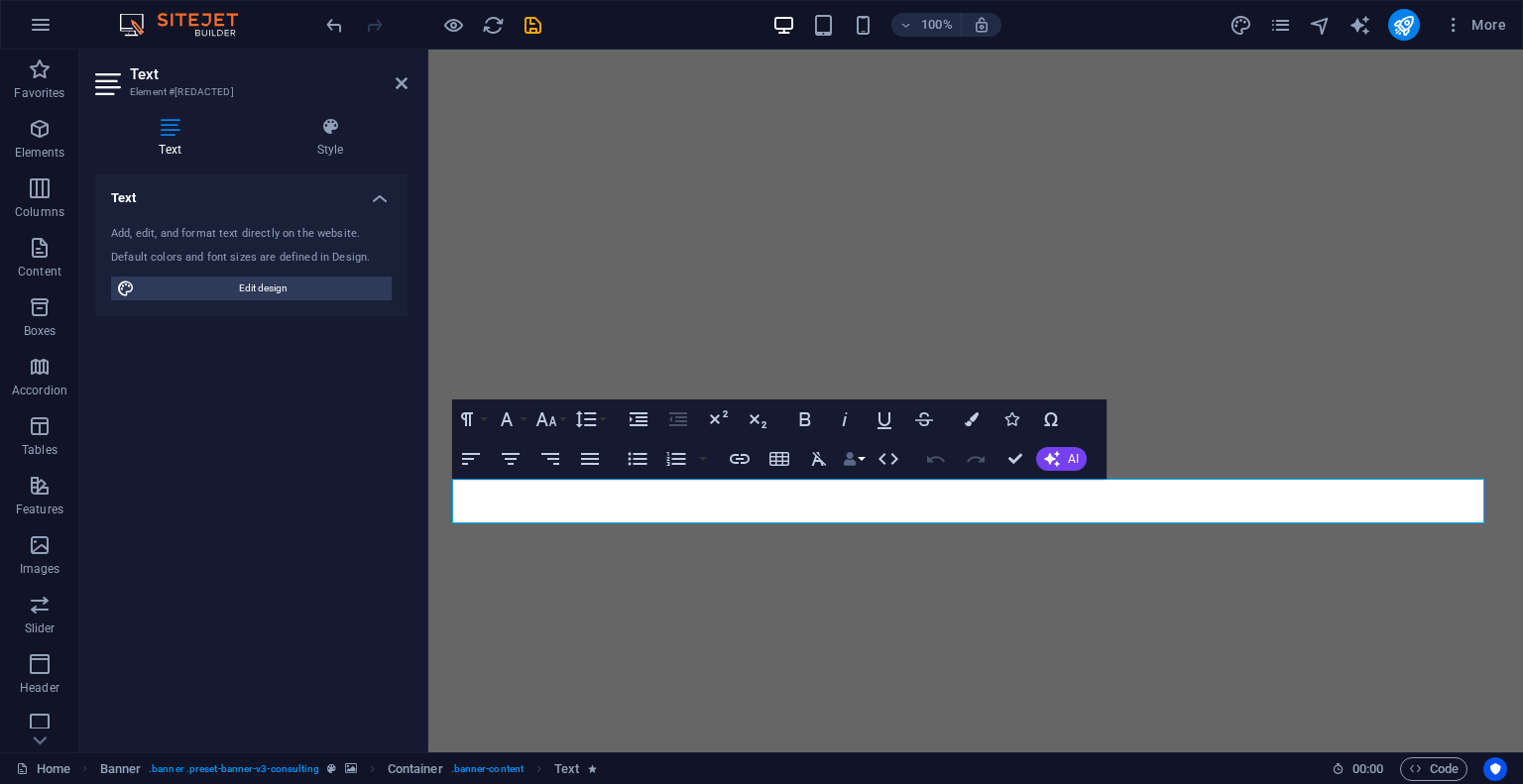 click on "Data Bindings" at bounding box center (854, 459) 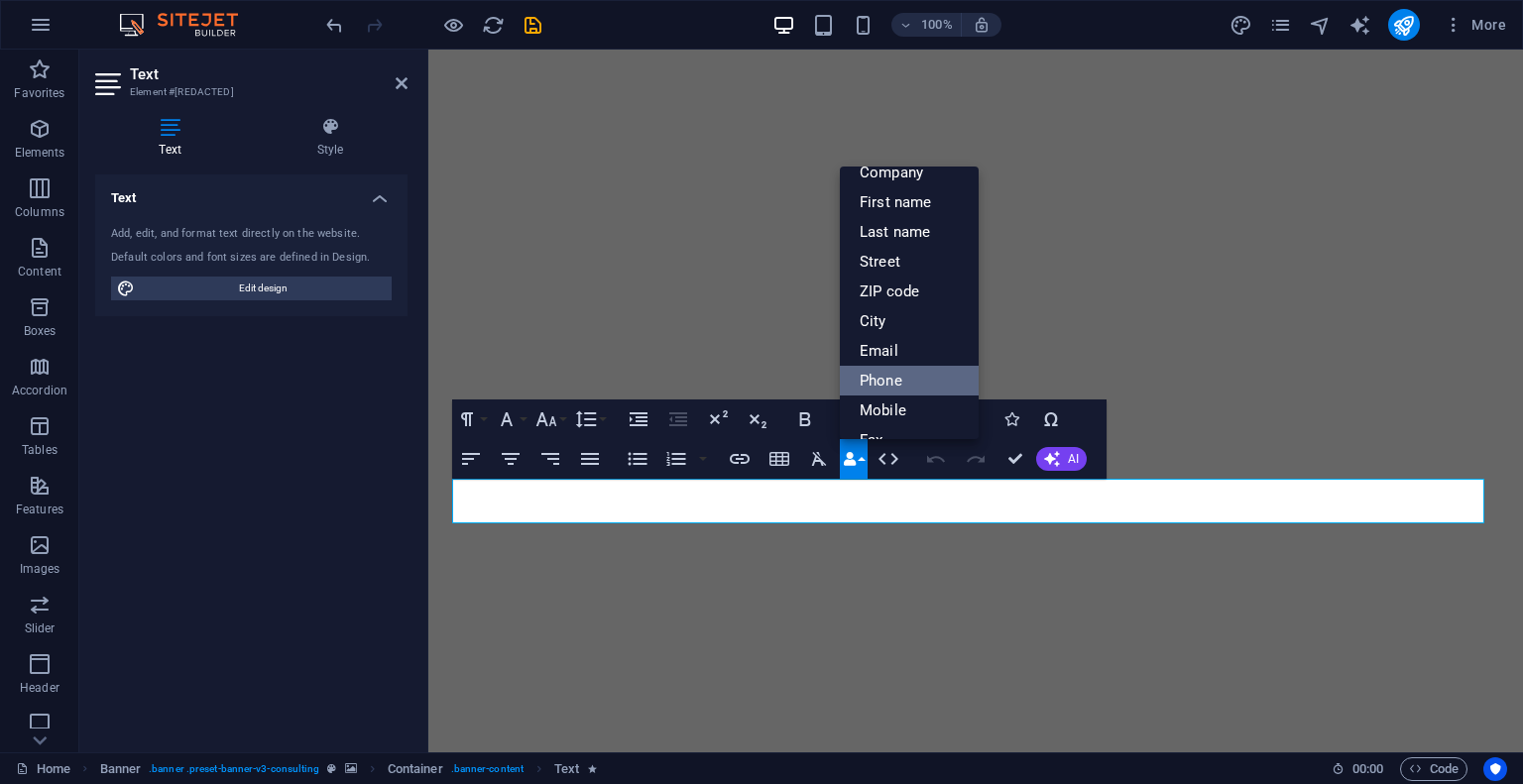 scroll, scrollTop: 0, scrollLeft: 0, axis: both 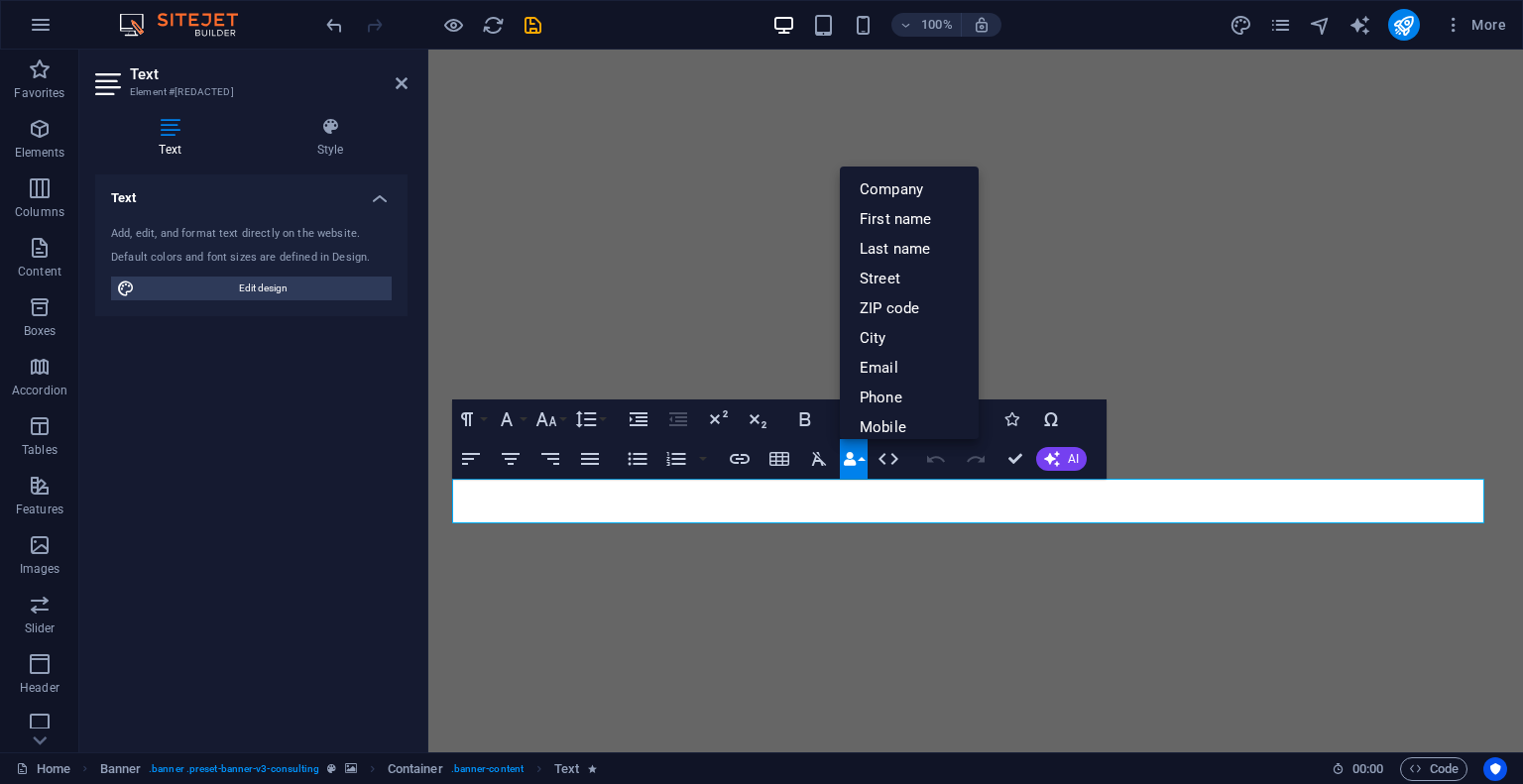 click on "Data Bindings" at bounding box center [854, 459] 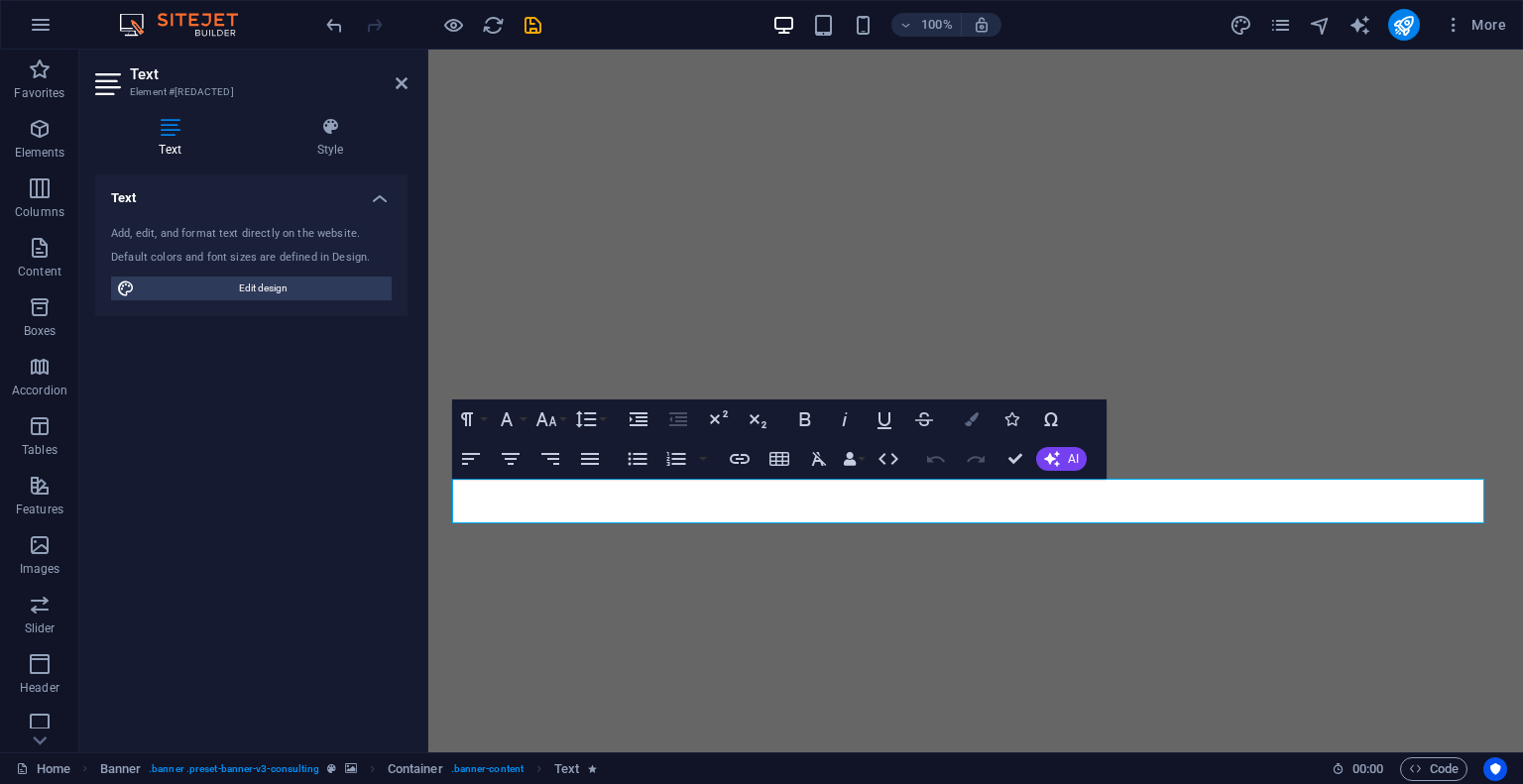 click on "Colors" at bounding box center [972, 419] 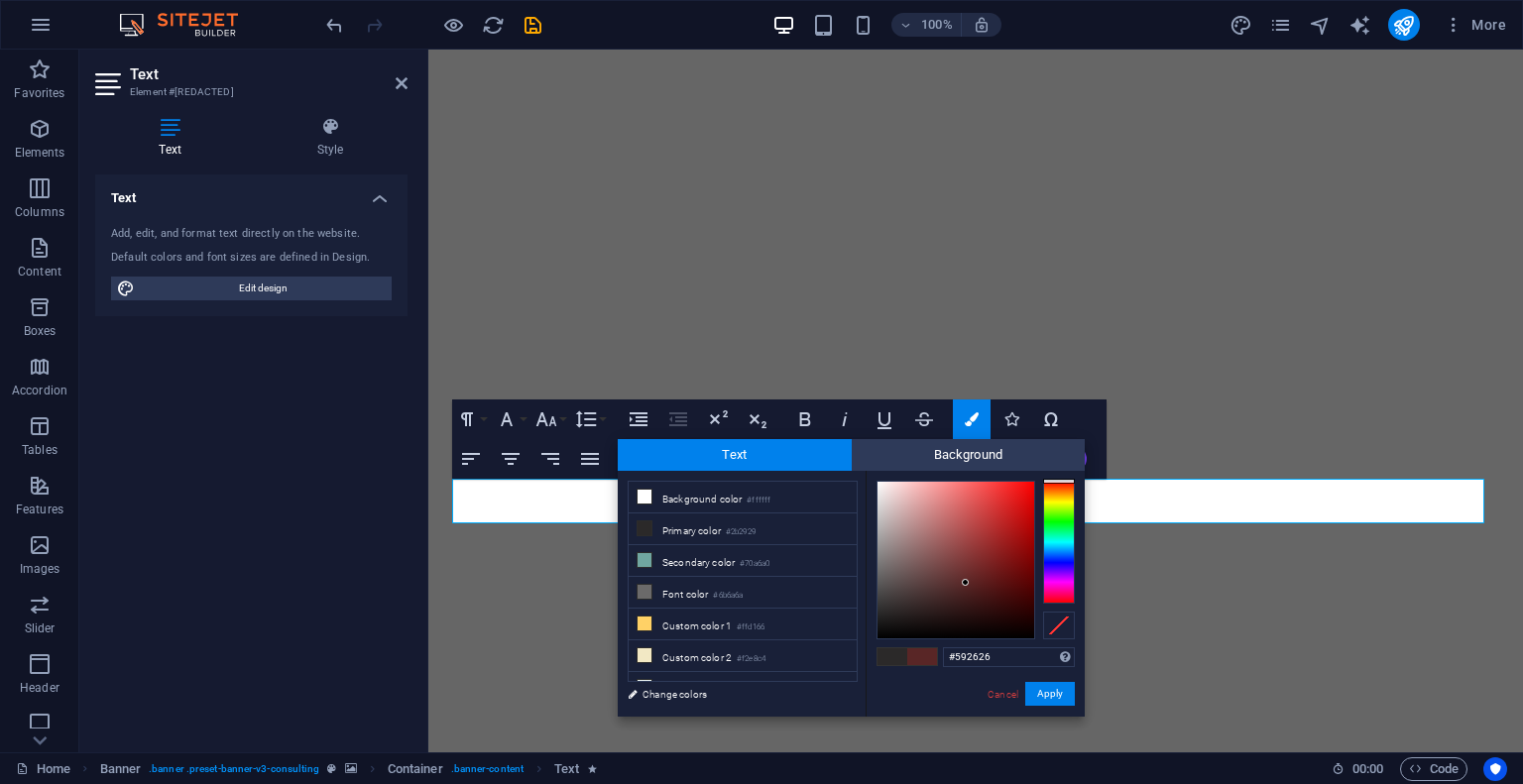 click at bounding box center (956, 560) 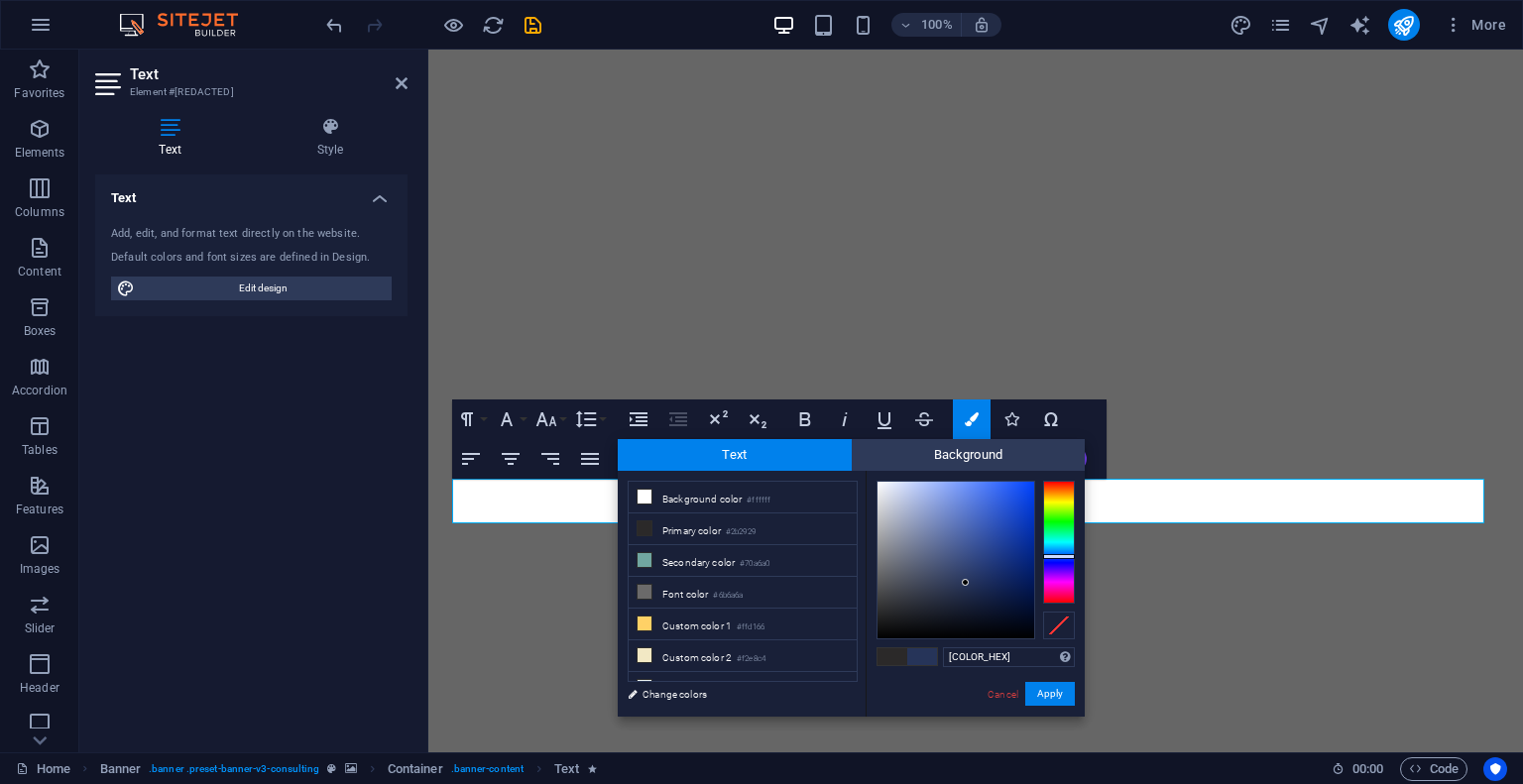 click at bounding box center [1059, 542] 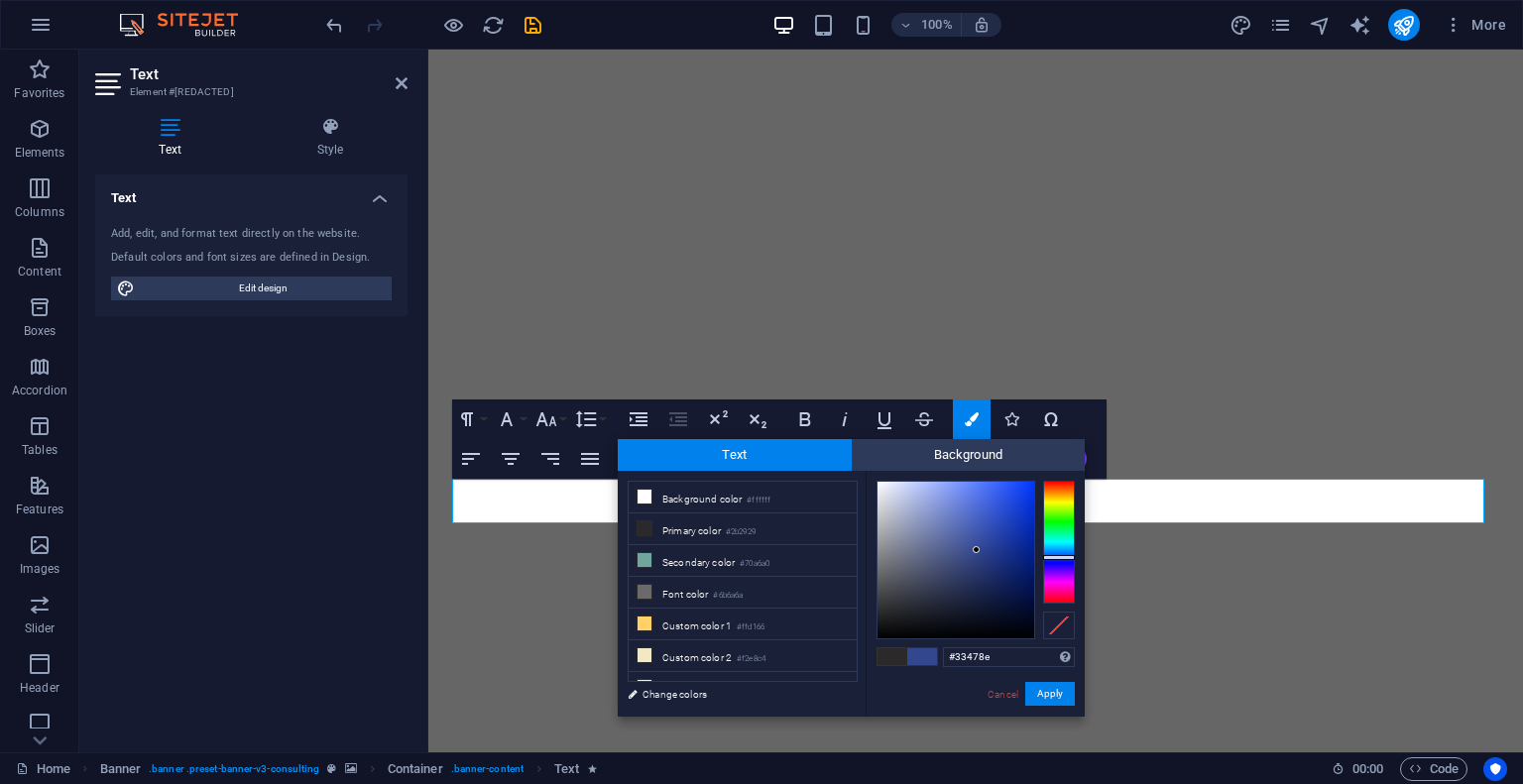 type on "#344790" 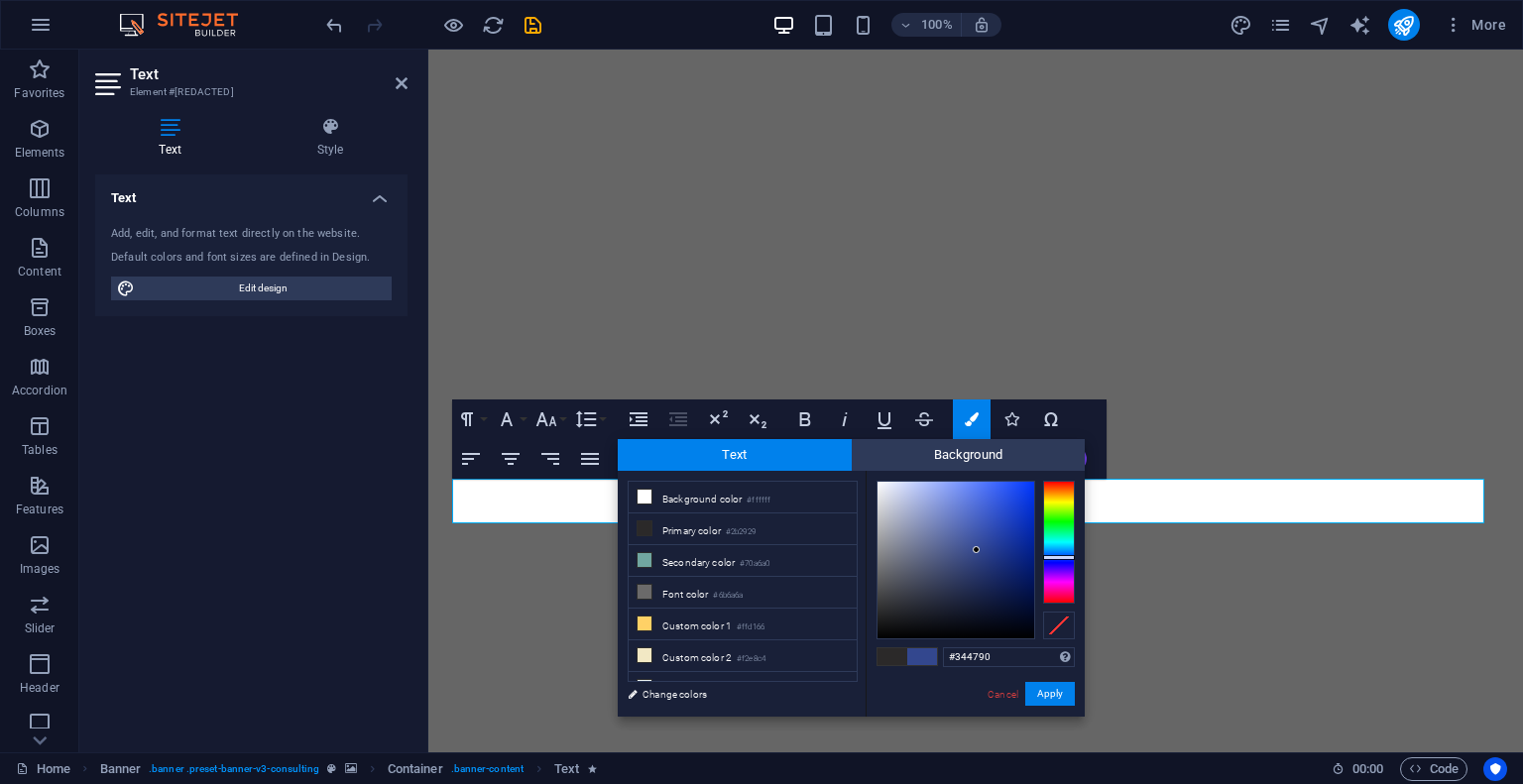 drag, startPoint x: 988, startPoint y: 557, endPoint x: 977, endPoint y: 549, distance: 13.601471 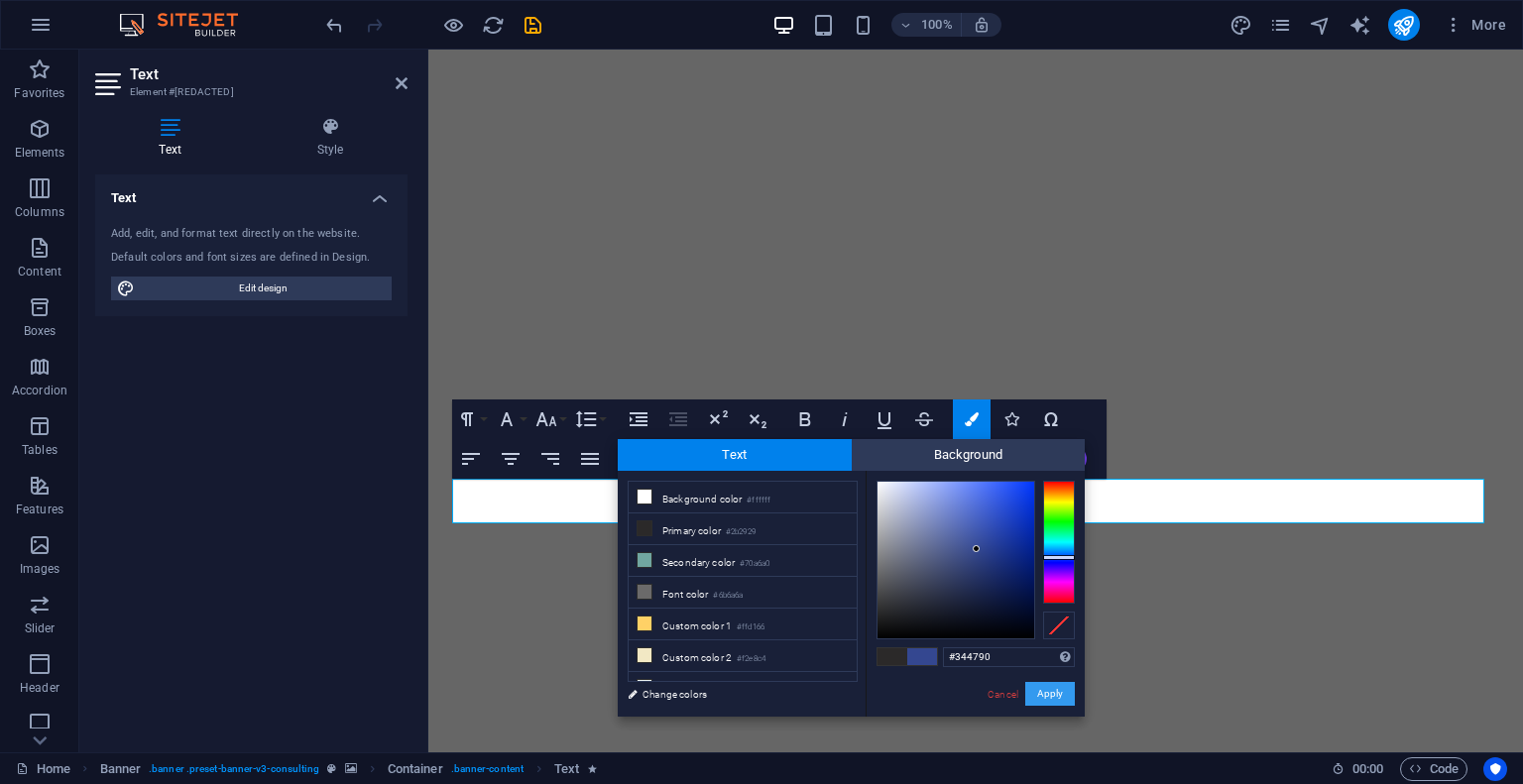 click on "Apply" at bounding box center (1050, 694) 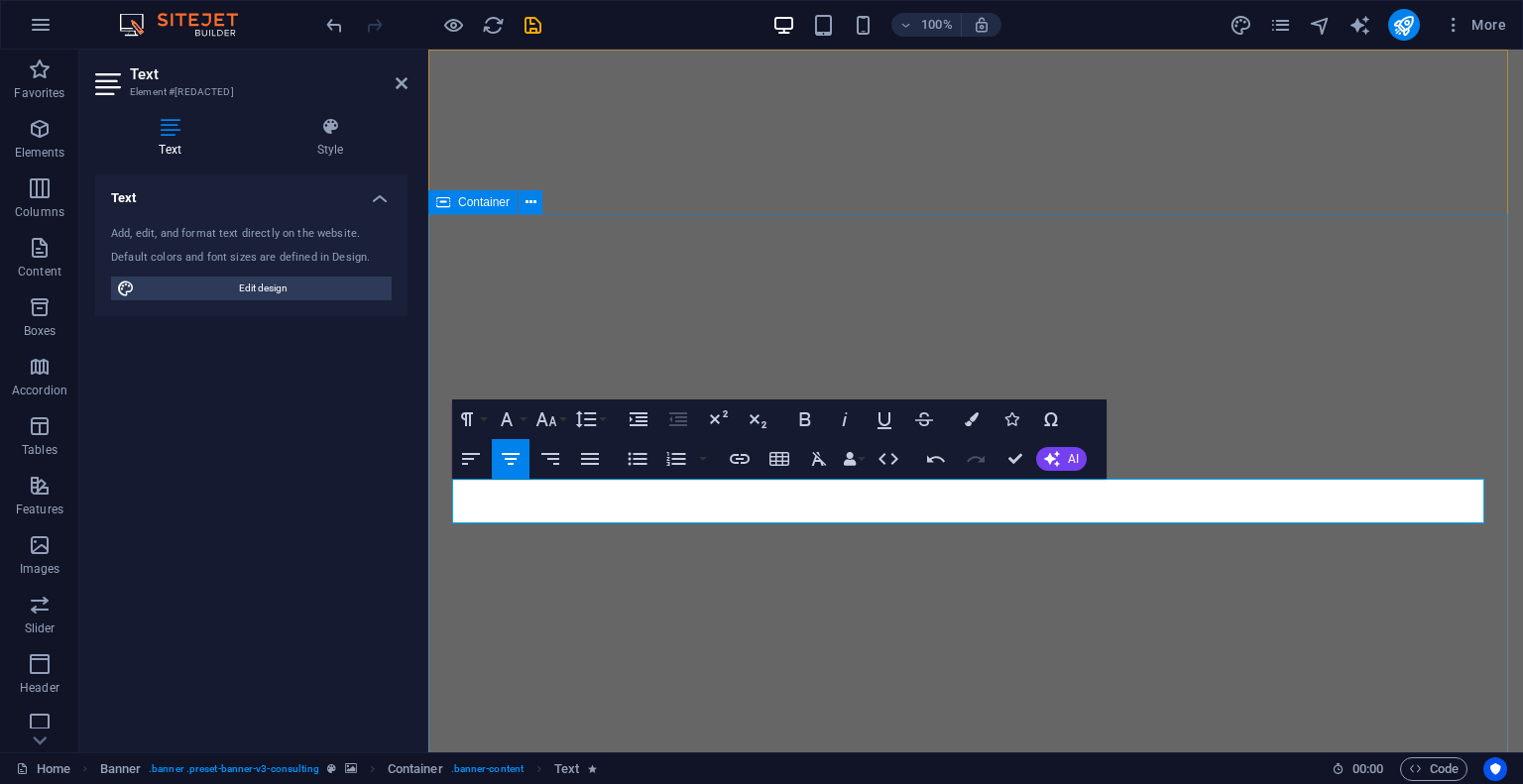 click on "Our slogan “Perpetual Innovation, Towards Sustainable Construction“ Get Started" at bounding box center (976, 1340) 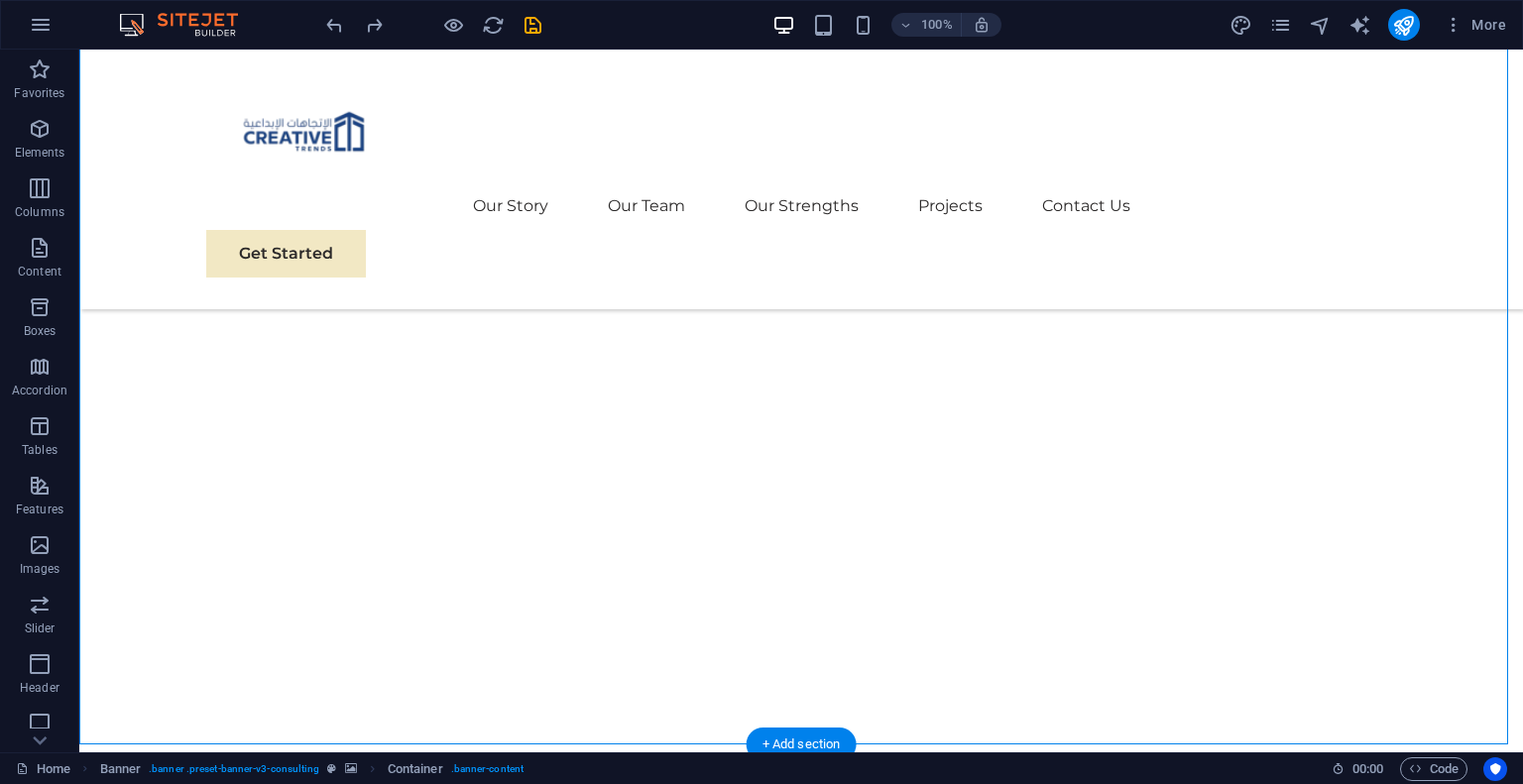 scroll, scrollTop: 200, scrollLeft: 0, axis: vertical 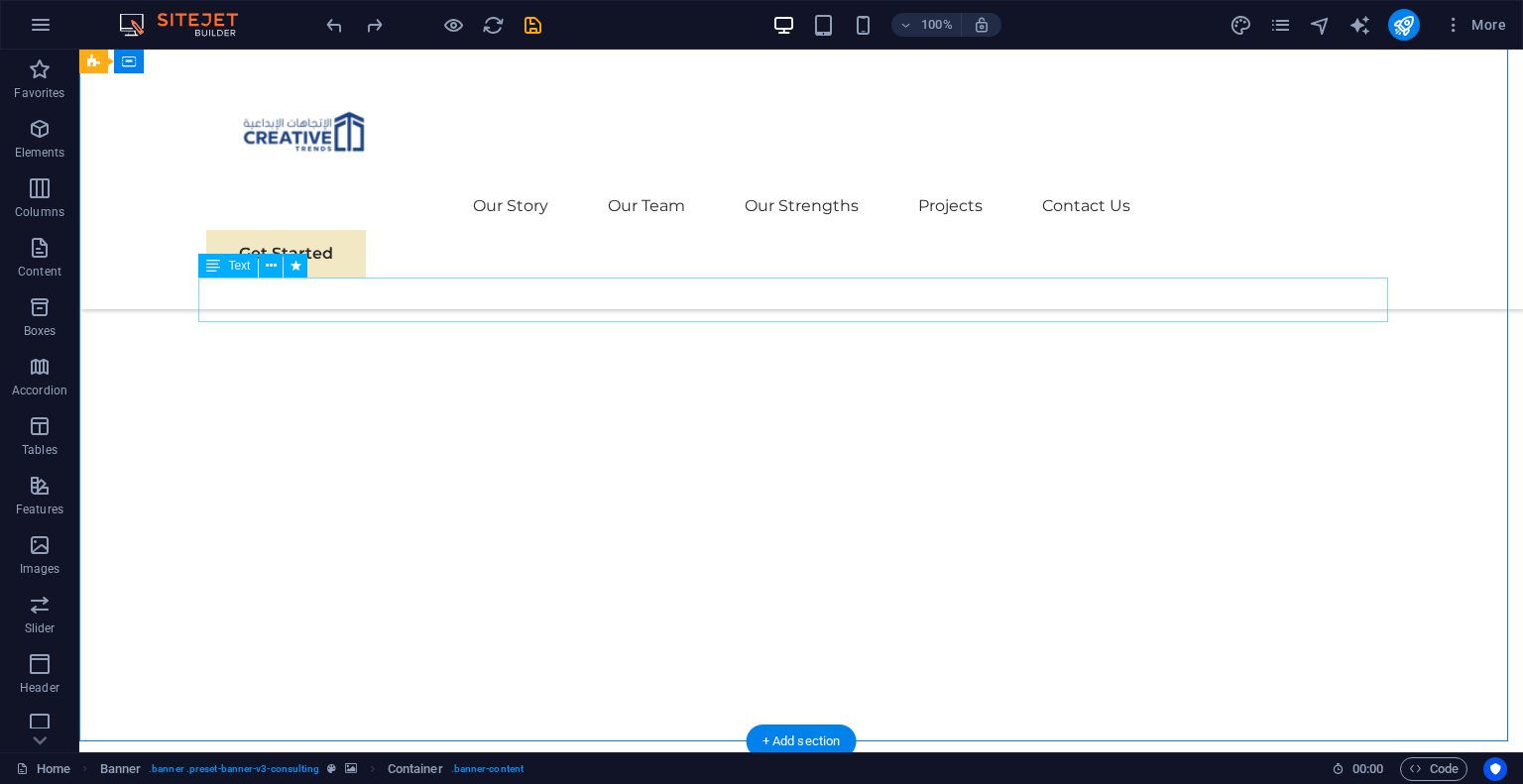 click on "Our slogan “Perpetual Innovation, Towards Sustainable Construction“" at bounding box center [801, 967] 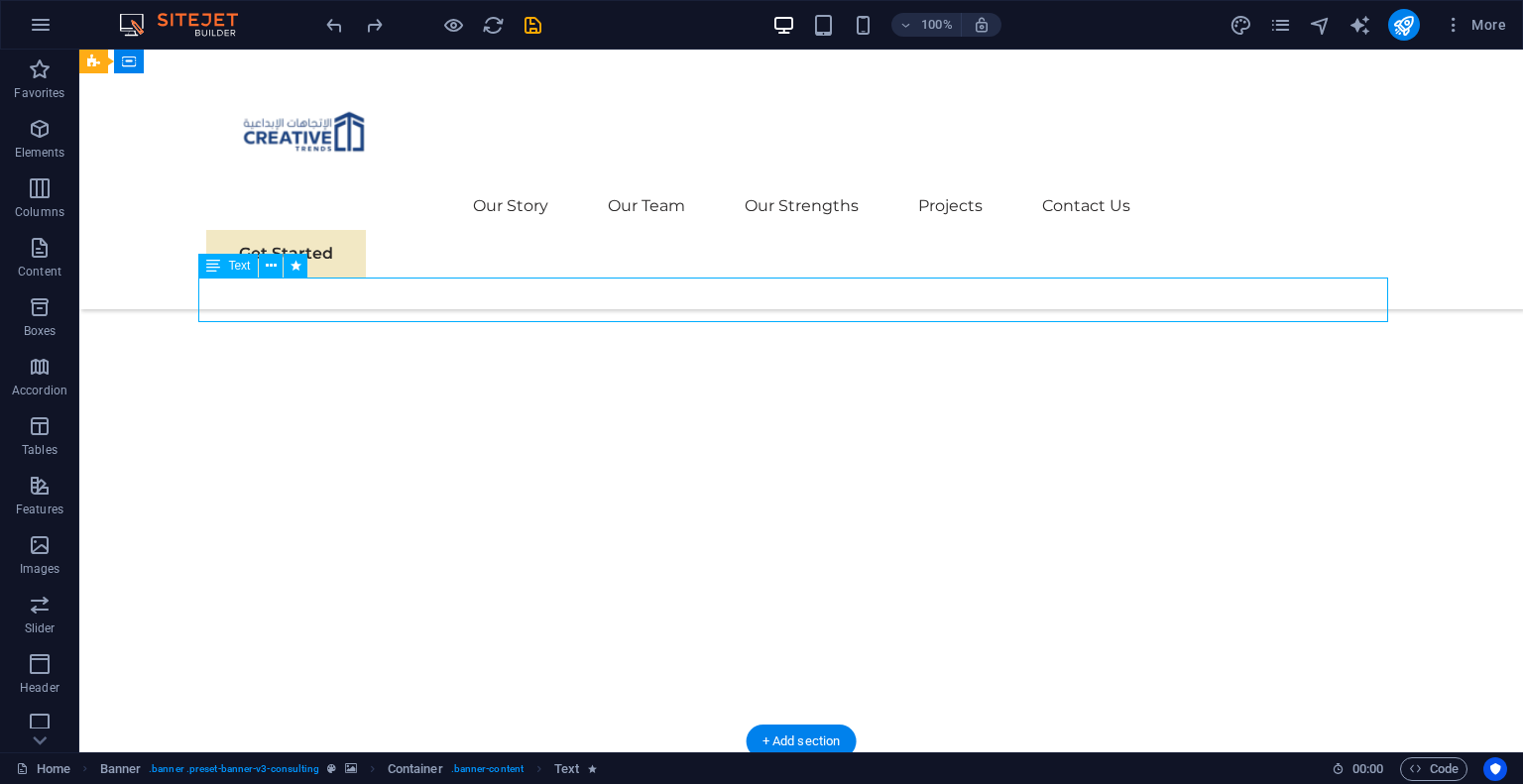 click on "Our slogan “Perpetual Innovation, Towards Sustainable Construction“" at bounding box center (801, 967) 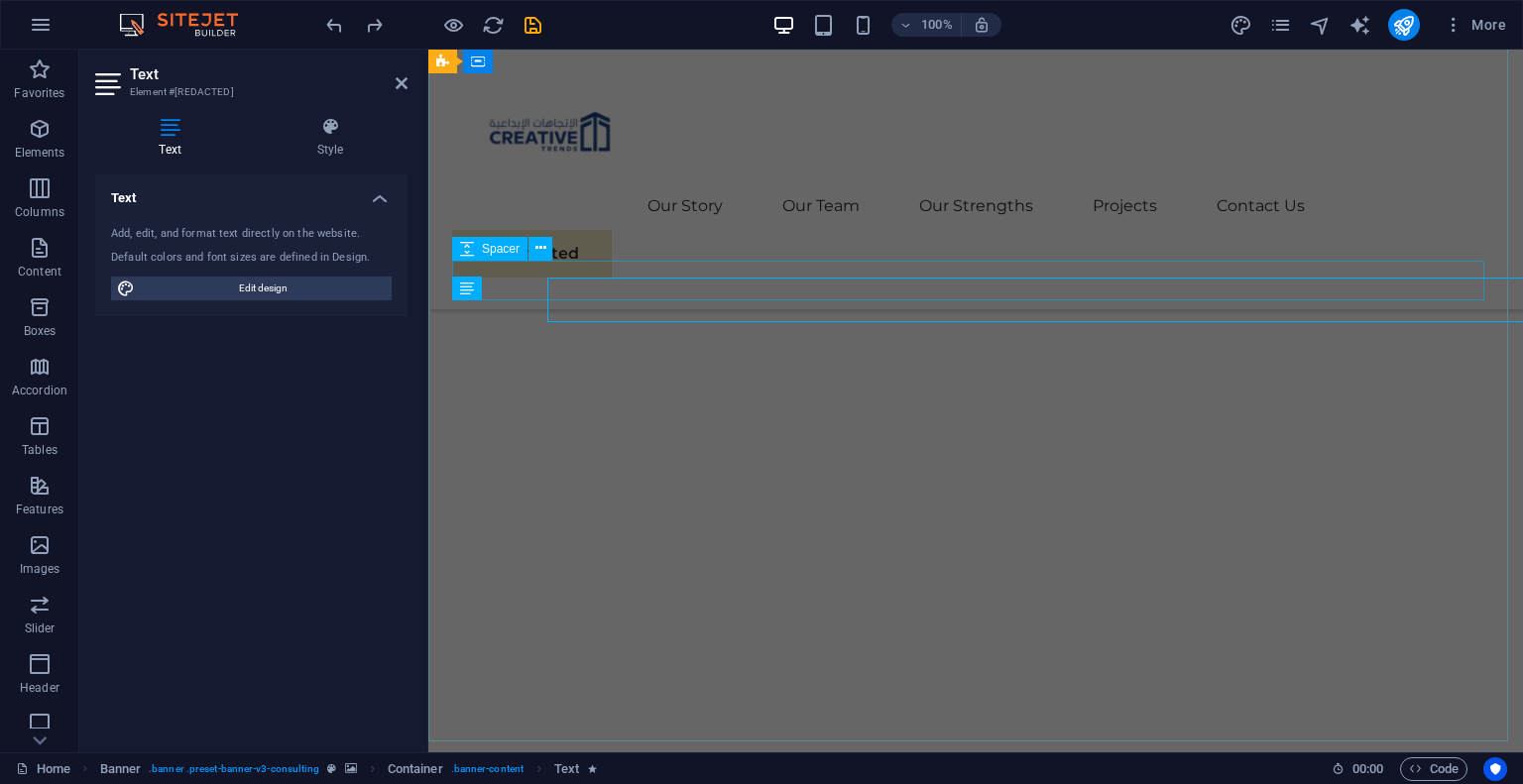 click on "Our slogan “Perpetual Innovation, Towards Sustainable Construction“" at bounding box center (976, 956) 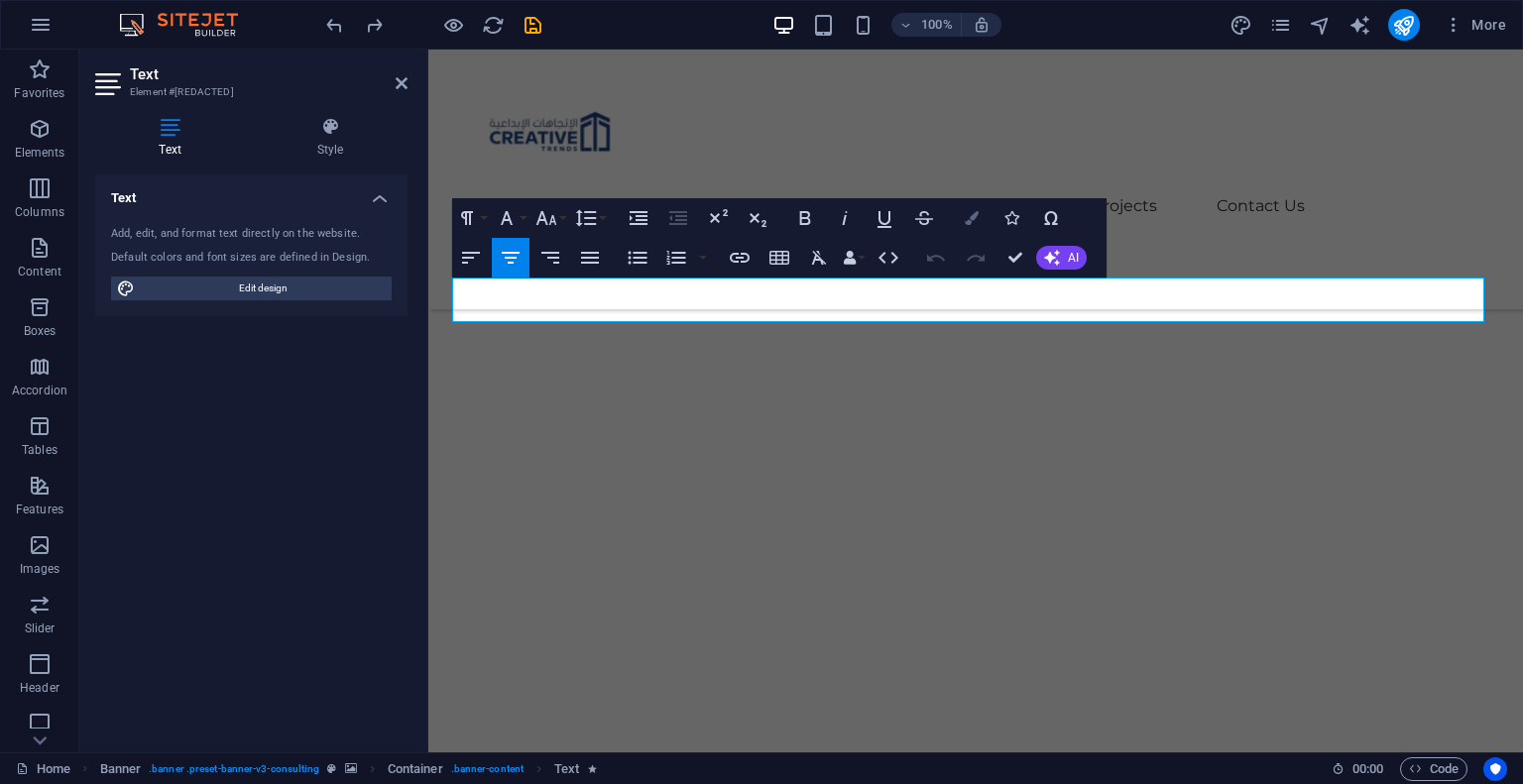 click at bounding box center [972, 218] 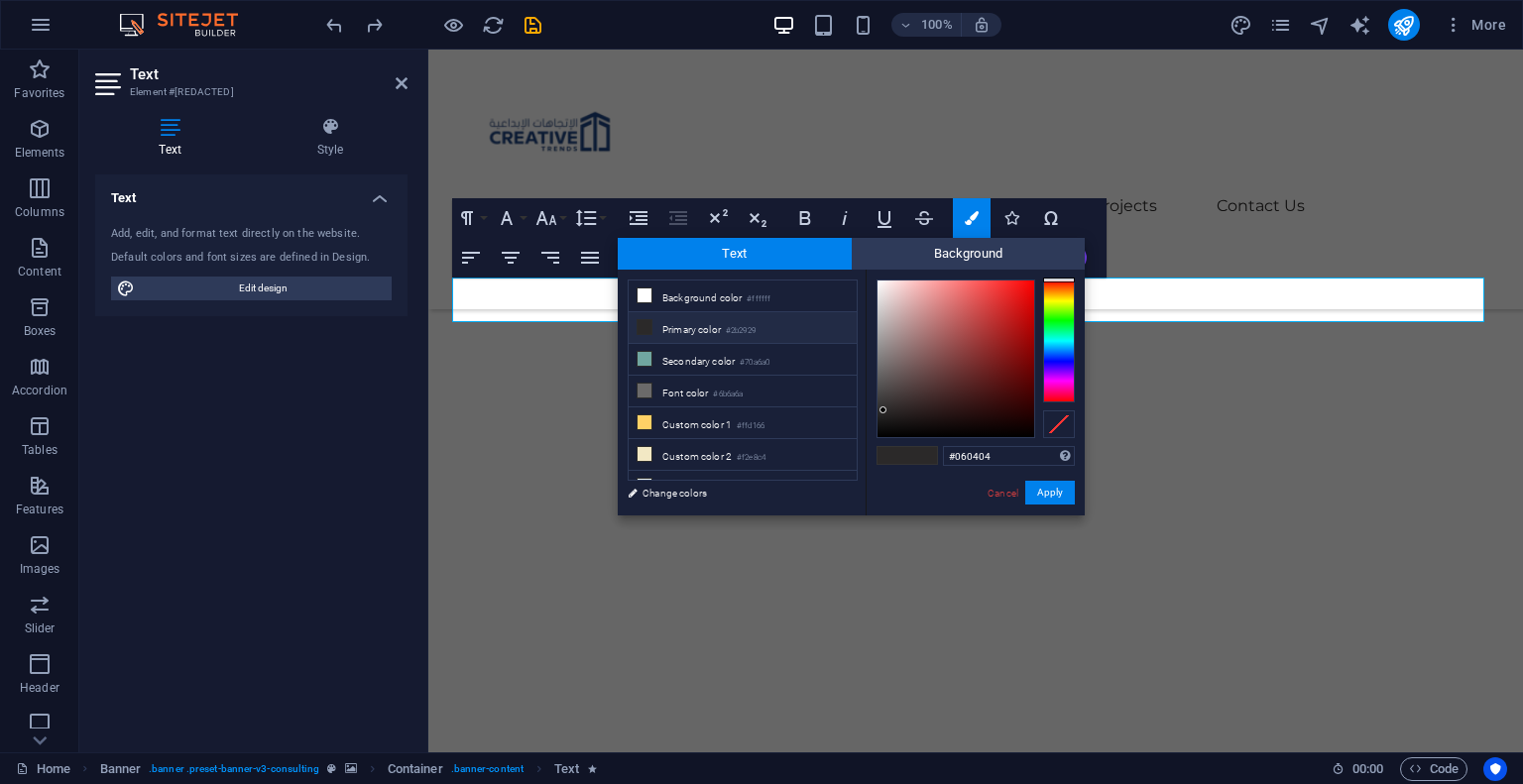 type on "#000000" 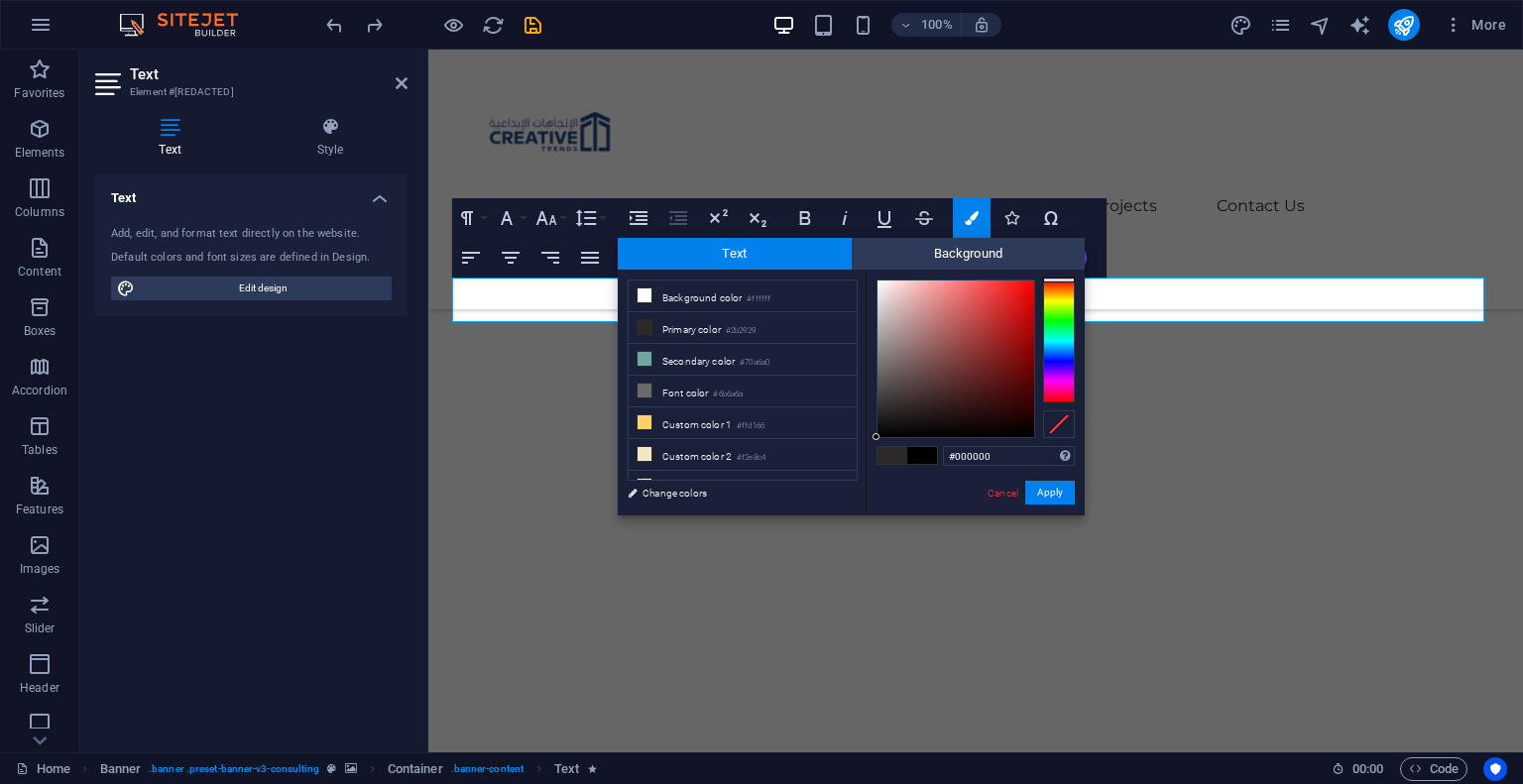 drag, startPoint x: 1001, startPoint y: 408, endPoint x: 831, endPoint y: 510, distance: 198.25236 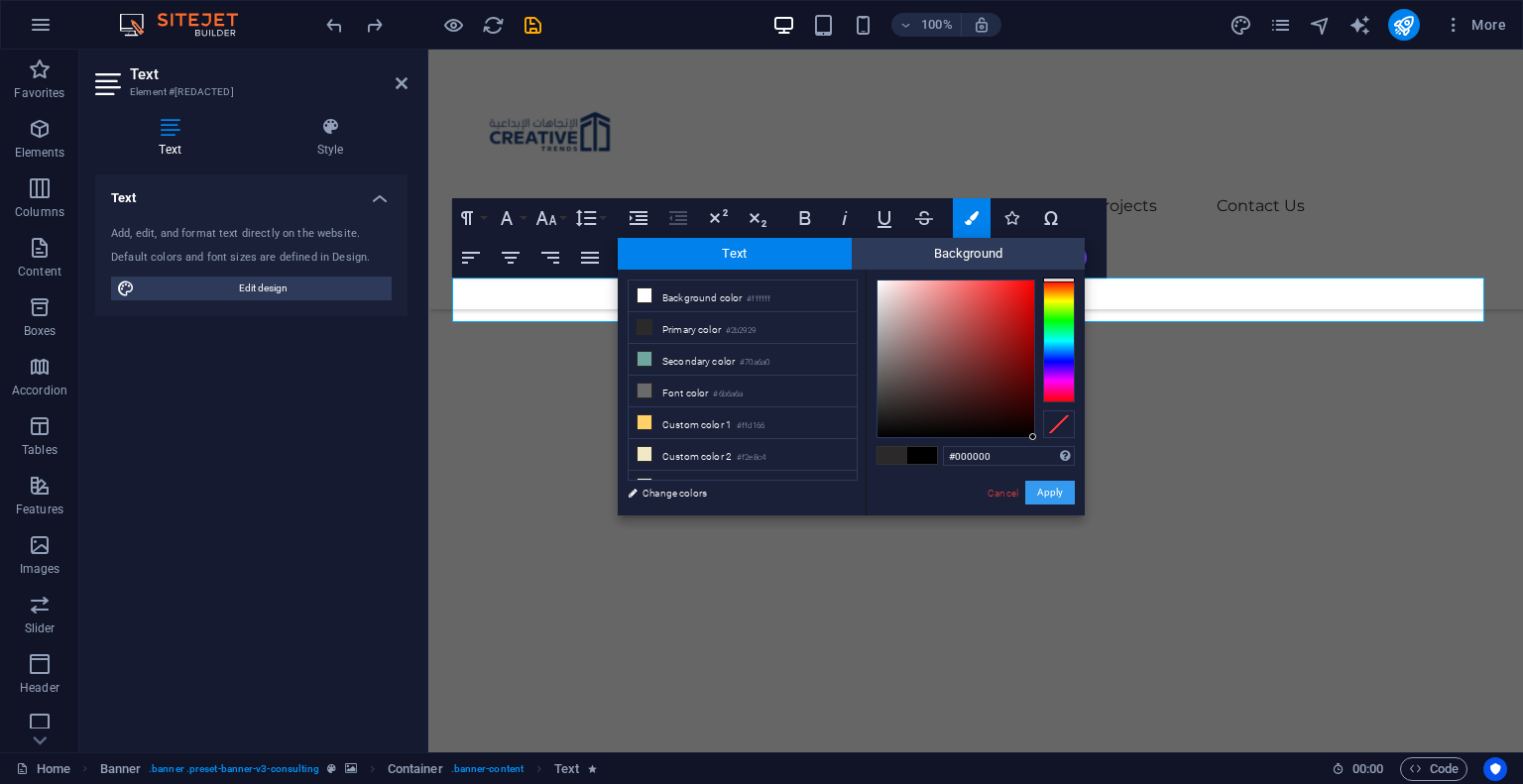 click on "Apply" at bounding box center [1050, 493] 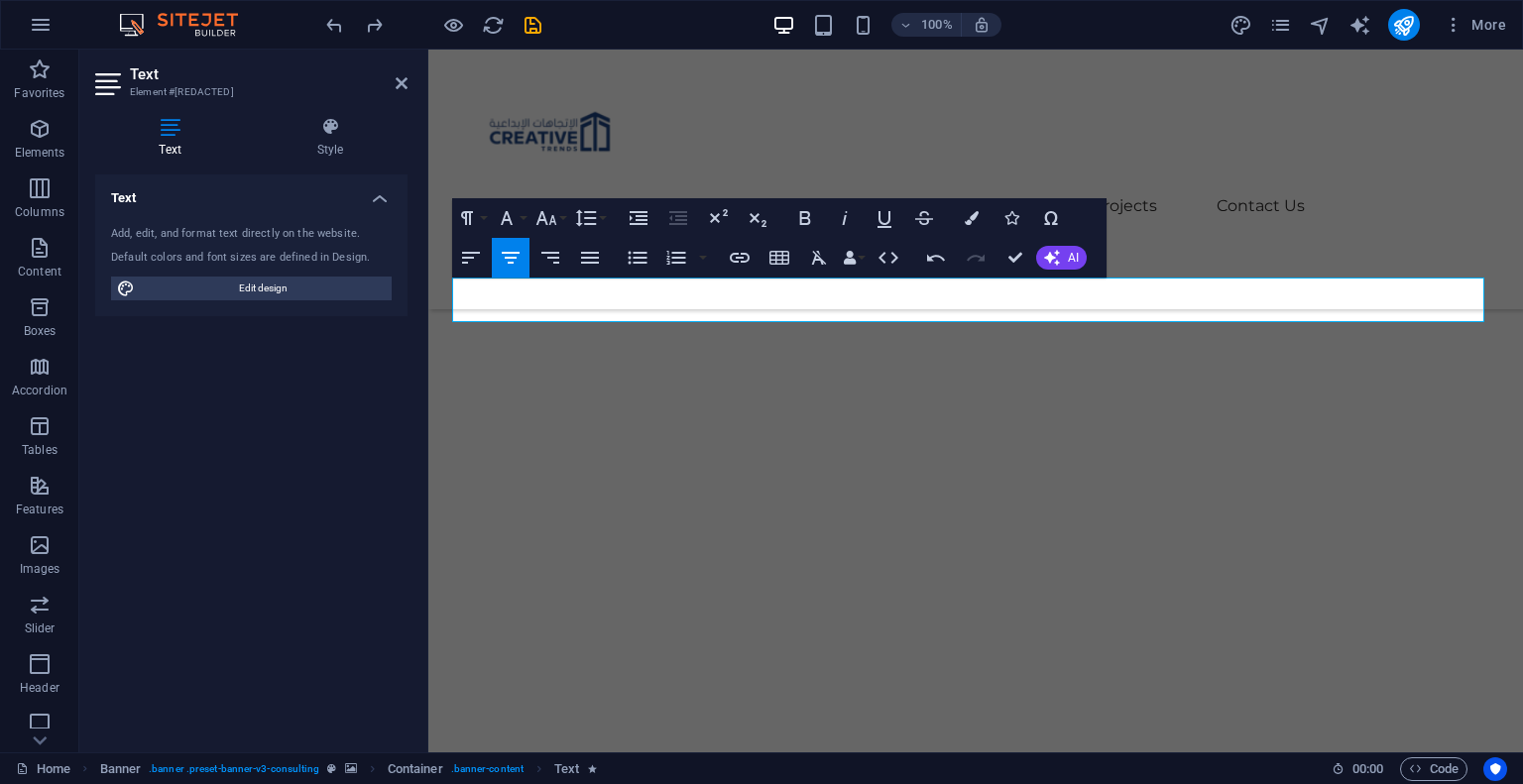 click on "H1   Banner   Banner   Container   Menu   Banner   Menu Bar   Banner   Logo   Spacer   Container   H2   Spacer   Container   Text   Container   Spacer   Spacer   Button   Text   Container   Text   Text   Cards   Container   H2 Paragraph Format Normal Heading 1 Heading 2 Heading 3 Heading 4 Heading 5 Heading 6 Code Font Family Arial Georgia Impact Tahoma Times New Roman Verdana Montserrat Oswald Font Size 8 9 10 11 12 14 18 24 30 36 48 60 72 96 Line Height Default Single 1.15 1.5 Double Increase Indent Decrease Indent Superscript Subscript Bold Italic Underline Strikethrough Colors Icons Special Characters Align Left Align Center Align Right Align Justify Unordered List   Default Circle Disc Square    Ordered List   Default Lower Alpha Lower Greek Lower Roman Upper Alpha Upper Roman    Insert Link Insert Table Clear Formatting Data Bindings Company [FIRST NAME] [LAST NAME] [STREET] [ZIP CODE] [CITY] [EMAIL] [PHONE] [MOBILE] [FAX] Custom field 1 Custom field 2 Custom field 3 Custom field 4 Custom field 5 HTML" at bounding box center [976, 400] 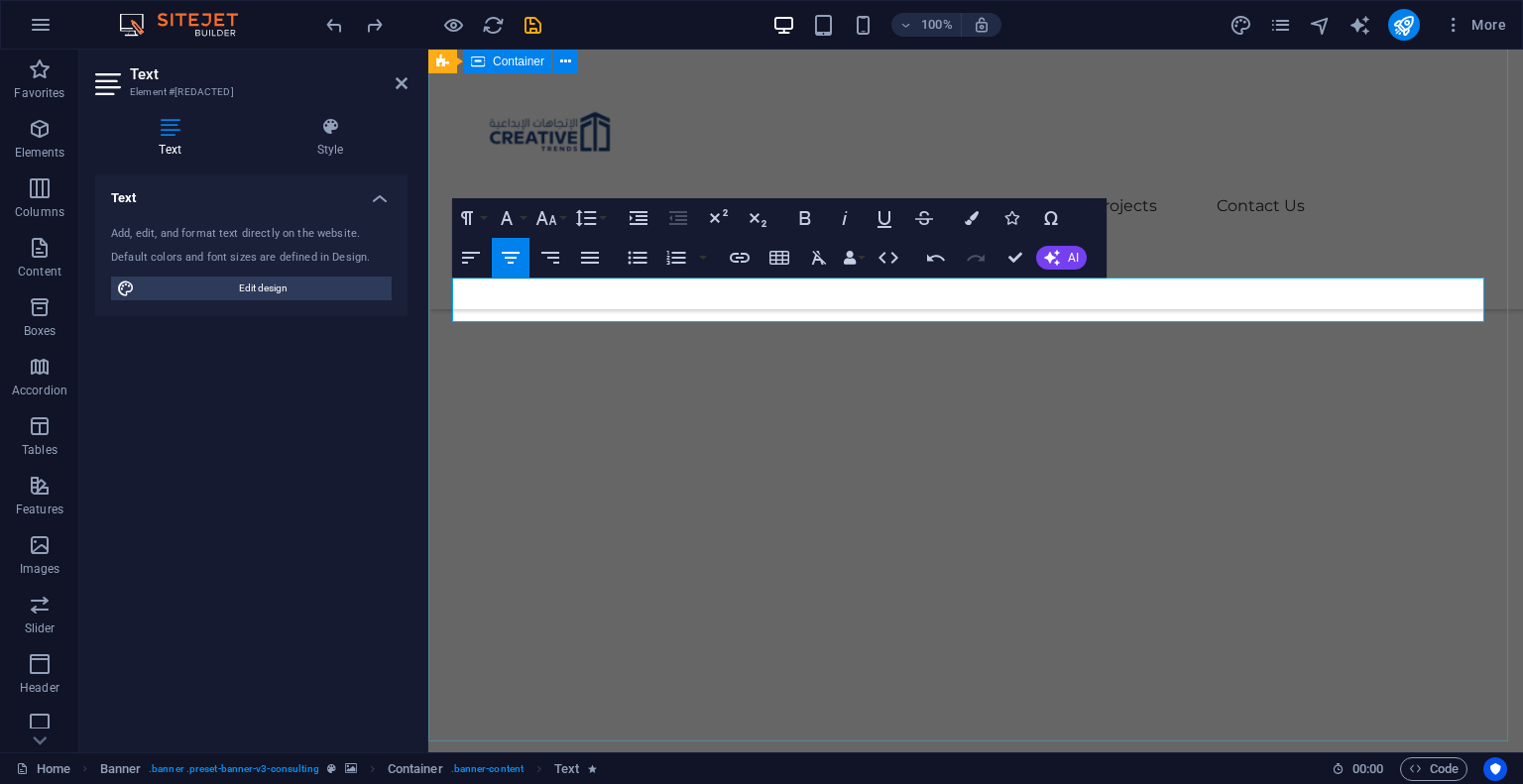click on "Our slogan “Perpetual Innovation, Towards Sustainable Construction“ Get Started" at bounding box center (976, 962) 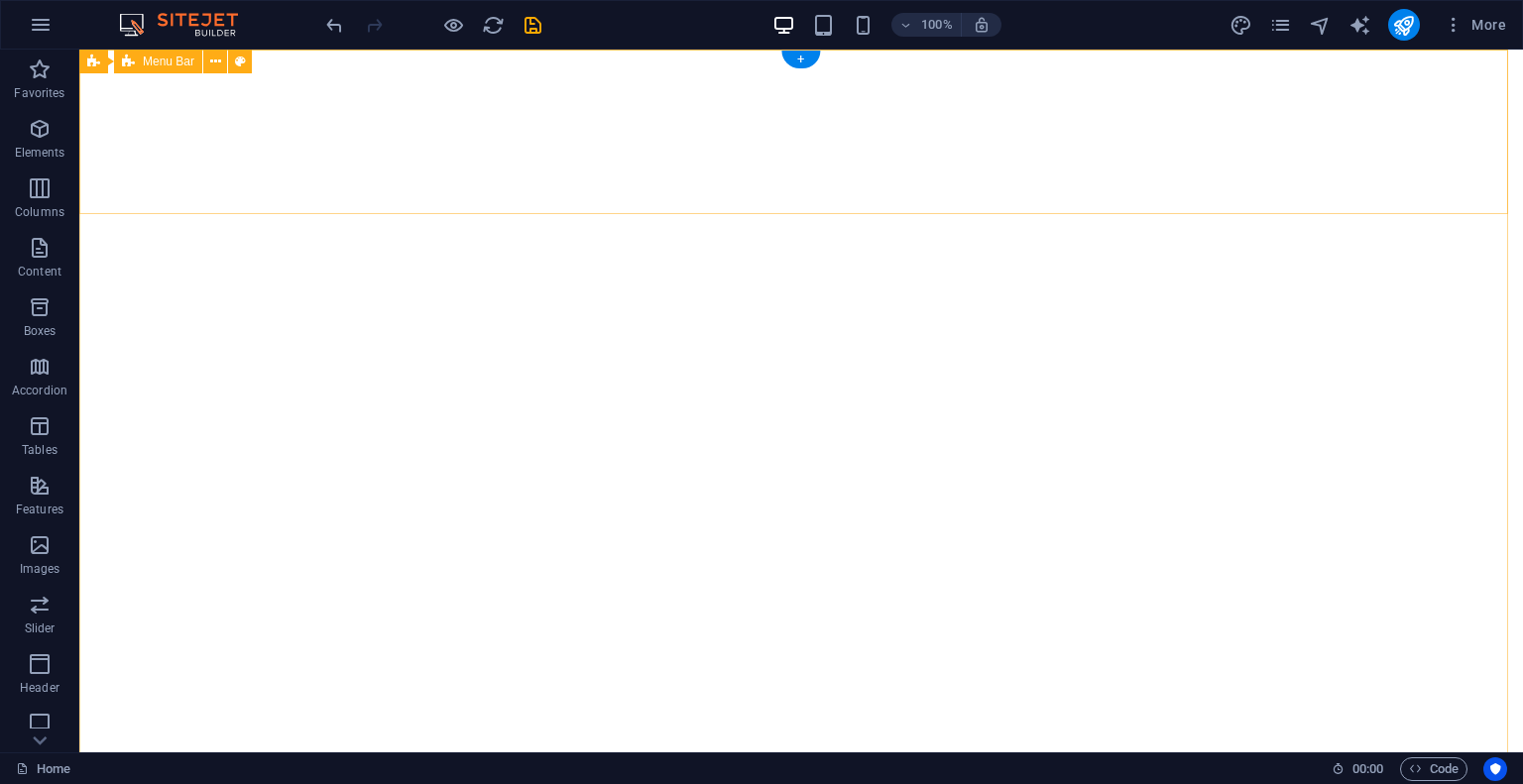 scroll, scrollTop: 241, scrollLeft: 0, axis: vertical 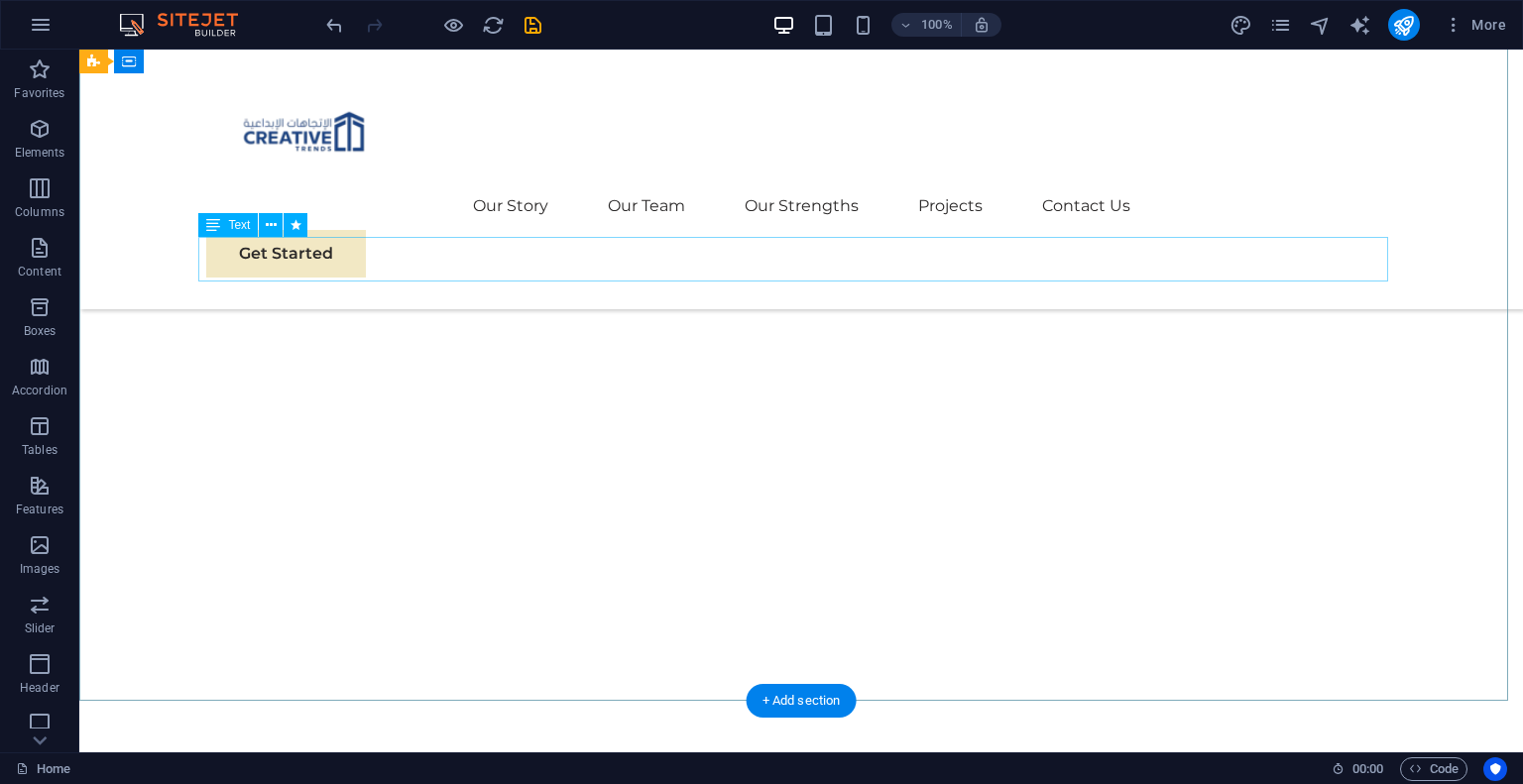 click on "Our slogan “Perpetual Innovation, Towards Sustainable Construction“" at bounding box center (801, 927) 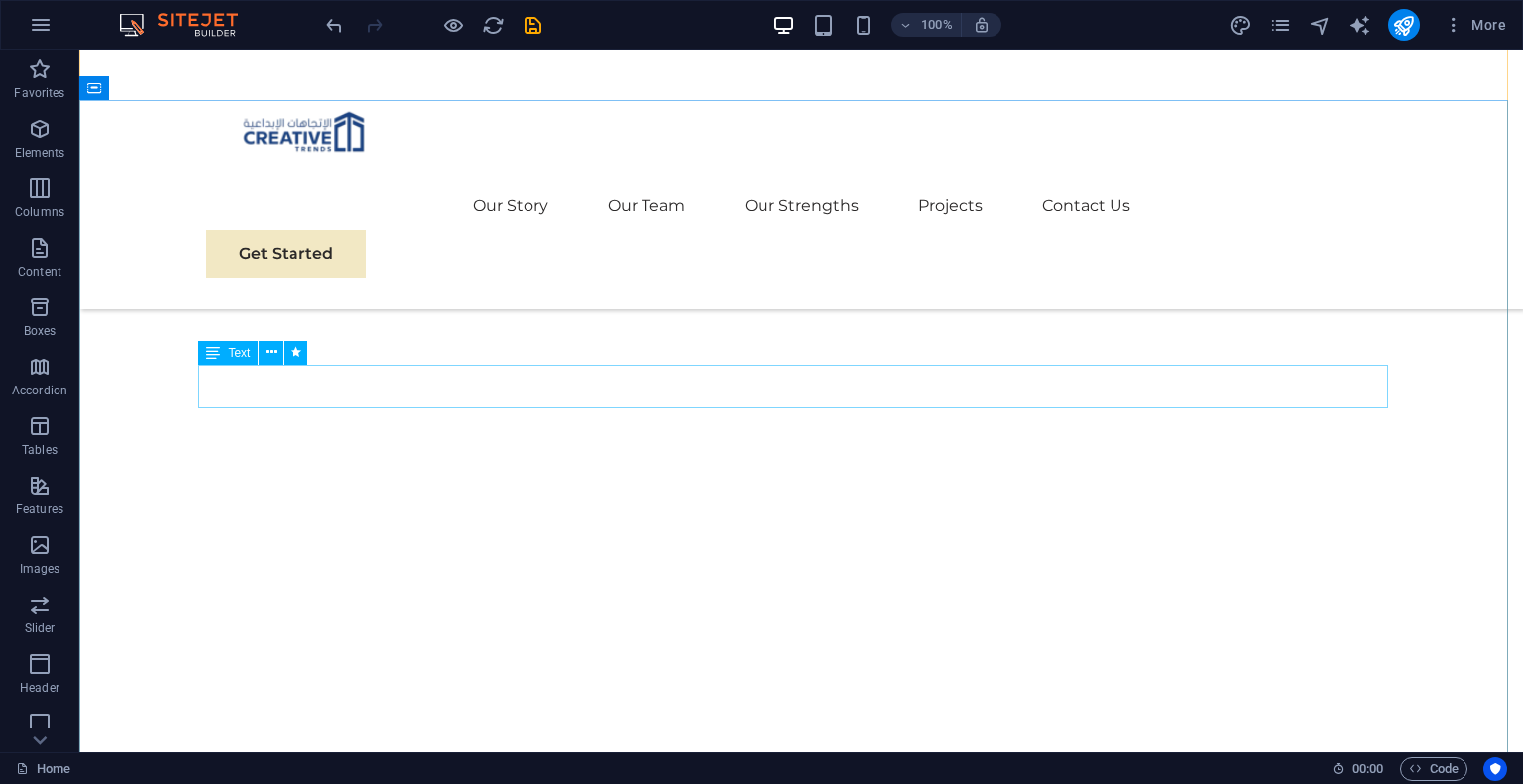 scroll, scrollTop: 511, scrollLeft: 0, axis: vertical 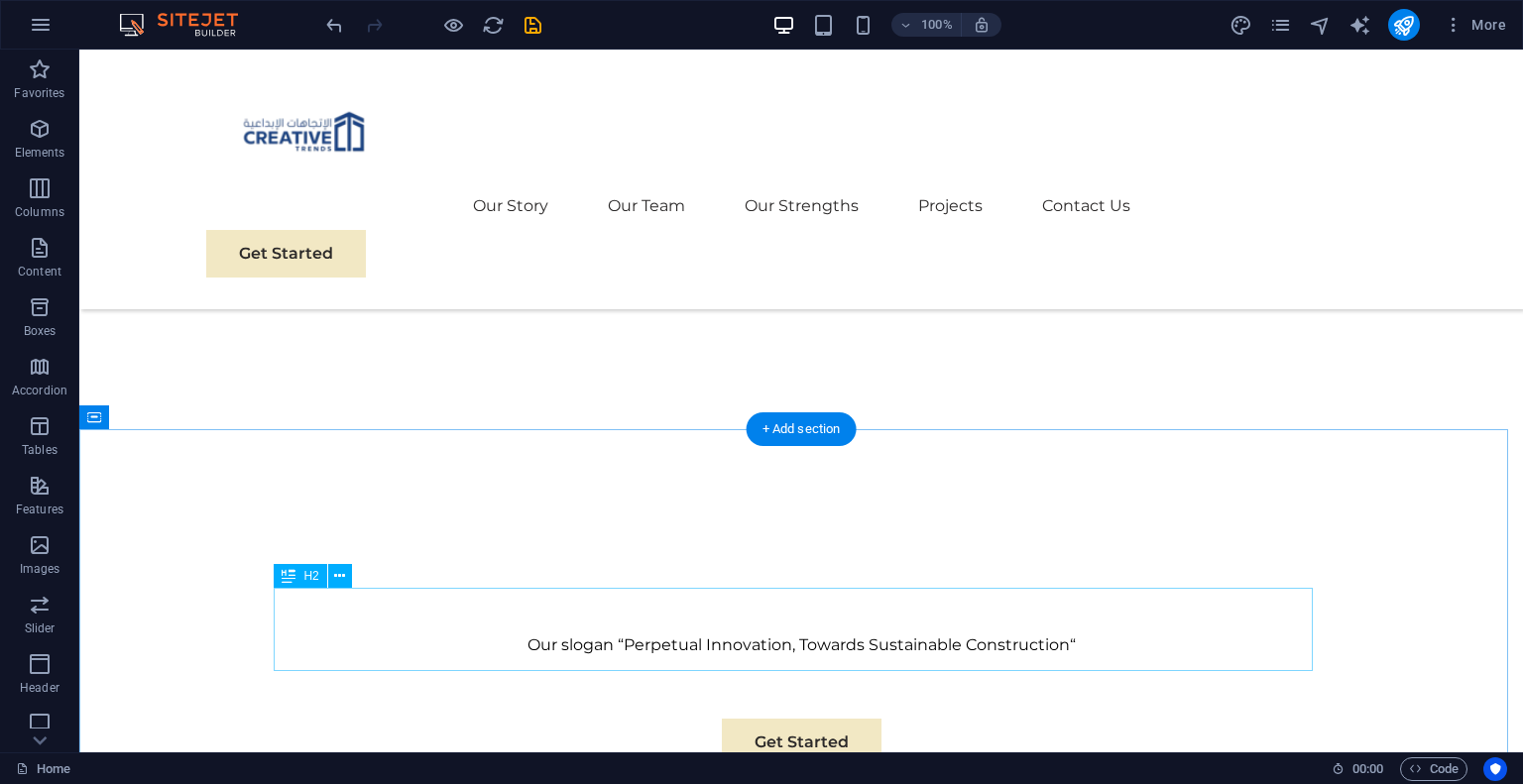 click on "Our Story" at bounding box center (801, 1073) 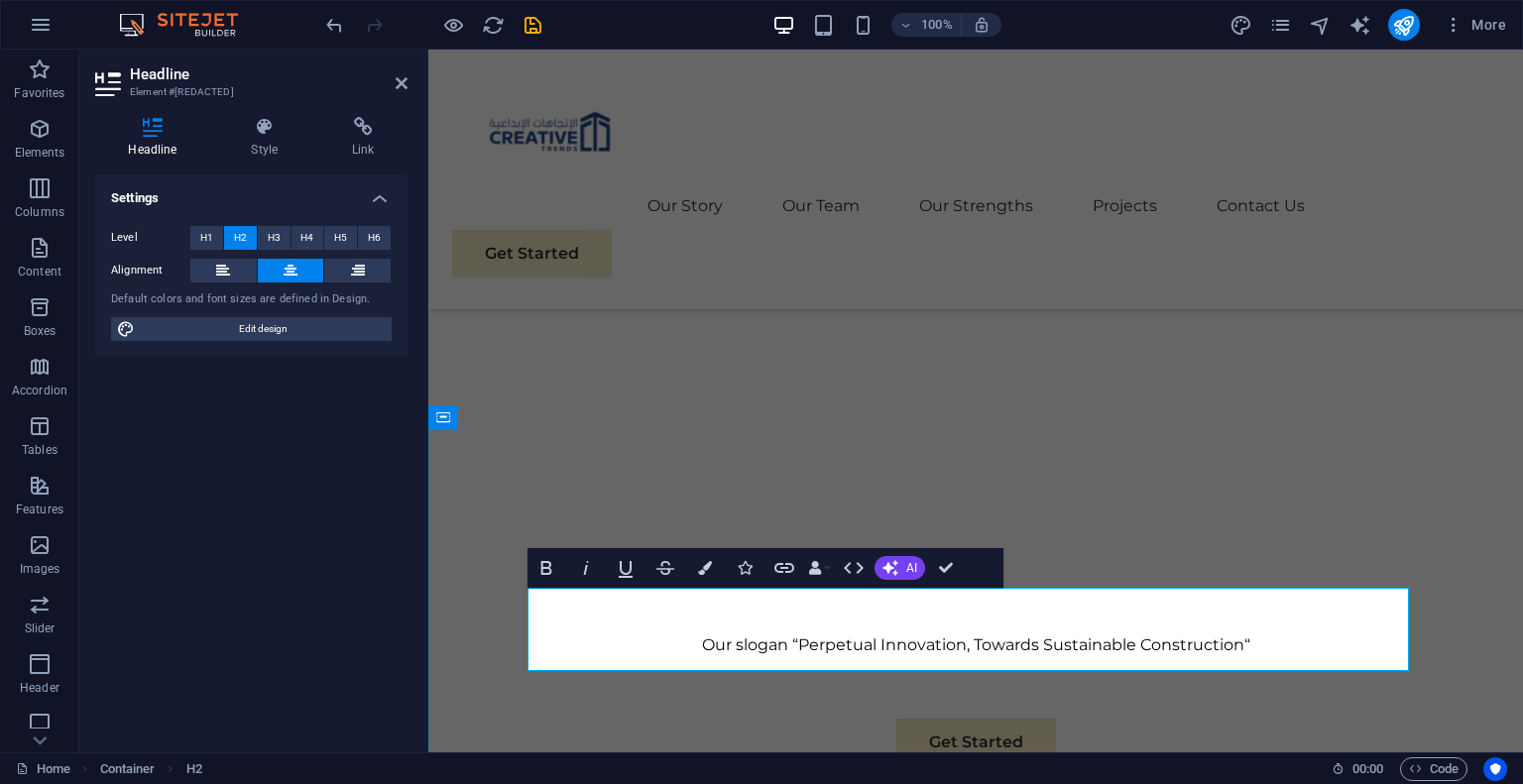 click on "Our Story" at bounding box center [976, 1073] 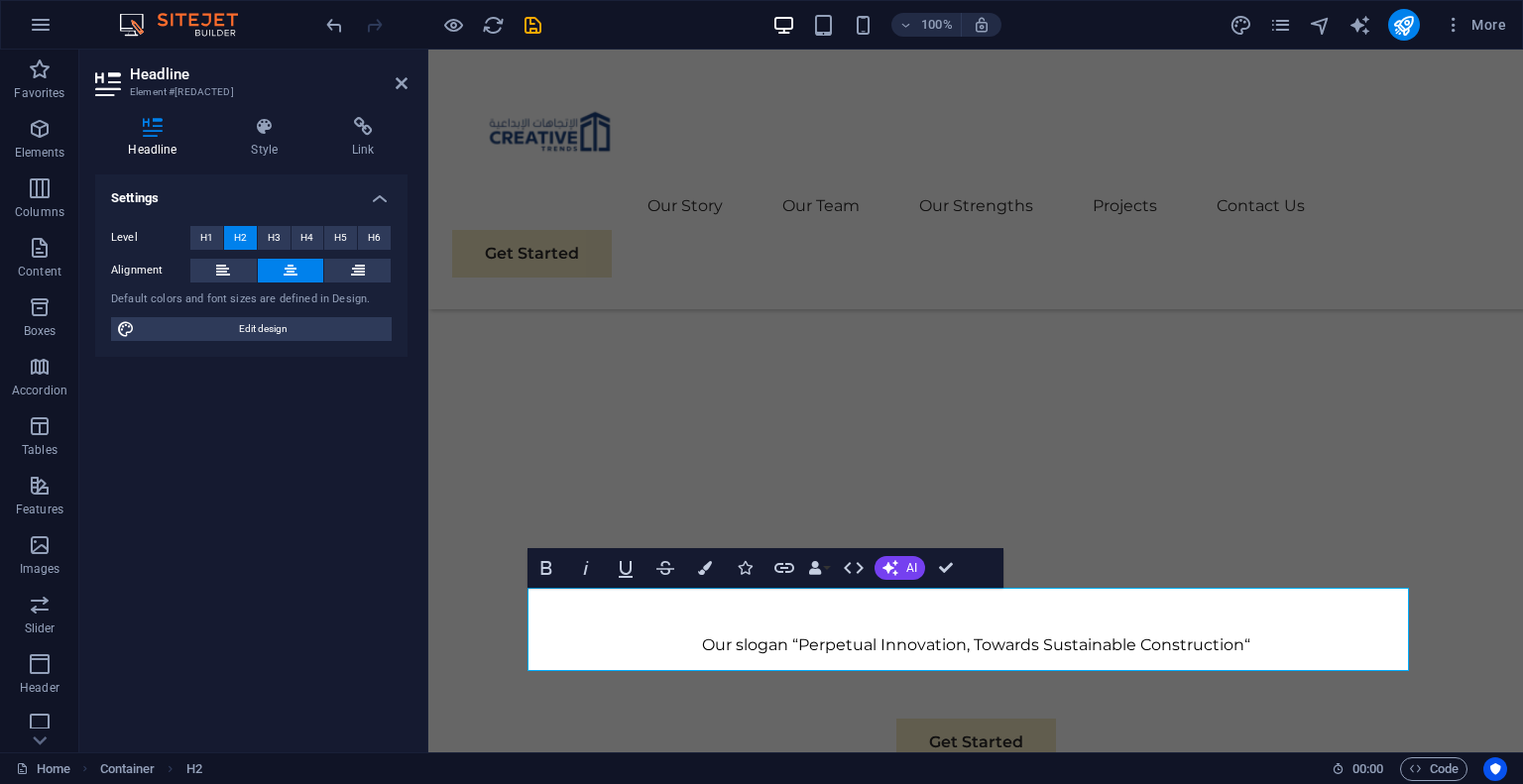 click on "Headline Style Link Settings Level H1 H2 H3 H4 H5 H6 Alignment Default colors and font sizes are defined in Design. Edit design Preset Element Layout How this element expands within the layout (Flexbox). Size Default auto px % 1/1 1/2 1/3 1/4 1/5 1/6 1/7 1/8 1/9 1/10 Grow Shrink Order Container layout Visible Visible Opacity 100 % Overflow Spacing Margin Default auto px % rem vw vh Custom Custom auto px % rem vw vh auto px % rem vw vh auto px % rem vw vh auto px % rem vw vh Padding Default px rem % vh vw Custom Custom px rem % vh vw px rem % vh vw px rem % vh vw px rem % vh vw Border Style              - Width 1 auto px rem % vh vw Custom Custom 1 auto px rem % vh vw 1 auto px rem % vh vw 1 auto px rem % vh vw 1 auto px rem % vh vw  - Color Round corners Default px rem % vh vw Custom Custom px rem % vh vw px rem % vh vw px rem % vh vw px rem % vh vw Shadow Default None Outside Inside Color X offset 0 px rem vh vw Y offset 0 px rem vh vw Blur 0 px rem % vh vw Spread 0 px rem vh vw Text Shadow Default" at bounding box center [251, 426] 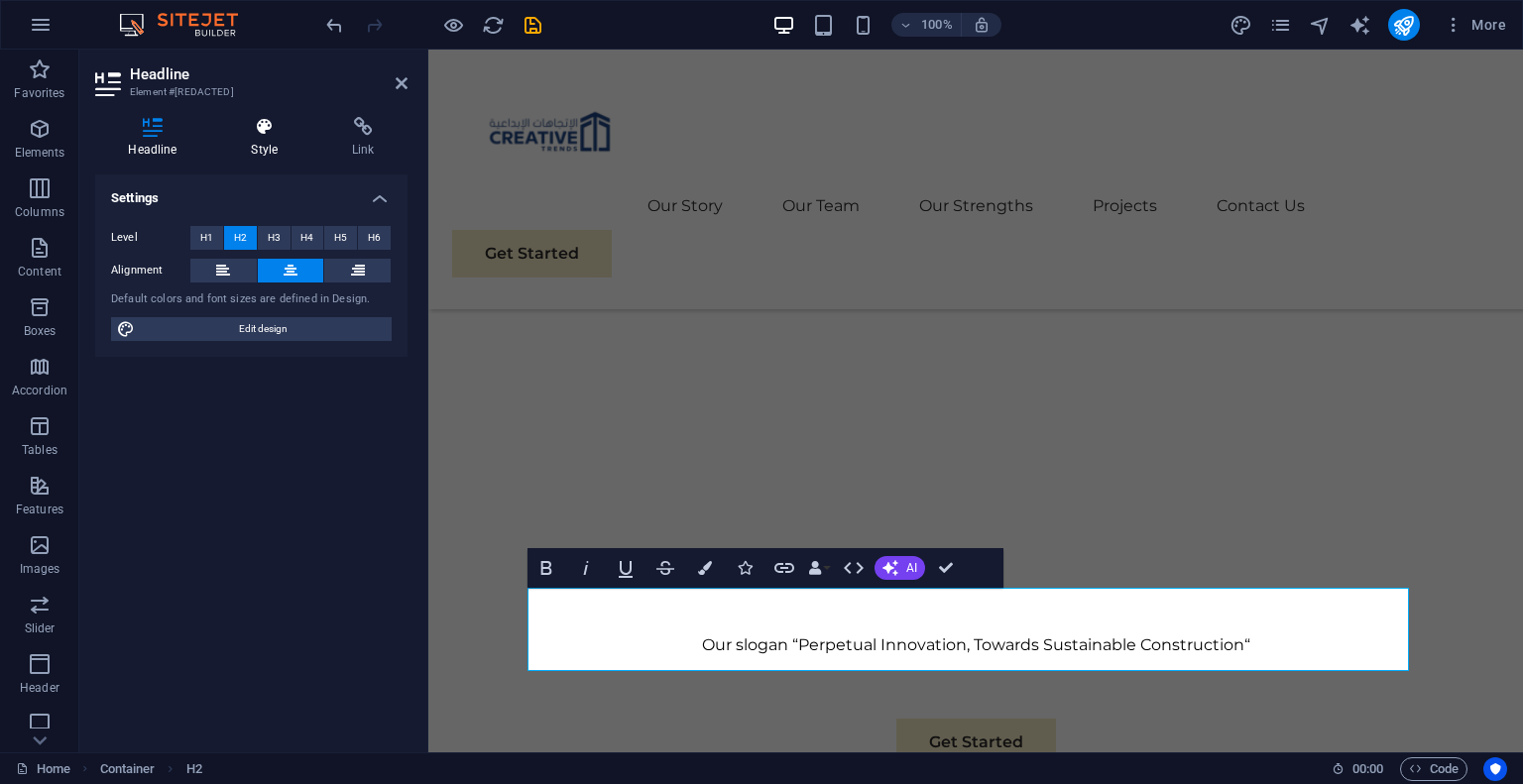 click on "Style" at bounding box center [269, 138] 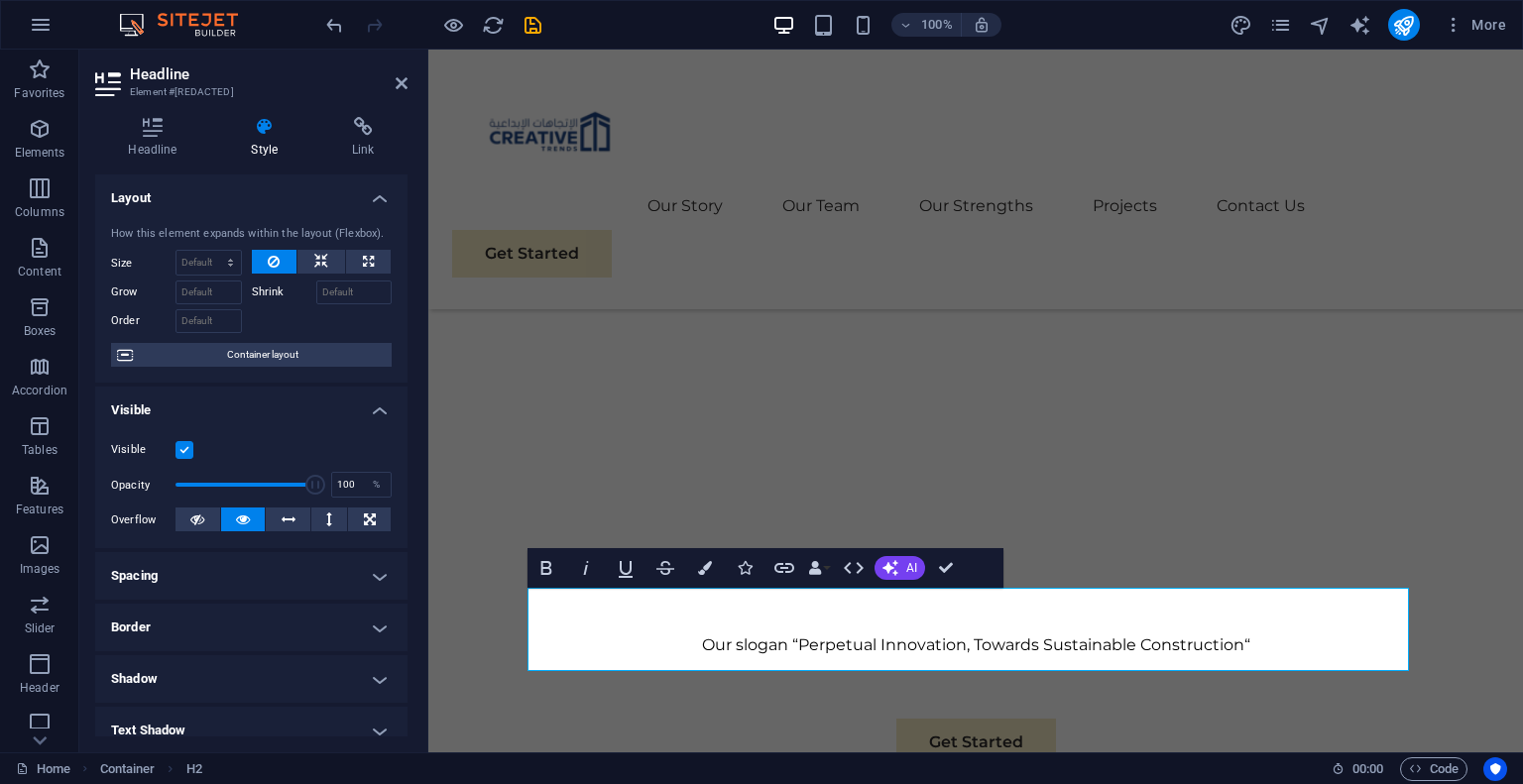 scroll, scrollTop: 274, scrollLeft: 0, axis: vertical 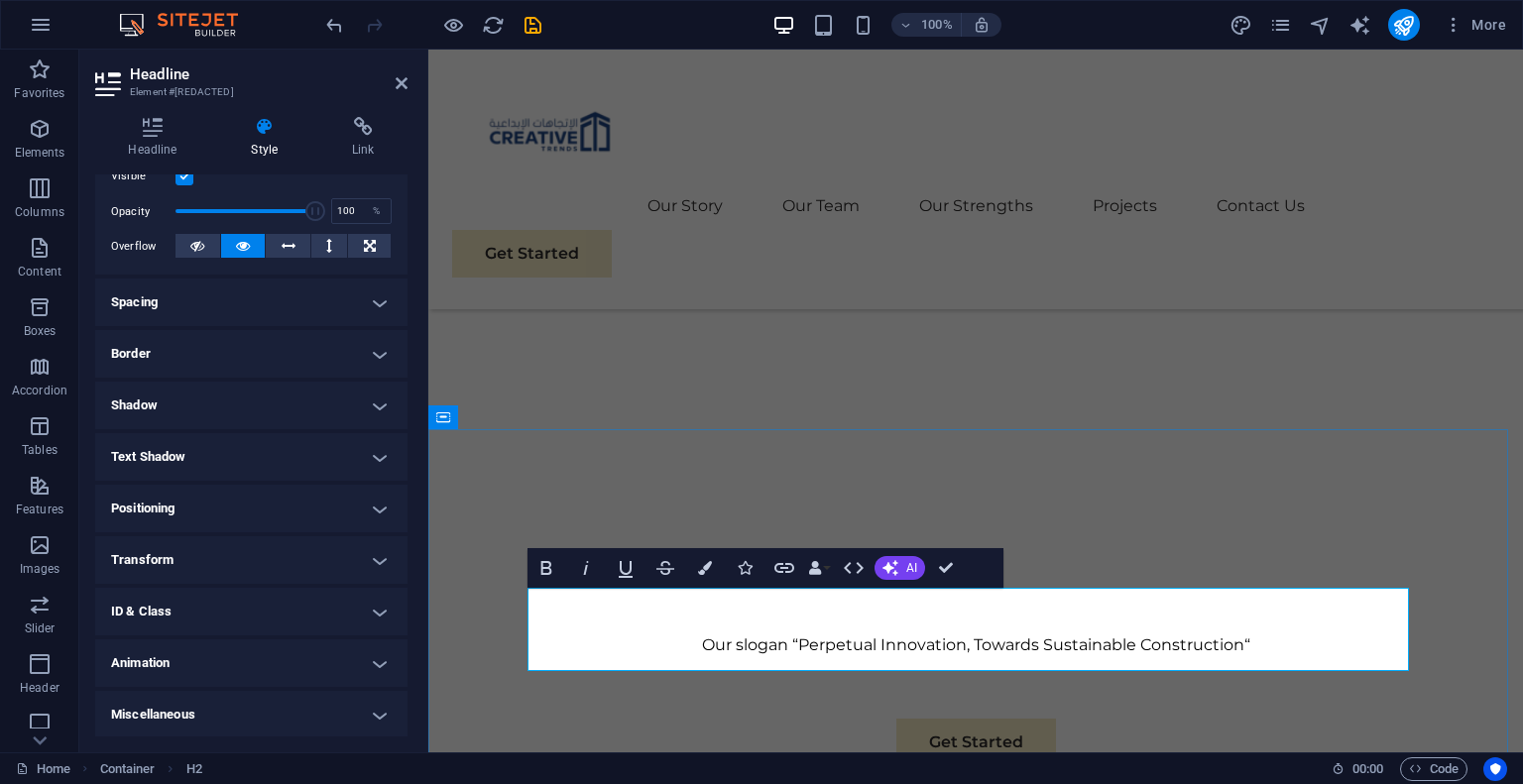 click on "Our Story" at bounding box center (976, 1073) 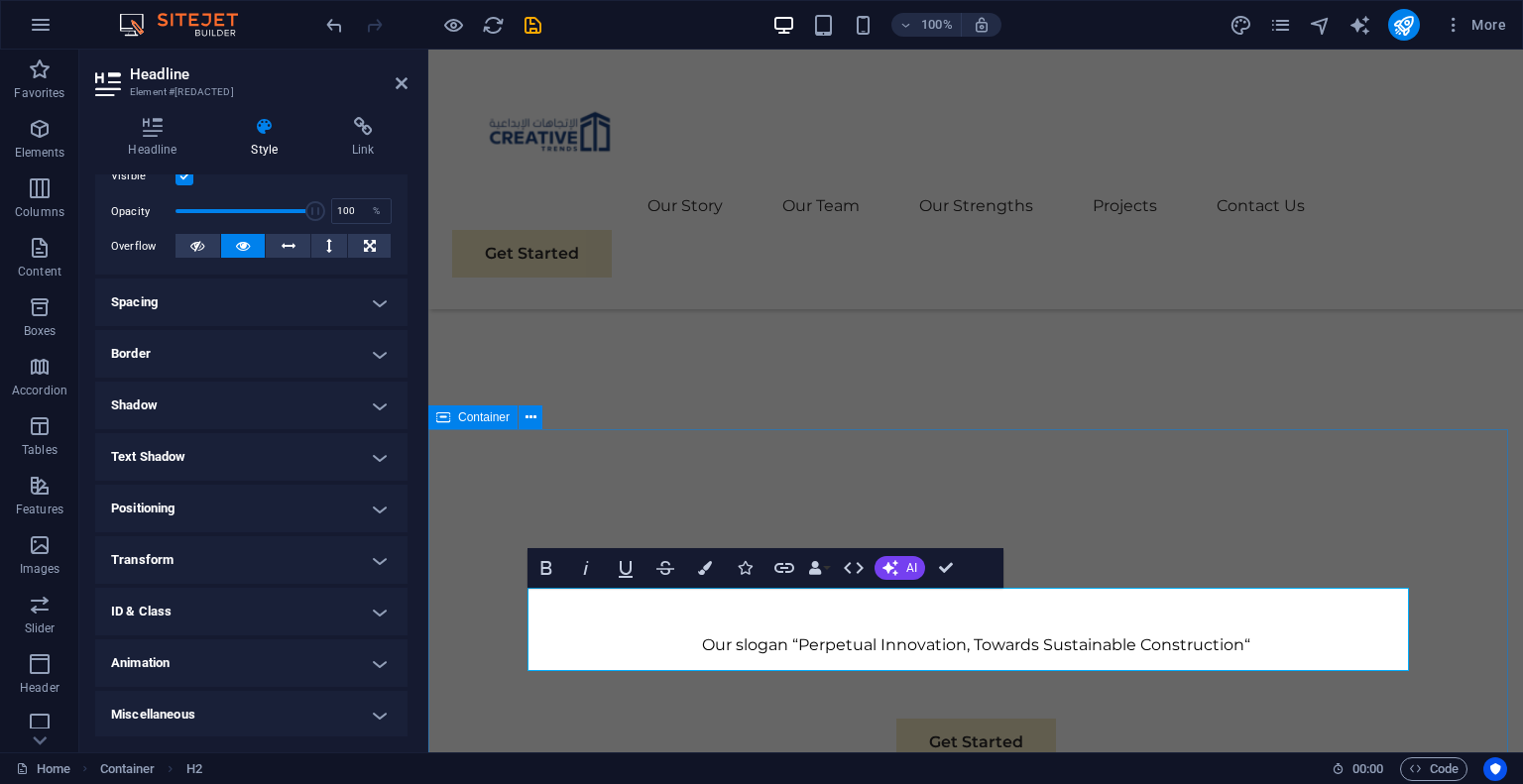 click on "About us We are a passionate consulting agency dedicated to helping businesses navigate the dynamic landscape of sustainable energy and strategic growth. Our core mission is to empower organizations to thrive while making a positive impact on the environment. Sustainable Success Partner At Eco-Con, we understand that success is not just about profitability; it's also about sustainability and responsible business practices. With a proven track record of guiding businesses towards greater profitability and environmental responsibility, we have become a trusted partner in the industry. Expertise For Results At Eco-Con, we understand that success is not just about profitability; it's also about sustainability and responsible business practices. With a proven track record of guiding businesses towards greater profitability and environmental responsibility, we have become a trusted partner in the industry." at bounding box center [976, 1745] 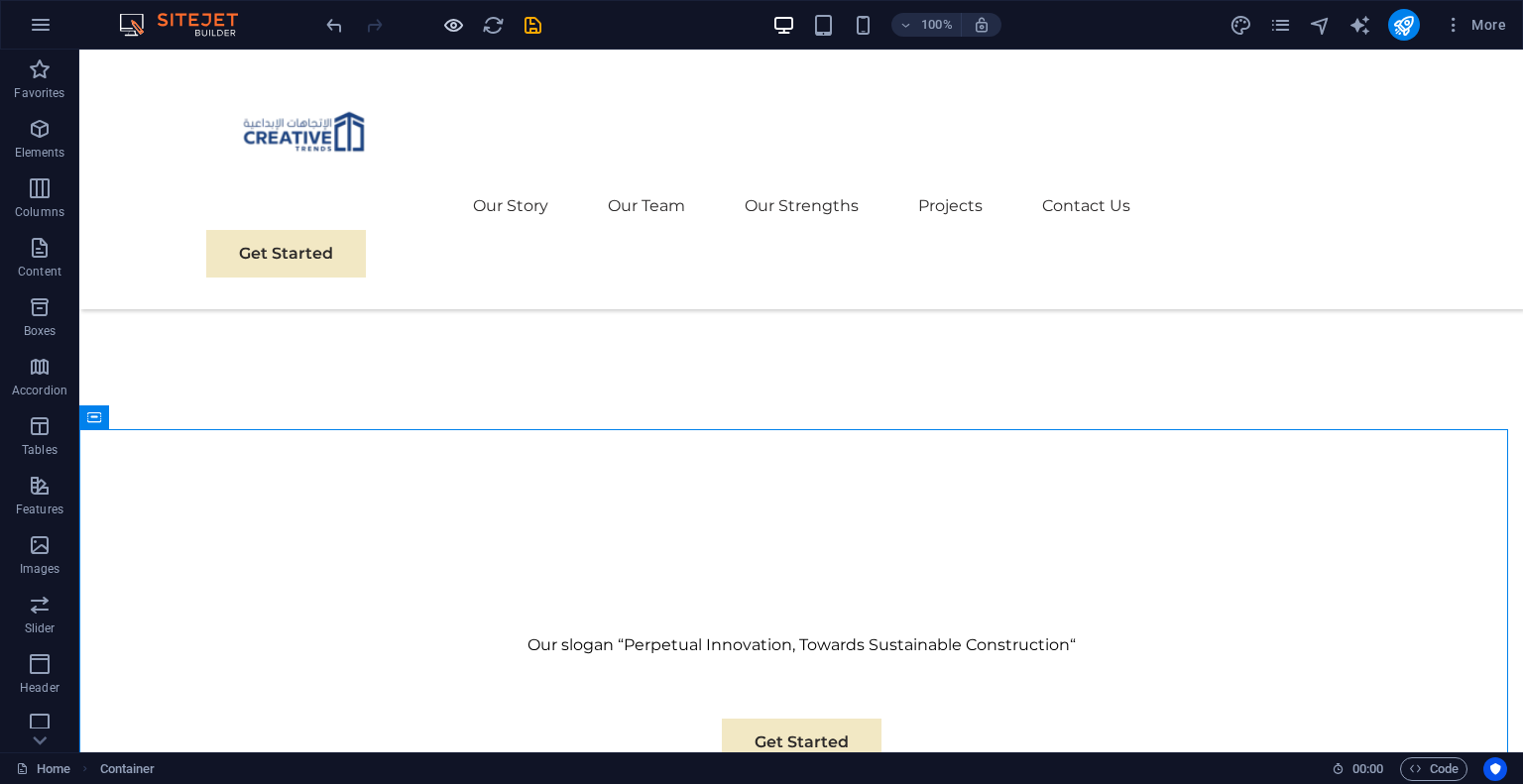 click at bounding box center (453, 25) 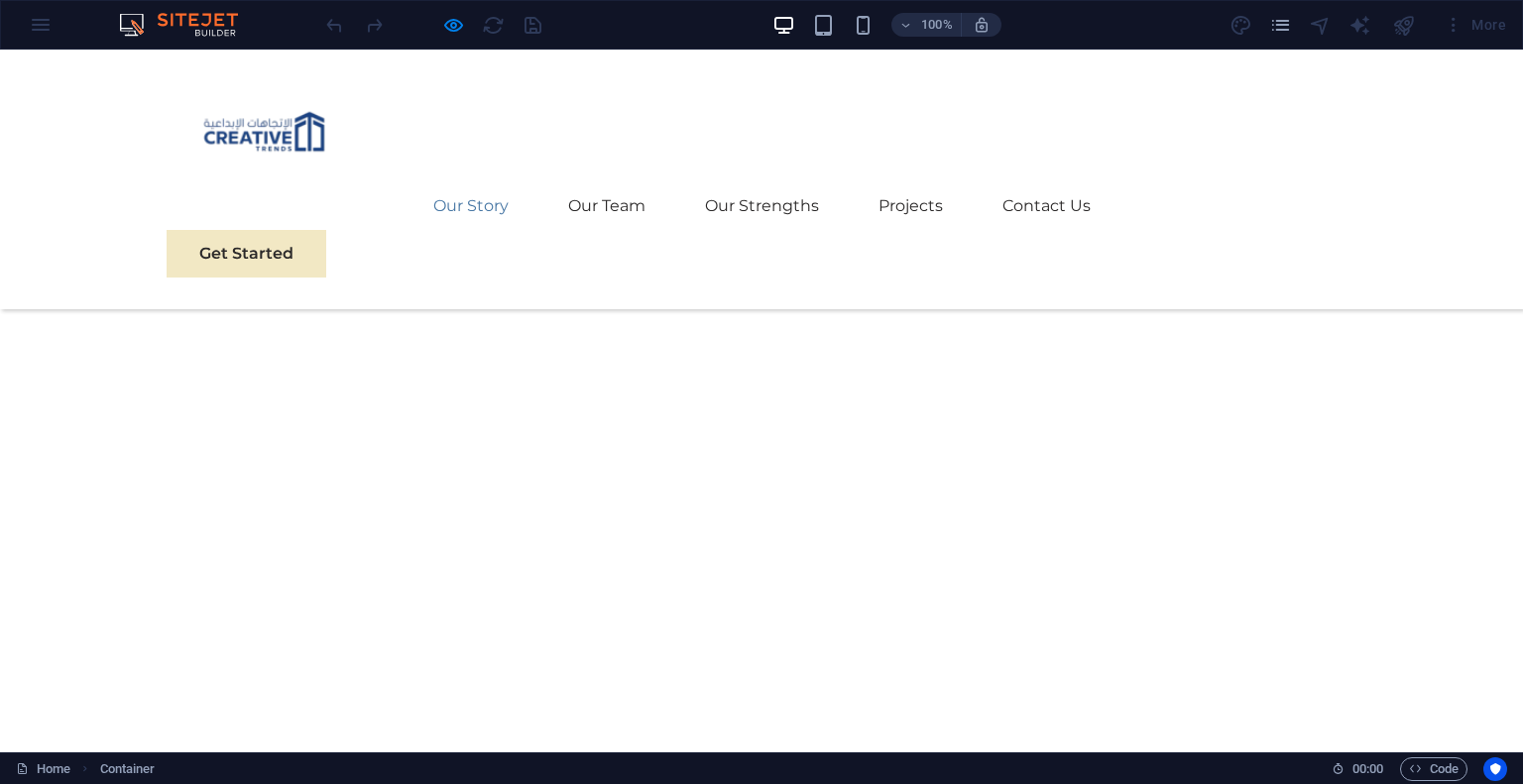 click on "Our Story" at bounding box center (471, 206) 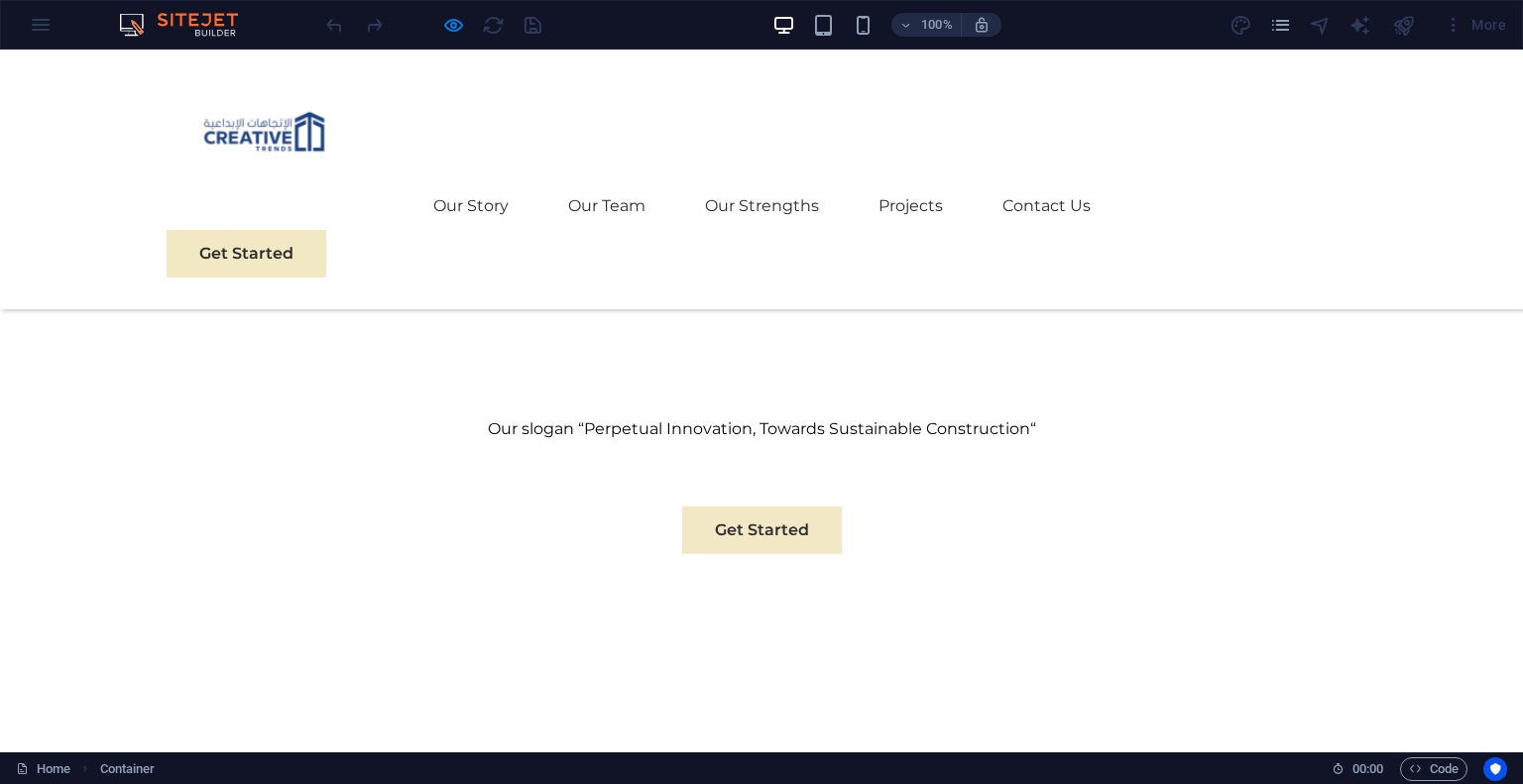 scroll, scrollTop: 0, scrollLeft: 0, axis: both 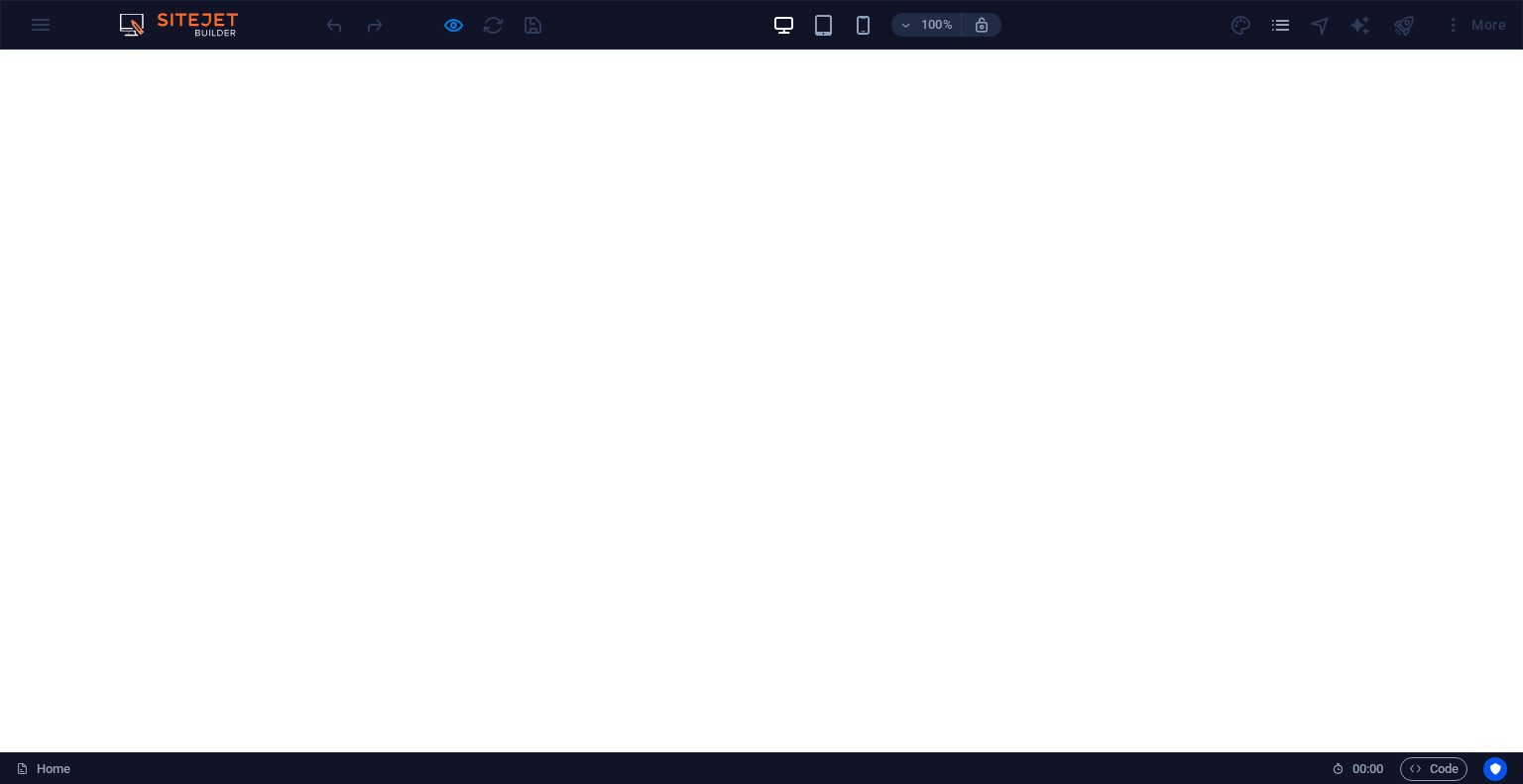 click on "Our Story" at bounding box center [471, 1098] 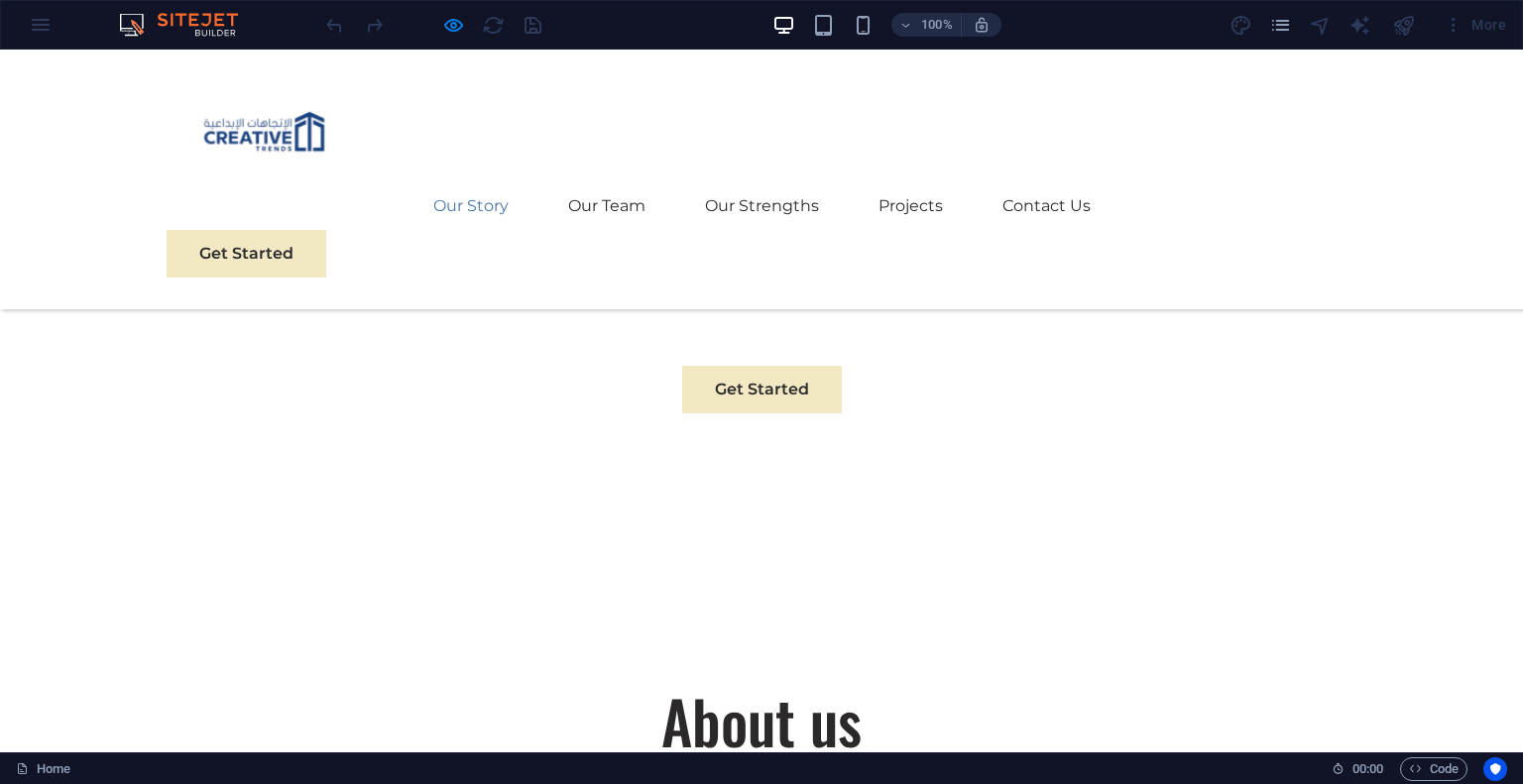 scroll, scrollTop: 728, scrollLeft: 0, axis: vertical 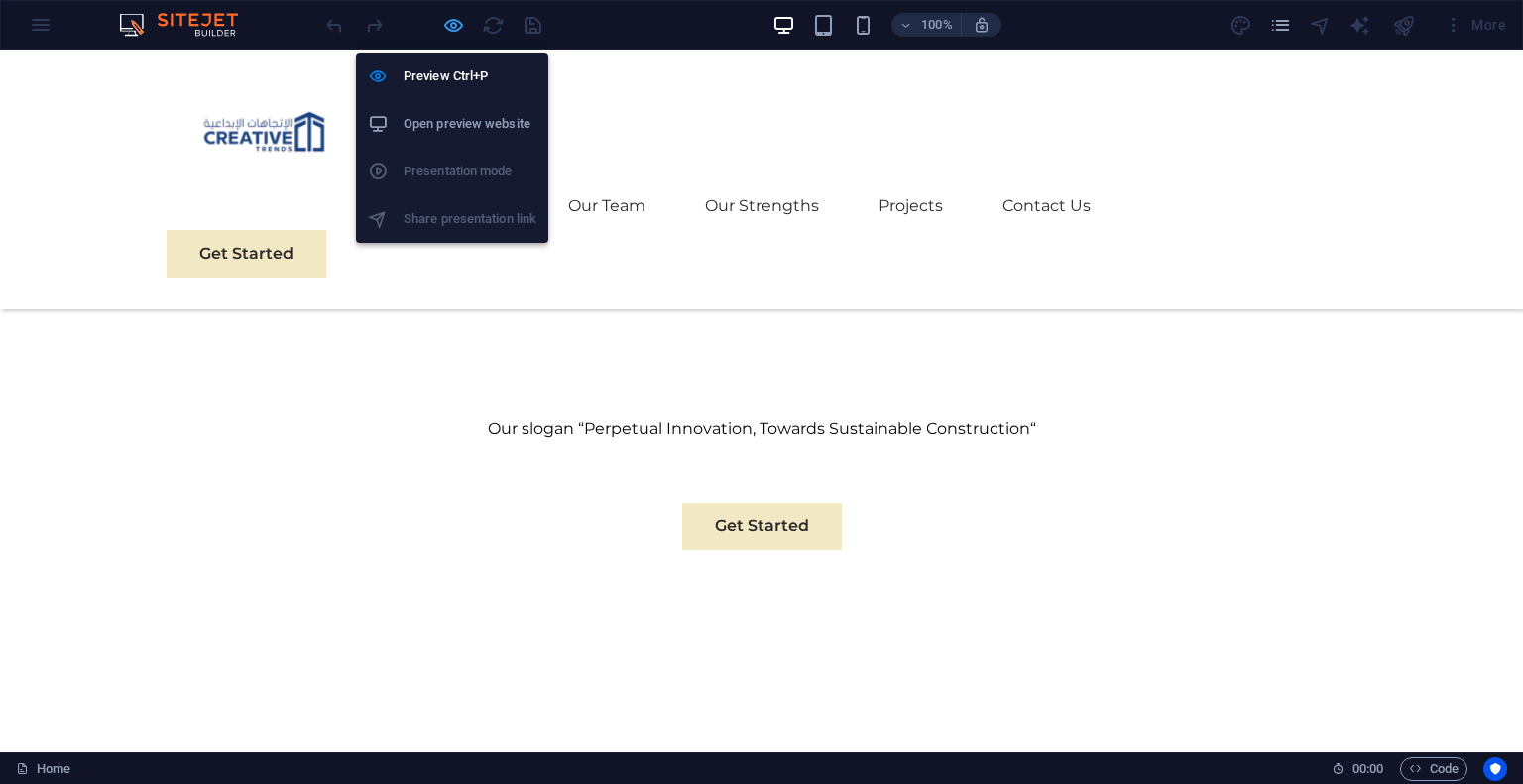 click at bounding box center (453, 25) 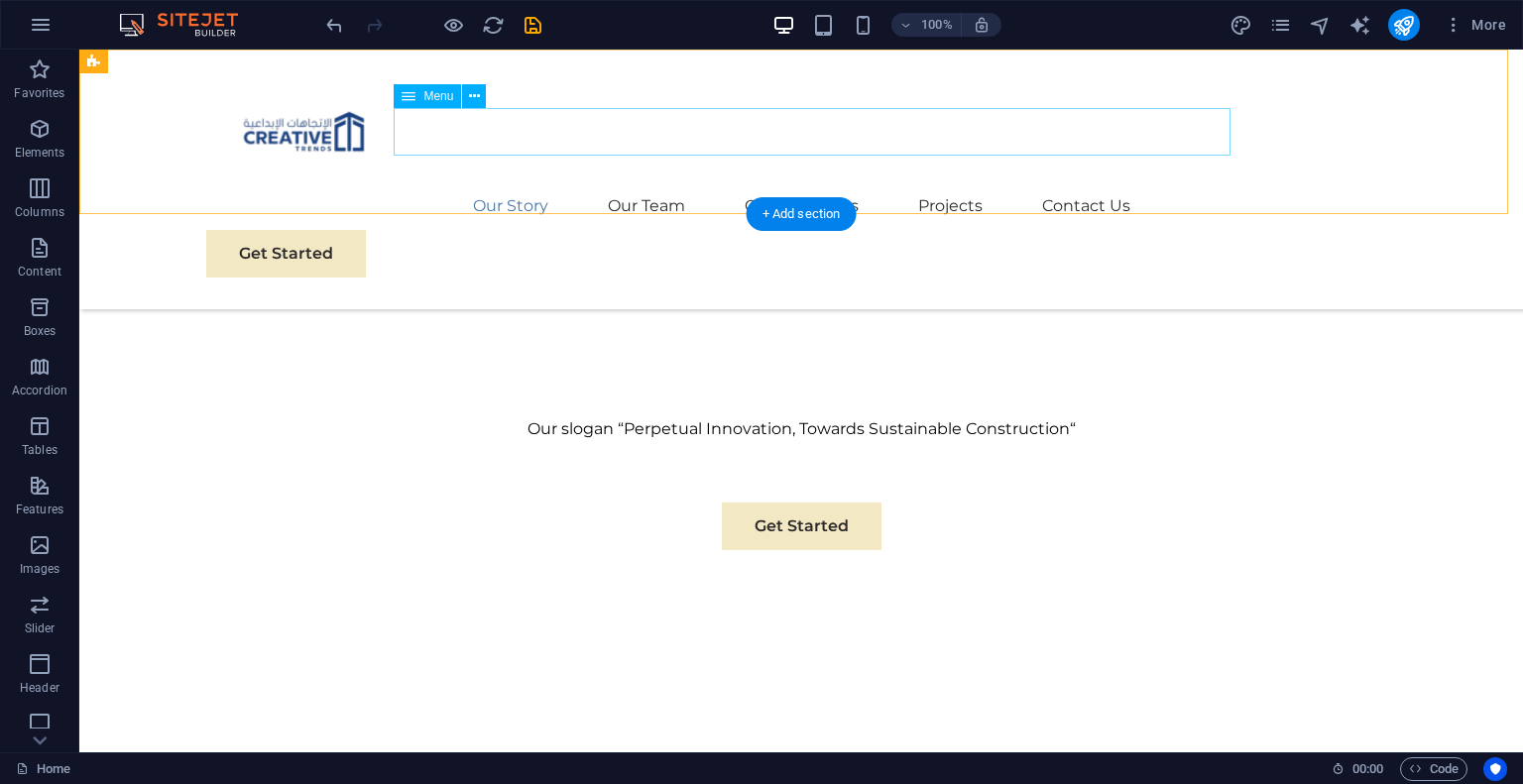 click on "Our Story Our Team Our Strengths Projects Contact Us" at bounding box center (801, 206) 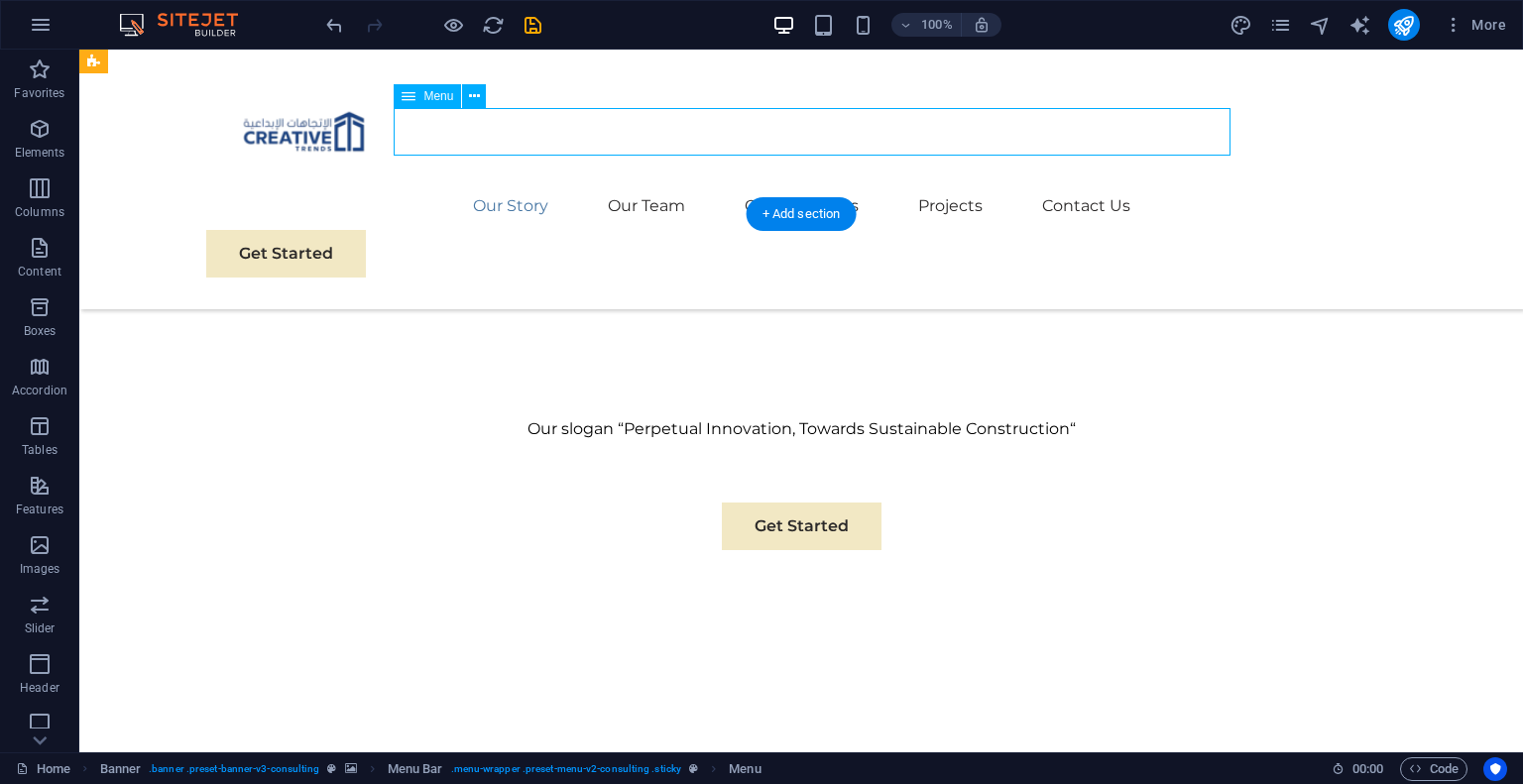 click on "Our Story Our Team Our Strengths Projects Contact Us" at bounding box center (801, 206) 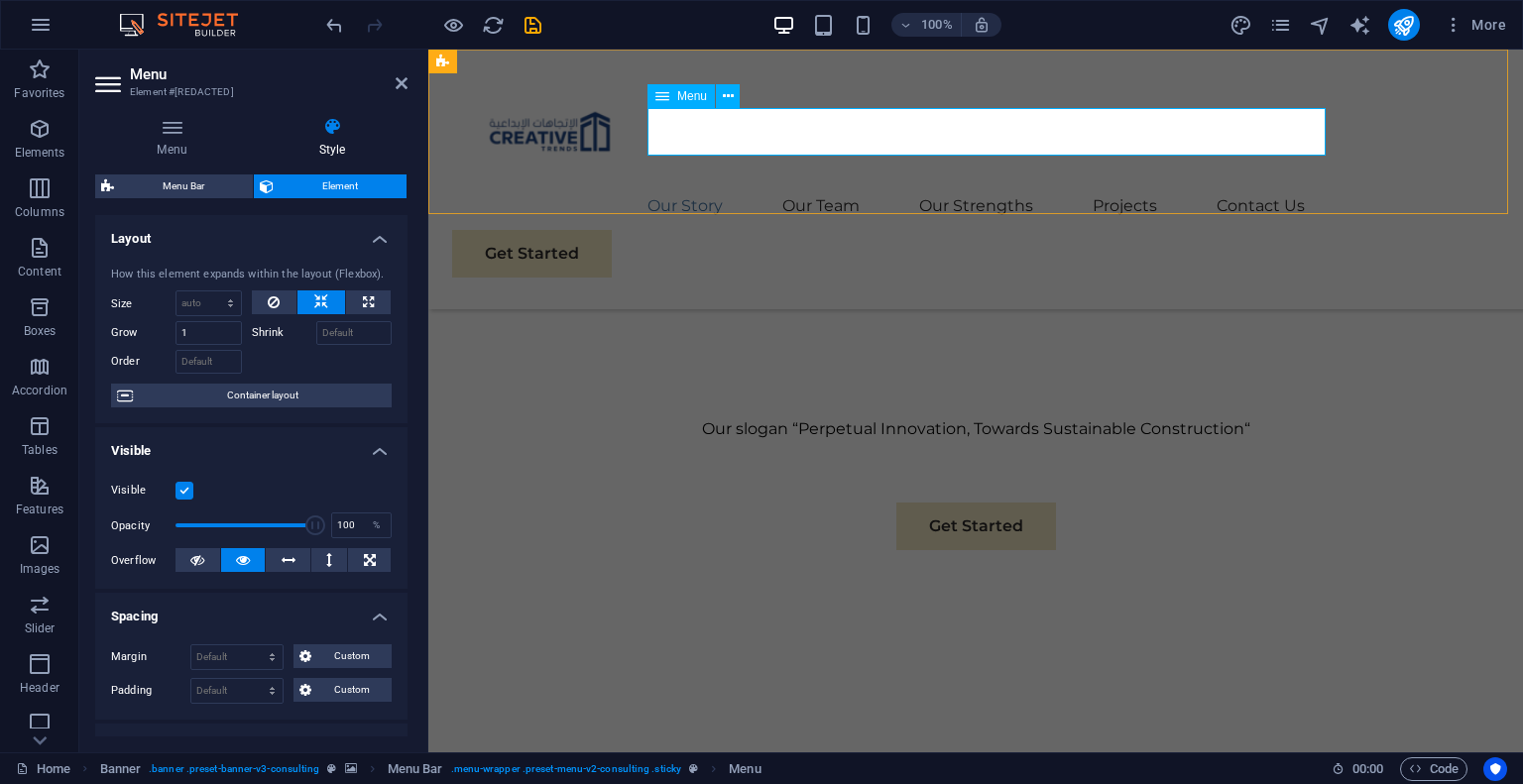 click on "Our Story Our Team Our Strengths Projects Contact Us" at bounding box center (976, 206) 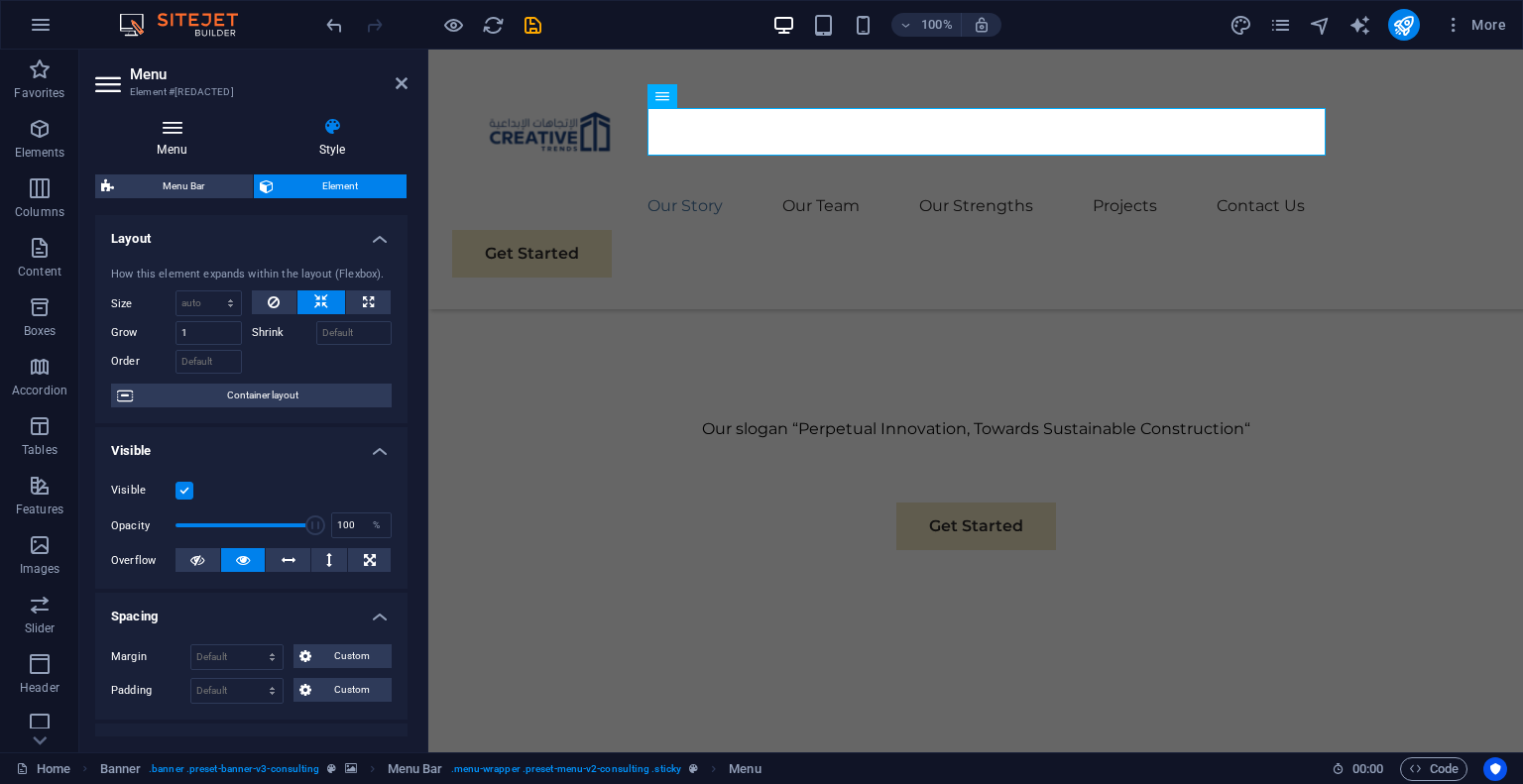 click on "Menu" at bounding box center (176, 138) 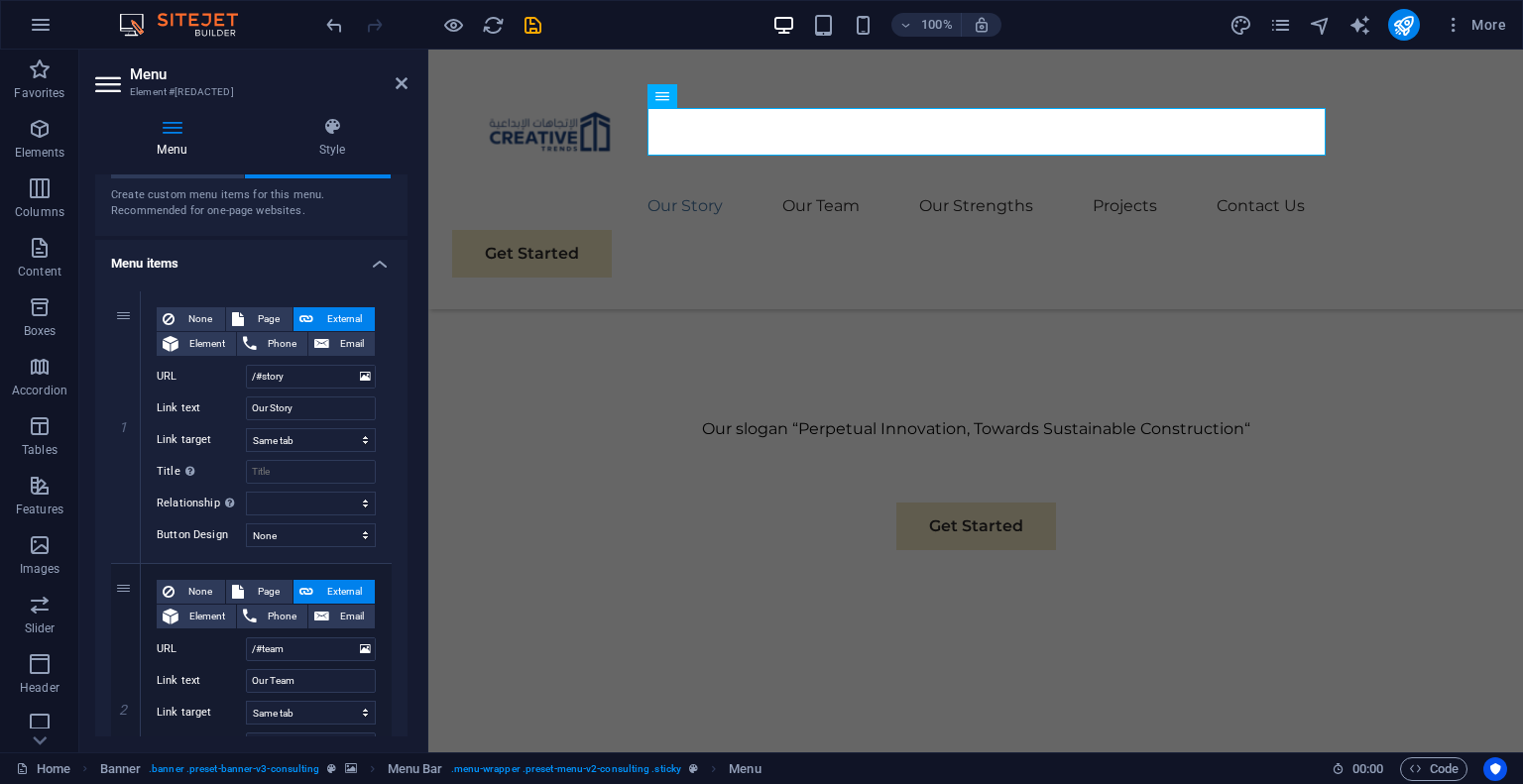 scroll, scrollTop: 75, scrollLeft: 0, axis: vertical 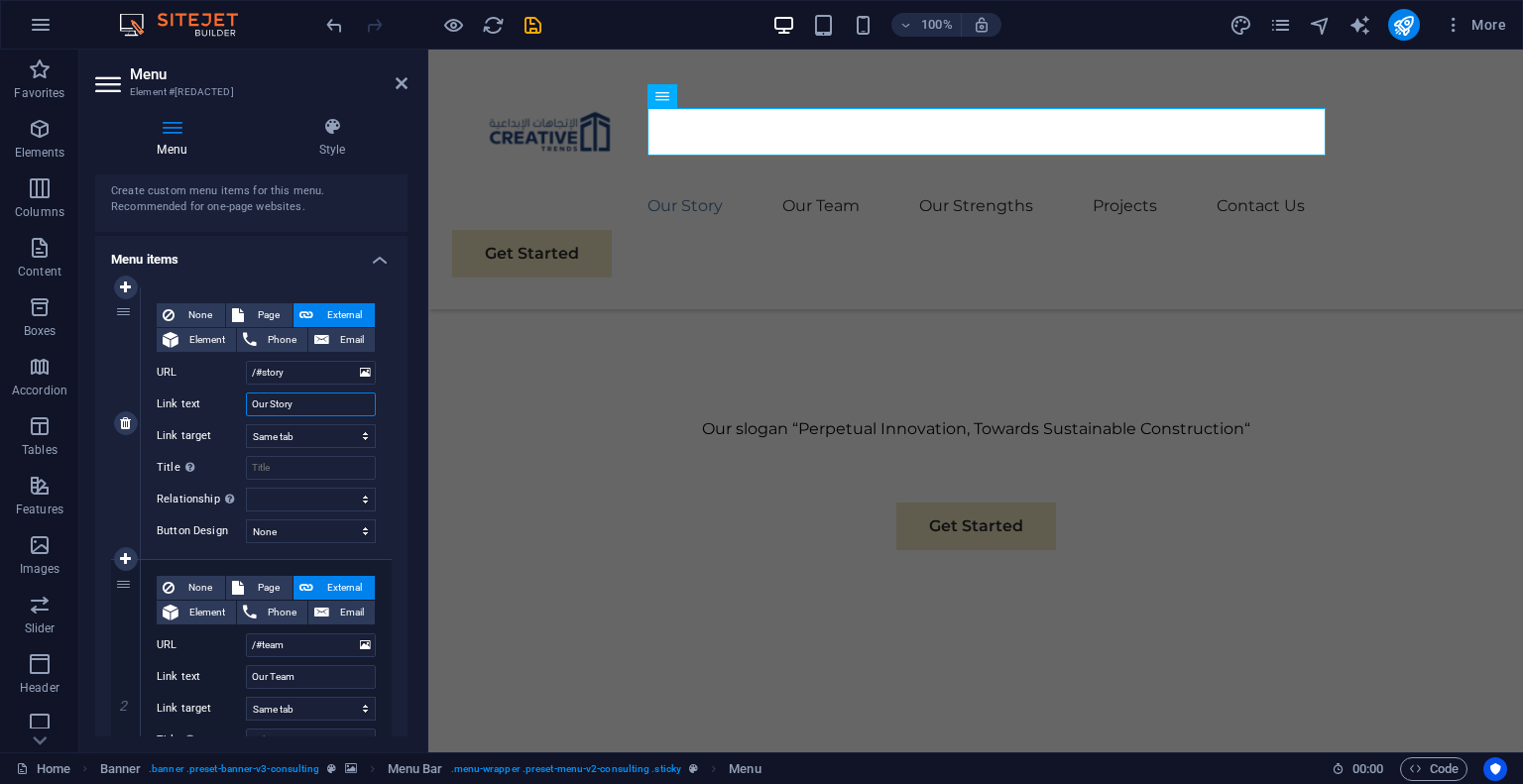 click on "Our Story" at bounding box center (310, 404) 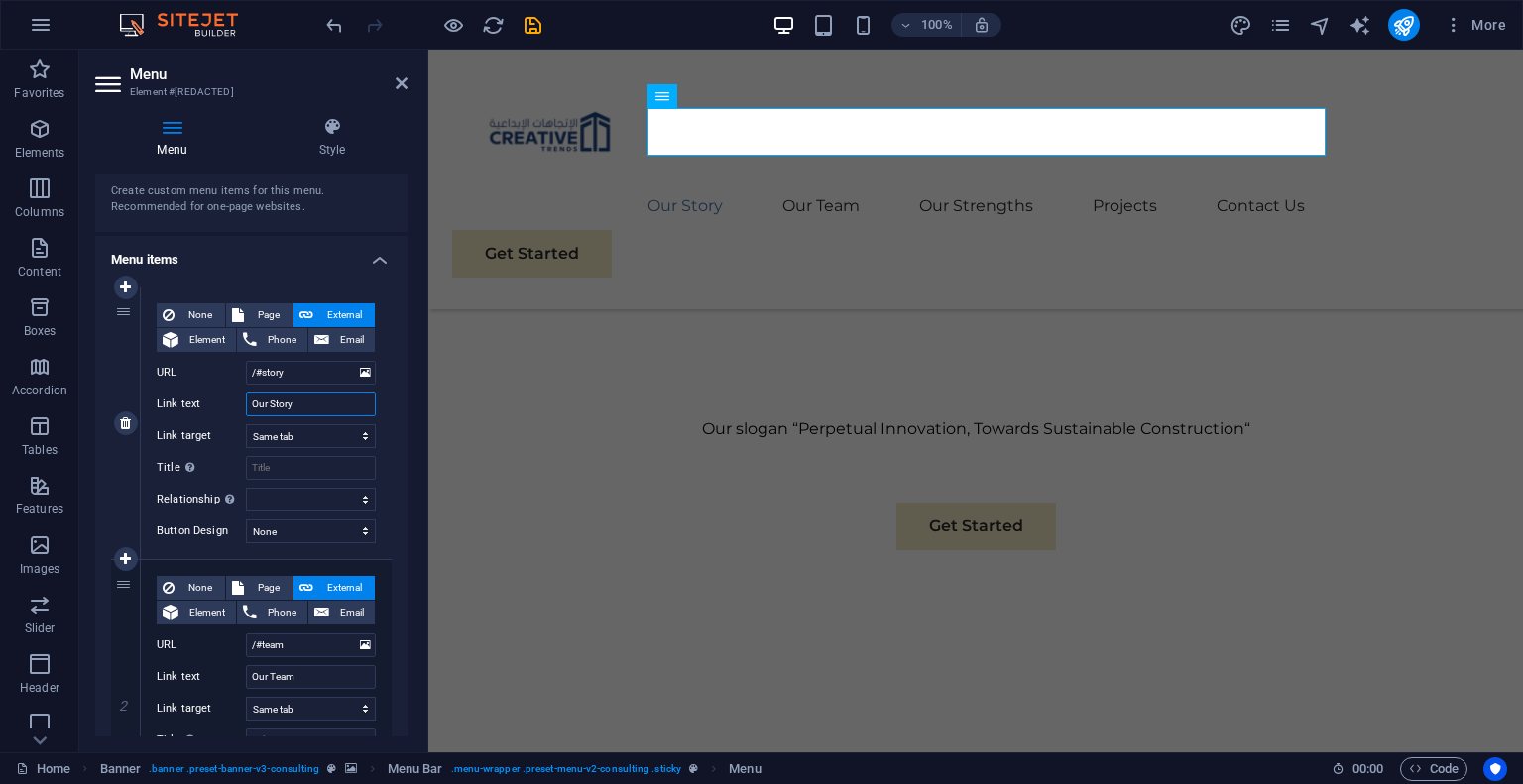 click on "Our Story" at bounding box center [310, 404] 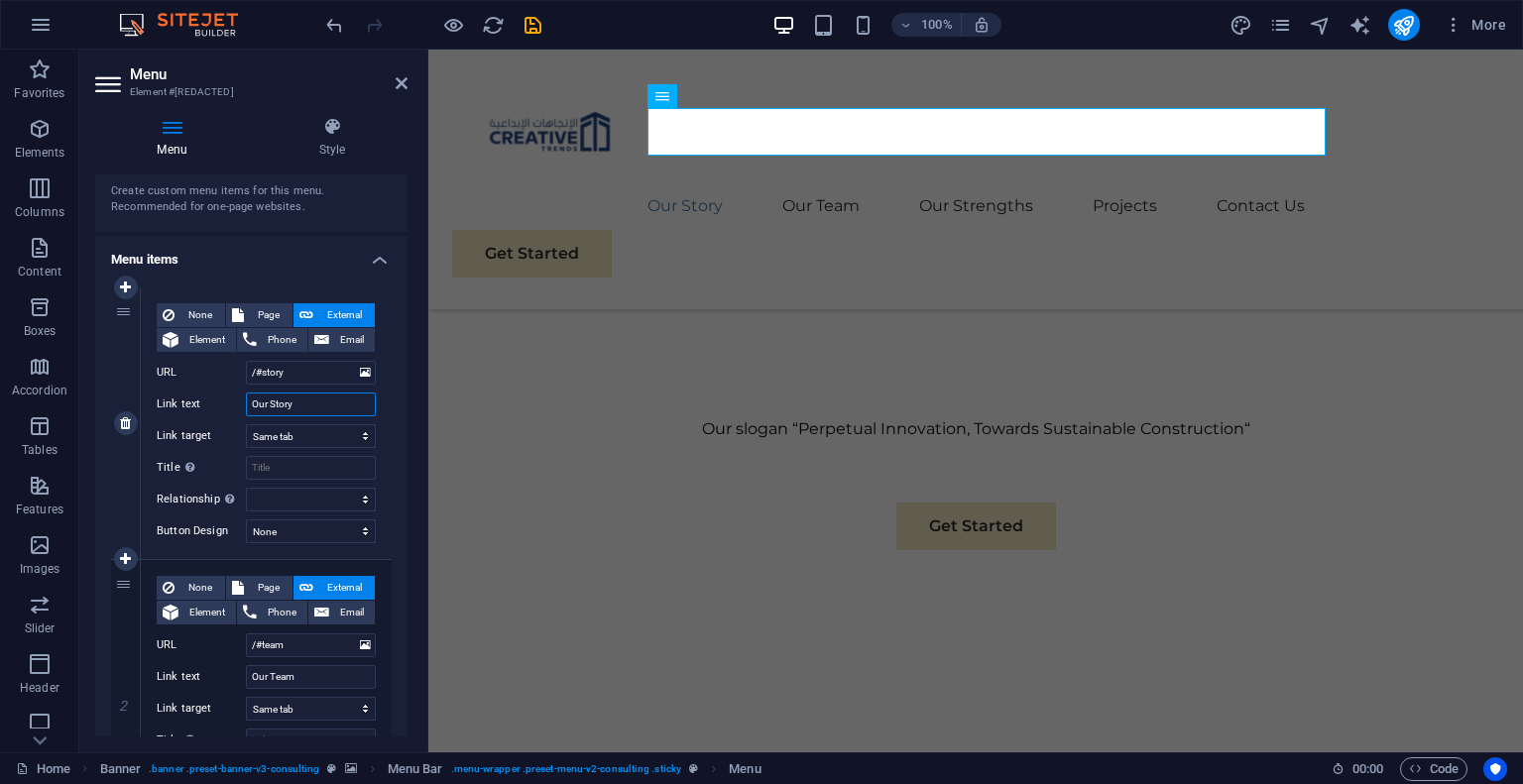 paste on "About us" 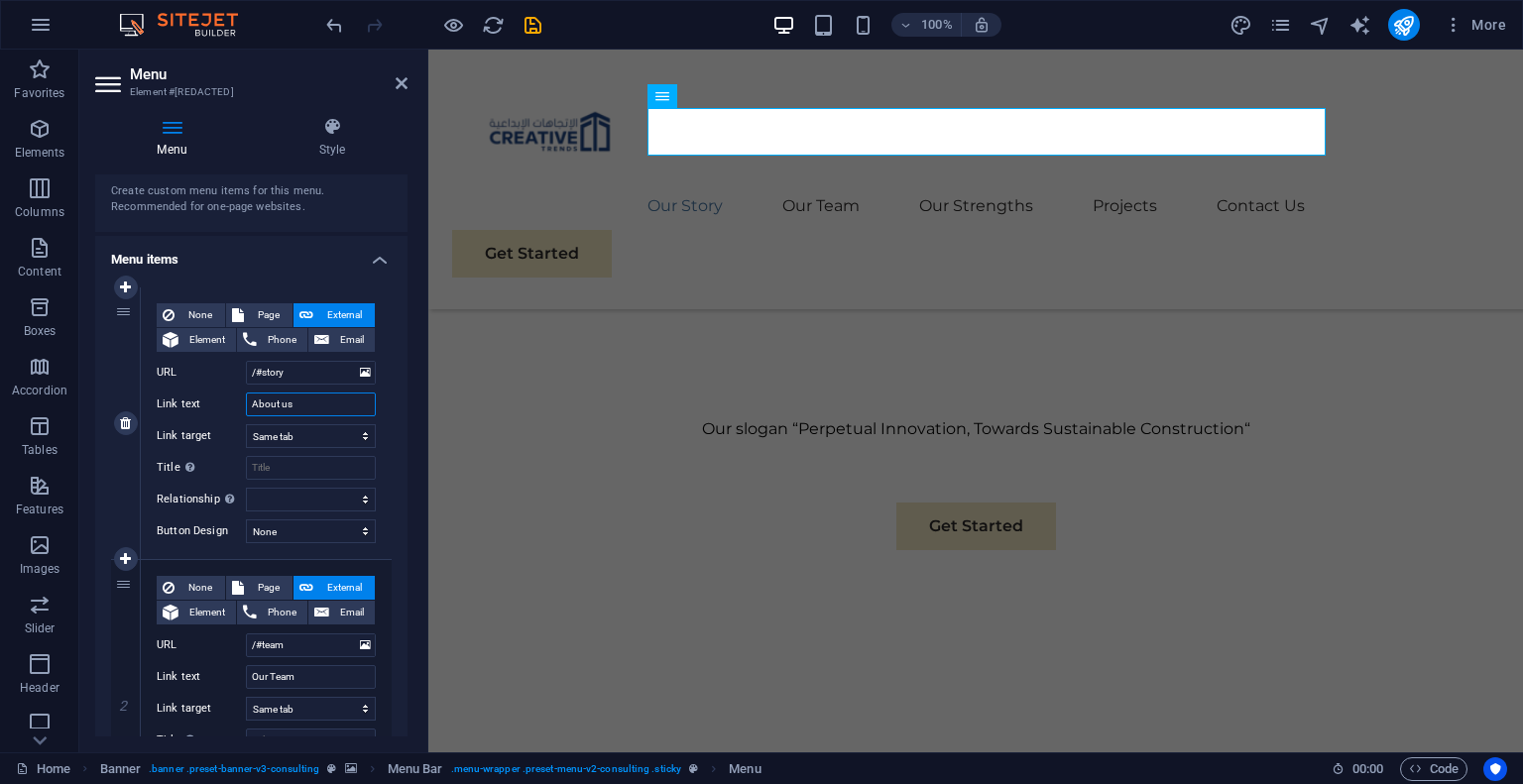 select 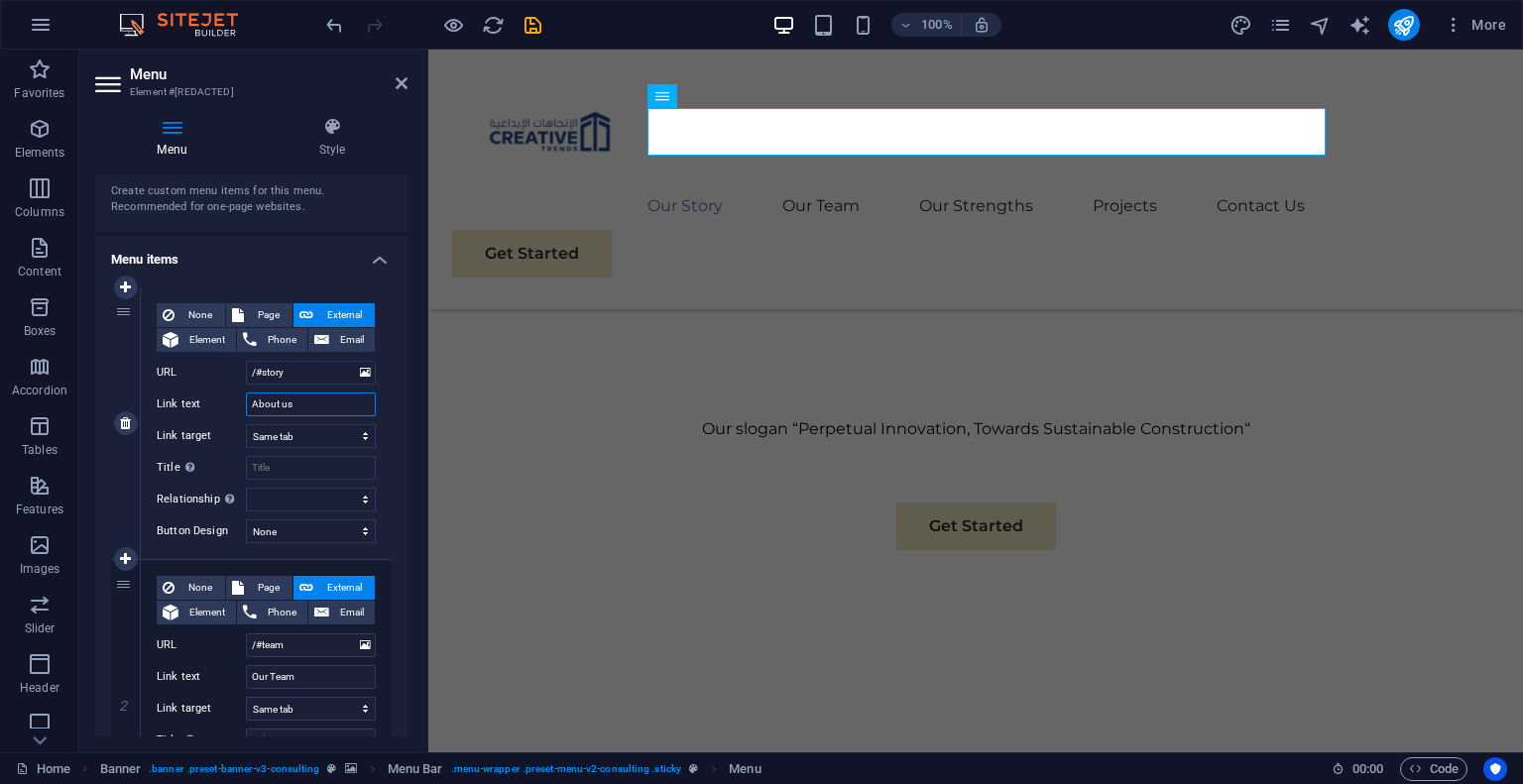 select 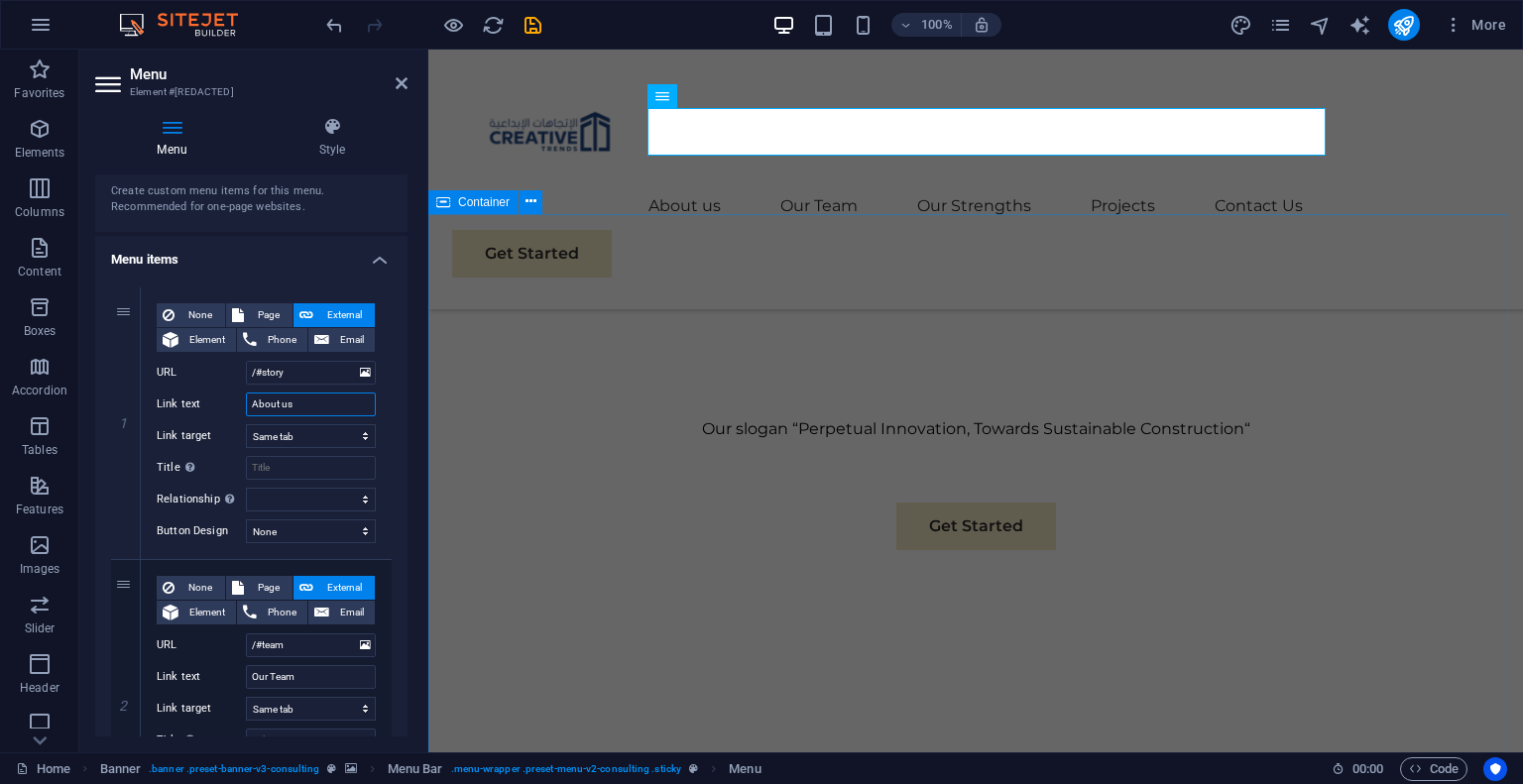 type on "About us" 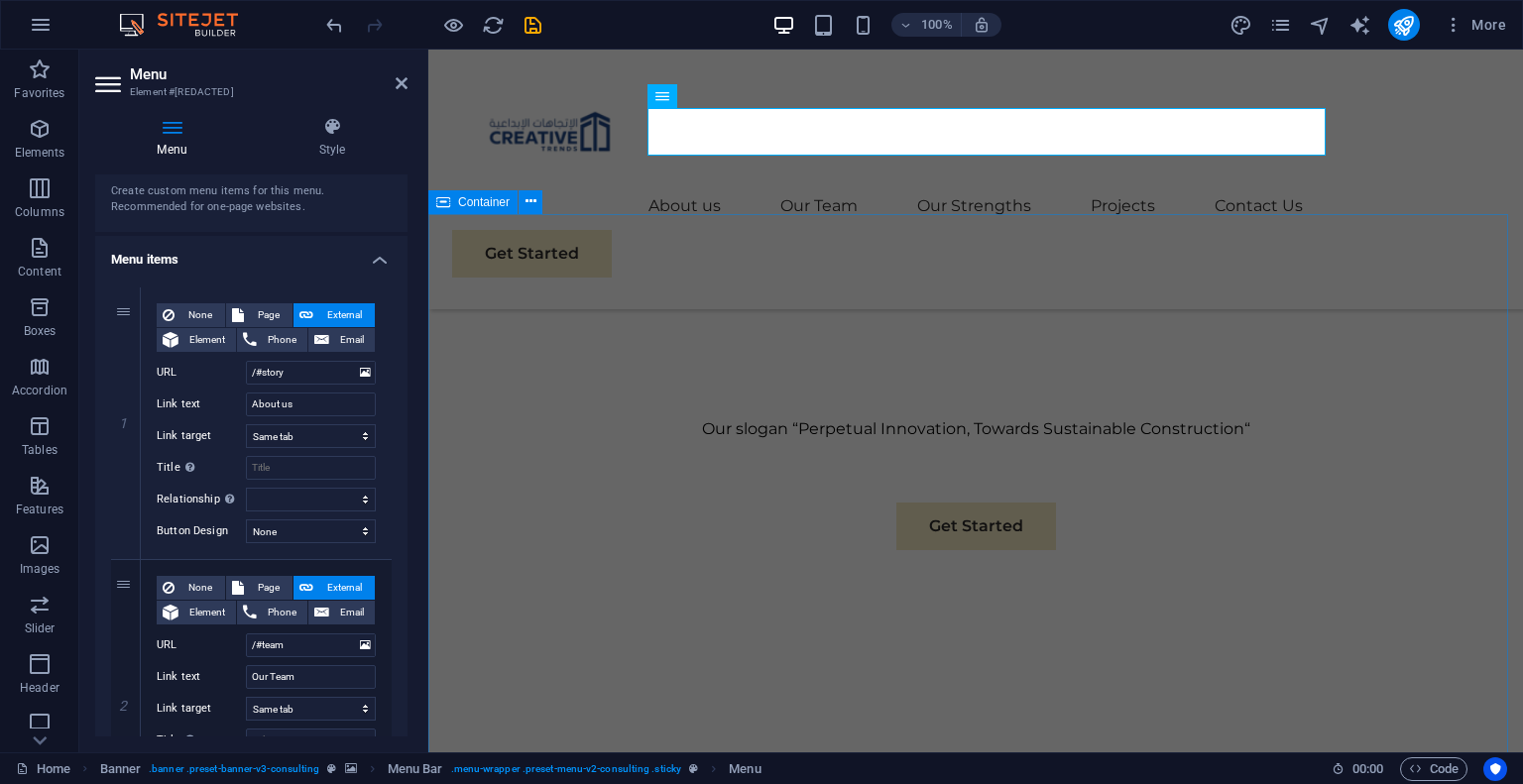click on "About us We are a passionate consulting agency dedicated to helping businesses navigate the dynamic landscape of sustainable energy and strategic growth. Our core mission is to empower organizations to thrive while making a positive impact on the environment. Sustainable Success Partner At Eco-Con, we understand that success is not just about profitability; it's also about sustainability and responsible business practices. With a proven track record of guiding businesses towards greater profitability and environmental responsibility, we have become a trusted partner in the industry. Expertise For Results At Eco-Con, we understand that success is not just about profitability; it's also about sustainability and responsible business practices. With a proven track record of guiding businesses towards greater profitability and environmental responsibility, we have become a trusted partner in the industry." at bounding box center [976, 1529] 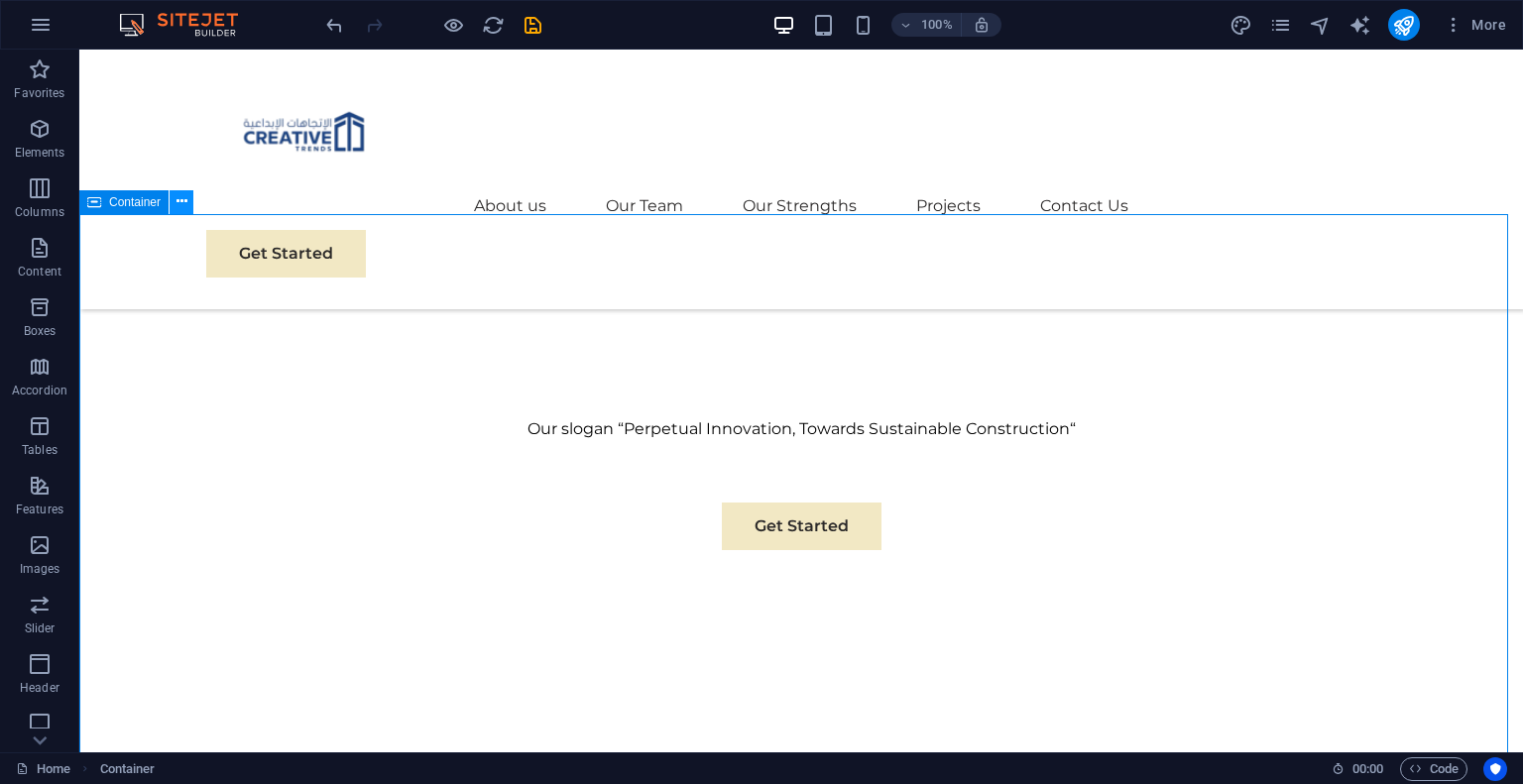 click at bounding box center [181, 201] 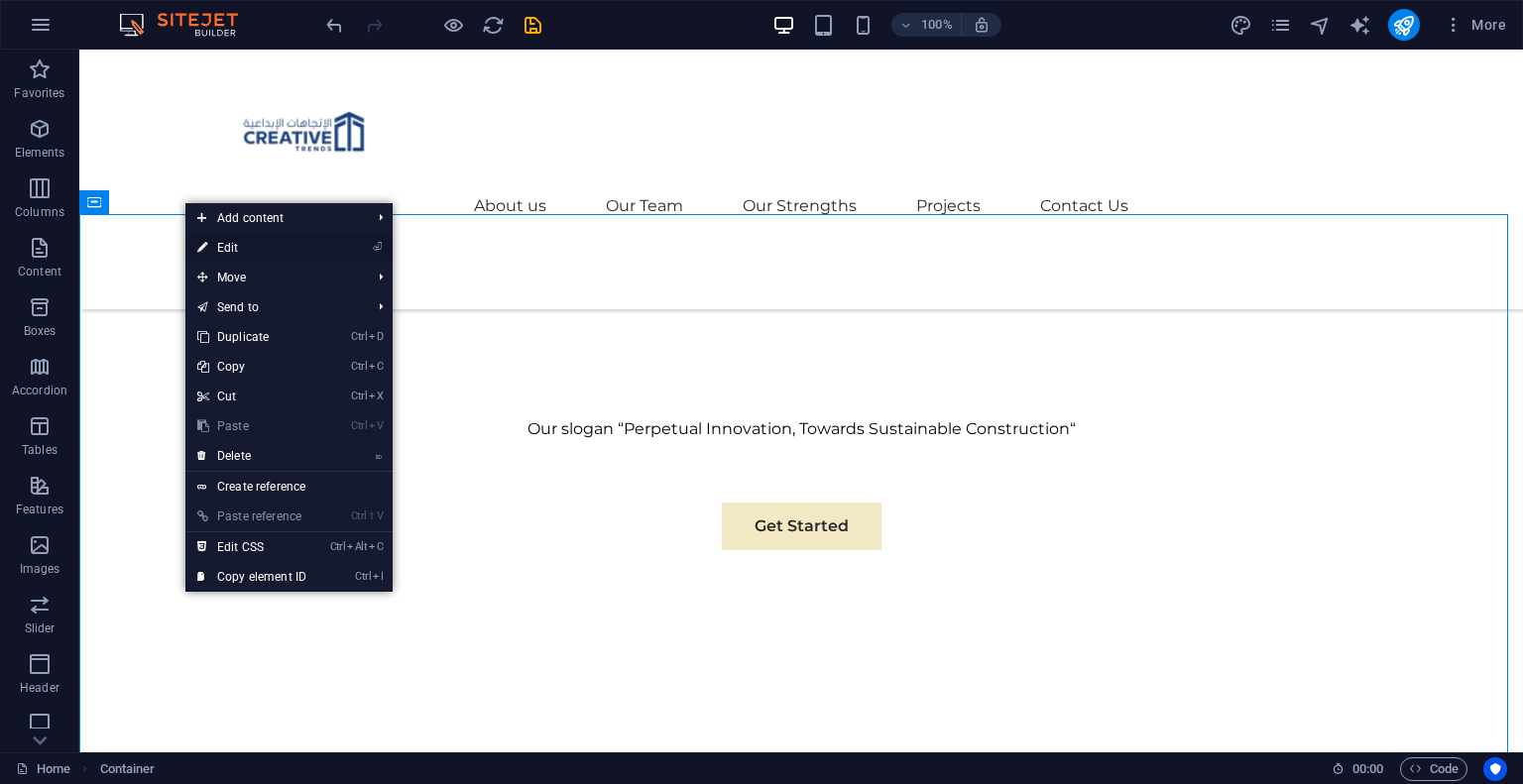 click on "⏎  Edit" at bounding box center [252, 248] 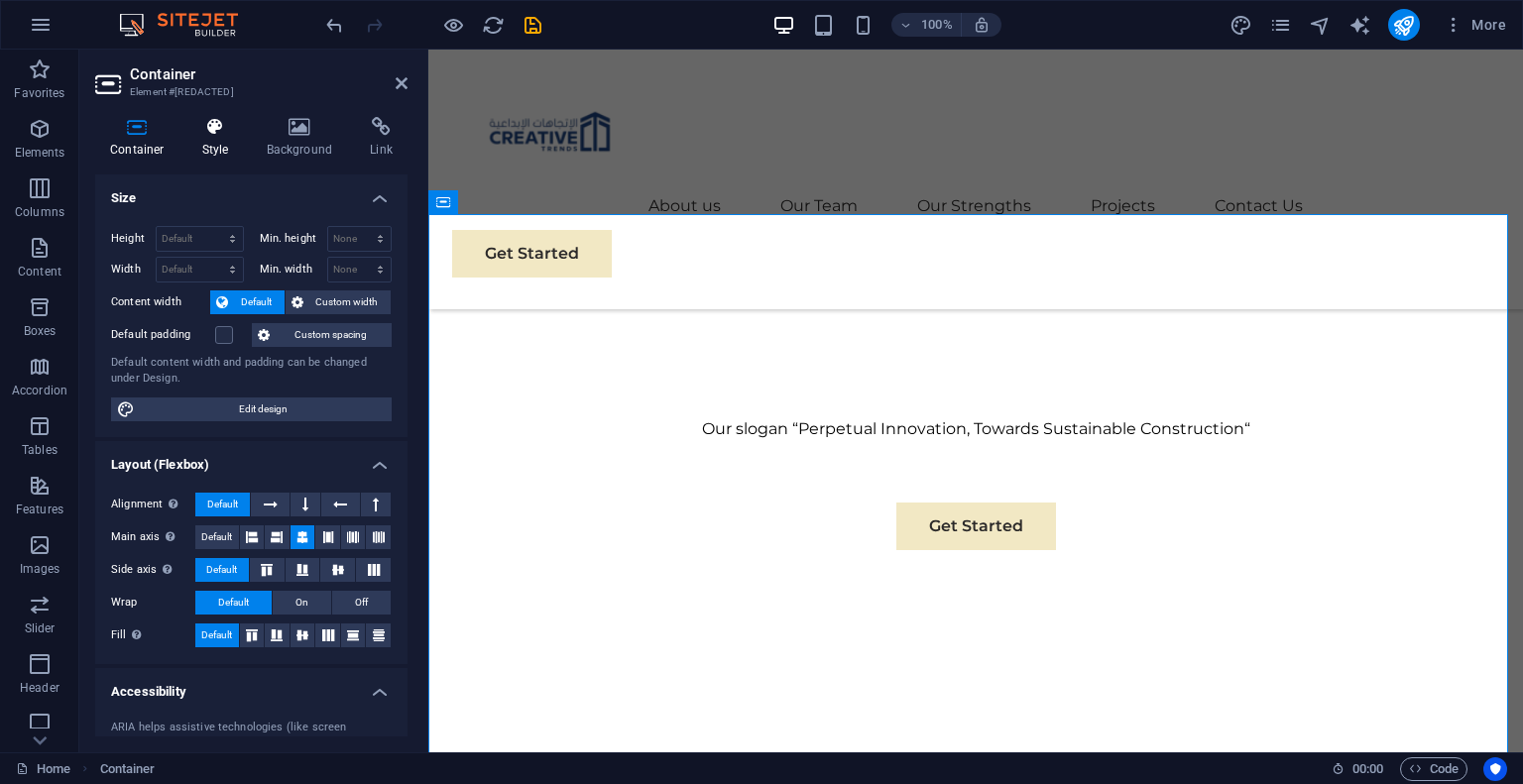click on "Style" at bounding box center [219, 138] 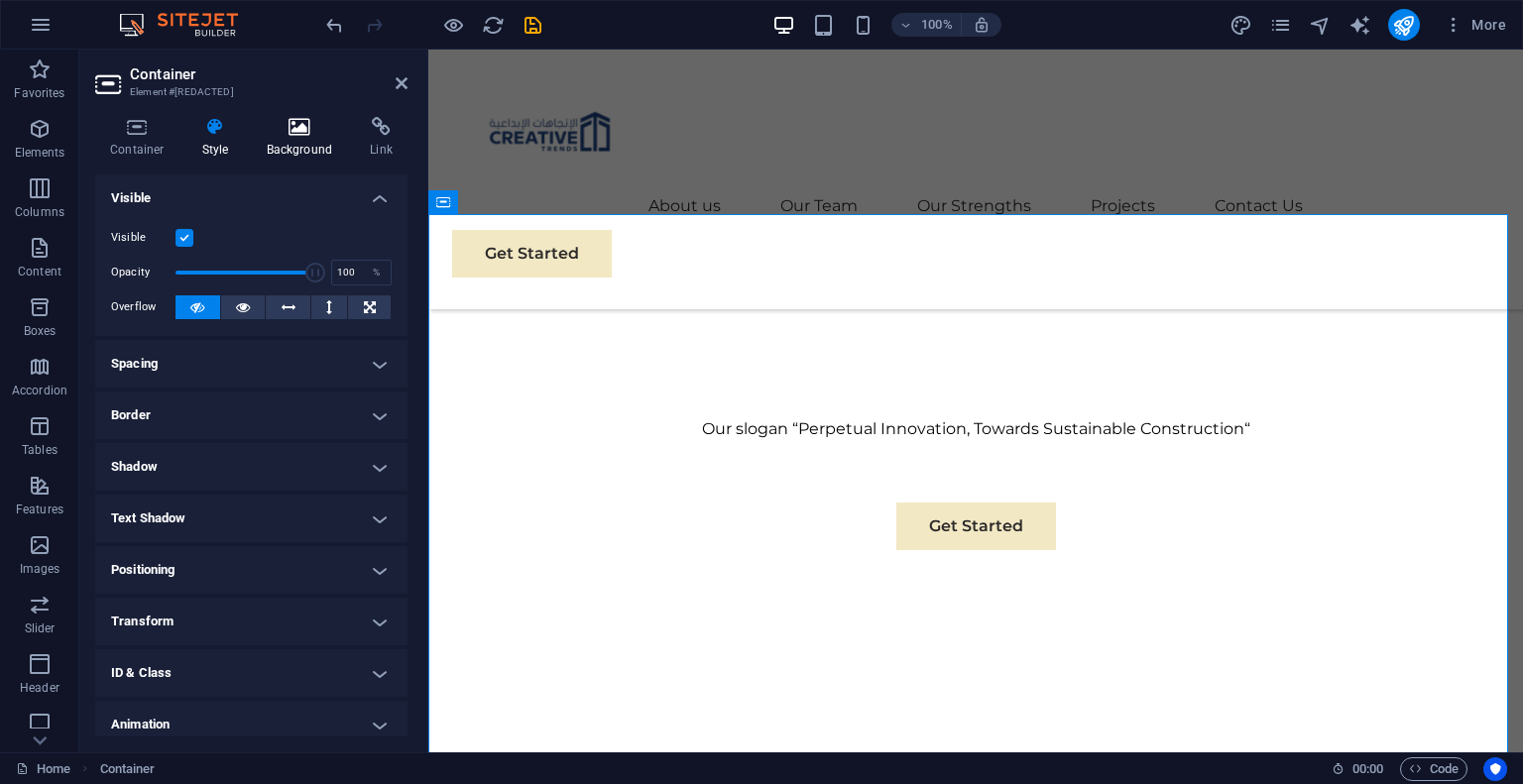 click on "Background" at bounding box center (303, 138) 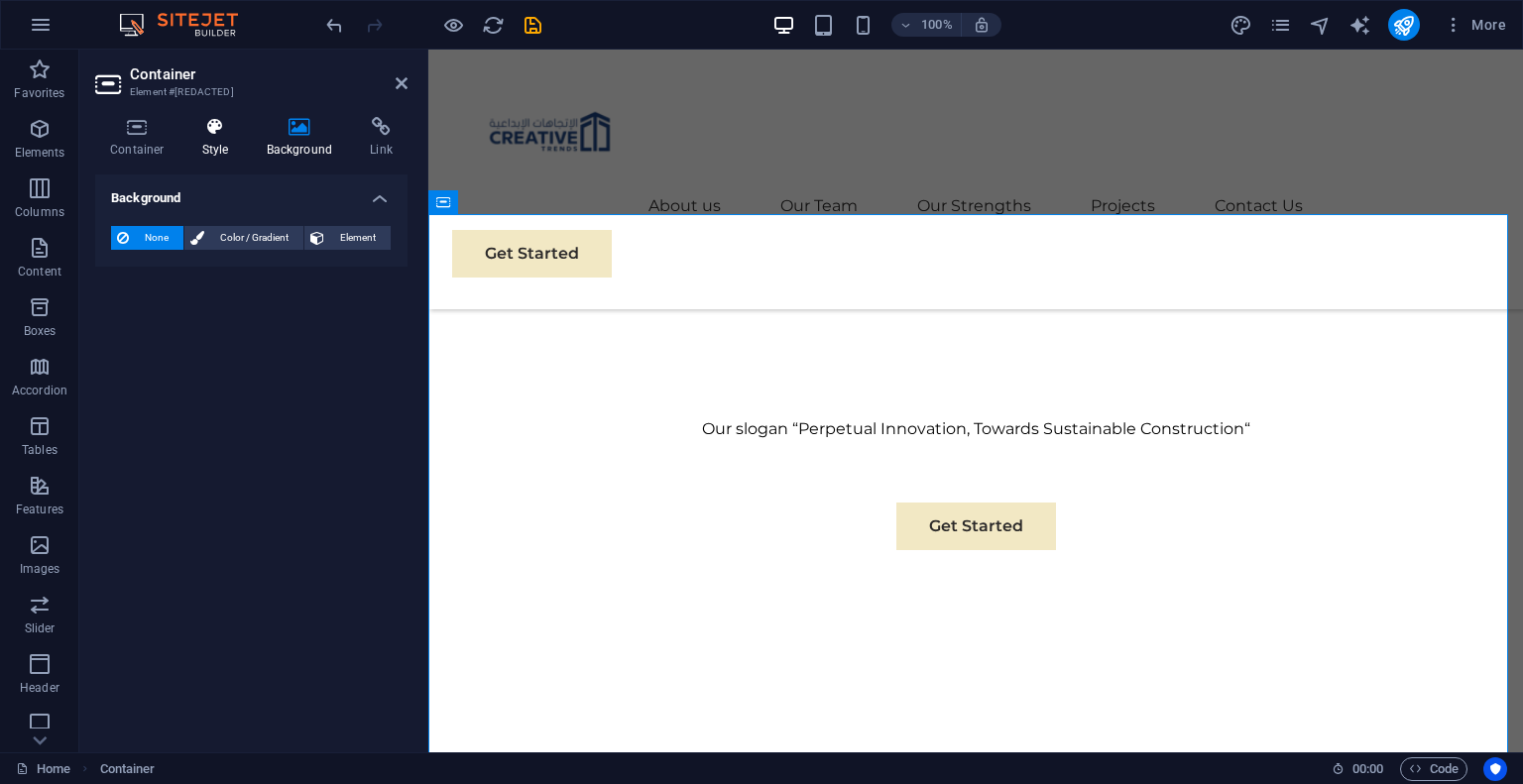 click on "Style" at bounding box center (219, 138) 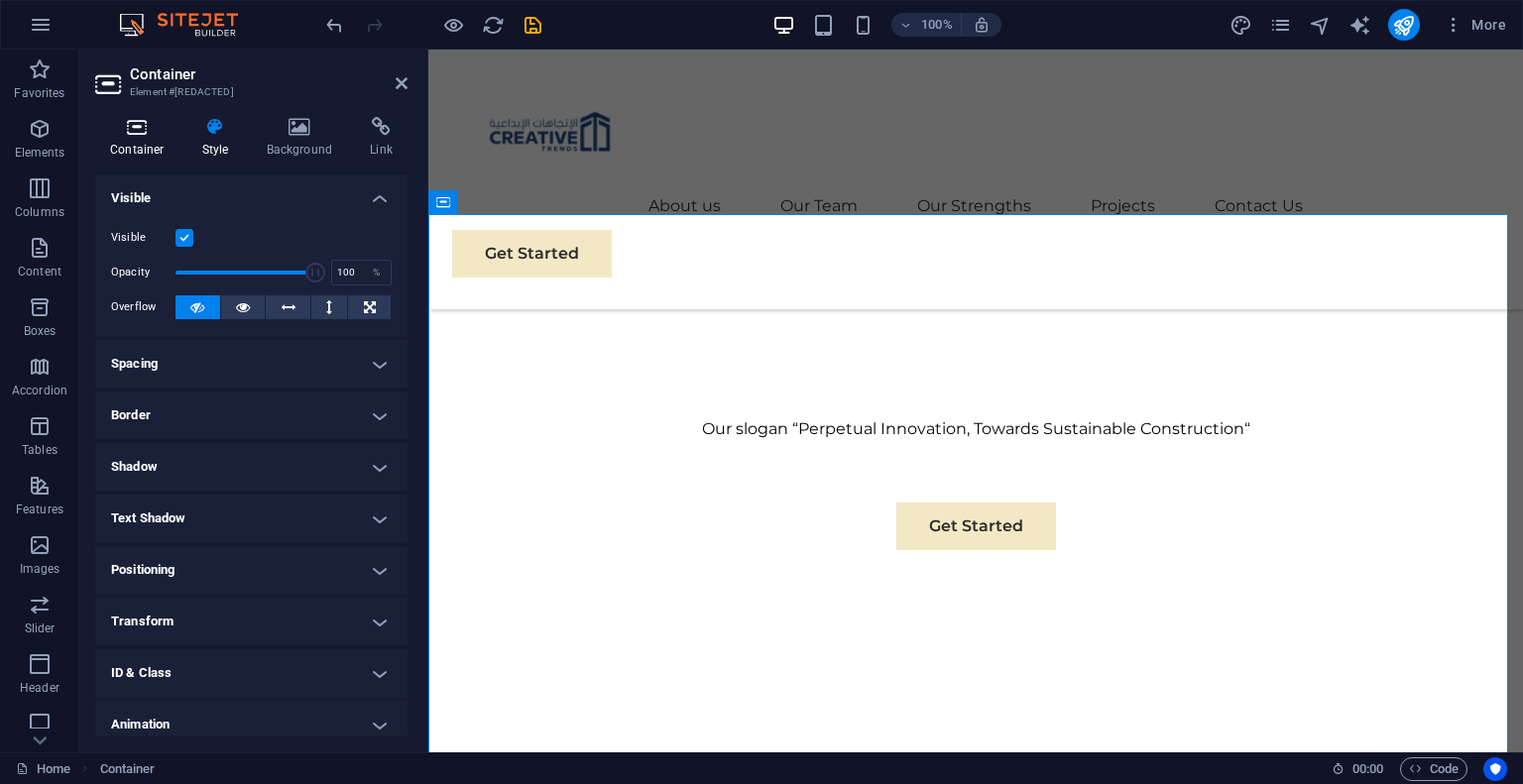 click on "Container" at bounding box center (141, 138) 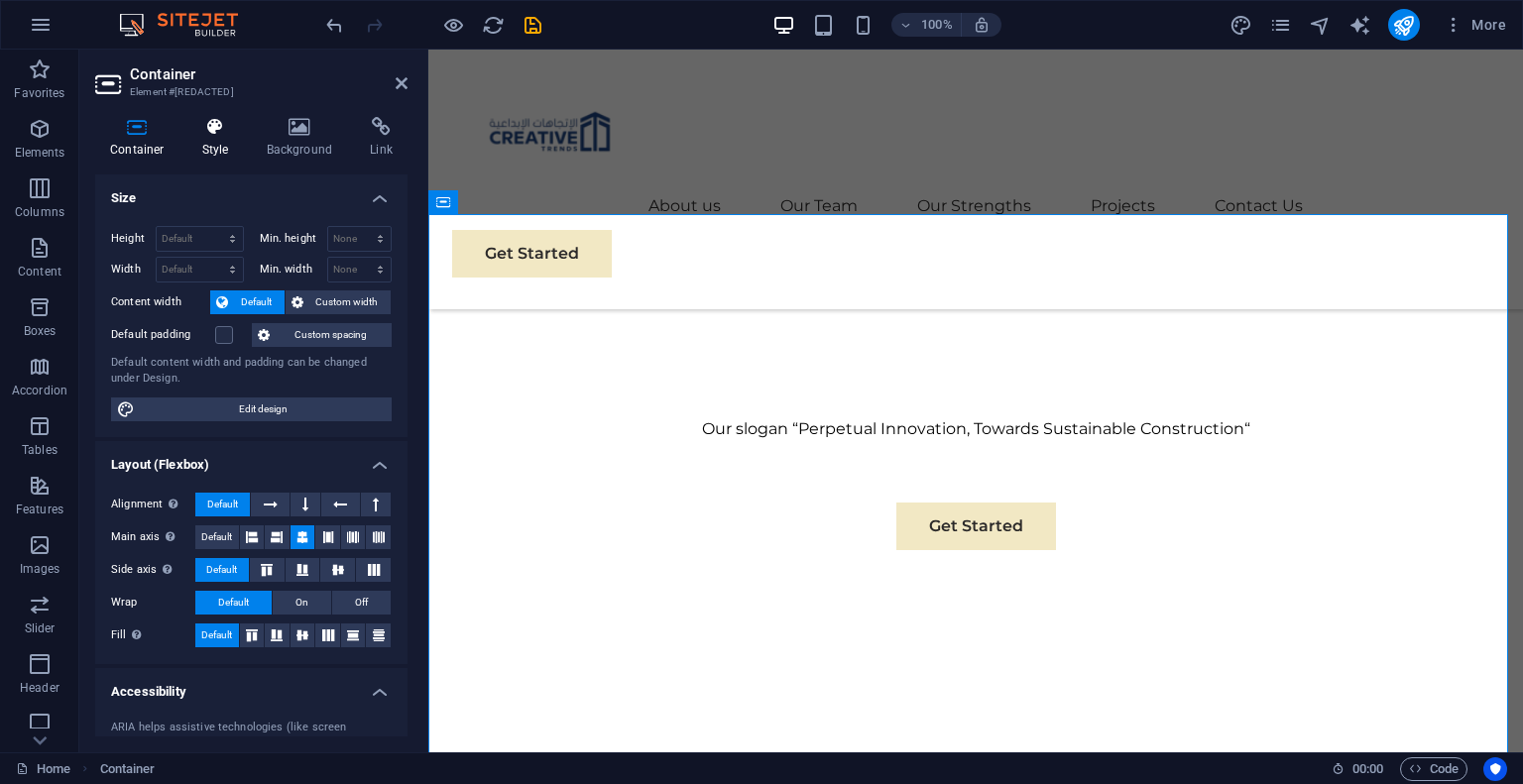 click at bounding box center (215, 127) 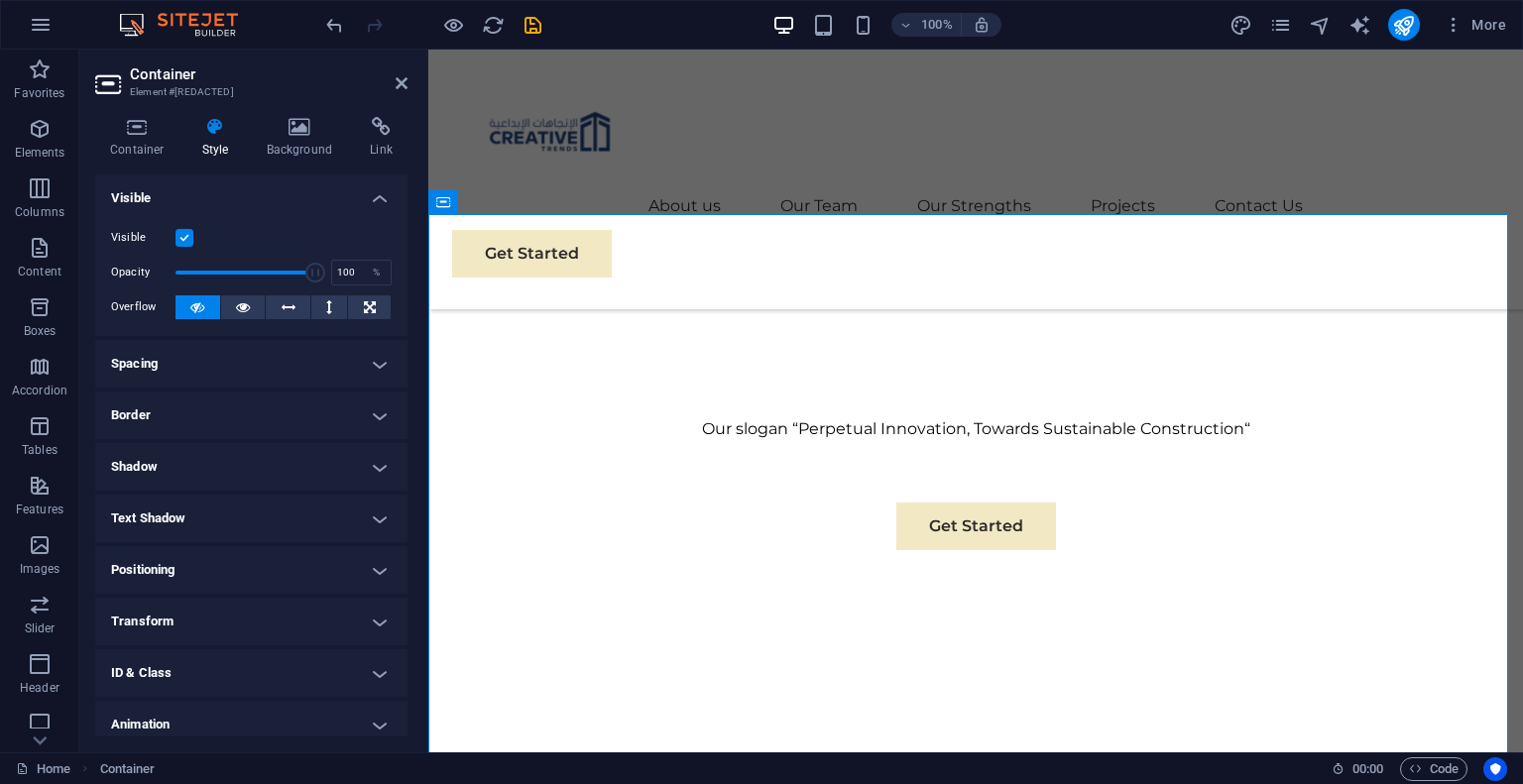 click on "Text Shadow" at bounding box center (251, 518) 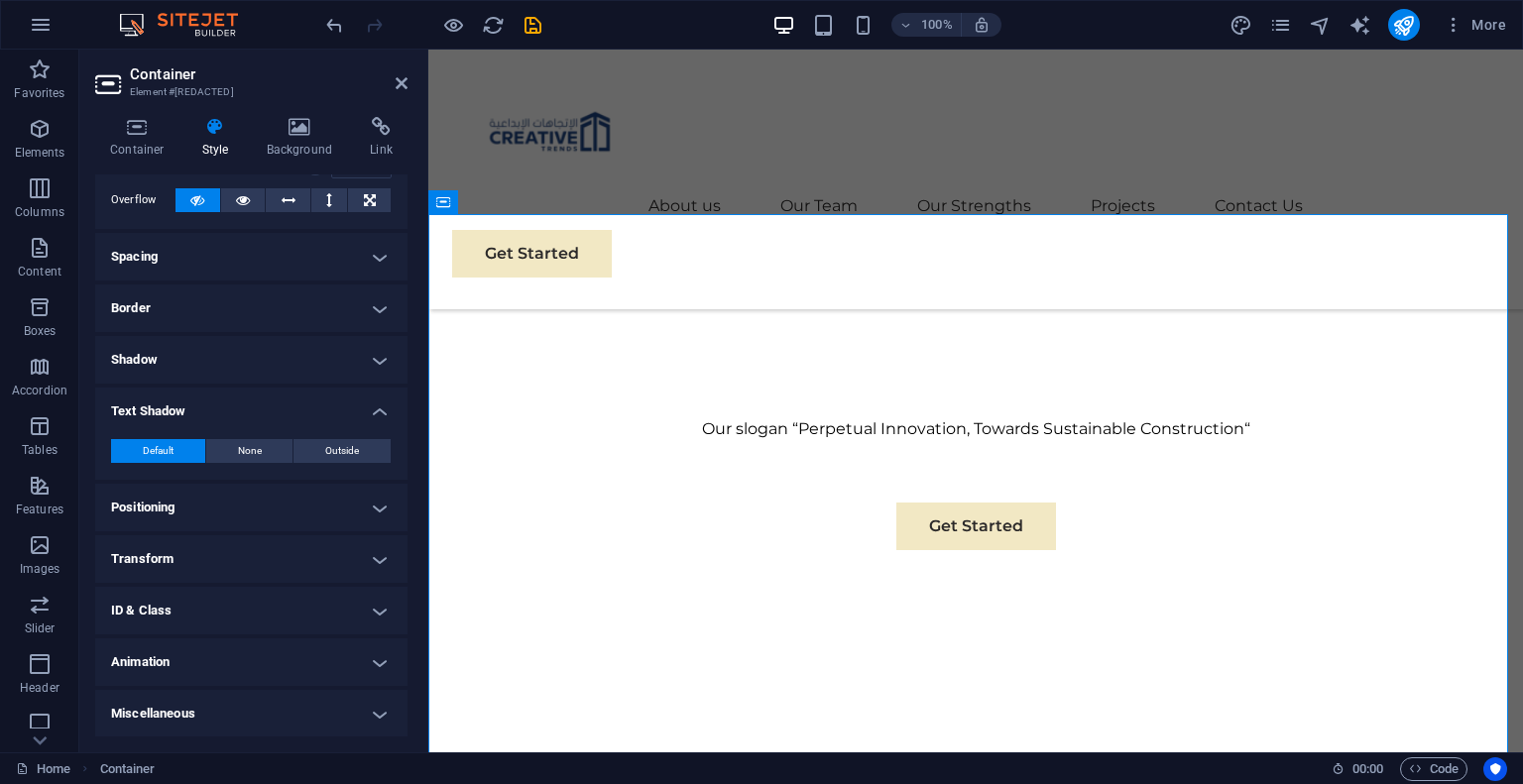scroll, scrollTop: 0, scrollLeft: 0, axis: both 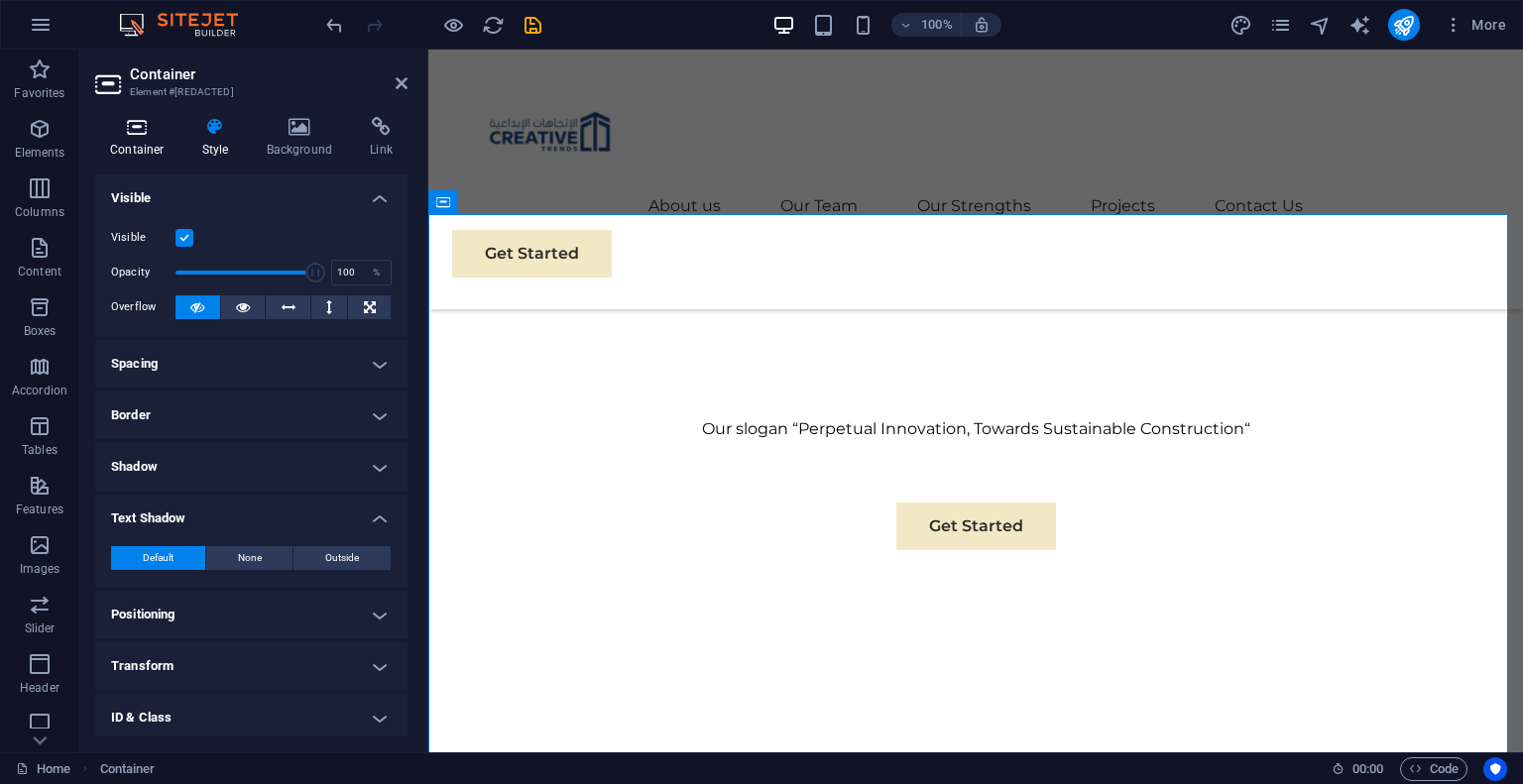click at bounding box center (137, 127) 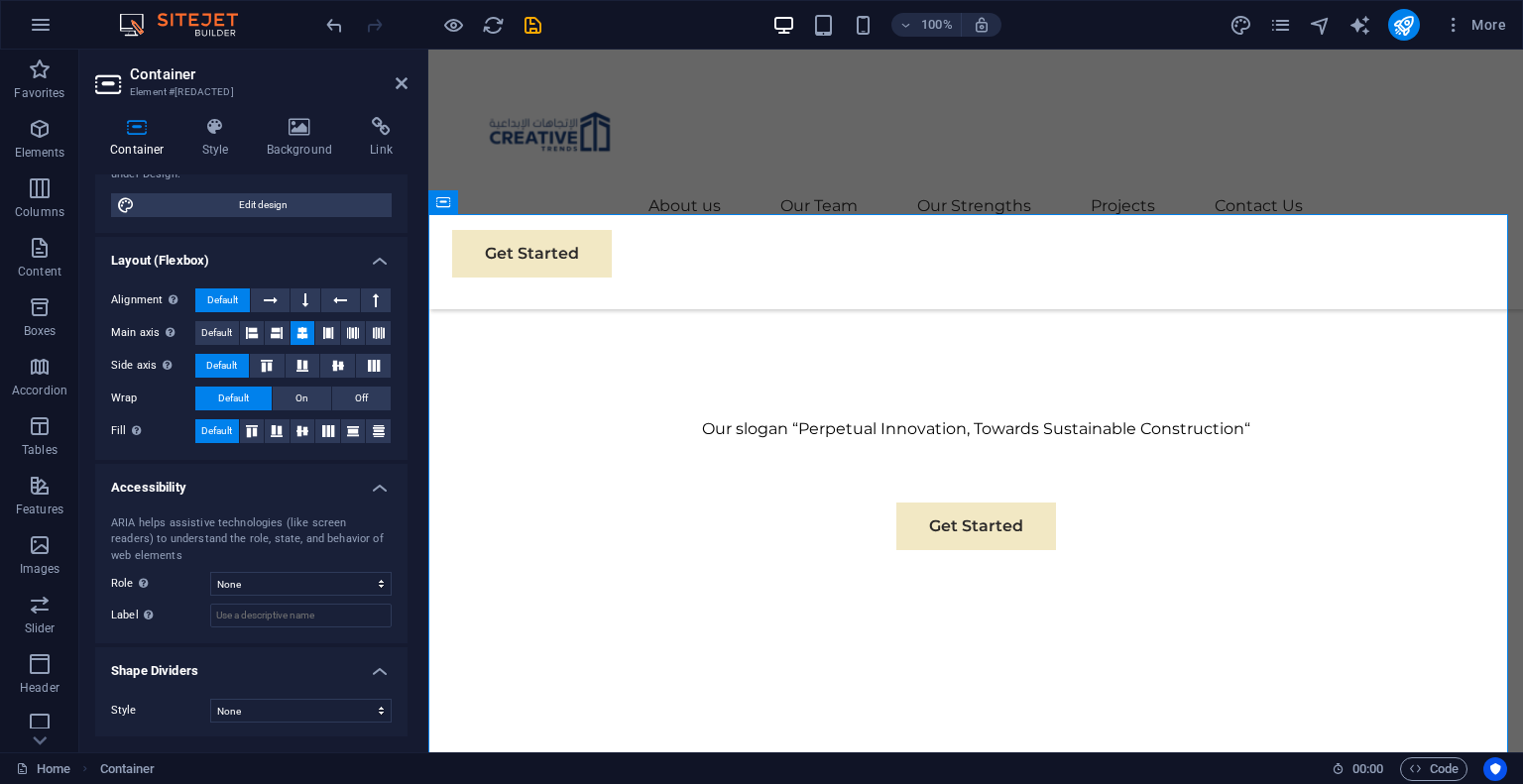 scroll, scrollTop: 0, scrollLeft: 0, axis: both 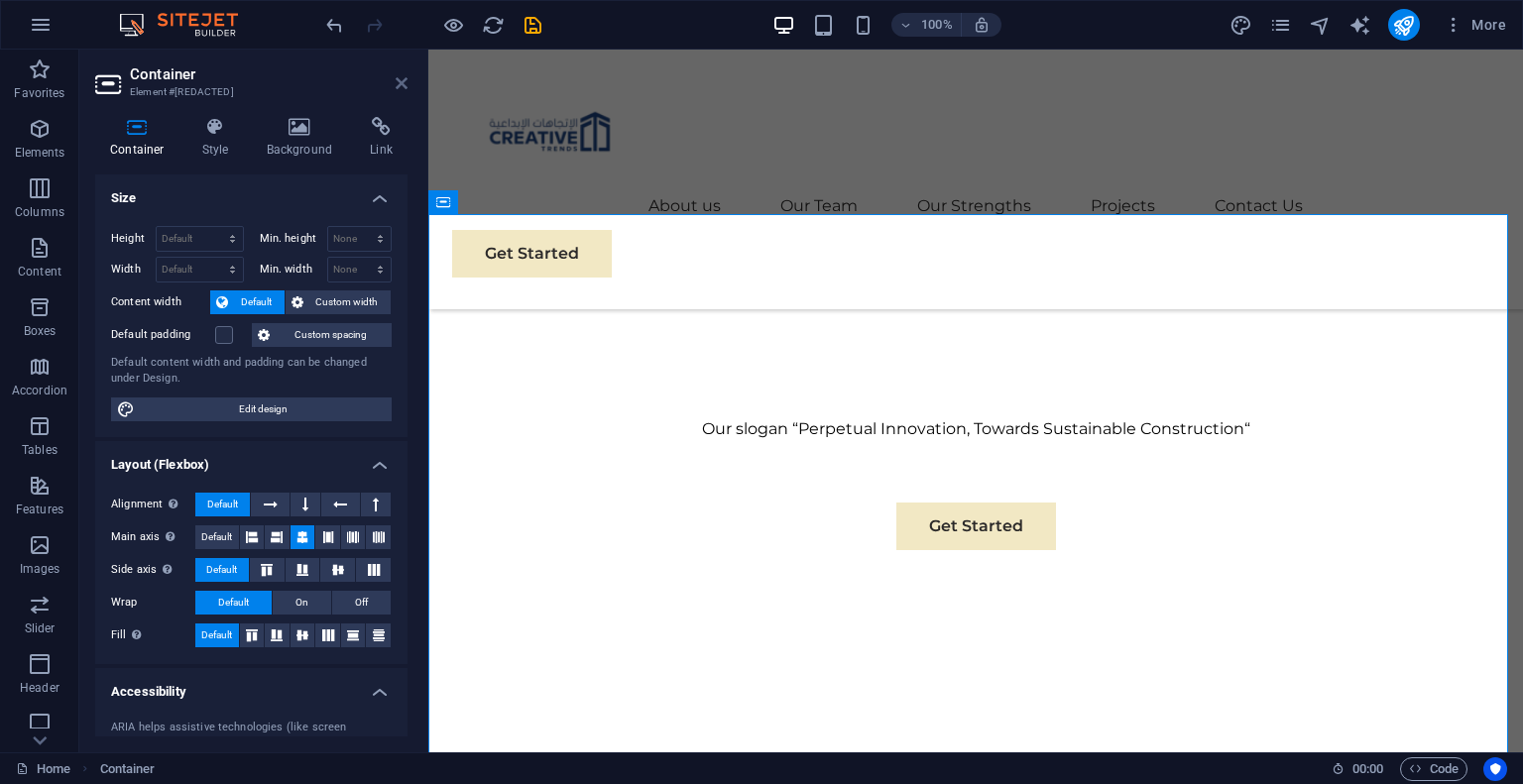 click at bounding box center (402, 83) 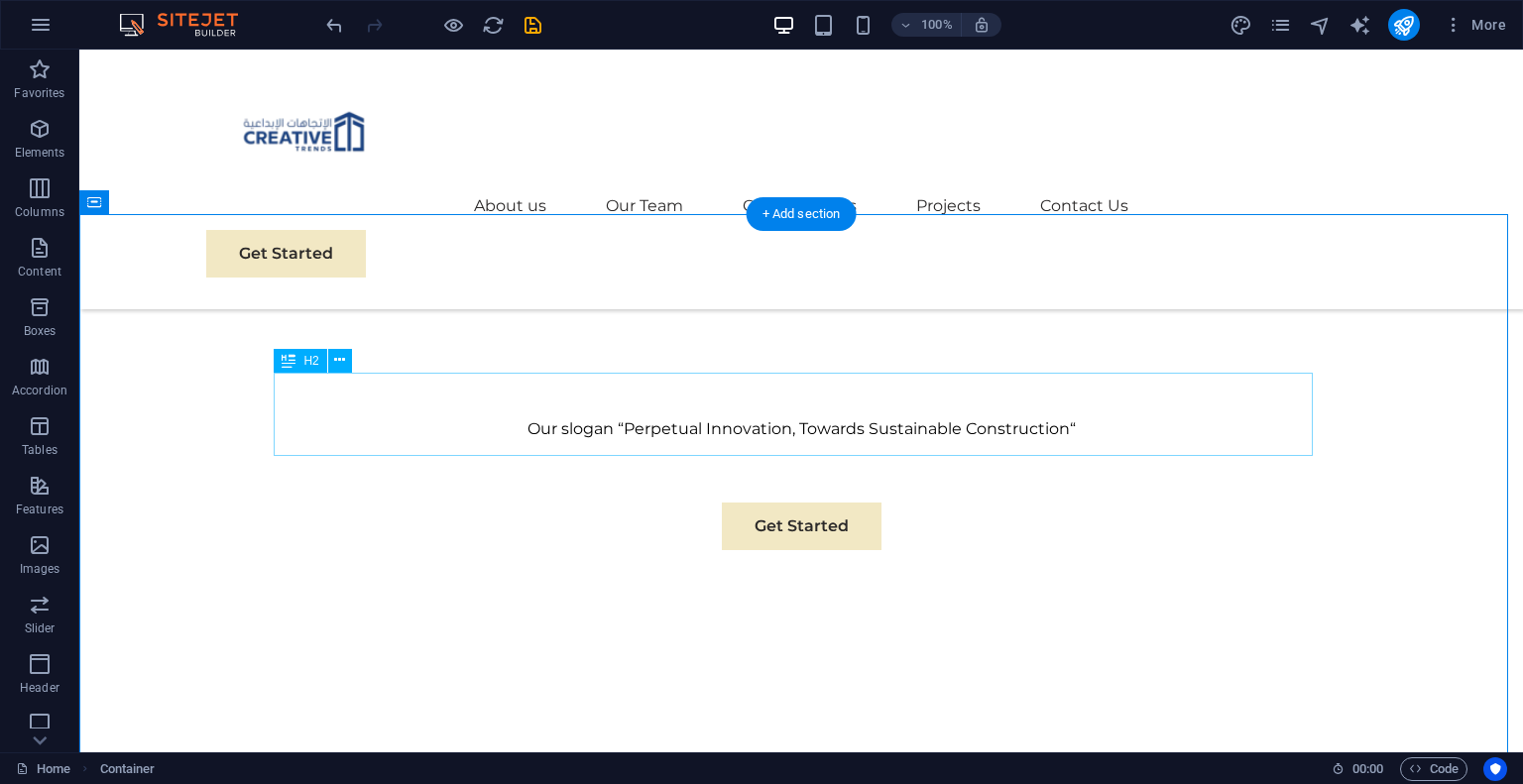click on "About us" at bounding box center [801, 857] 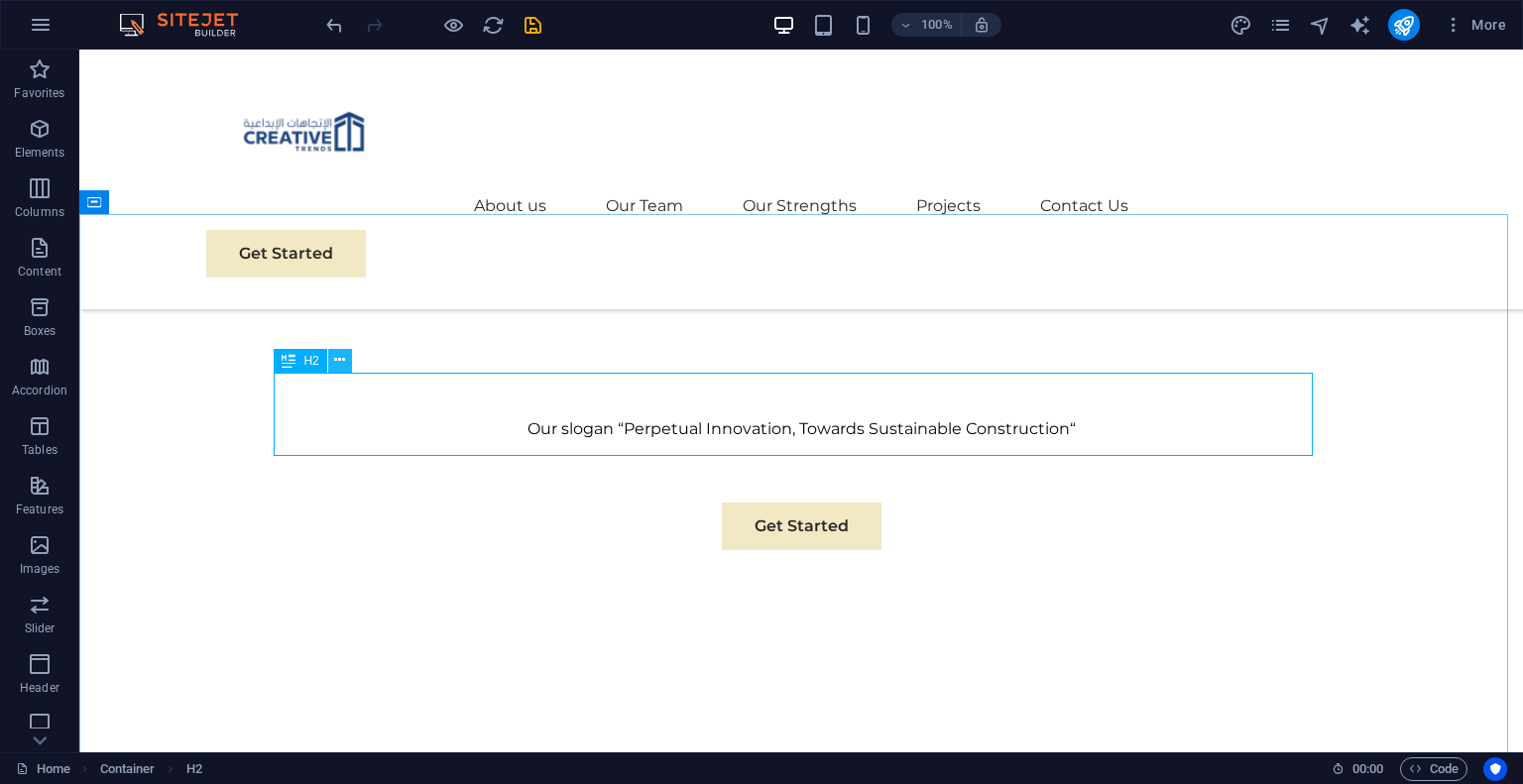 click at bounding box center [339, 360] 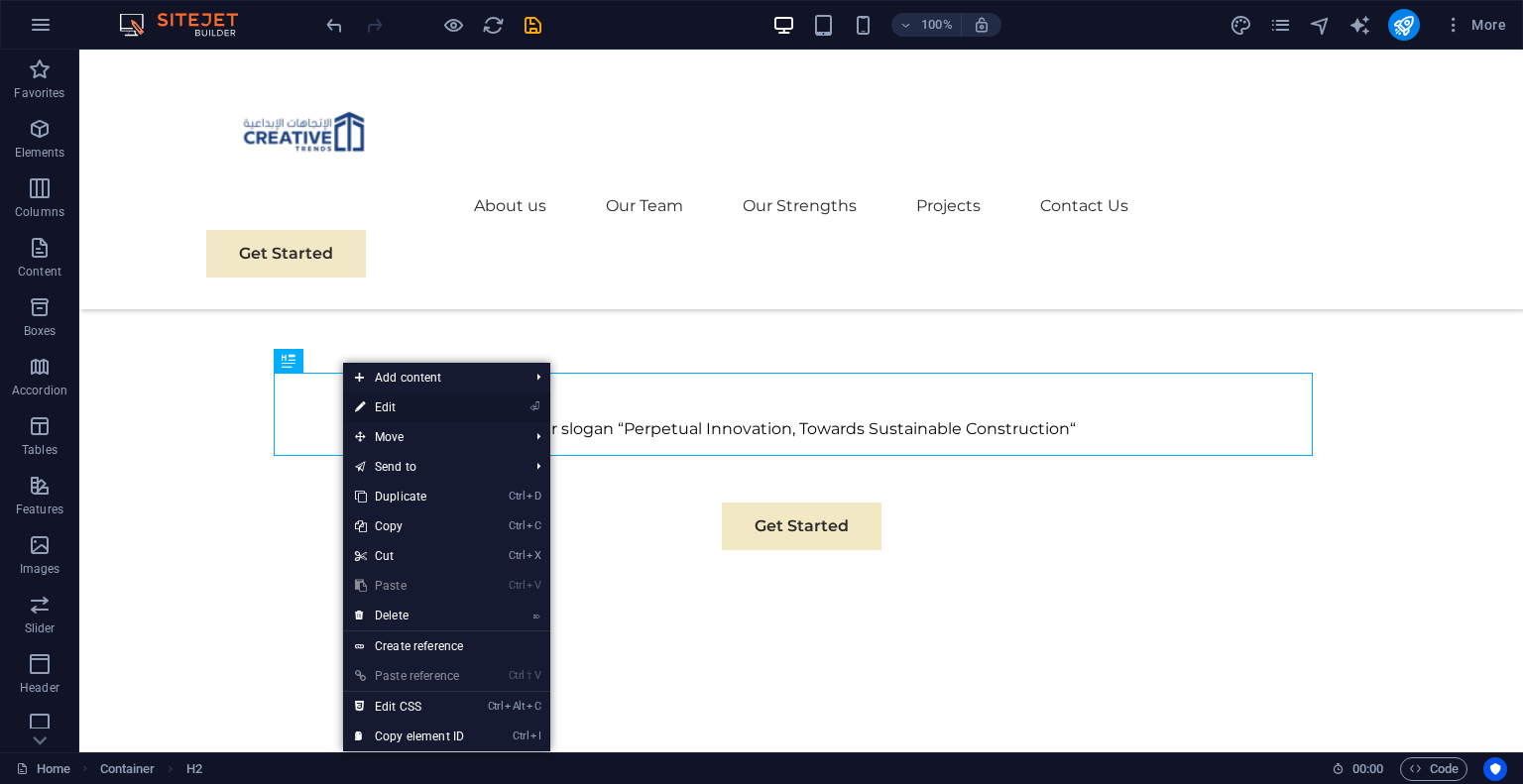 click on "⏎  Edit" at bounding box center [410, 407] 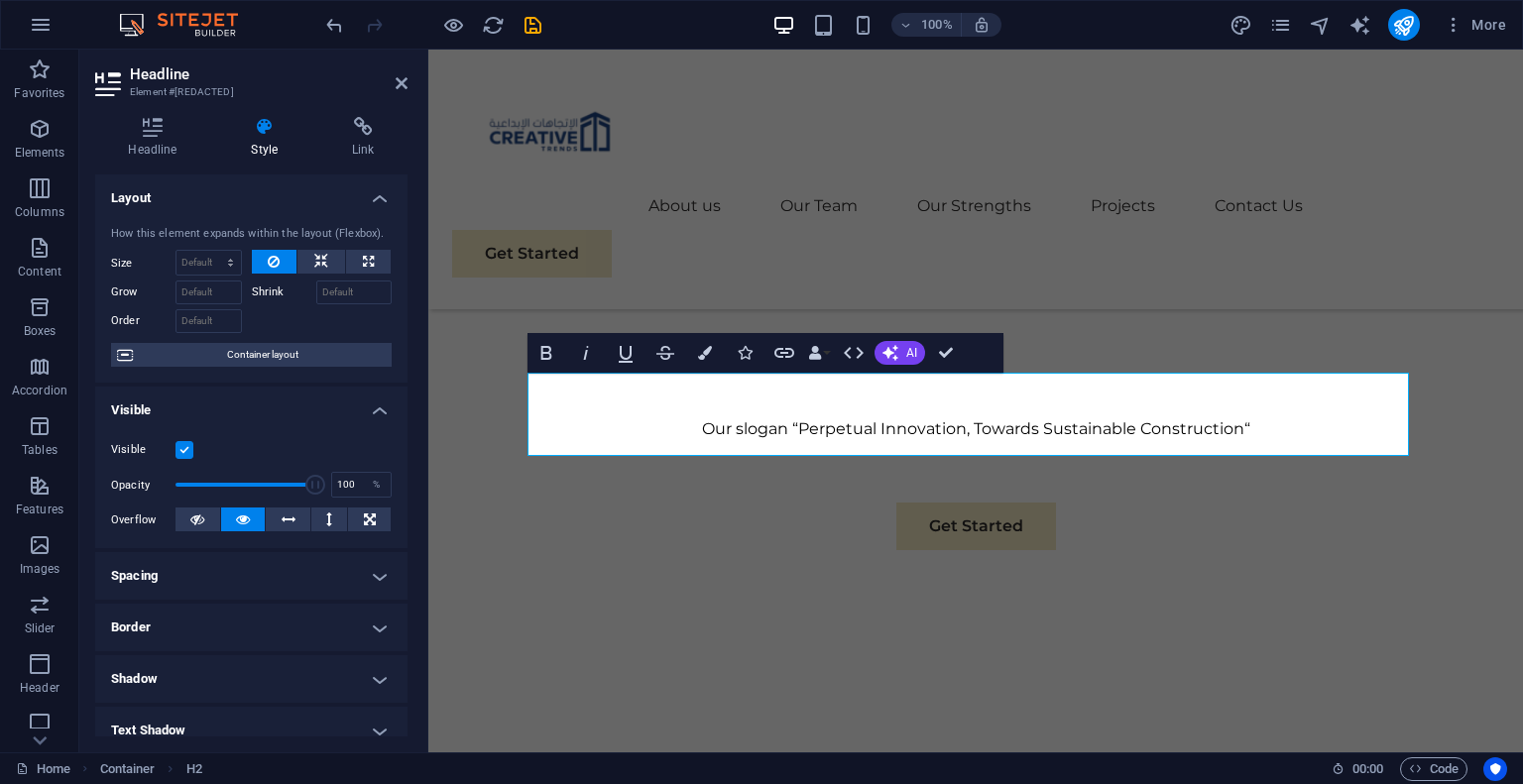 scroll, scrollTop: 274, scrollLeft: 0, axis: vertical 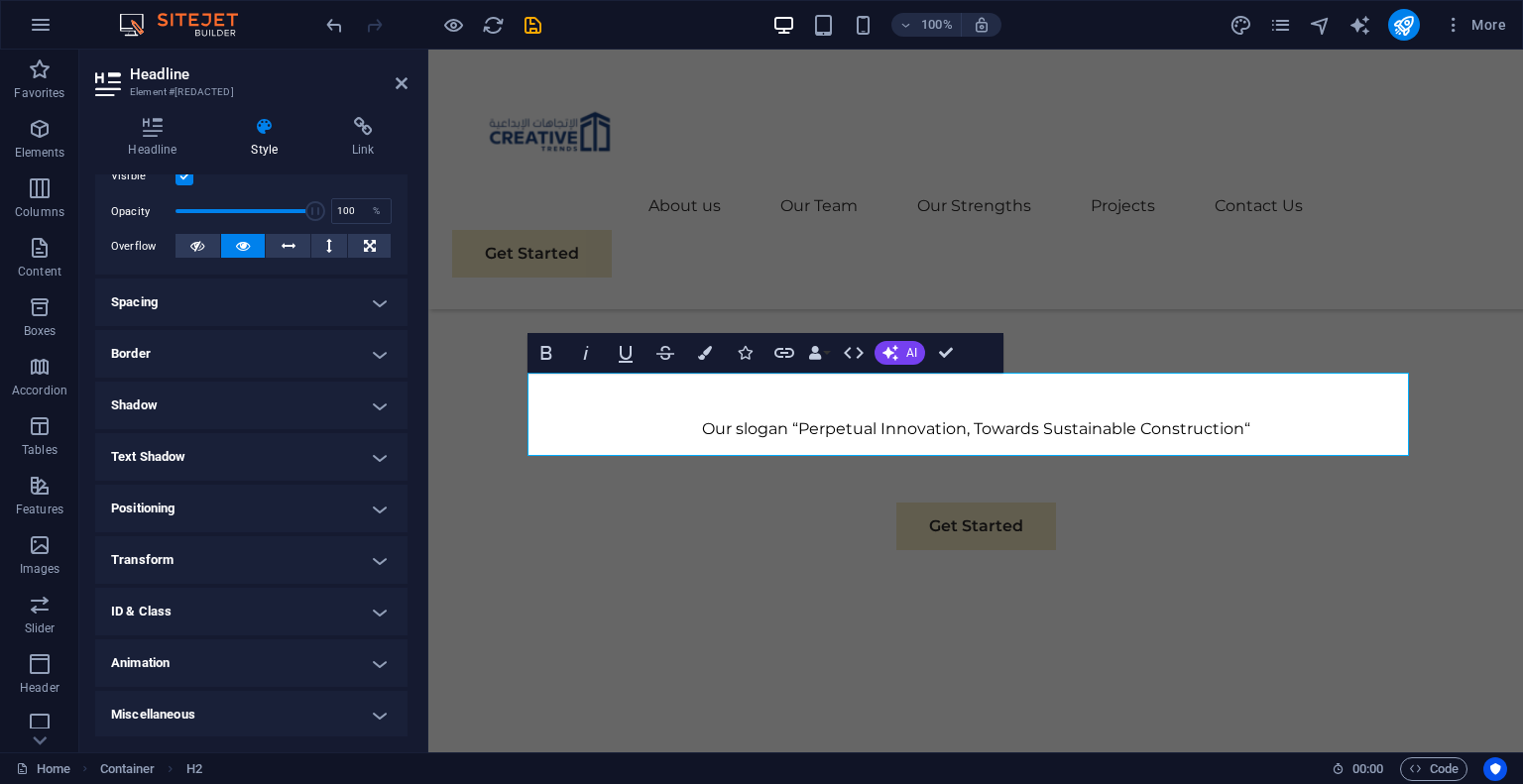 click on "Miscellaneous" at bounding box center [251, 715] 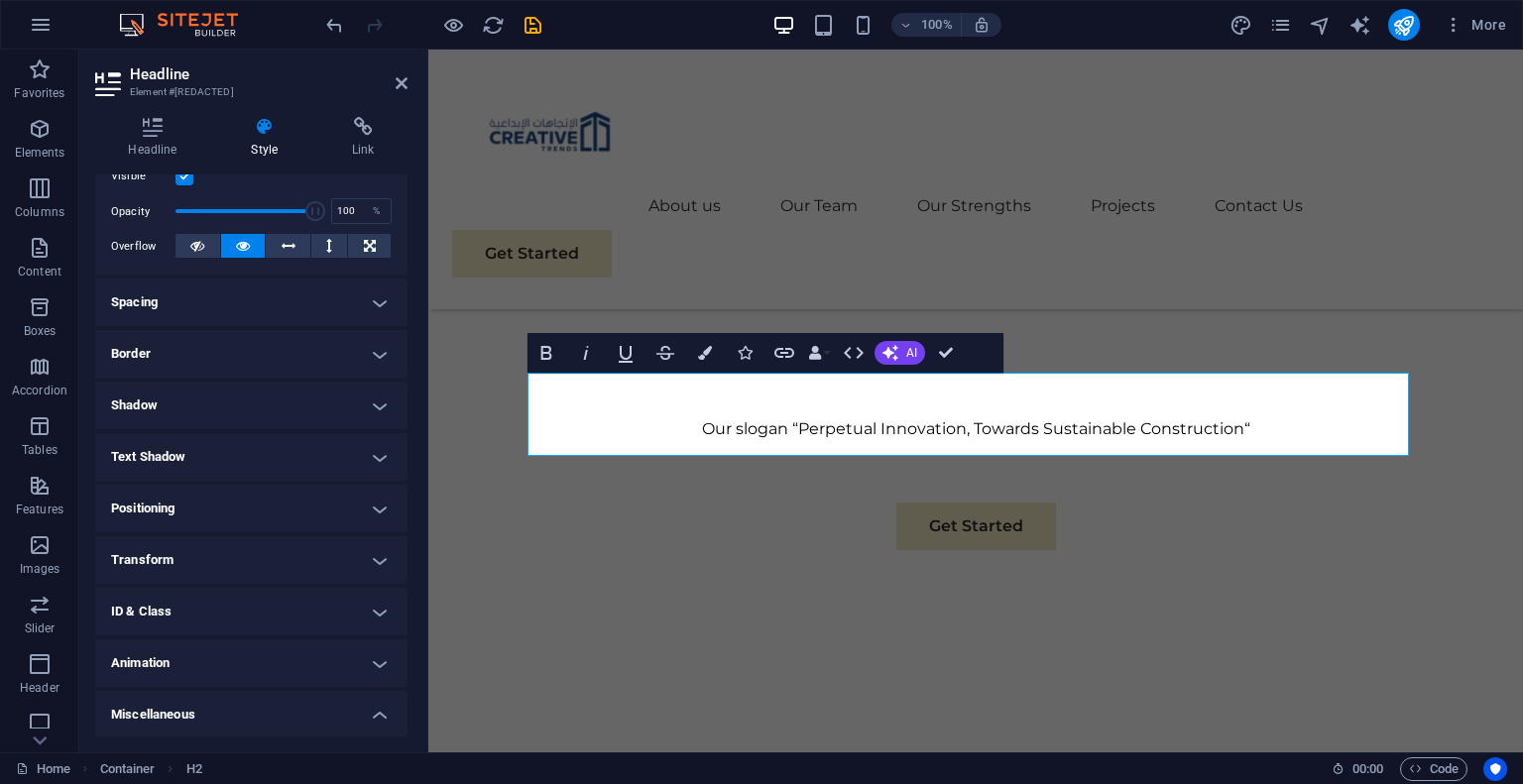 scroll, scrollTop: 396, scrollLeft: 0, axis: vertical 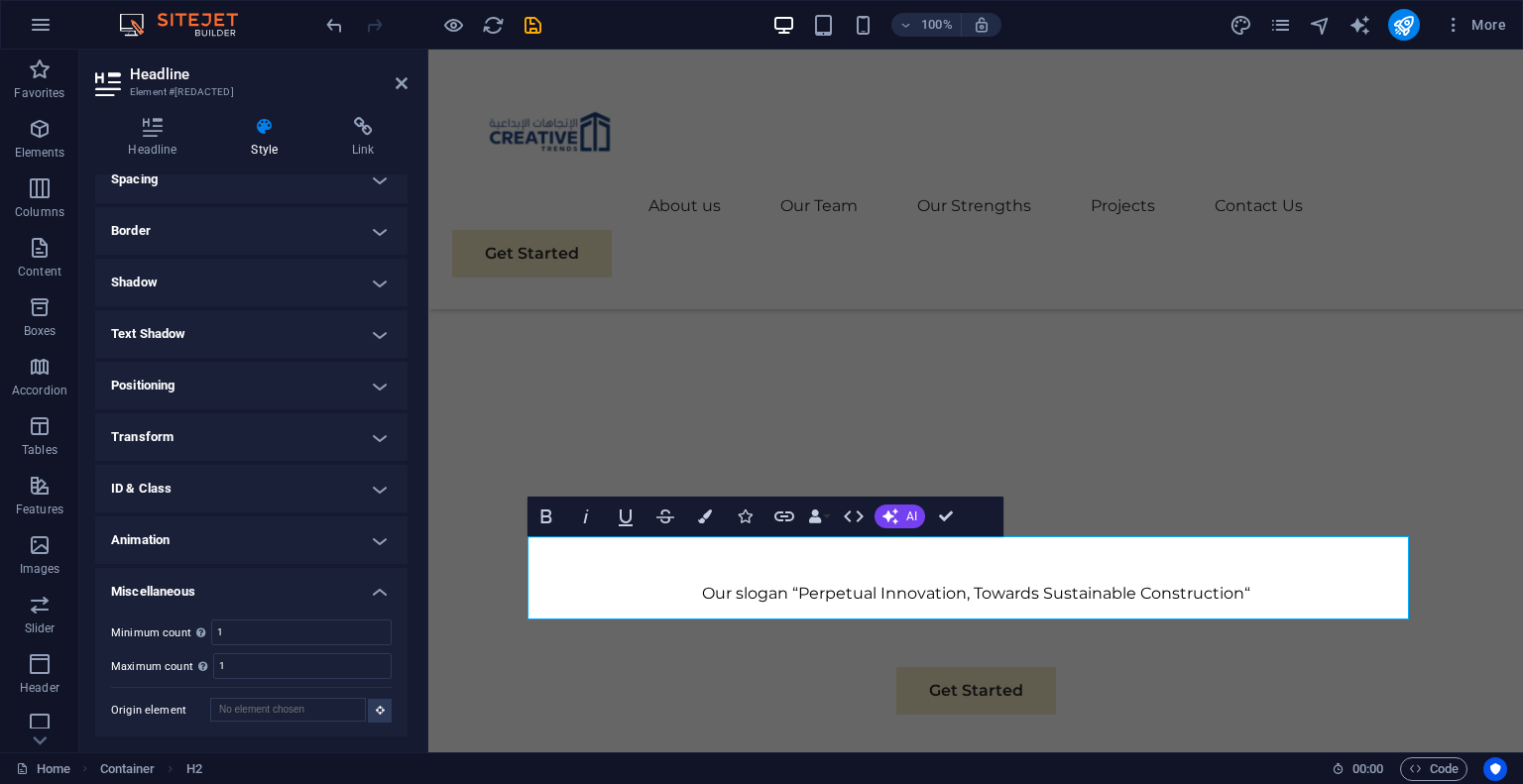 click on "Animation" at bounding box center [251, 540] 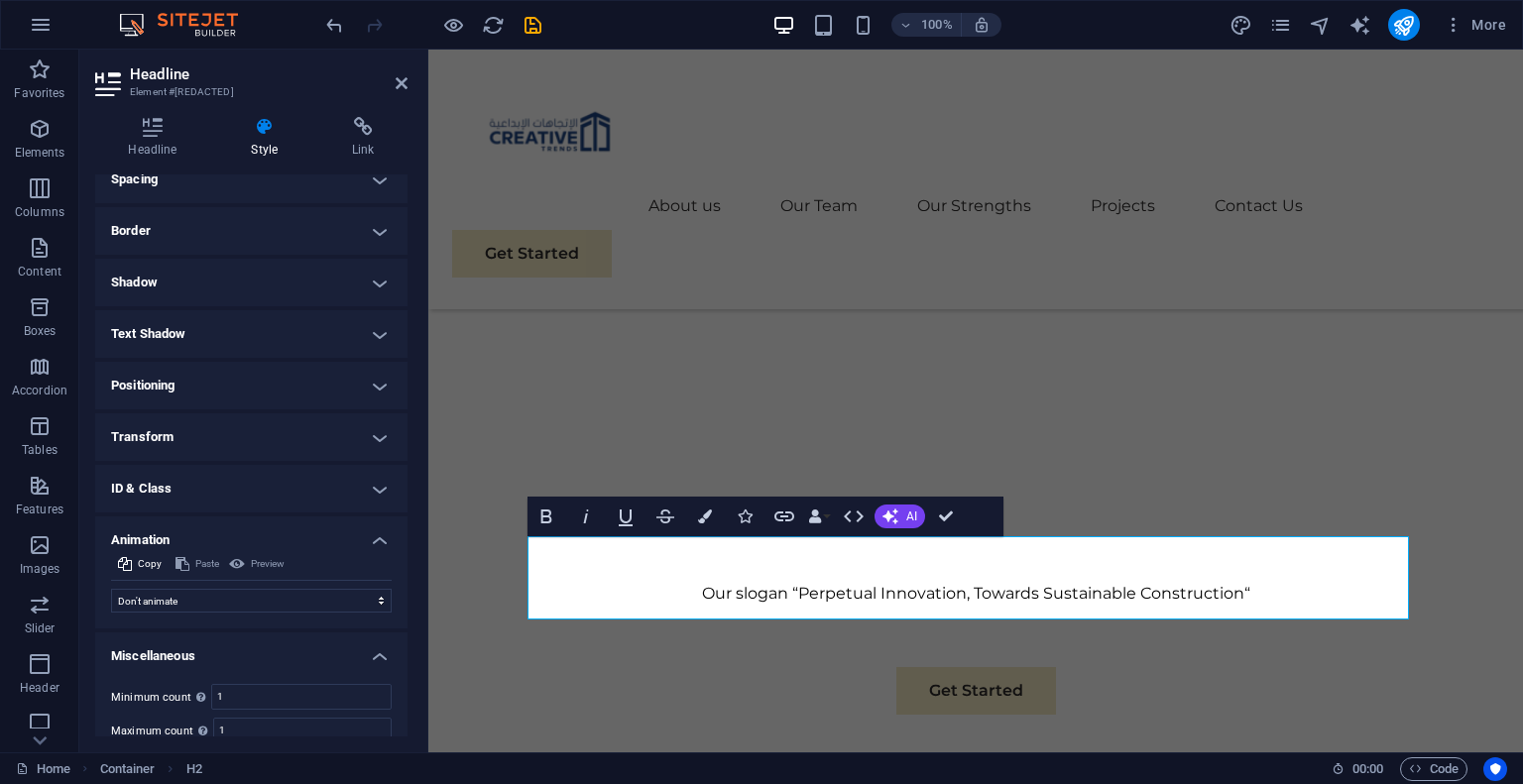 click on "ID & Class" at bounding box center (251, 489) 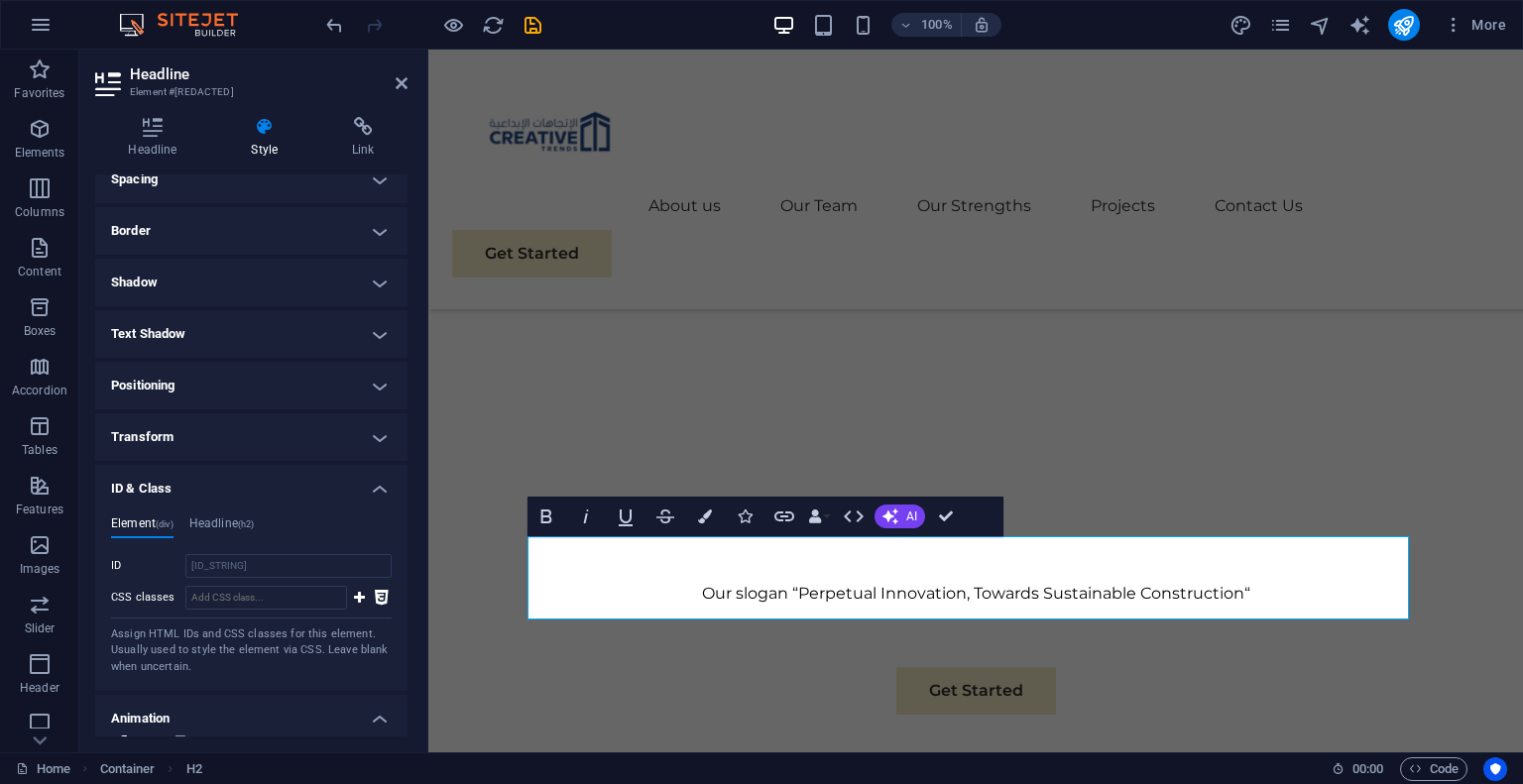 click on "Transform" at bounding box center (251, 437) 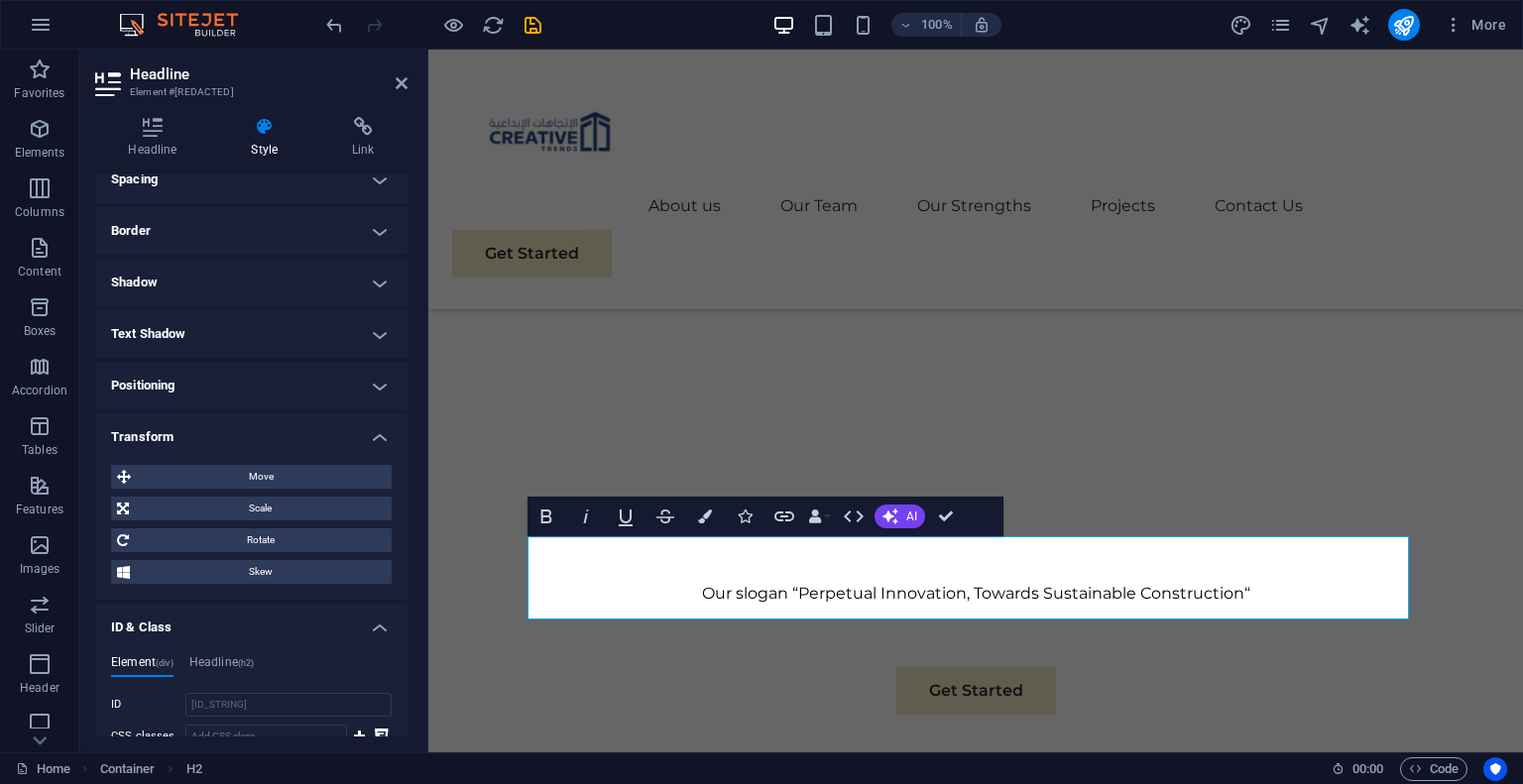 click on "Positioning" at bounding box center (251, 386) 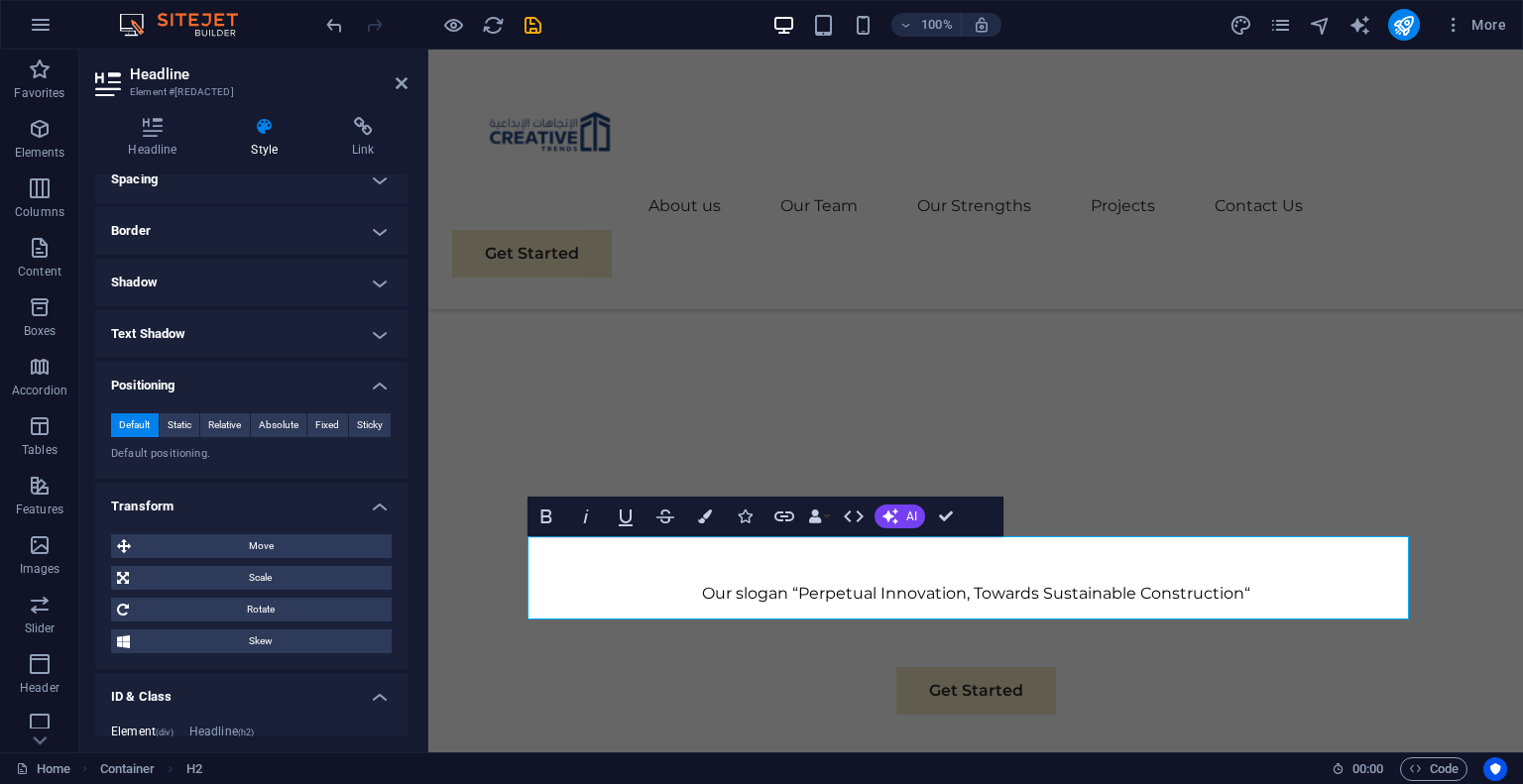 click on "Text Shadow" at bounding box center [251, 334] 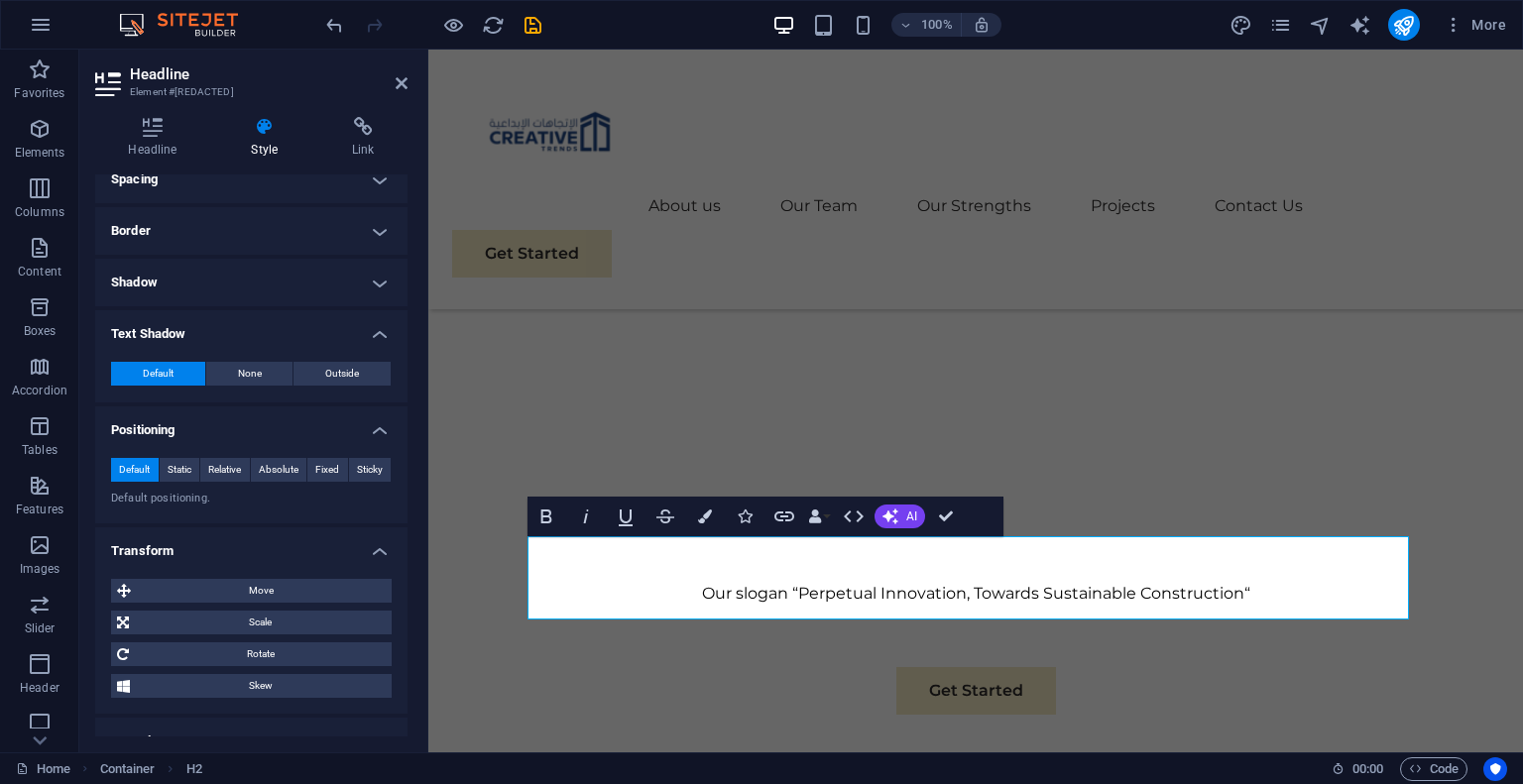click on "Shadow" at bounding box center [251, 282] 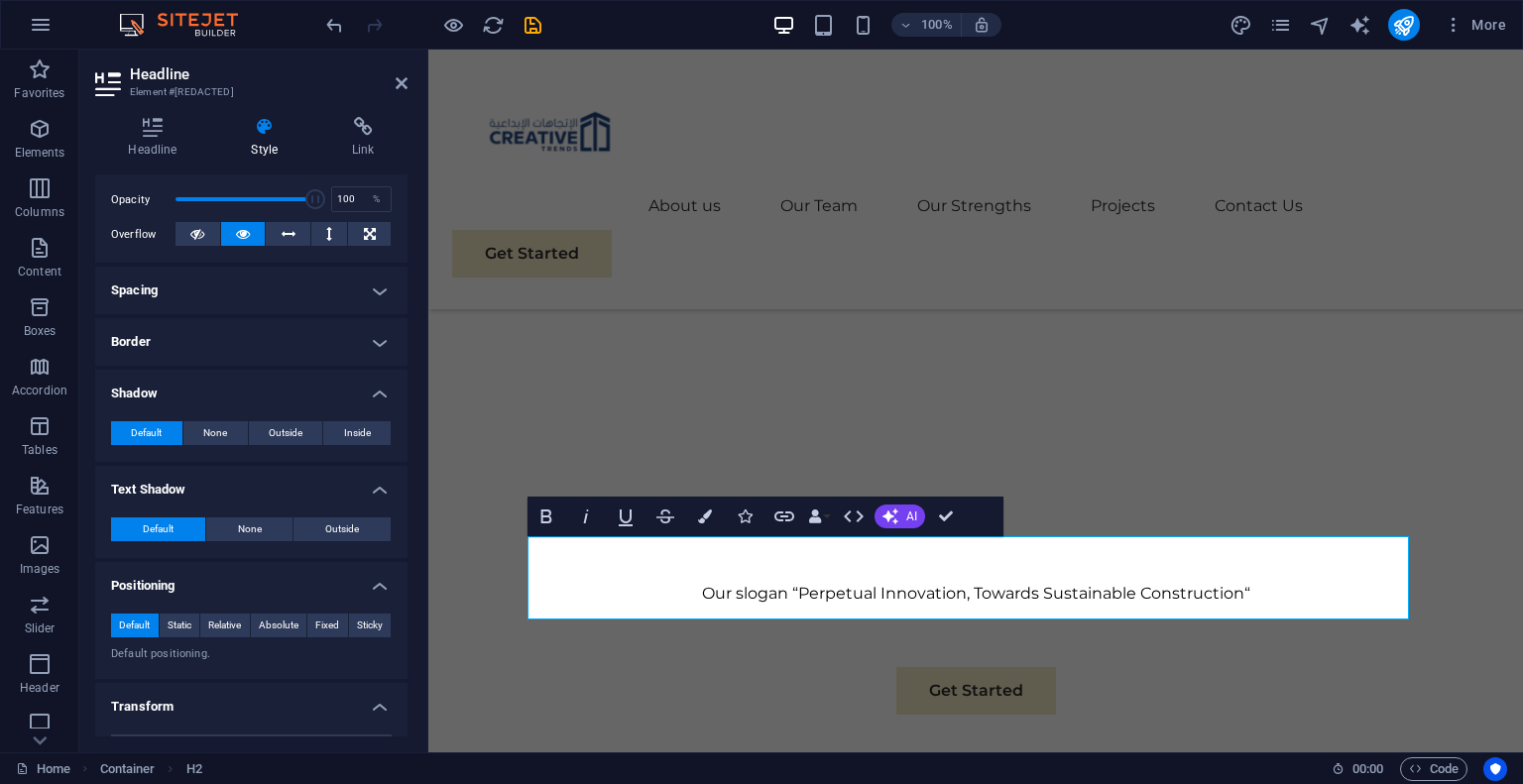 scroll, scrollTop: 285, scrollLeft: 0, axis: vertical 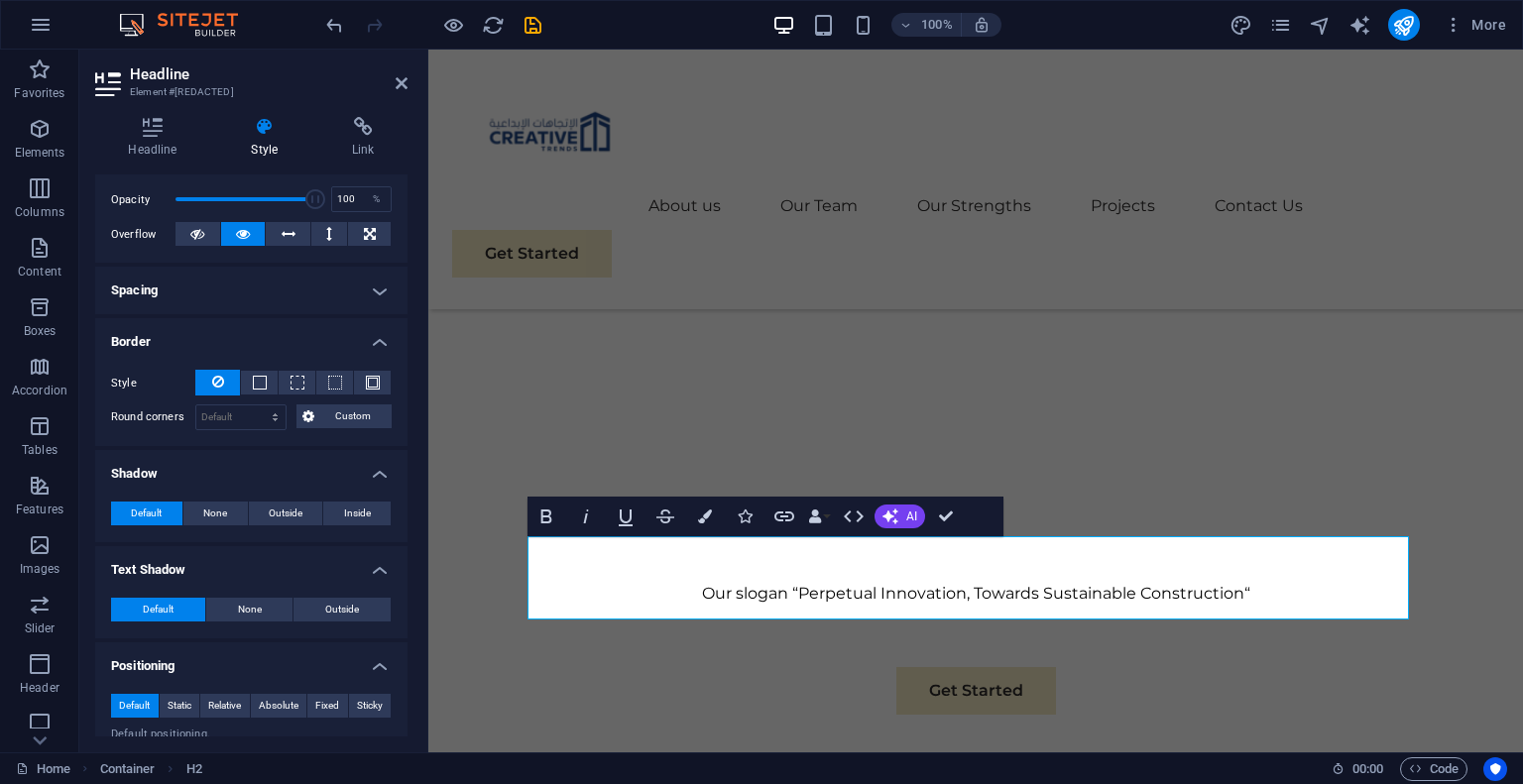 click on "Spacing" at bounding box center (251, 290) 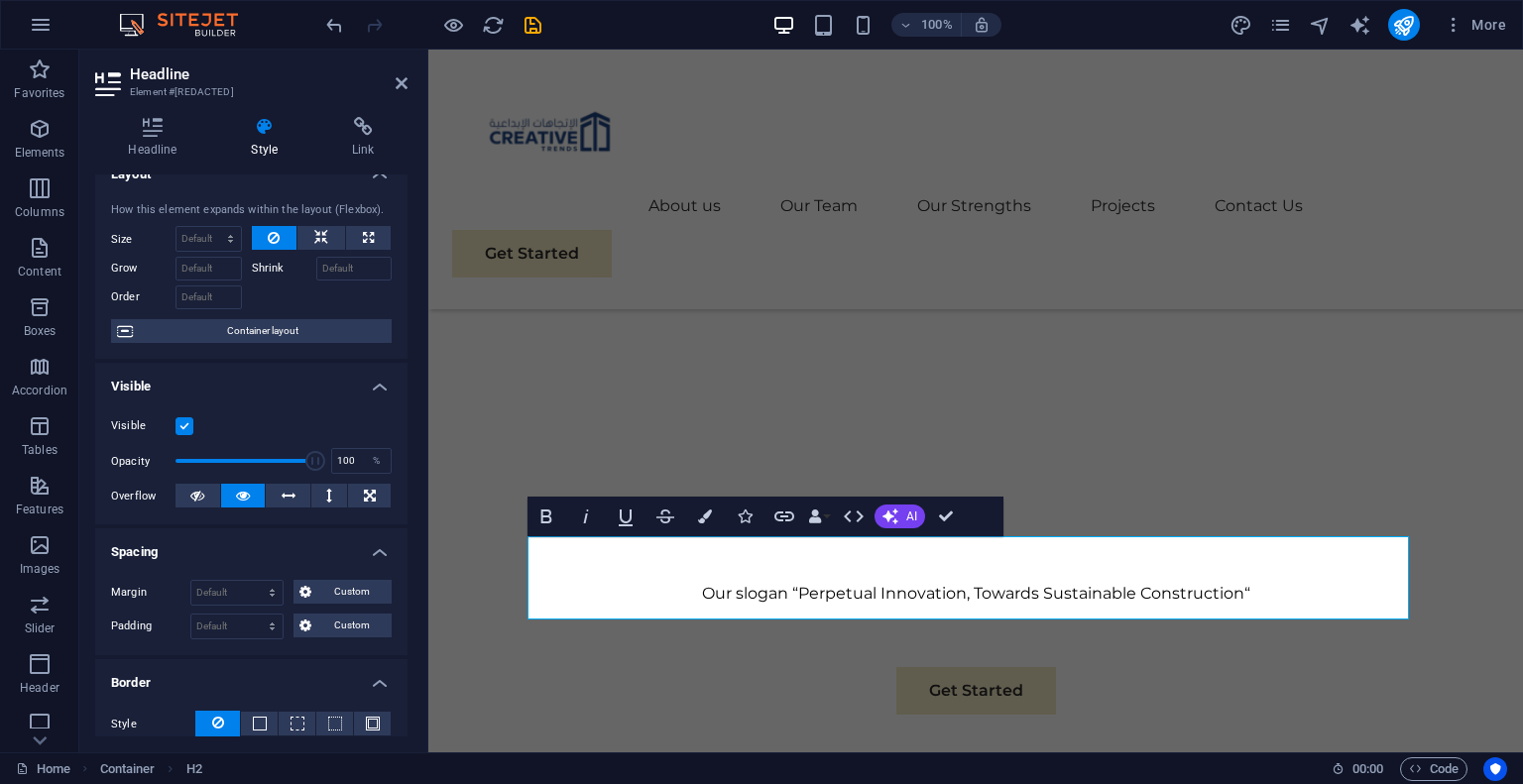 scroll, scrollTop: 0, scrollLeft: 0, axis: both 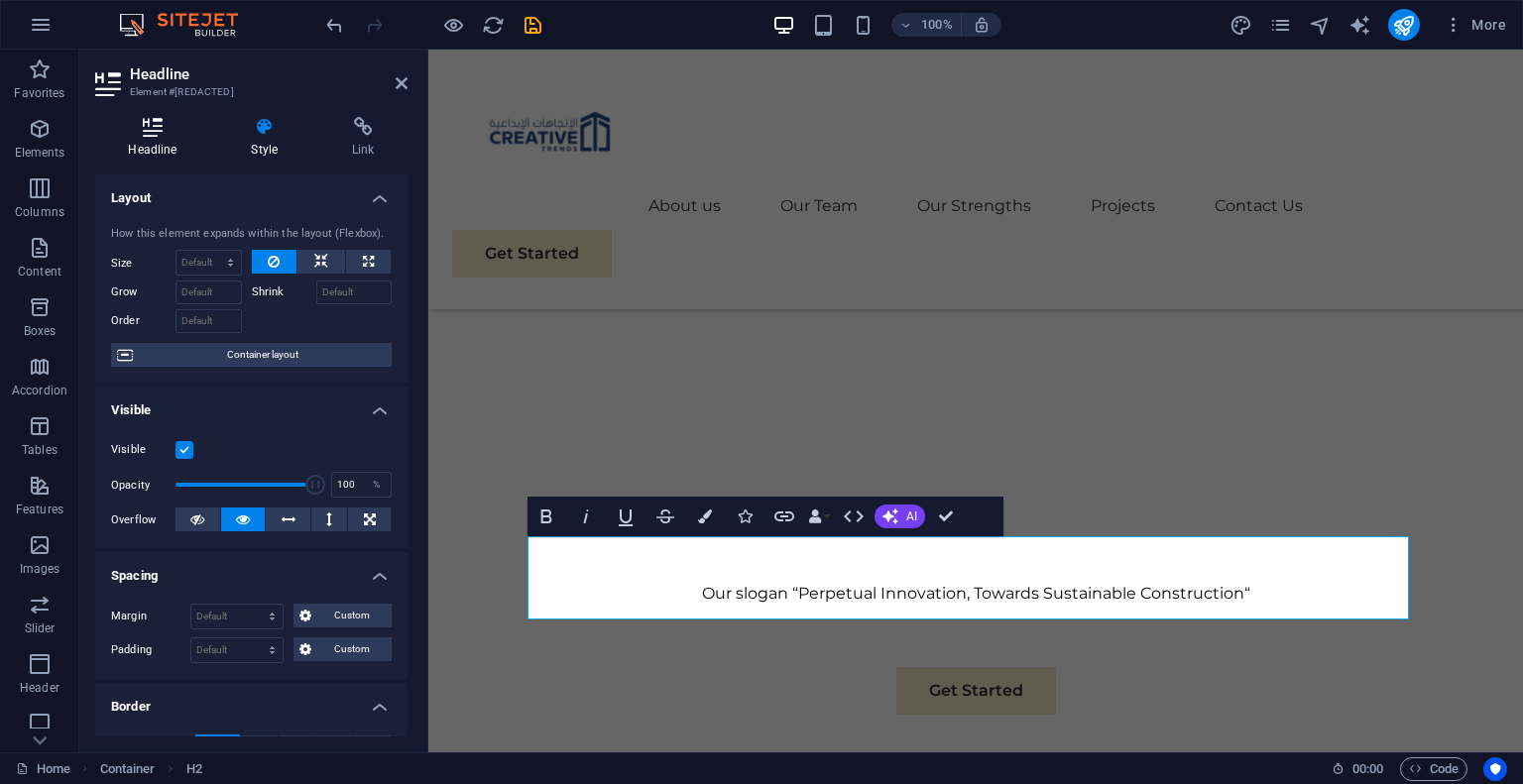 click on "Headline" at bounding box center (157, 138) 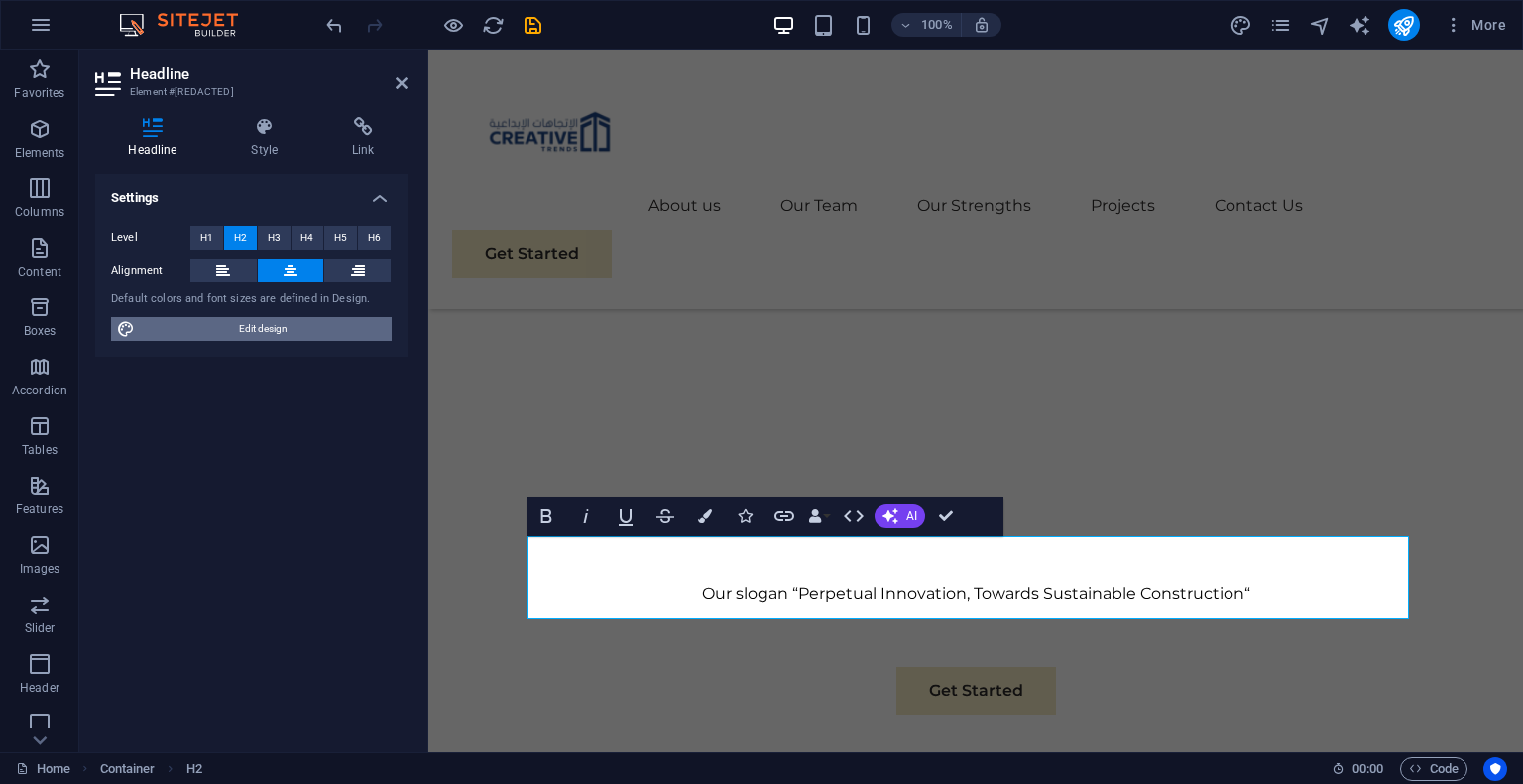 click on "Edit design" at bounding box center (263, 329) 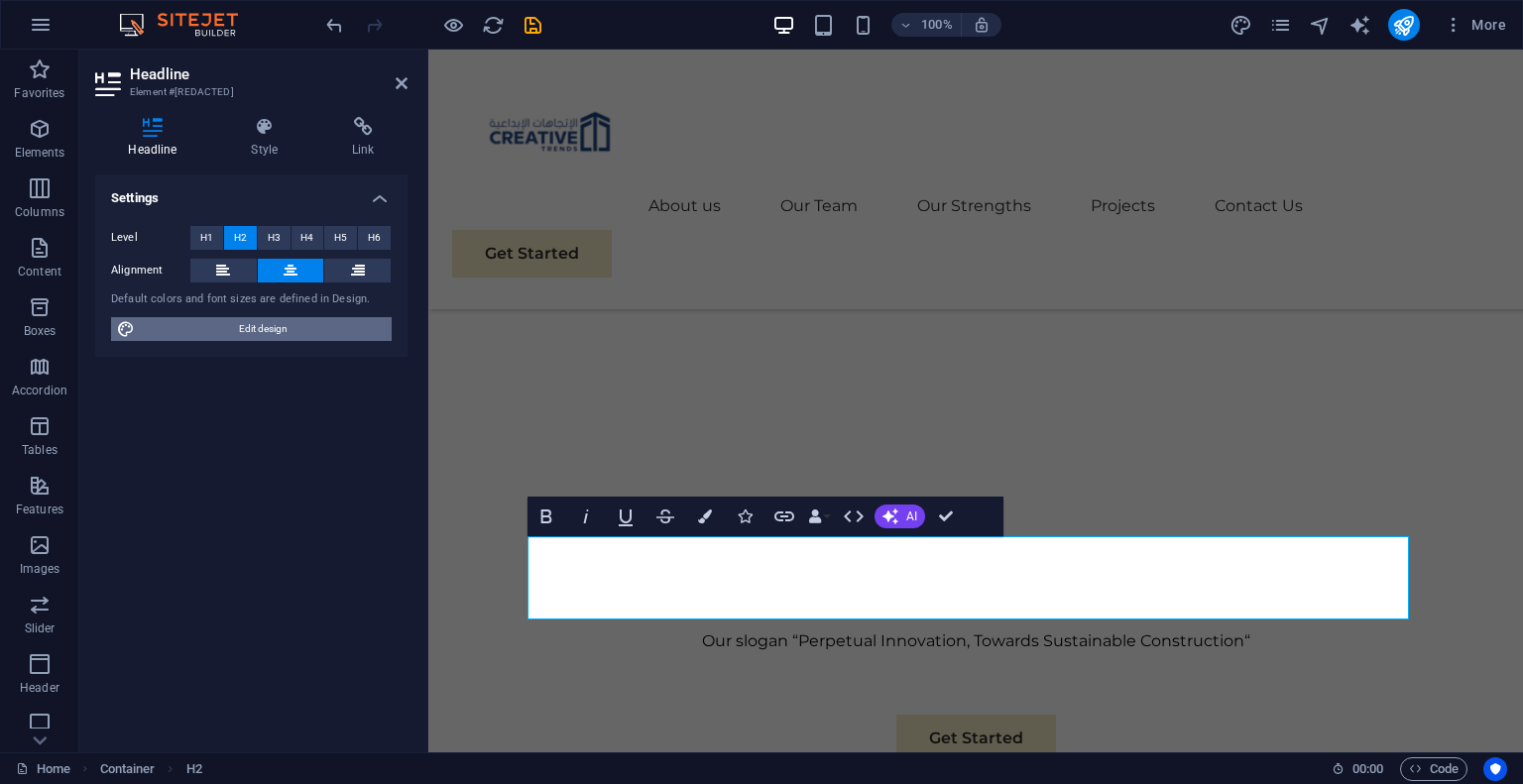 select on "px" 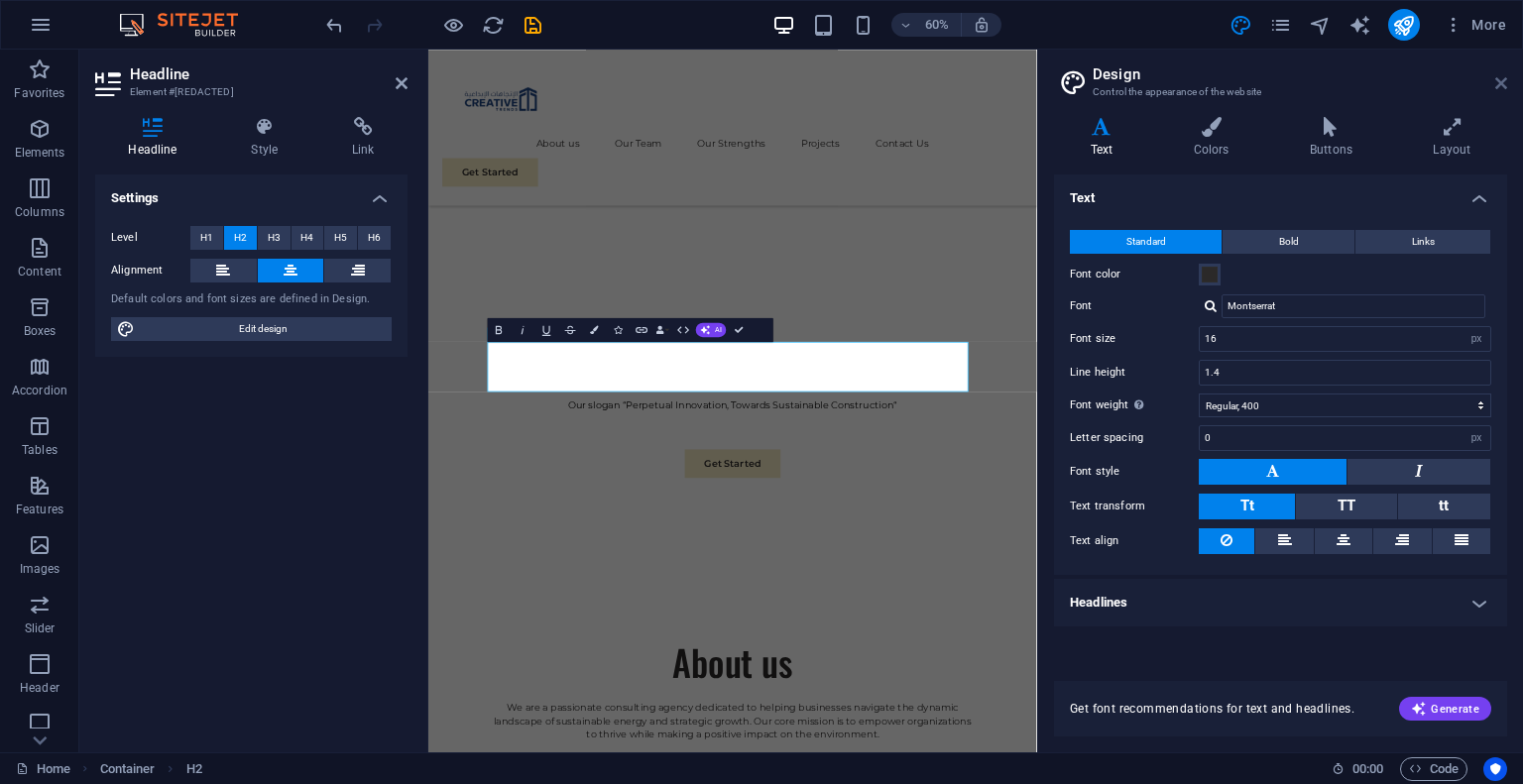 click at bounding box center [1501, 83] 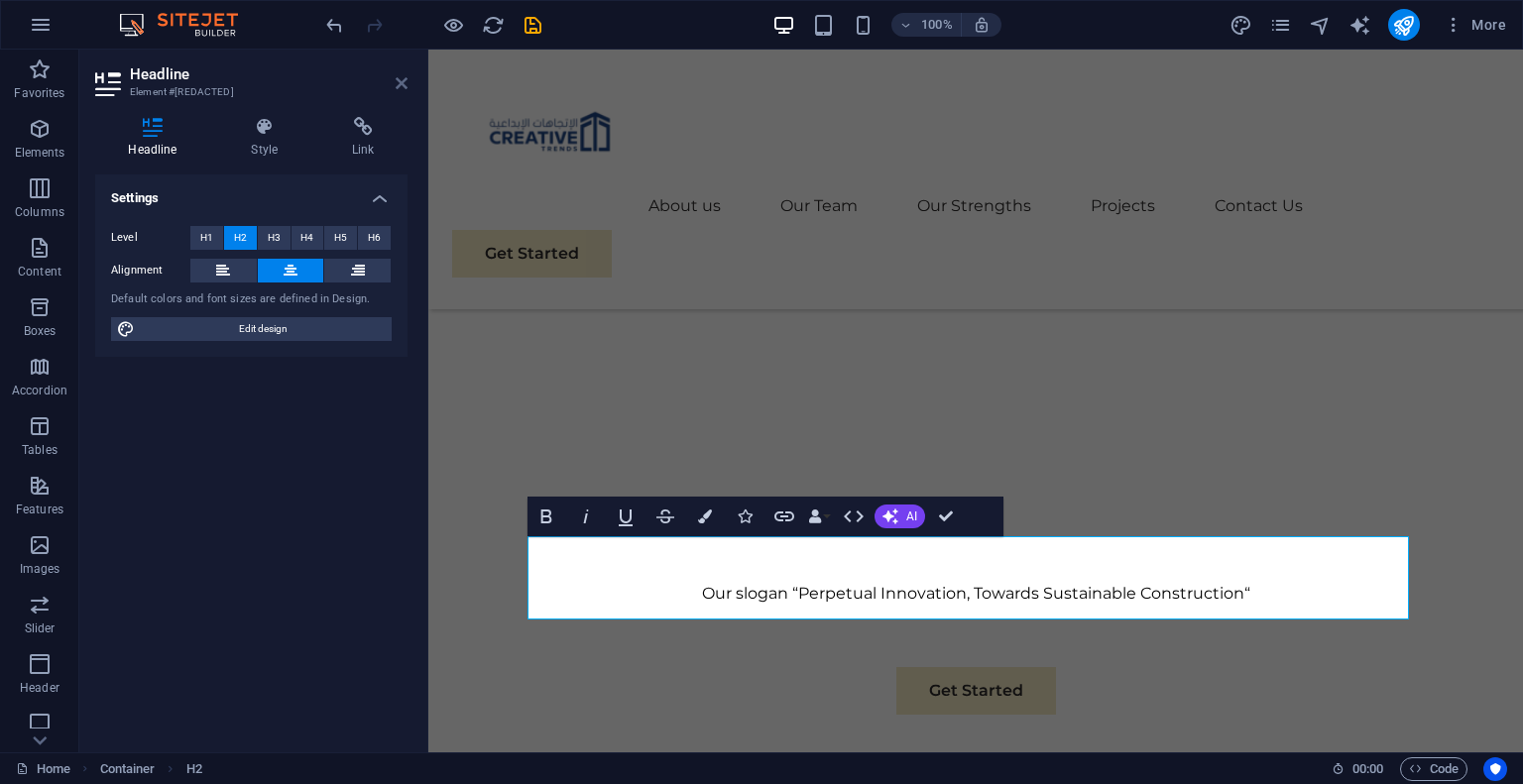 click at bounding box center (402, 83) 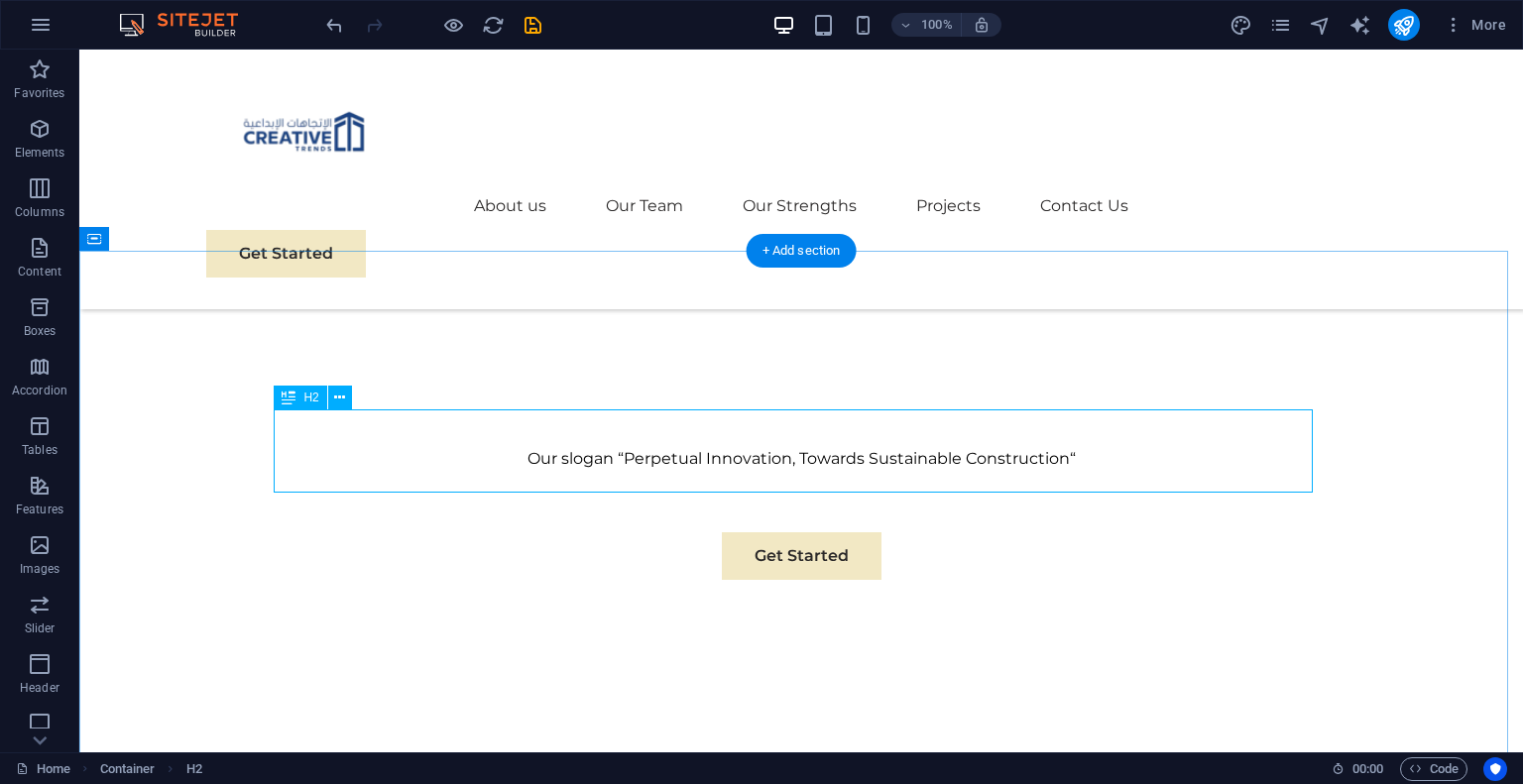 scroll, scrollTop: 702, scrollLeft: 0, axis: vertical 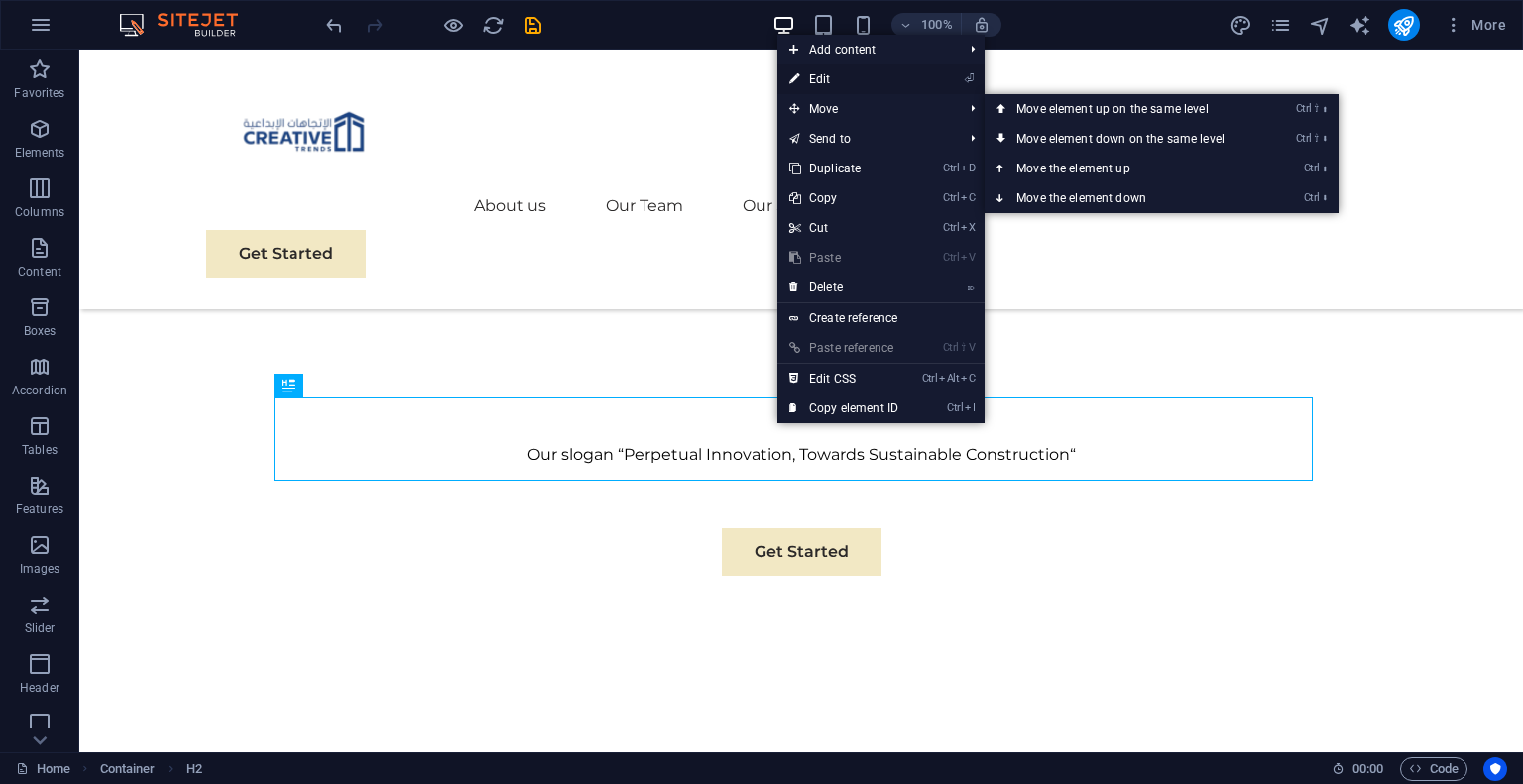 click on "⏎  Edit" at bounding box center (844, 79) 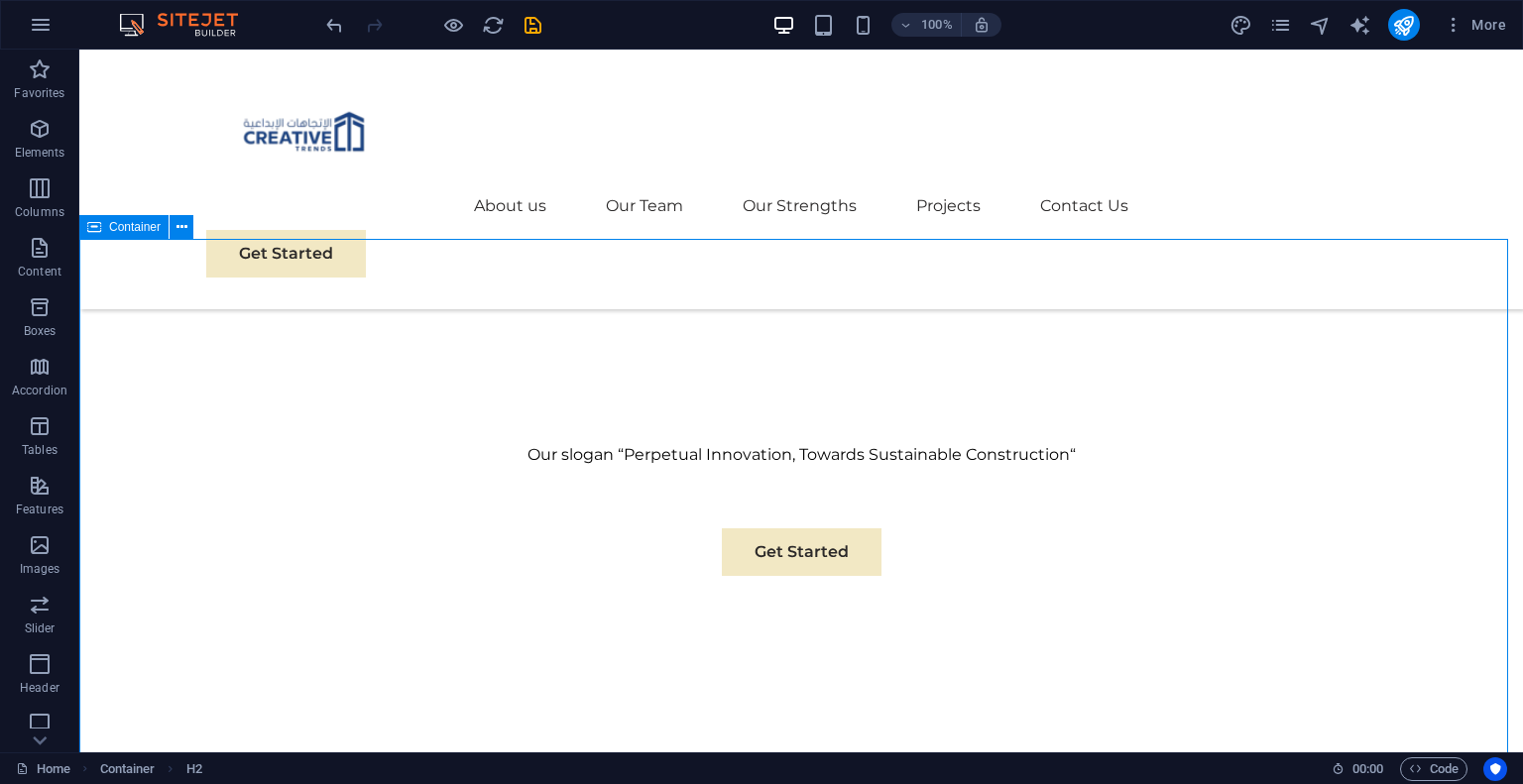 drag, startPoint x: 599, startPoint y: 442, endPoint x: 593, endPoint y: 337, distance: 105.17129 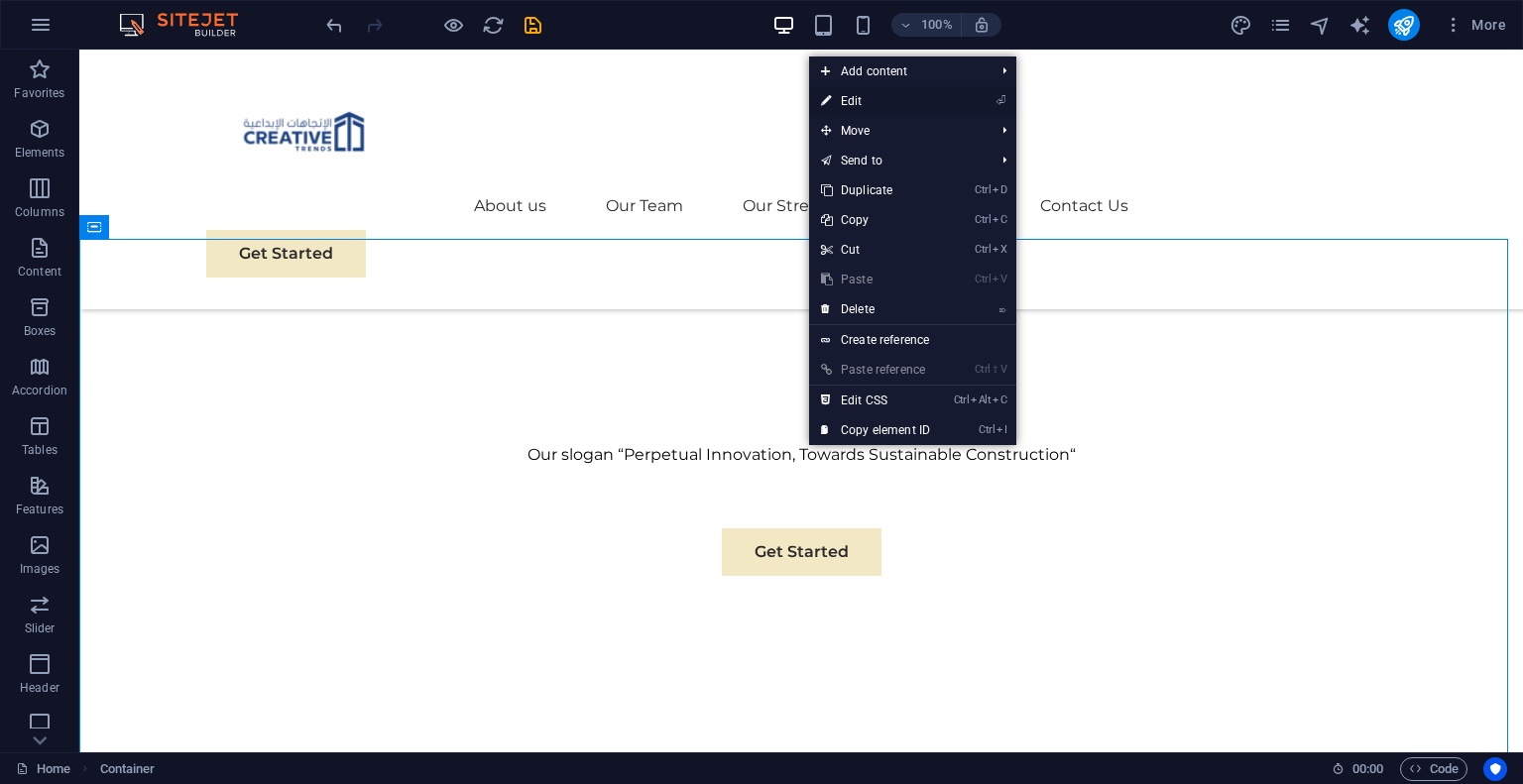 click on "⏎  Edit" at bounding box center (876, 101) 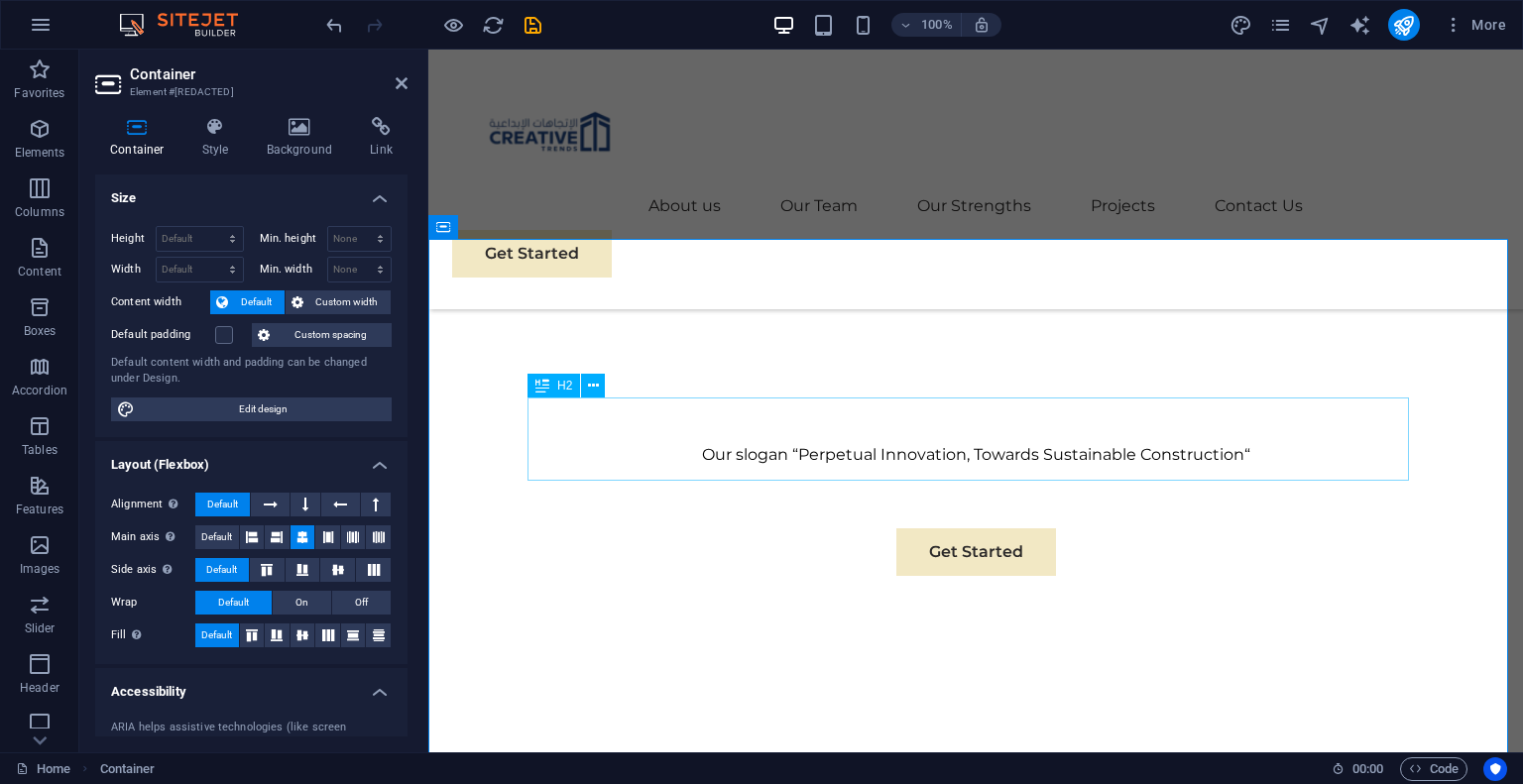 click on "About us" at bounding box center [976, 883] 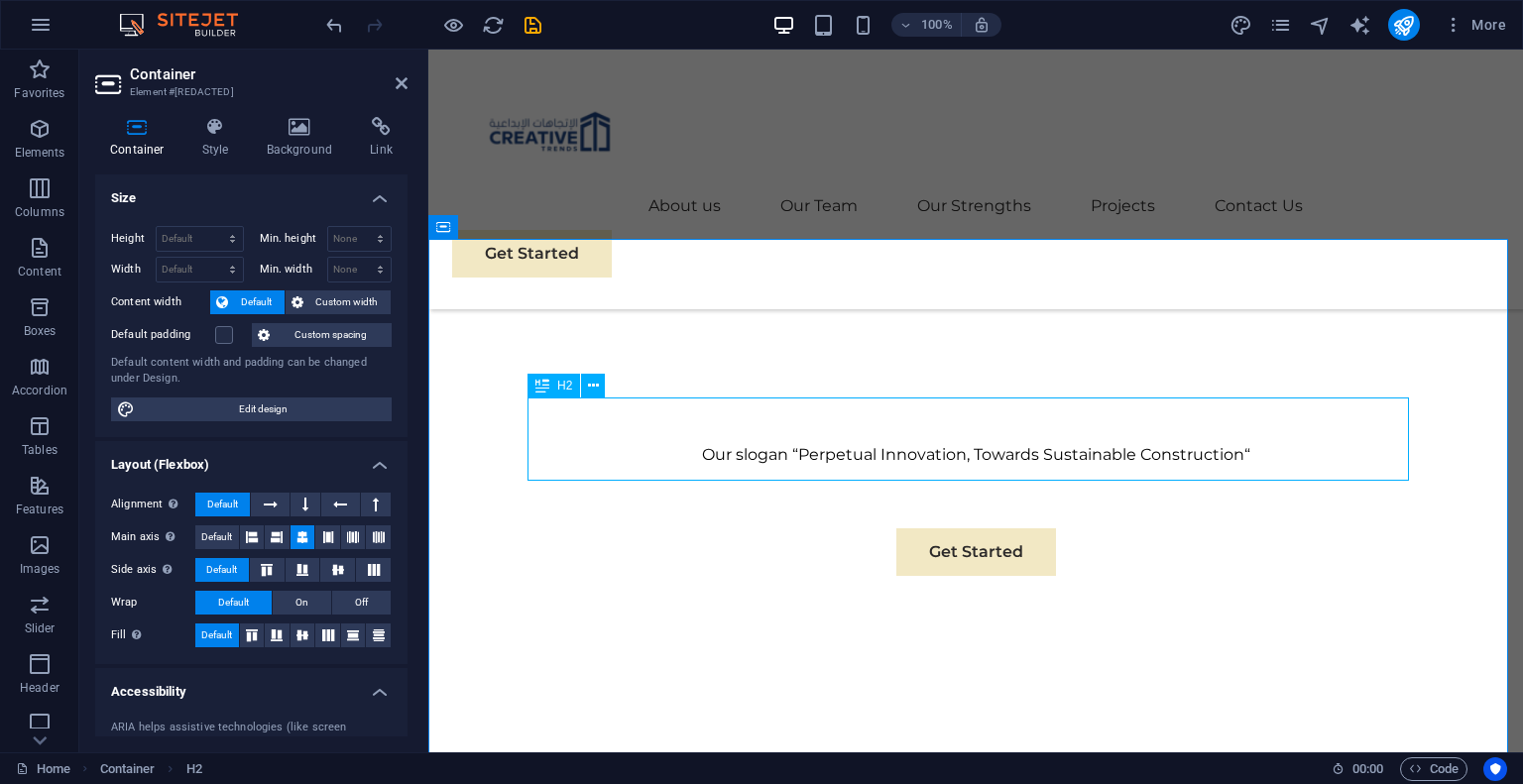 click on "About us" at bounding box center [976, 883] 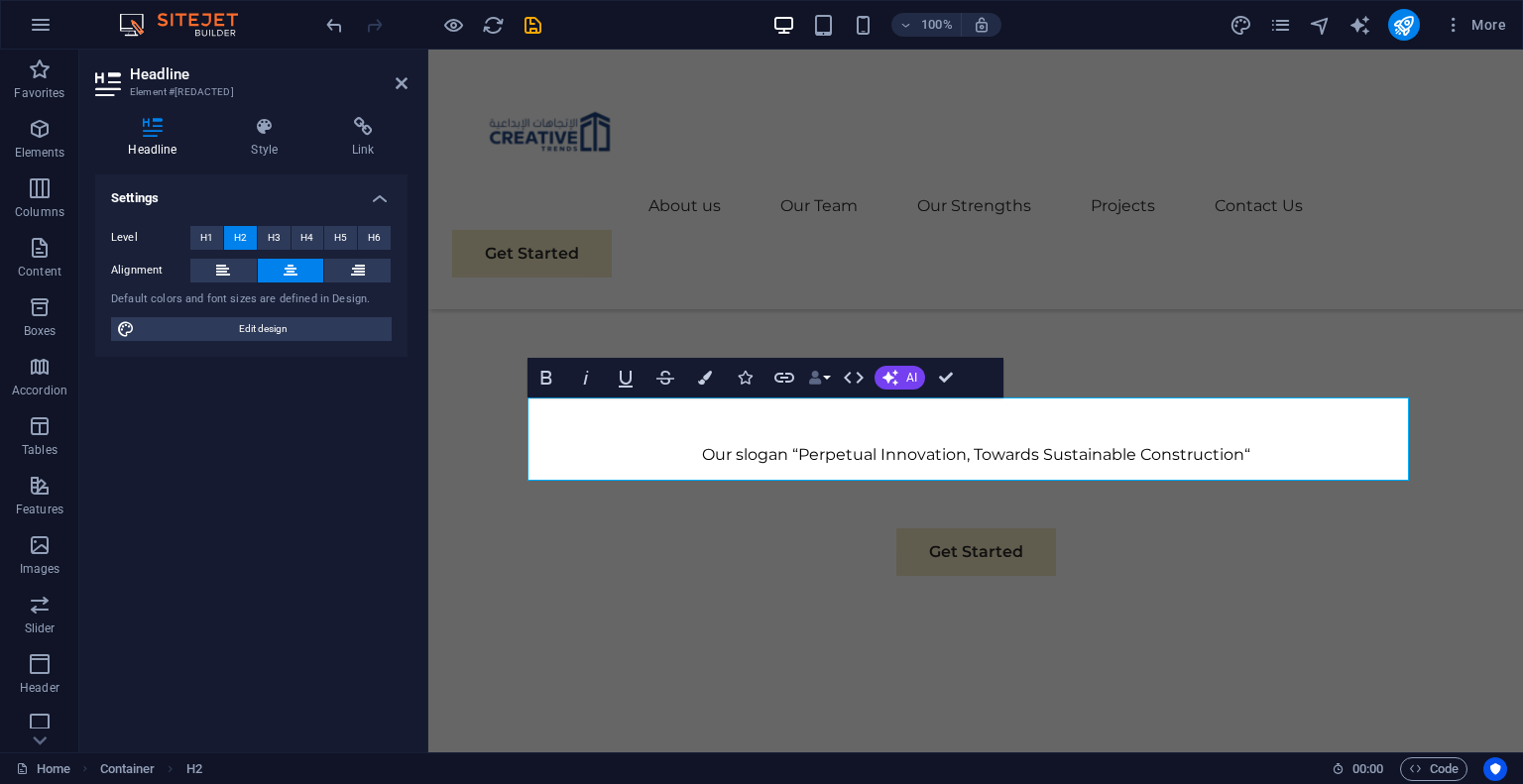 click on "Data Bindings" at bounding box center [819, 378] 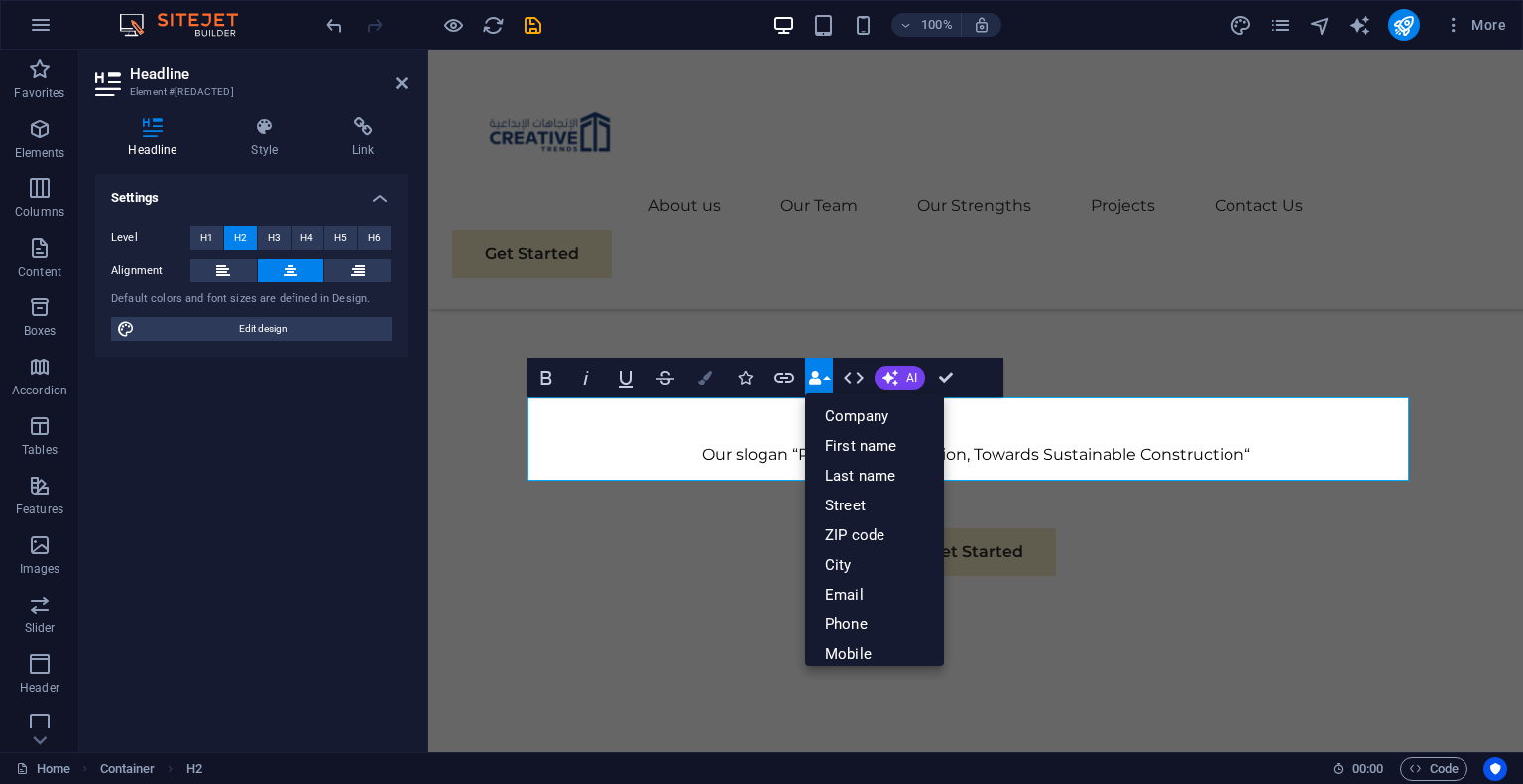 click on "Colors" at bounding box center [705, 378] 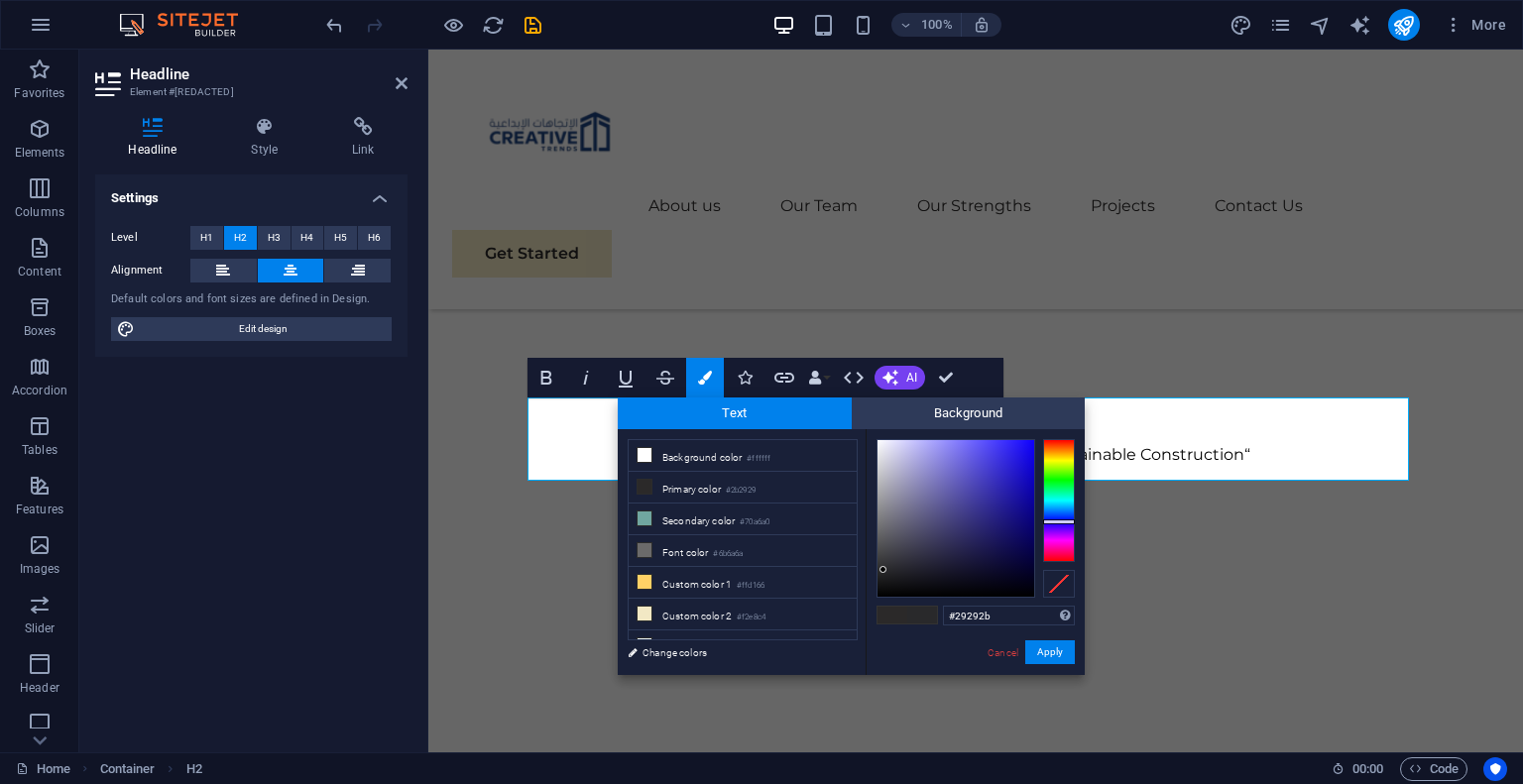 click at bounding box center [1059, 501] 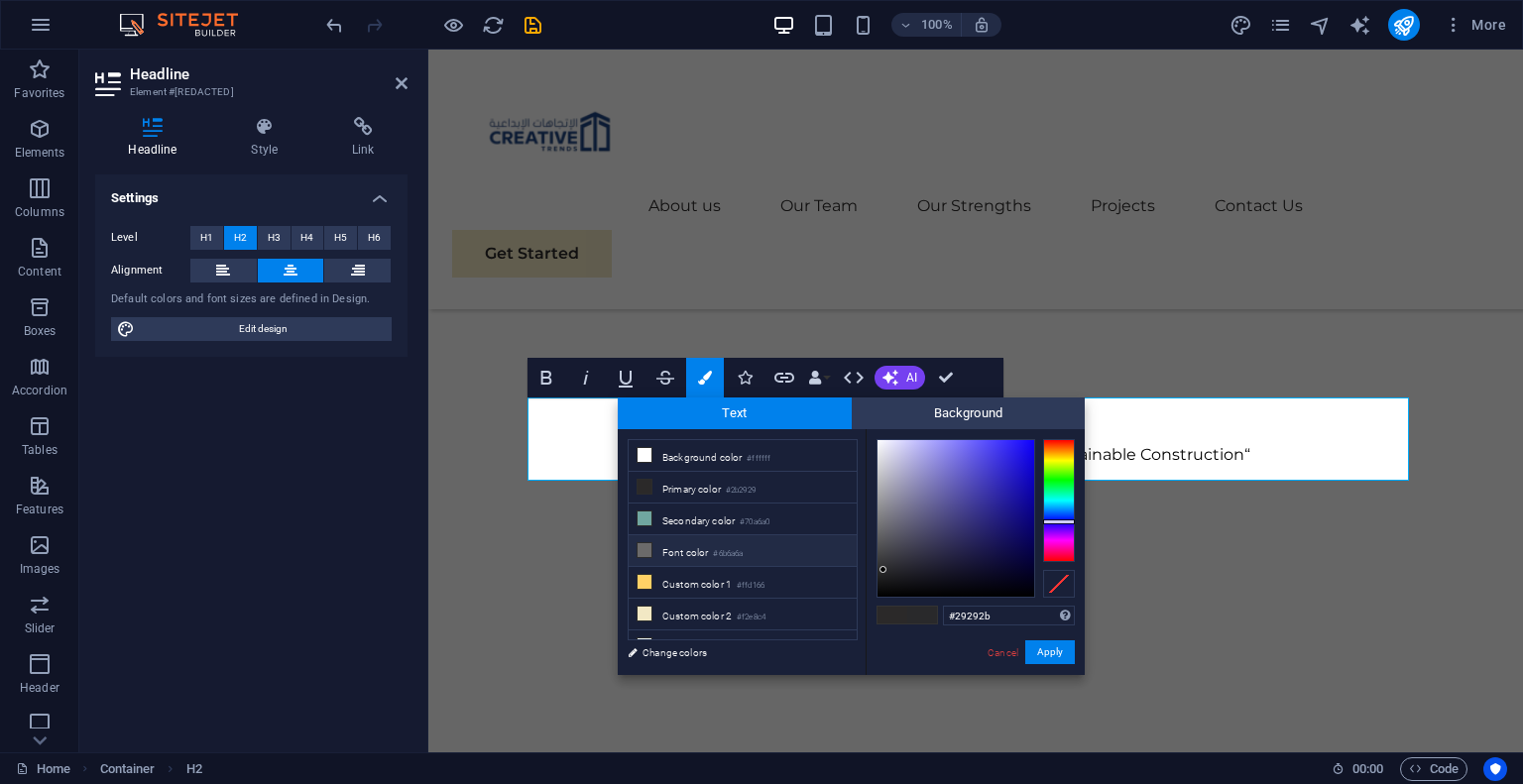 scroll, scrollTop: 14, scrollLeft: 0, axis: vertical 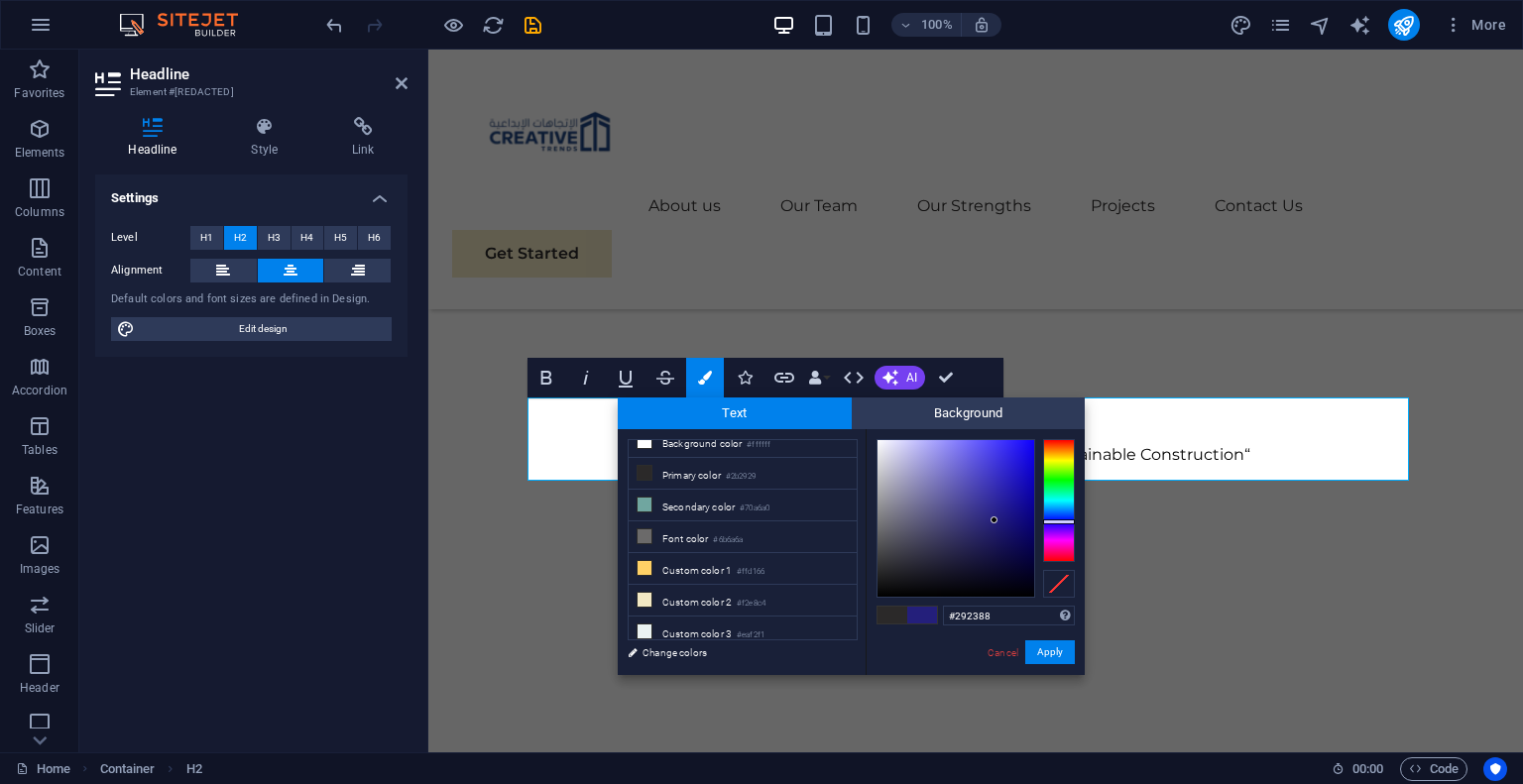 drag, startPoint x: 969, startPoint y: 556, endPoint x: 994, endPoint y: 512, distance: 50.606324 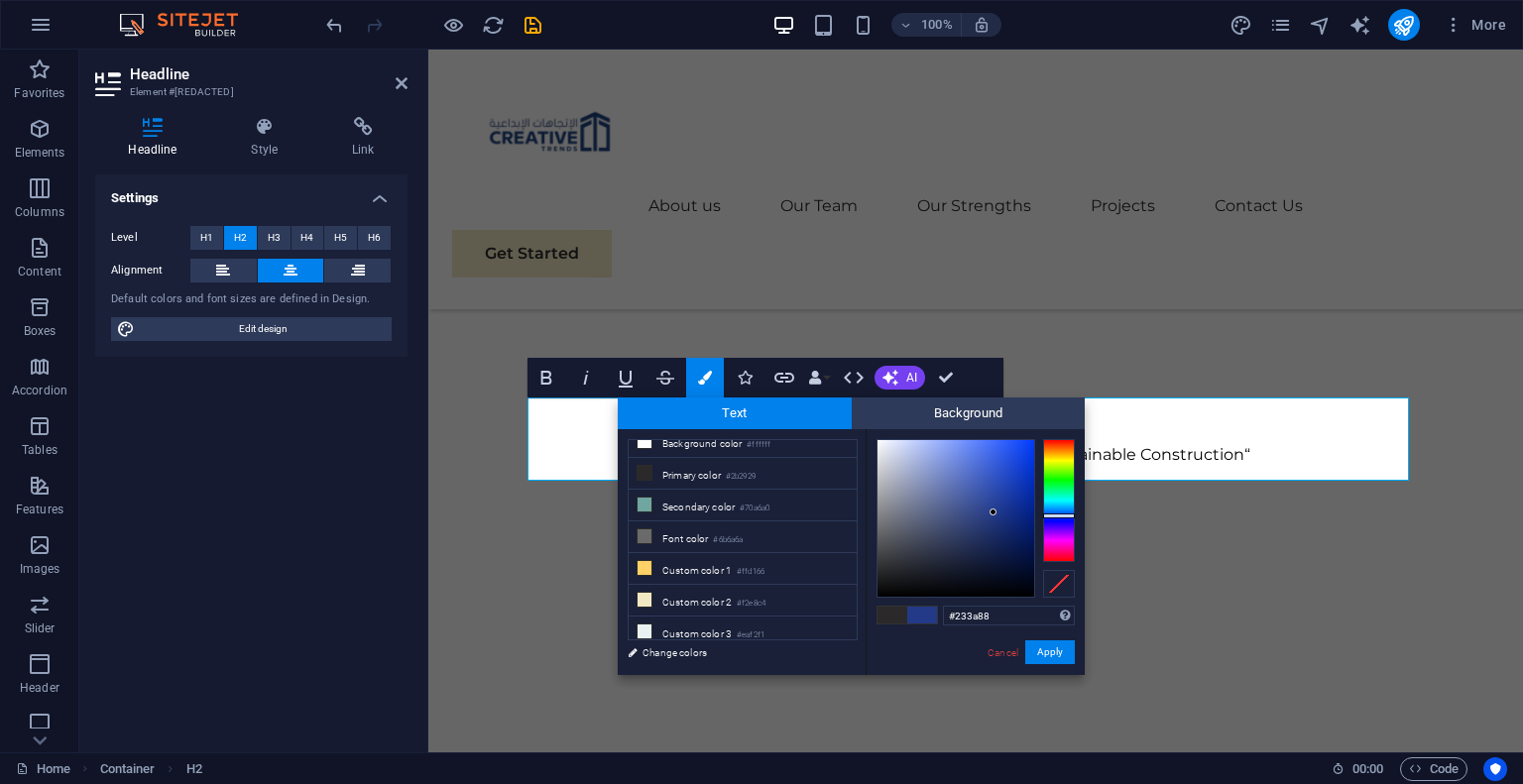 click at bounding box center (1059, 501) 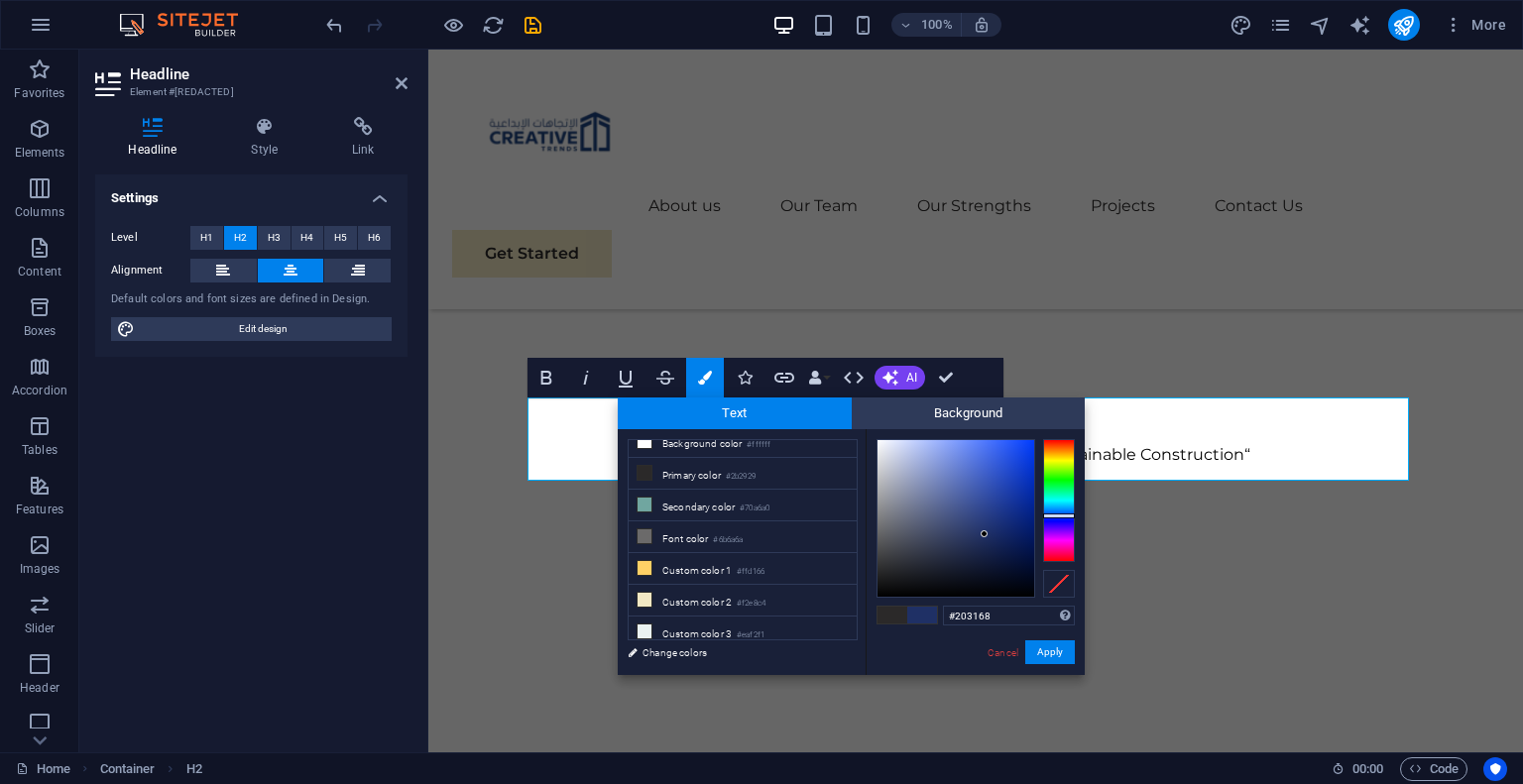 type on "#21326a" 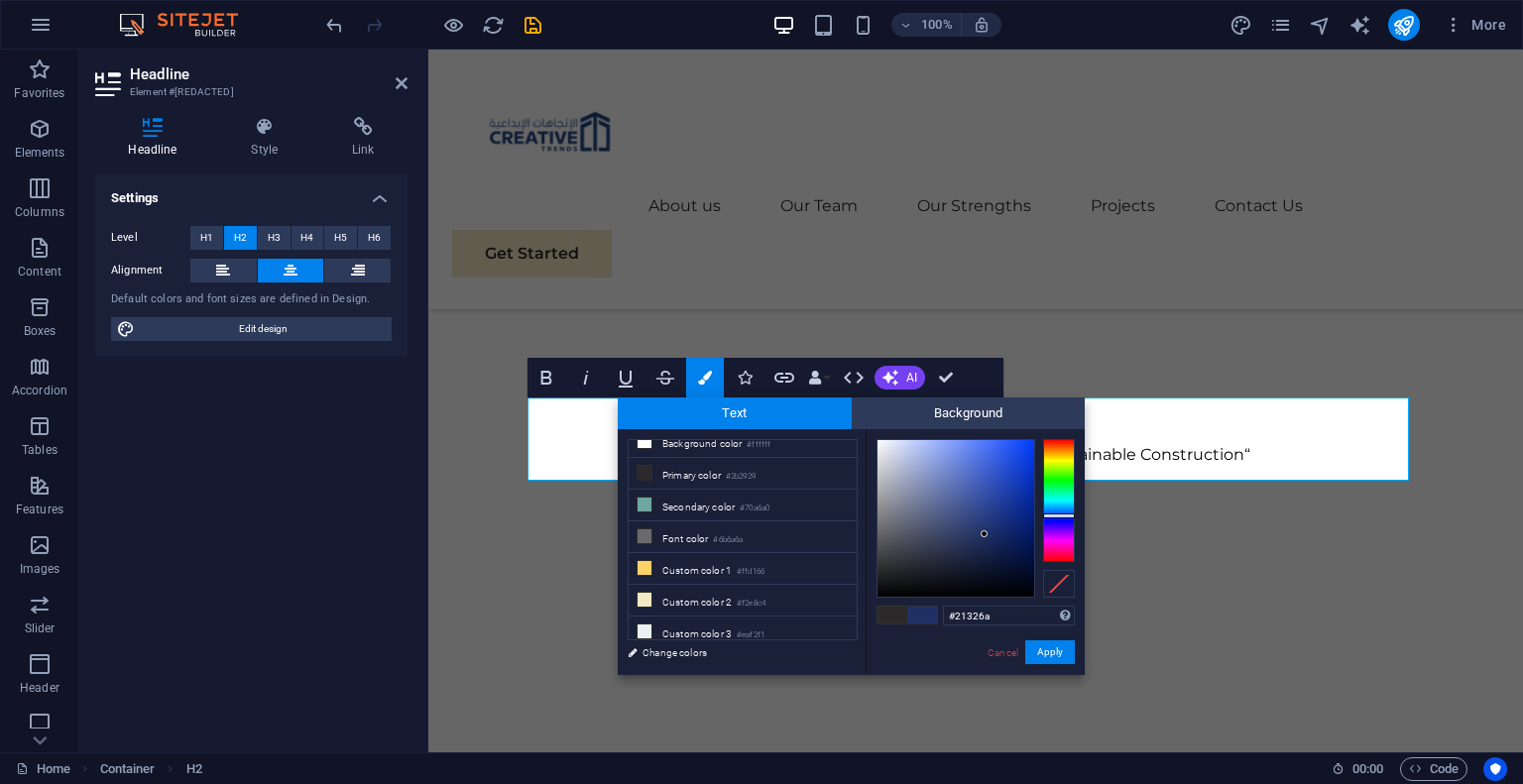drag, startPoint x: 986, startPoint y: 510, endPoint x: 985, endPoint y: 531, distance: 21.023796 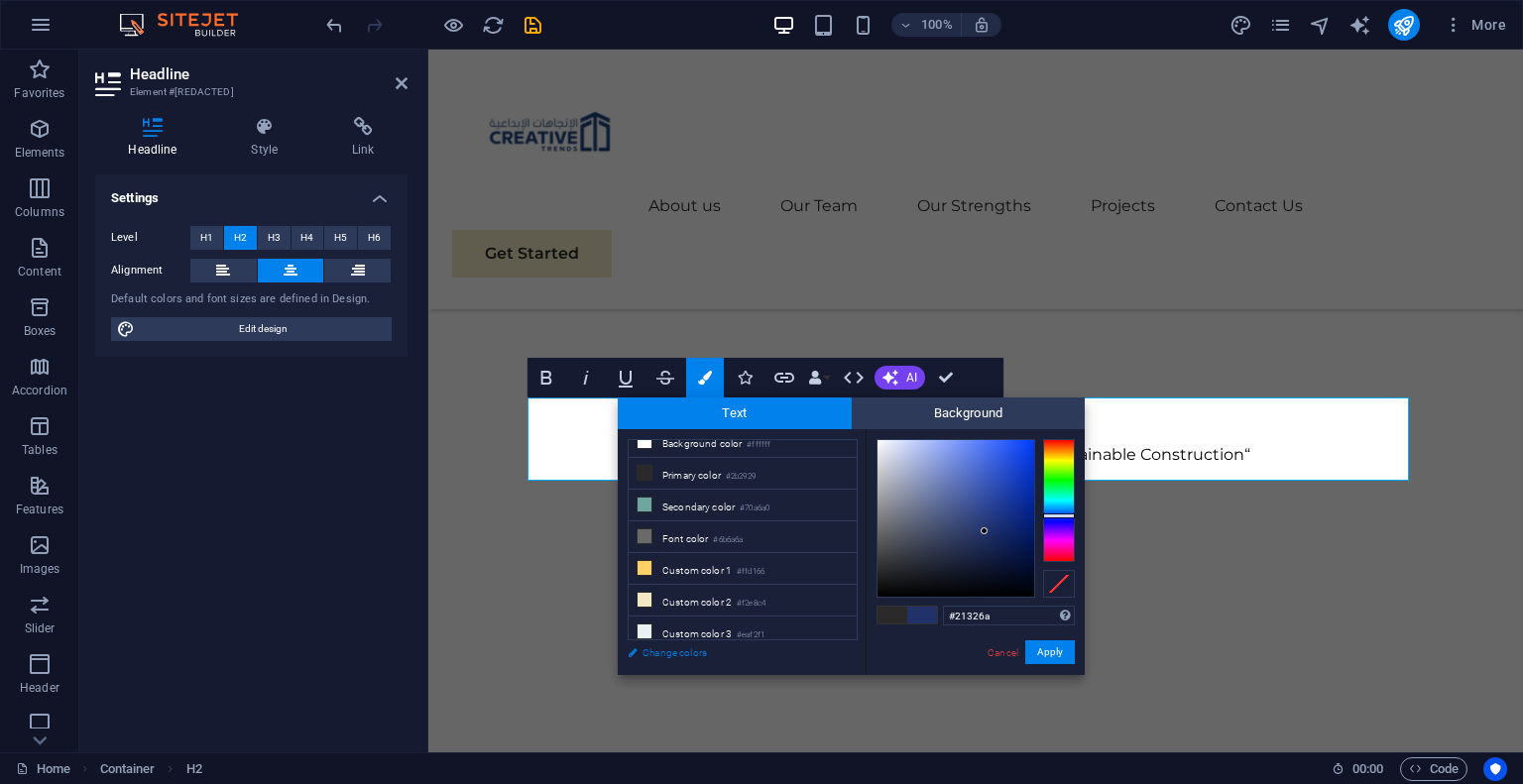 click on "Change colors" at bounding box center (733, 652) 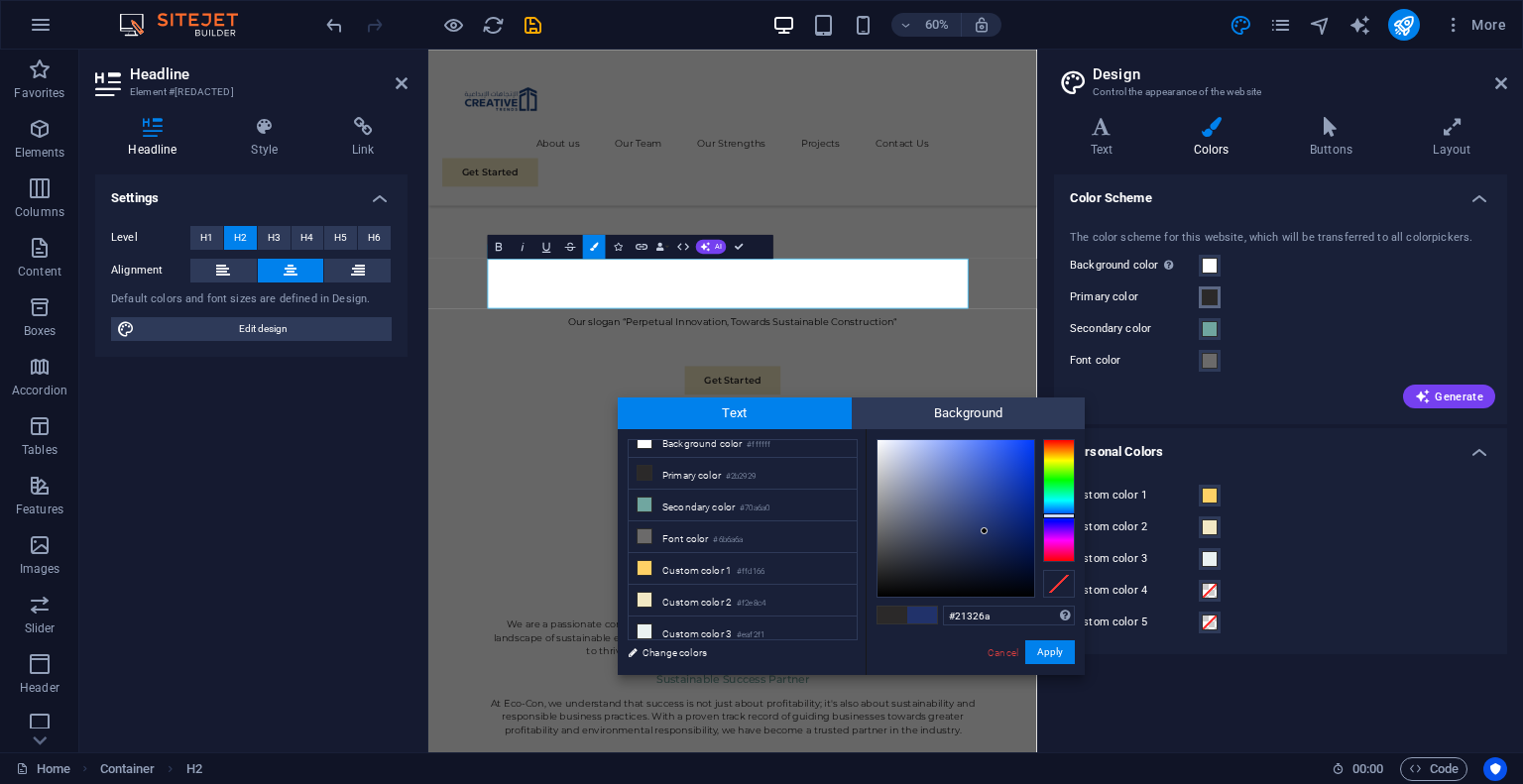 click at bounding box center [1210, 297] 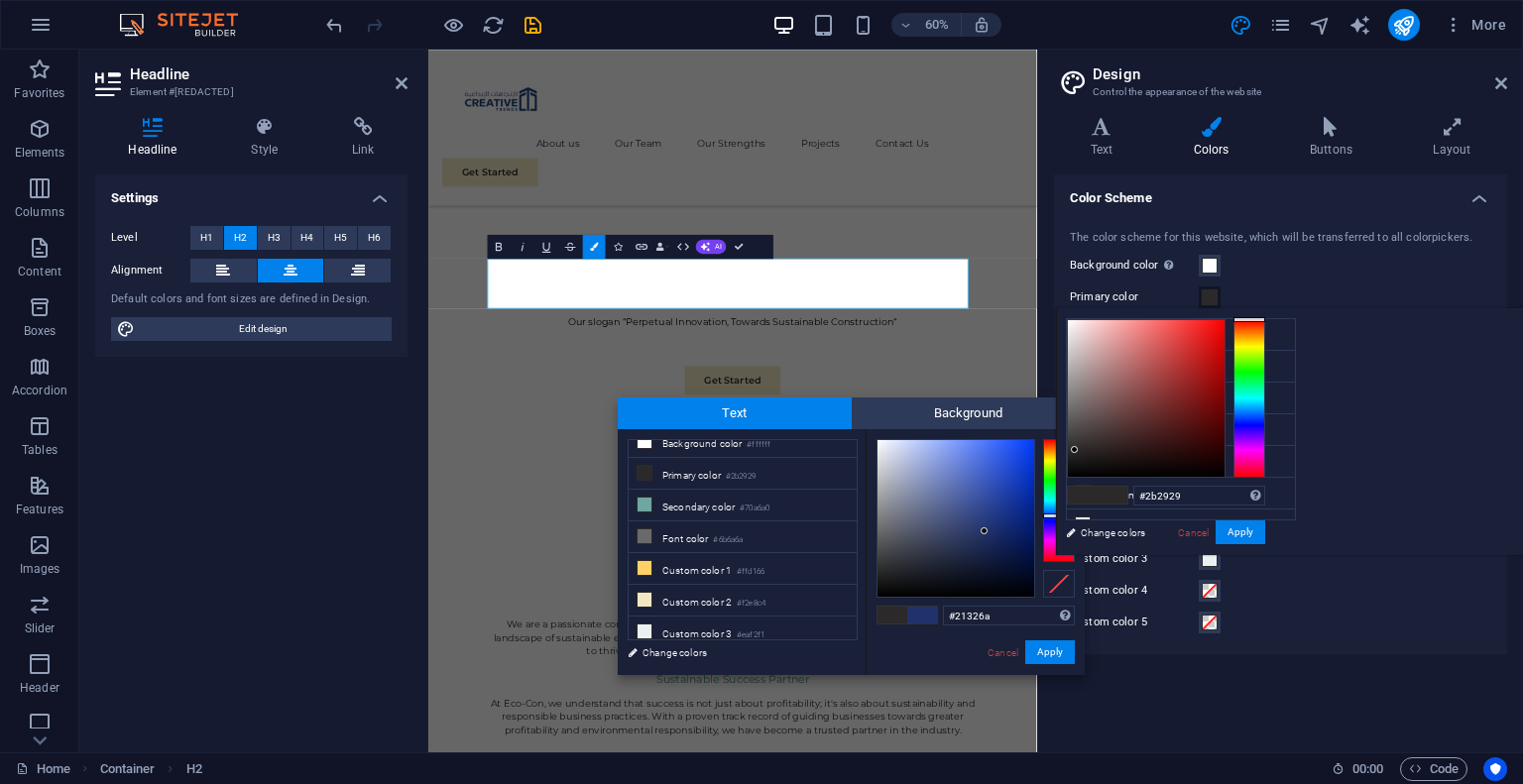 type on "#883f3f" 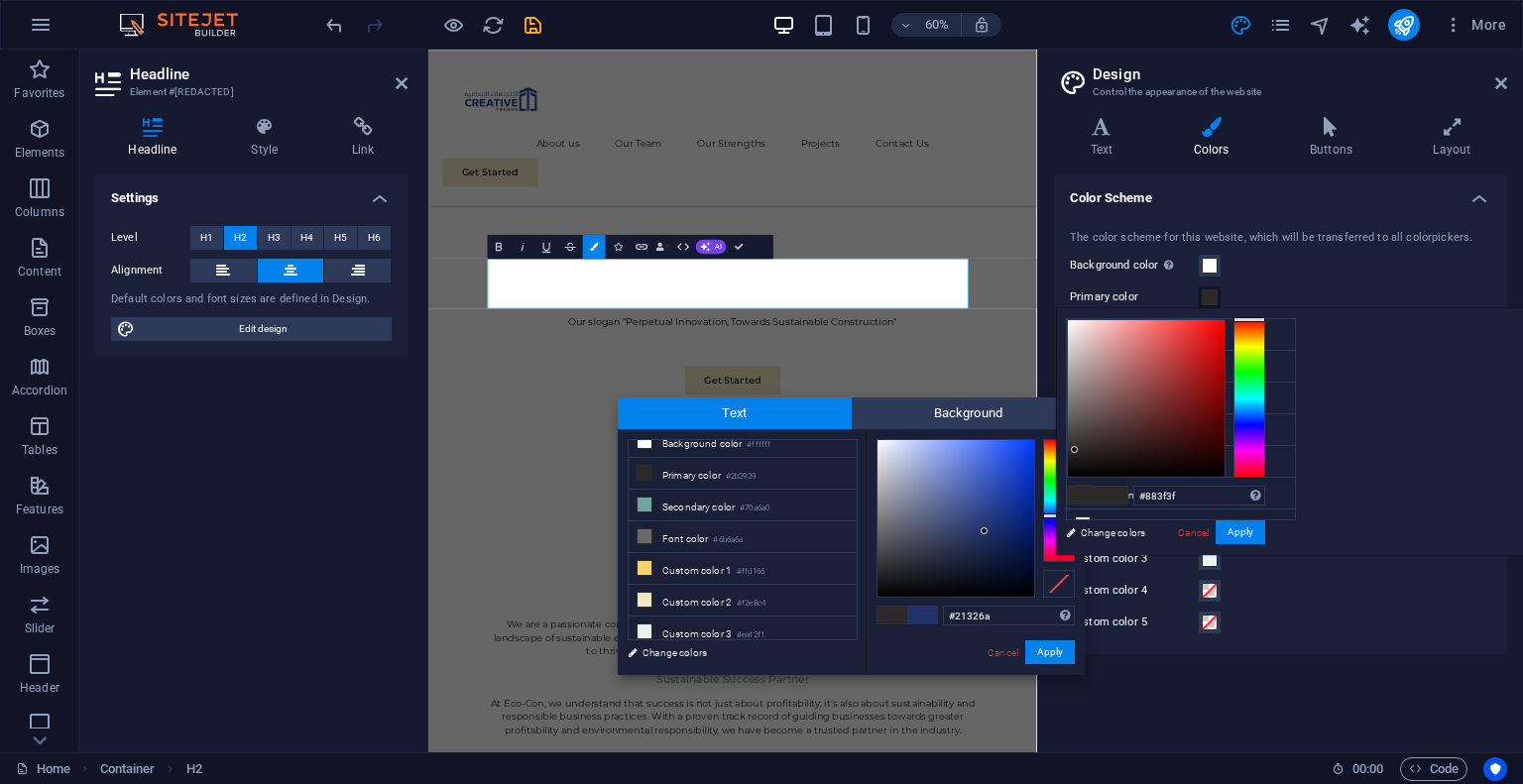click at bounding box center (1146, 398) 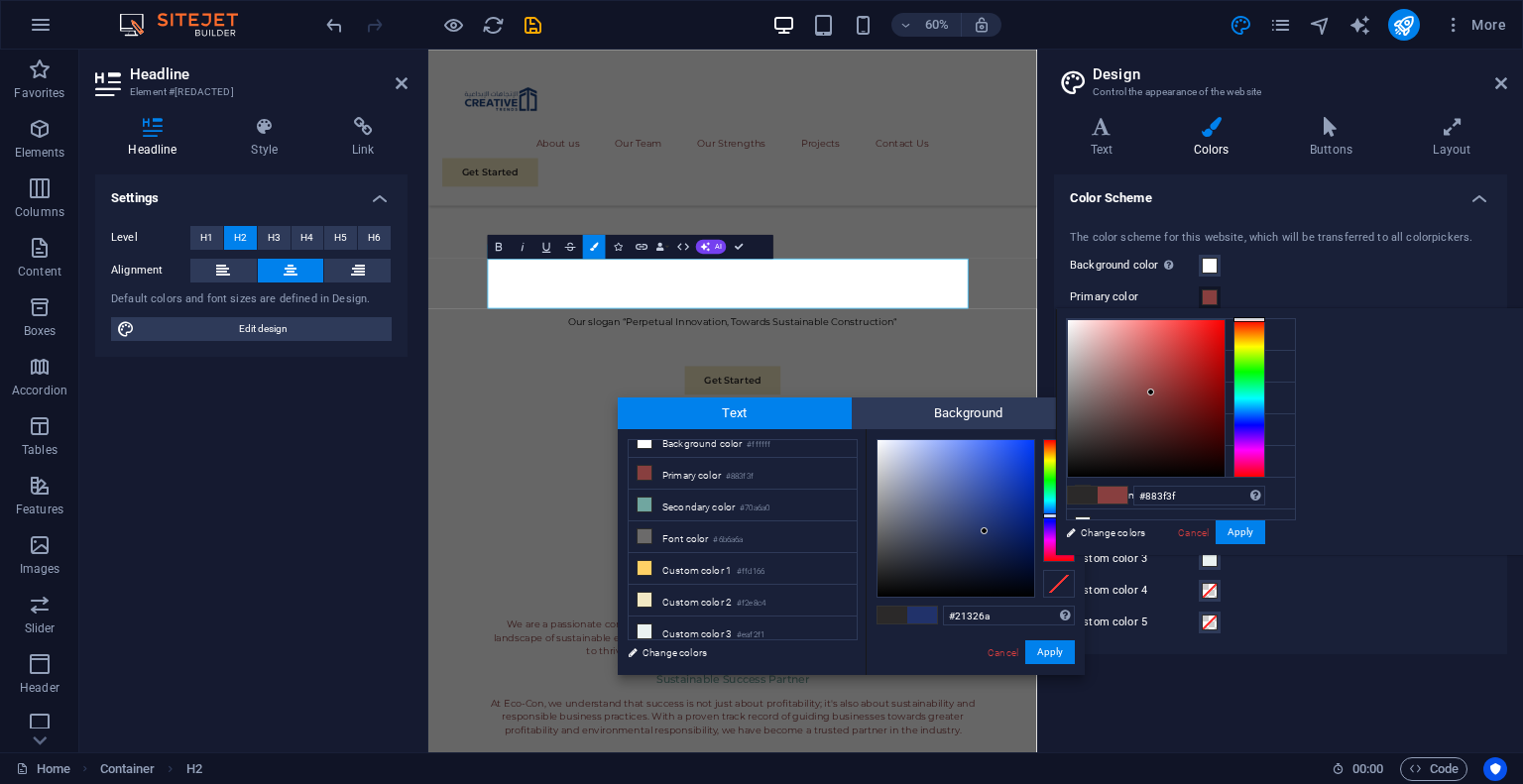 drag, startPoint x: 1321, startPoint y: 255, endPoint x: 1272, endPoint y: 241, distance: 50.96077 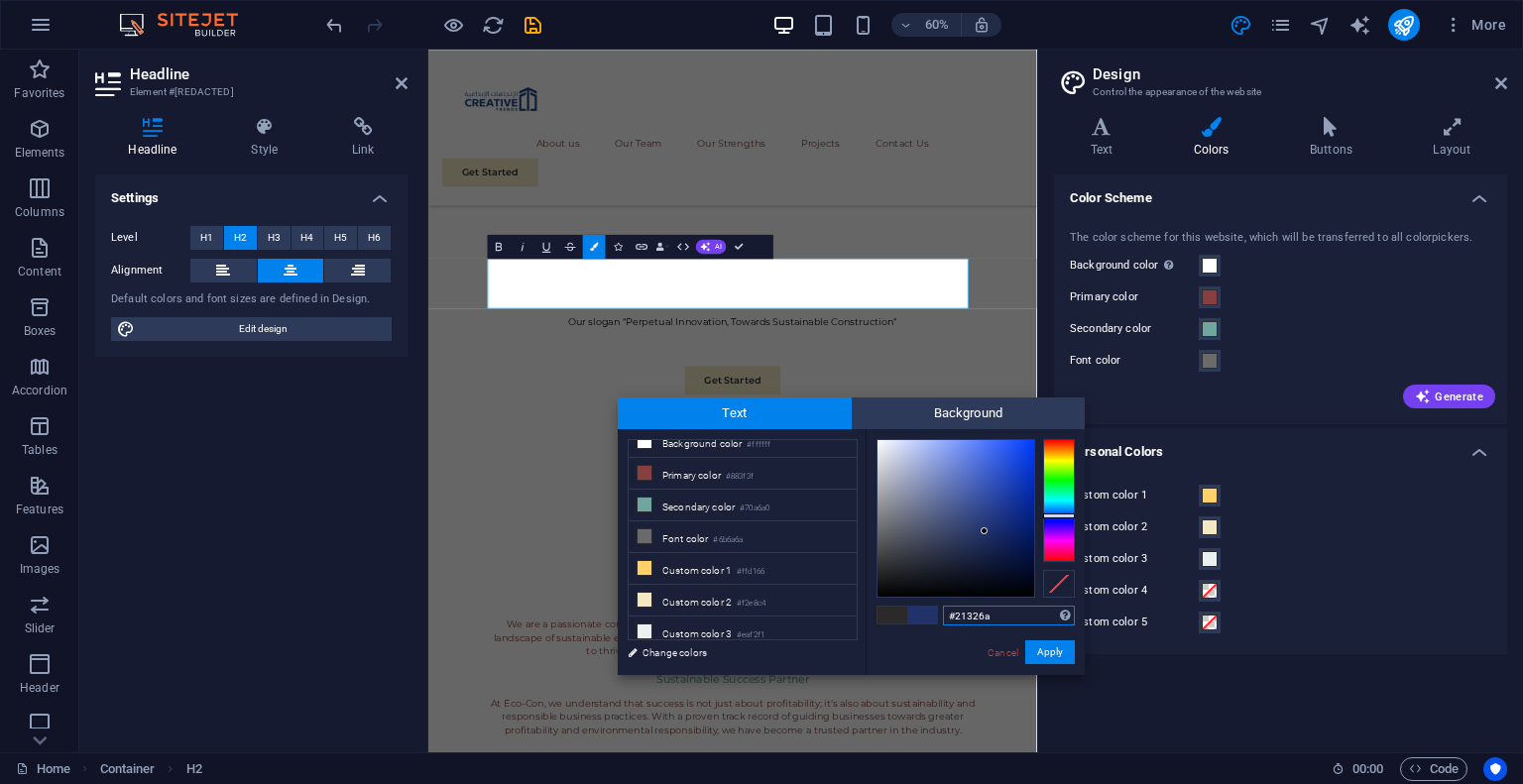 click on "#21326a" at bounding box center (1008, 616) 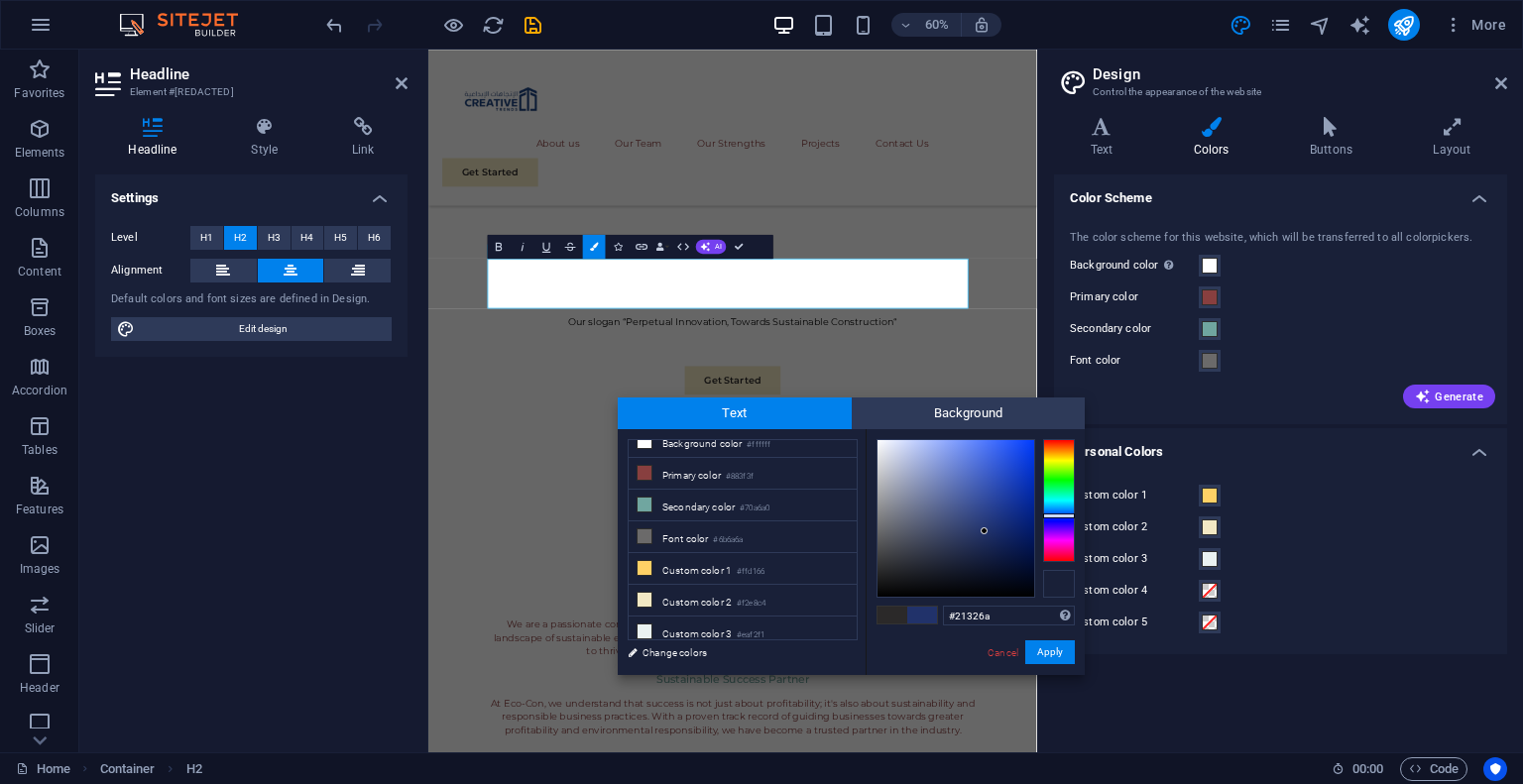 click at bounding box center (1059, 584) 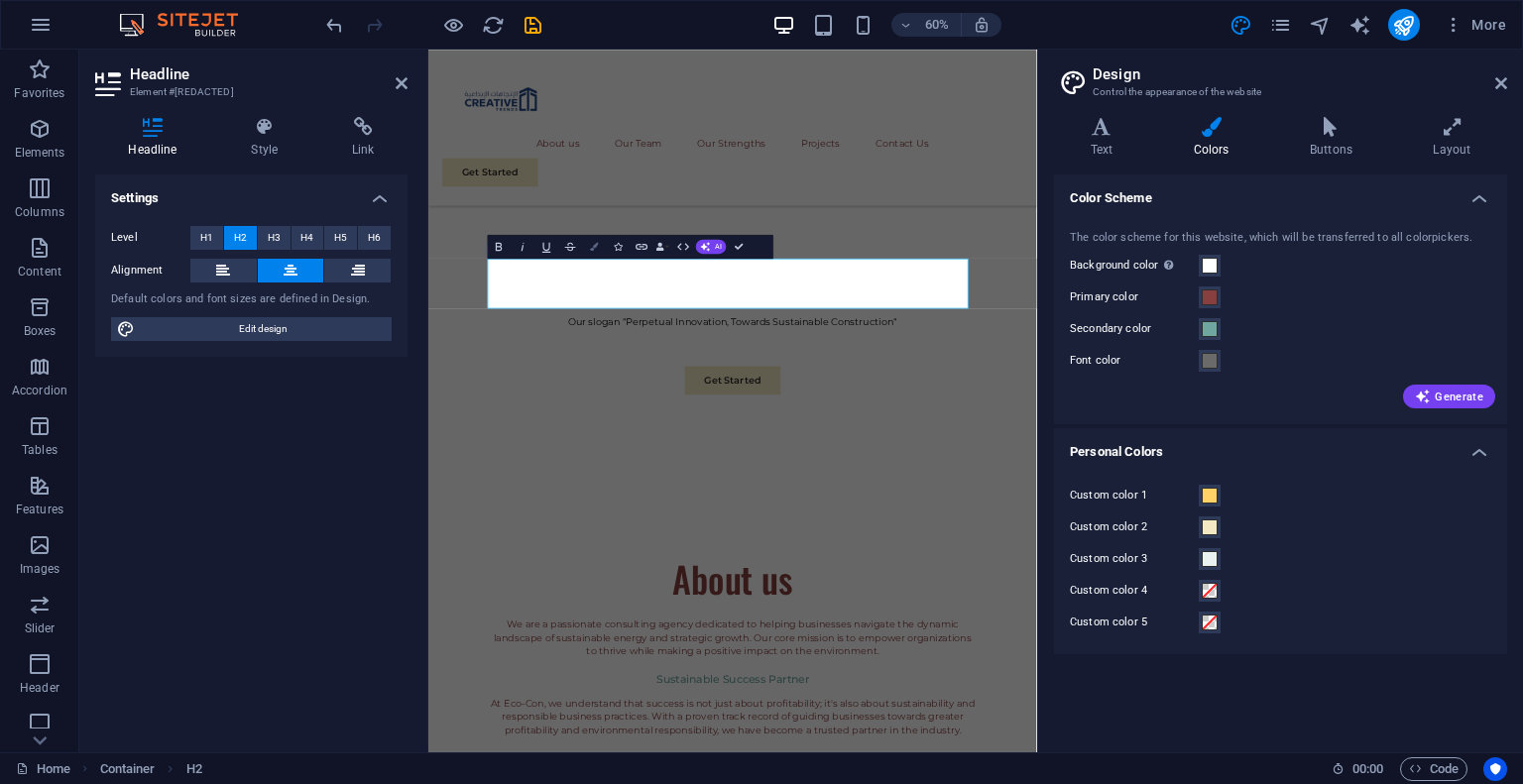 click at bounding box center (594, 247) 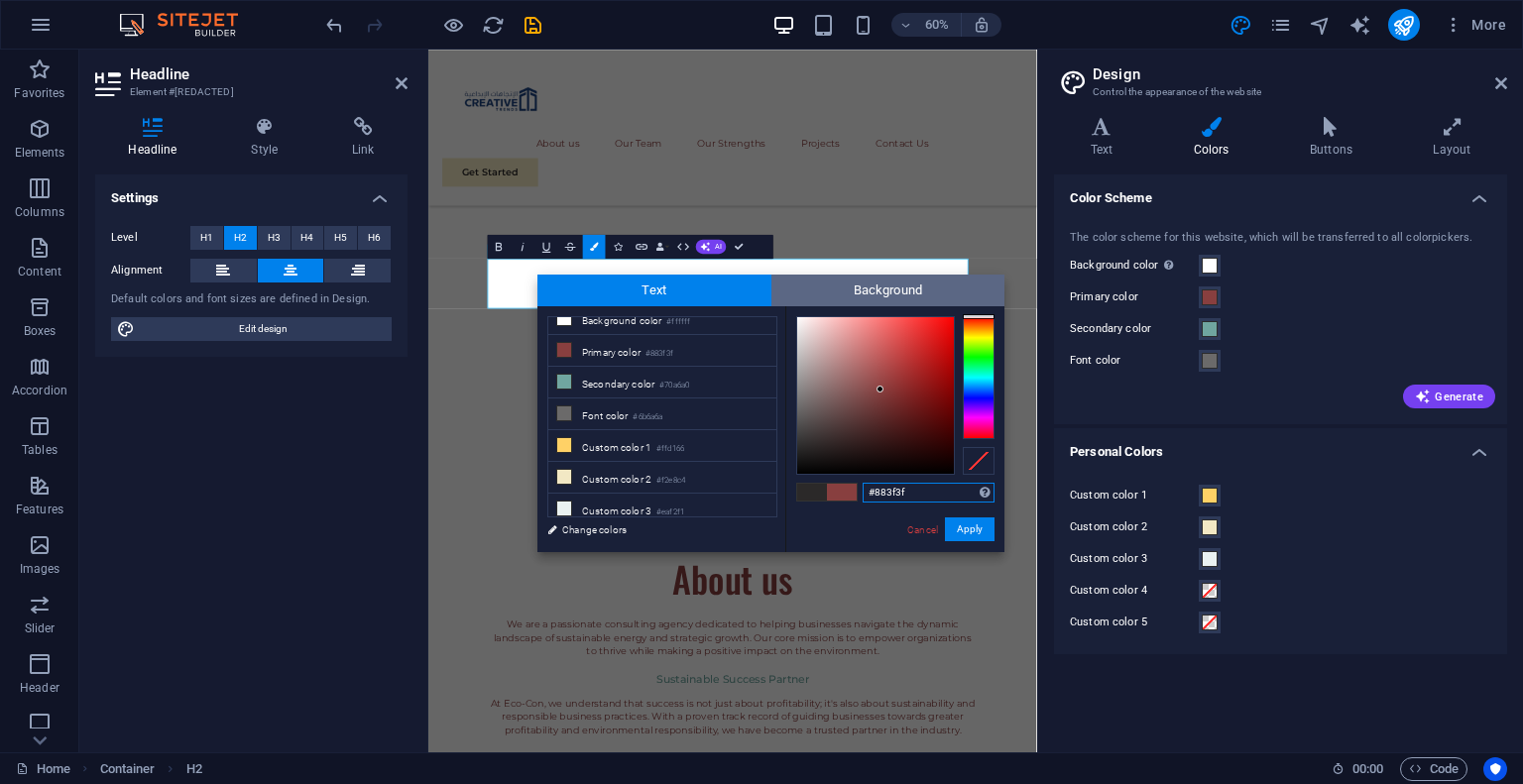 click on "Background" at bounding box center (888, 290) 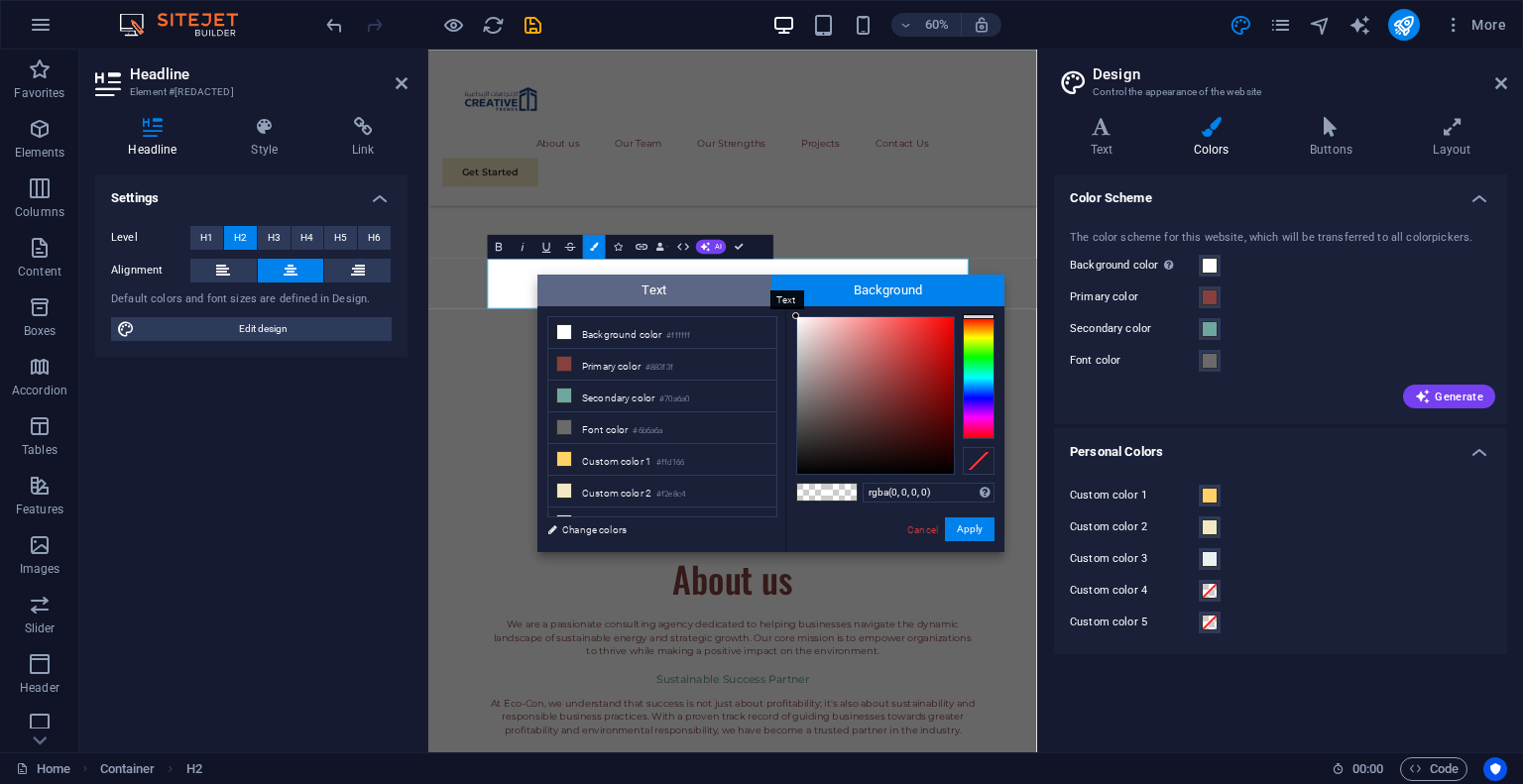 click on "Text" at bounding box center [654, 290] 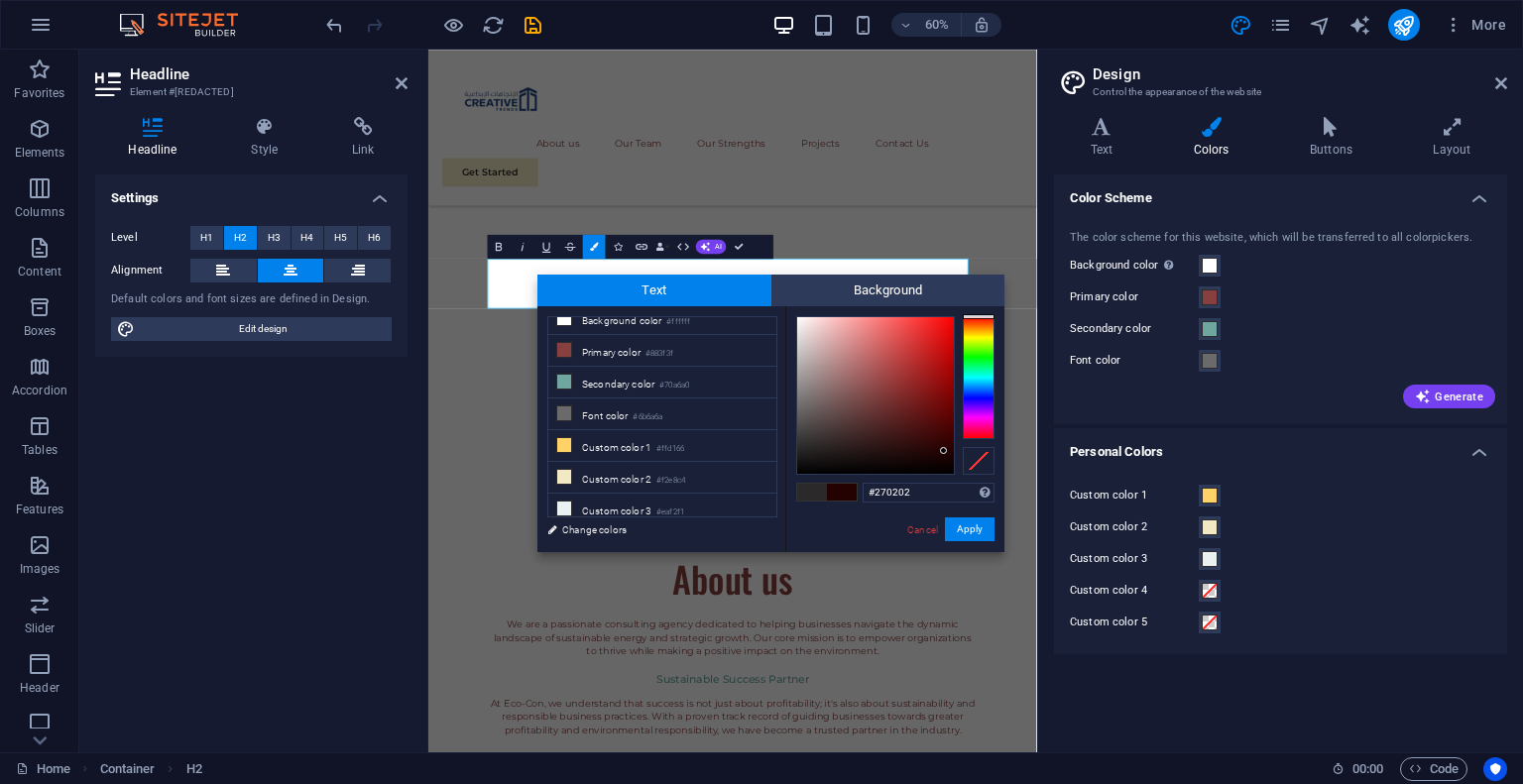 drag, startPoint x: 888, startPoint y: 436, endPoint x: 944, endPoint y: 449, distance: 57.48913 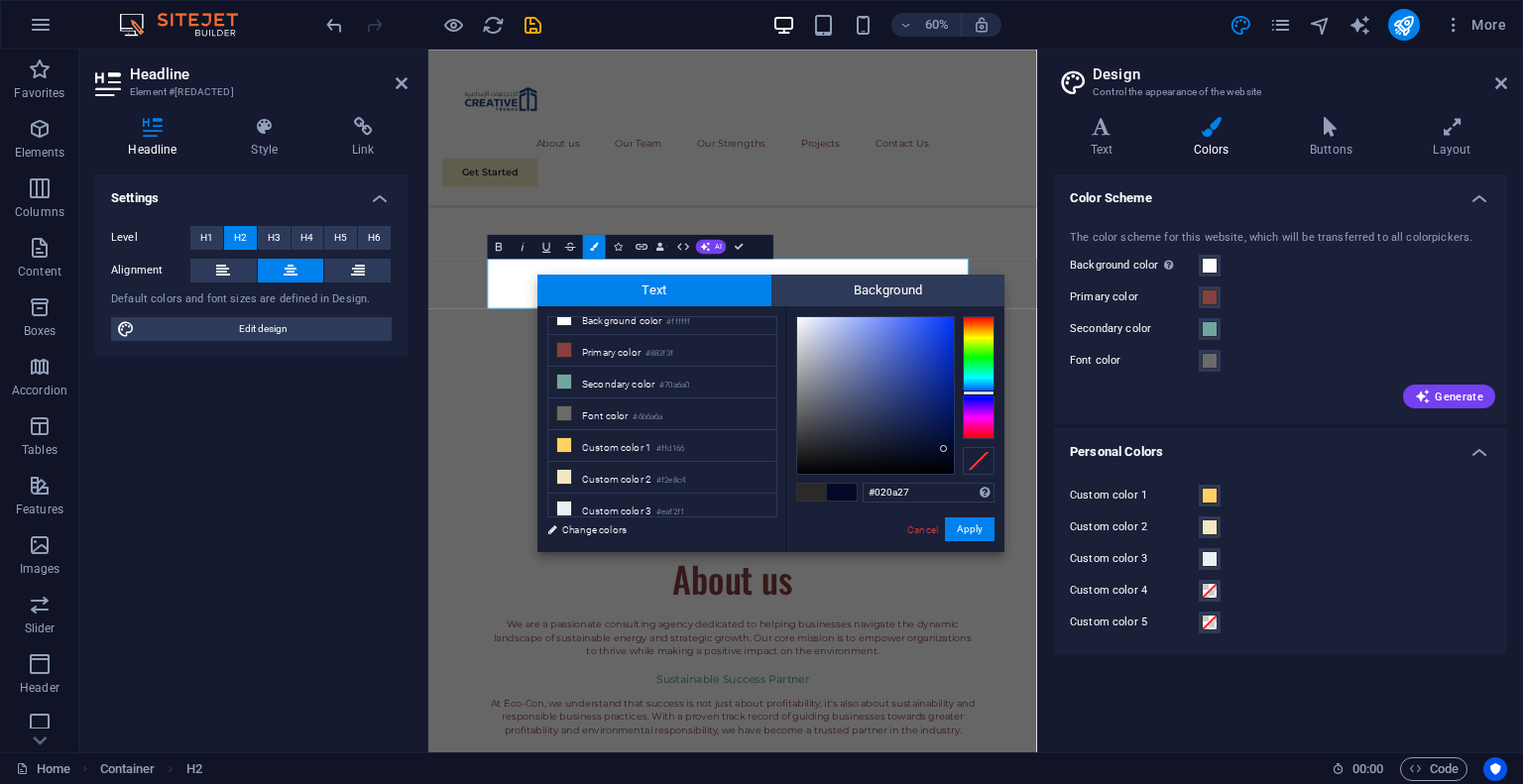 click at bounding box center [979, 378] 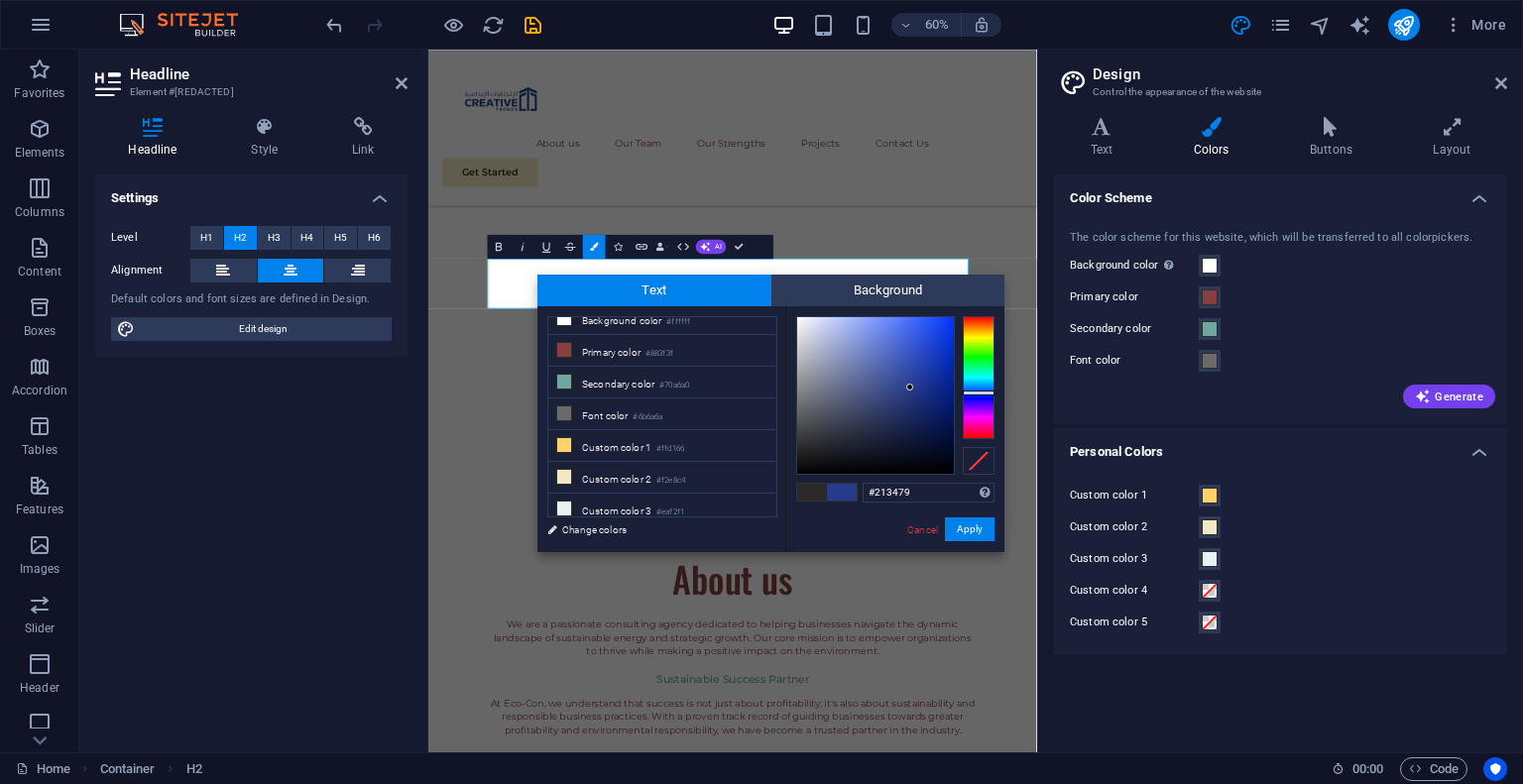 type on "#213377" 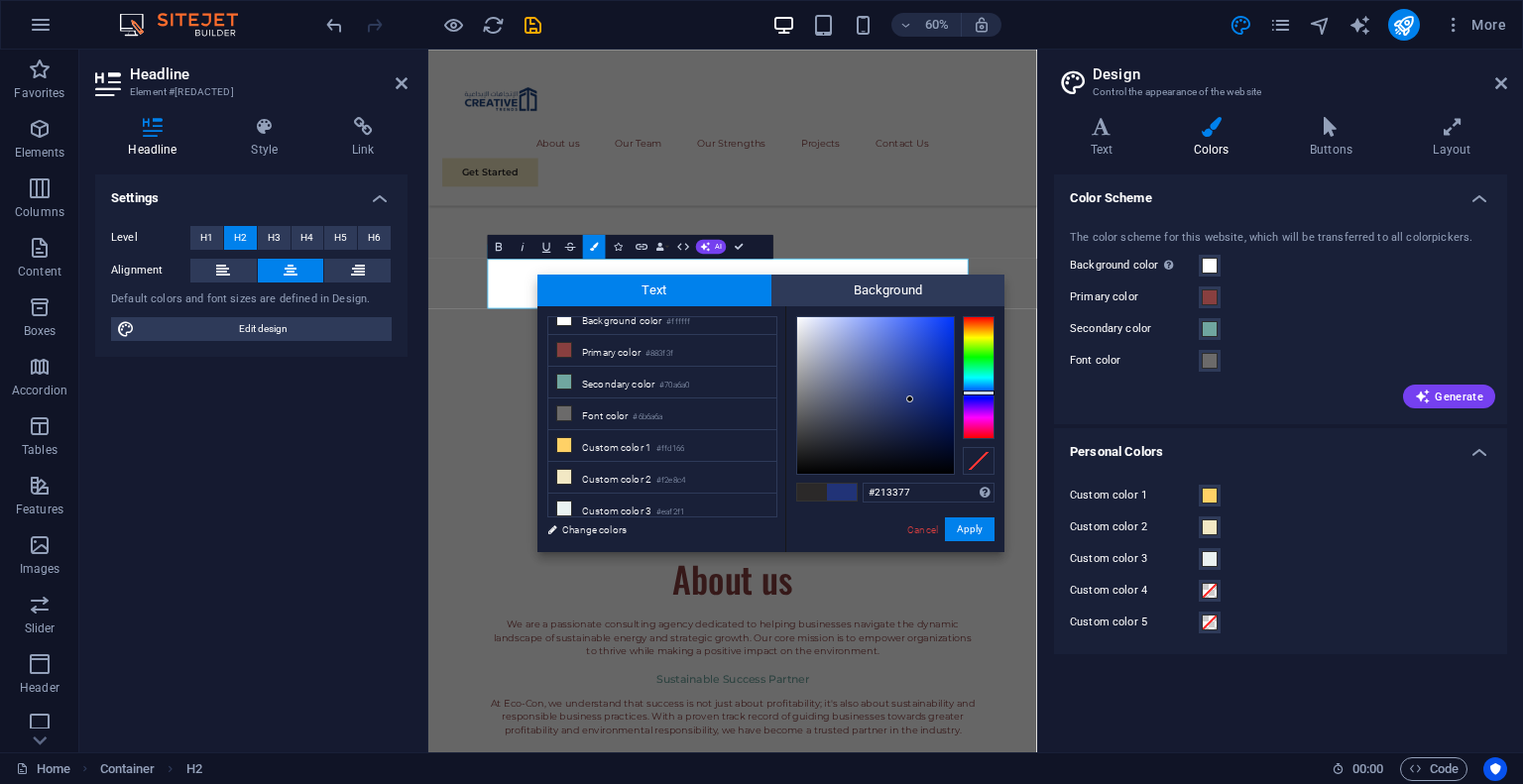 drag, startPoint x: 867, startPoint y: 383, endPoint x: 910, endPoint y: 399, distance: 45.880279 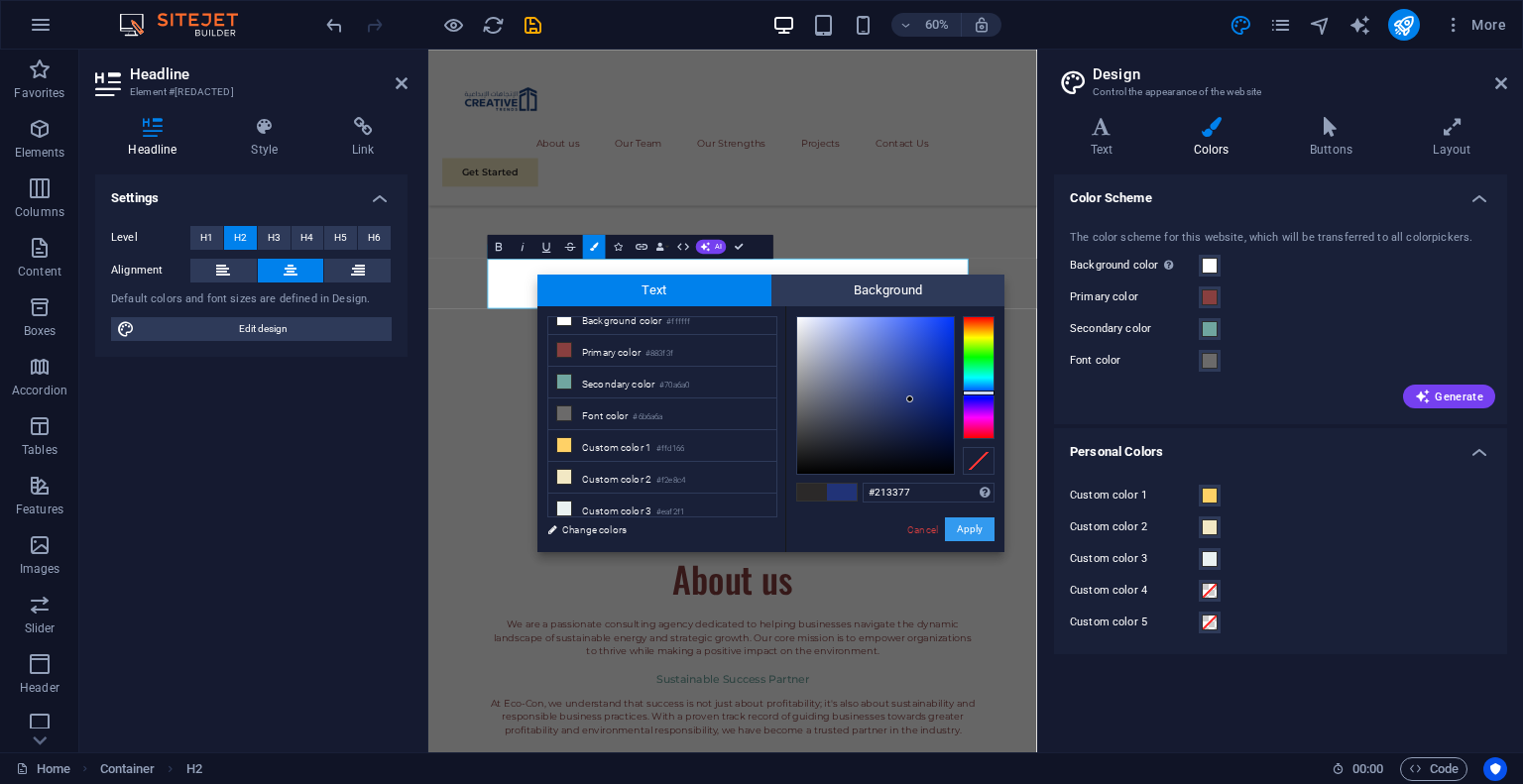 click on "Apply" at bounding box center [970, 529] 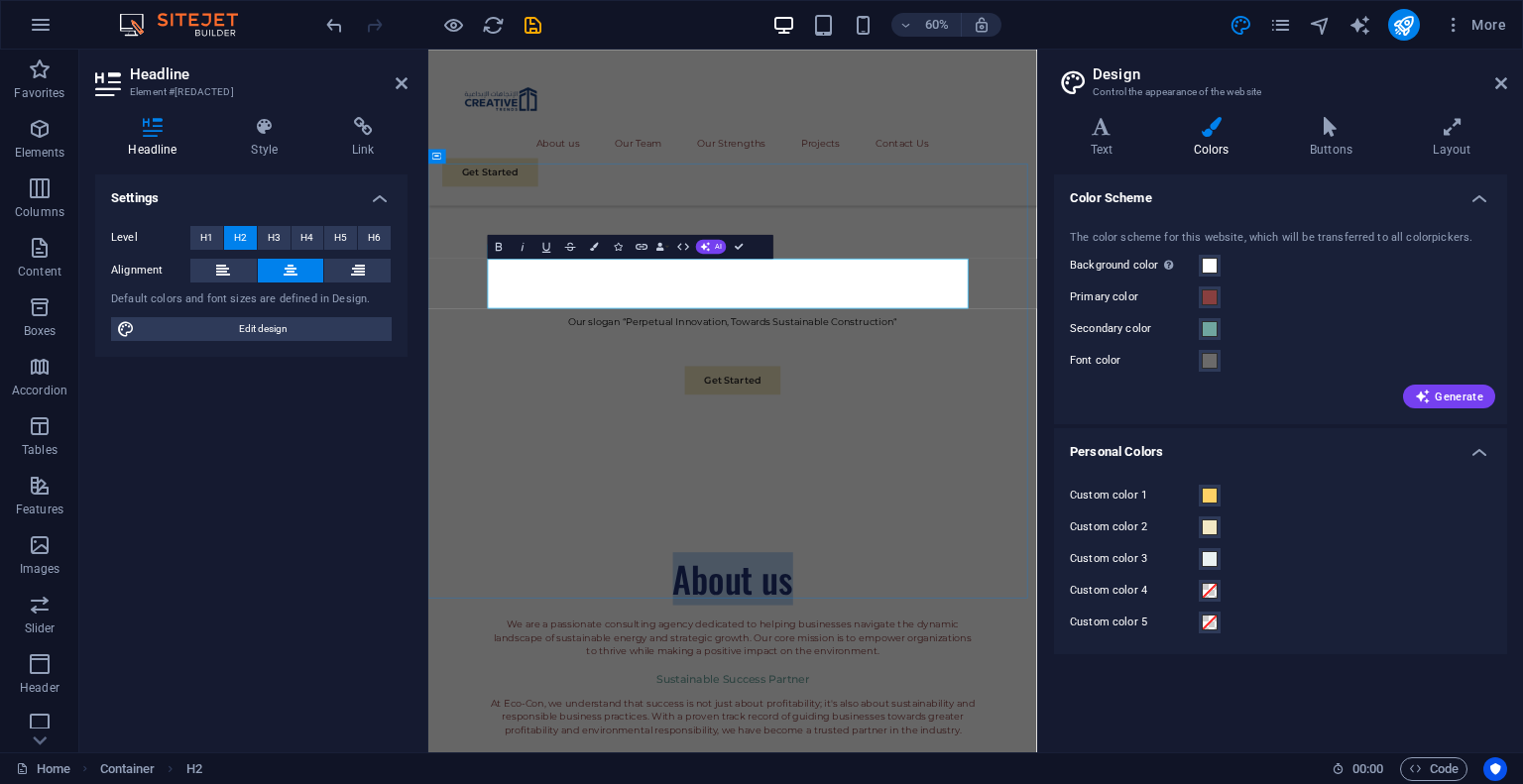 click on "About us" at bounding box center [936, 930] 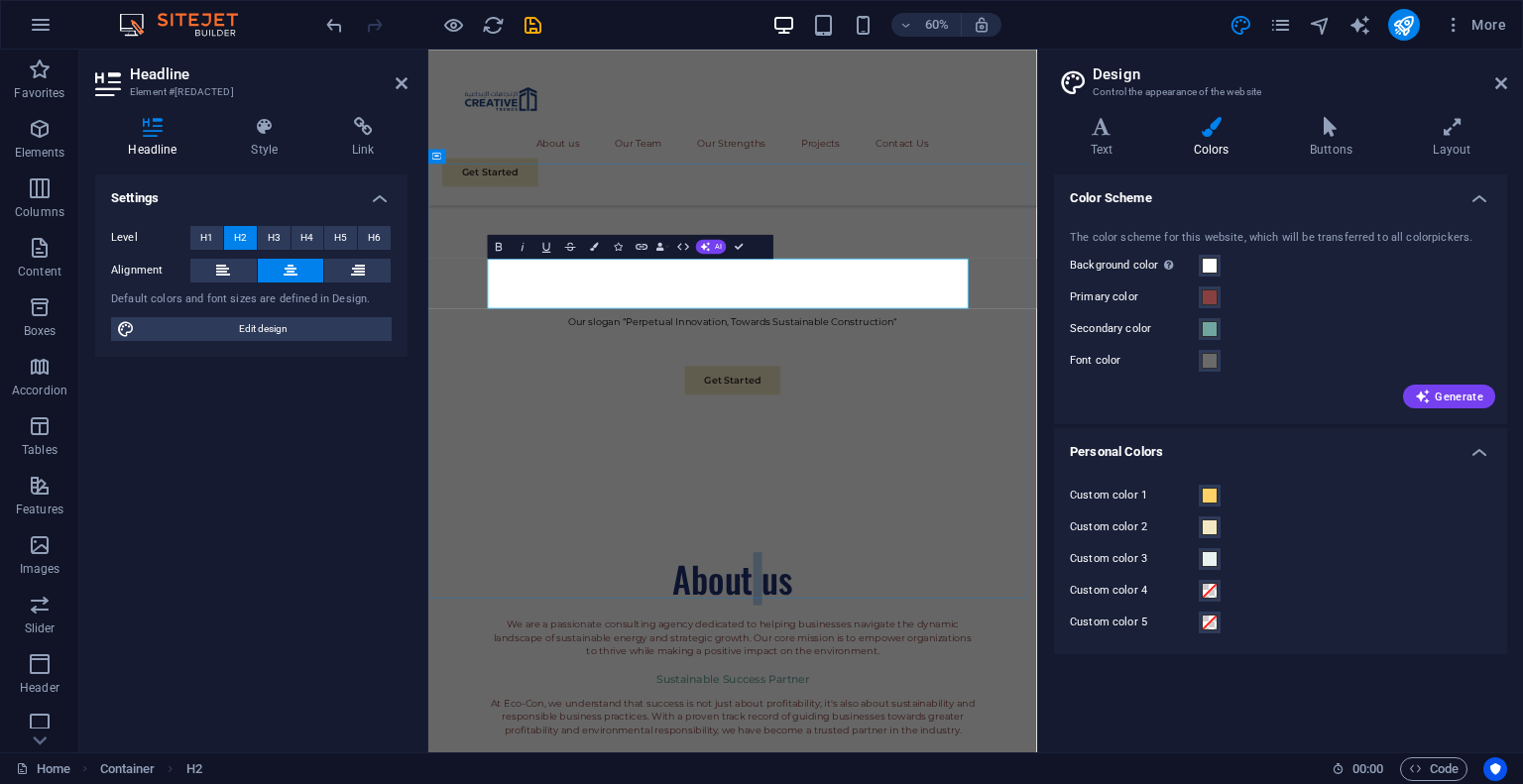 click on "About us" at bounding box center [936, 930] 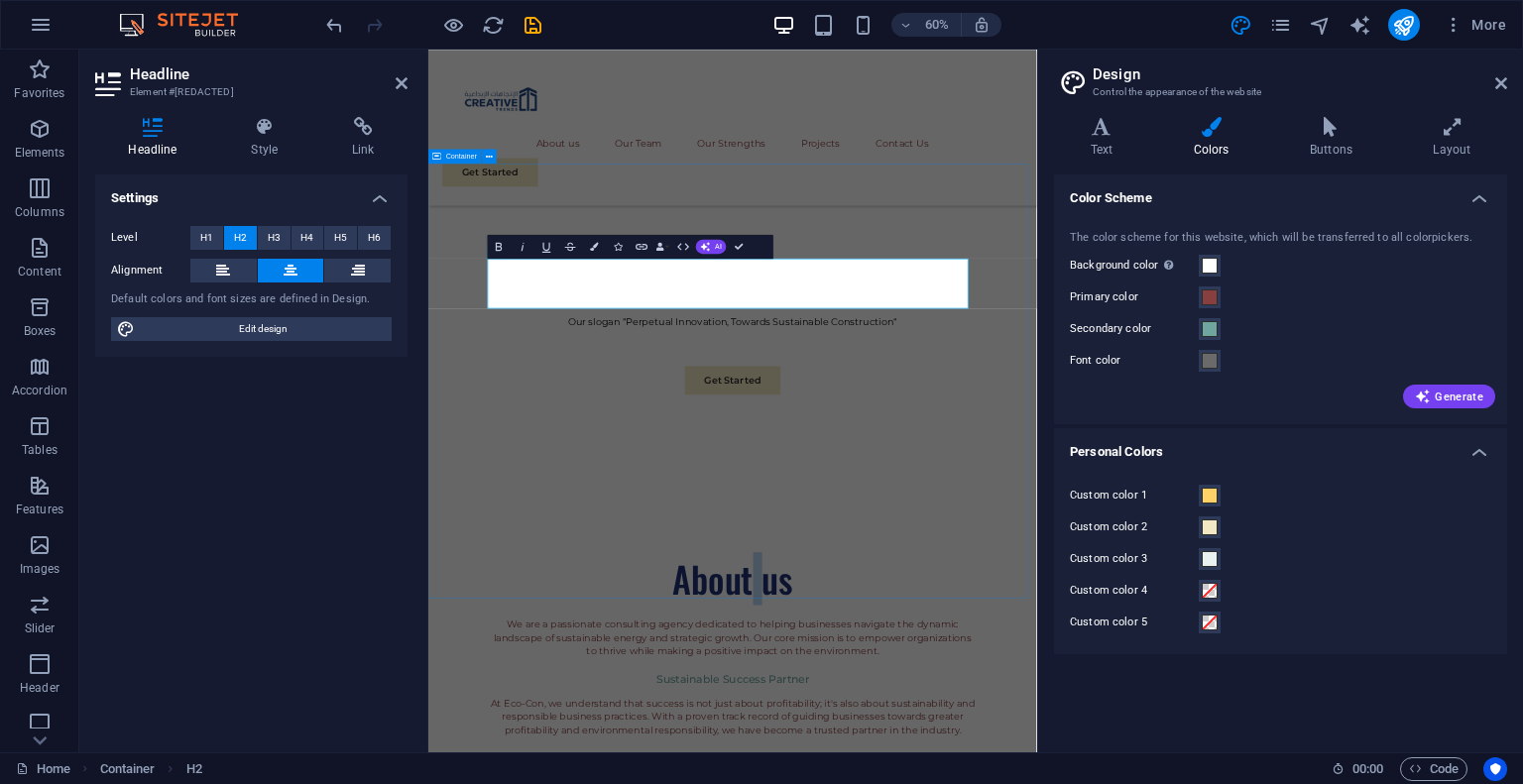 click on "About us We are a passionate consulting agency dedicated to helping businesses navigate the dynamic landscape of sustainable energy and strategic growth. Our core mission is to empower organizations to thrive while making a positive impact on the environment. Sustainable Success Partner At Eco-Con, we understand that success is not just about profitability; it's also about sustainability and responsible business practices. With a proven track record of guiding businesses towards greater profitability and environmental responsibility, we have become a trusted partner in the industry. Expertise For Results At Eco-Con, we understand that success is not just about profitability; it's also about sustainability and responsible business practices. With a proven track record of guiding businesses towards greater profitability and environmental responsibility, we have become a trusted partner in the industry." at bounding box center (935, 1562) 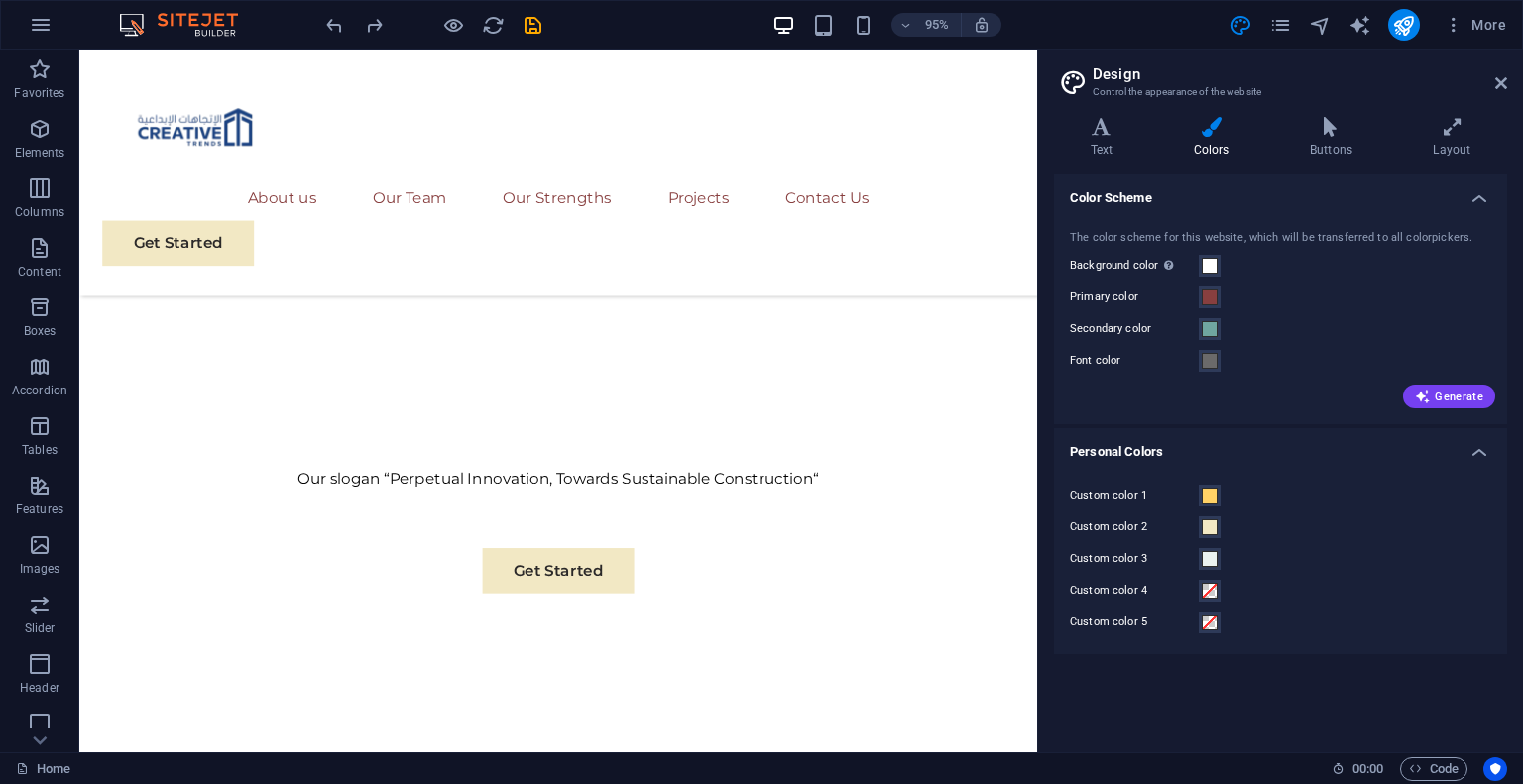 scroll, scrollTop: 722, scrollLeft: 0, axis: vertical 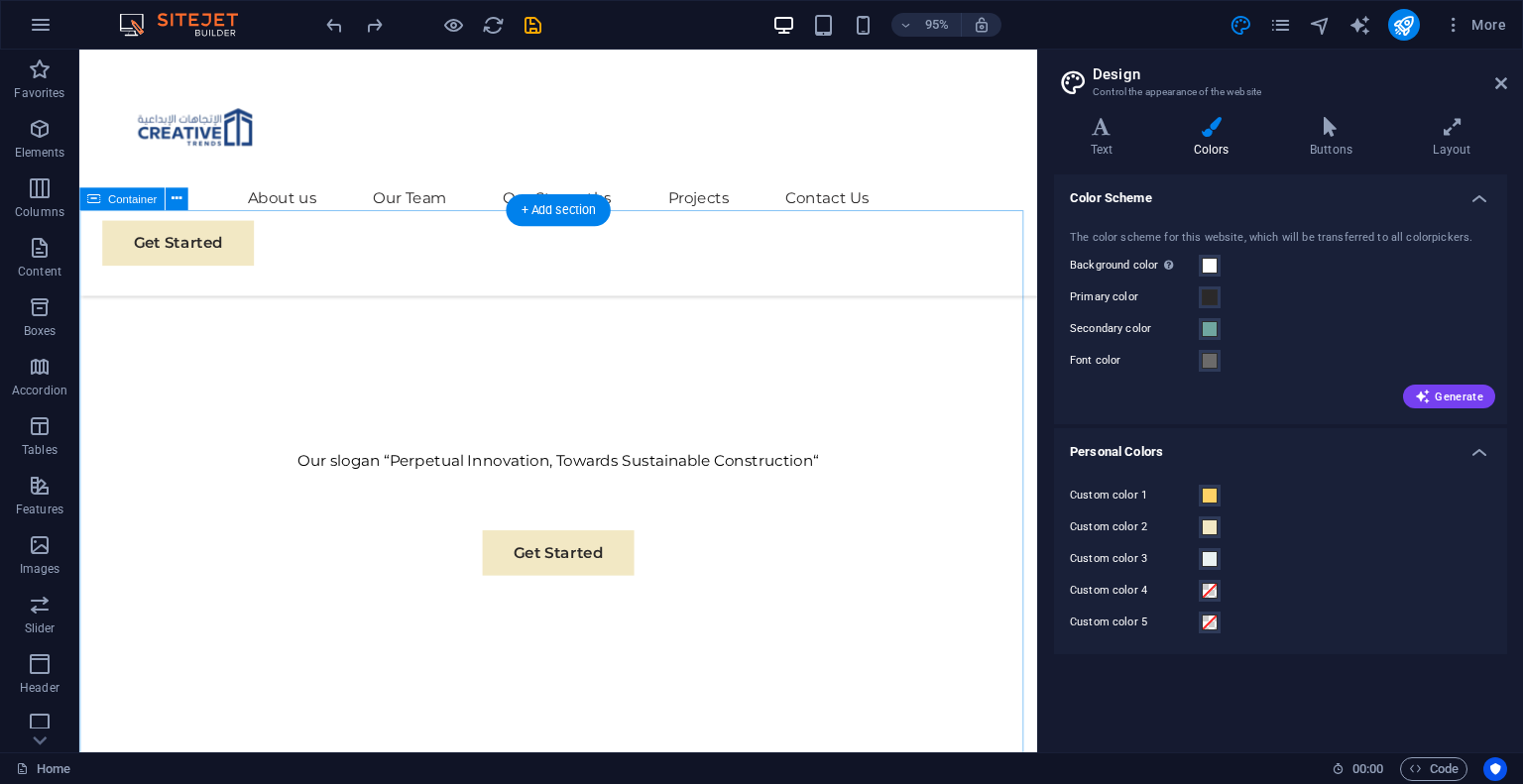 click on "About us We are a passionate consulting agency dedicated to helping businesses navigate the dynamic landscape of sustainable energy and strategic growth. Our core mission is to empower organizations to thrive while making a positive impact on the environment. Sustainable Success Partner At Eco-Con, we understand that success is not just about profitability; it's also about sustainability and responsible business practices. With a proven track record of guiding businesses towards greater profitability and environmental responsibility, we have become a trusted partner in the industry. Expertise For Results At Eco-Con, we understand that success is not just about profitability; it's also about sustainability and responsible business practices. With a proven track record of guiding businesses towards greater profitability and environmental responsibility, we have become a trusted partner in the industry." at bounding box center [583, 1539] 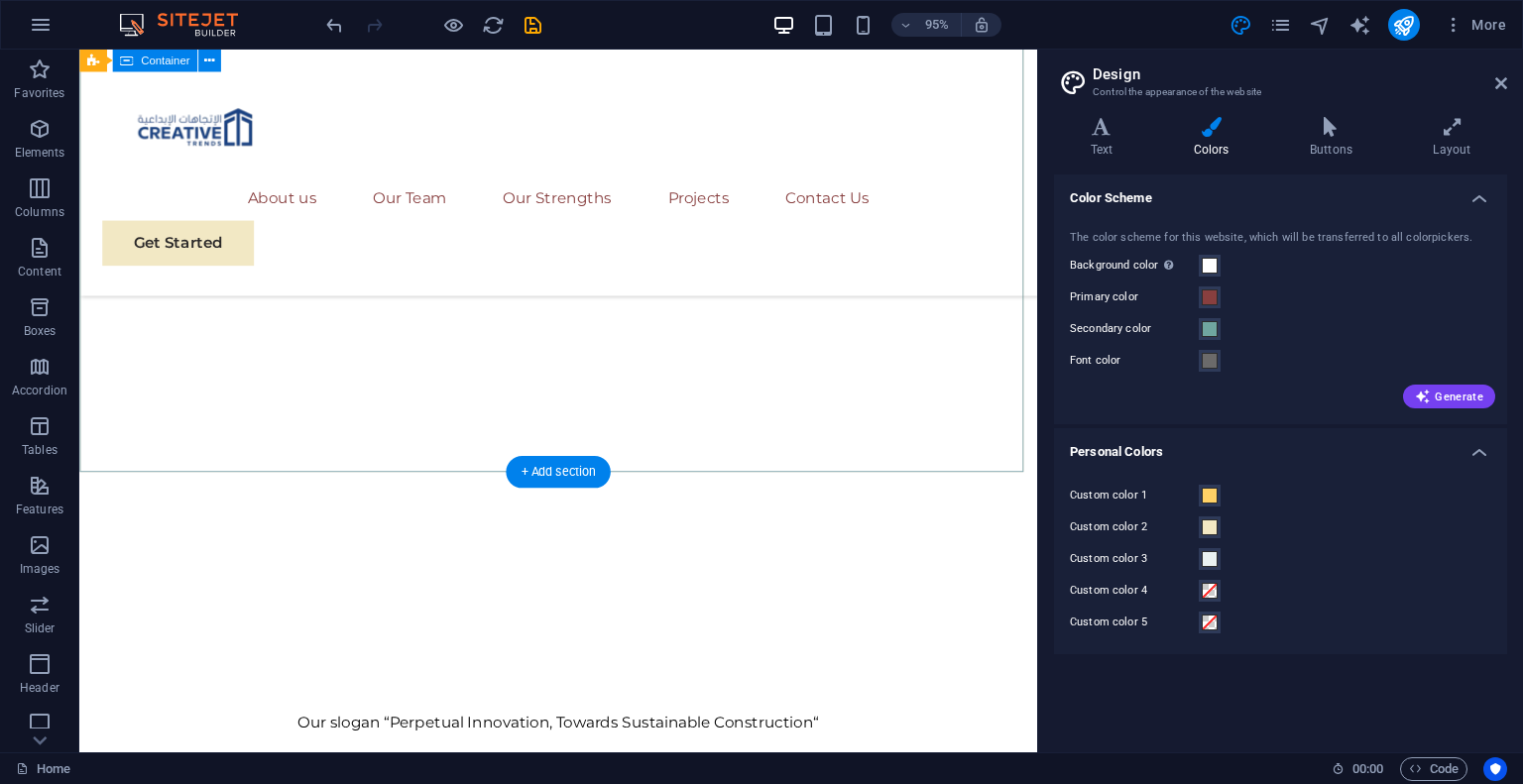 scroll, scrollTop: 447, scrollLeft: 0, axis: vertical 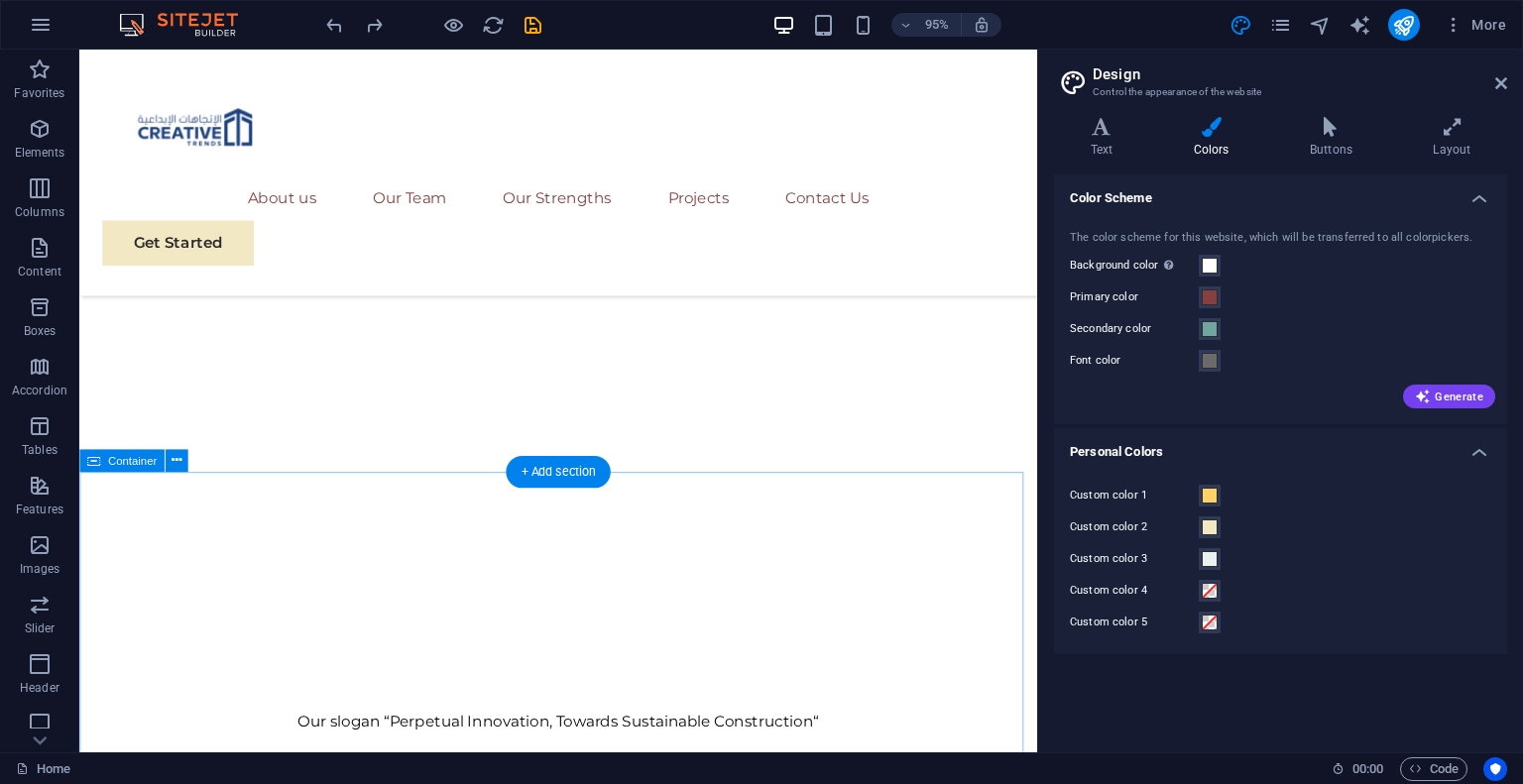 click on "About us We are a passionate consulting agency dedicated to helping businesses navigate the dynamic landscape of sustainable energy and strategic growth. Our core mission is to empower organizations to thrive while making a positive impact on the environment. Sustainable Success Partner At Eco-Con, we understand that success is not just about profitability; it's also about sustainability and responsible business practices. With a proven track record of guiding businesses towards greater profitability and environmental responsibility, we have become a trusted partner in the industry. Expertise For Results At Eco-Con, we understand that success is not just about profitability; it's also about sustainability and responsible business practices. With a proven track record of guiding businesses towards greater profitability and environmental responsibility, we have become a trusted partner in the industry." at bounding box center (583, 1814) 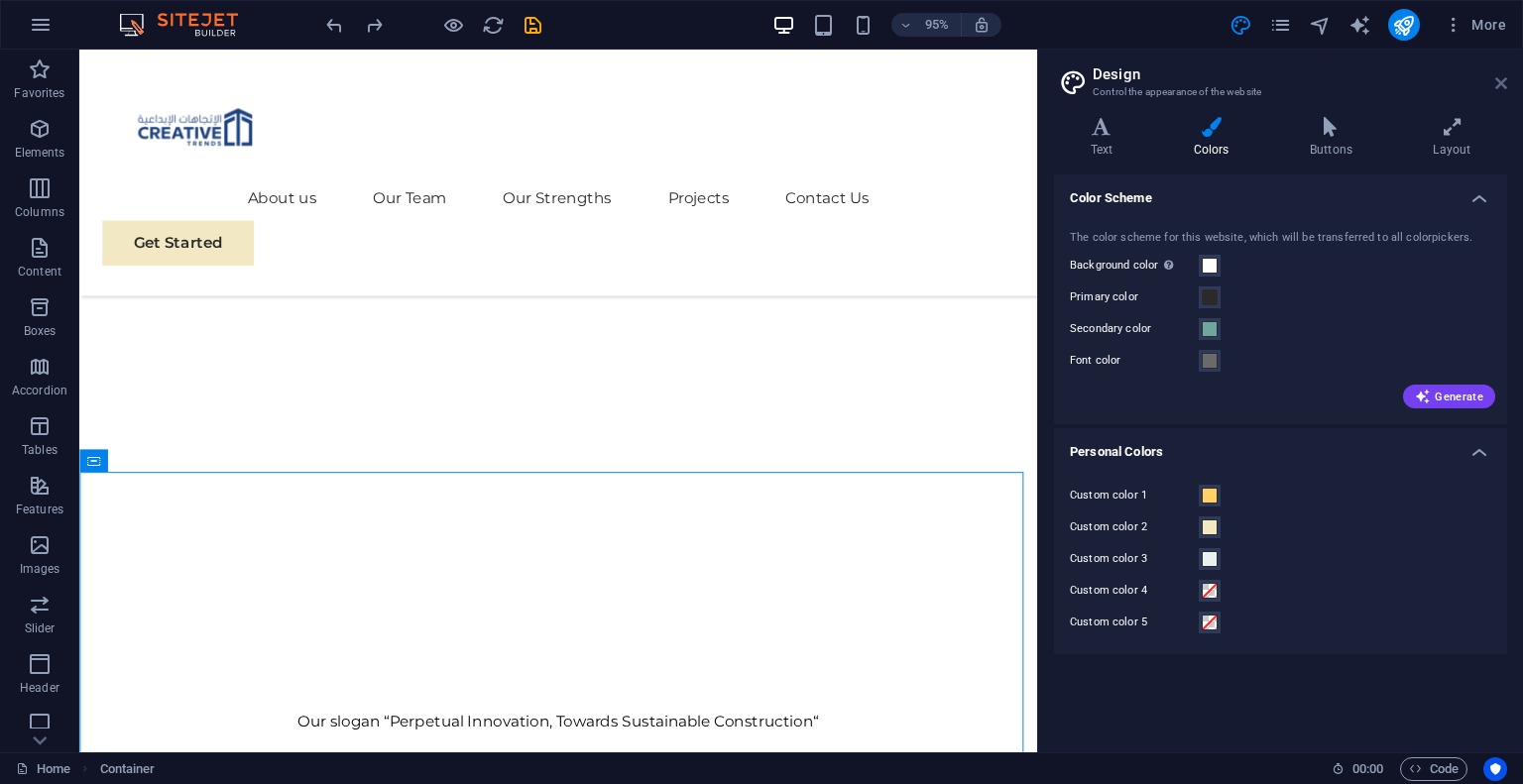 click at bounding box center (1501, 83) 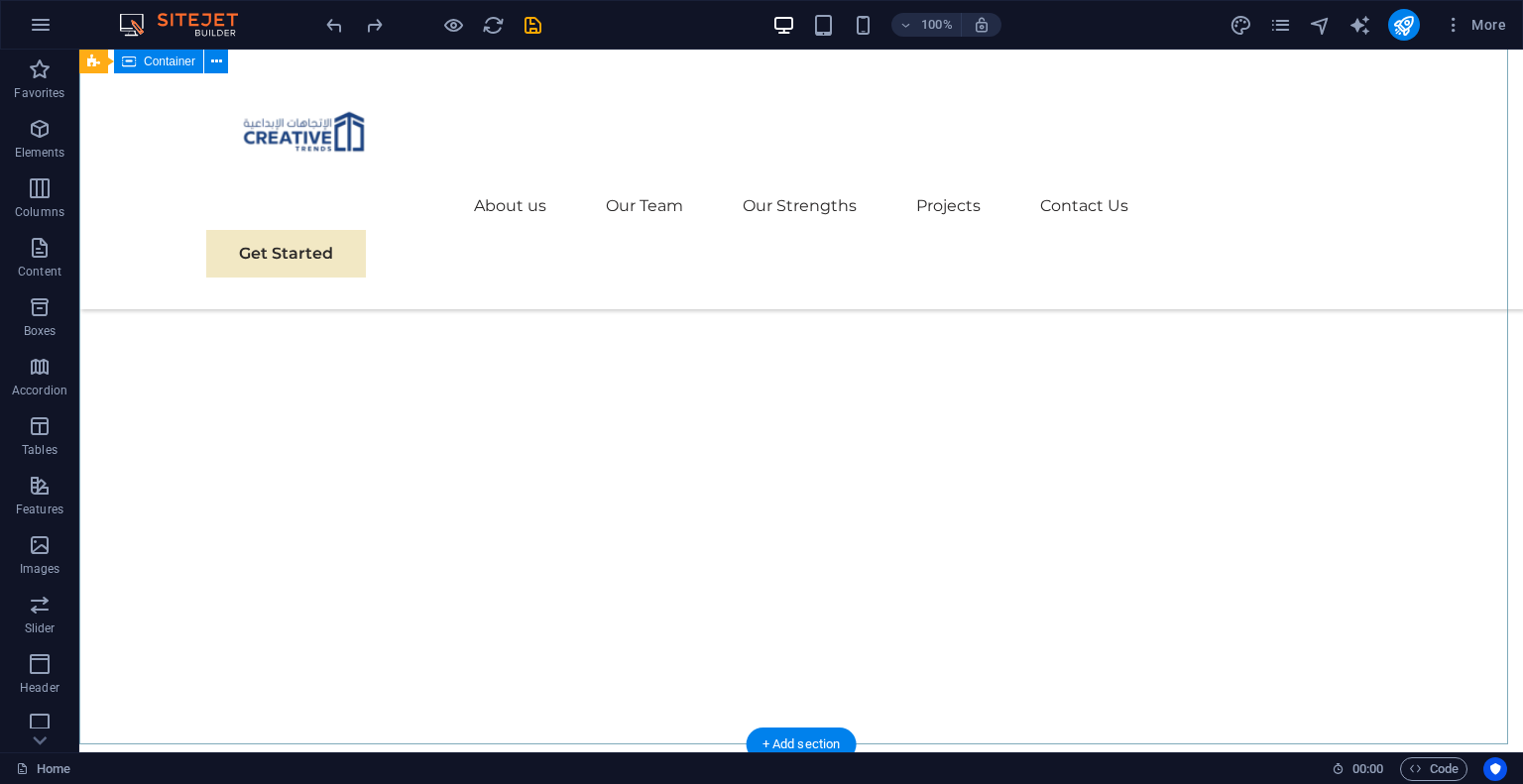 scroll, scrollTop: 190, scrollLeft: 0, axis: vertical 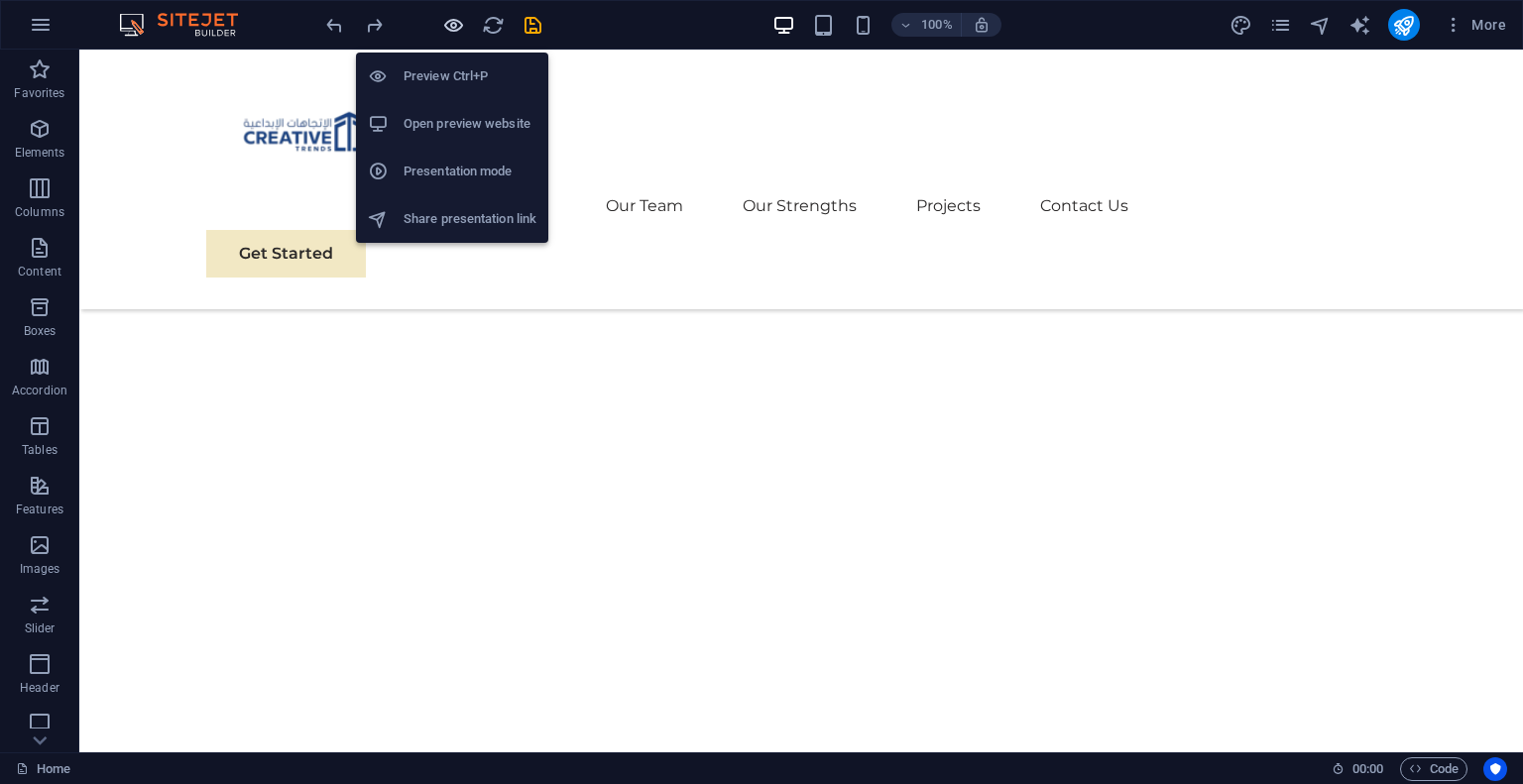 click at bounding box center (453, 25) 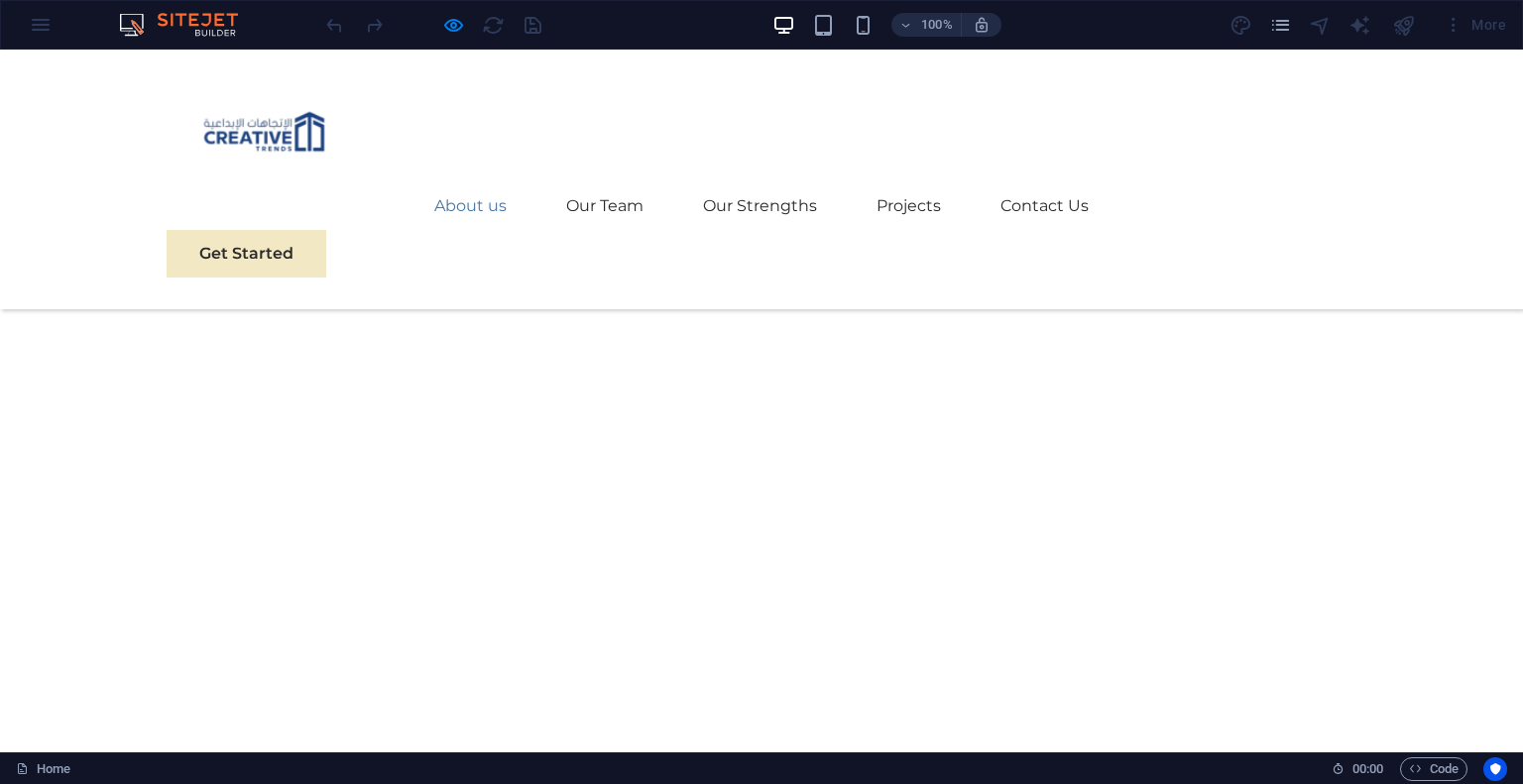 click on "About us" at bounding box center [470, 206] 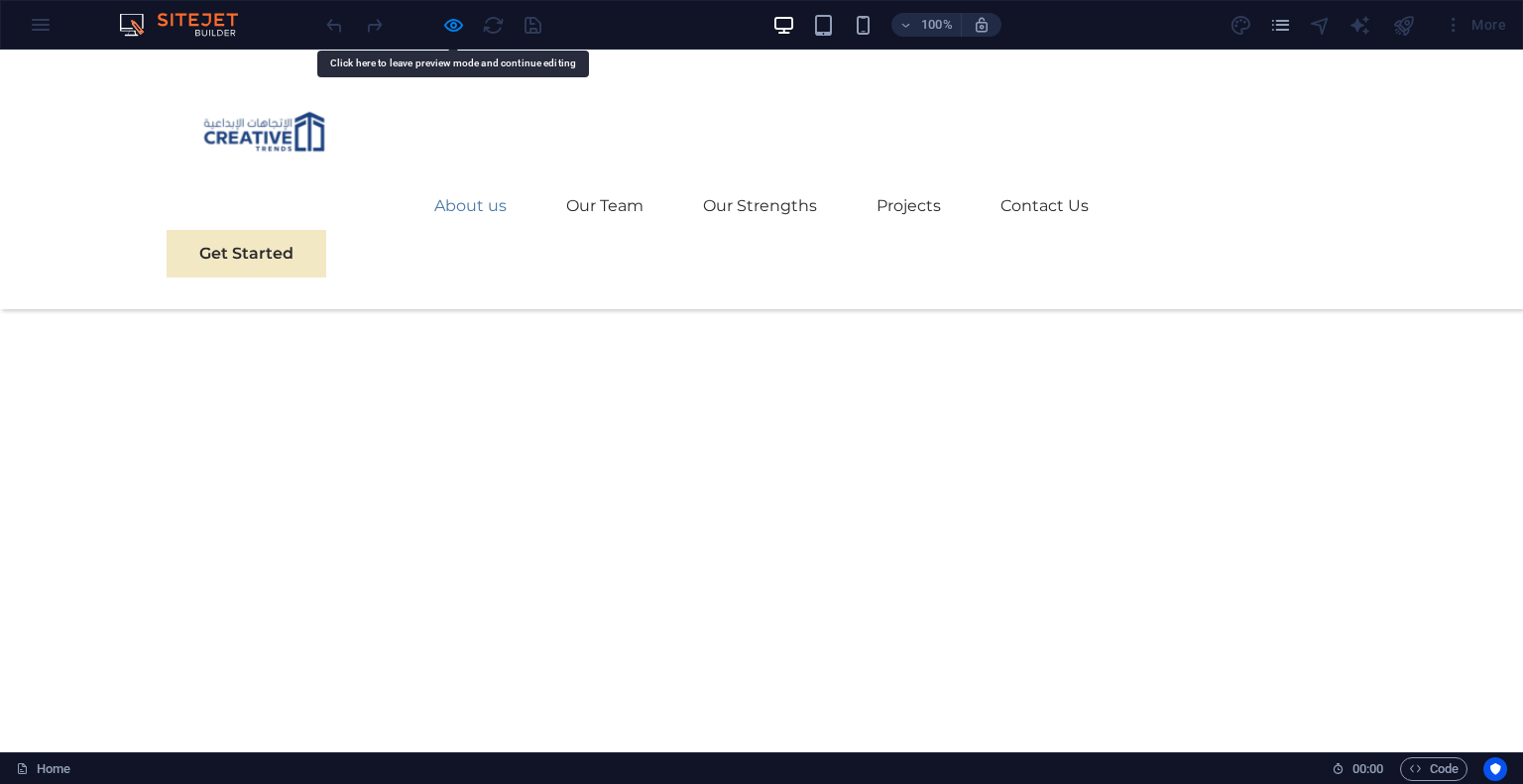 click on "About us" at bounding box center [470, 206] 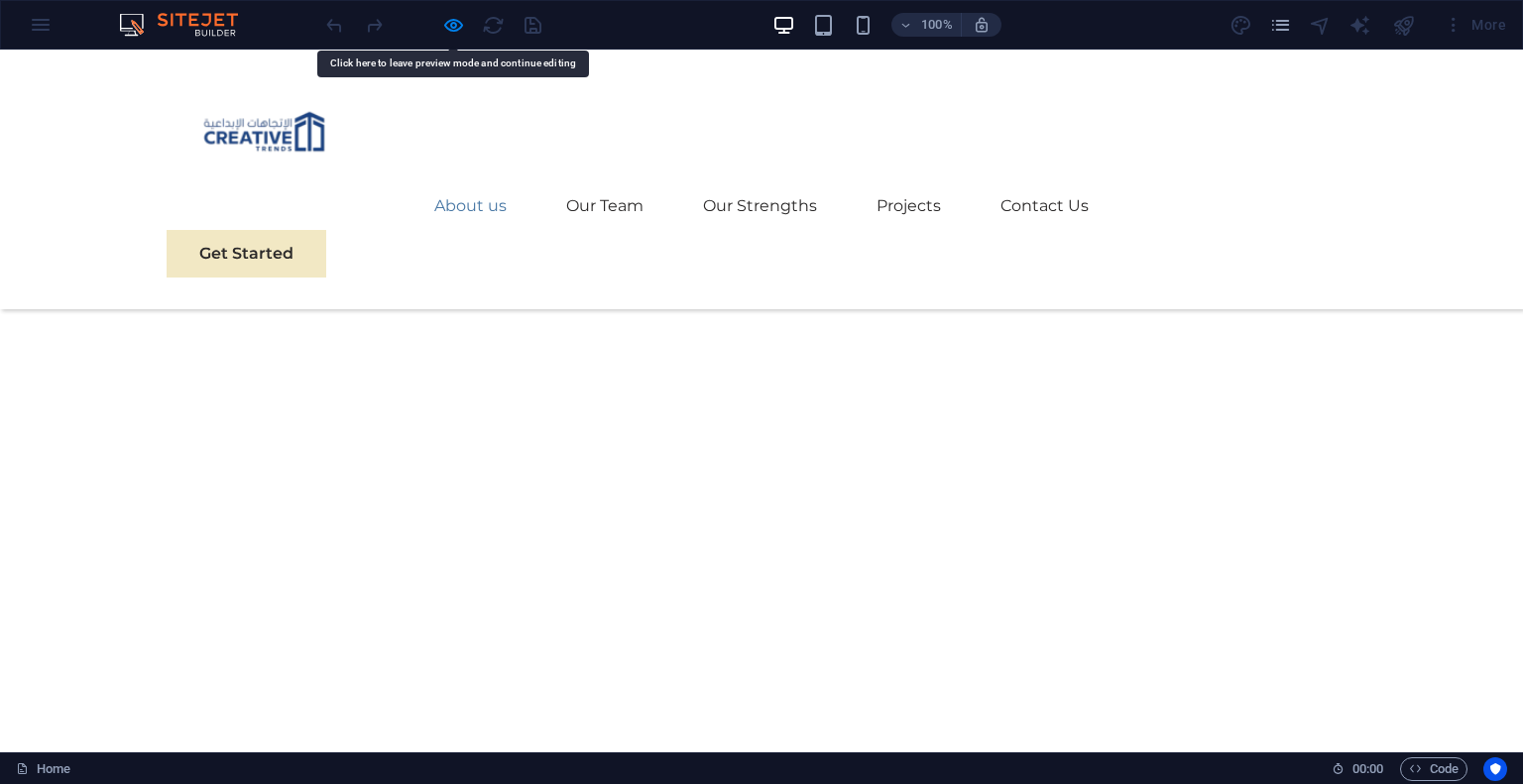 click on "About us" at bounding box center (470, 206) 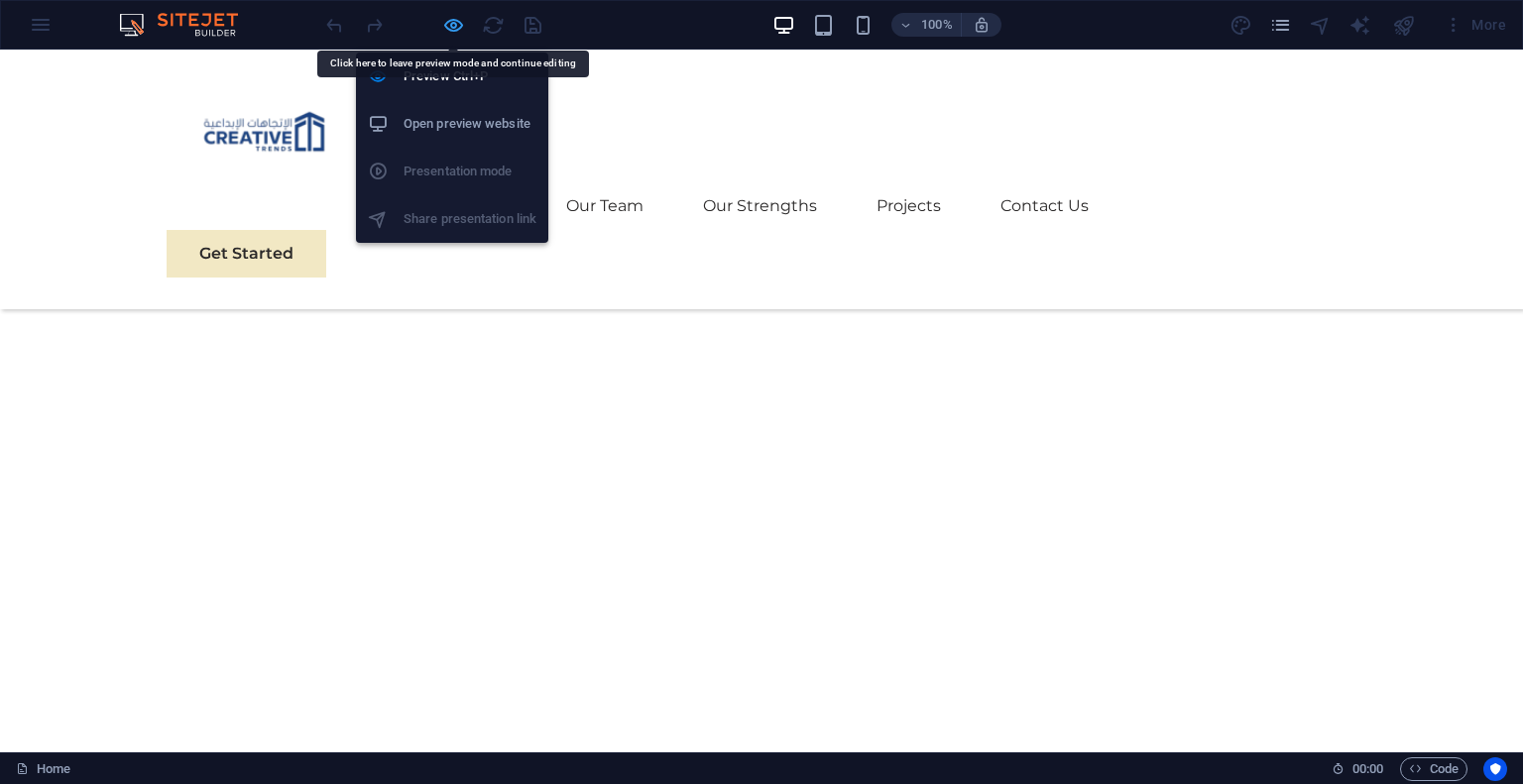 click at bounding box center (453, 25) 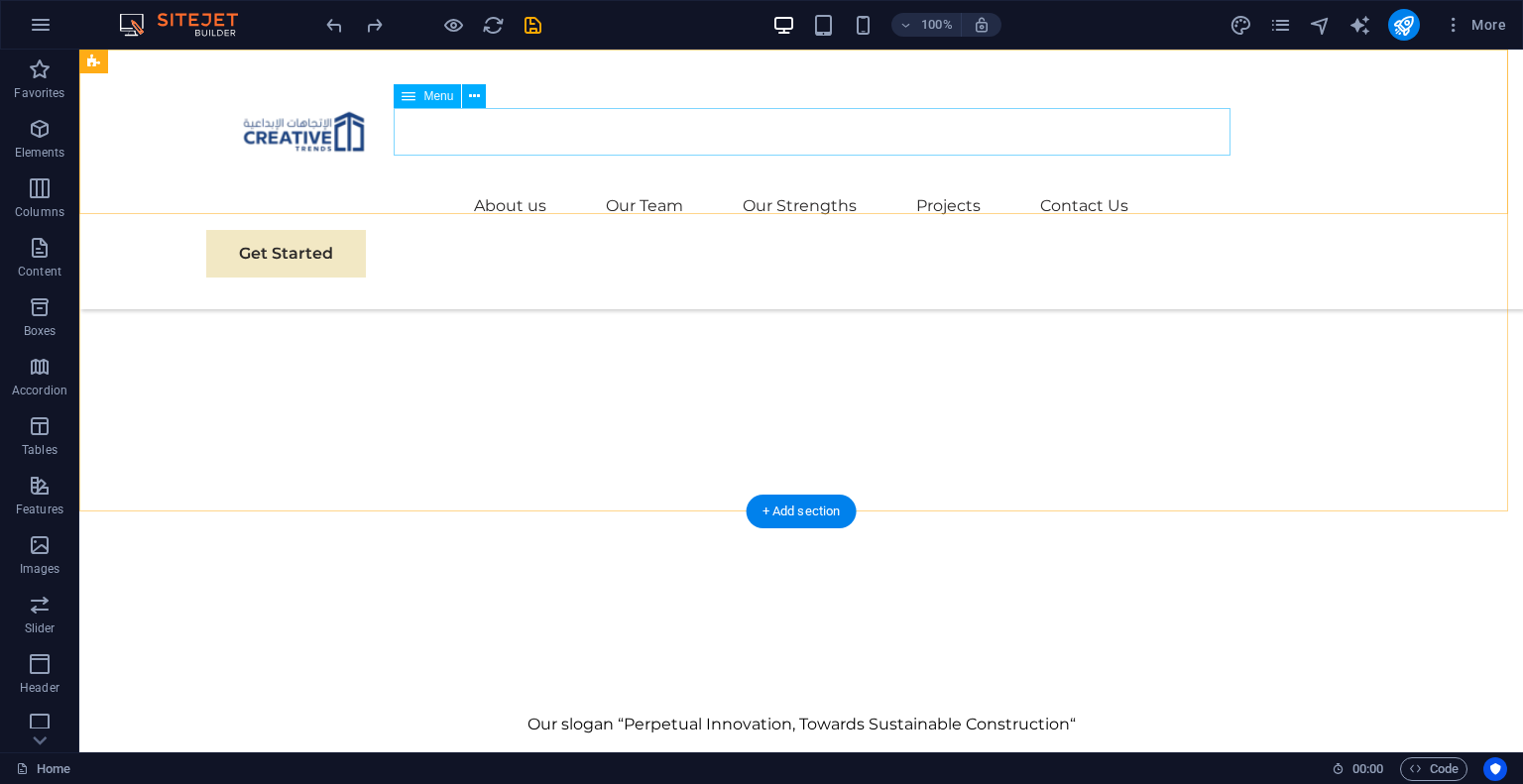 scroll, scrollTop: 430, scrollLeft: 0, axis: vertical 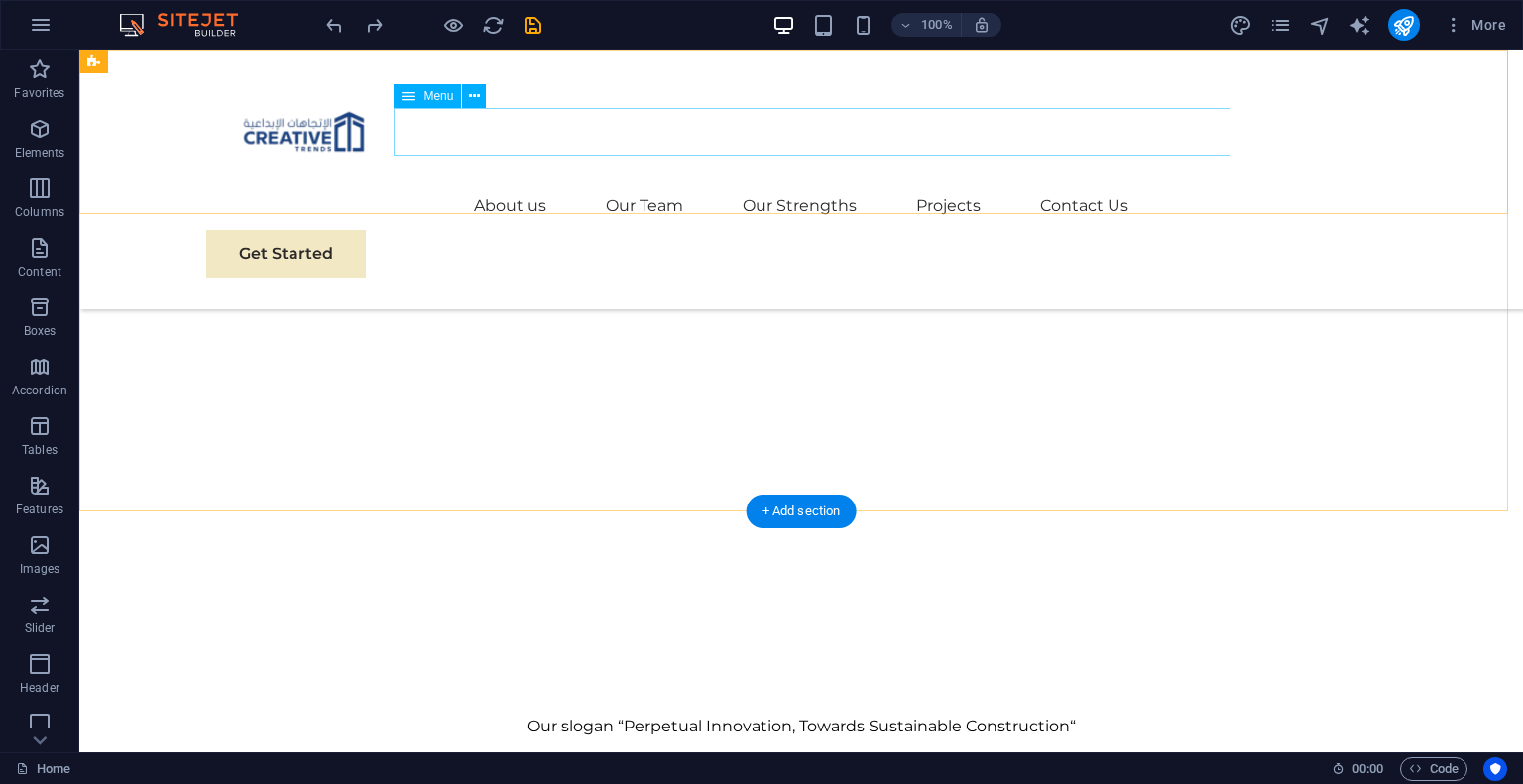 click on "About us Our Team Our Strengths Projects Contact Us" at bounding box center (801, 206) 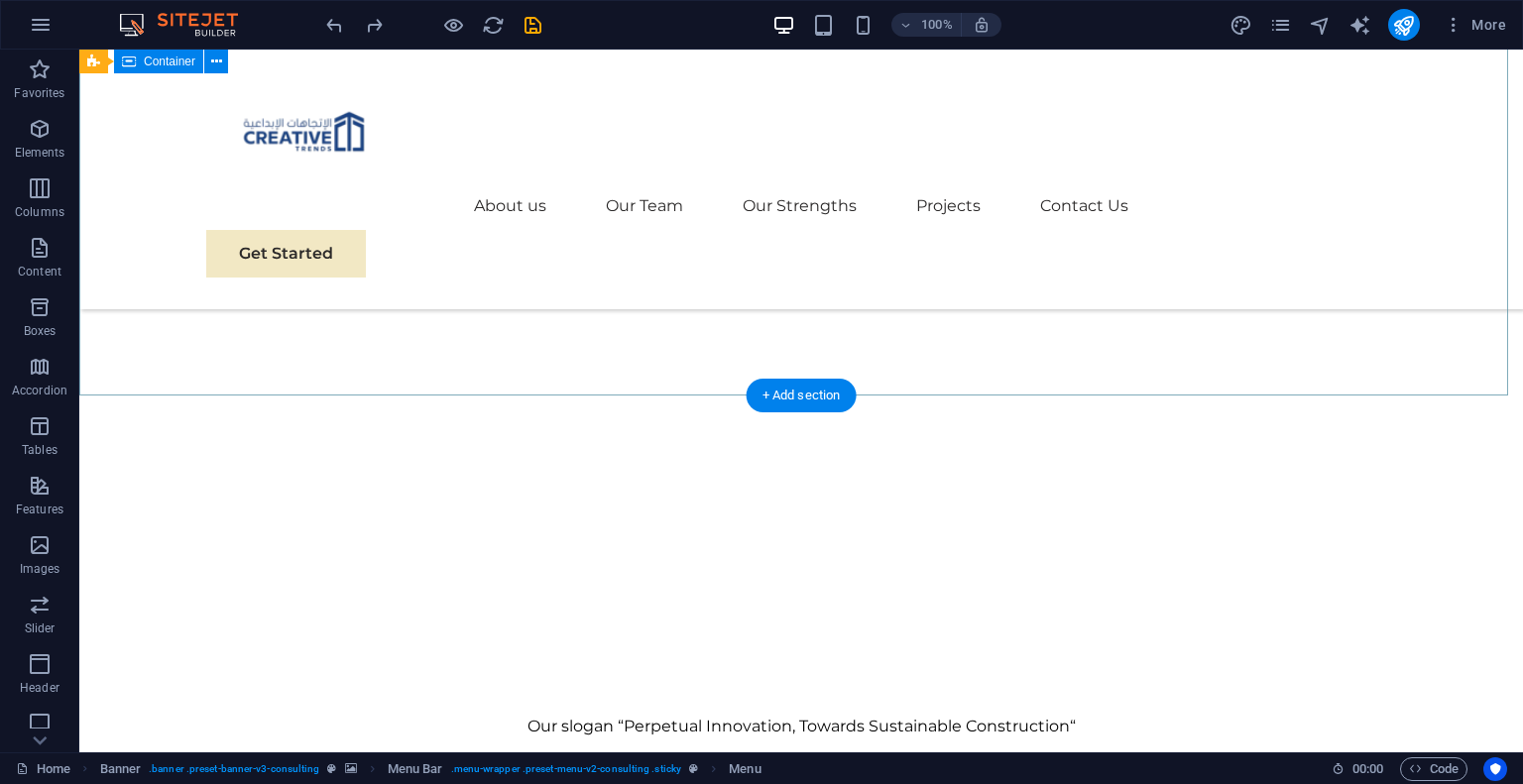 scroll, scrollTop: 591, scrollLeft: 0, axis: vertical 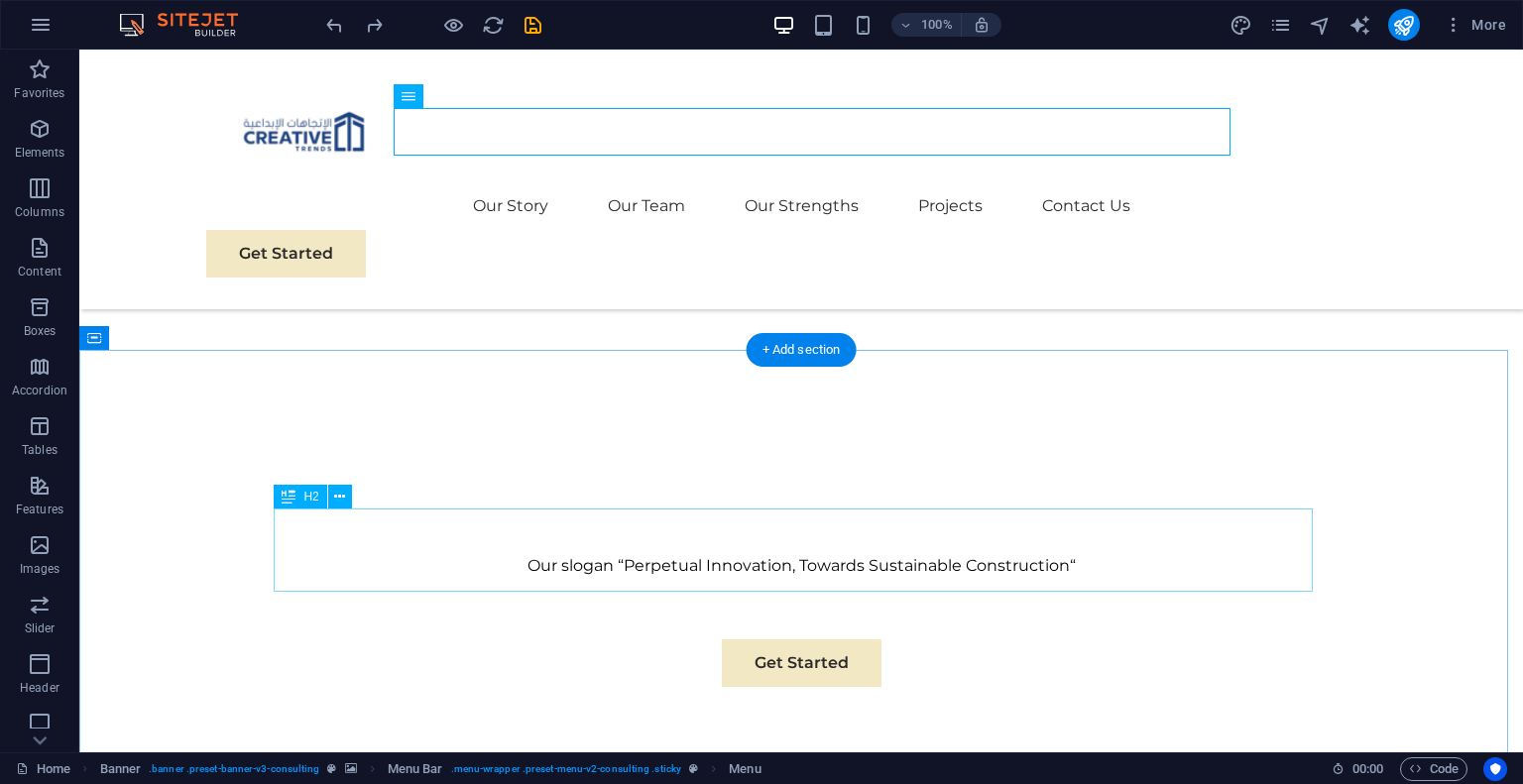 click on "Our Story" at bounding box center [801, 994] 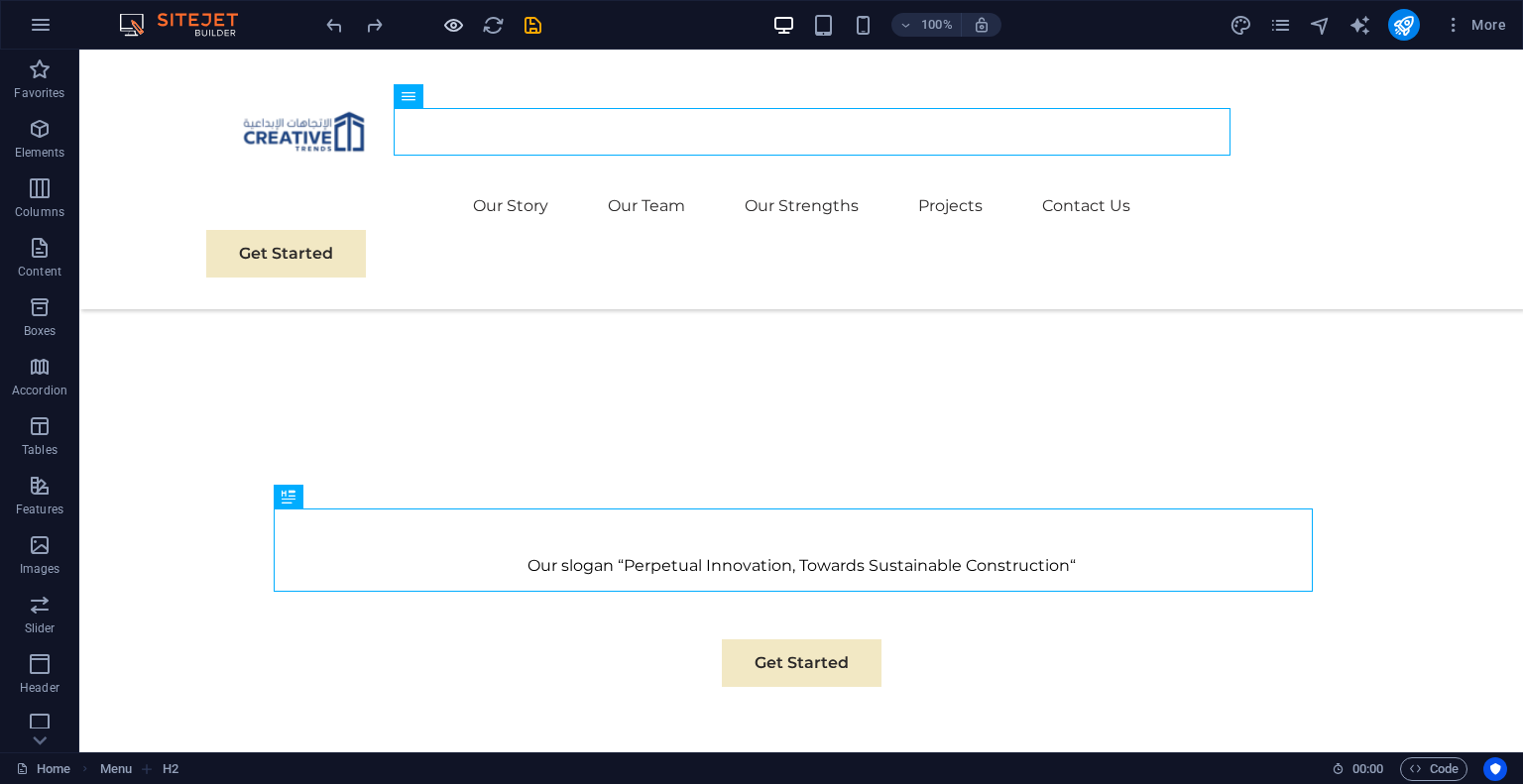 click at bounding box center [433, 25] 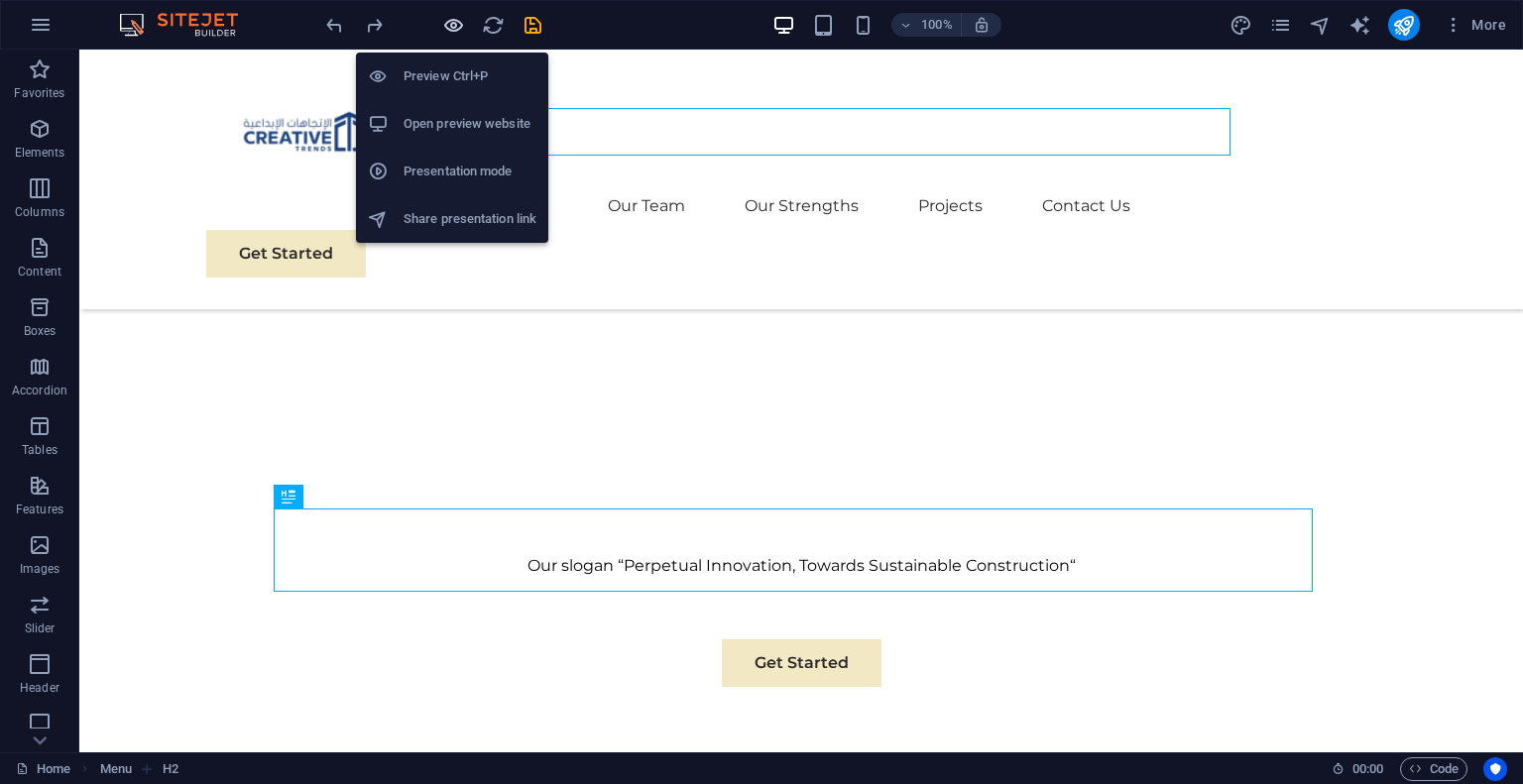 click at bounding box center (453, 25) 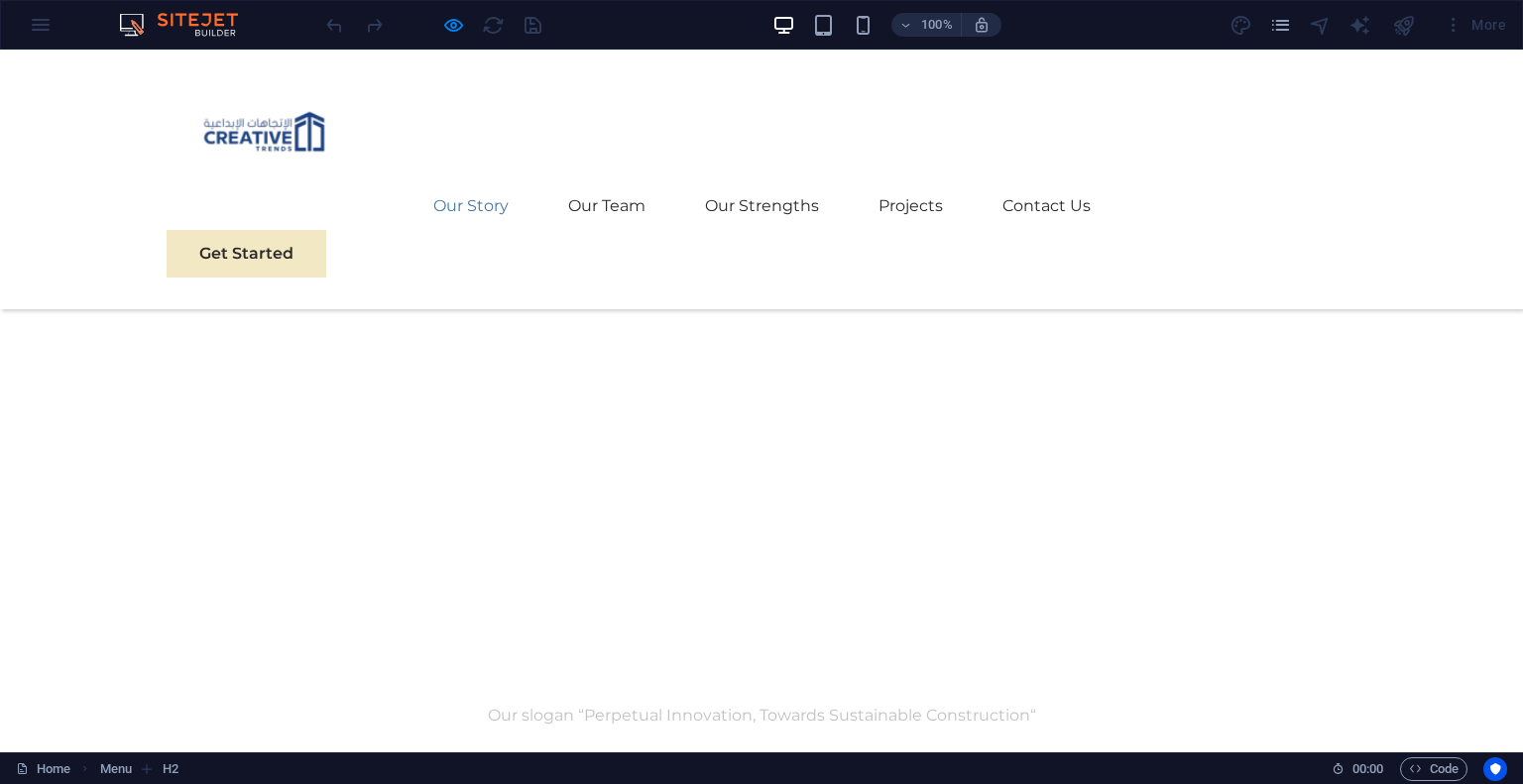 click on "Our Story" at bounding box center (471, 206) 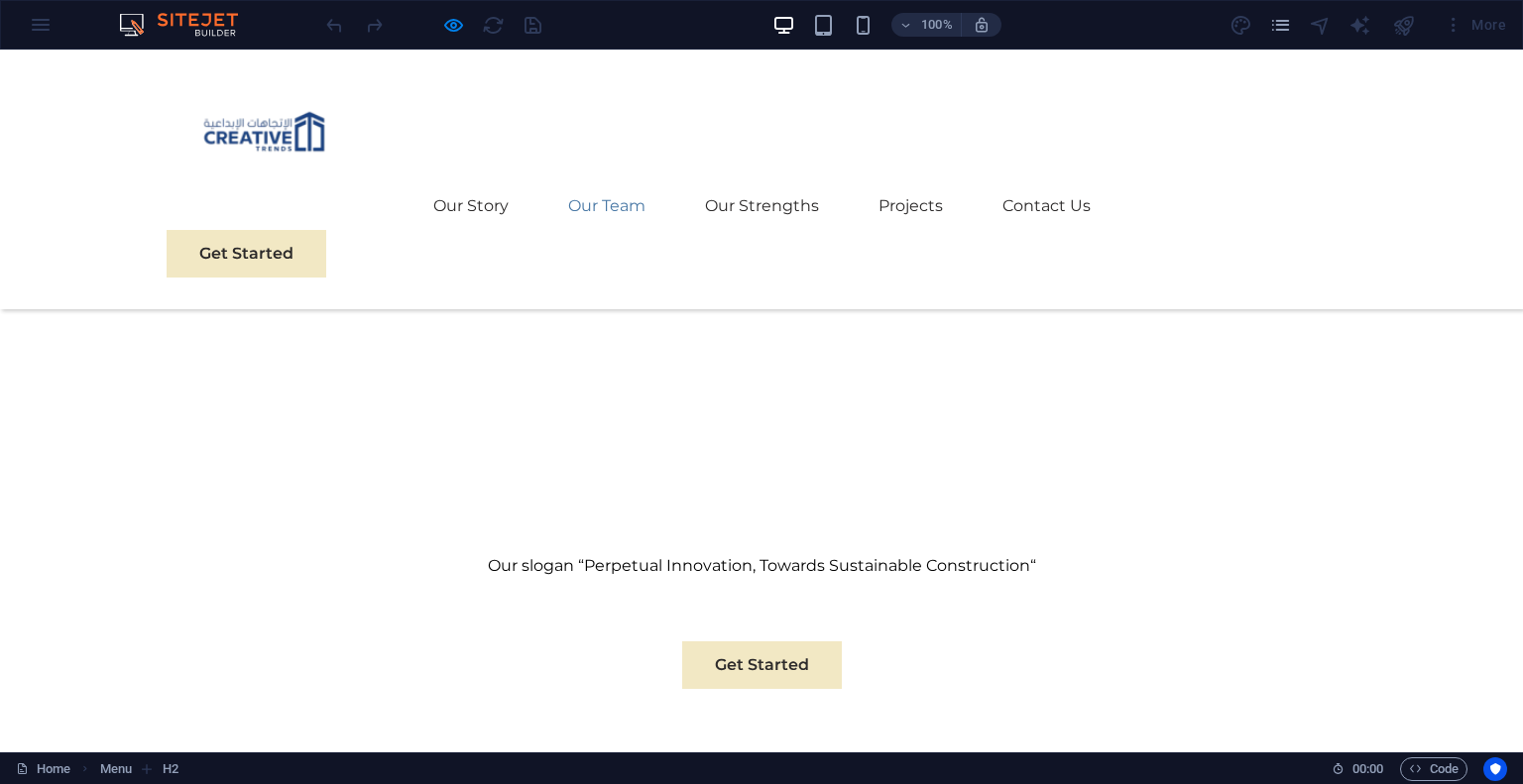 click on "Our Team" at bounding box center [607, 206] 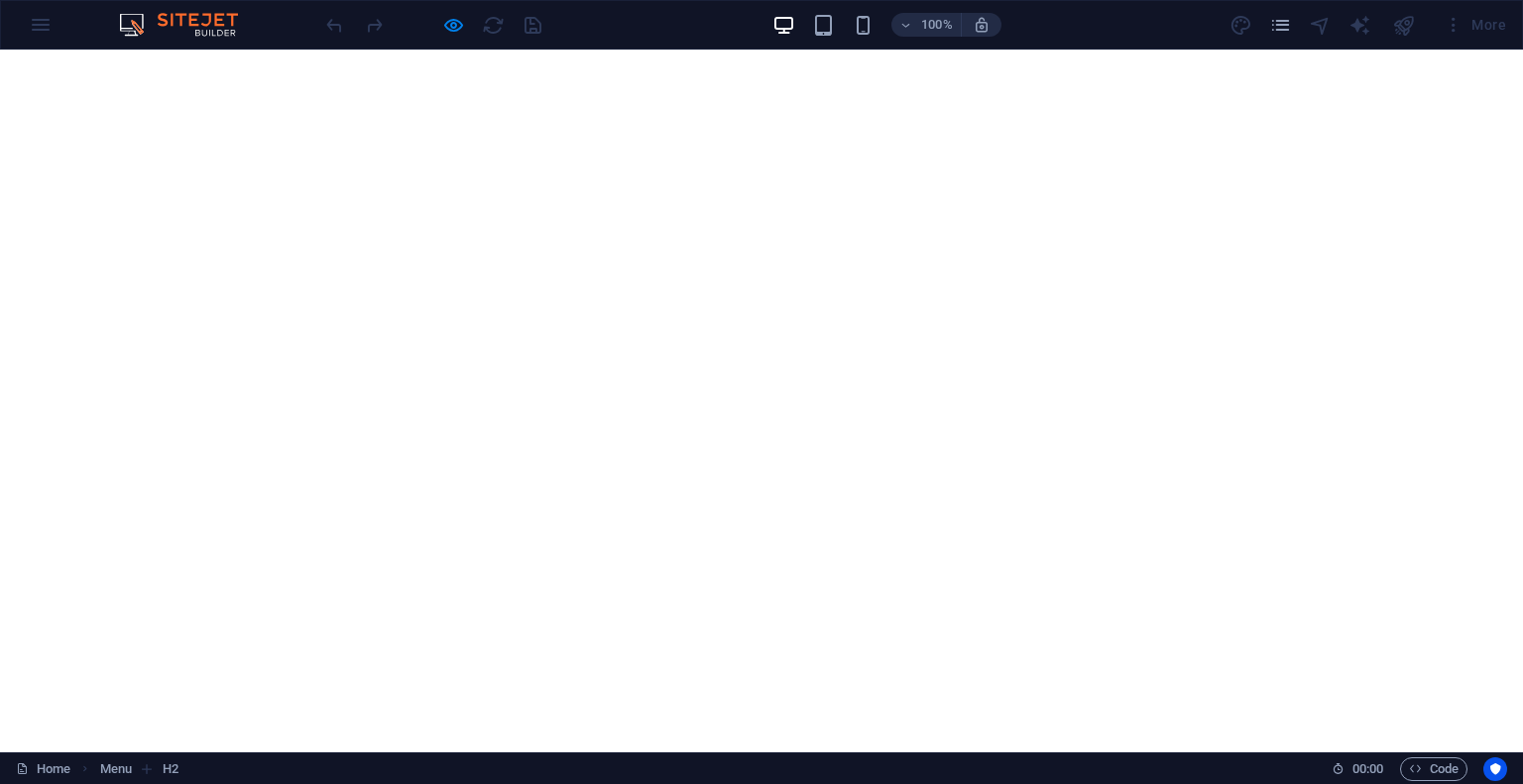 scroll, scrollTop: 0, scrollLeft: 0, axis: both 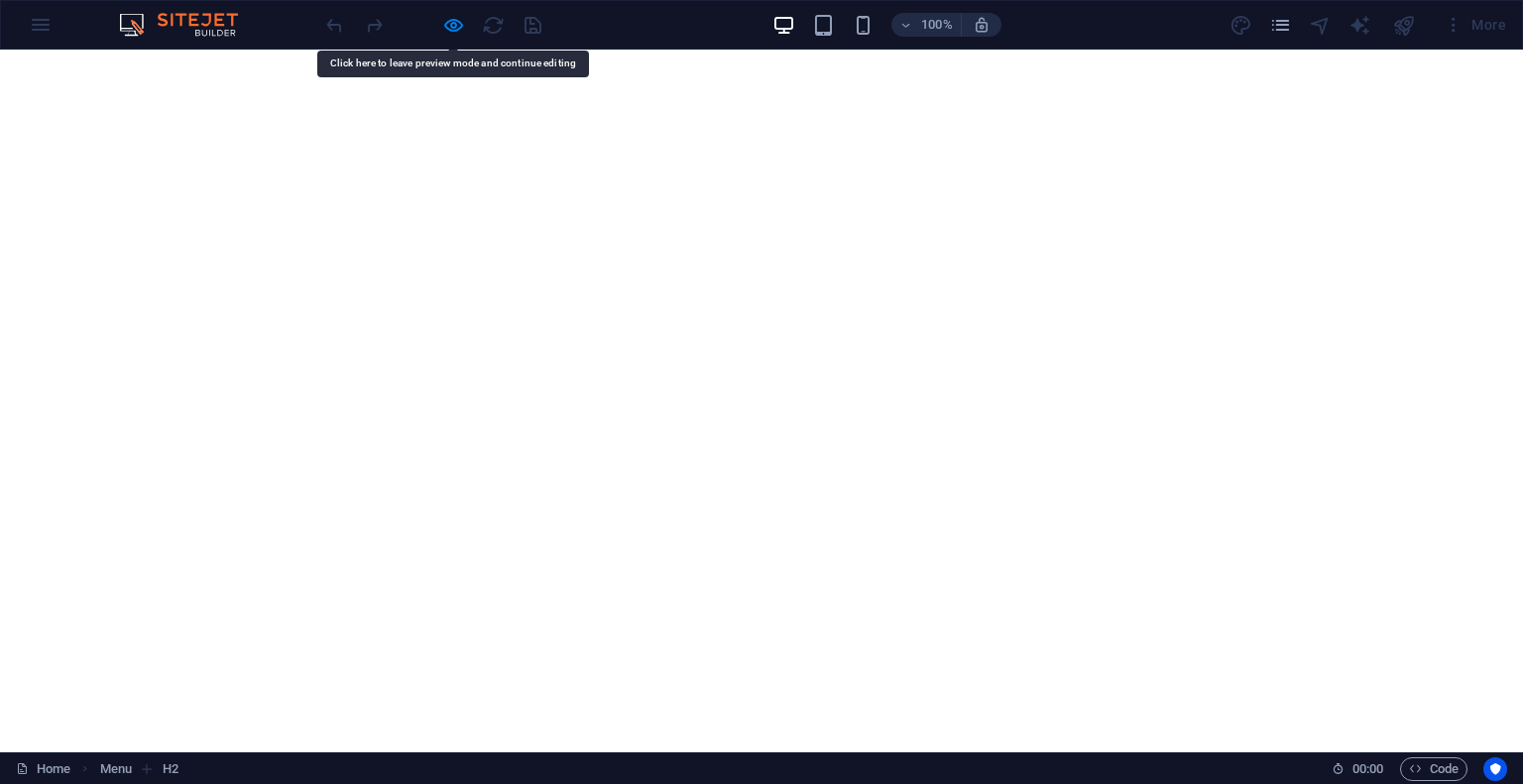 click on "Our Team" at bounding box center (607, 1098) 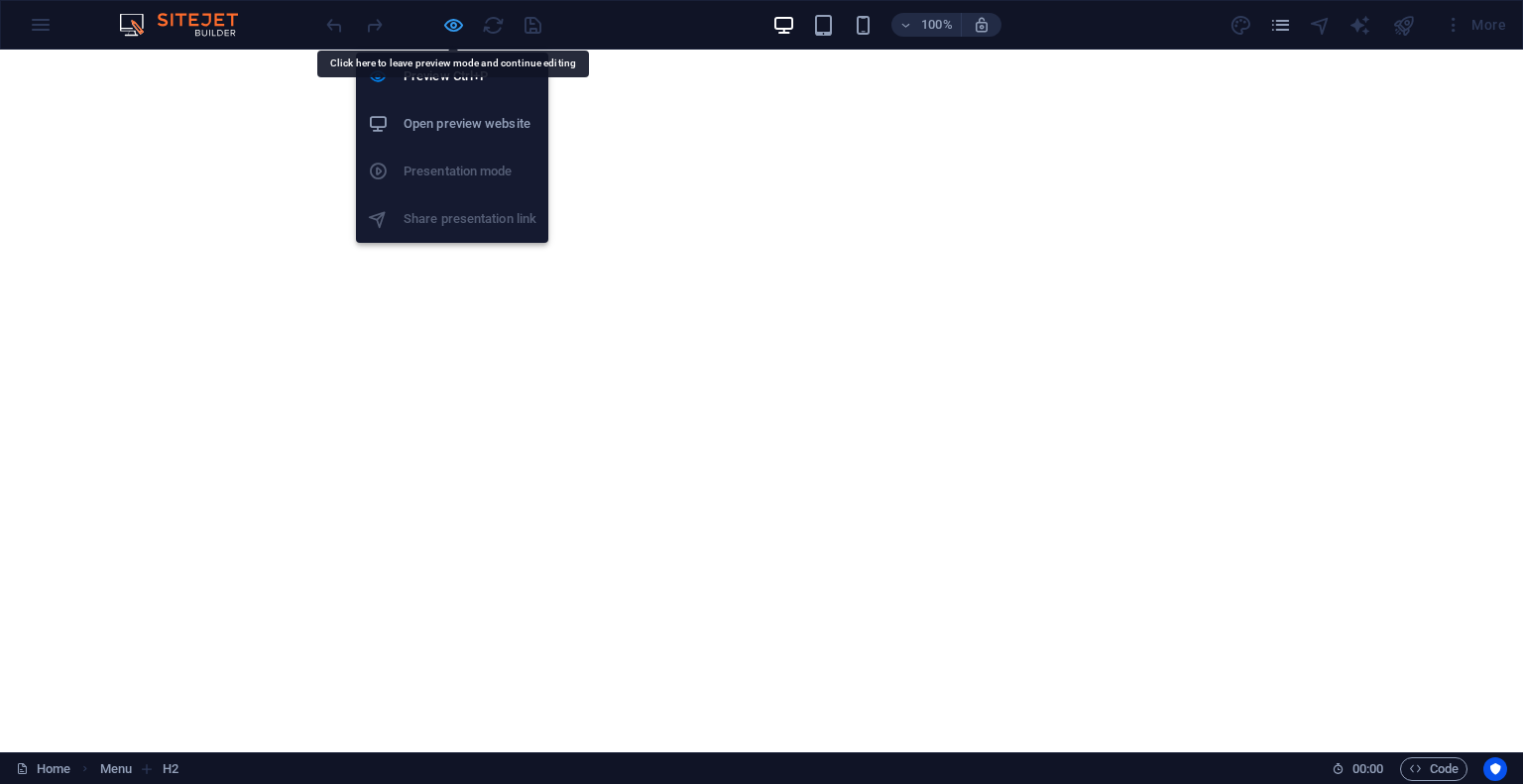 click at bounding box center (453, 25) 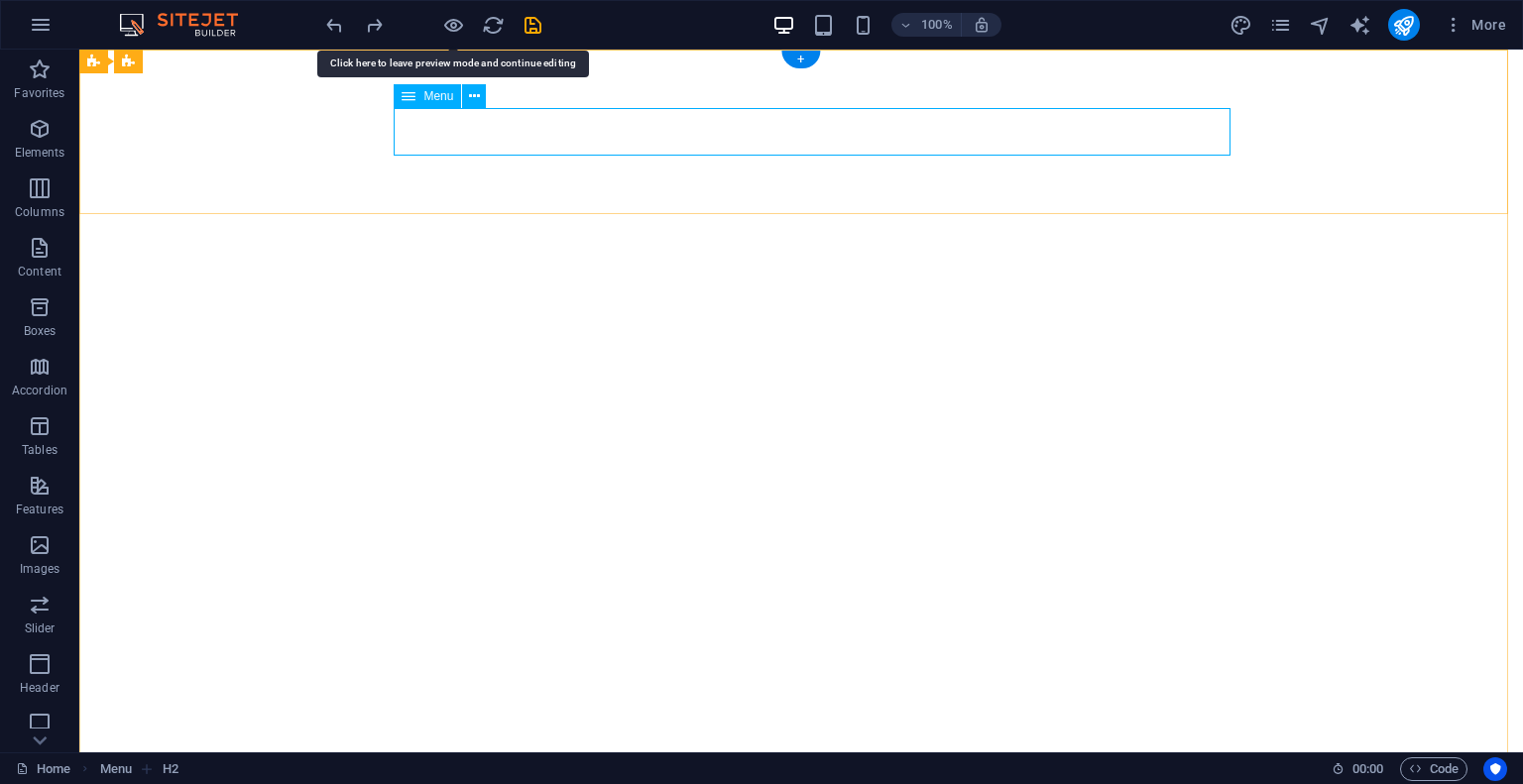 type 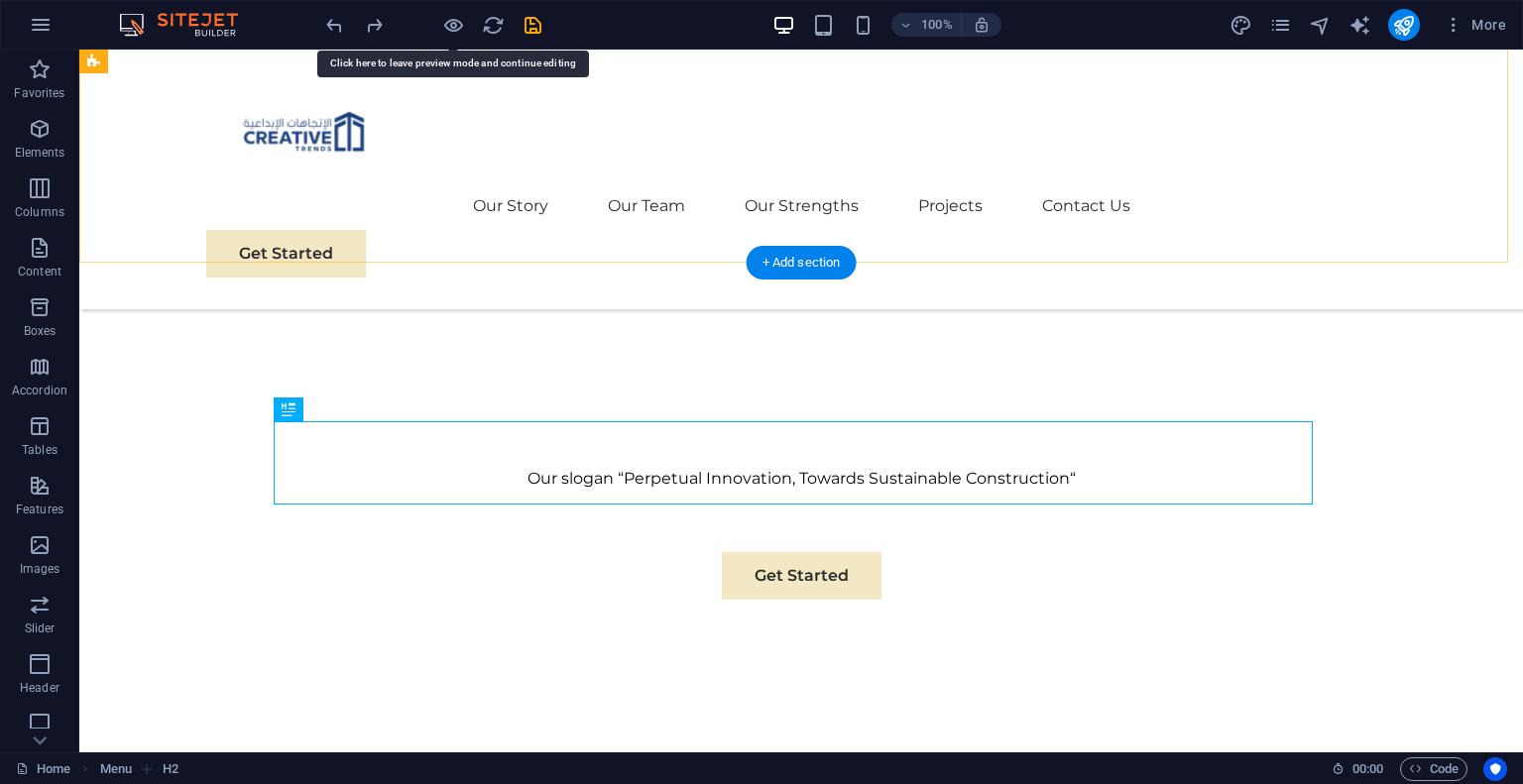 scroll, scrollTop: 740, scrollLeft: 0, axis: vertical 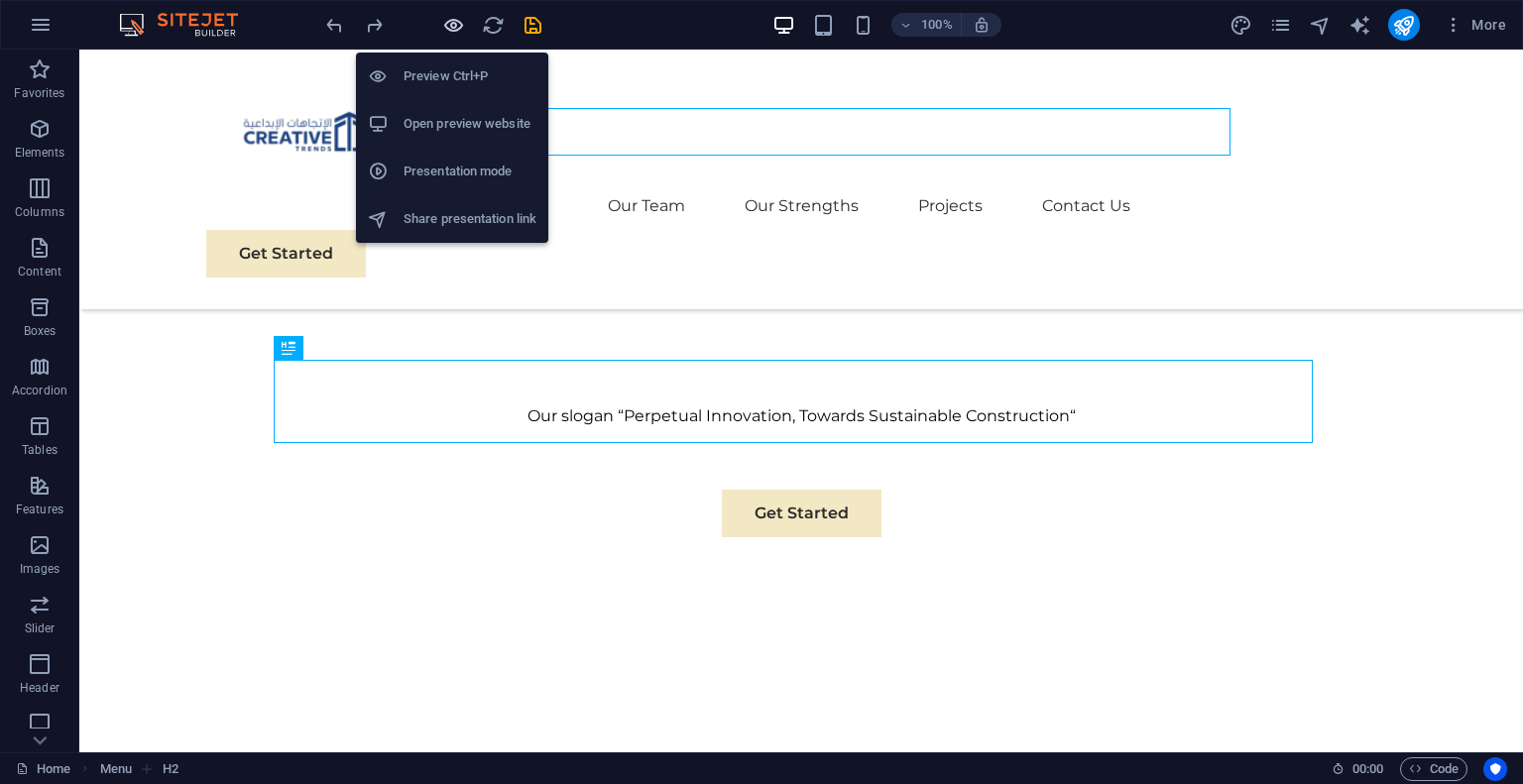 click at bounding box center [453, 25] 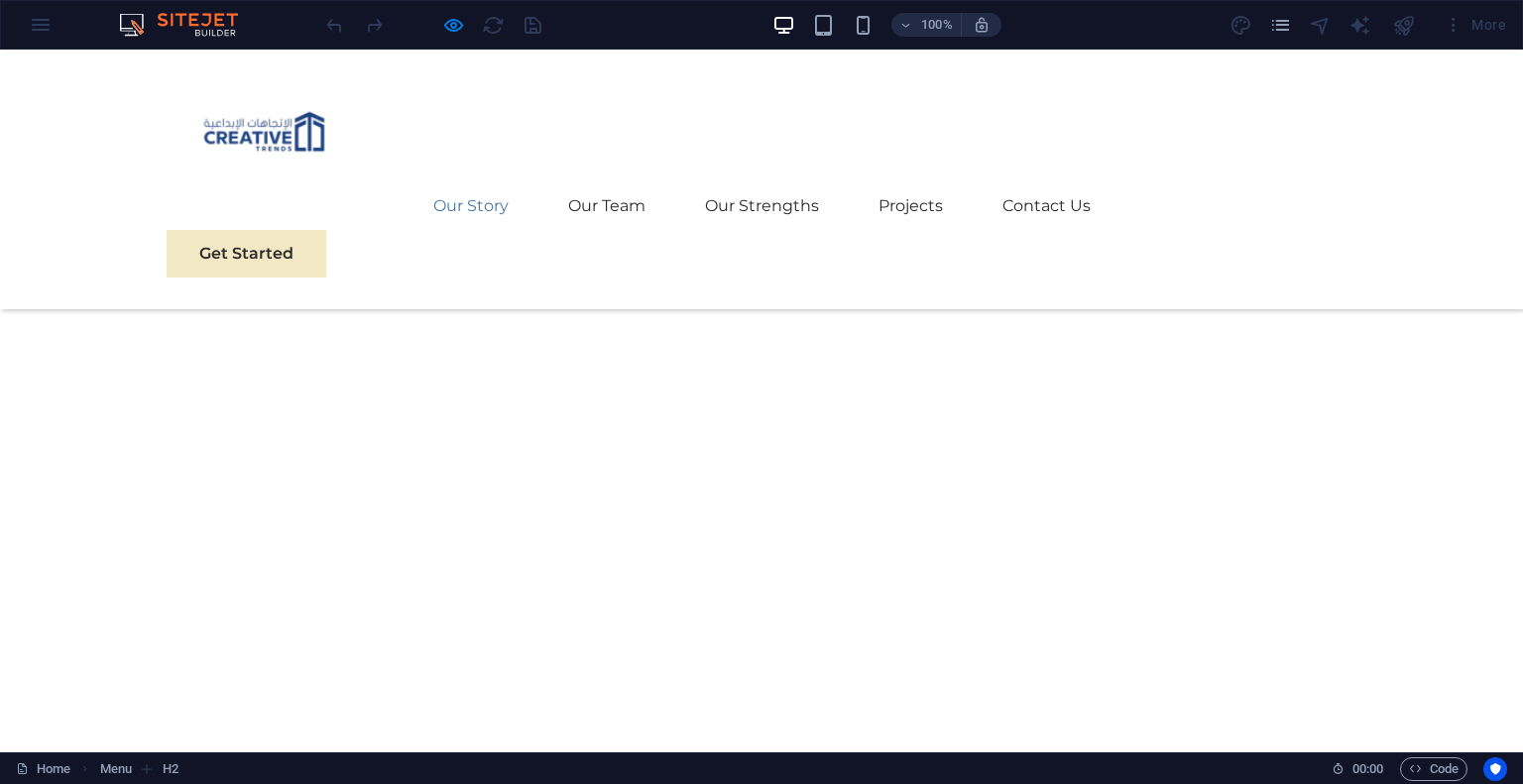 click on "Our Story" at bounding box center [471, 206] 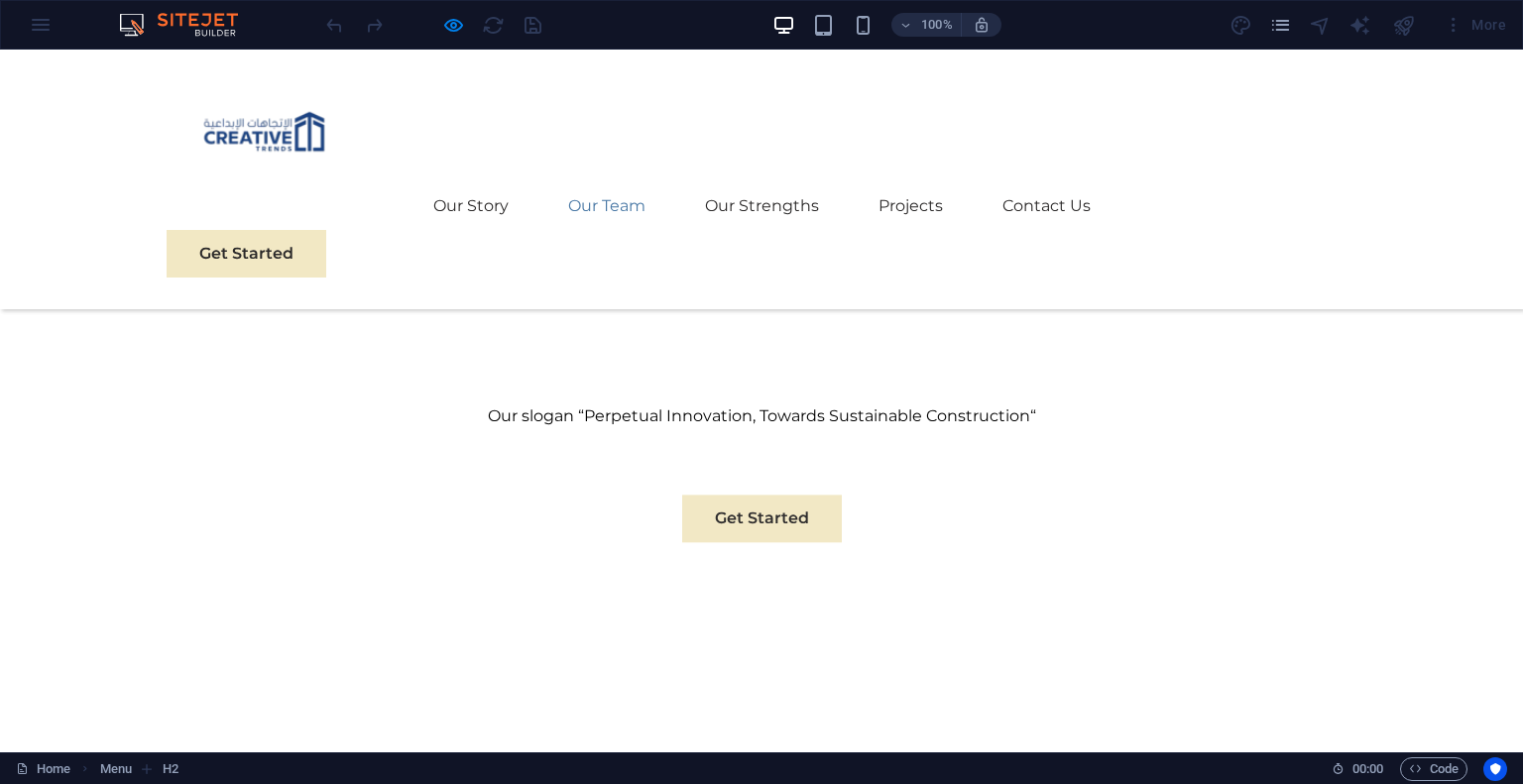 click on "Our Team" at bounding box center (607, 206) 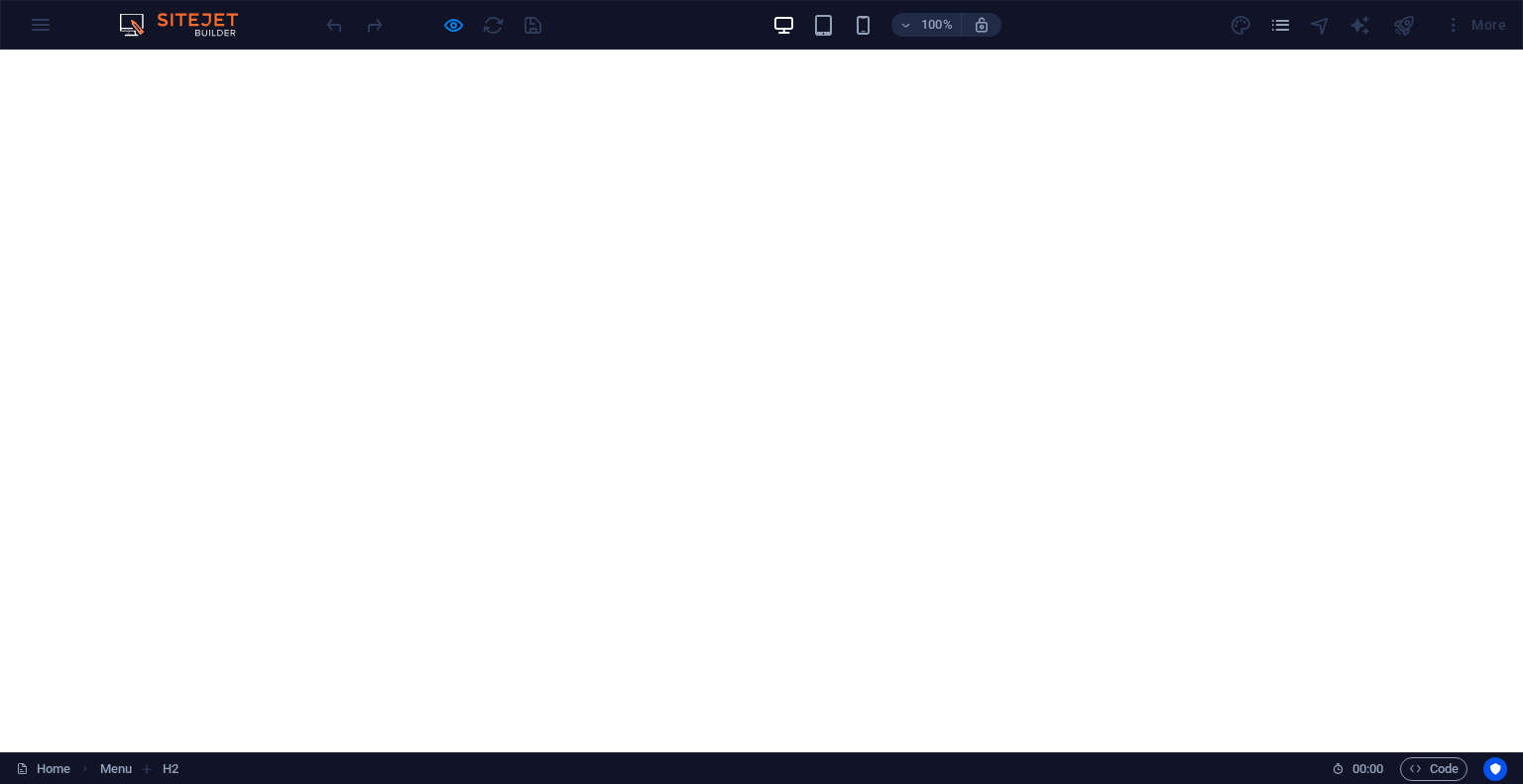 scroll, scrollTop: 0, scrollLeft: 0, axis: both 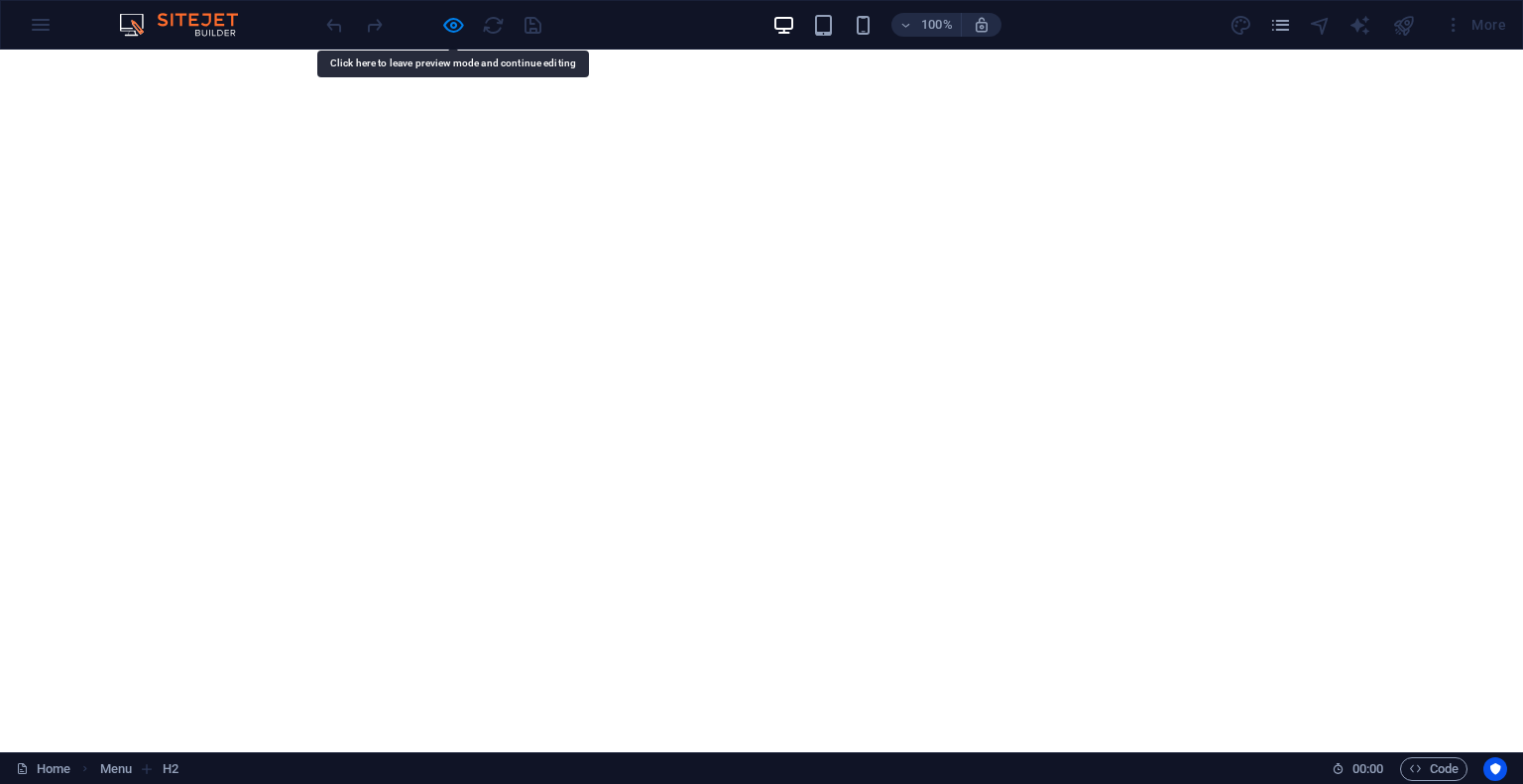 click on "Our Strengths" at bounding box center (762, 1098) 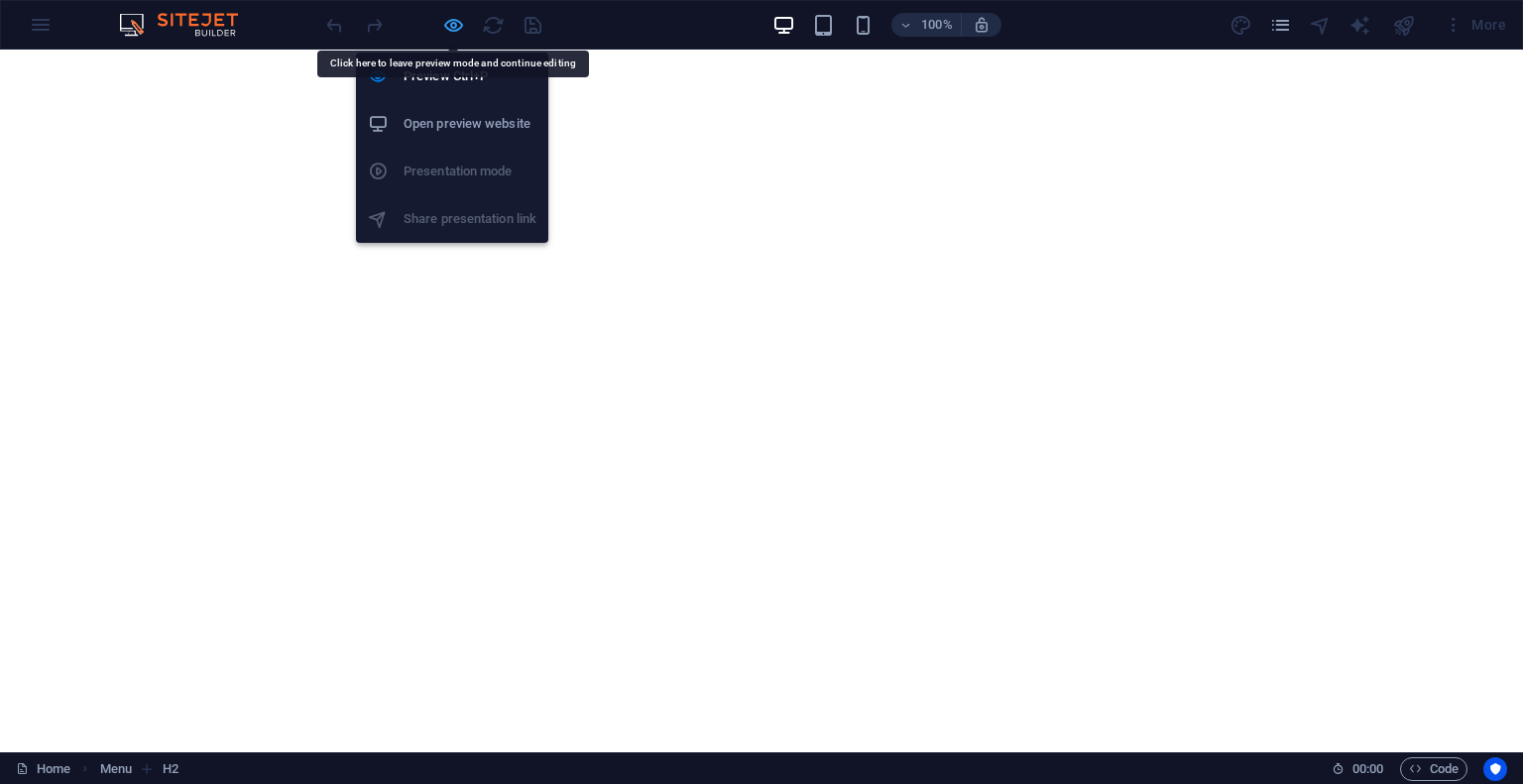 click at bounding box center (453, 25) 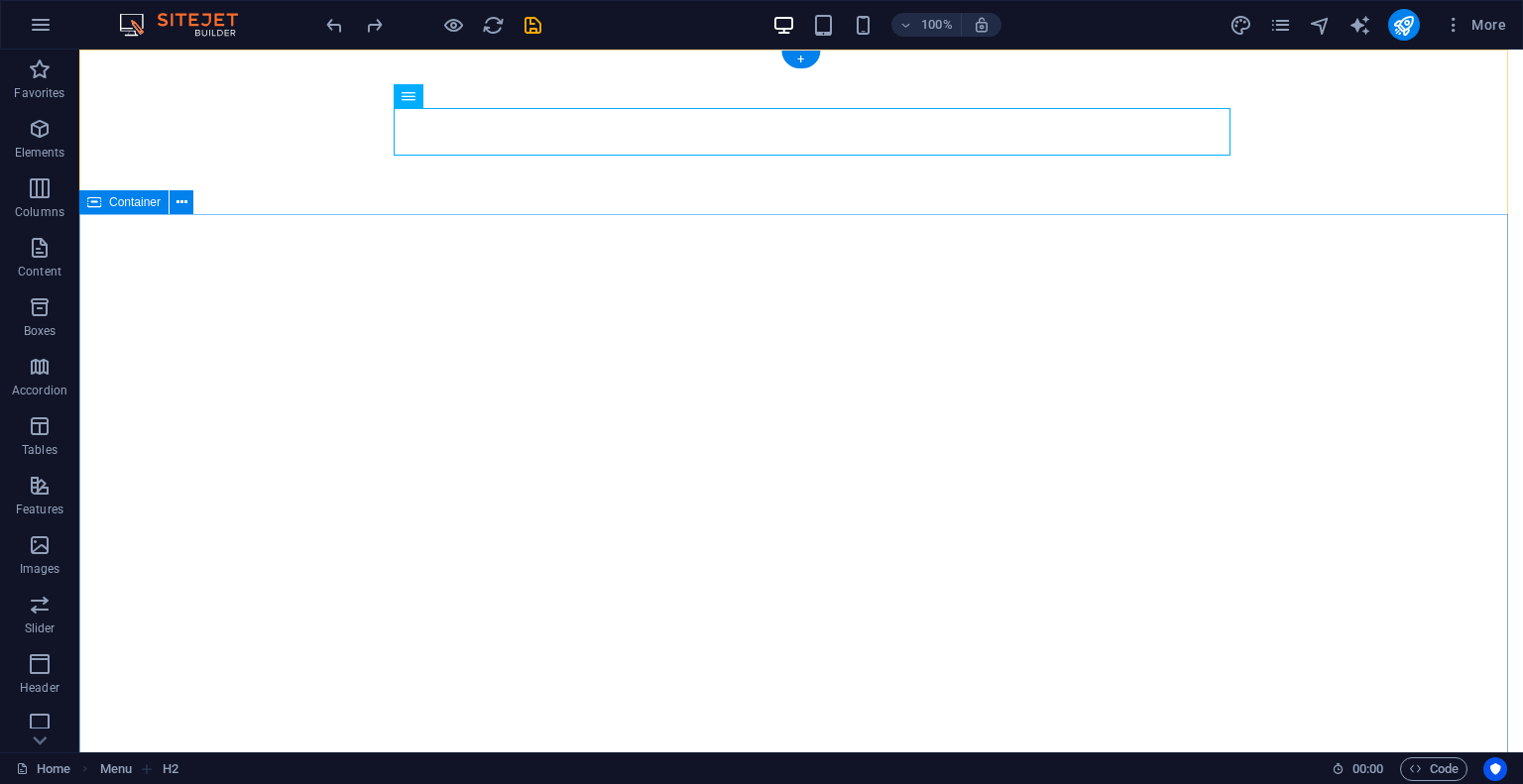 scroll, scrollTop: 0, scrollLeft: 0, axis: both 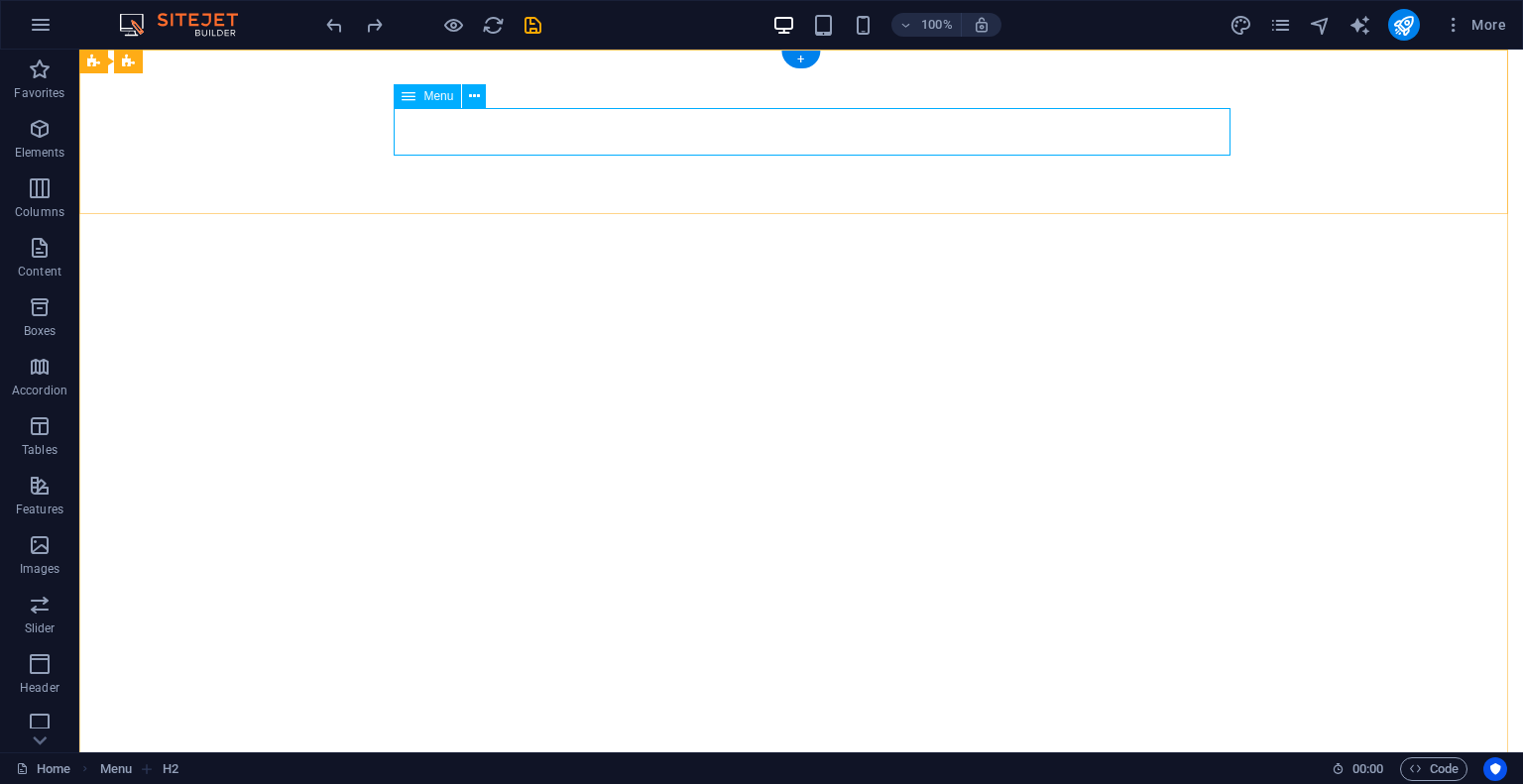 click on "Our Story Our Team Our Strengths Projects Contact Us" at bounding box center (801, 1098) 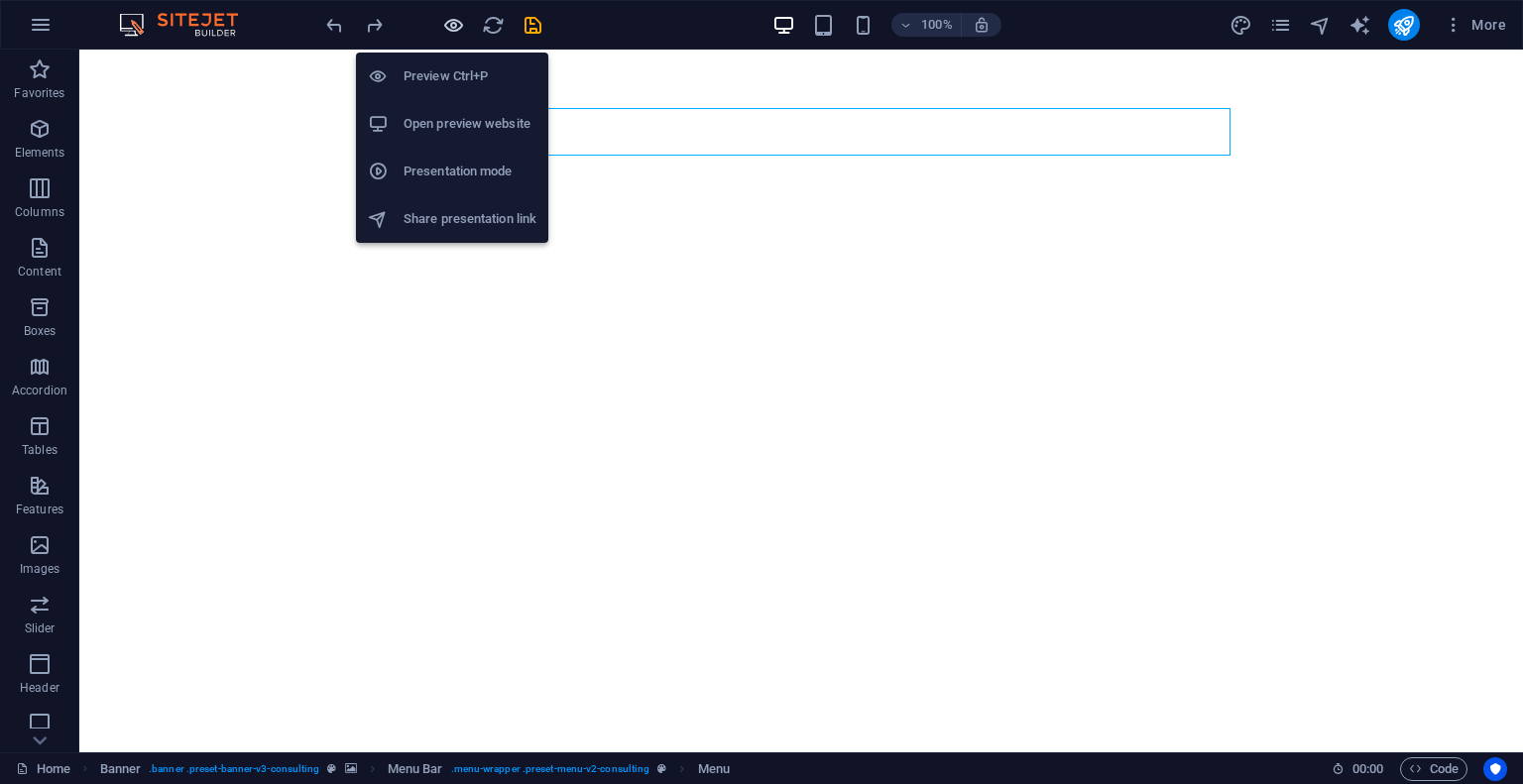 click at bounding box center (453, 25) 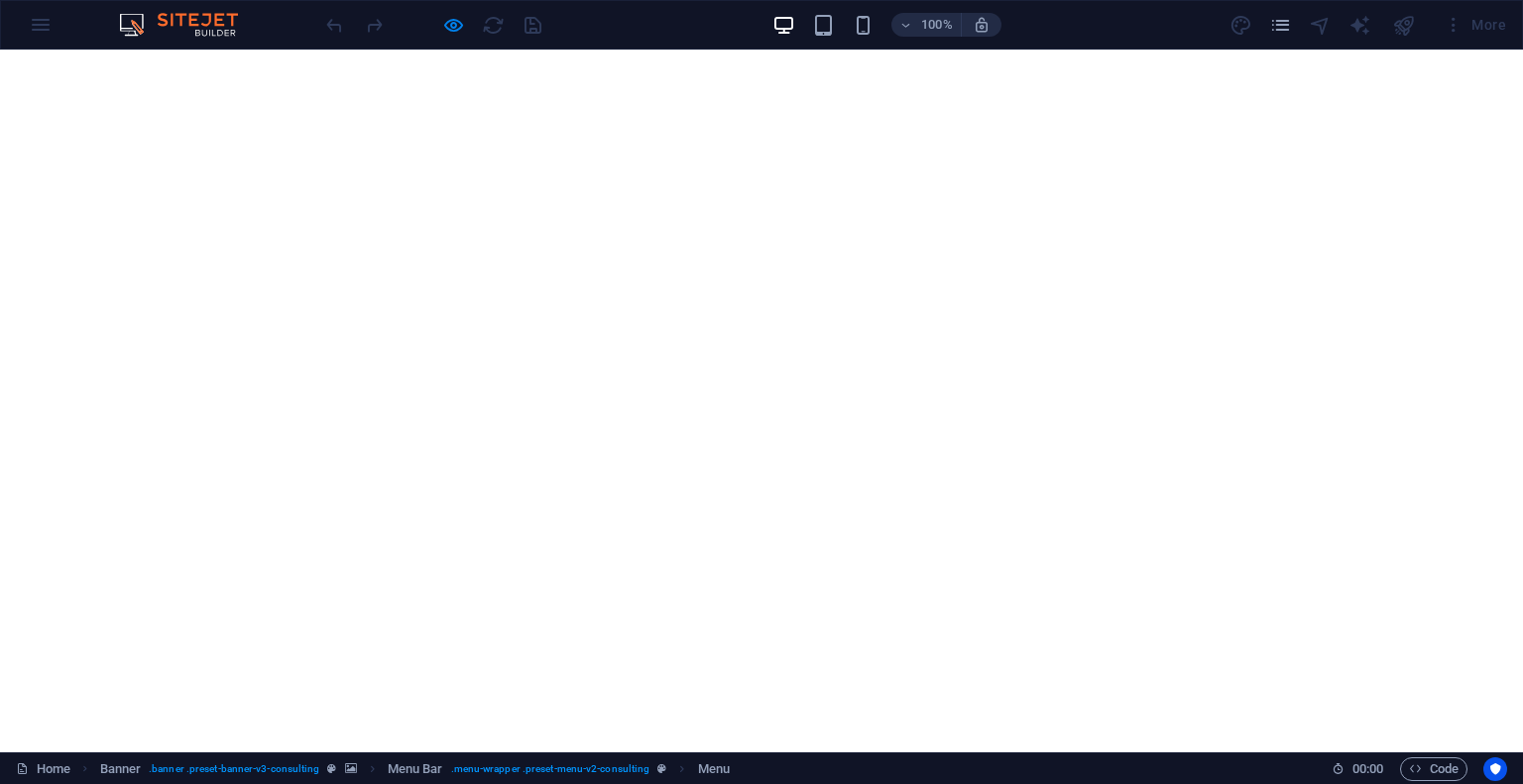 click on "Our Story" at bounding box center [471, 1098] 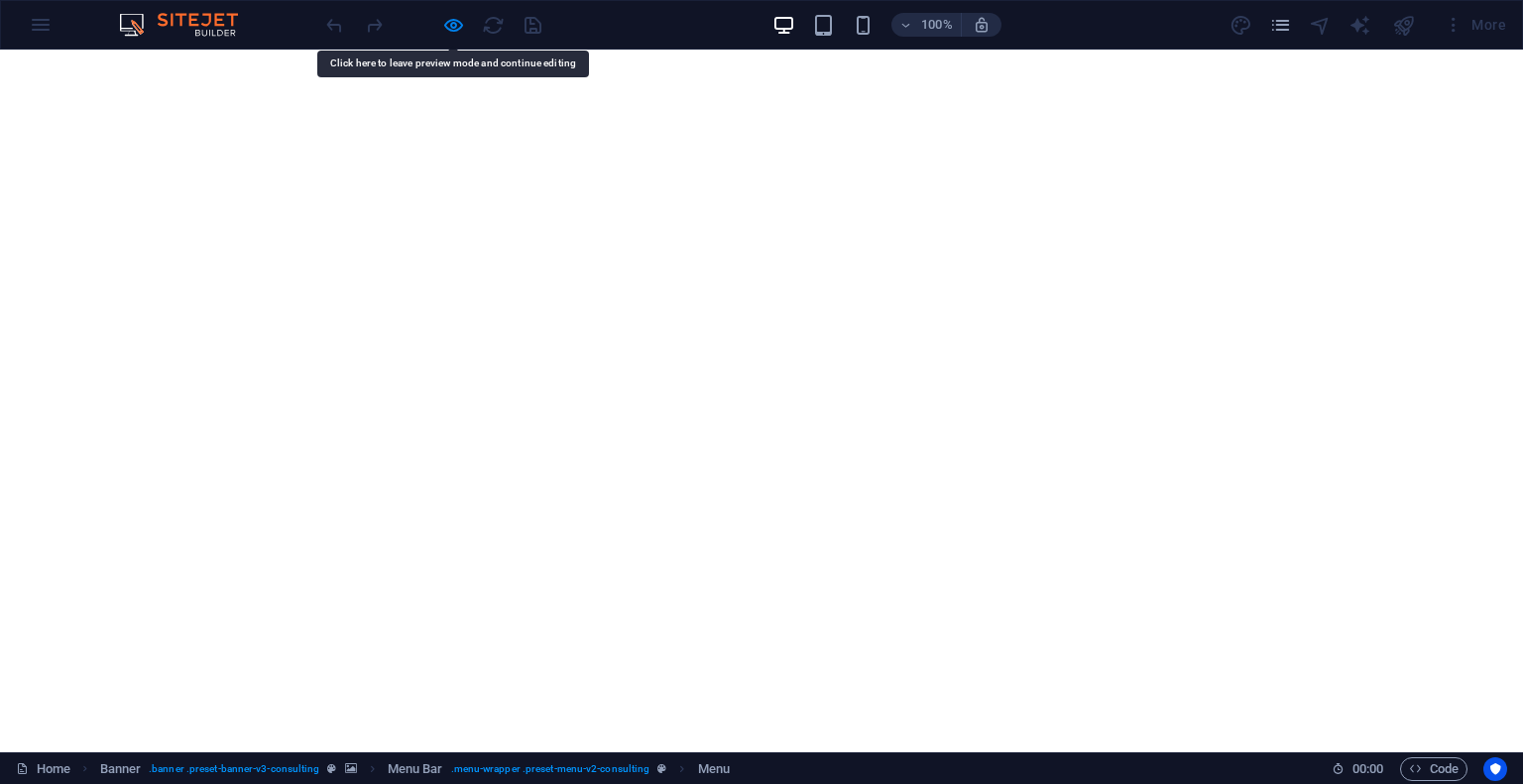 click on "Our Team" at bounding box center (607, 1098) 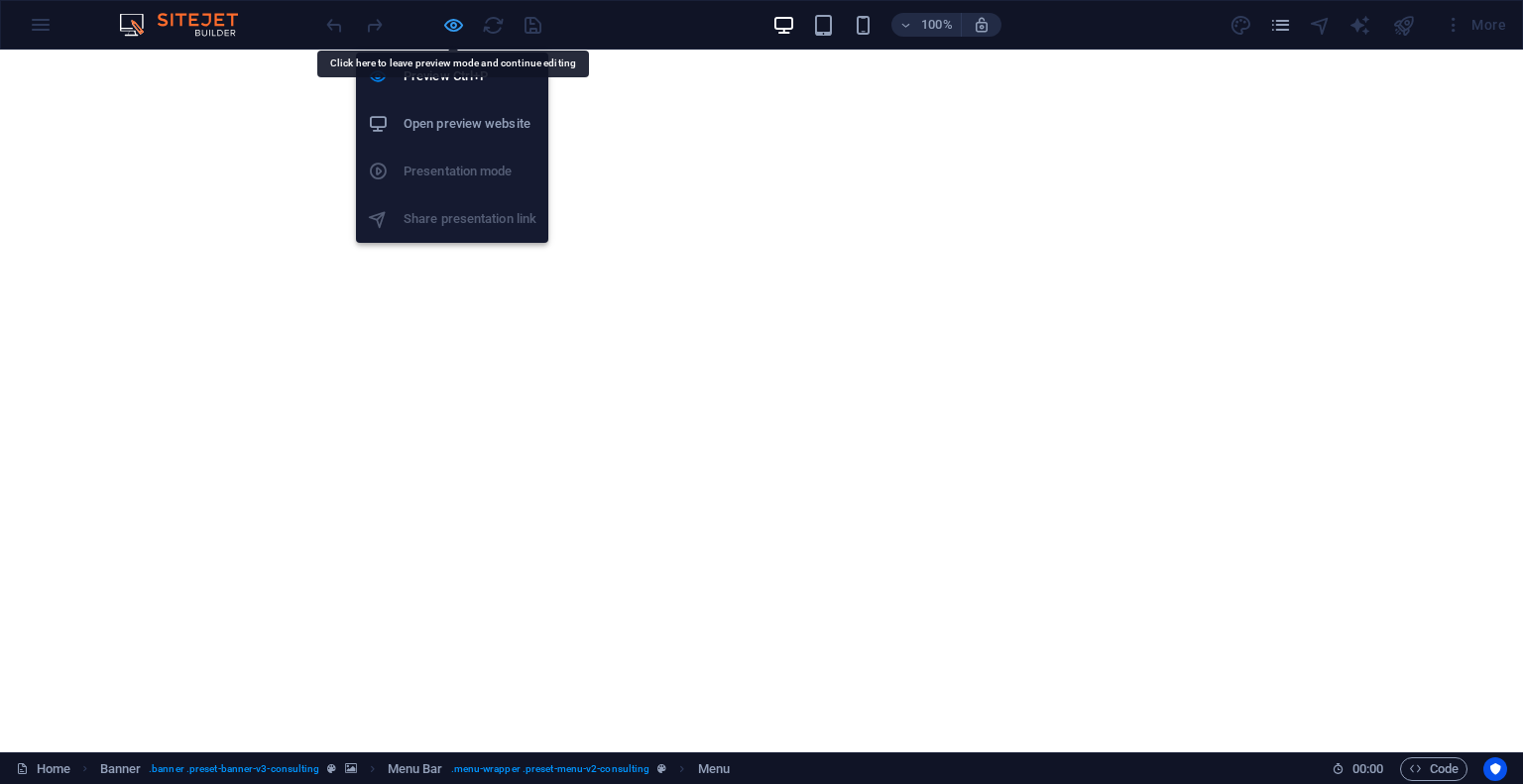 click at bounding box center (453, 25) 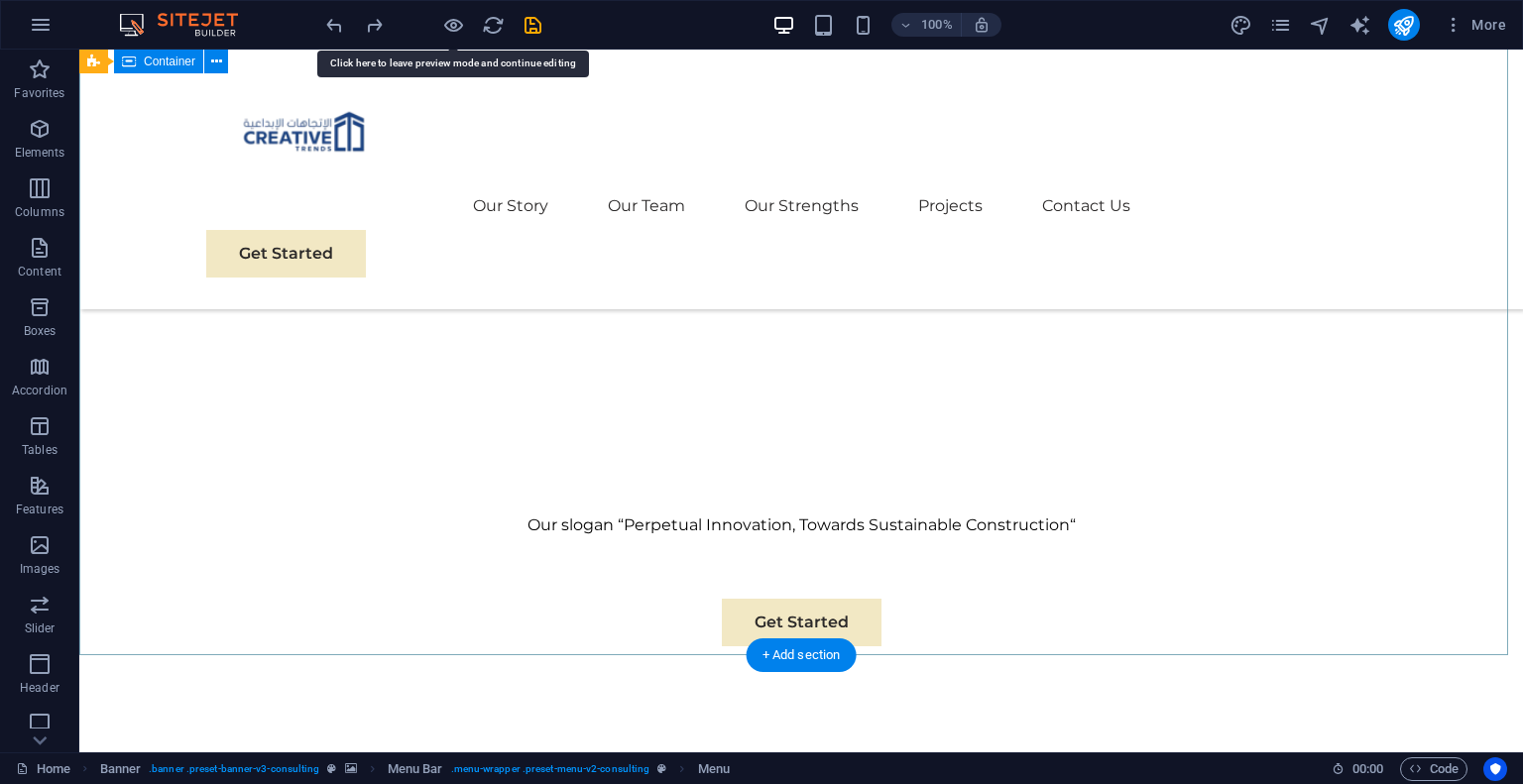 scroll, scrollTop: 740, scrollLeft: 0, axis: vertical 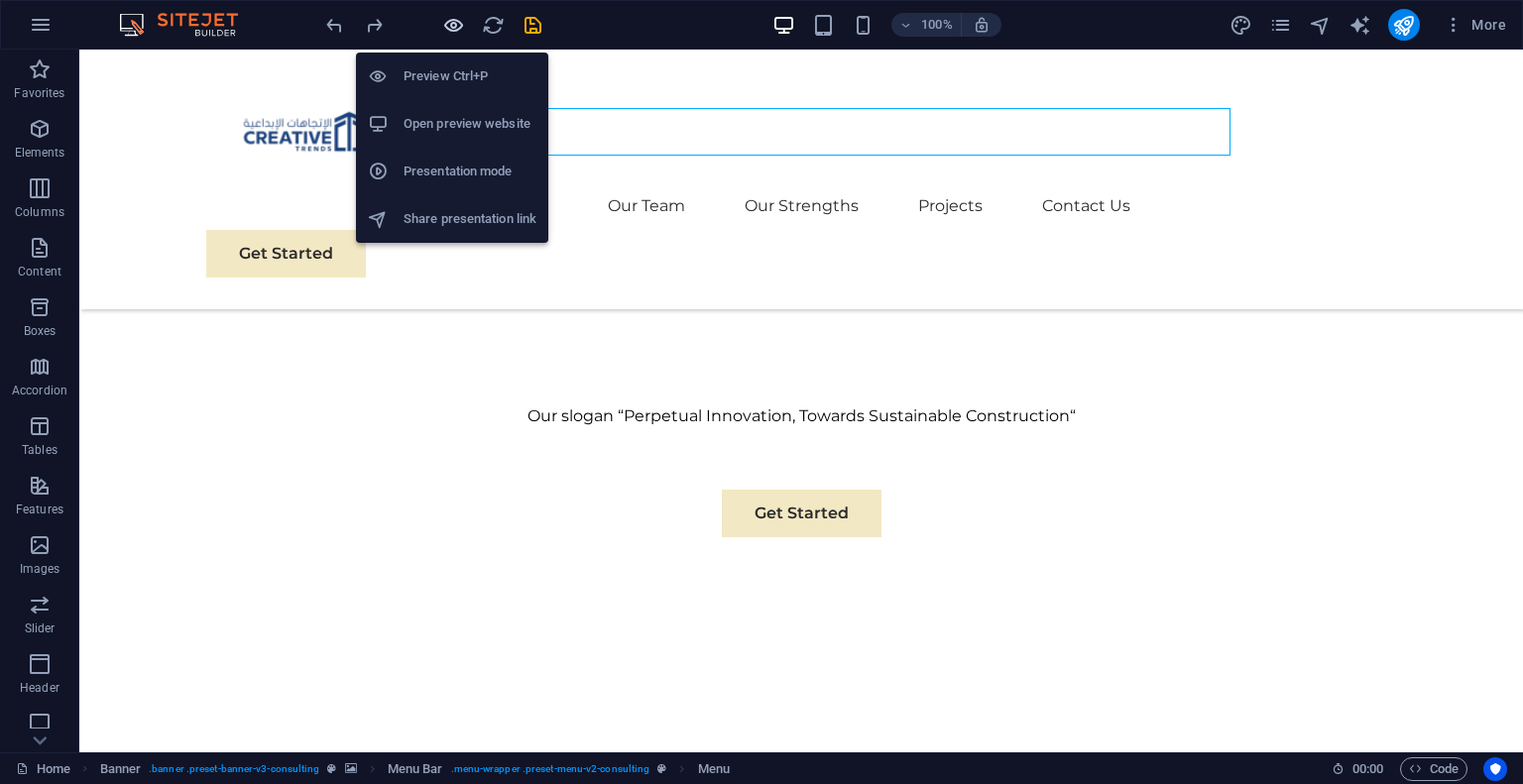 click at bounding box center (453, 25) 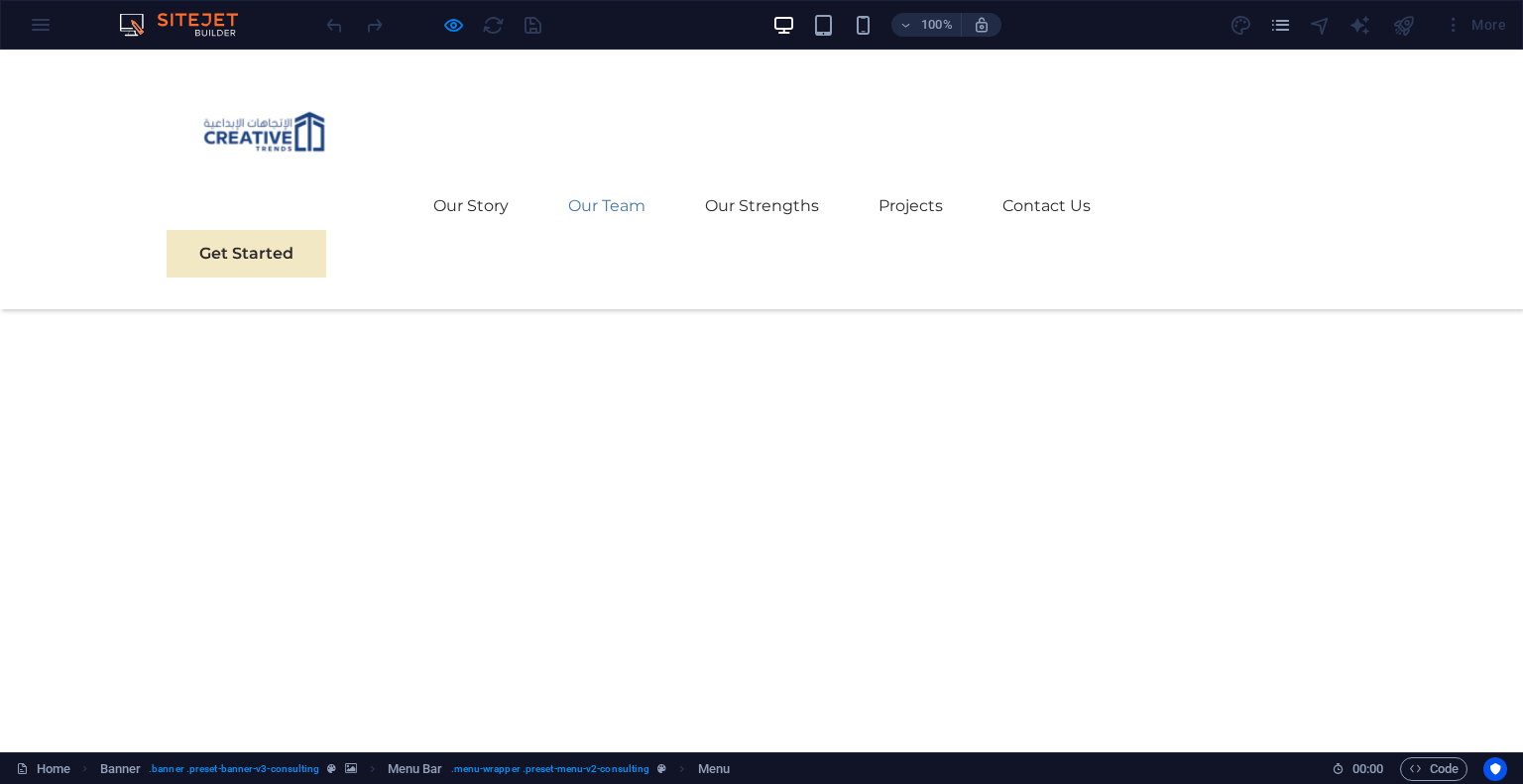 click on "Our Team" at bounding box center (607, 206) 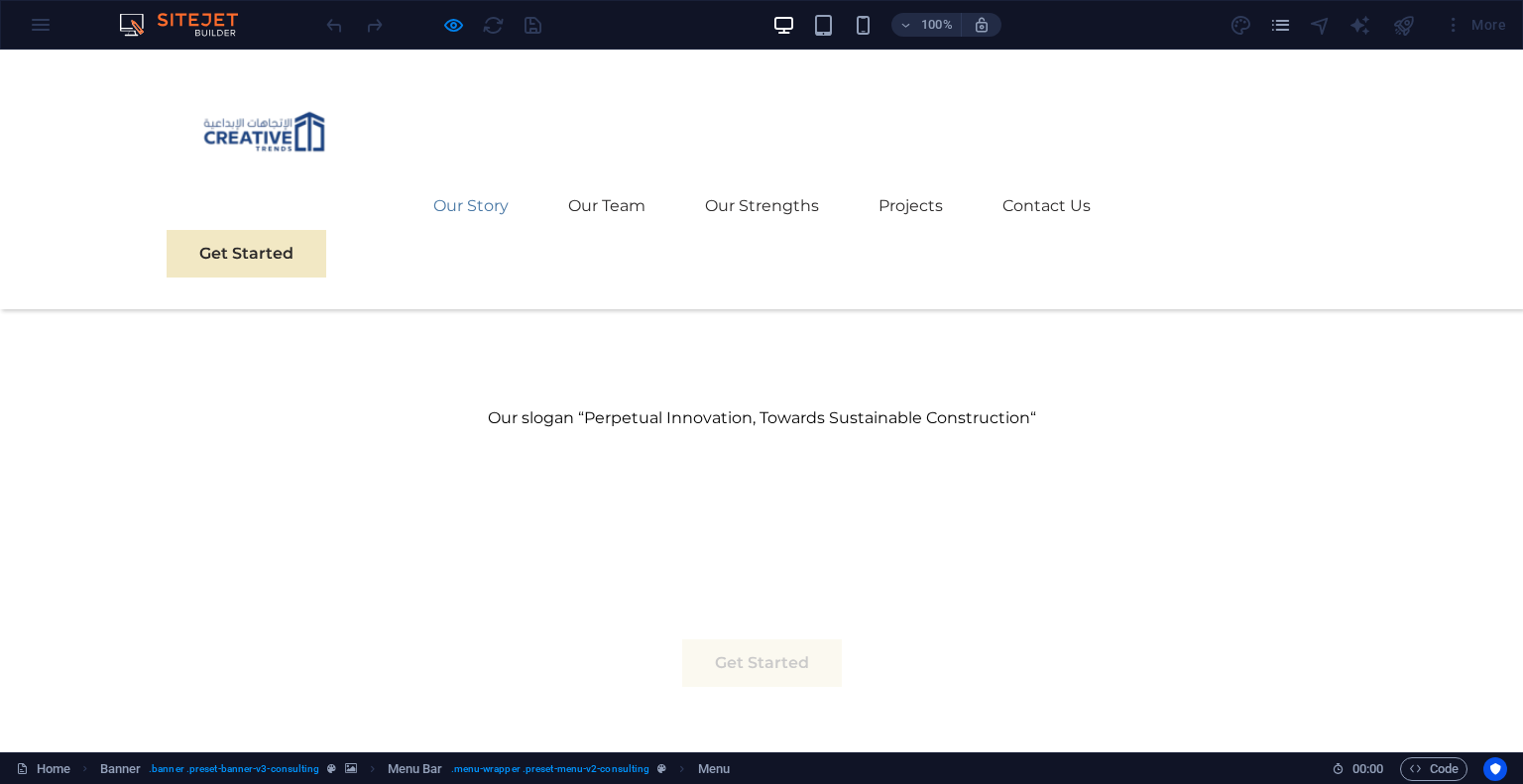 click on "Our Story" at bounding box center [471, 206] 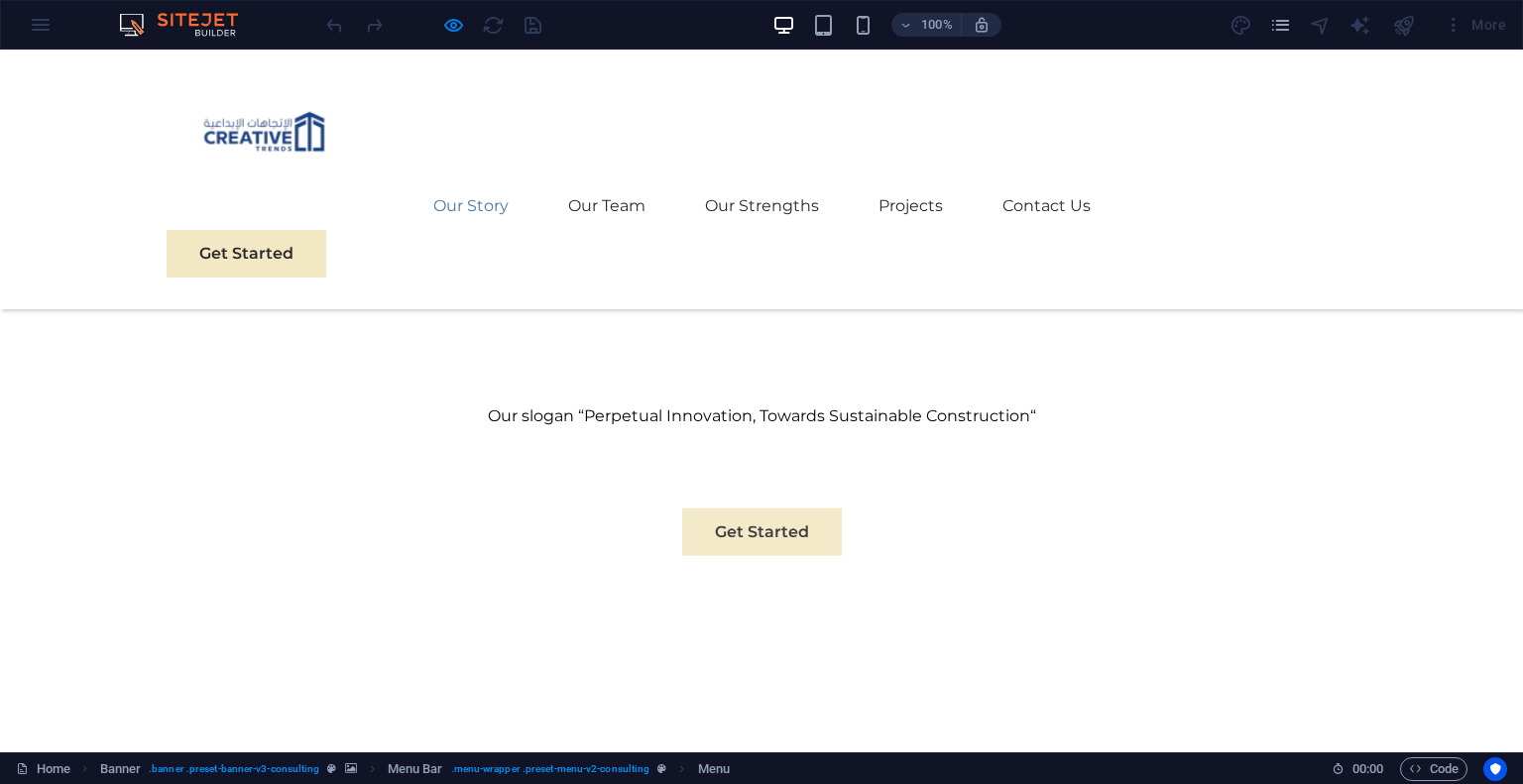 click on "Our Story" at bounding box center [471, 206] 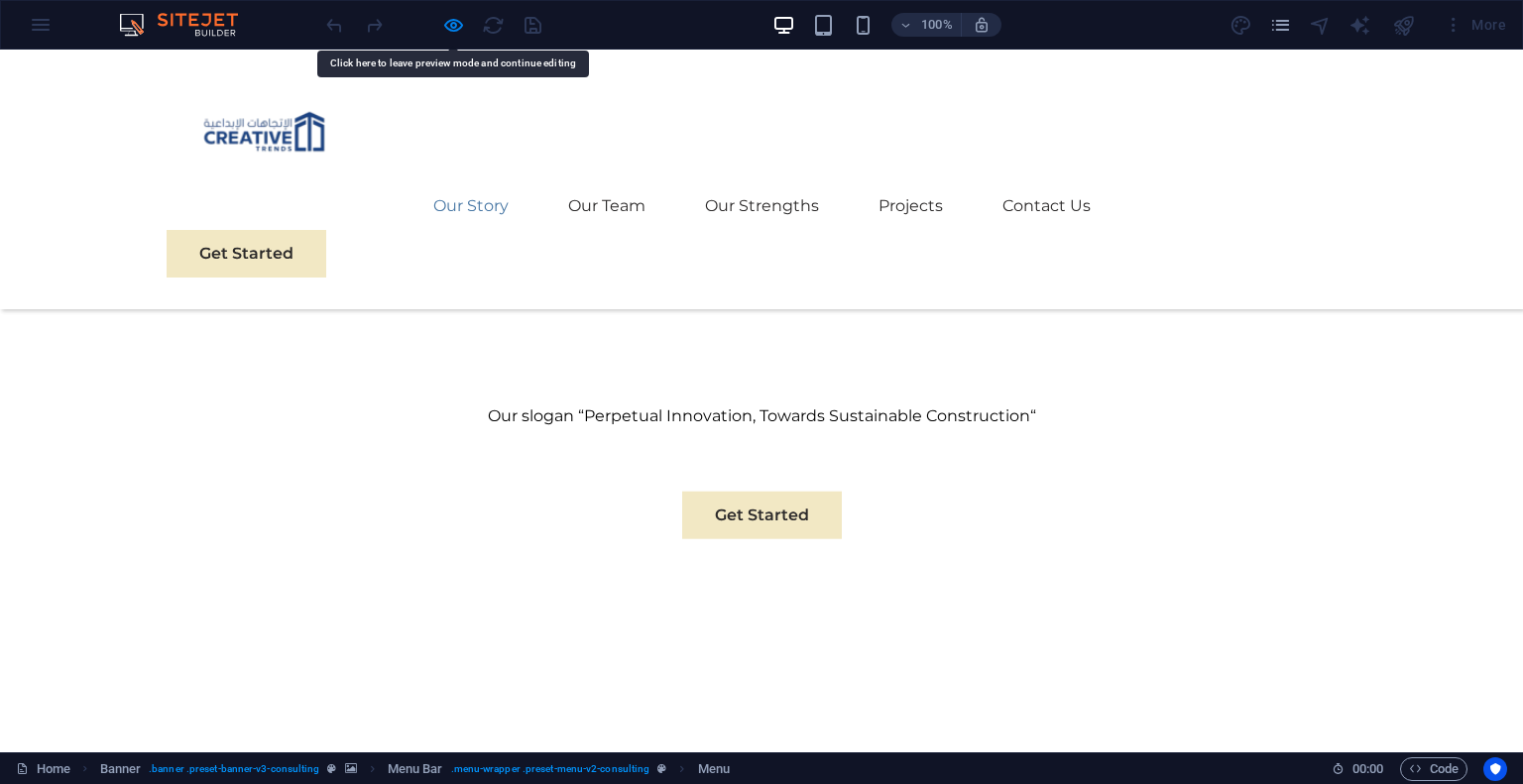 click on "Our Story" at bounding box center [471, 206] 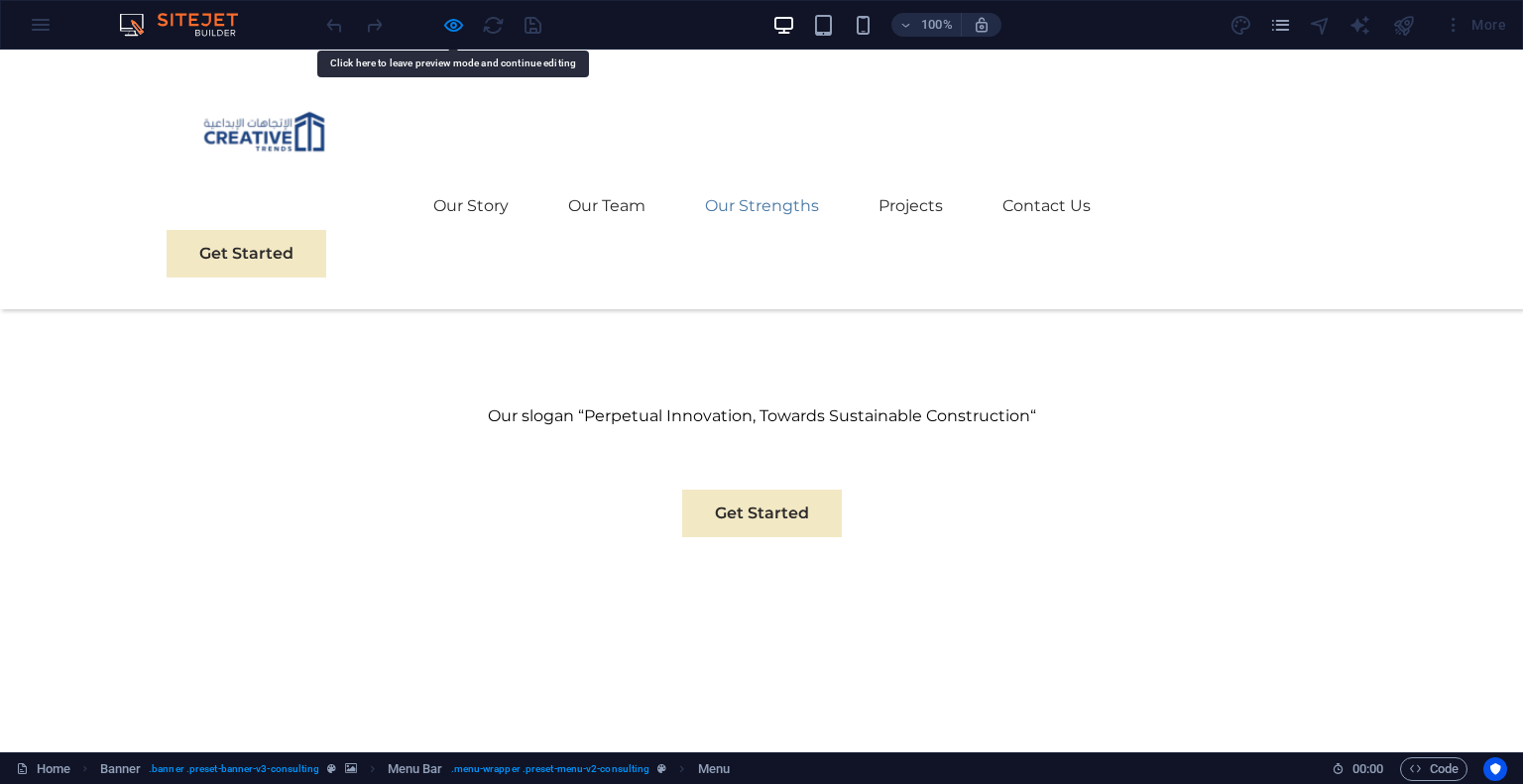 click on "Our Strengths" at bounding box center [762, 206] 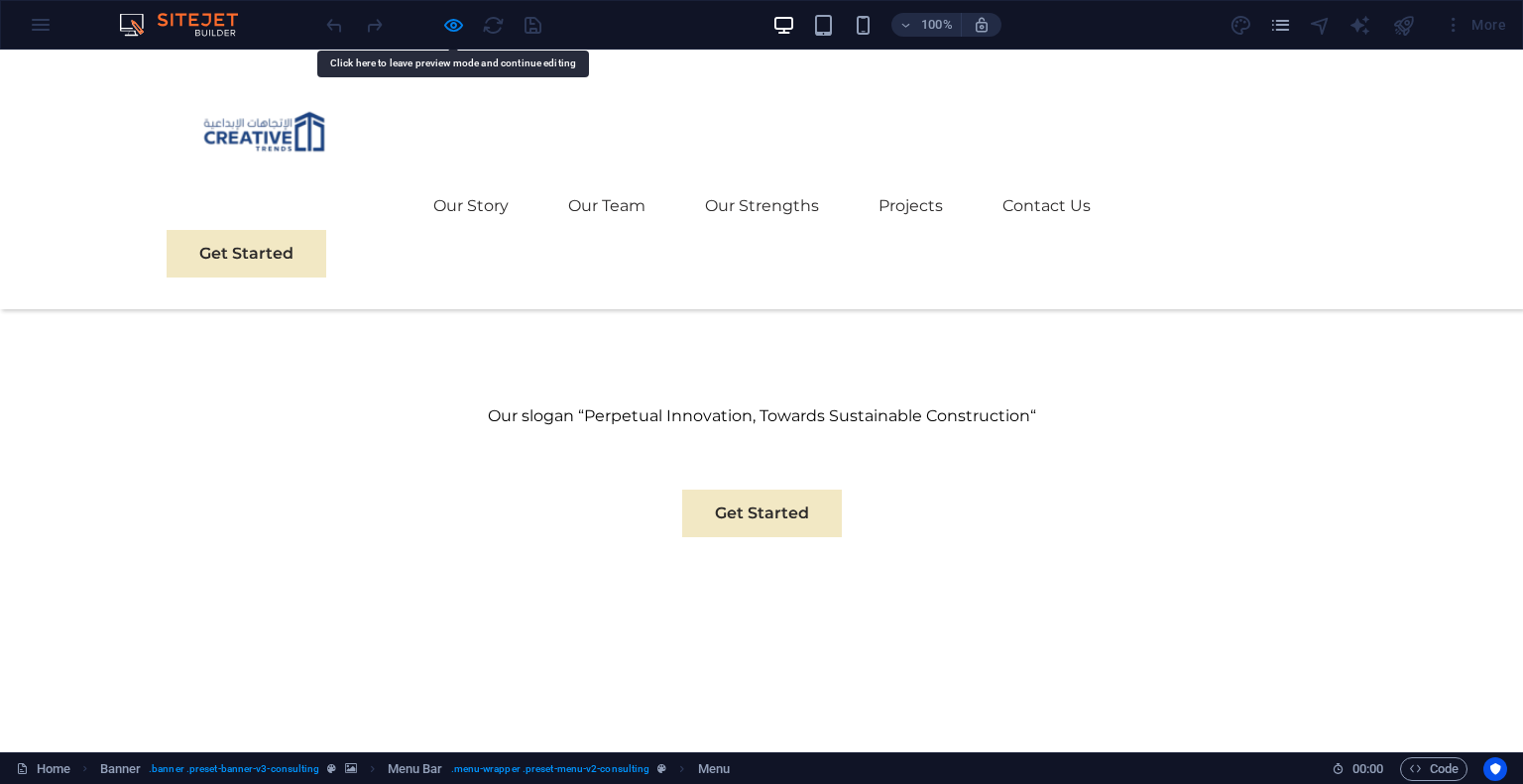 drag, startPoint x: 744, startPoint y: 135, endPoint x: 446, endPoint y: 59, distance: 307.539 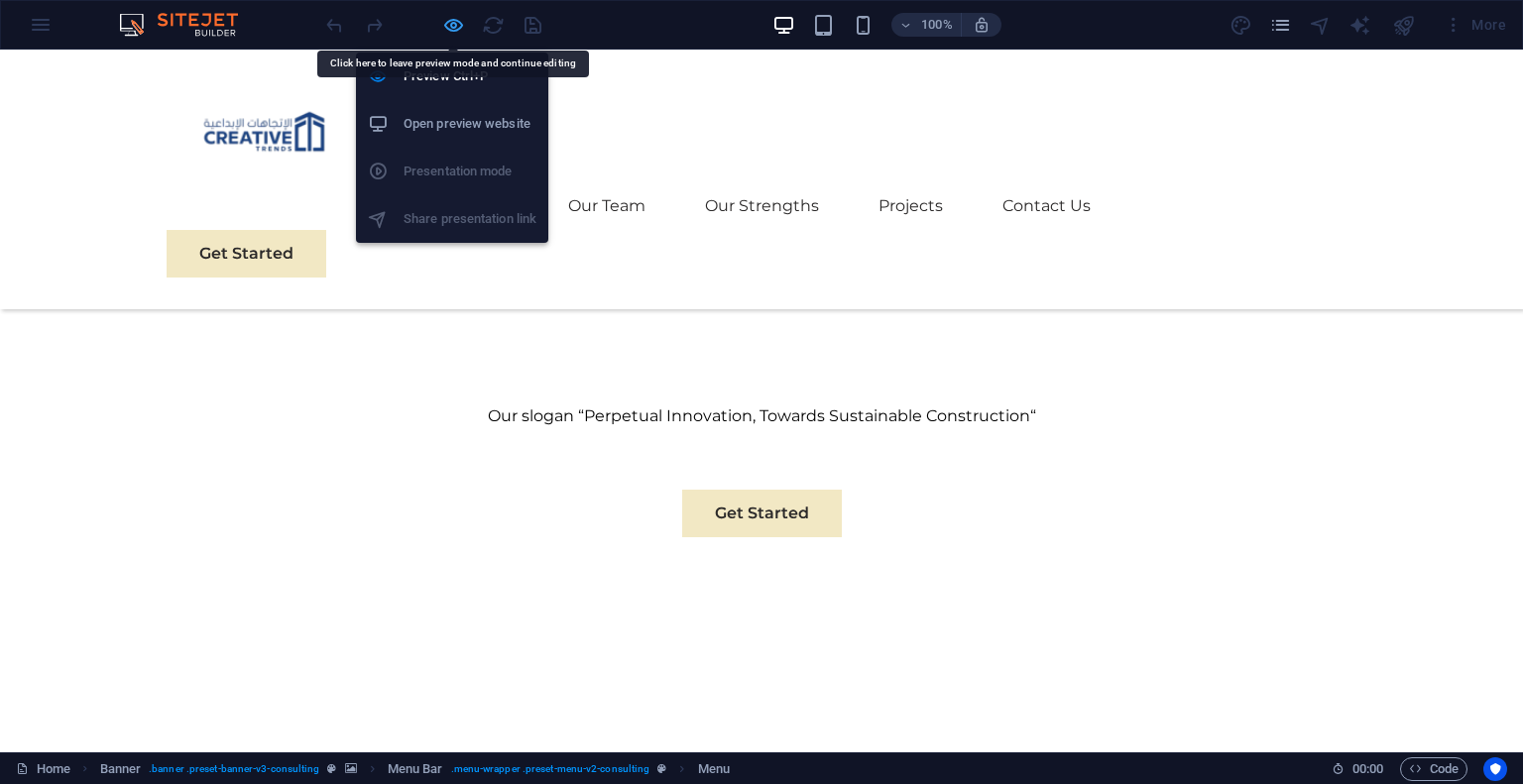 click at bounding box center (453, 25) 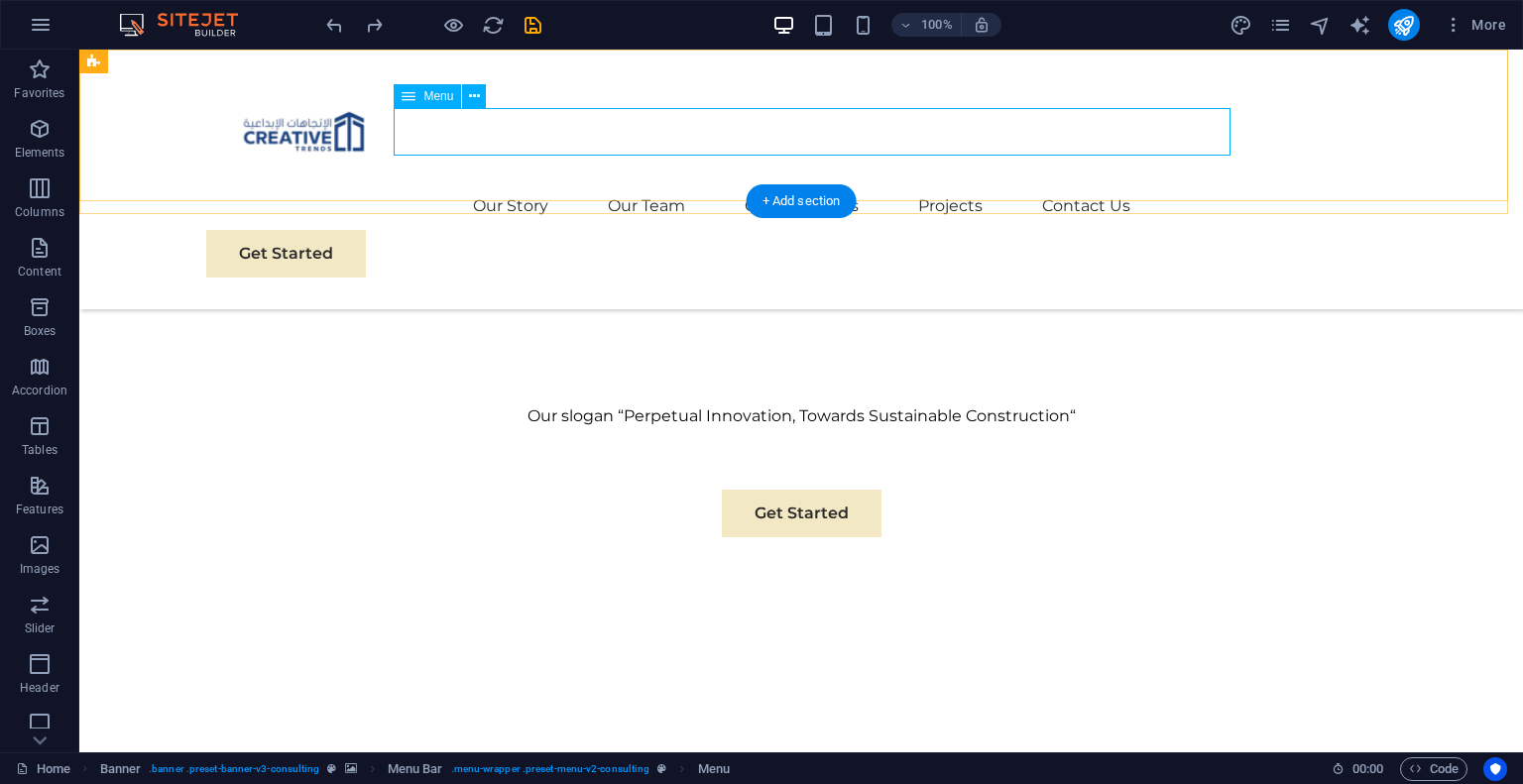 click on "Our Story Our Team Our Strengths Projects Contact Us" at bounding box center (801, 206) 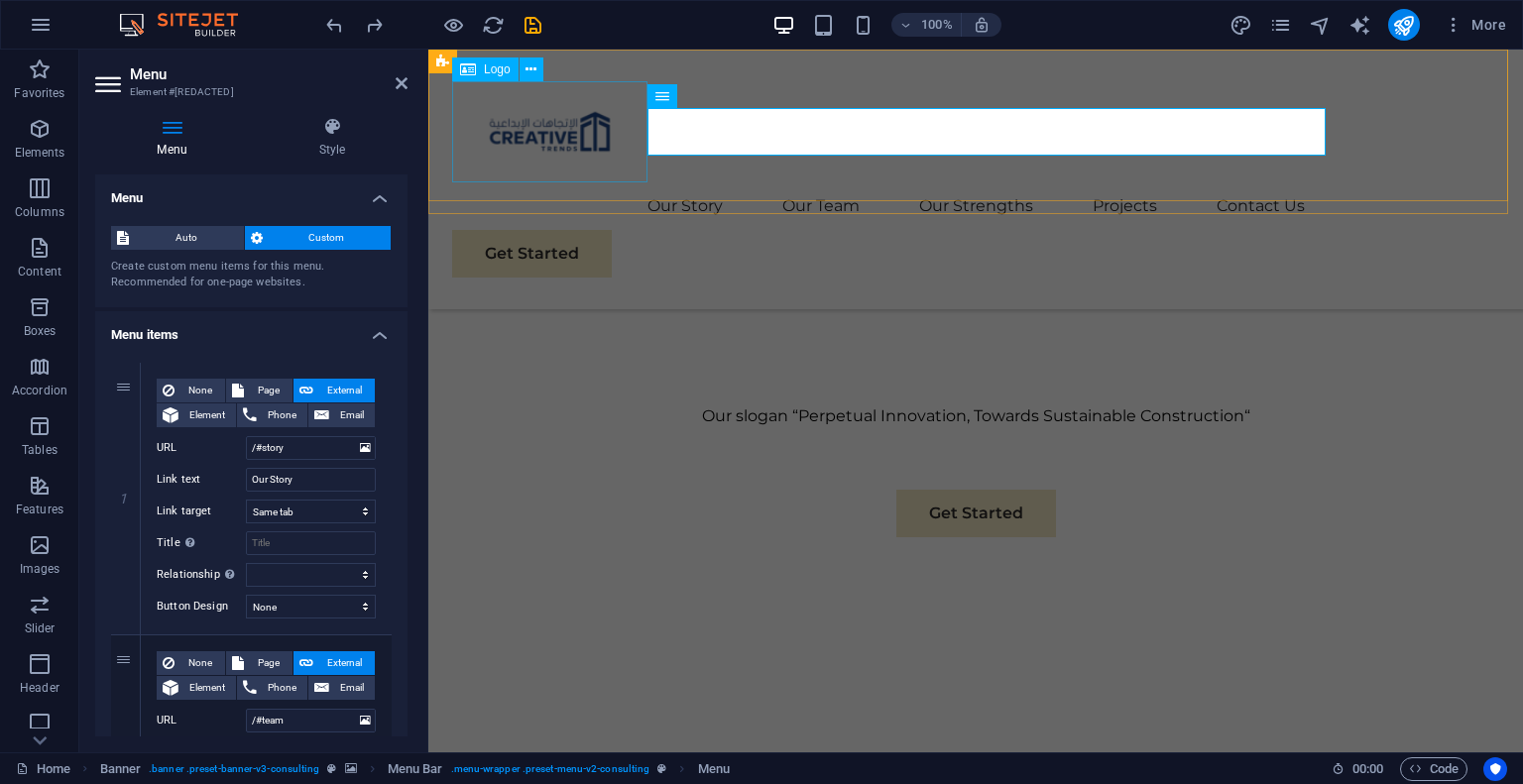 click at bounding box center [976, 132] 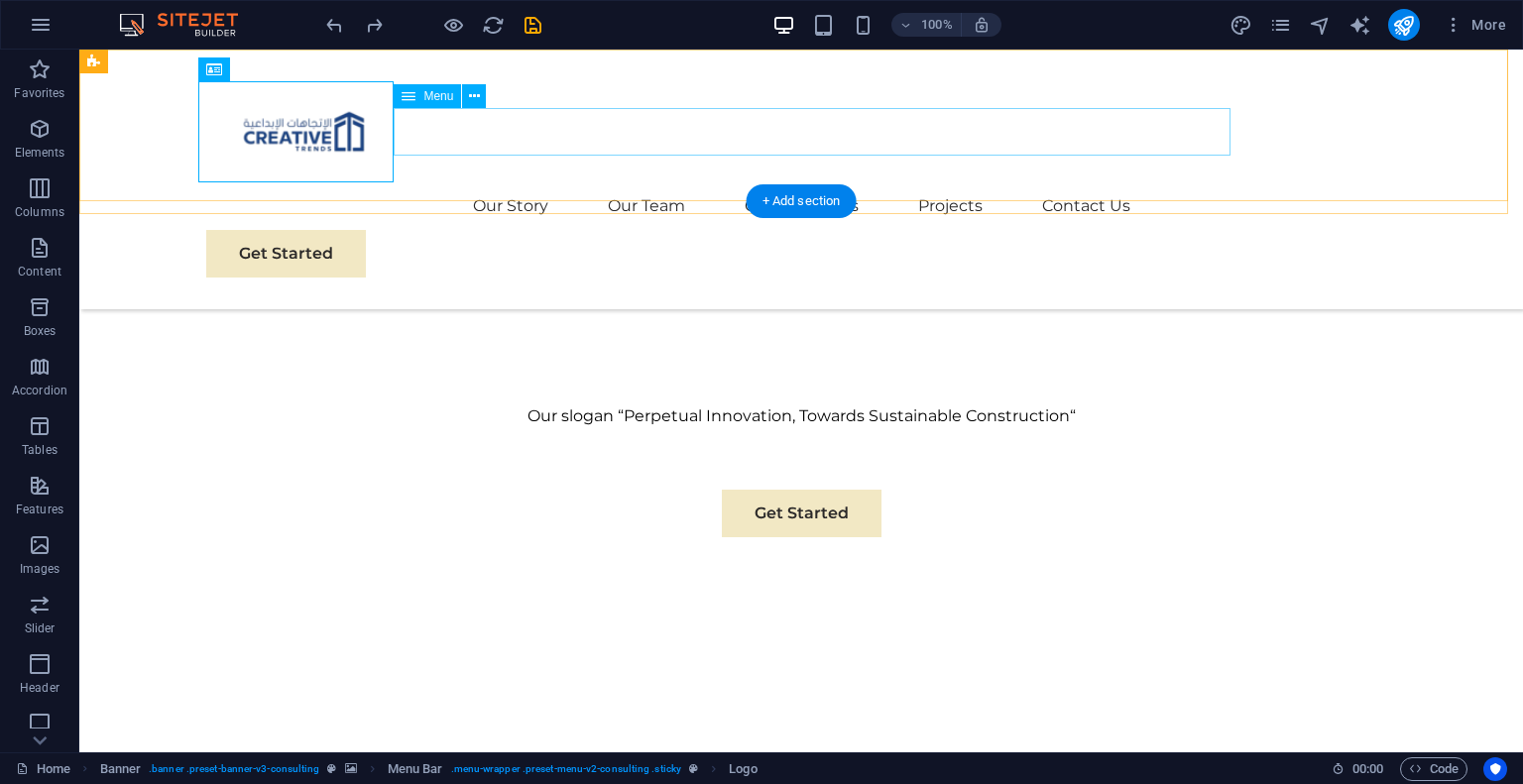 click on "Our Story Our Team Our Strengths Projects Contact Us" at bounding box center (801, 206) 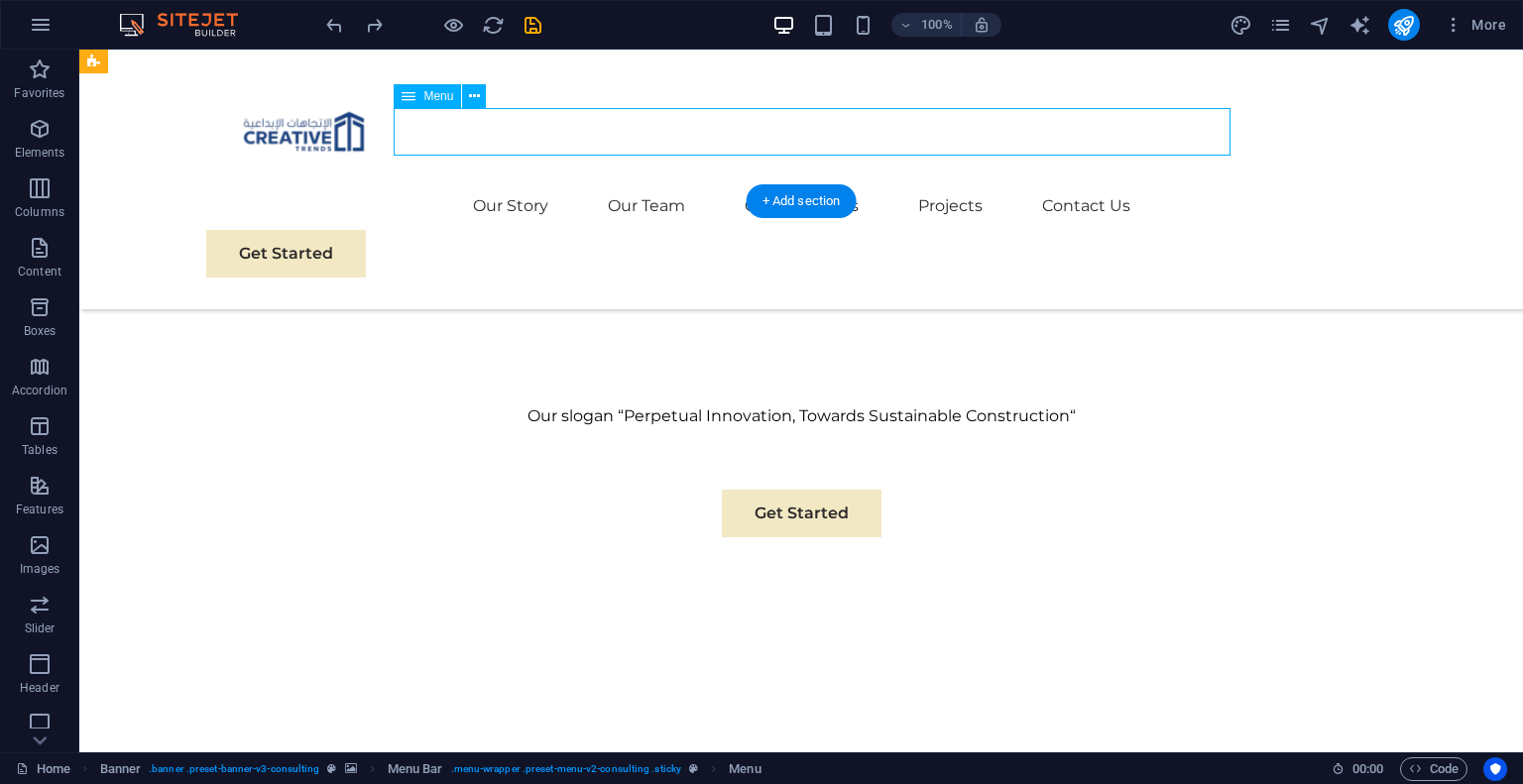 click on "Our Story Our Team Our Strengths Projects Contact Us" at bounding box center (801, 206) 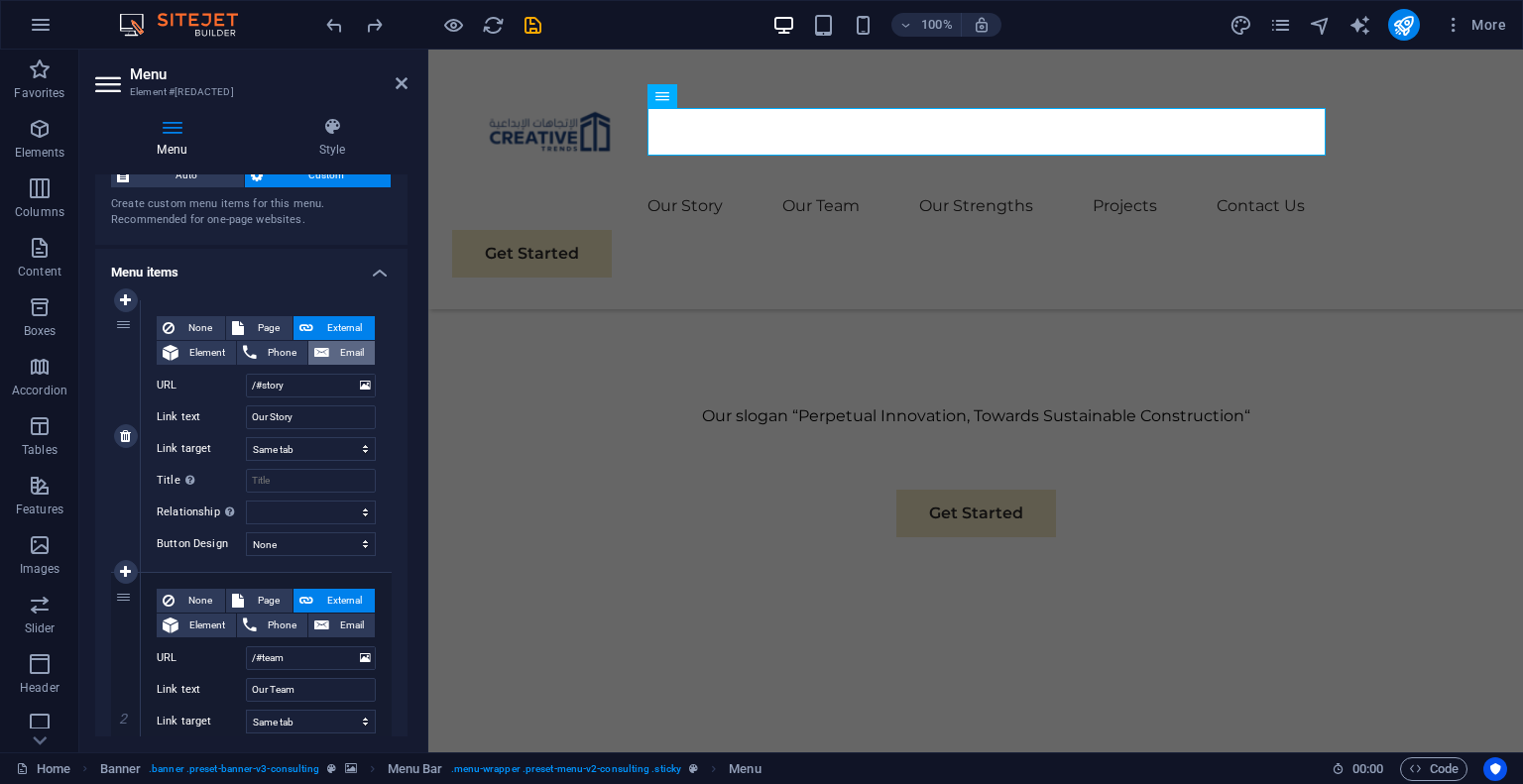 scroll, scrollTop: 63, scrollLeft: 0, axis: vertical 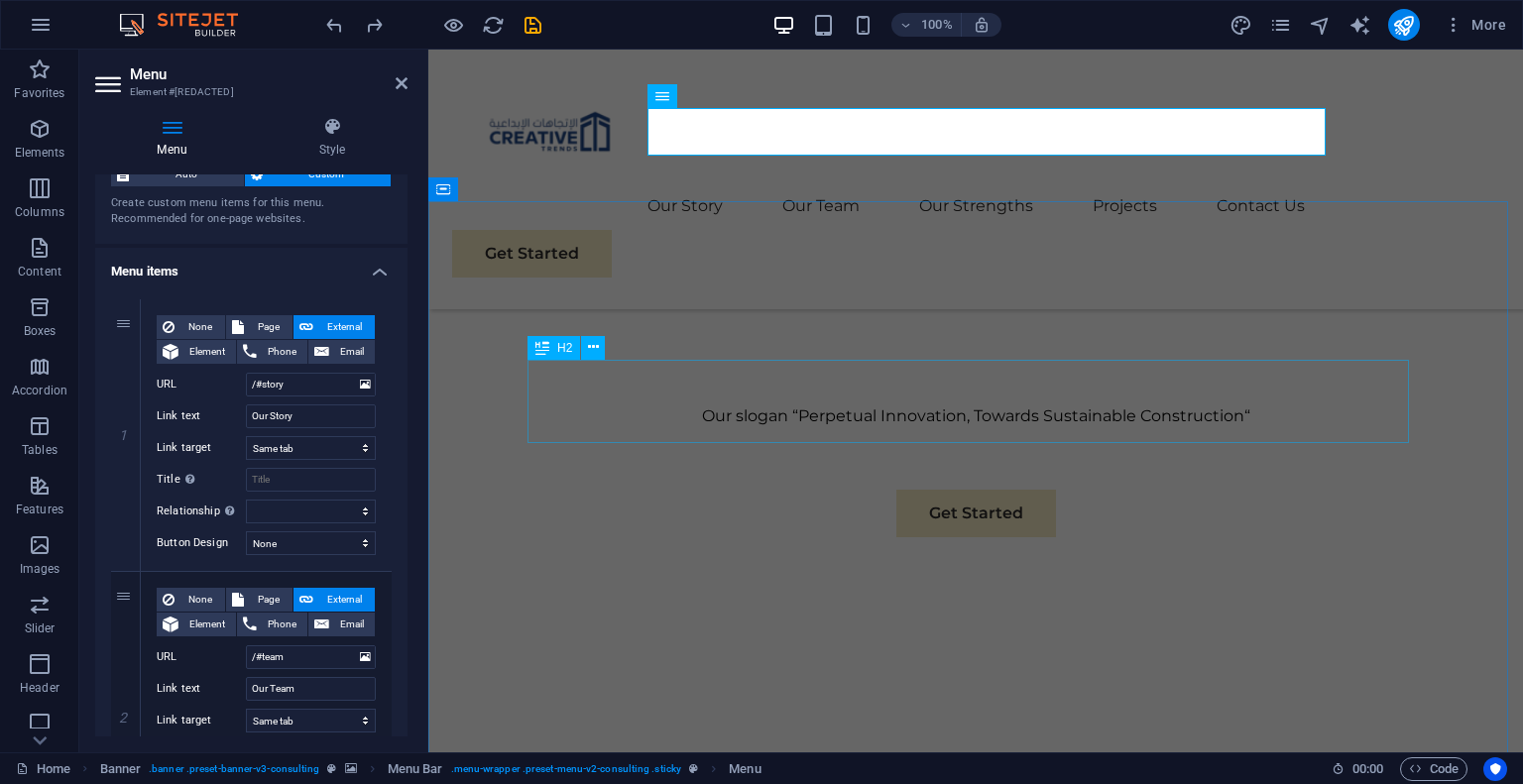 click on "About us" at bounding box center [976, 844] 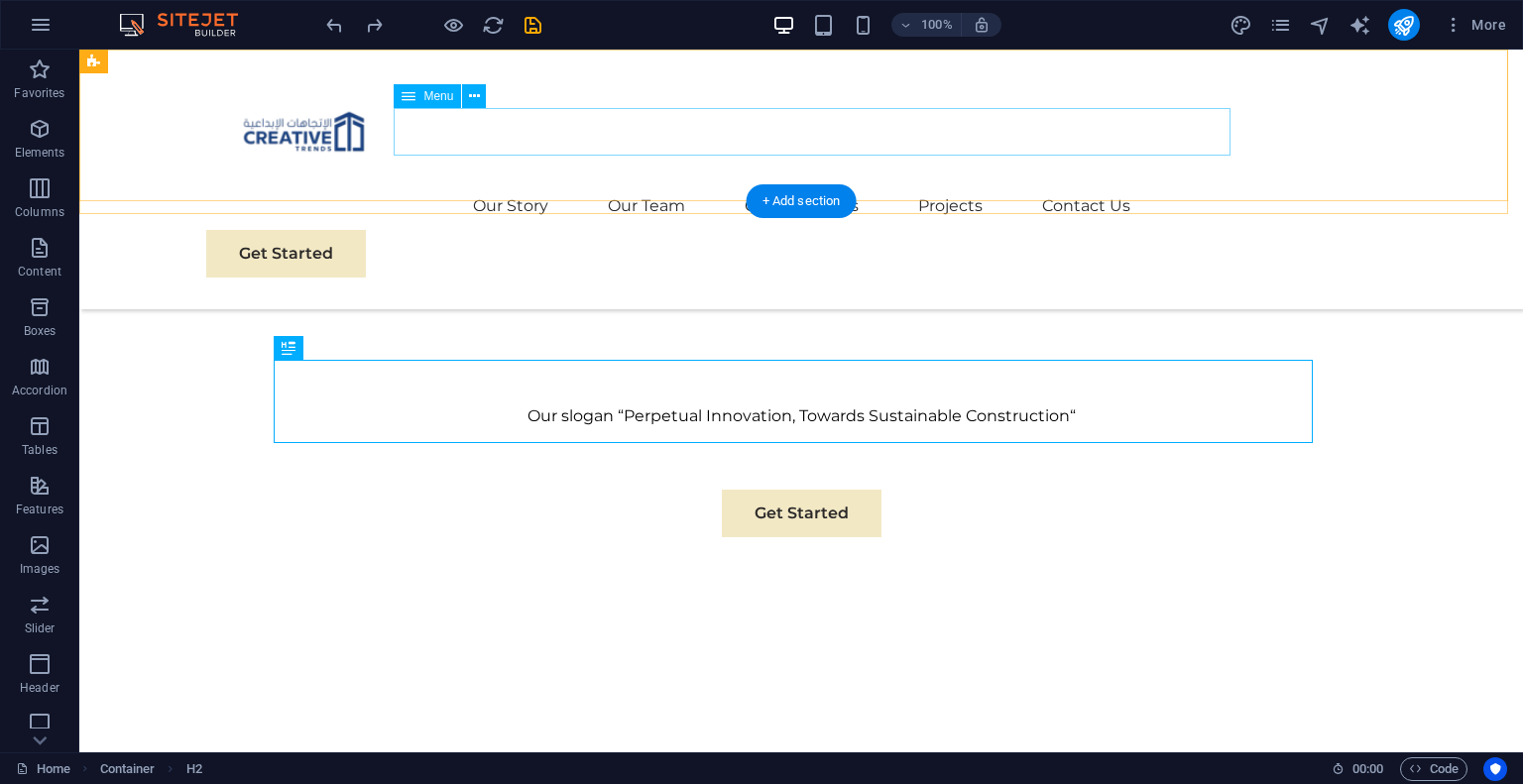 click on "Our Story Our Team Our Strengths Projects Contact Us" at bounding box center [801, 206] 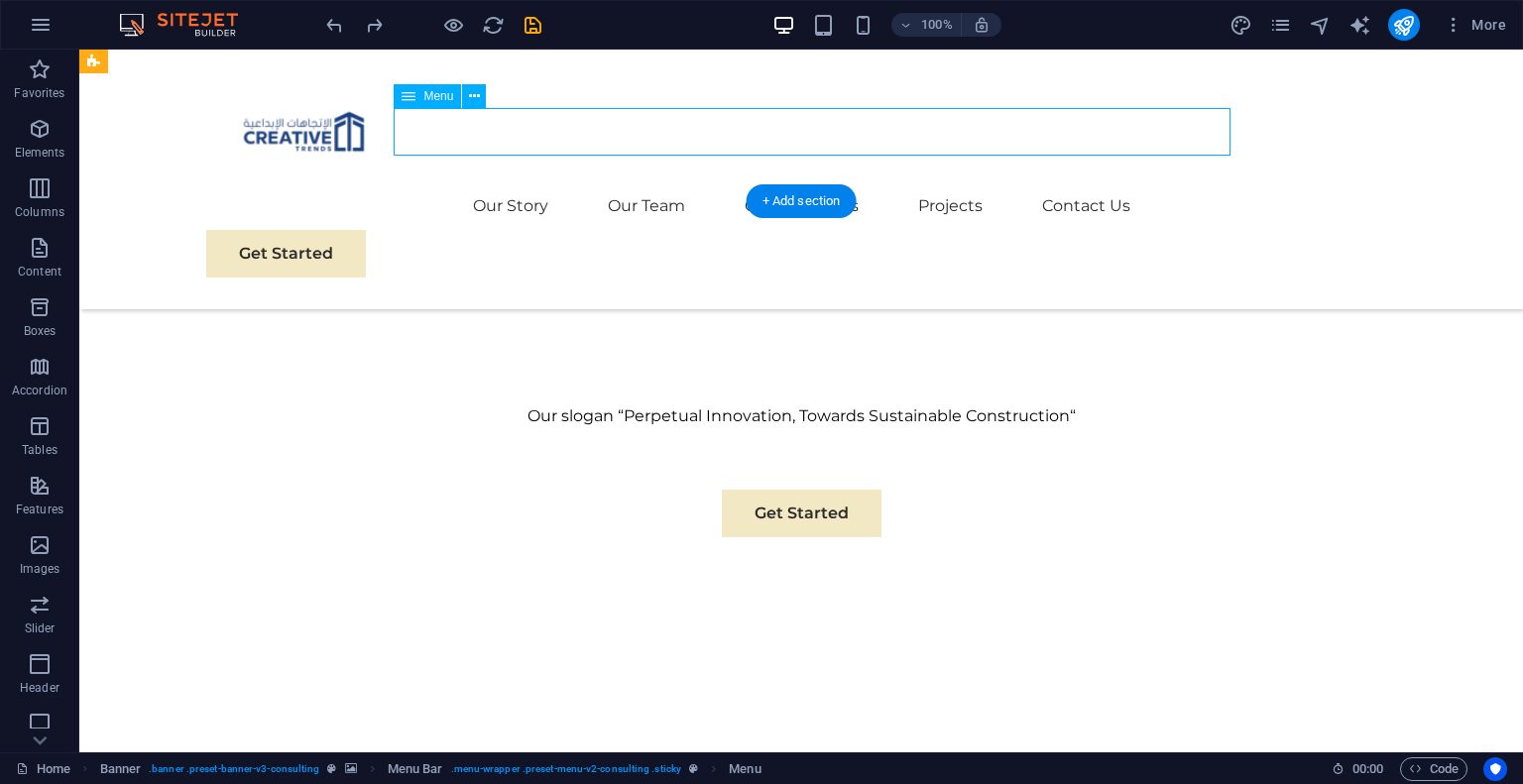 click on "Our Story Our Team Our Strengths Projects Contact Us" at bounding box center (801, 206) 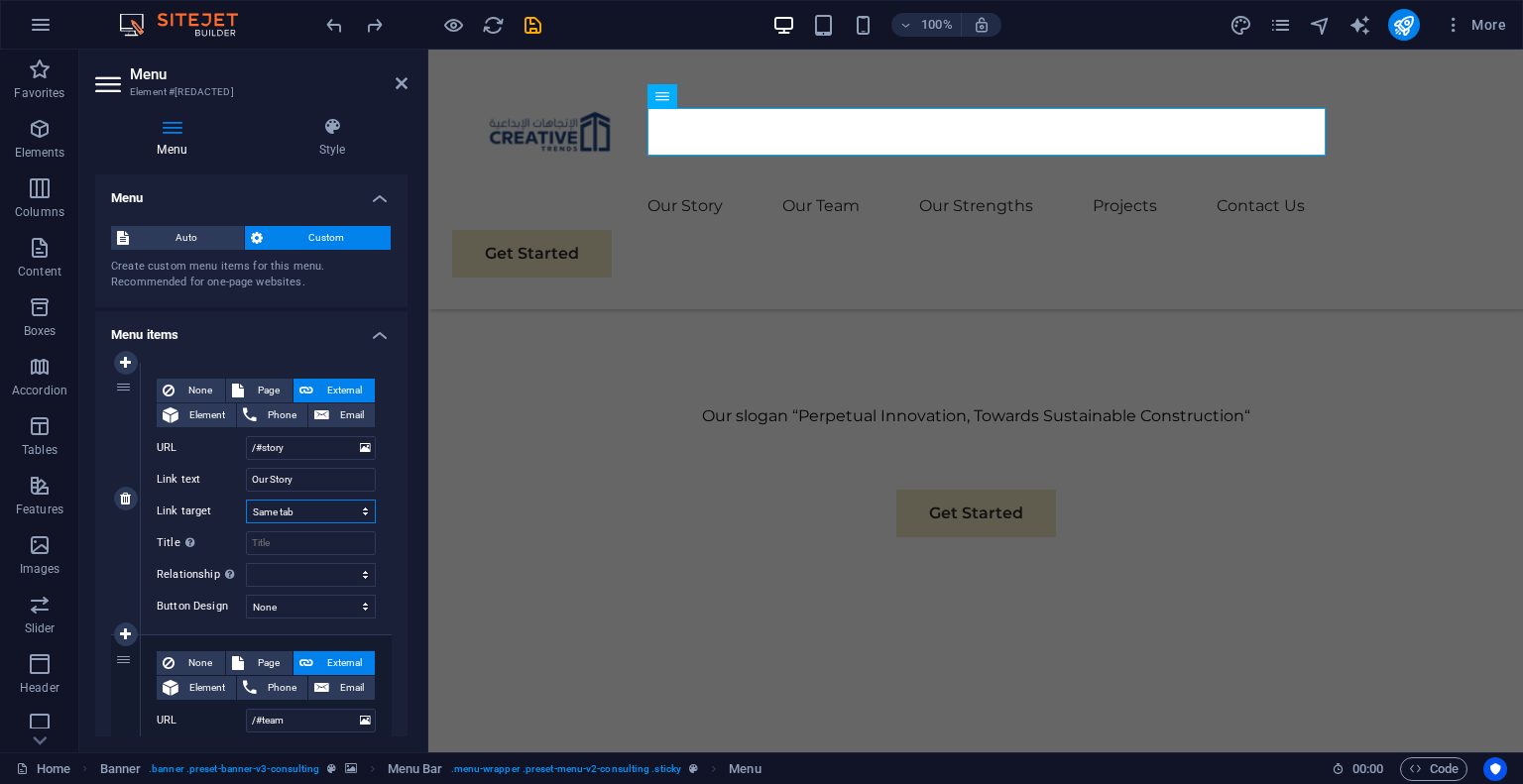 click on "New tab Same tab Overlay" at bounding box center (310, 511) 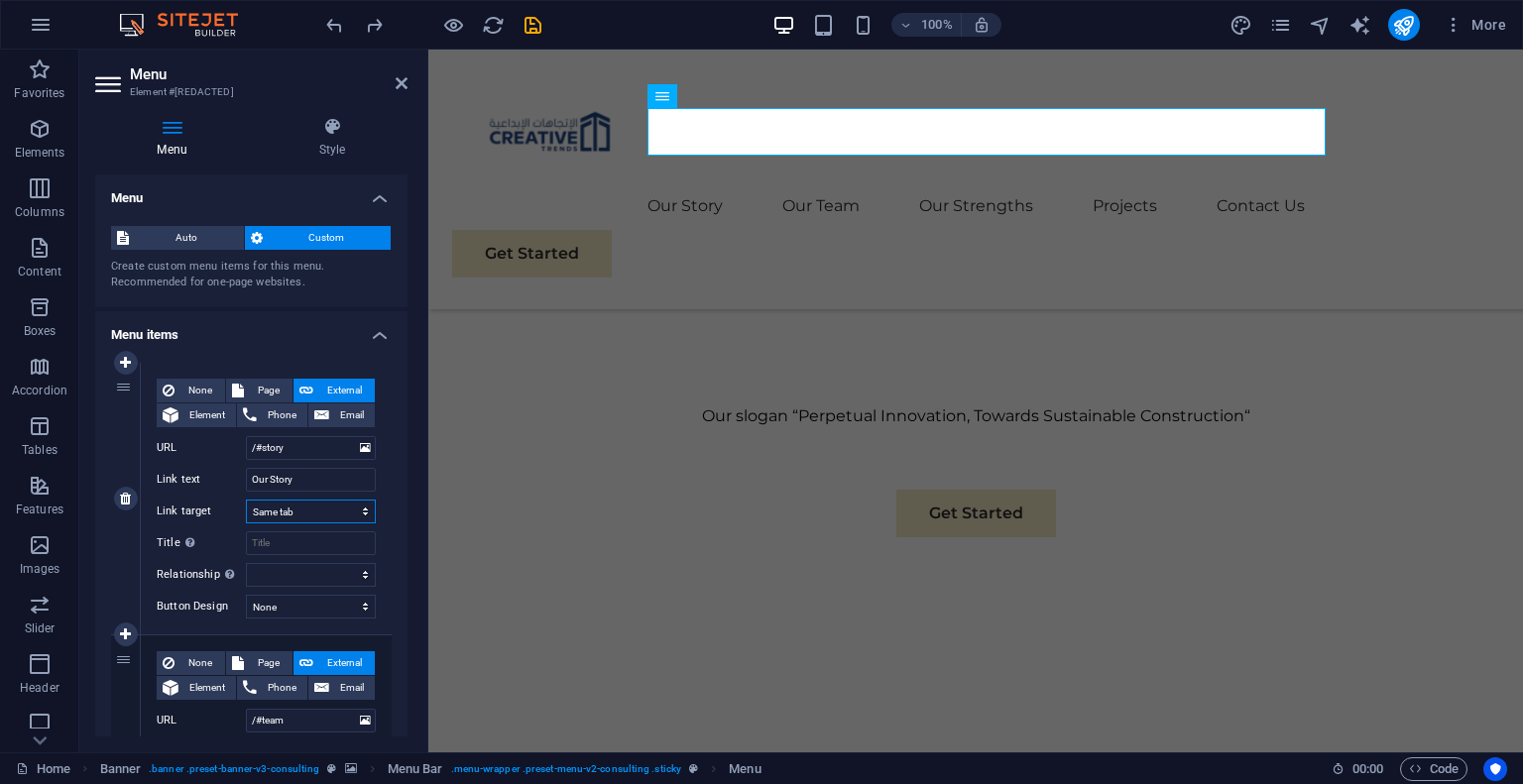 click on "New tab Same tab Overlay" at bounding box center [310, 511] 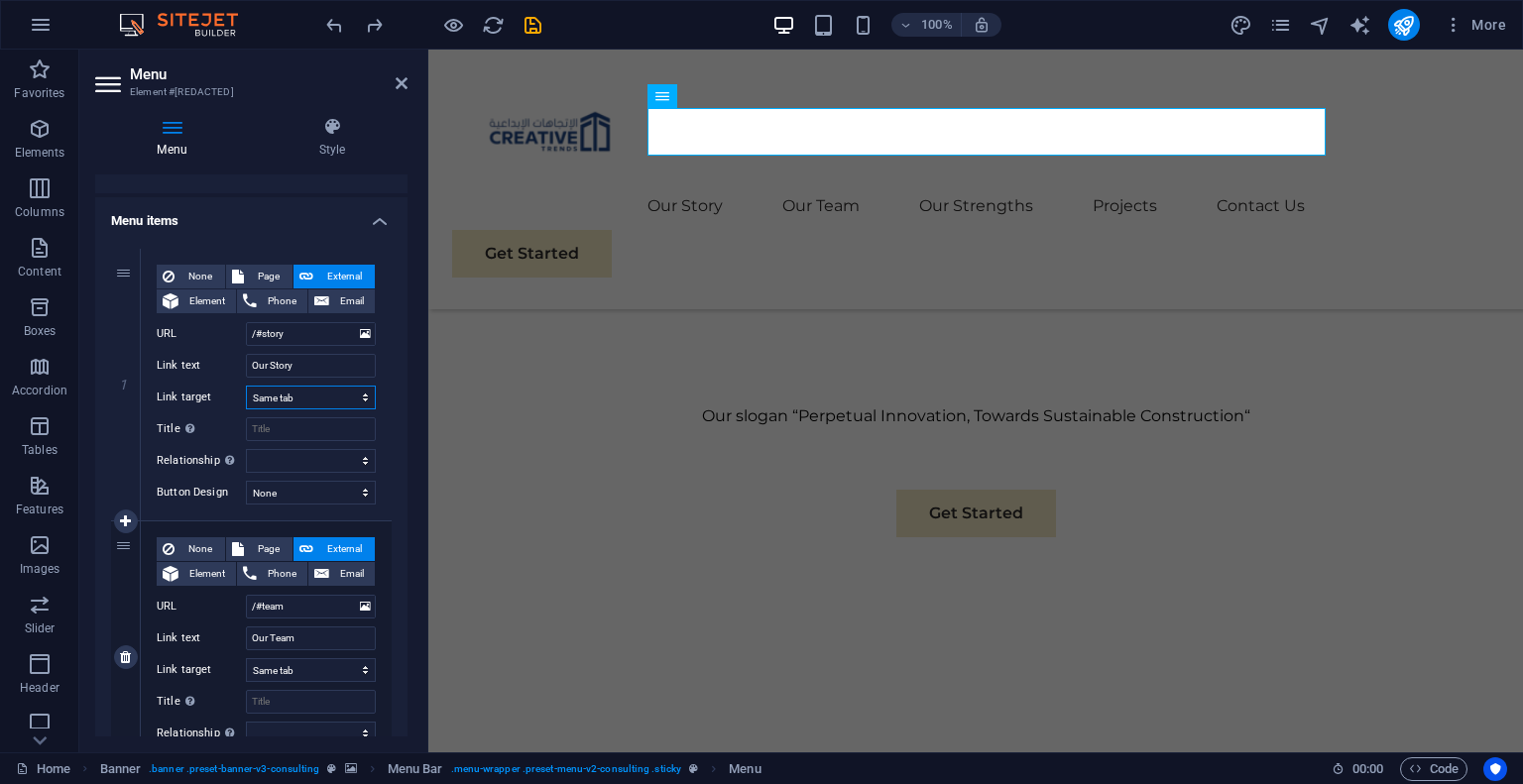 scroll, scrollTop: 111, scrollLeft: 0, axis: vertical 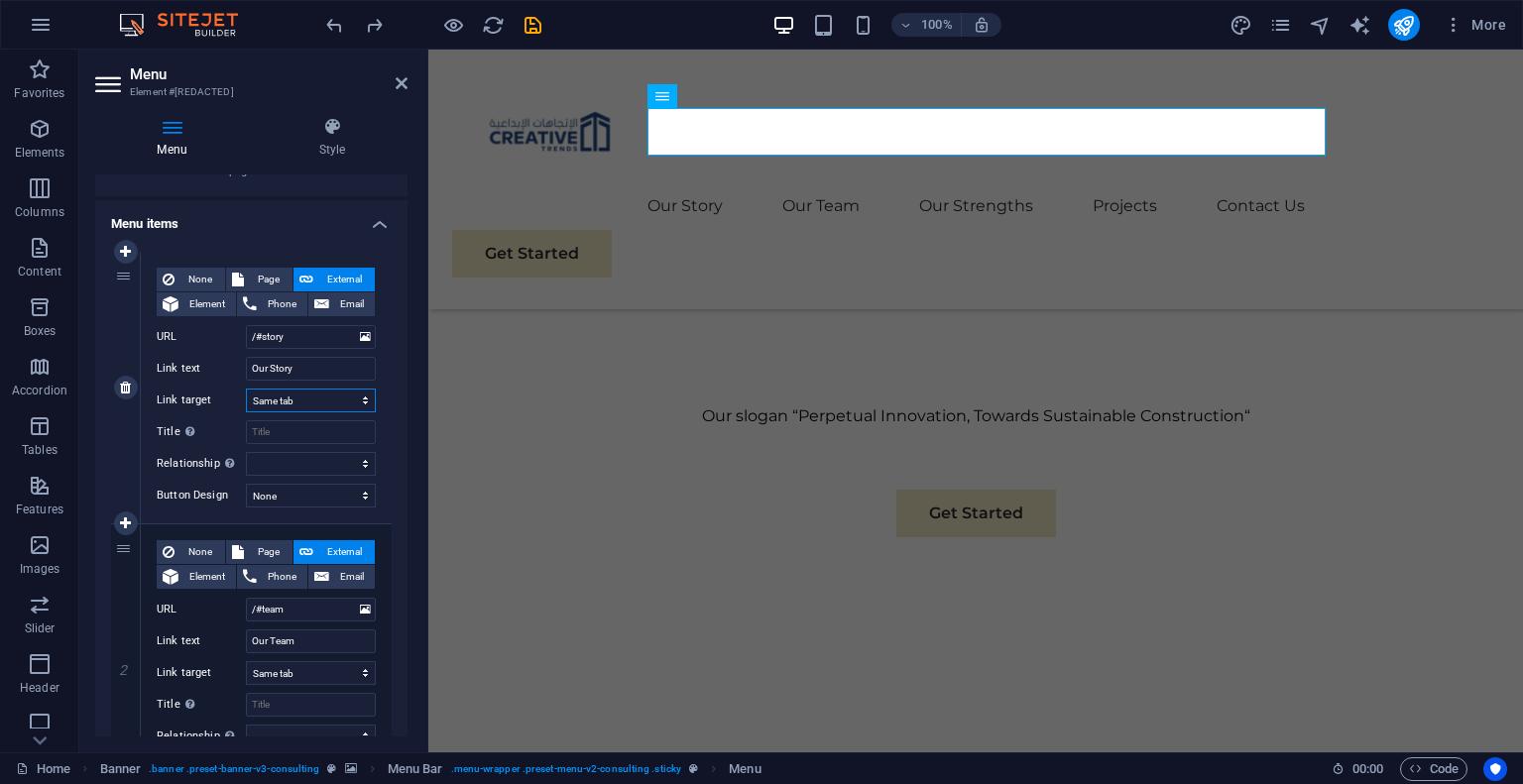 click on "New tab Same tab Overlay" at bounding box center (310, 400) 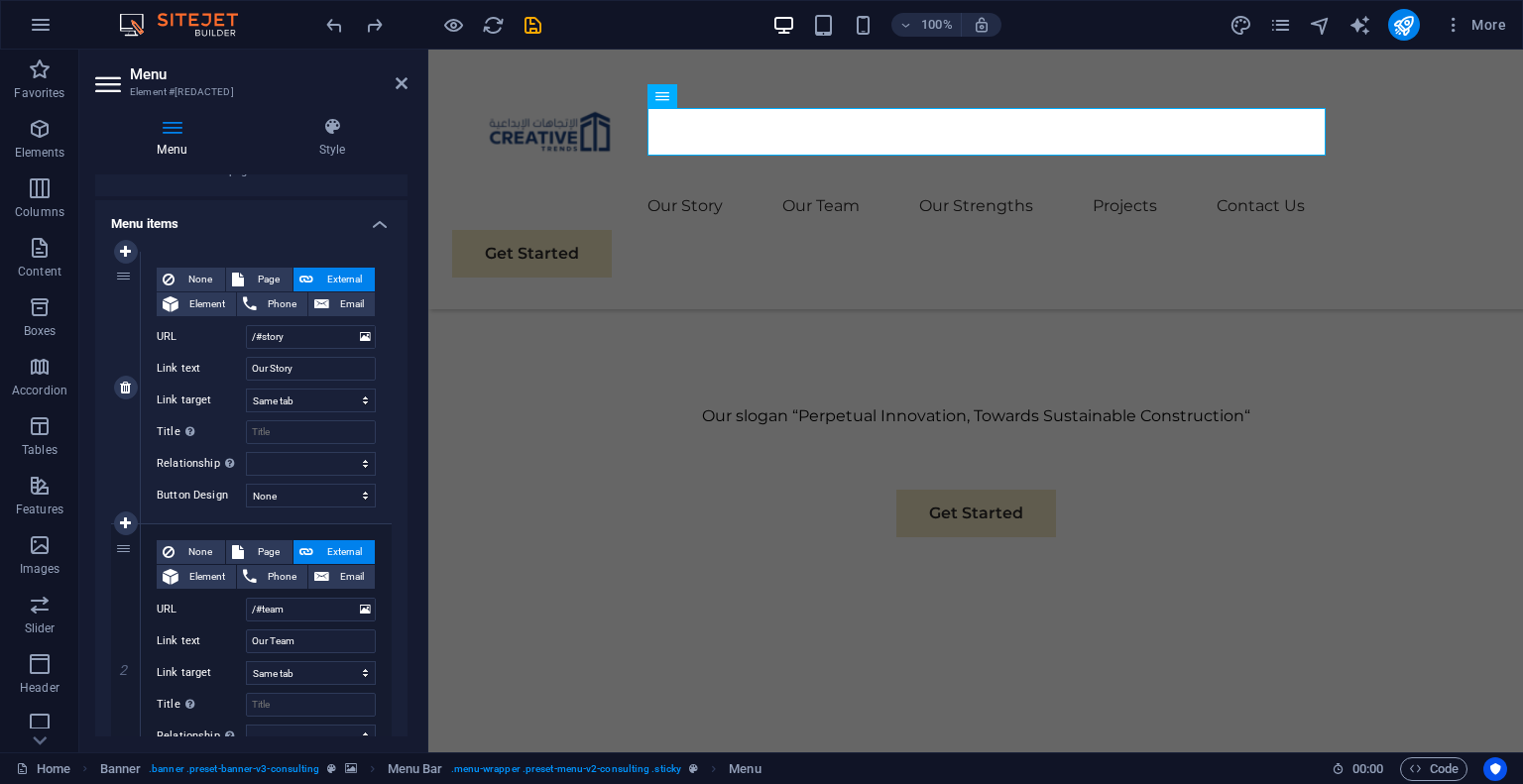 click on "1" at bounding box center [126, 388] 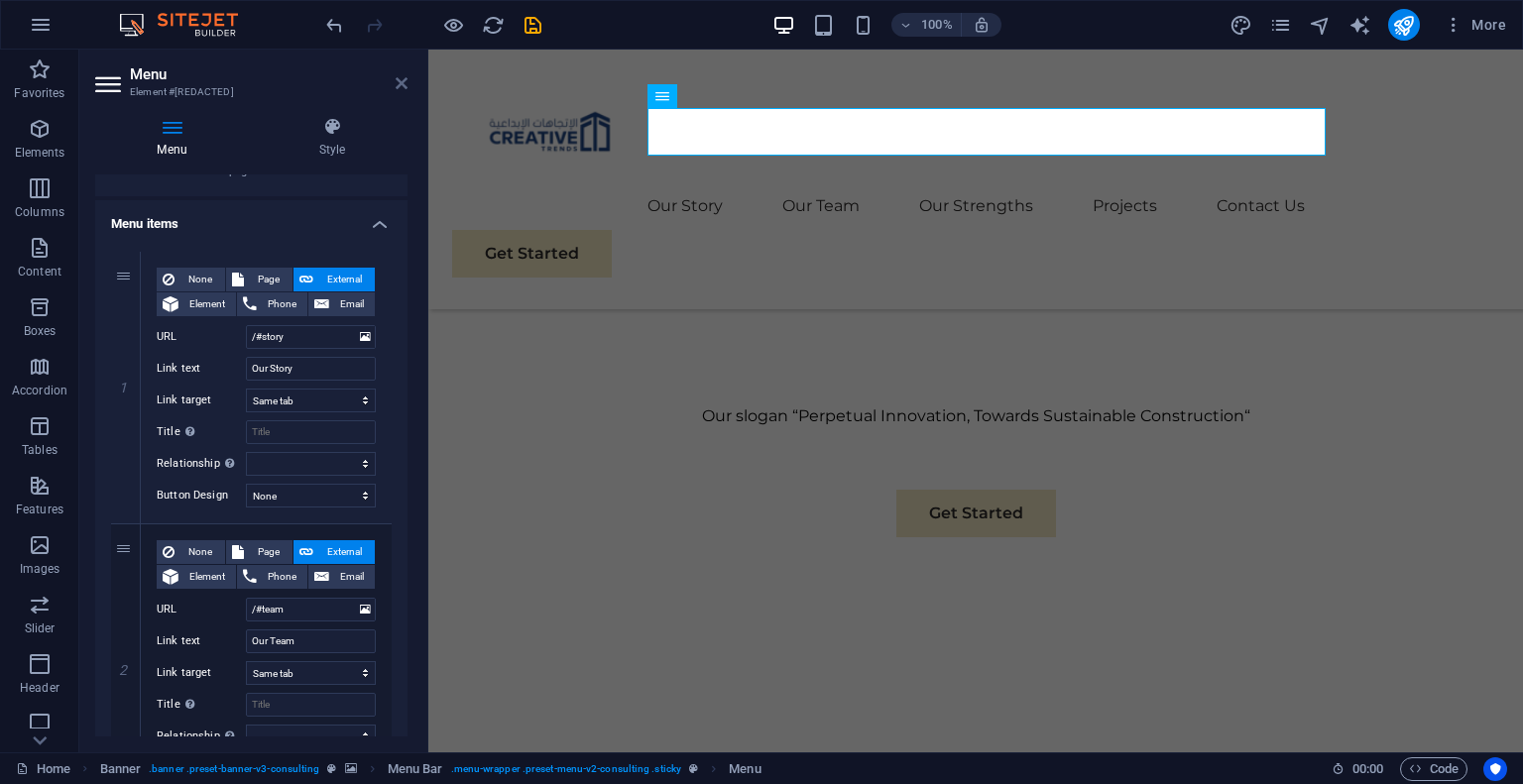 click at bounding box center (402, 83) 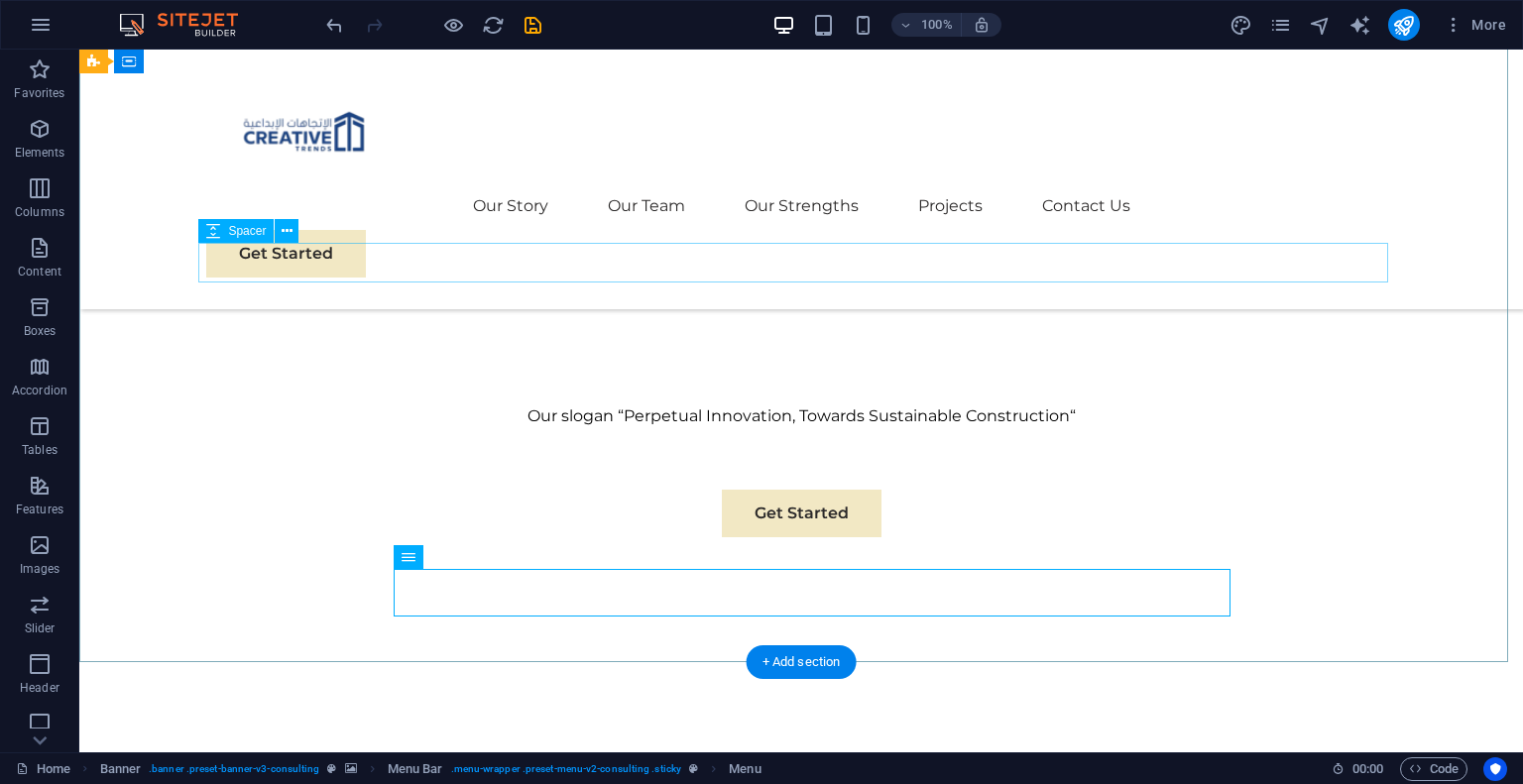 scroll, scrollTop: 0, scrollLeft: 0, axis: both 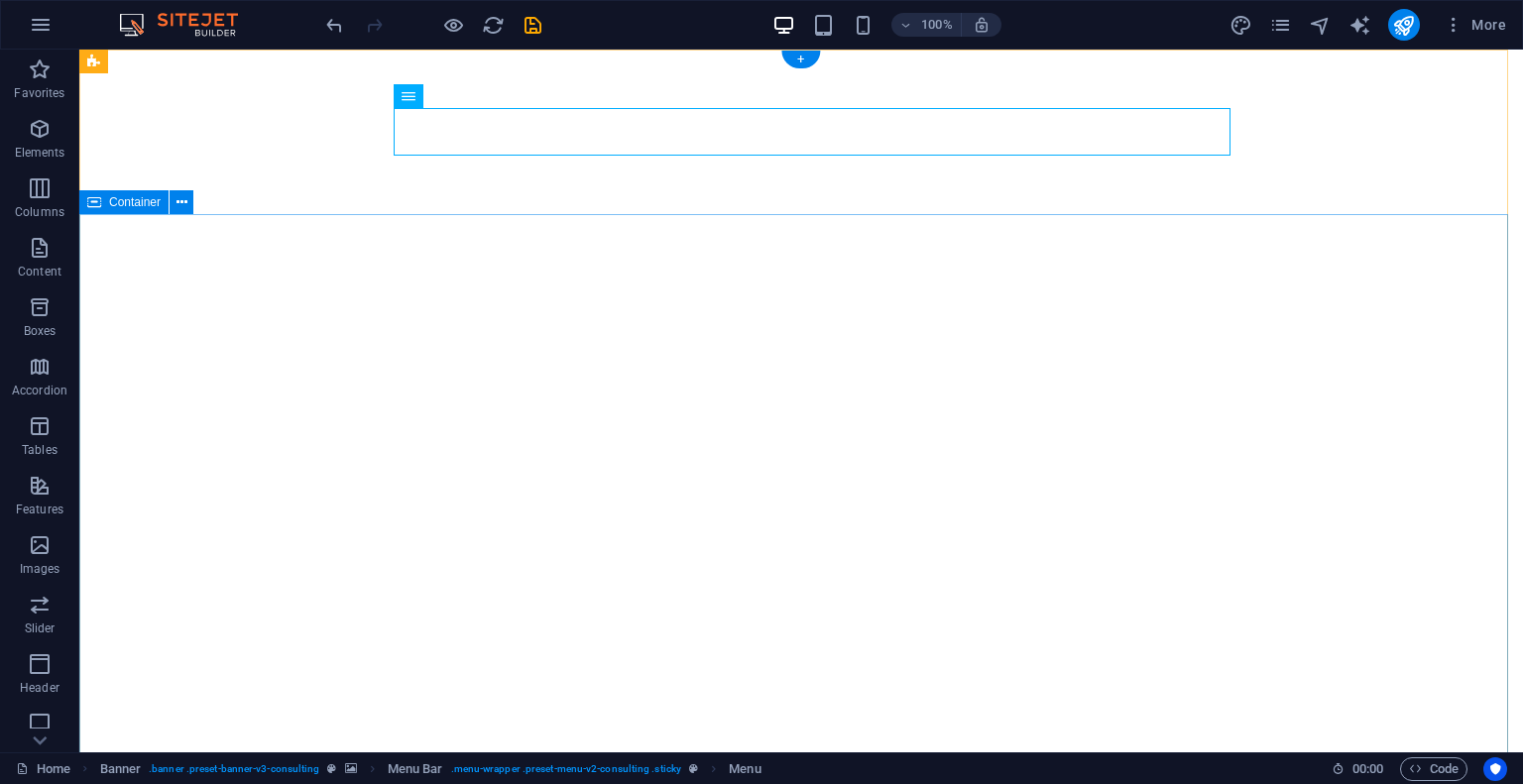 click on "Our slogan “Perpetual Innovation, Towards Sustainable Construction“ Get Started" at bounding box center [801, 1340] 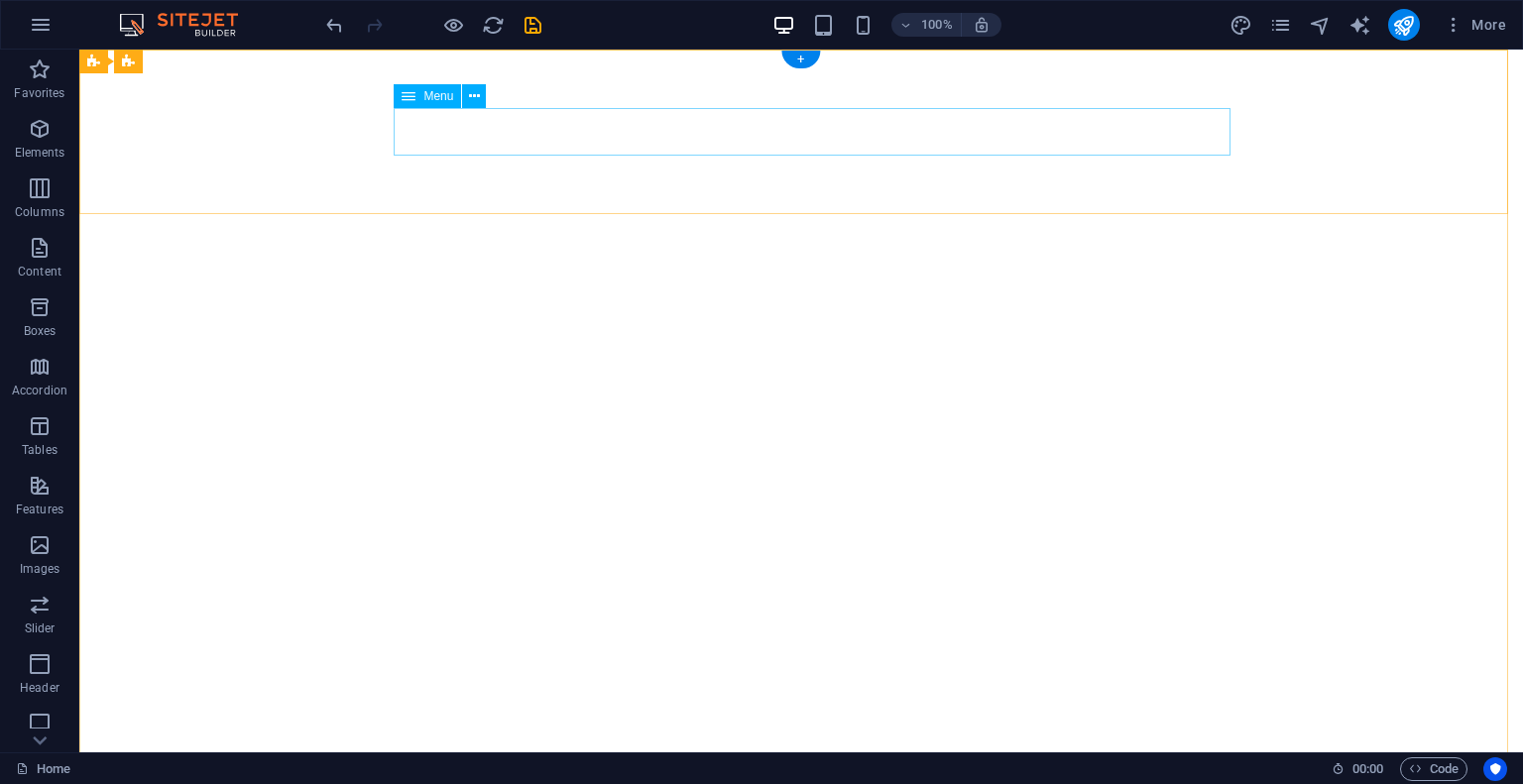 click on "Our Story Our Team Our Strengths Projects Contact Us" at bounding box center [801, 1098] 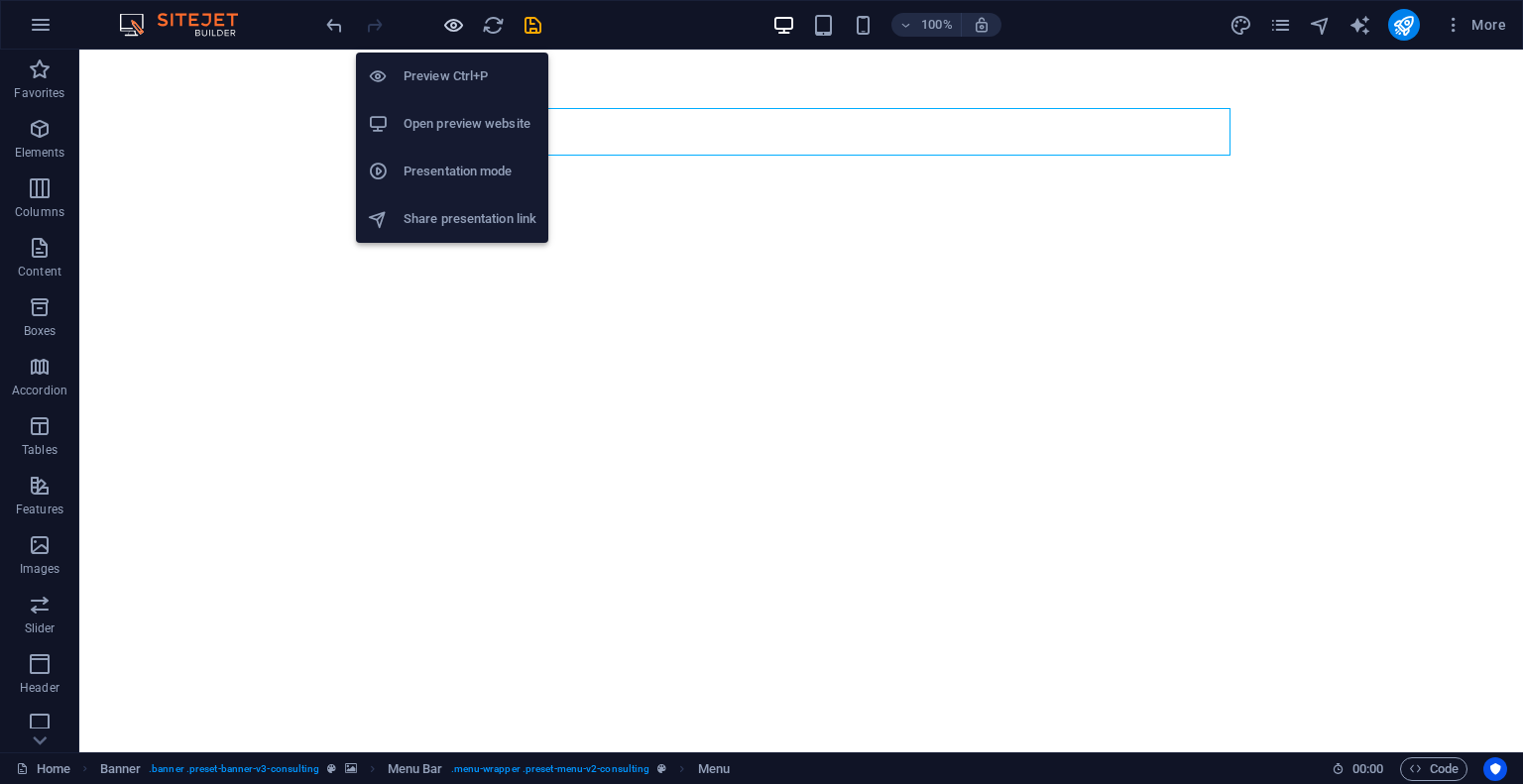 click at bounding box center [453, 25] 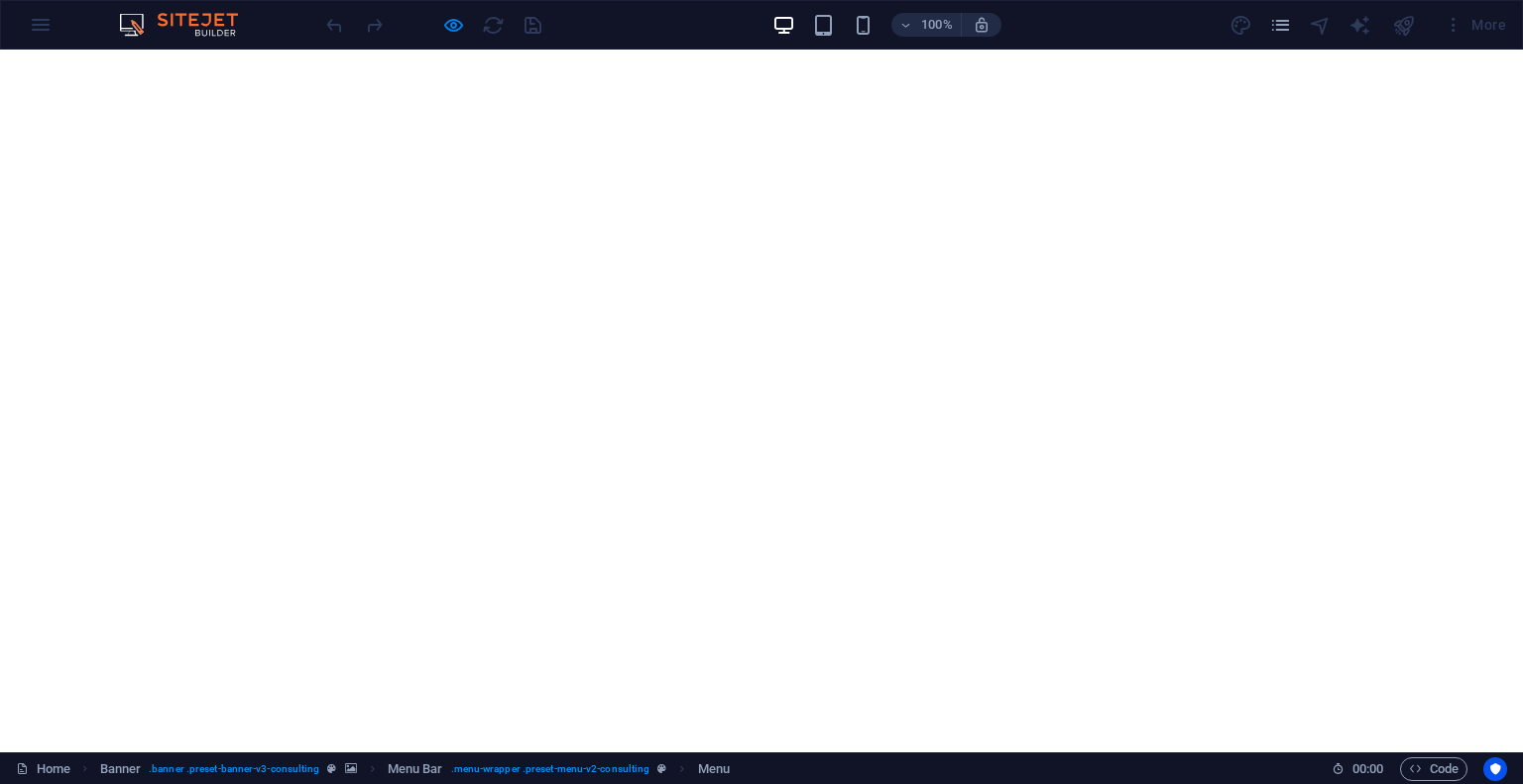 click on "Our Team" at bounding box center [607, 1098] 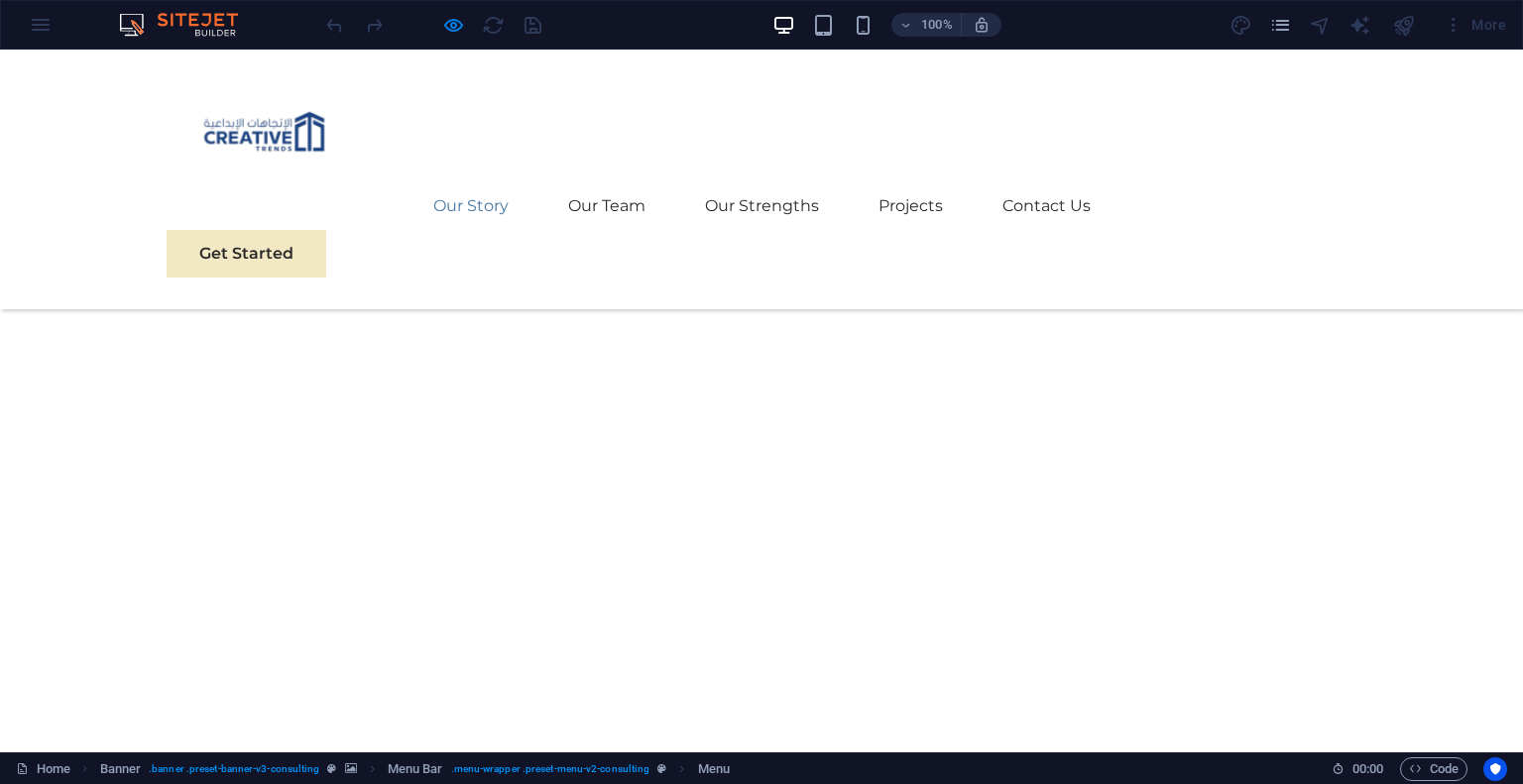 click on "Our Story" at bounding box center [471, 206] 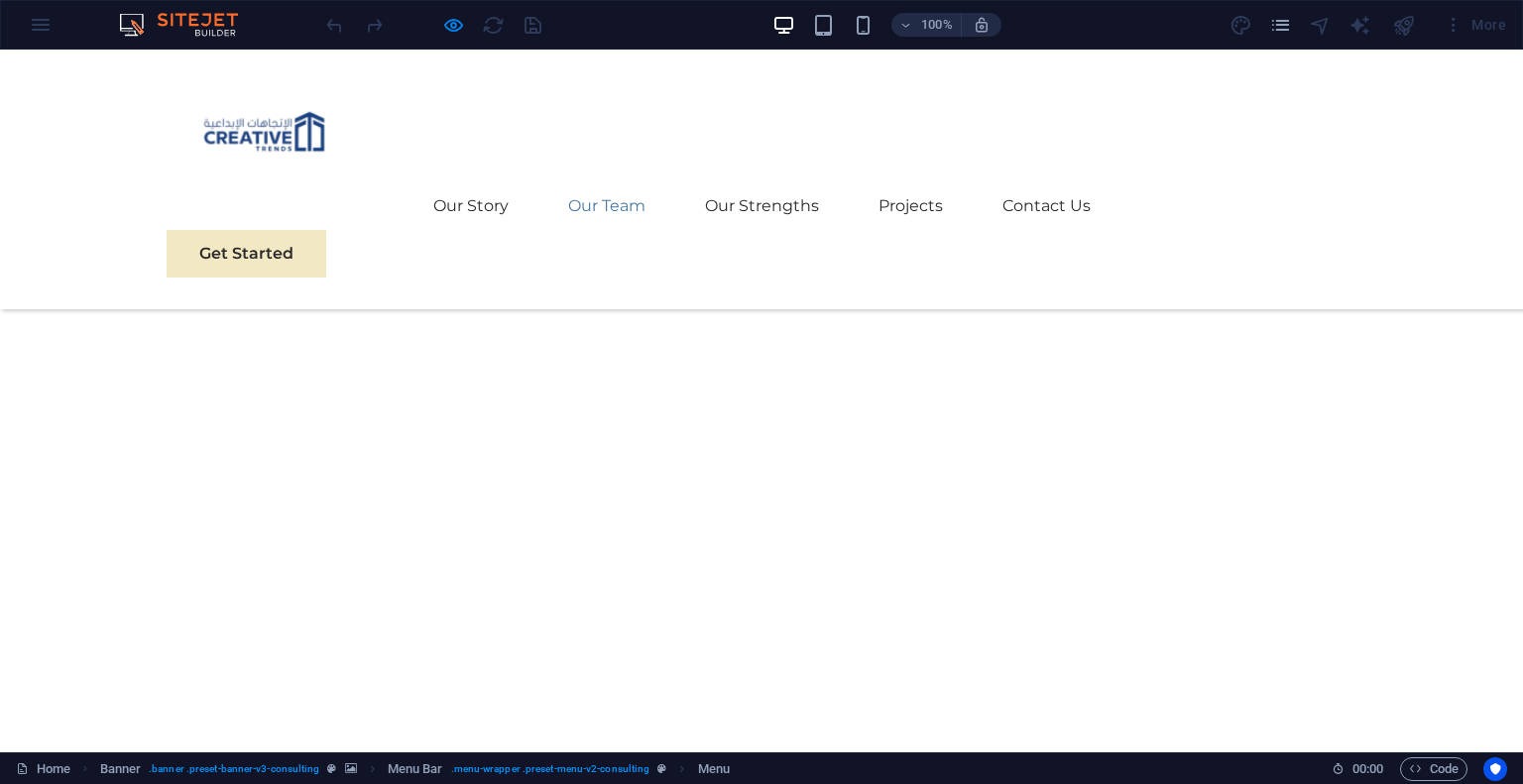 click on "Our Team" at bounding box center (607, 206) 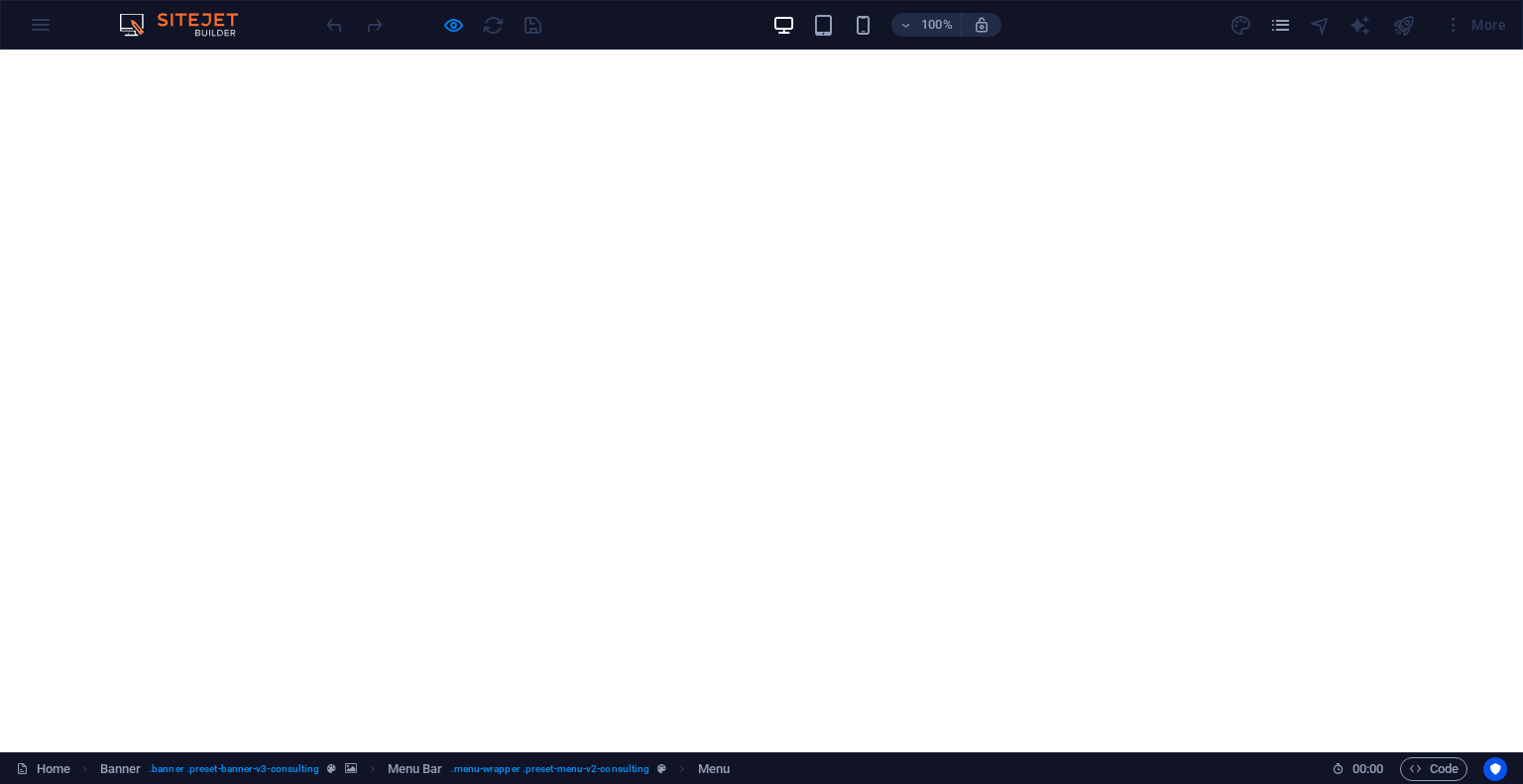 scroll, scrollTop: 0, scrollLeft: 0, axis: both 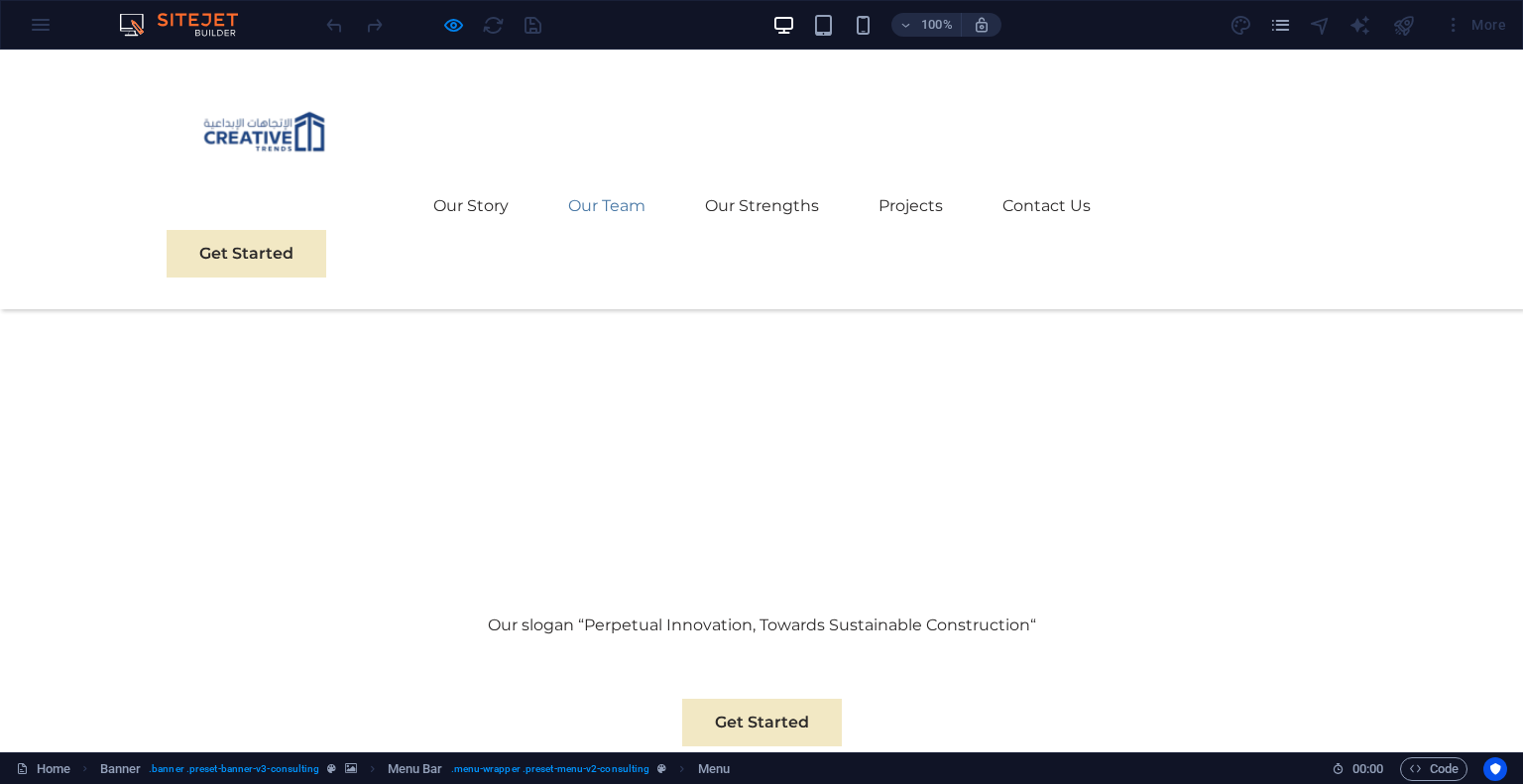 click on "Our Team" at bounding box center [607, 206] 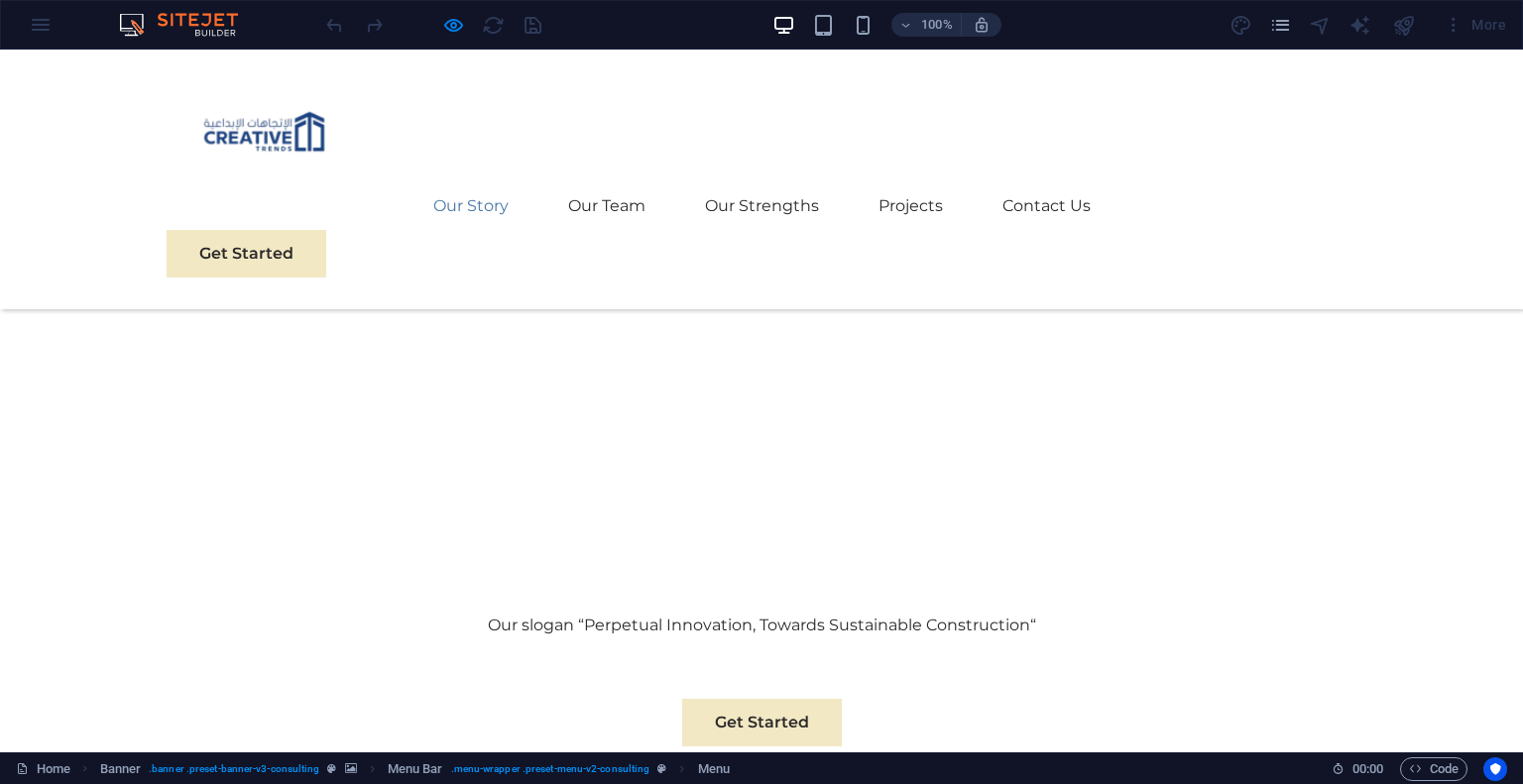 click on "Our Story" at bounding box center [471, 206] 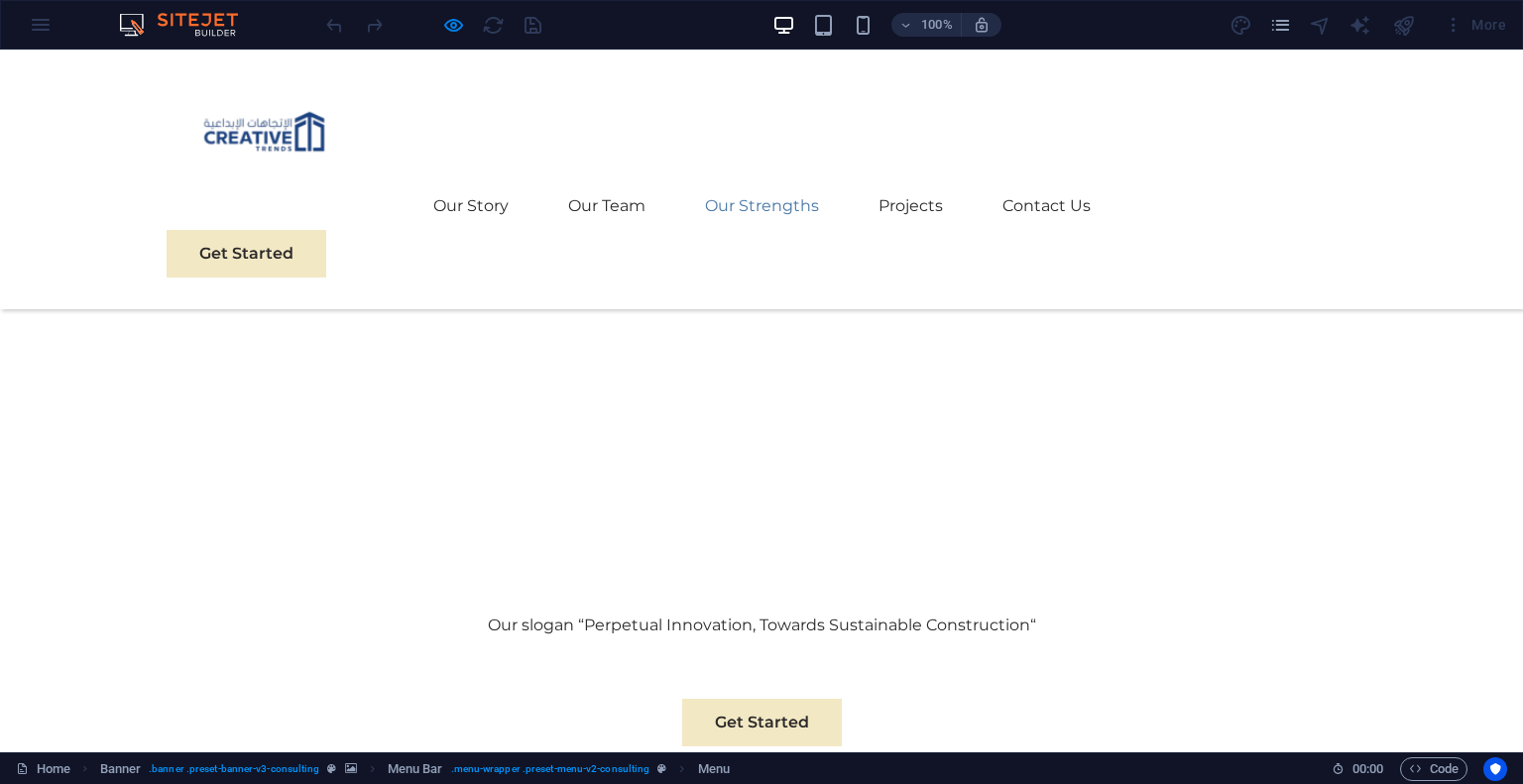 click on "Our Strengths" at bounding box center (762, 206) 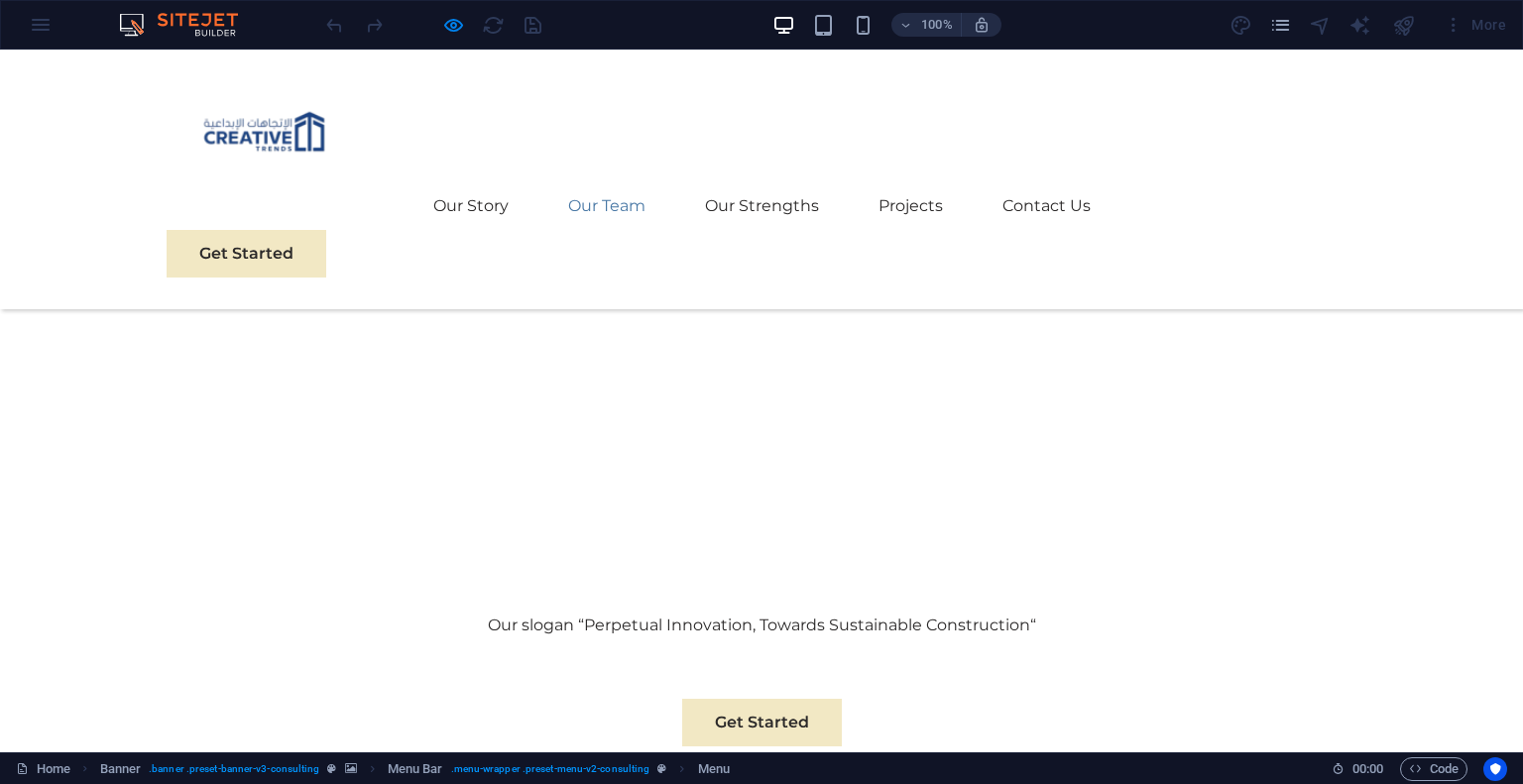 click on "Our Team" at bounding box center (607, 206) 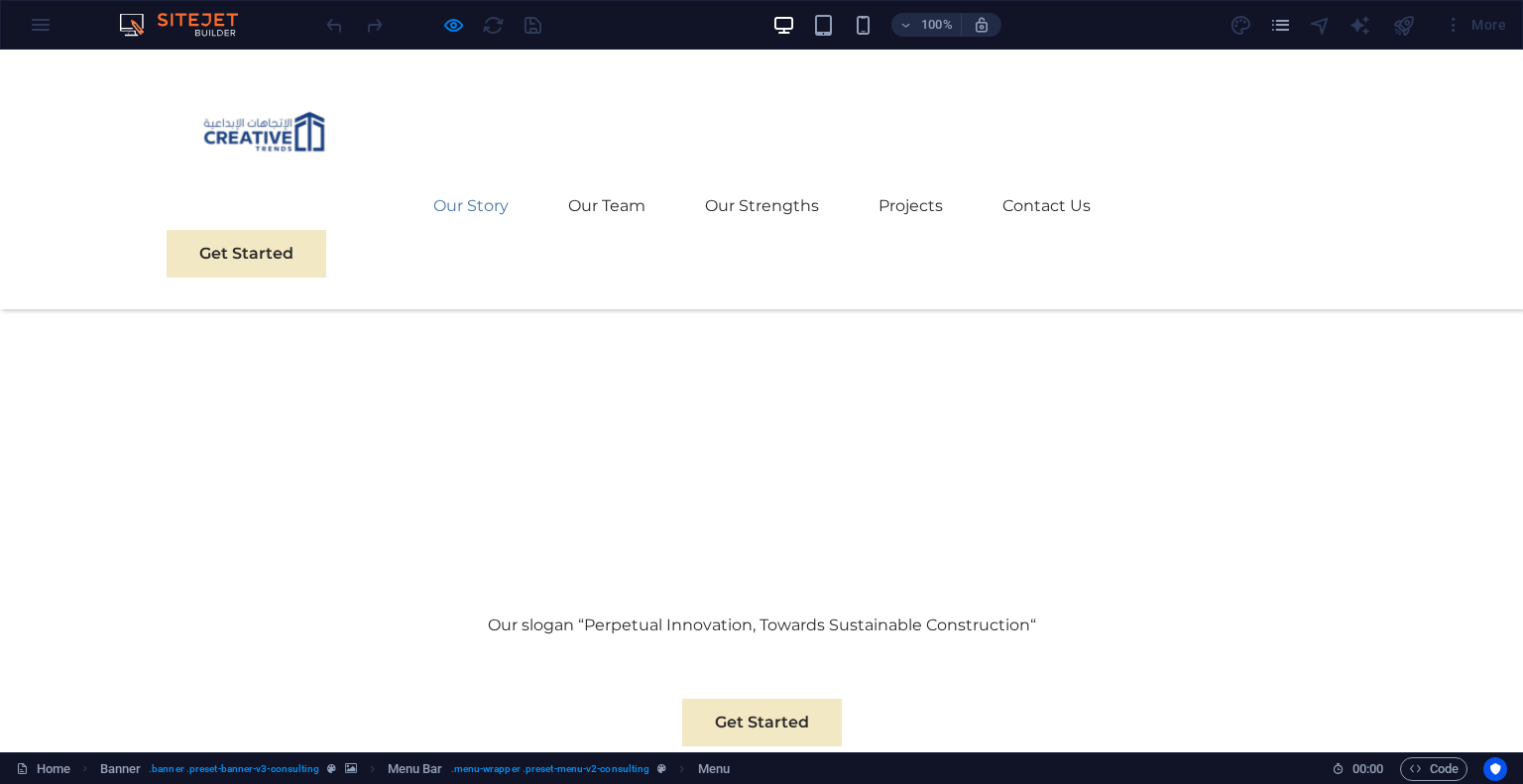 click on "Our Story" at bounding box center (471, 206) 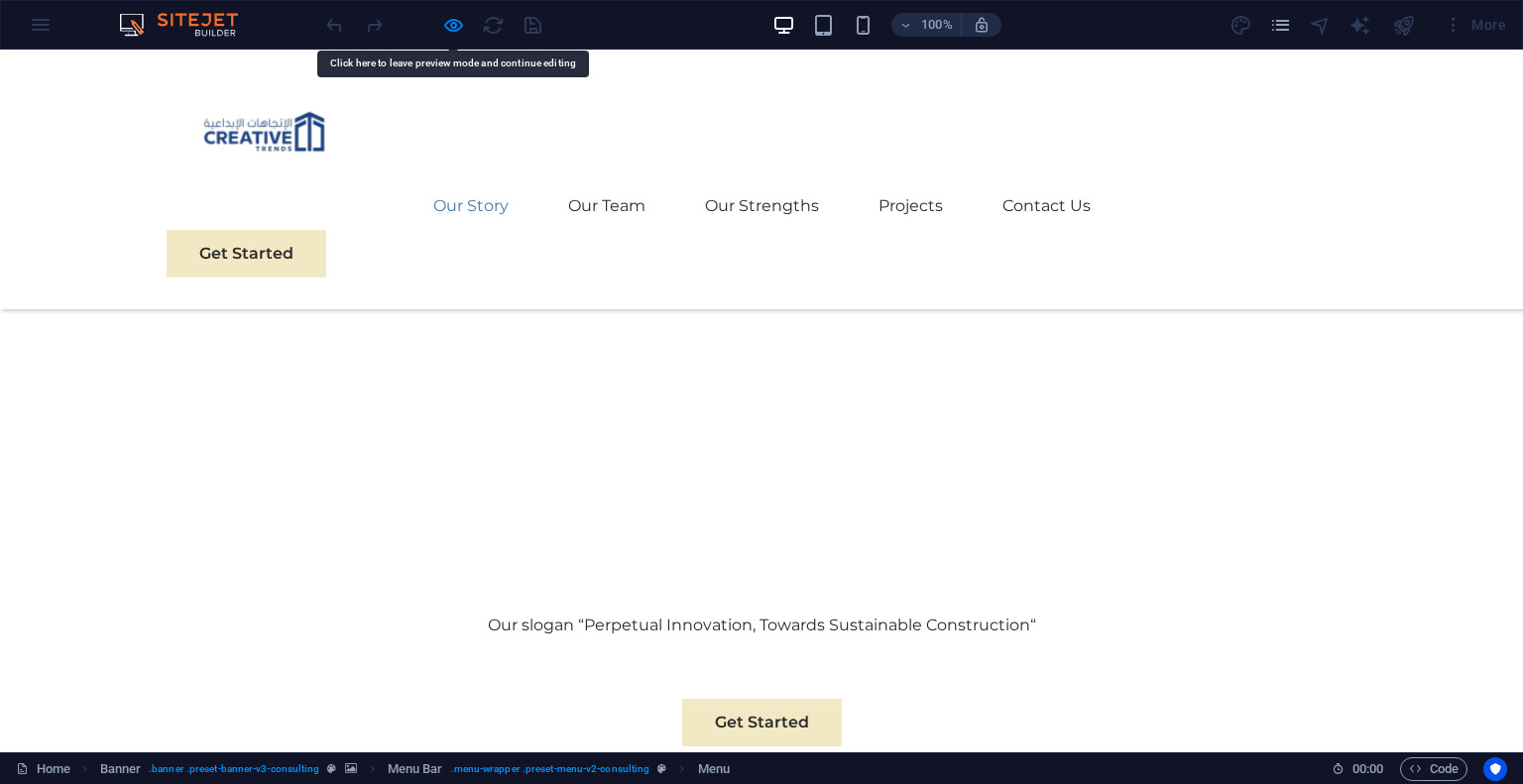 click on "Our Story" at bounding box center (471, 206) 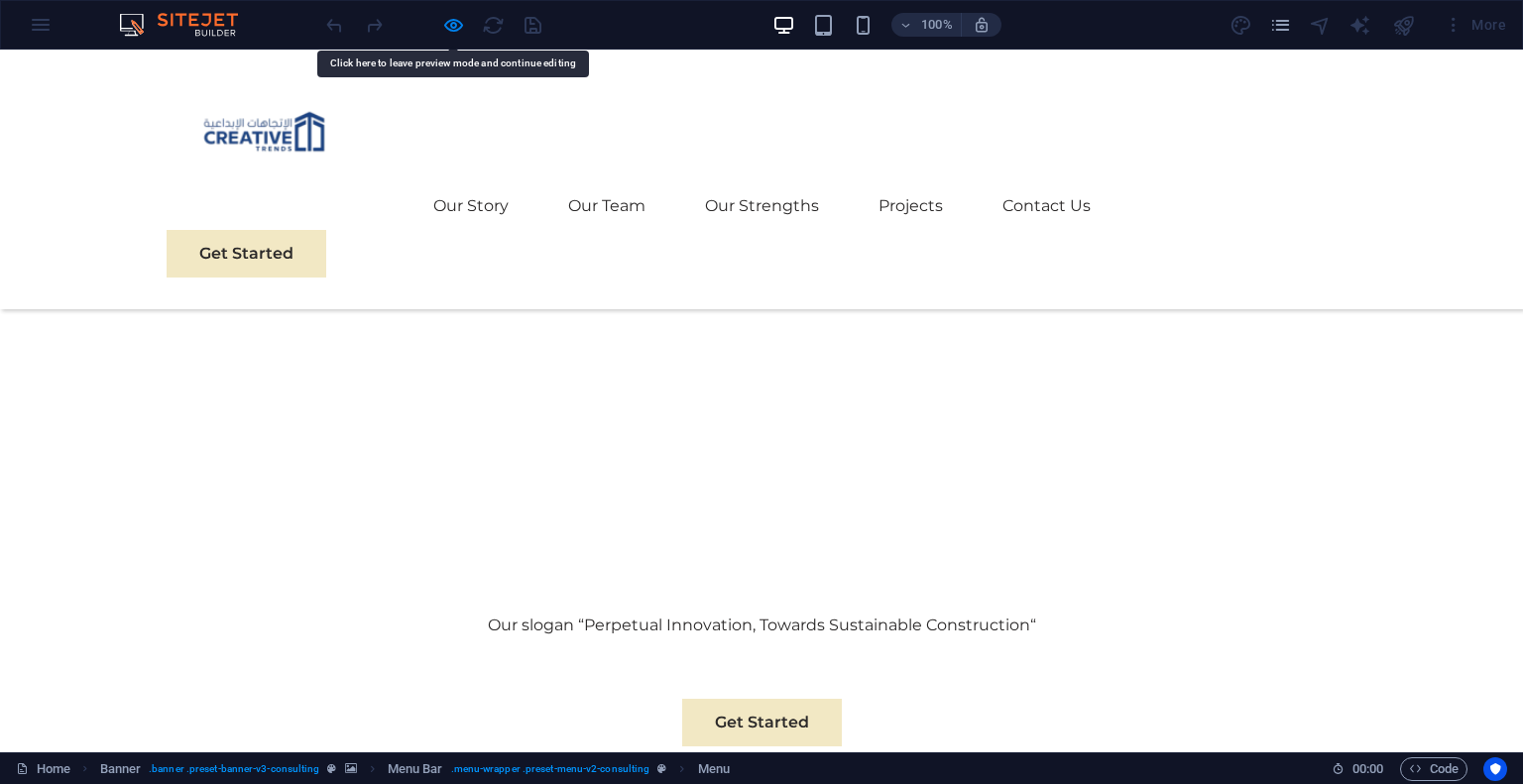 drag, startPoint x: 478, startPoint y: 142, endPoint x: 452, endPoint y: 23, distance: 121.80722 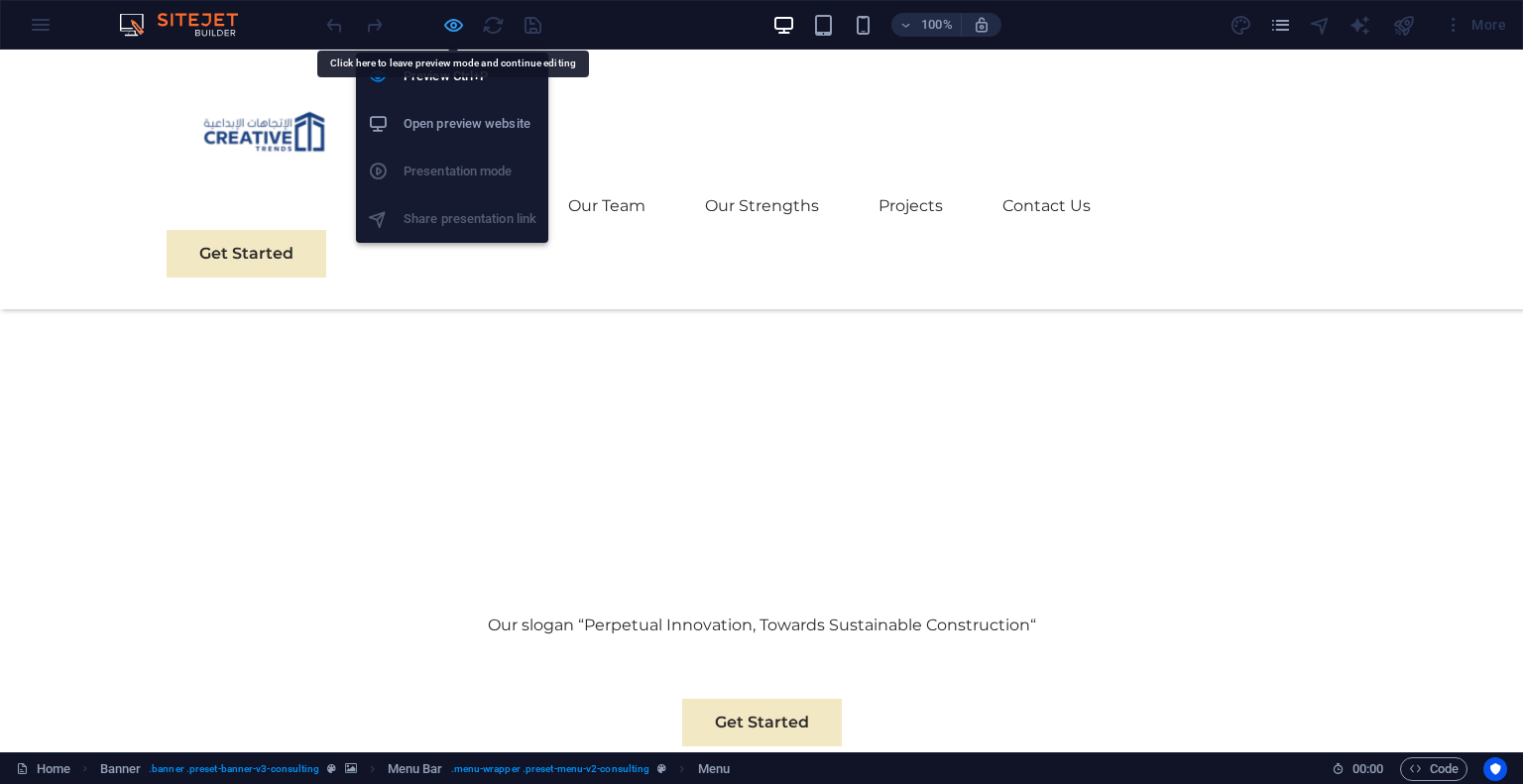 click at bounding box center [453, 25] 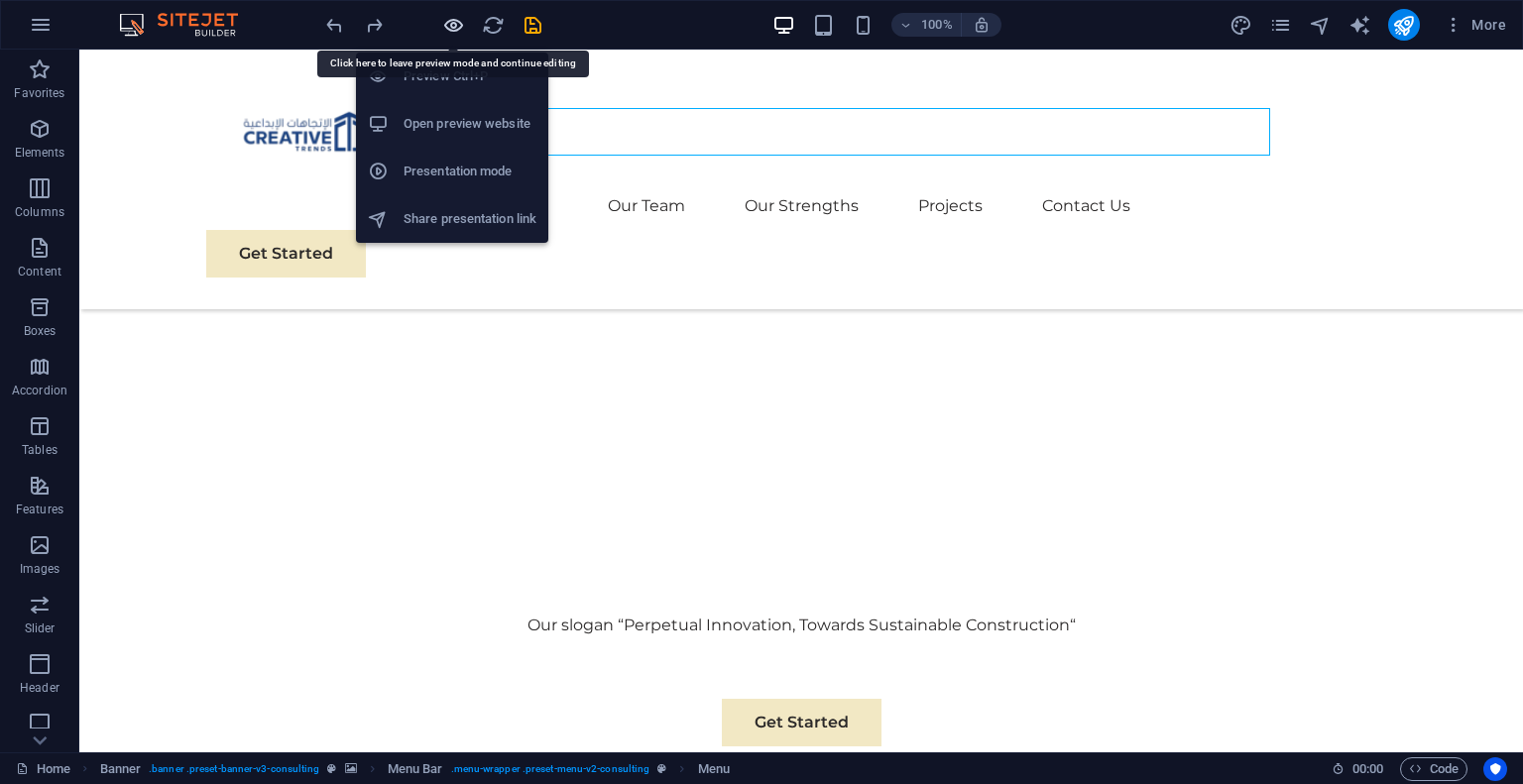 click at bounding box center (453, 25) 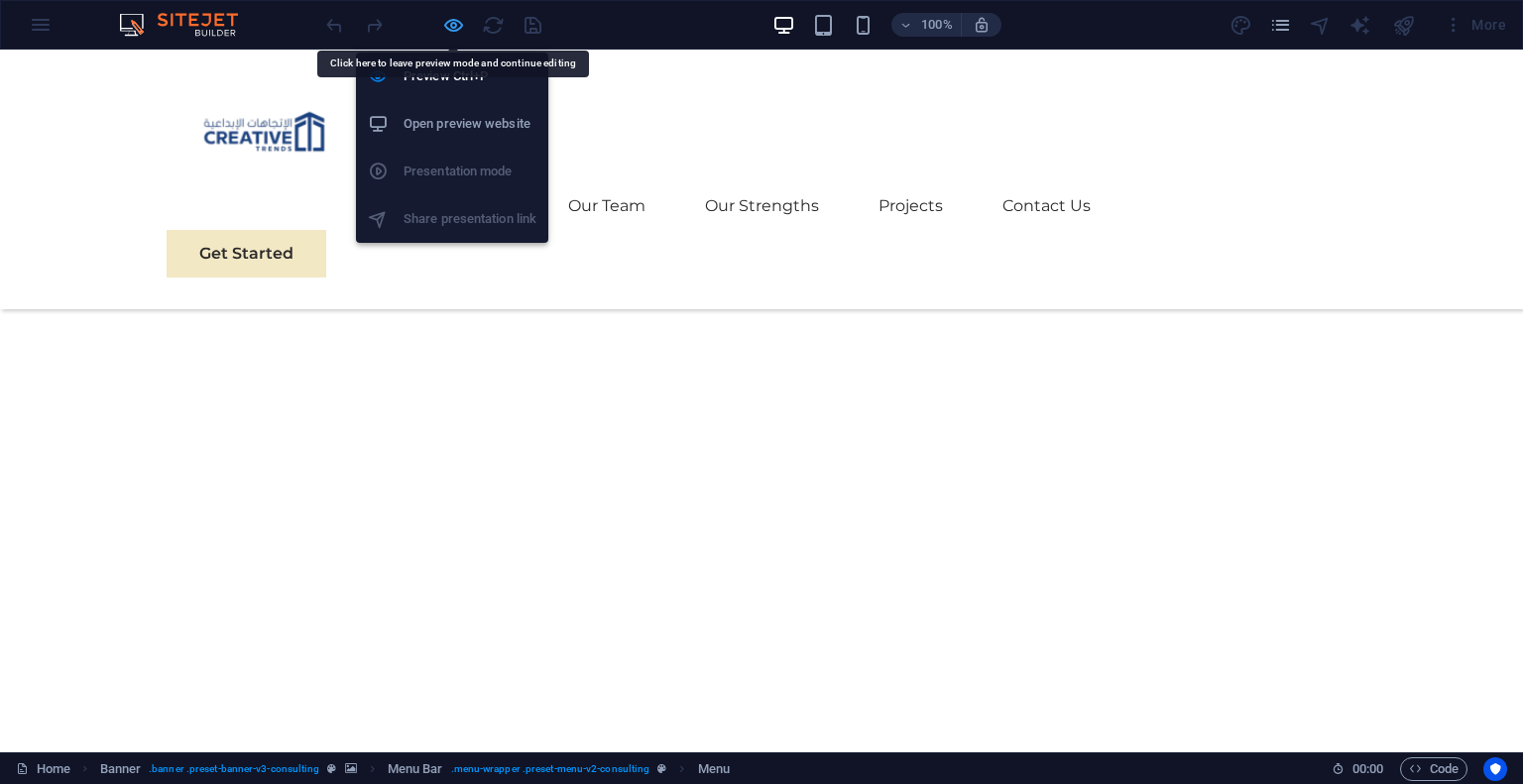 click at bounding box center (453, 25) 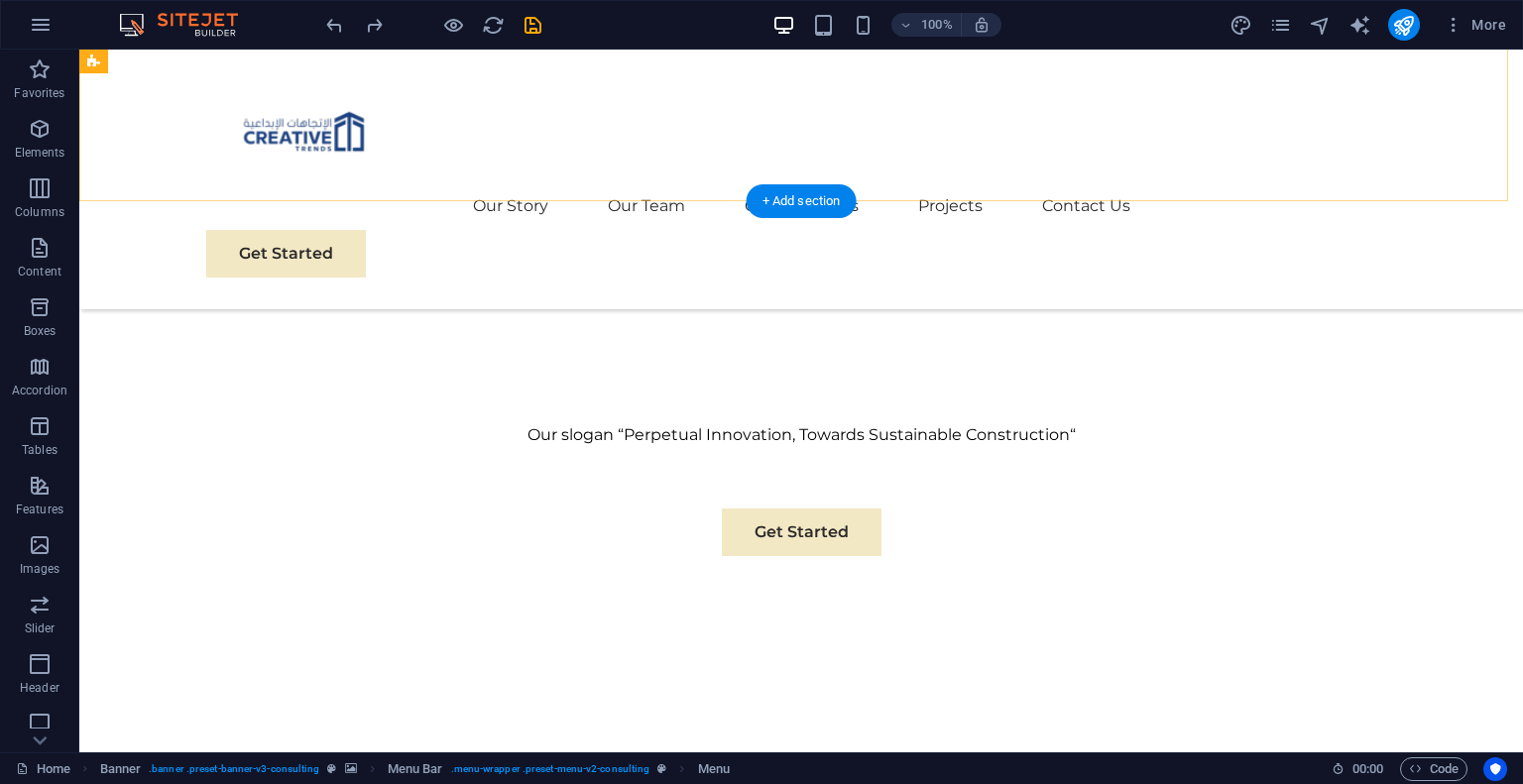 scroll, scrollTop: 740, scrollLeft: 0, axis: vertical 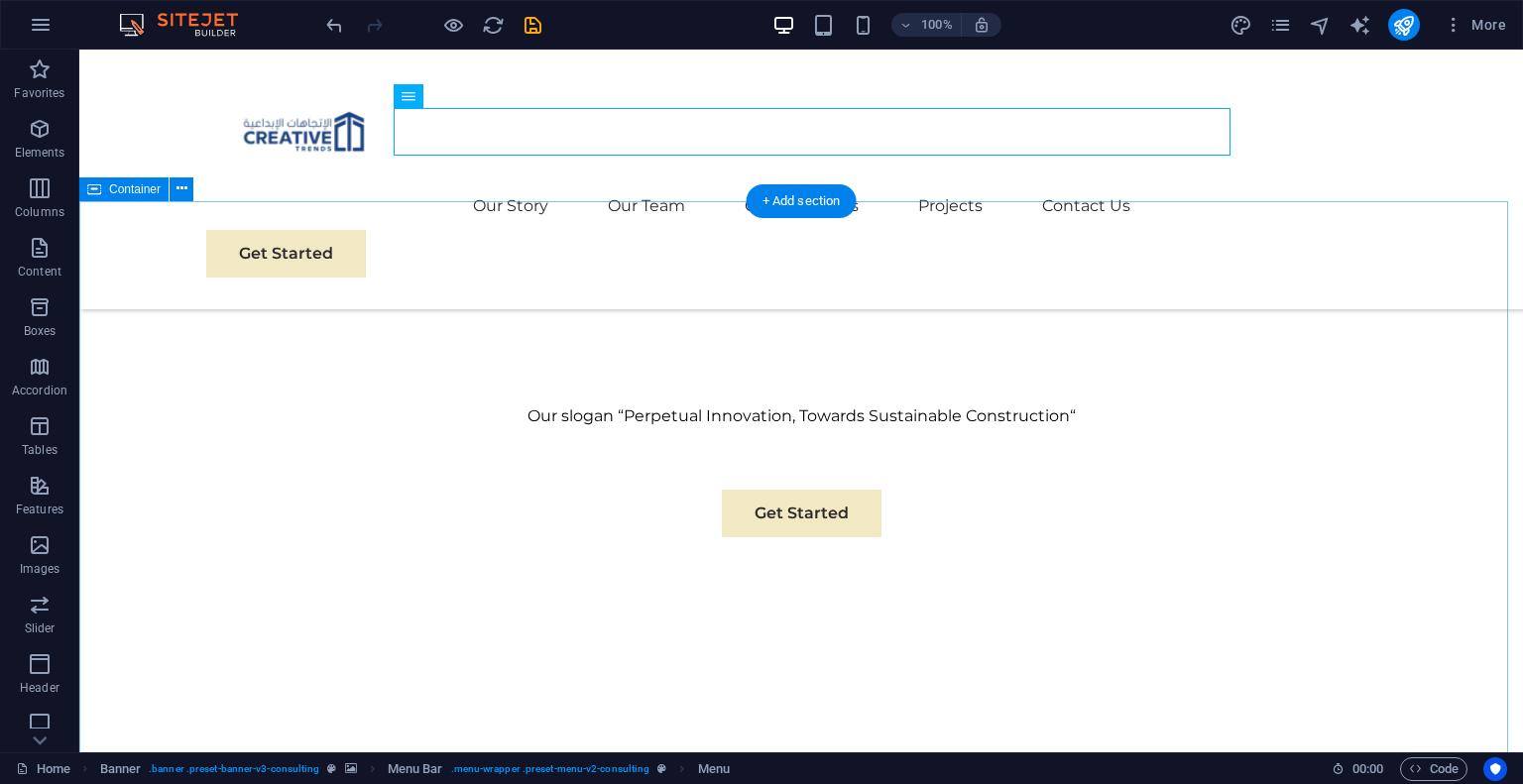 click on "About us We are a passionate consulting agency dedicated to helping businesses navigate the dynamic landscape of sustainable energy and strategic growth. Our core mission is to empower organizations to thrive while making a positive impact on the environment. Sustainable Success Partner At Eco-Con, we understand that success is not just about profitability; it's also about sustainability and responsible business practices. With a proven track record of guiding businesses towards greater profitability and environmental responsibility, we have become a trusted partner in the industry. Expertise For Results At Eco-Con, we understand that success is not just about profitability; it's also about sustainability and responsible business practices. With a proven track record of guiding businesses towards greater profitability and environmental responsibility, we have become a trusted partner in the industry." at bounding box center (801, 1680) 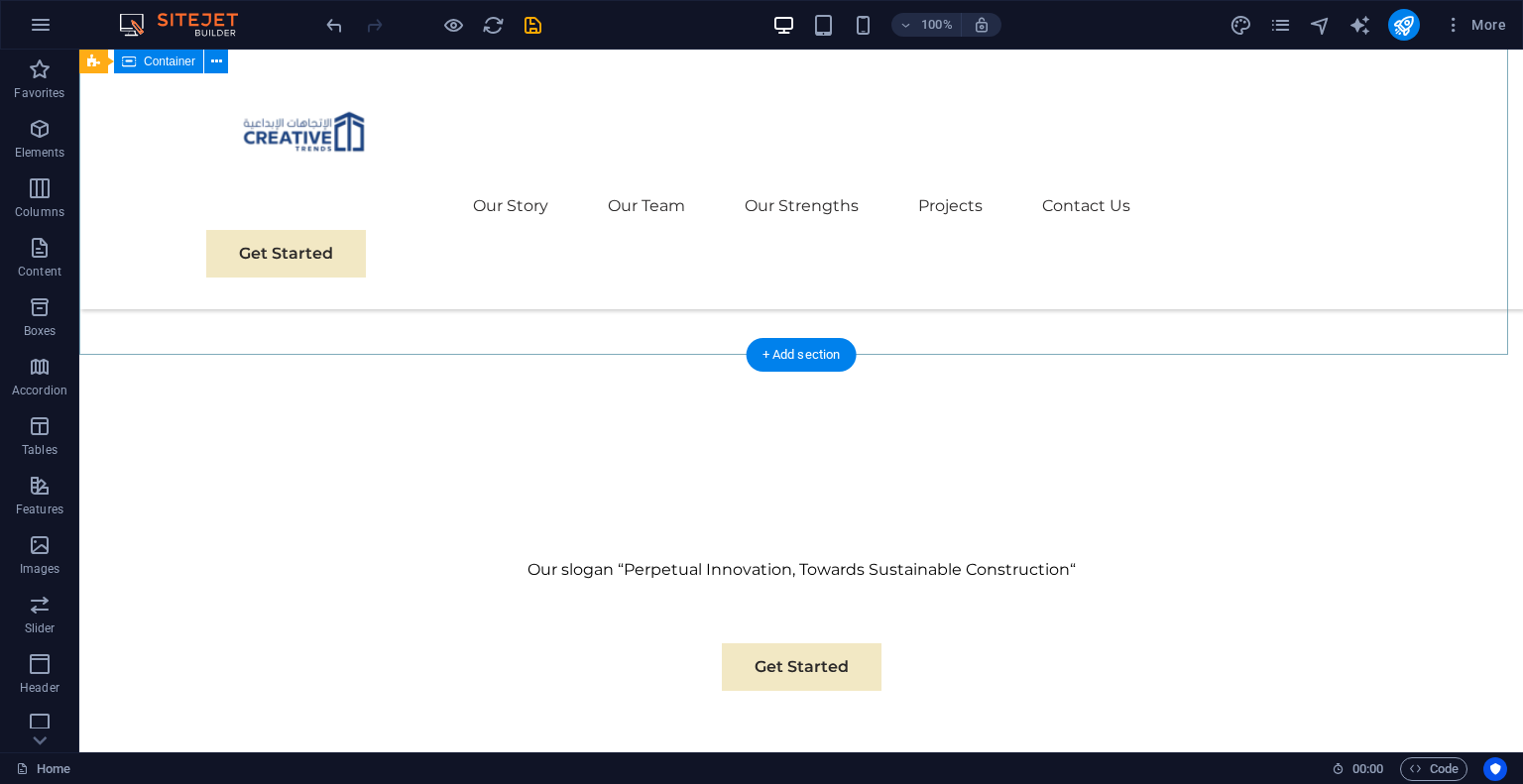 scroll, scrollTop: 914, scrollLeft: 0, axis: vertical 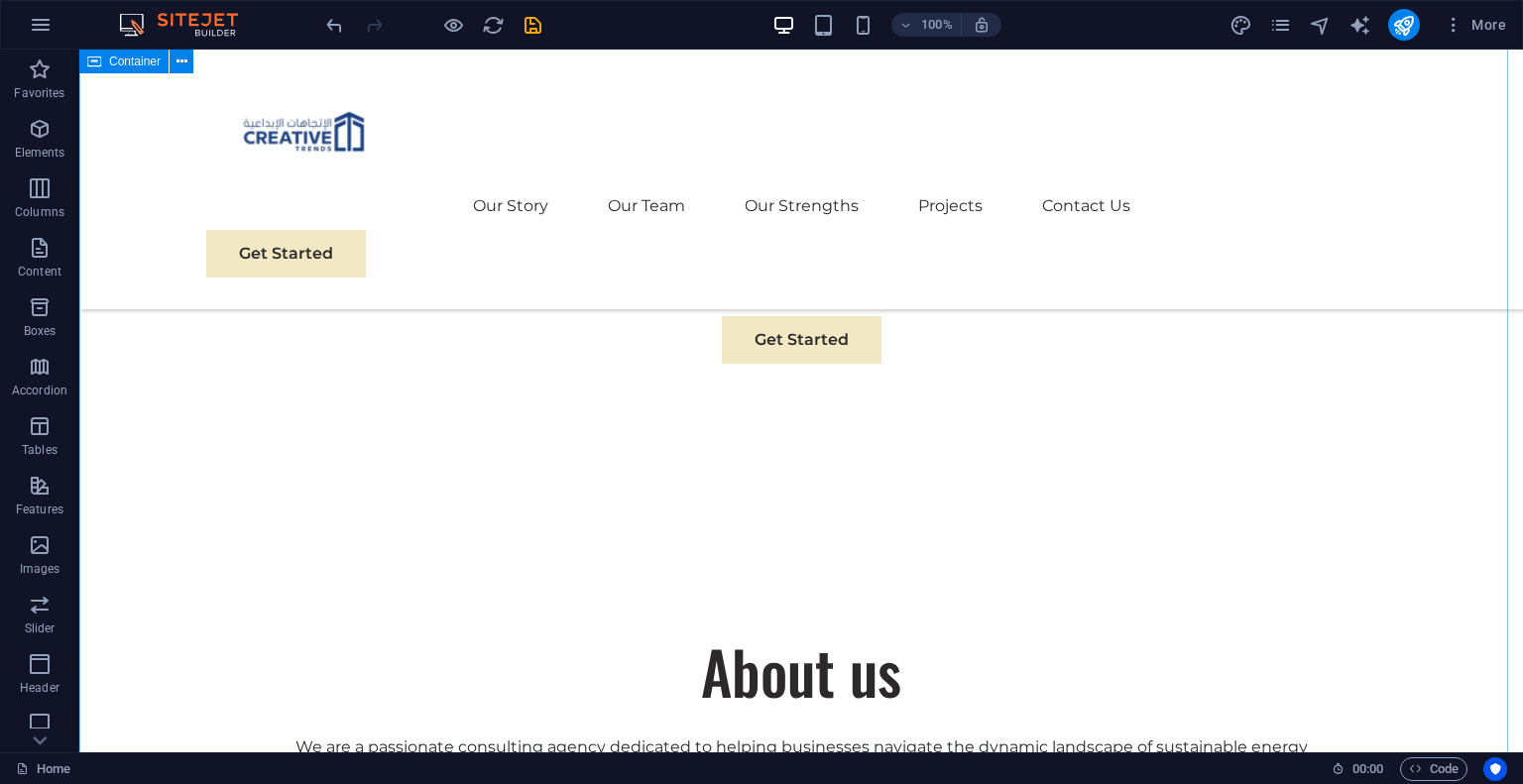 click on "About us We are a passionate consulting agency dedicated to helping businesses navigate the dynamic landscape of sustainable energy and strategic growth. Our core mission is to empower organizations to thrive while making a positive impact on the environment. Sustainable Success Partner At Eco-Con, we understand that success is not just about profitability; it's also about sustainability and responsible business practices. With a proven track record of guiding businesses towards greater profitability and environmental responsibility, we have become a trusted partner in the industry. Expertise For Results At Eco-Con, we understand that success is not just about profitability; it's also about sustainability and responsible business practices. With a proven track record of guiding businesses towards greater profitability and environmental responsibility, we have become a trusted partner in the industry." at bounding box center (801, 1507) 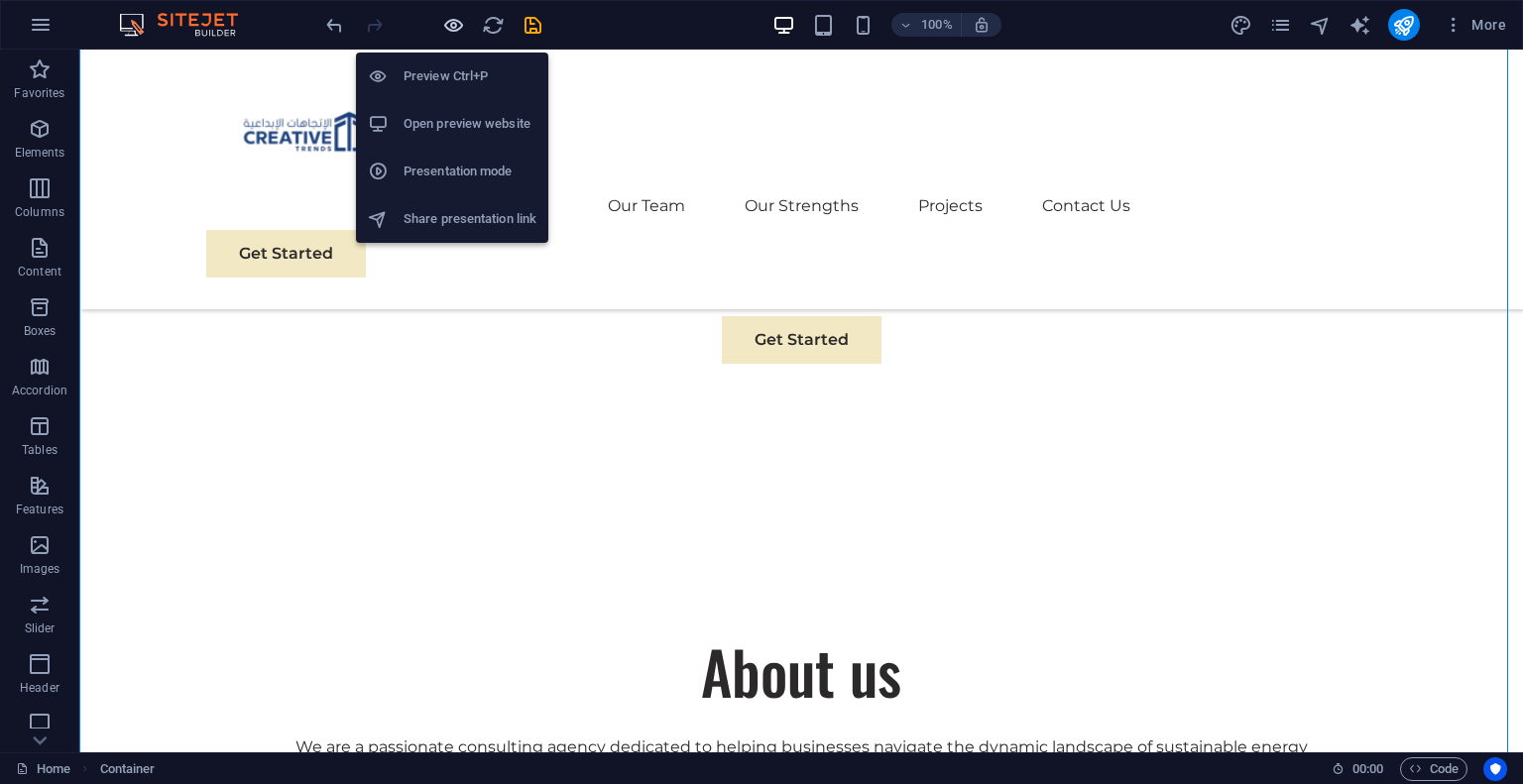 click at bounding box center (453, 25) 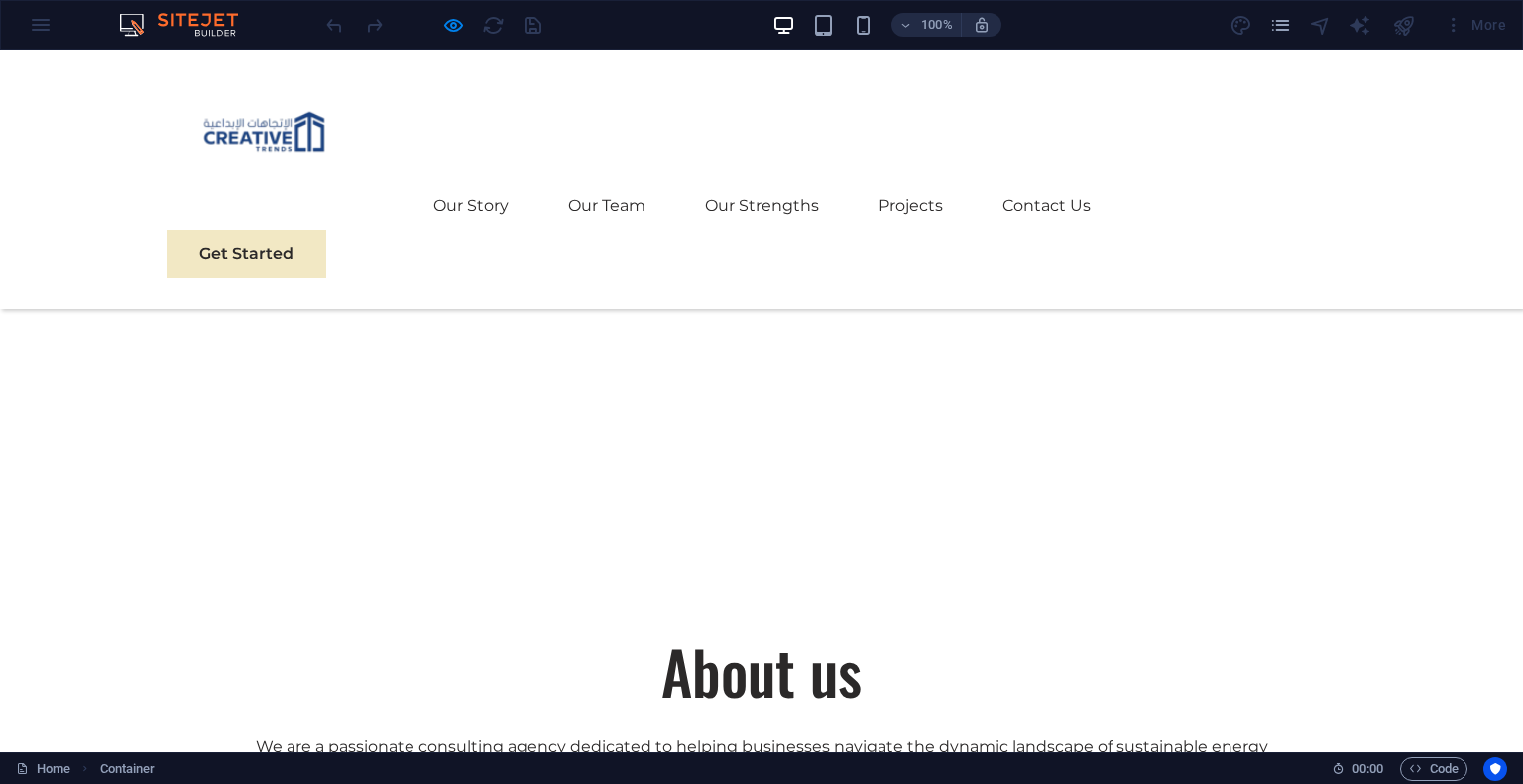 click on "About us We are a passionate consulting agency dedicated to helping businesses navigate the dynamic landscape of sustainable energy and strategic growth. Our core mission is to empower organizations to thrive while making a positive impact on the environment. Sustainable Success Partner At Eco-Con, we understand that success is not just about profitability; it's also about sustainability and responsible business practices. With a proven track record of guiding businesses towards greater profitability and environmental responsibility, we have become a trusted partner in the industry. Expertise For Results At Eco-Con, we understand that success is not just about profitability; it's also about sustainability and responsible business practices. With a proven track record of guiding businesses towards greater profitability and environmental responsibility, we have become a trusted partner in the industry." at bounding box center [762, 1546] 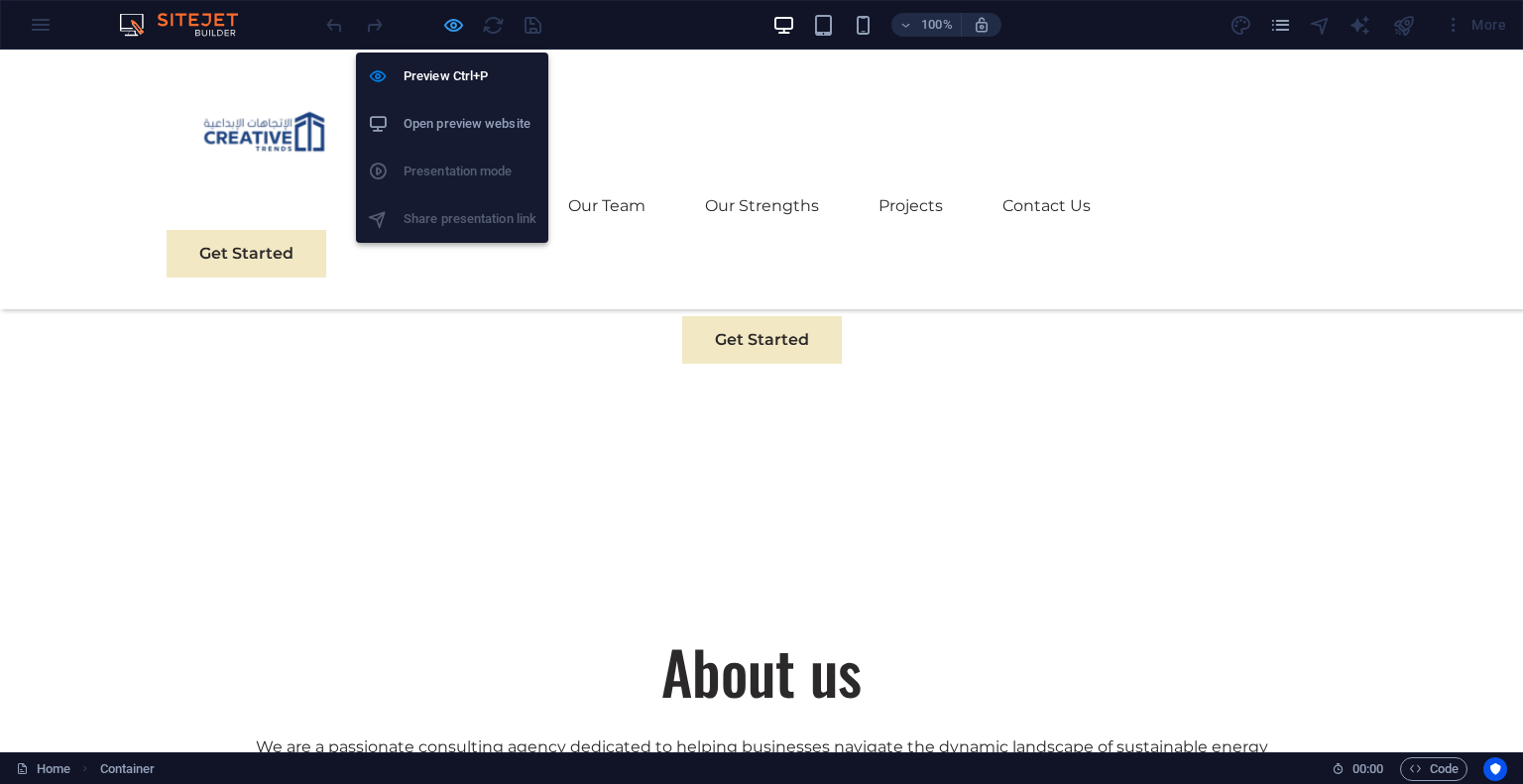 click at bounding box center [453, 25] 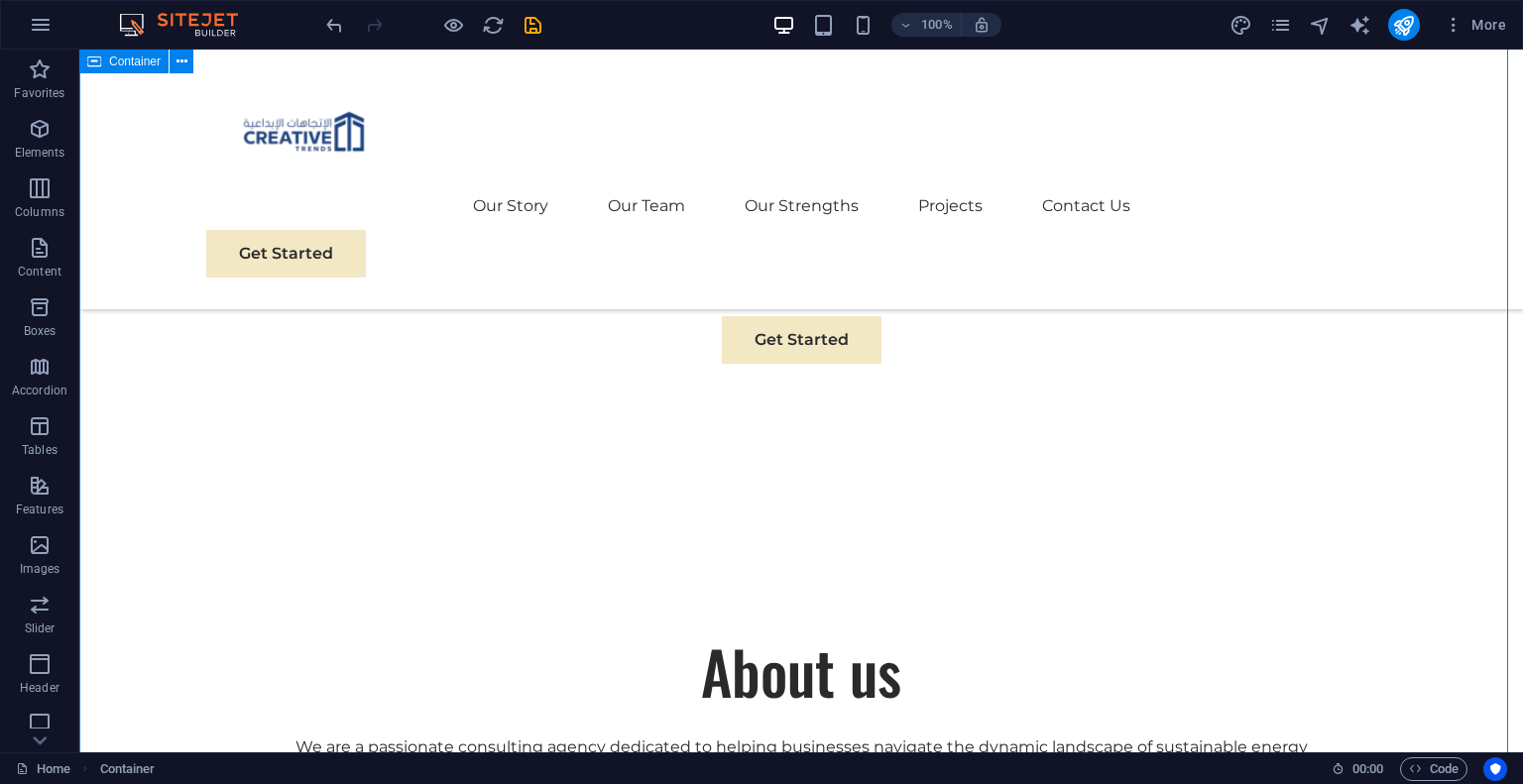 click on "About us We are a passionate consulting agency dedicated to helping businesses navigate the dynamic landscape of sustainable energy and strategic growth. Our core mission is to empower organizations to thrive while making a positive impact on the environment. Sustainable Success Partner At Eco-Con, we understand that success is not just about profitability; it's also about sustainability and responsible business practices. With a proven track record of guiding businesses towards greater profitability and environmental responsibility, we have become a trusted partner in the industry. Expertise For Results At Eco-Con, we understand that success is not just about profitability; it's also about sustainability and responsible business practices. With a proven track record of guiding businesses towards greater profitability and environmental responsibility, we have become a trusted partner in the industry." at bounding box center [801, 1507] 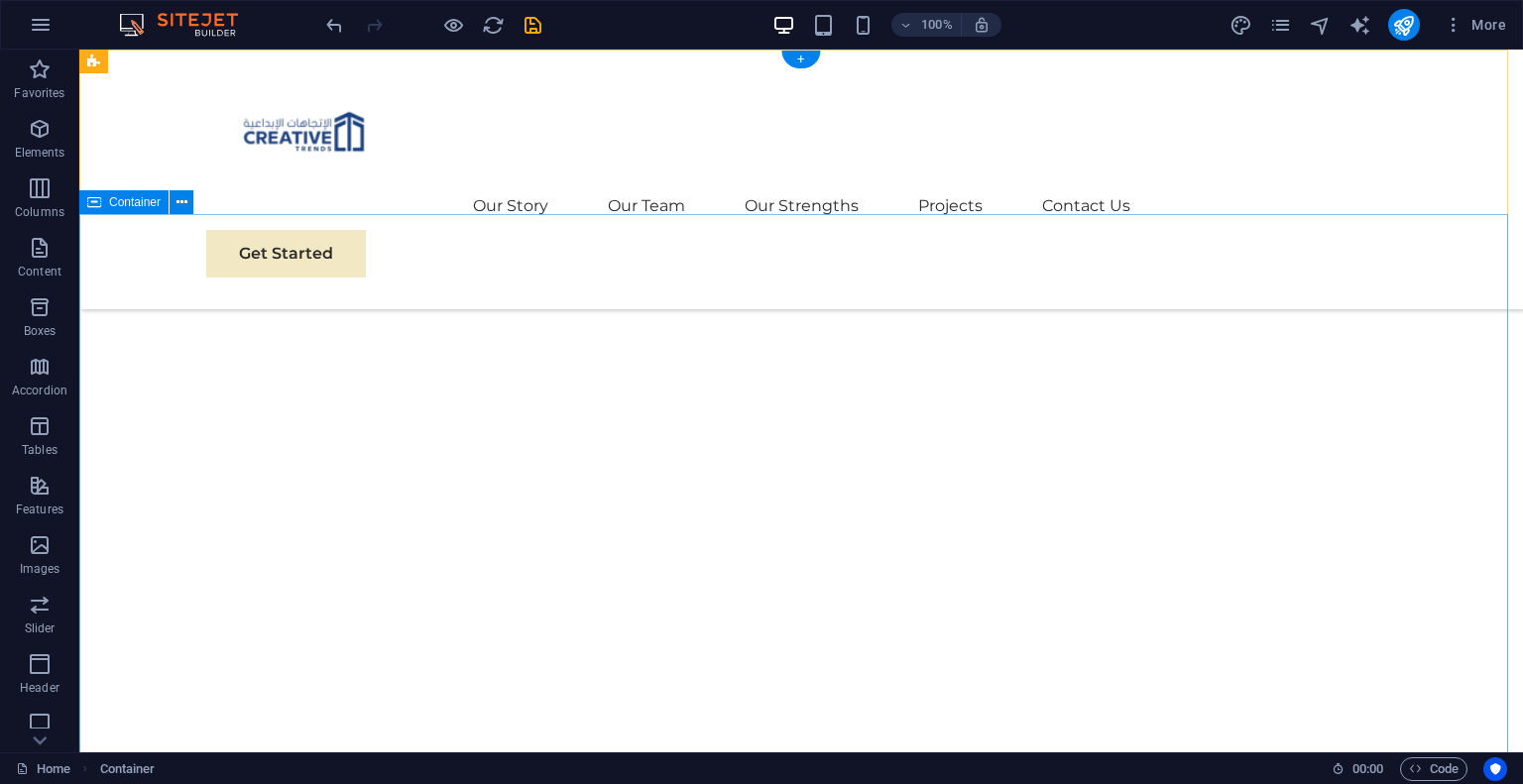 scroll, scrollTop: 0, scrollLeft: 0, axis: both 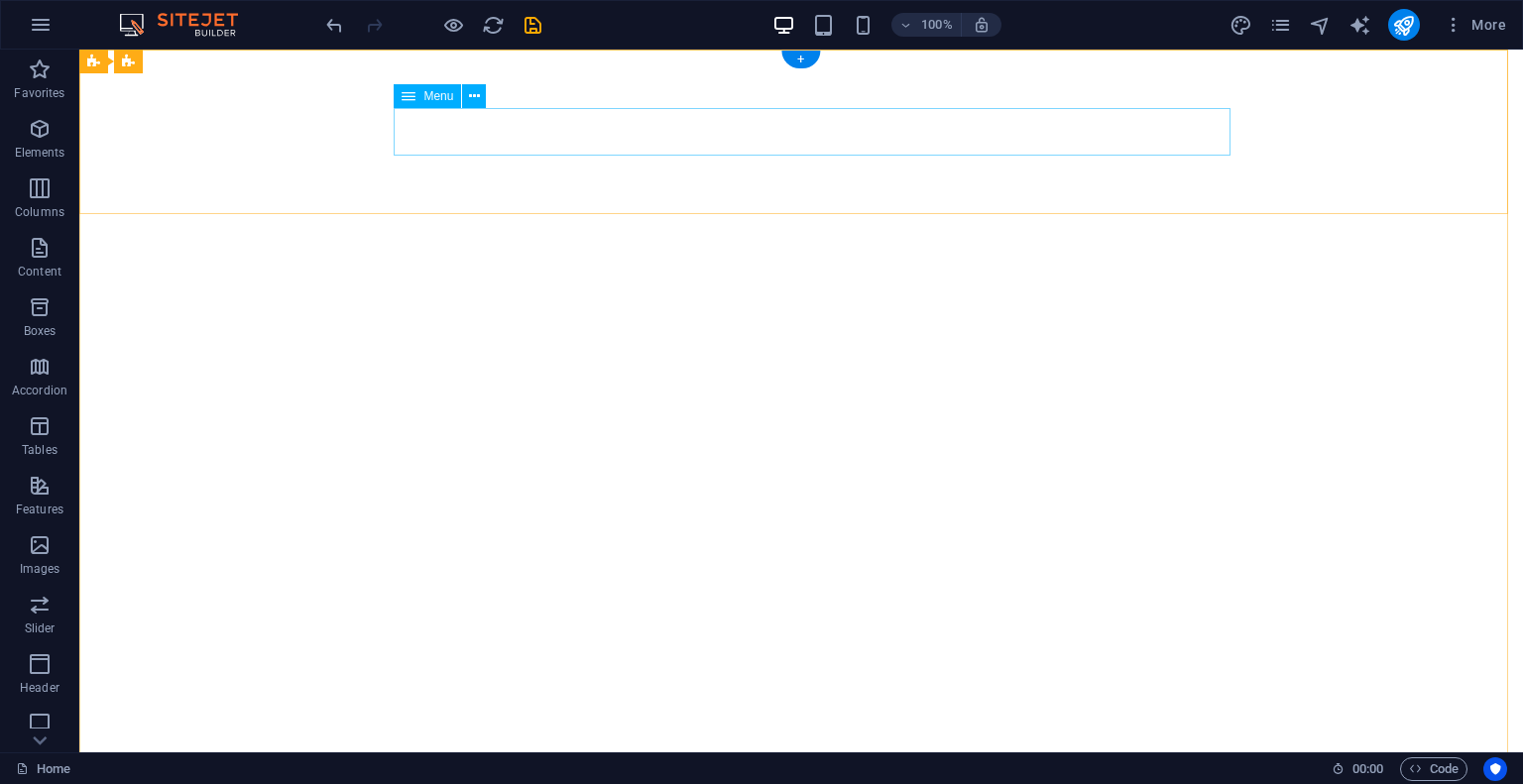 click on "Our Story Our Team Our Strengths Projects Contact Us" at bounding box center [801, 1098] 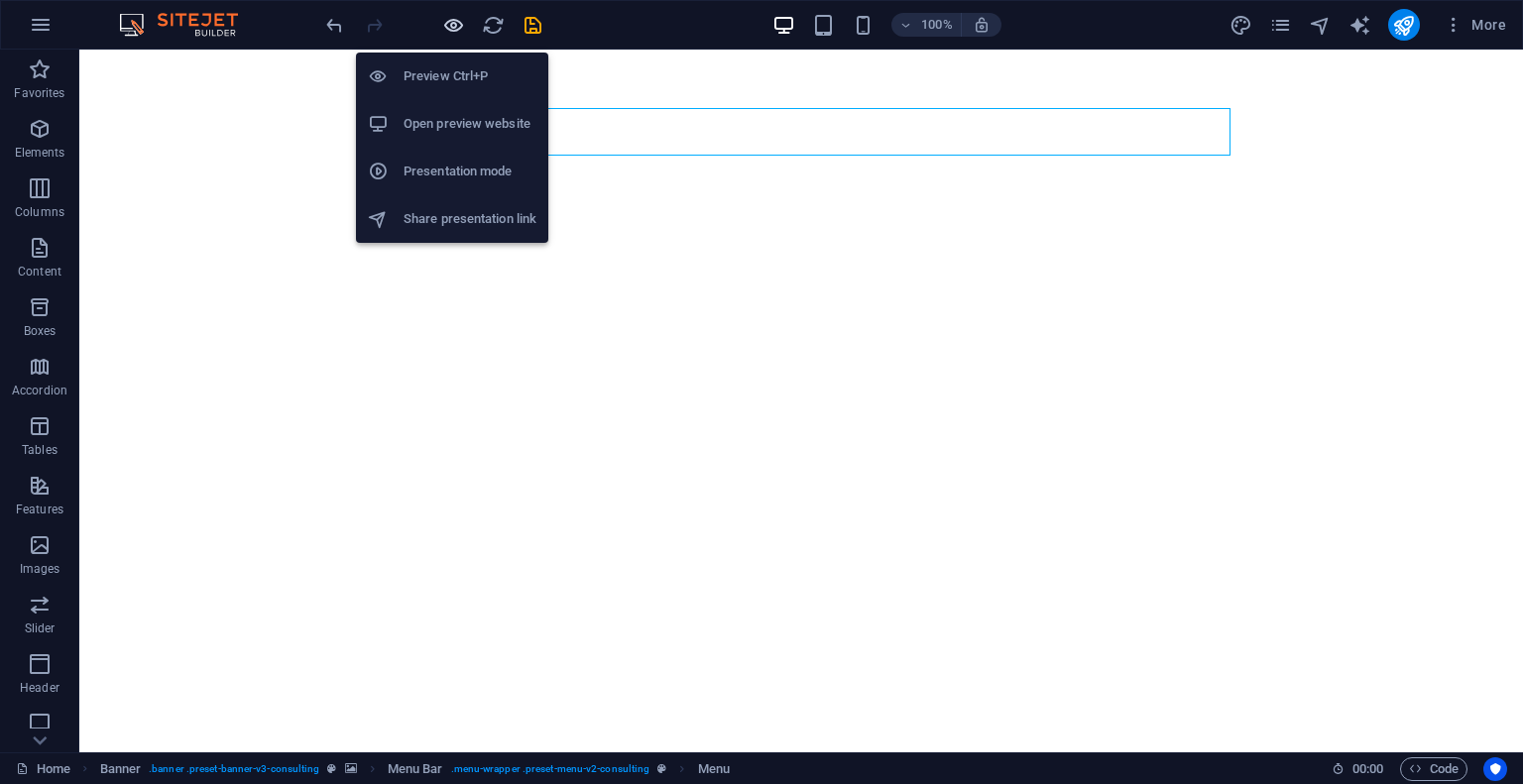 click at bounding box center (453, 25) 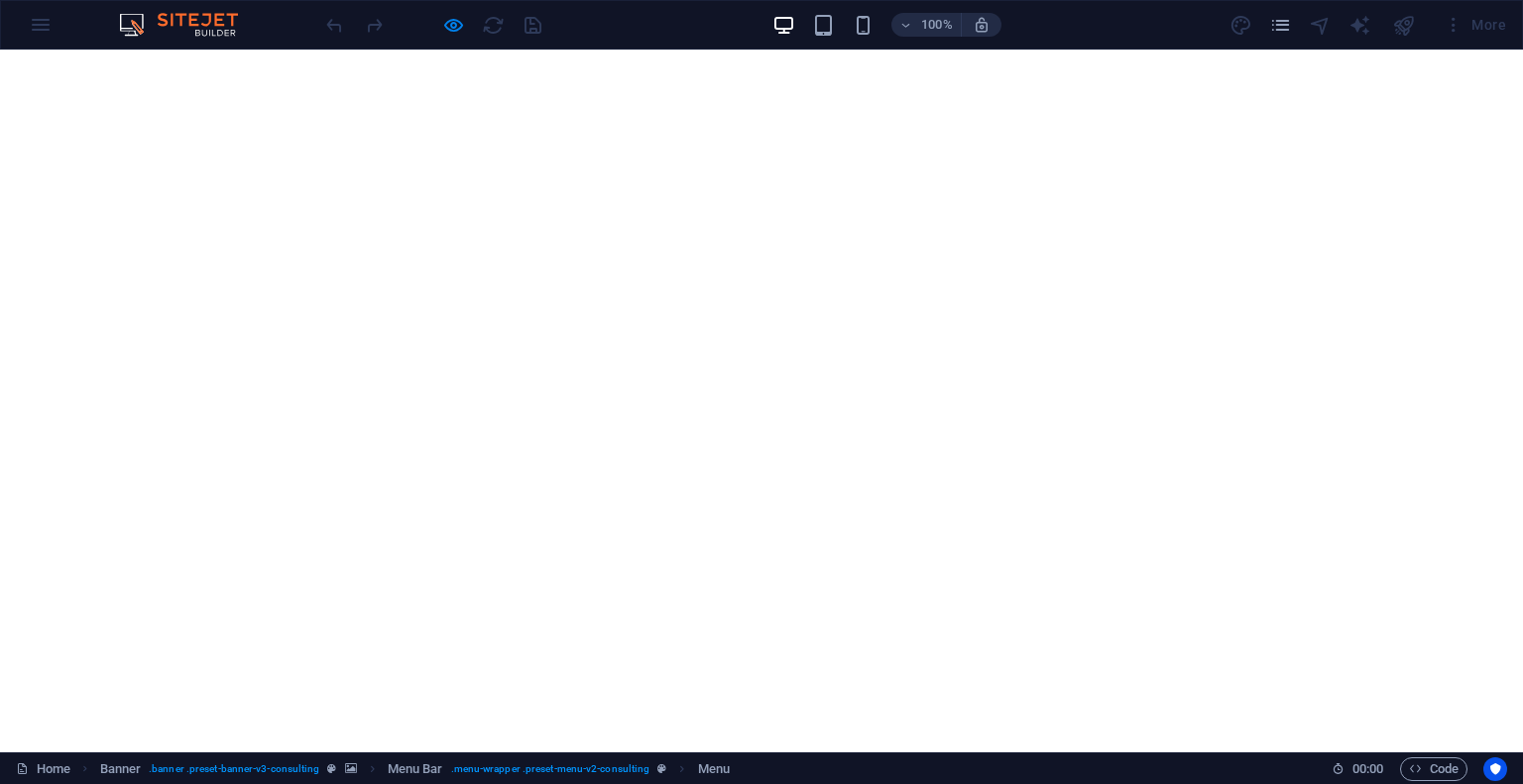 click on "Our Team" at bounding box center (607, 1098) 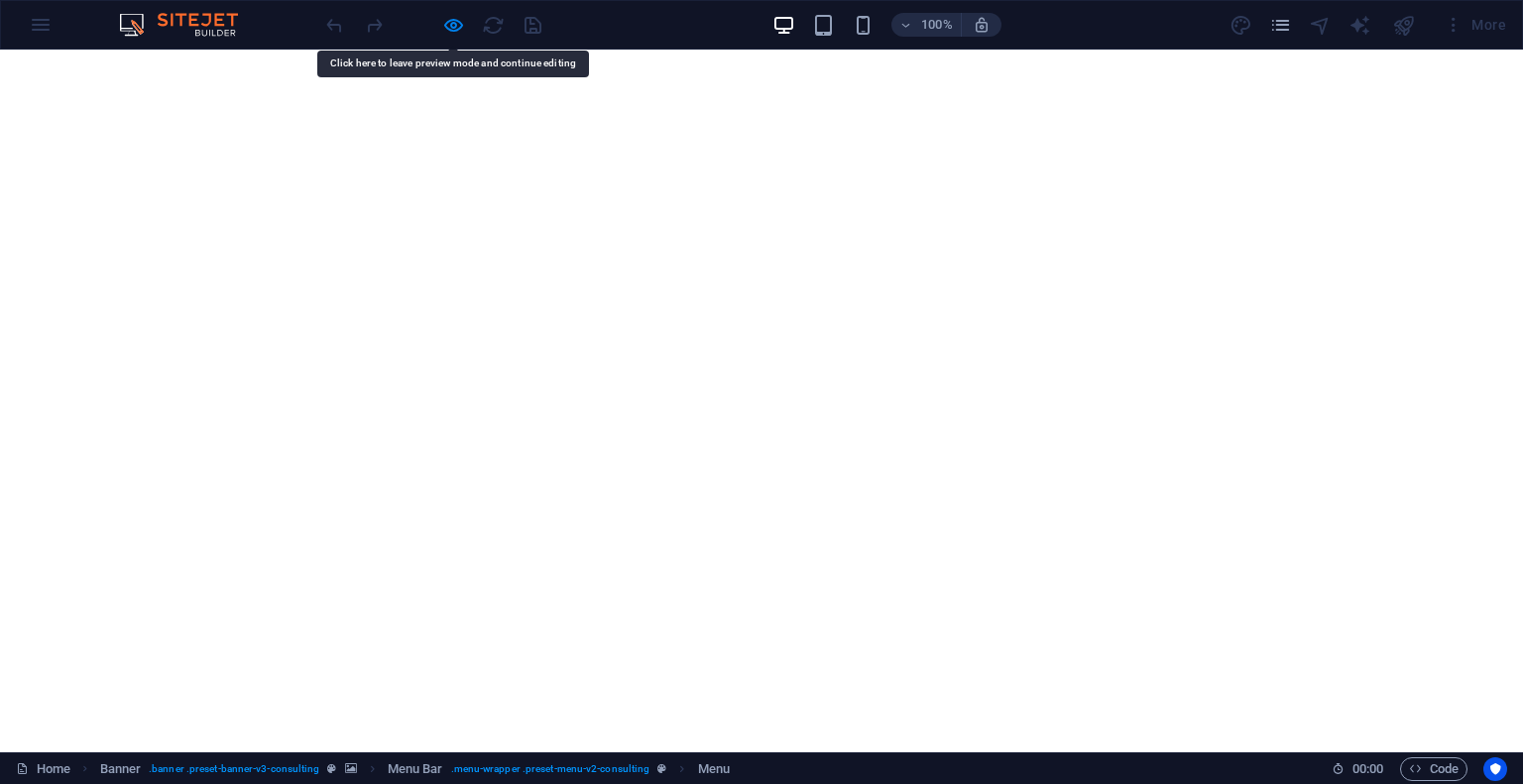 click on "Our Story" at bounding box center (471, 1098) 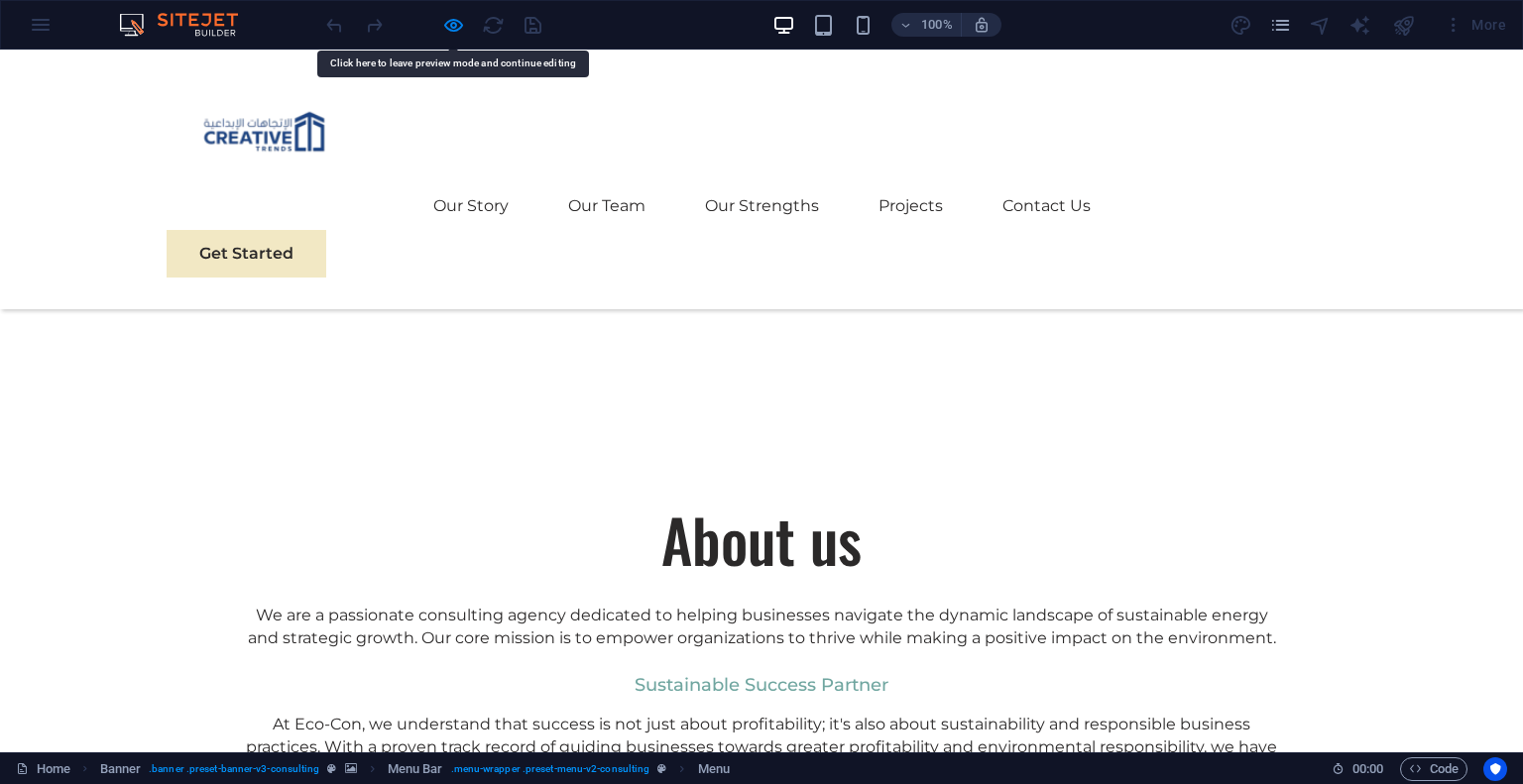 scroll, scrollTop: 1047, scrollLeft: 0, axis: vertical 